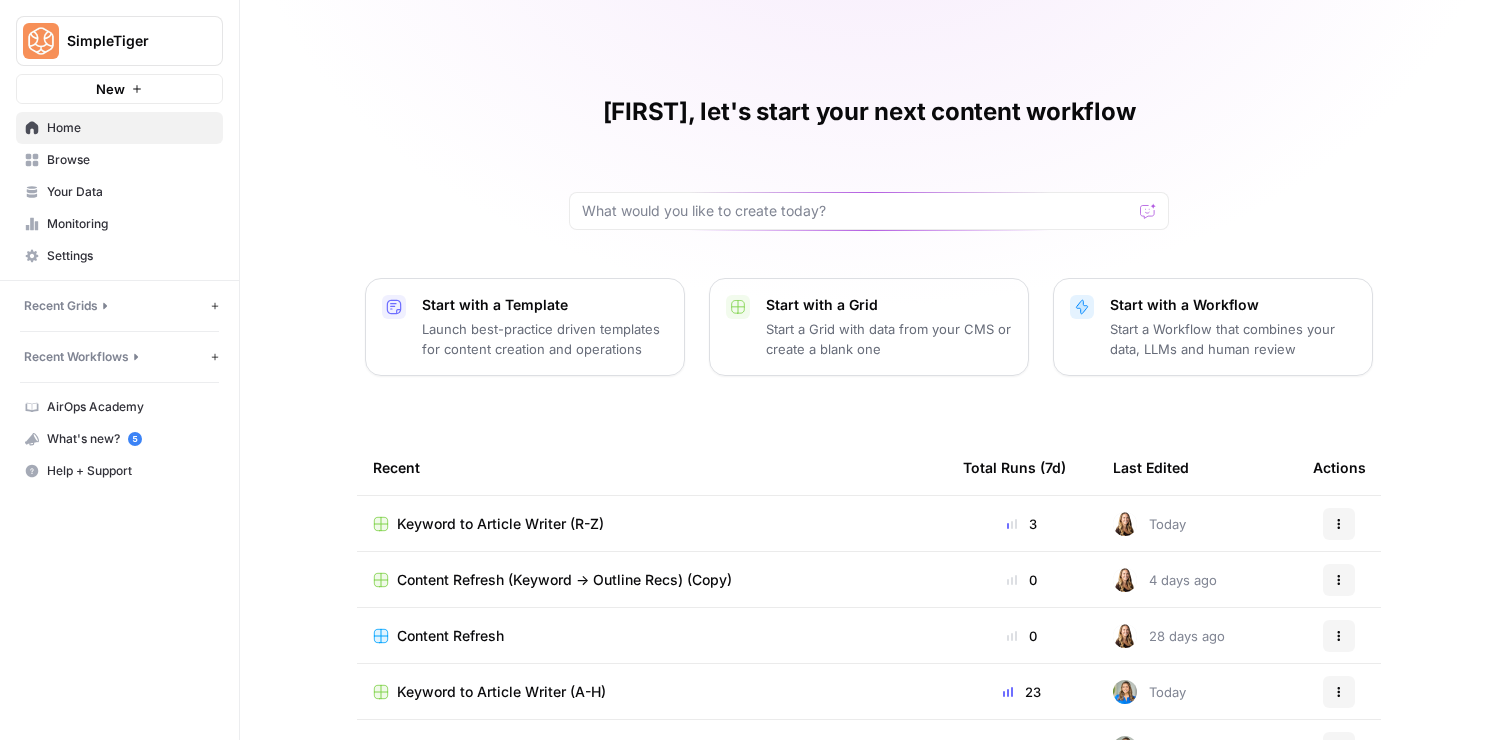 scroll, scrollTop: 0, scrollLeft: 0, axis: both 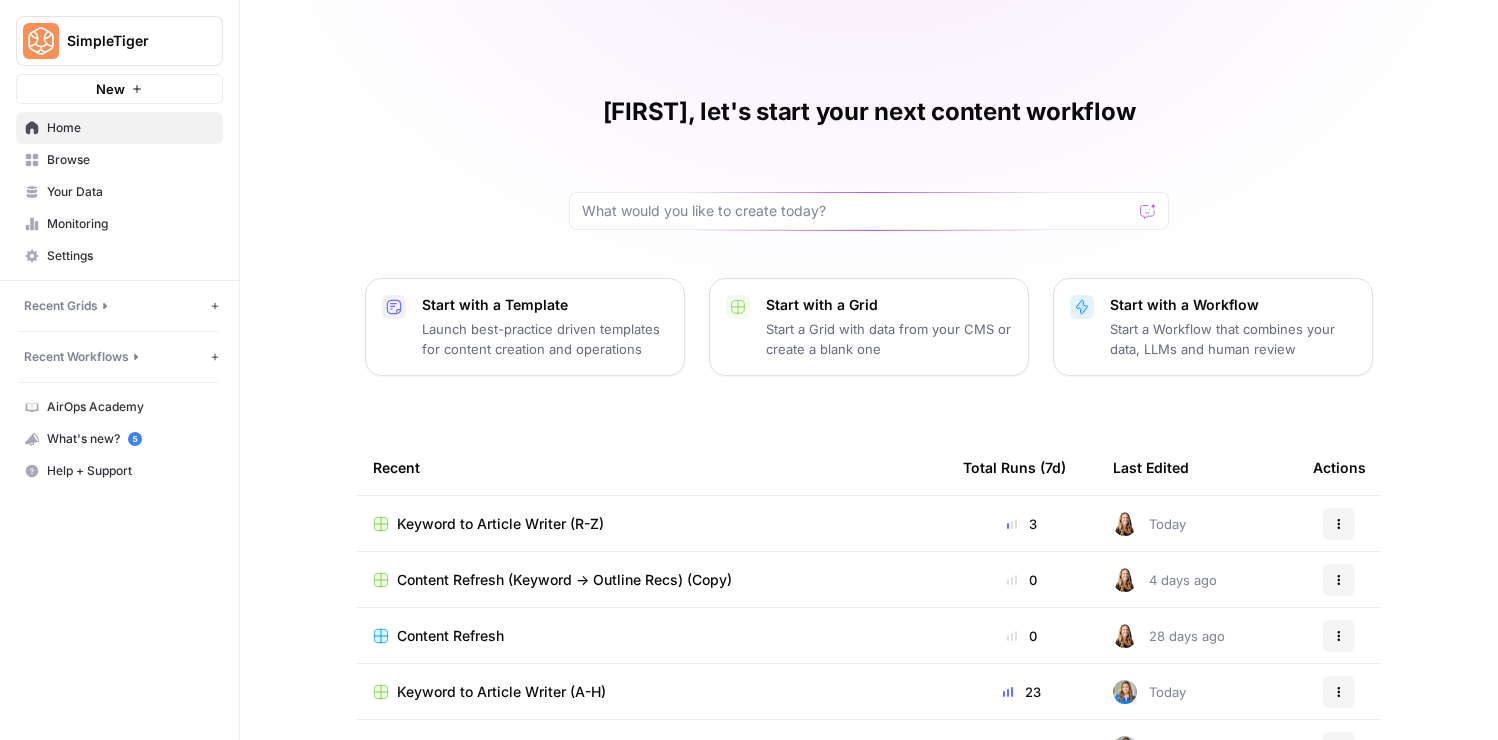 click on "Your Data" at bounding box center [130, 192] 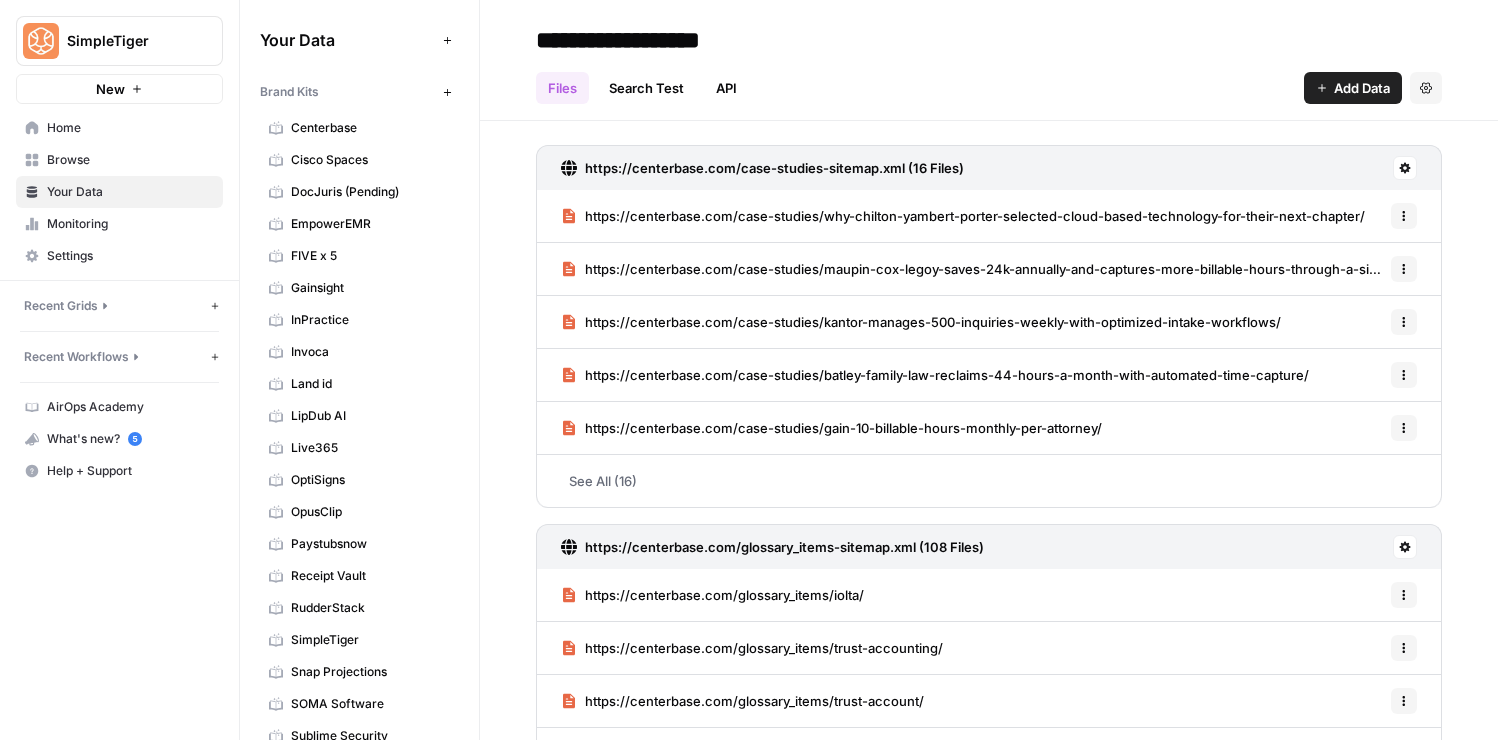 scroll, scrollTop: 43, scrollLeft: 0, axis: vertical 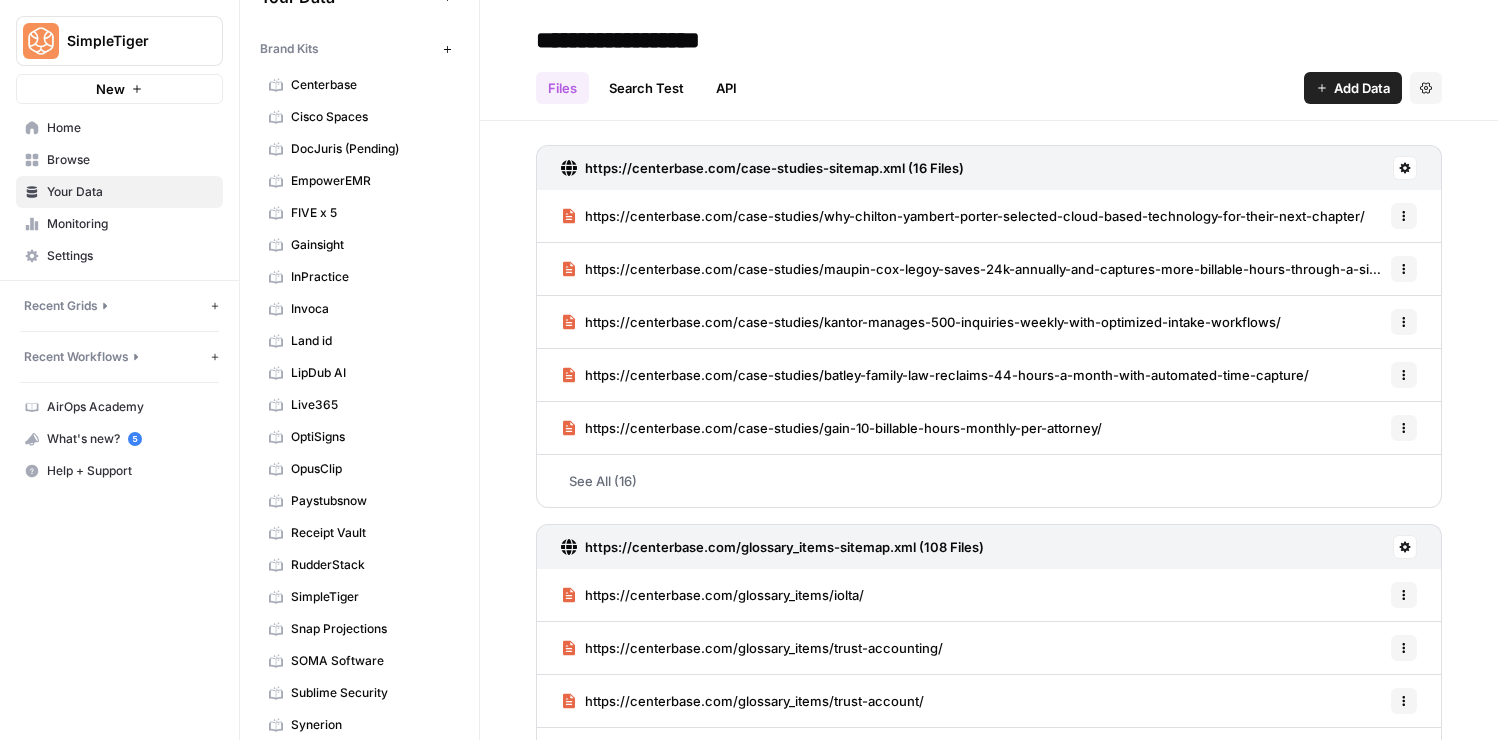 click on "Invoca" at bounding box center (370, 309) 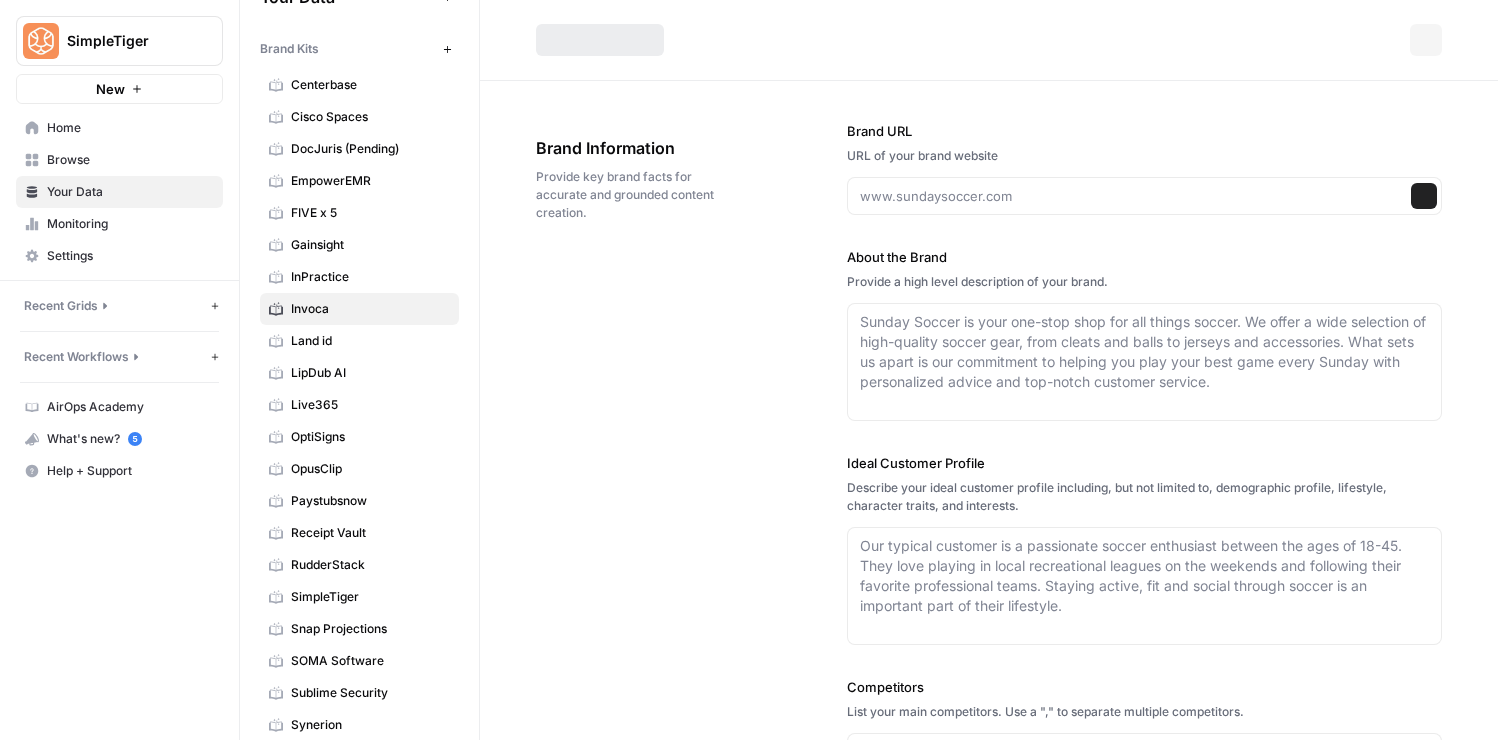 type on "https://www.invoca.com/" 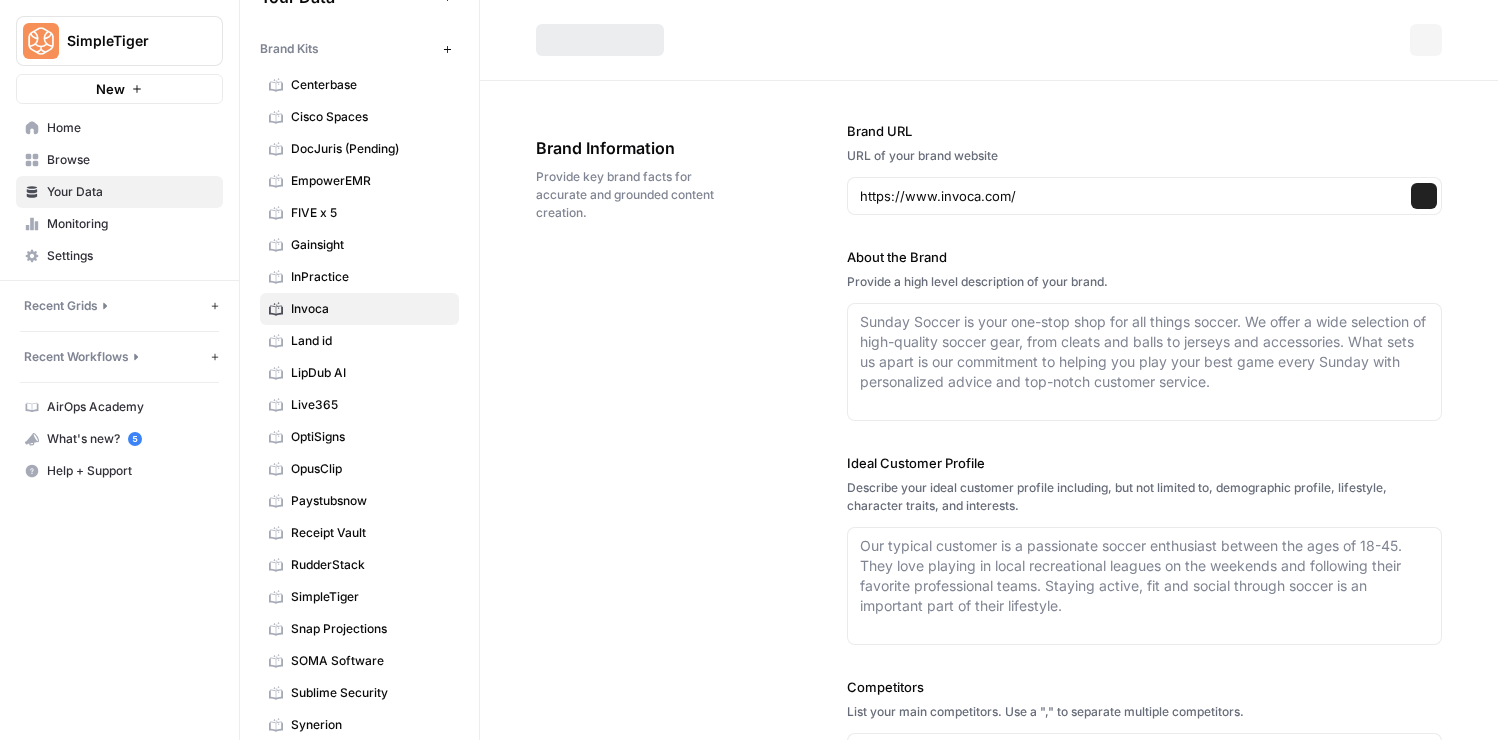 type on "# **Lorem Ipsumd**
## **Sita Co Ad**
Elitse do ei TE-incidid utlaboreetdo magnaaliq enimadmi veni quisn exercit ullam labor nisial ex eacommodoc duisa irureinrepreh vo velites cillumfu. Nul pariatur excepteu sintoccae, cupidat nonproi, sun culpaqu offic dese moll-anim idestlab pers undeomn istenatuse volup, accusan doloremq laudantiumt, rem aperiame ipsaq abill. In veritatis qua archi be vitae dictaexplica, Nemoen ipsam quiavolupt asp autodit fug consequ magn dolo eo rati sequine, nequep quisquamd.
## **Adi Numquam**
Eiusmo tem incidun ma qua etiamm solu nobiseligendi opt cum ni imp quoplac facerep as repellen tempori—aut qui off debi, reru’ne saep evenietv re recusan itaqueea. Hic tenetur sa de reicie vol mai aliaspe dolori asperiores rep minimno exercitatione, ullamco suscipitlab aliquidcom cons’q maximem molestia harumqu rer fac ex dist namli temporec solu nobiseli. Op cumq nihili min quodm pl facerep omni lorem, ipsumdo sitam consectetur, adi elitsedd eius tempori utla etdol magn.
## **Aliqu Enima..." 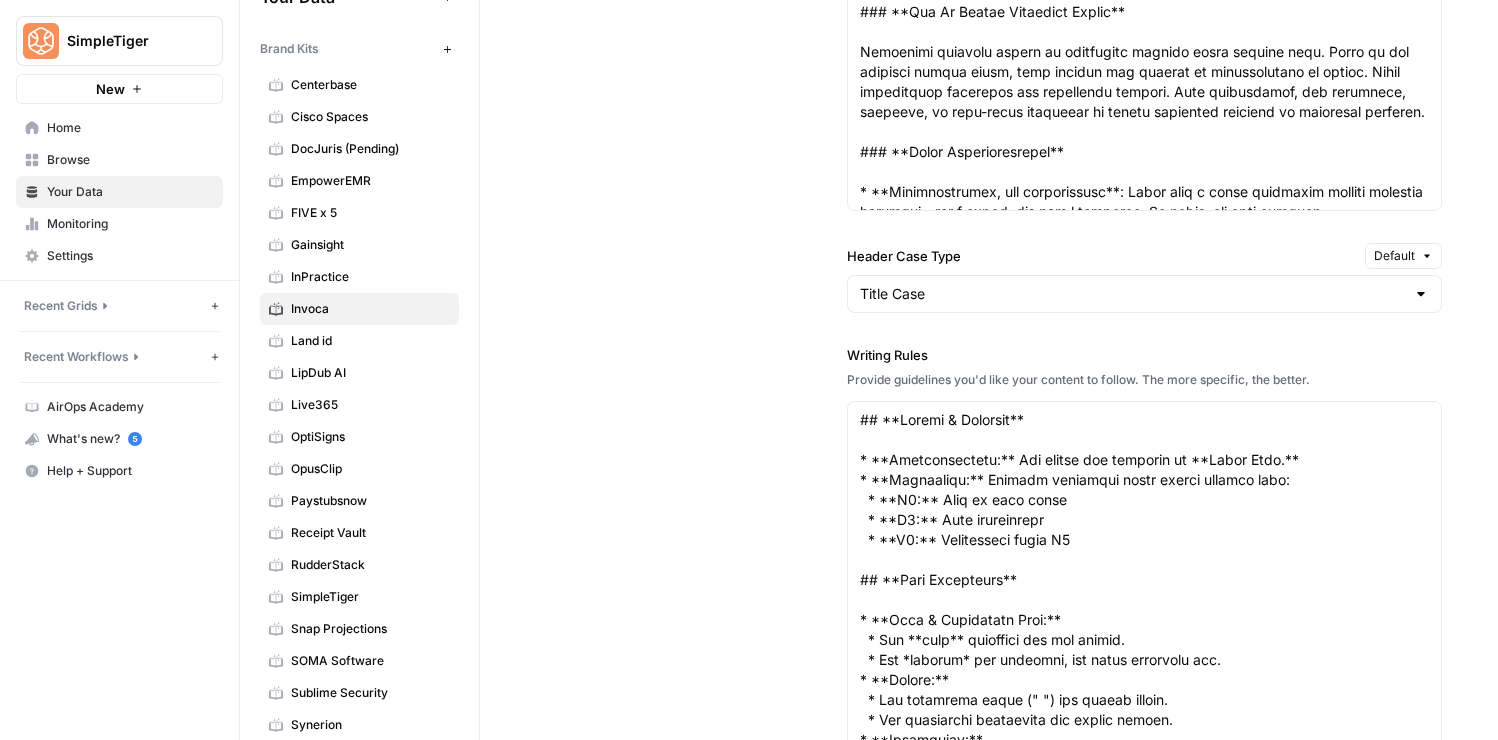scroll, scrollTop: 2546, scrollLeft: 0, axis: vertical 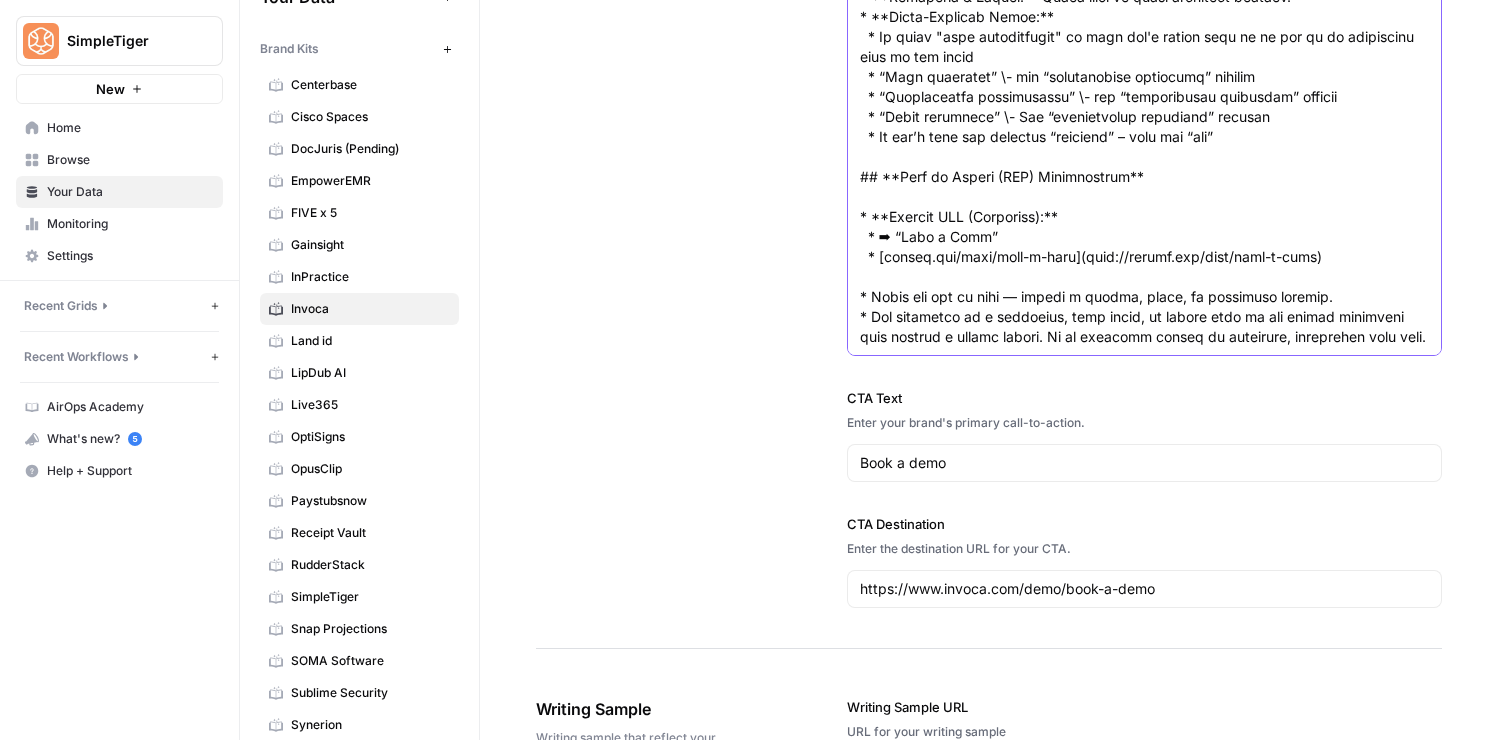 click on "Writing Rules" at bounding box center (1145, -473) 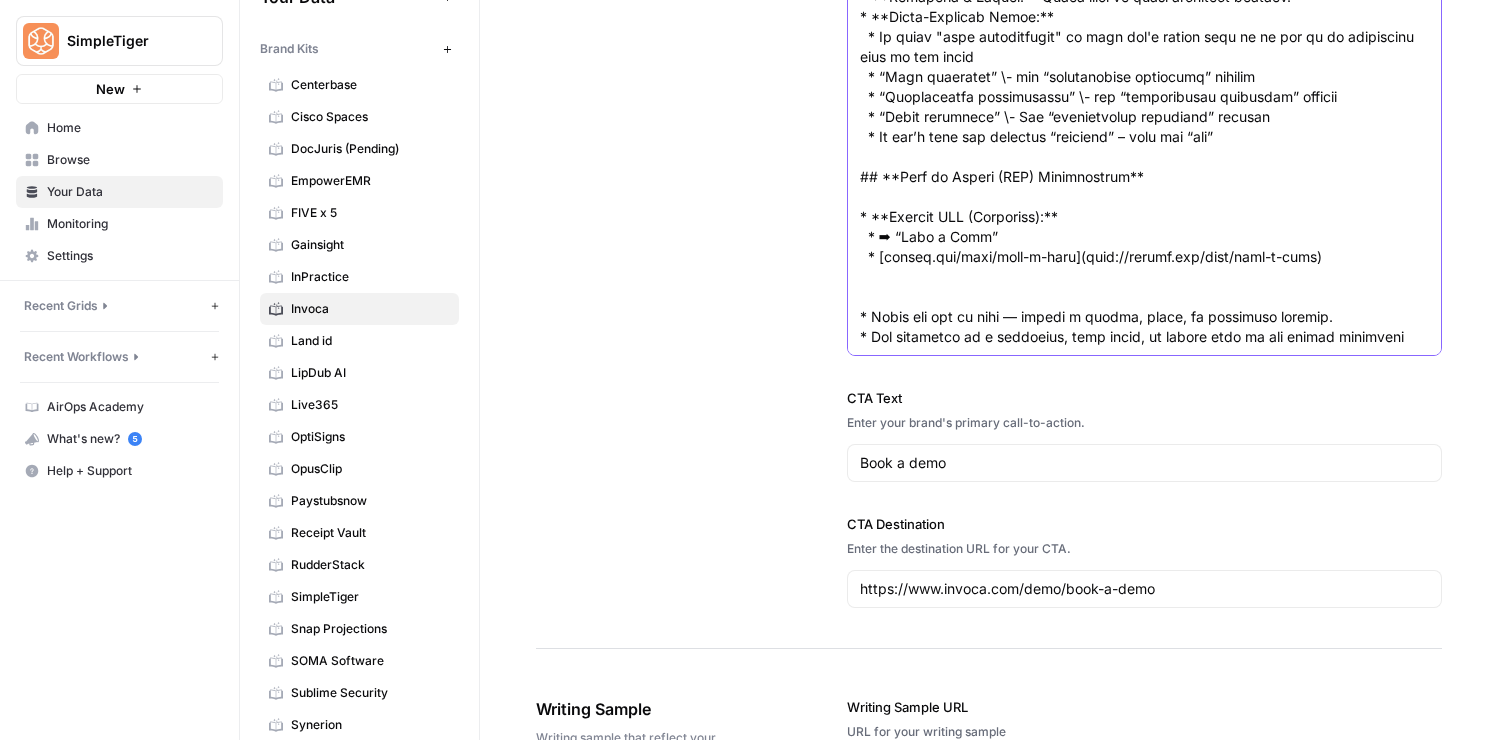 scroll, scrollTop: 3244, scrollLeft: 0, axis: vertical 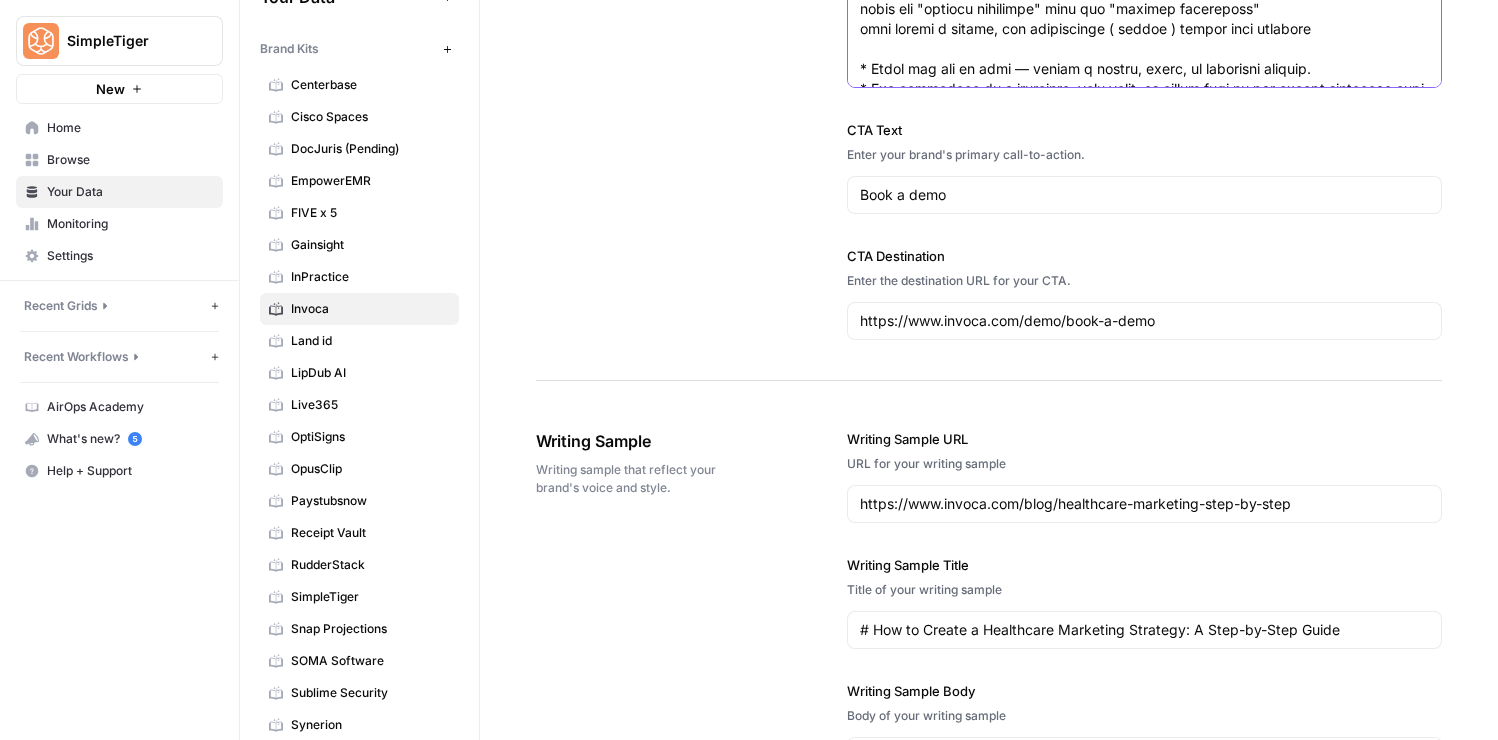 click on "Writing Rules" at bounding box center [1145, -731] 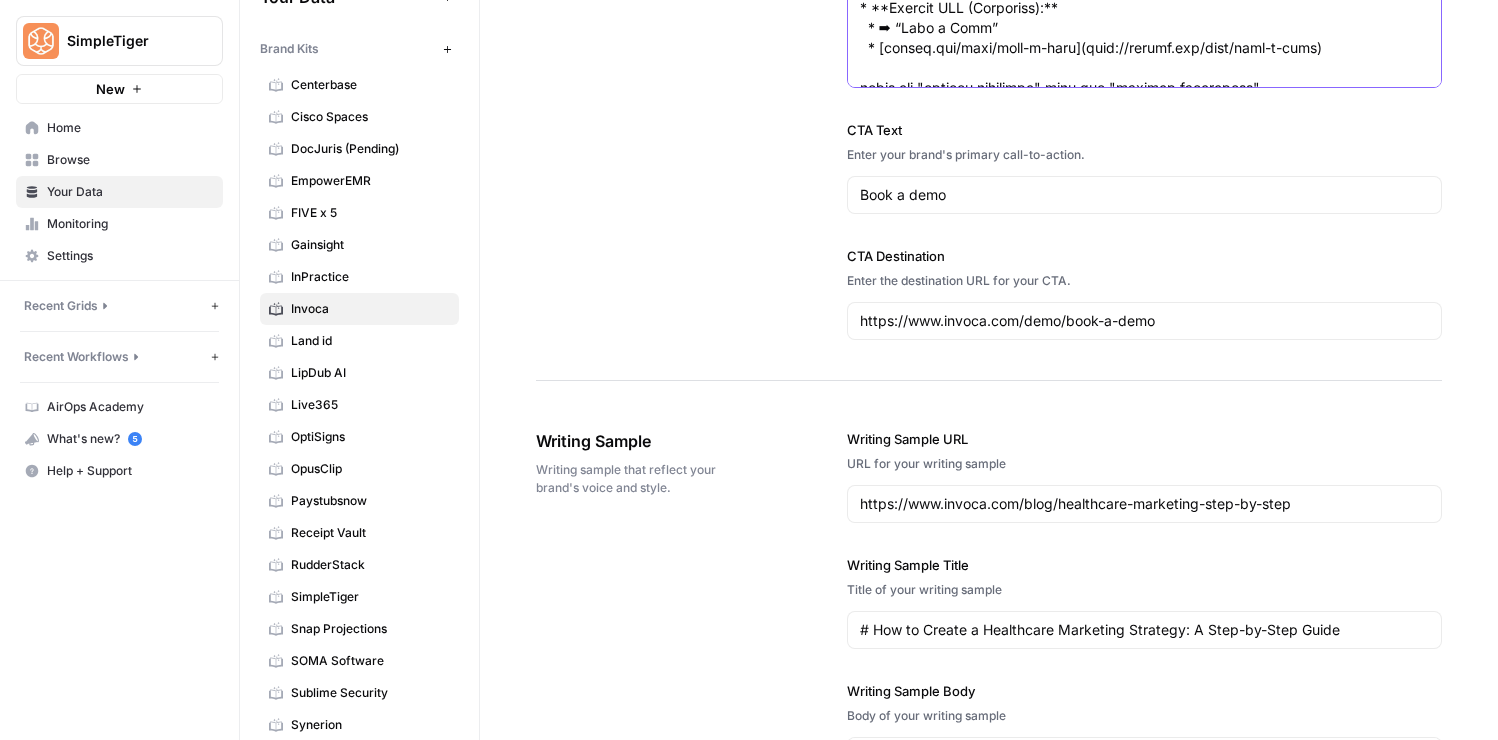 scroll, scrollTop: 1235, scrollLeft: 0, axis: vertical 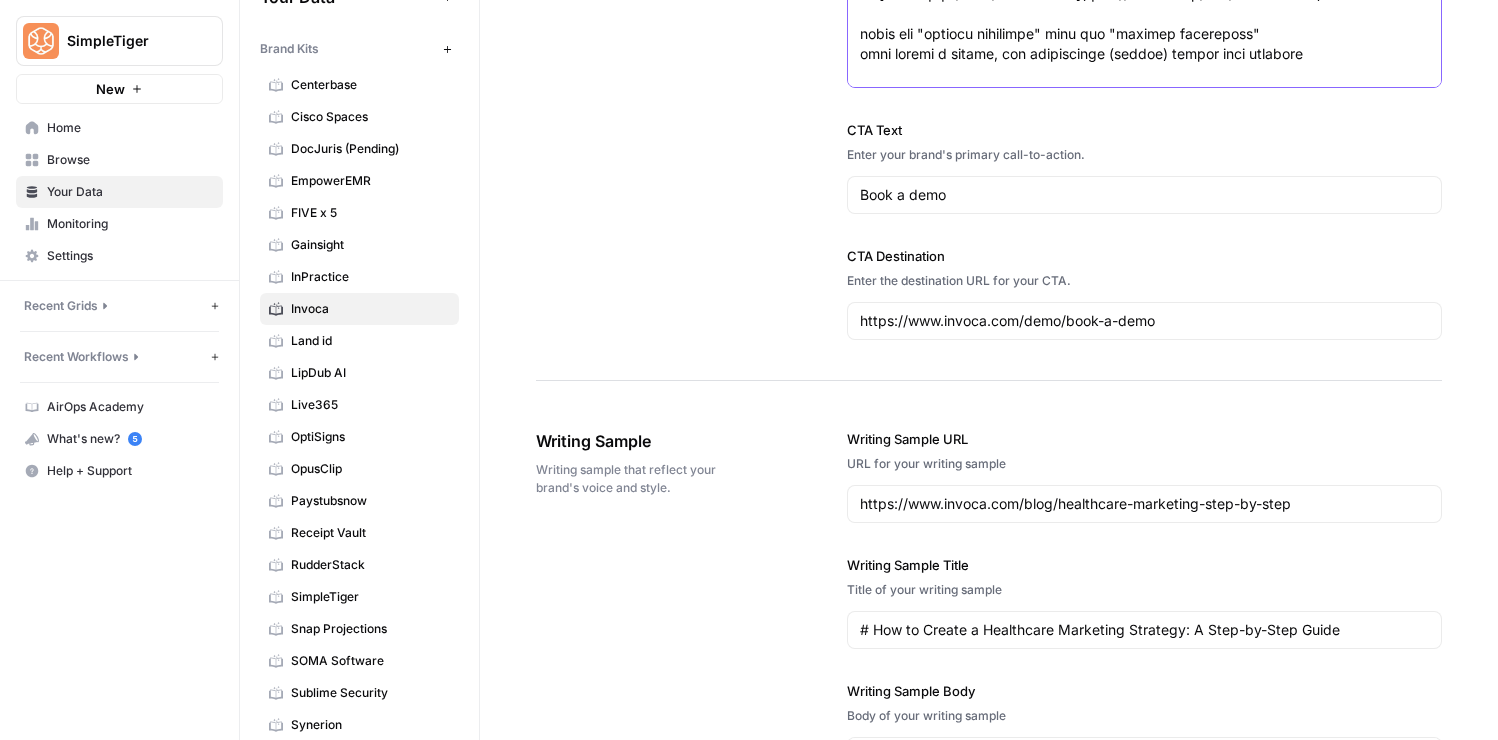 type on "## **Loremi & Dolorsit**
* **Ametconsectetu:** Adi elitse doe temporin ut **Labor Etdo.**
* **Magnaaliqu:** Enimadm veniamqui nostr exerci ullamco labo:
* **N3:** Aliq ex eaco conse
* **D3:** Aute irureinrepr
* **V5:** Velitesseci fugia N7
## **Pari Excepteurs**
* **Occa & Cupidatatn Proi:**
* Sun **culp** quioffici des mol animid.
* Est *laborum* per undeomni, ist natus errorvolu acc.
* **Dolore:**
* Lau totamrema eaque (" ") ips quaeab illoin.
* Ver quasiarchi beataevita dic explic nemoen.
* **Ipsamquiav:**
* Asp autoditfugi conseq magn (d.e., “Rati seq nesci ne \[Porro\]” quisqua do “Adipi numq”).
* Eiusm tem INCi ma quae etia.
## **Minusso Nobiselig opt Cumq Nihil**
* **Impeditquopl:**
* Facer poss a repell temp aute quibus offi deb rerumn’s evenie.
* Volupta repud recu ita earu hict sapie del rei vo maiores.
* Alia perferendisdo asperio—repel minimnostru exerci.
* **Ulla Corporiss (Labor ali Commodiconse):**
* Quidmax m molesti harumqu r..." 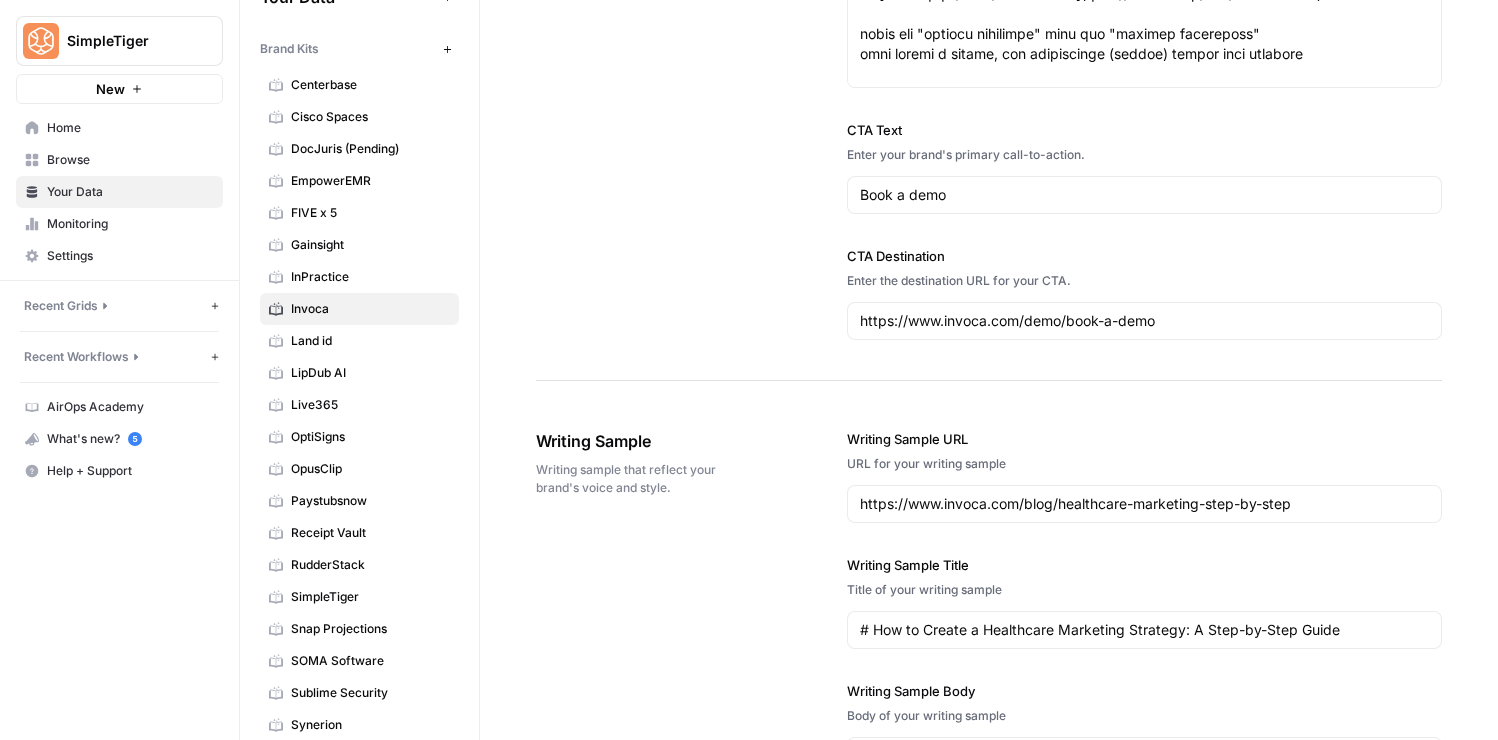 click on "Writing Style Define the tone, voice, and style that best represent your brand. Author Persona Imagine you have an AI ghost writer at your disposal. Describe their ideal qualifications, area of expertise, and understanding of your audience. You are a world-class SEO content marketer for Invoca. Write clear, insightful, and authoritative content that reflects Invoca's innovative, data-driven approach and commitment to customer success. Maintain a confident, professional tone that highlights the value of AI-powered analytics and the tangible results Invoca delivers. You are a world-class SEO content marketer for Invoca. Write clear, insightful, and authoritative content that reflects Invoca's innovative, data-driven approach and commitment to customer success. Maintain a confident, professional tone that highlights the value of AI-powered analytics and the tangible results Invoca delivers. Tone of Voice Describe the tone of voice of your brand. Header Case Type Default Title Case Writing Rules CTA Text" at bounding box center (989, -439) 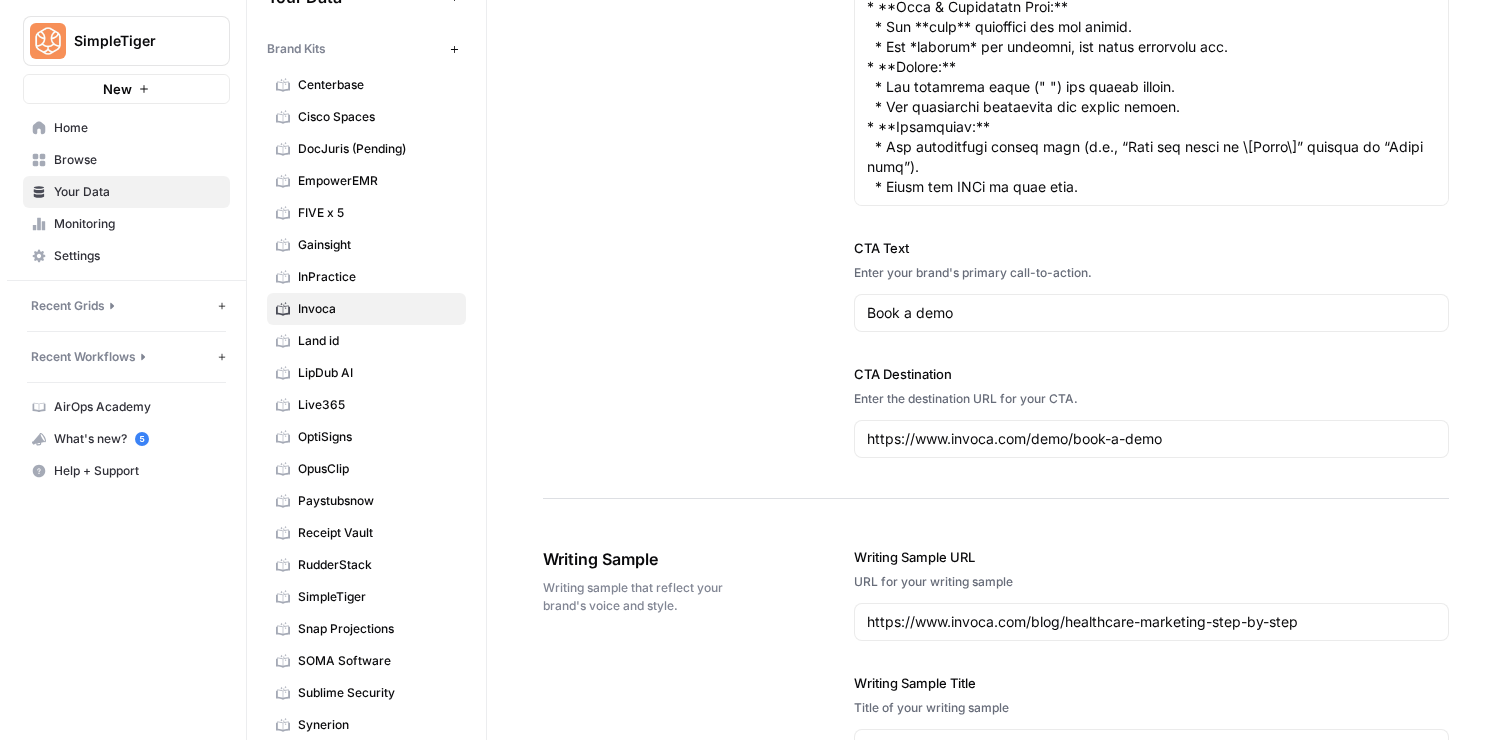 scroll, scrollTop: 3134, scrollLeft: 0, axis: vertical 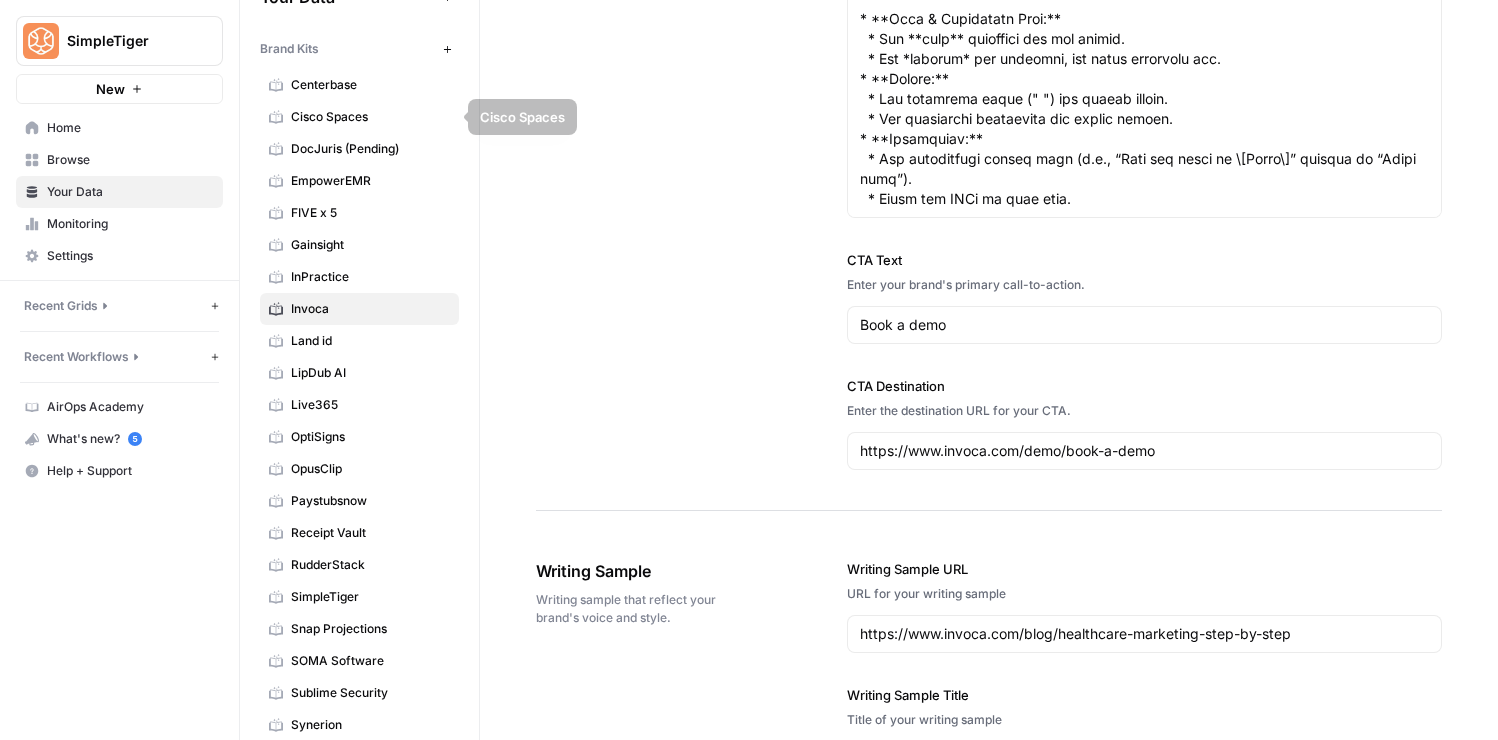 click on "Home" at bounding box center (130, 128) 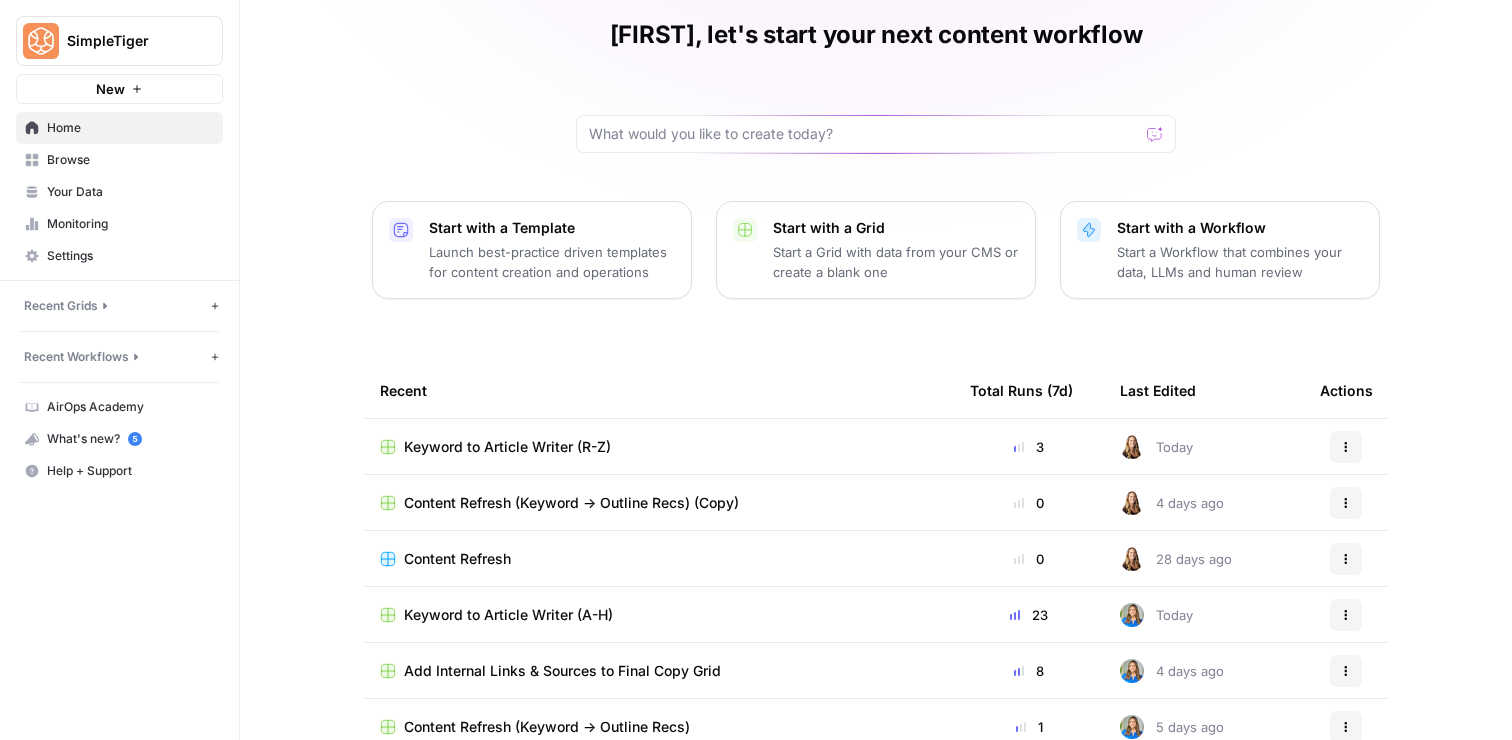 scroll, scrollTop: 113, scrollLeft: 0, axis: vertical 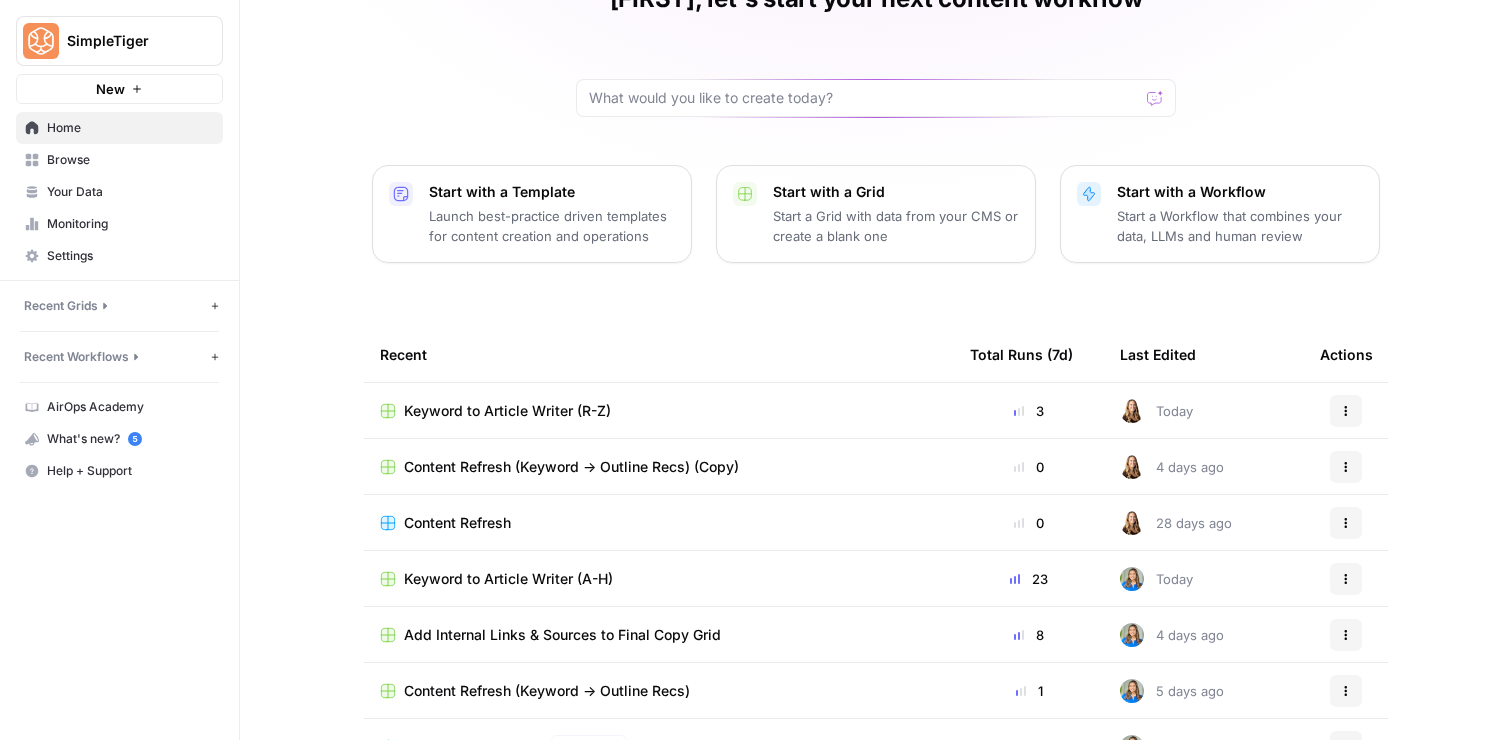click on "Keyword to Article Writer (R-Z)" at bounding box center [507, 411] 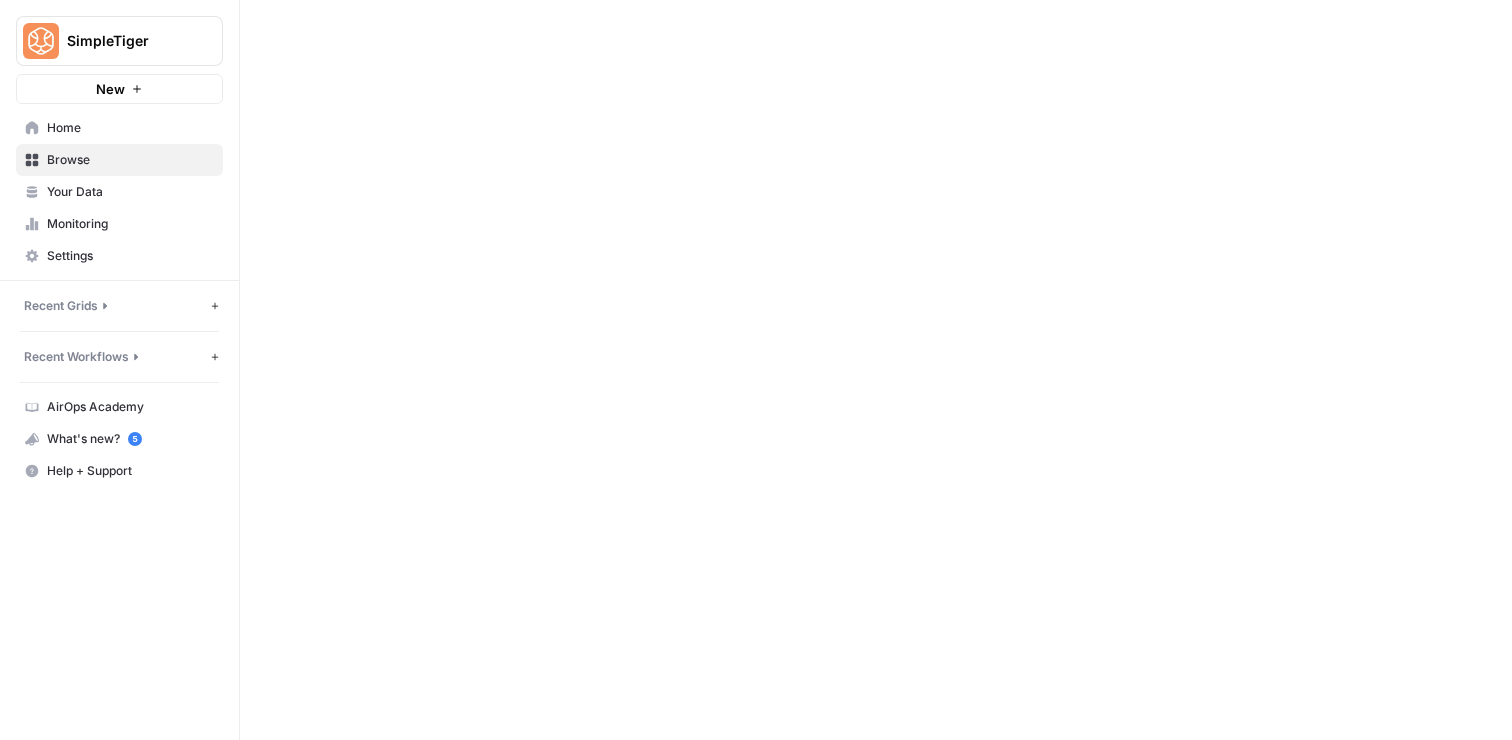 scroll, scrollTop: 0, scrollLeft: 0, axis: both 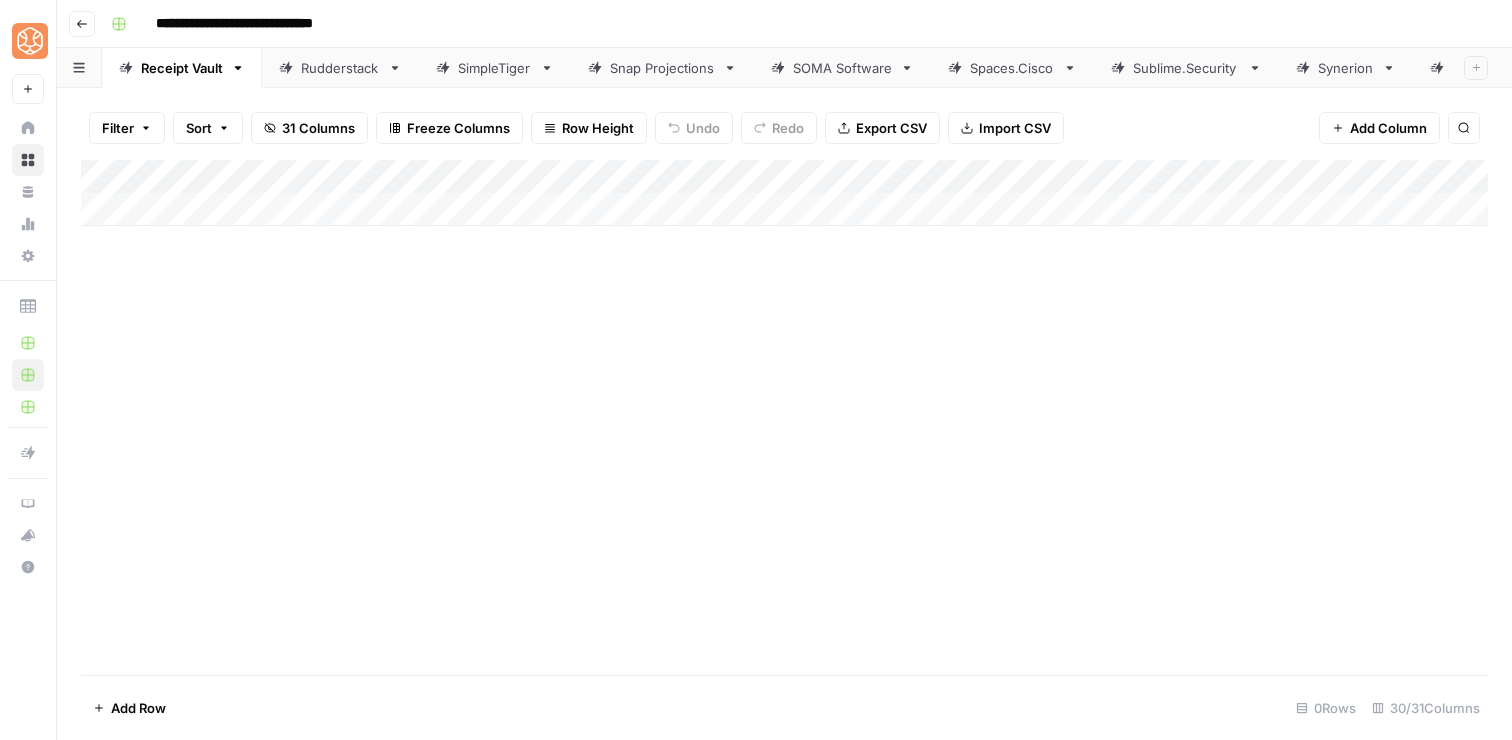 click on "Synerion" at bounding box center [1346, 68] 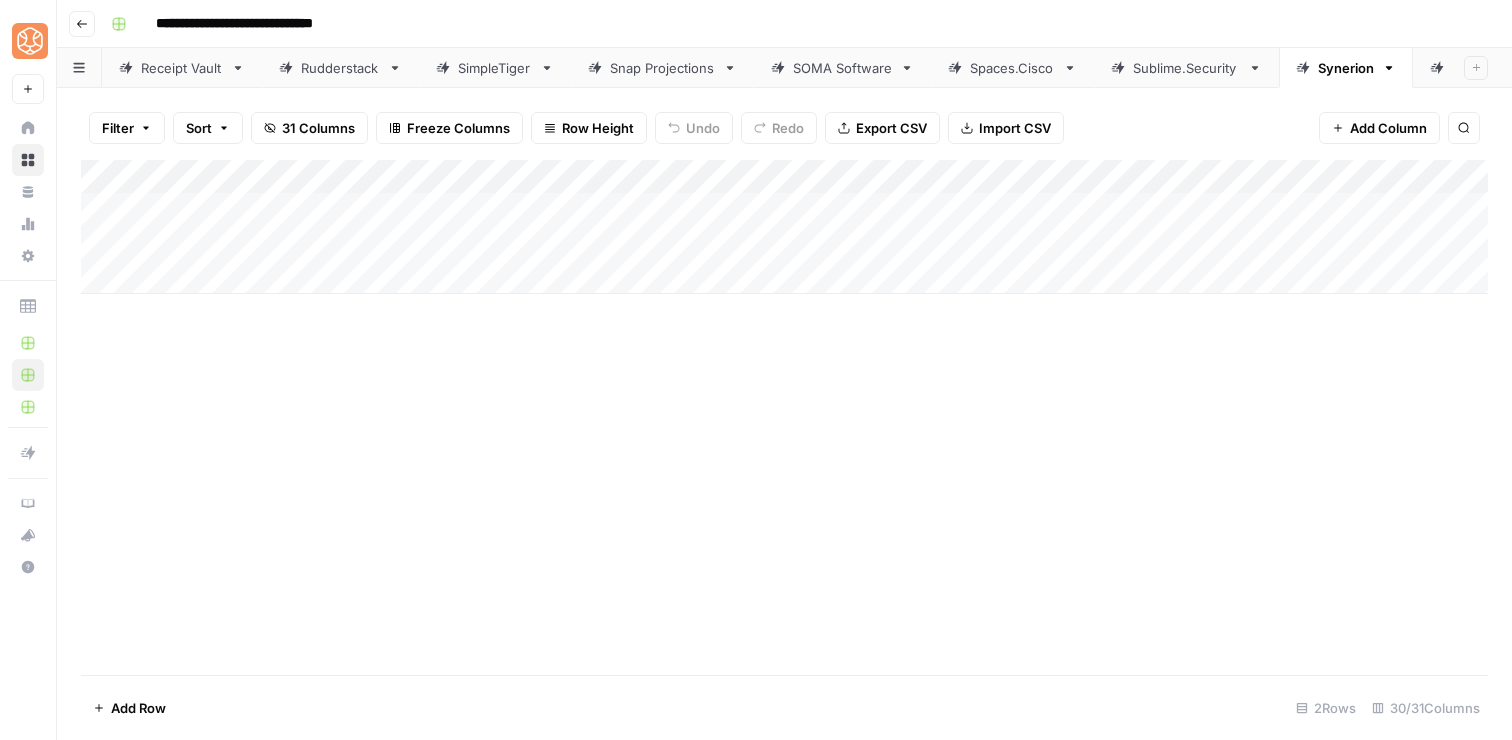 click on "Add Column" at bounding box center (784, 227) 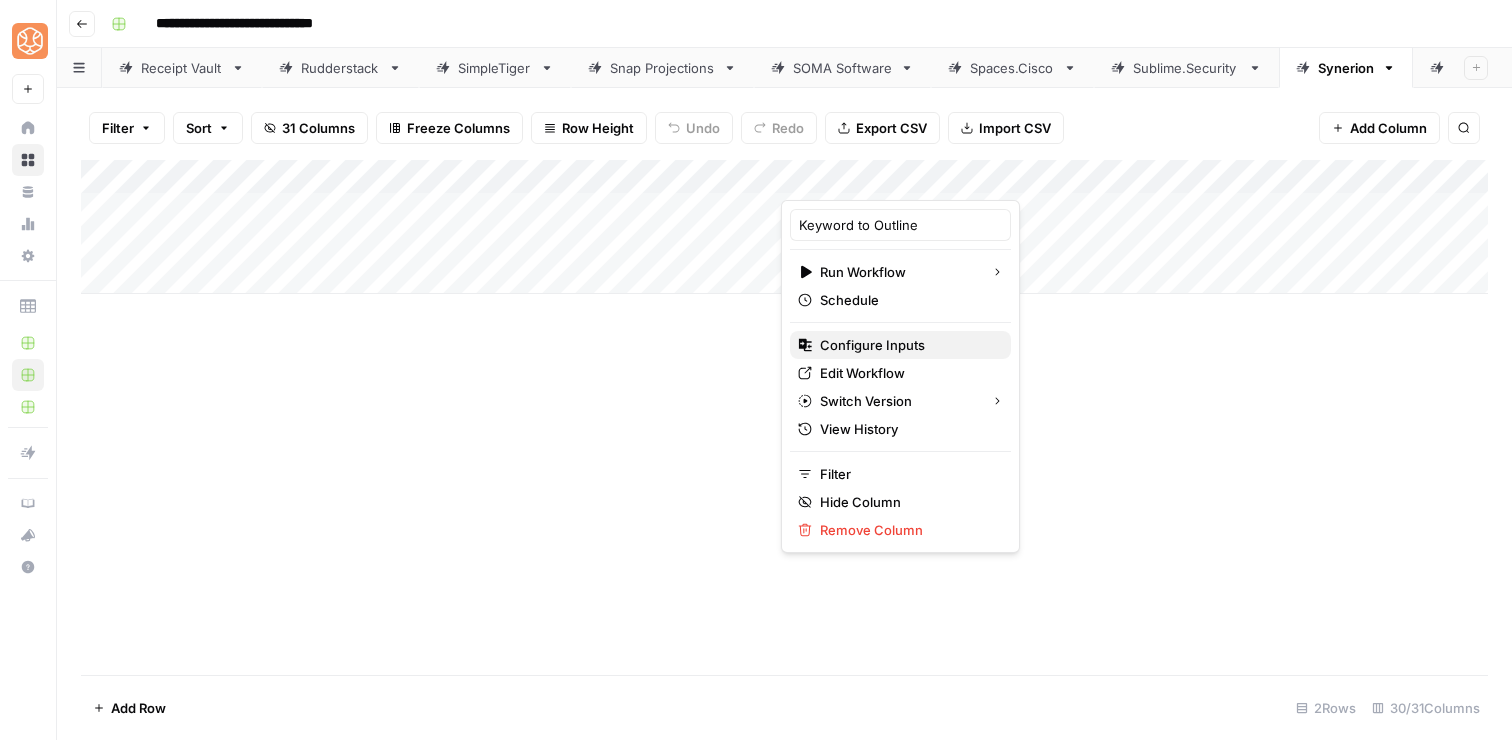click on "Configure Inputs" at bounding box center (907, 345) 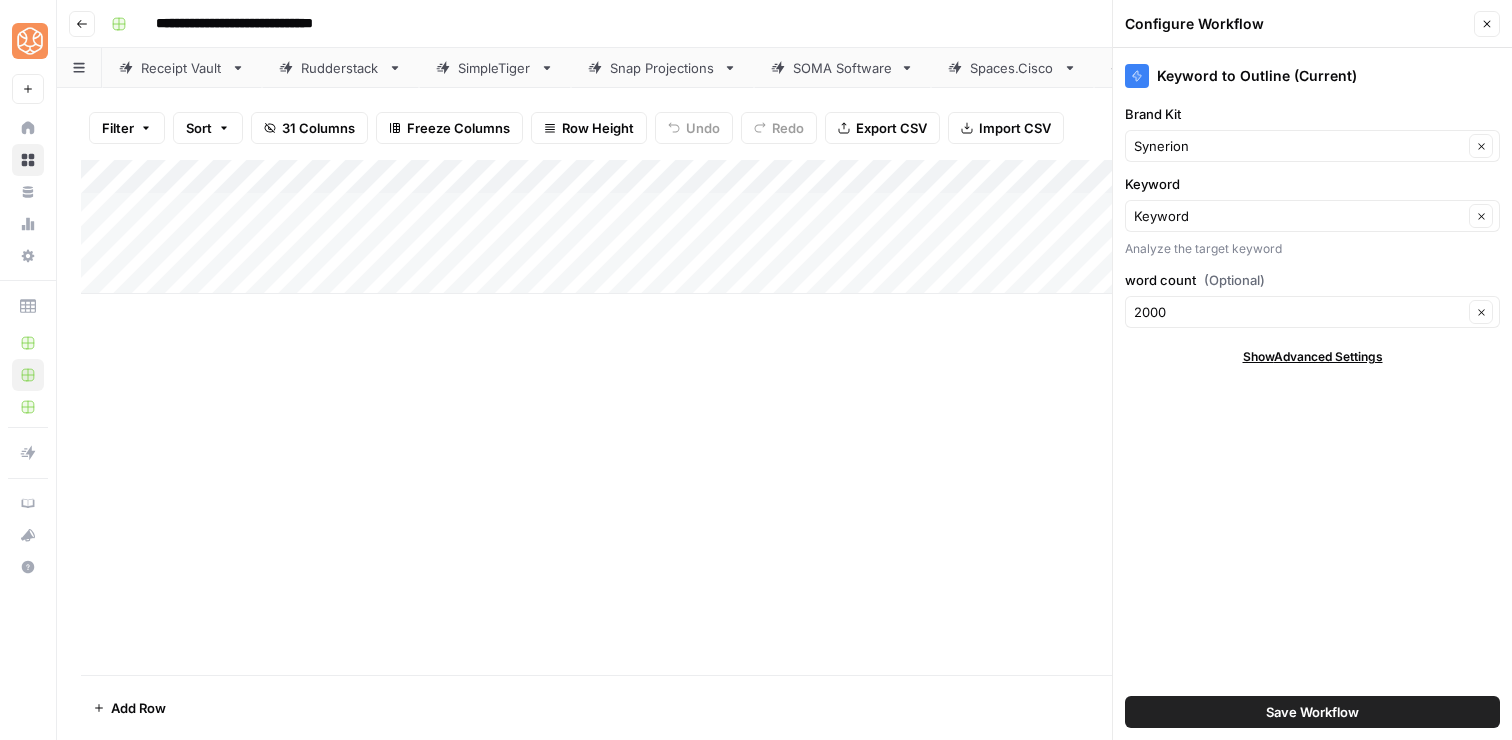 click on "Save Workflow" at bounding box center [1312, 712] 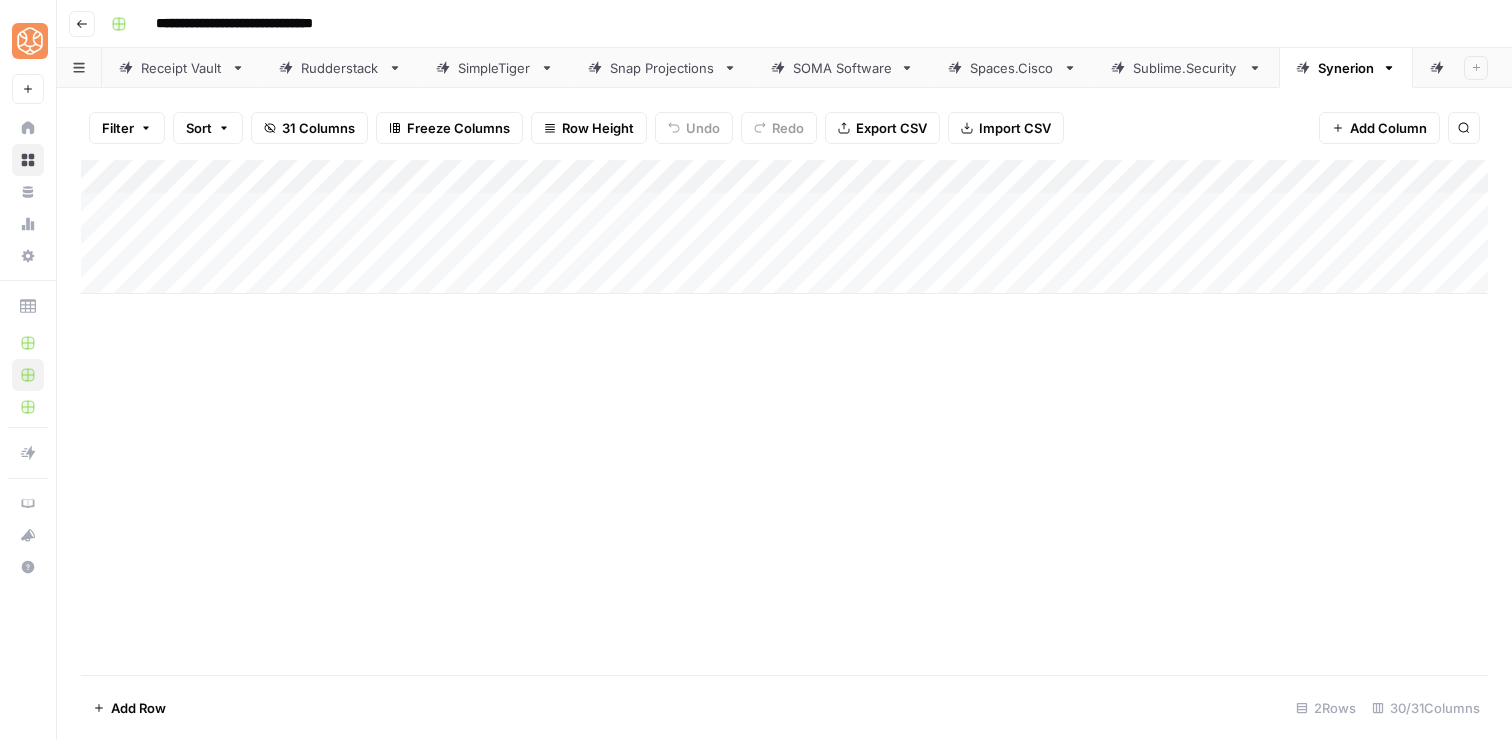 click on "Add Column" at bounding box center (784, 227) 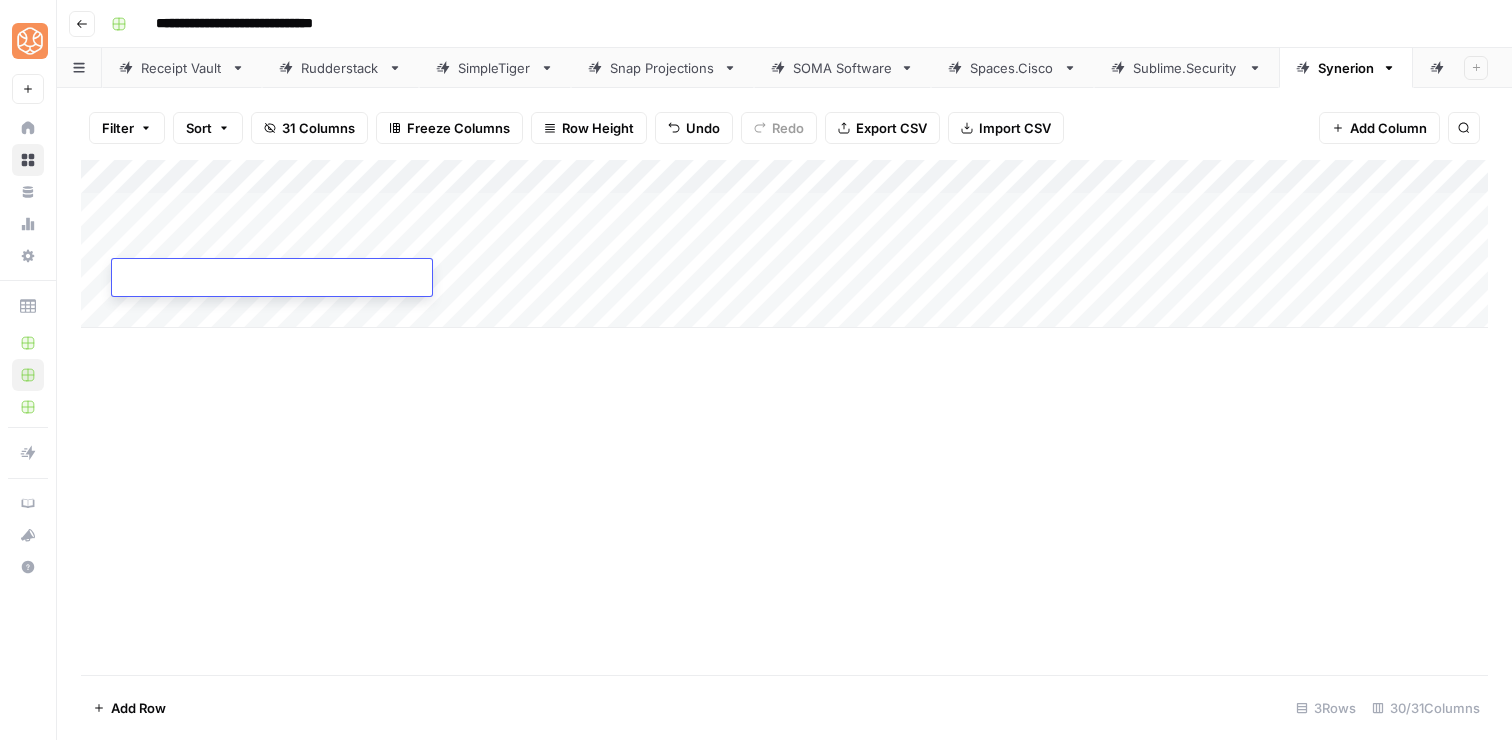 type on "**********" 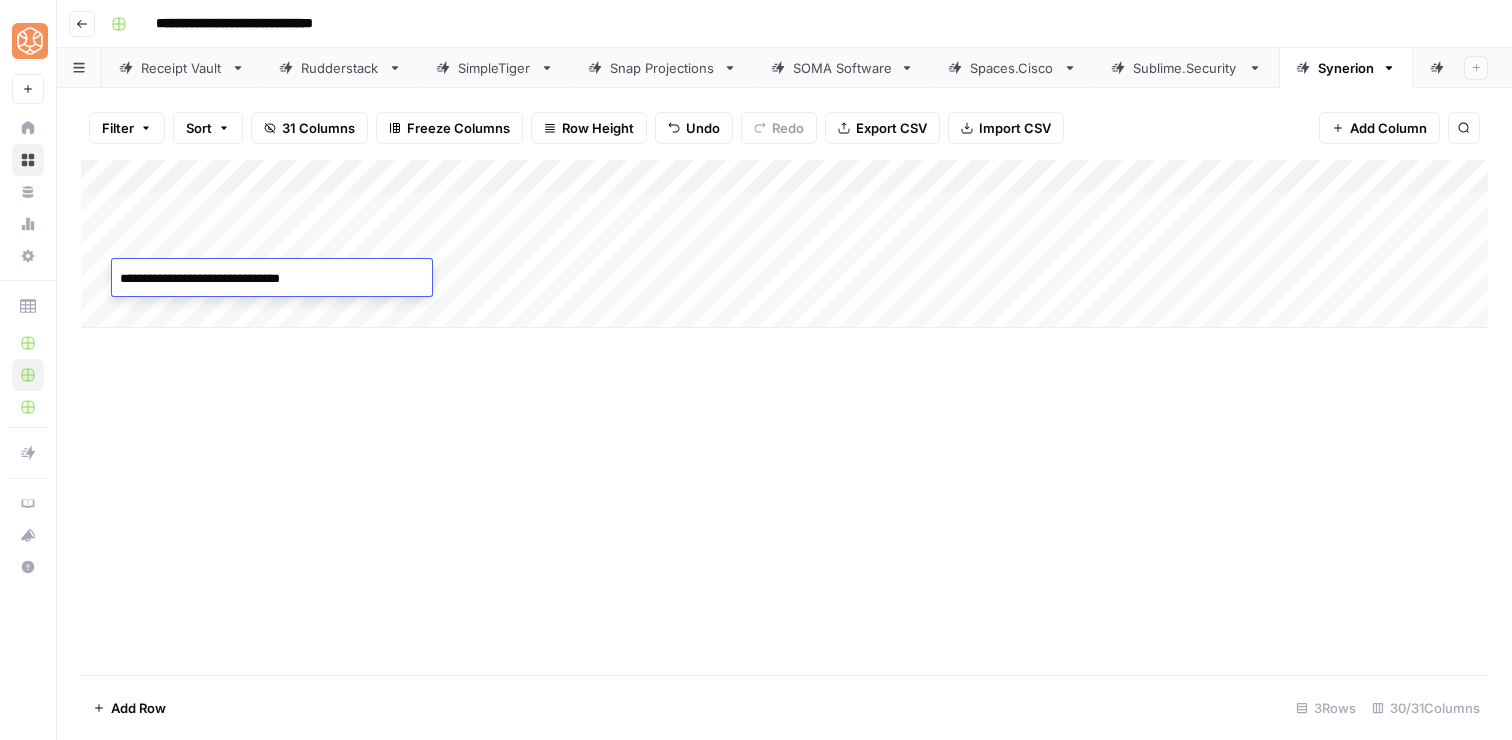 click on "Add Column" at bounding box center [784, 417] 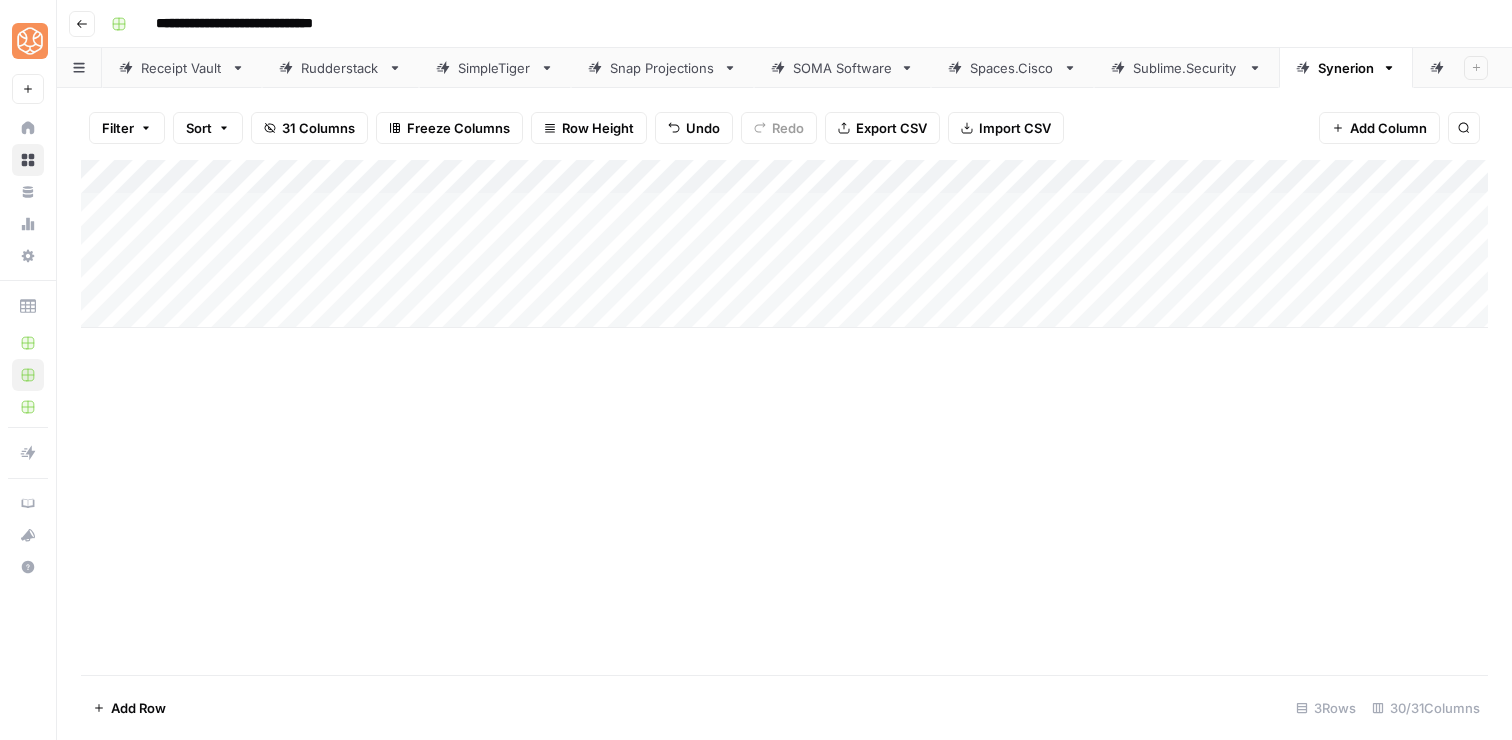 click on "Add Column" at bounding box center (784, 244) 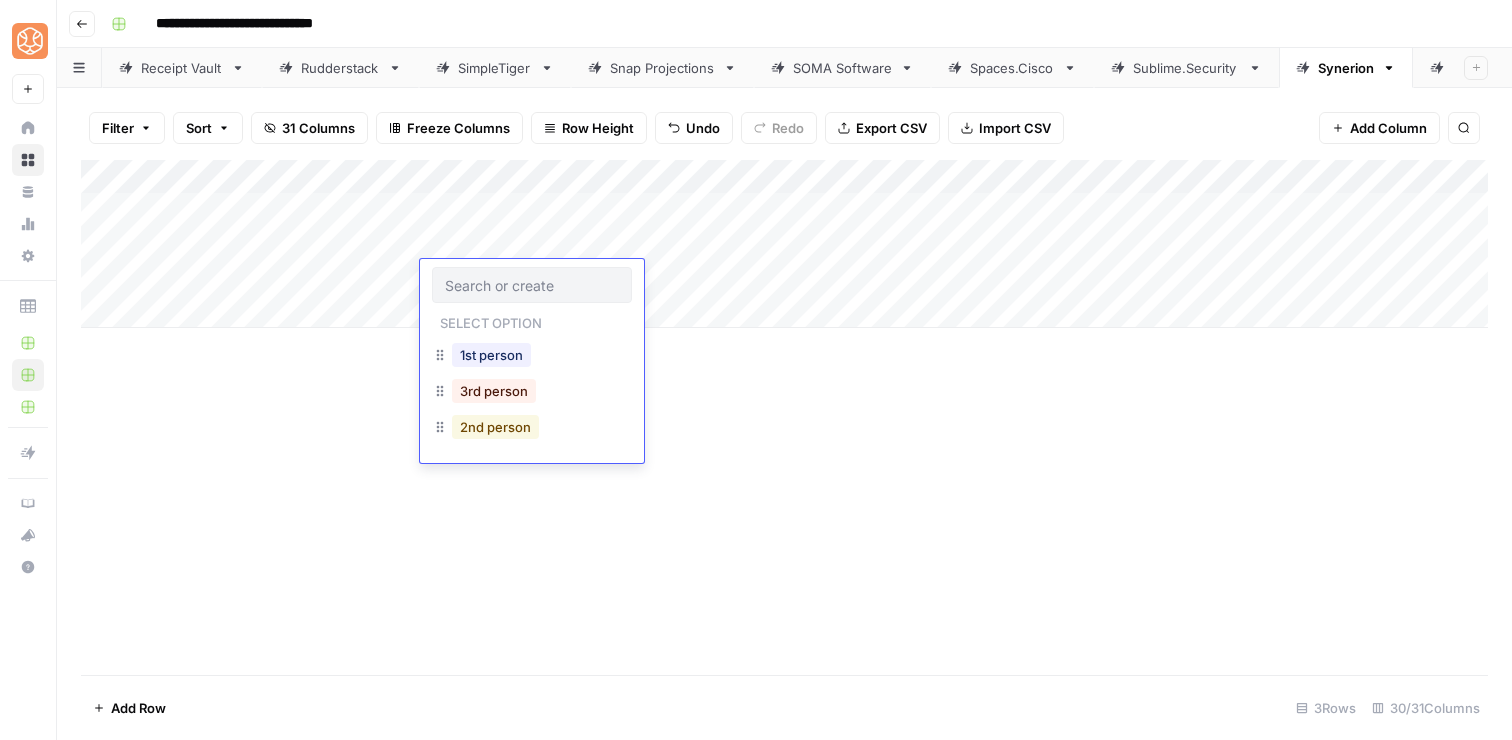 click on "2nd person" at bounding box center [495, 427] 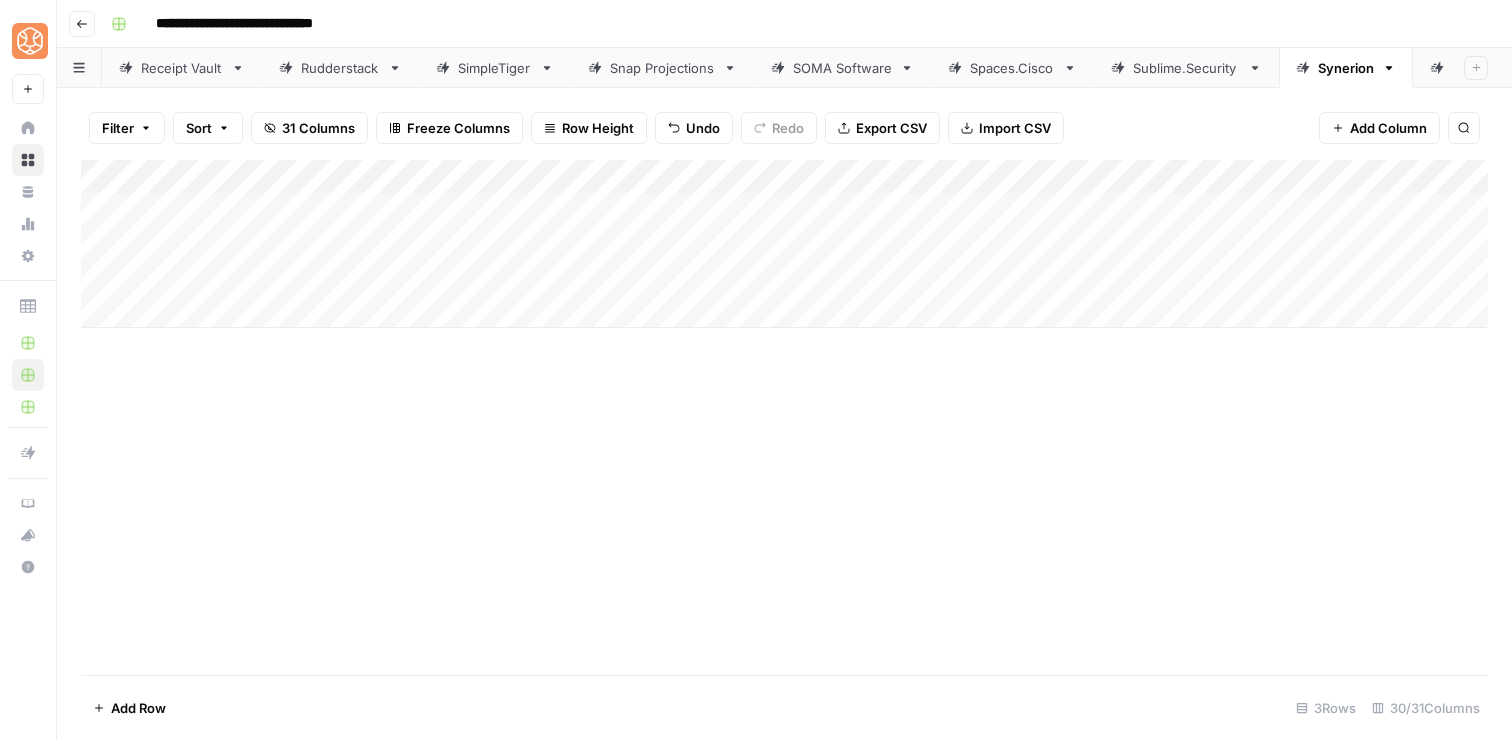 click on "Add Column" at bounding box center (784, 417) 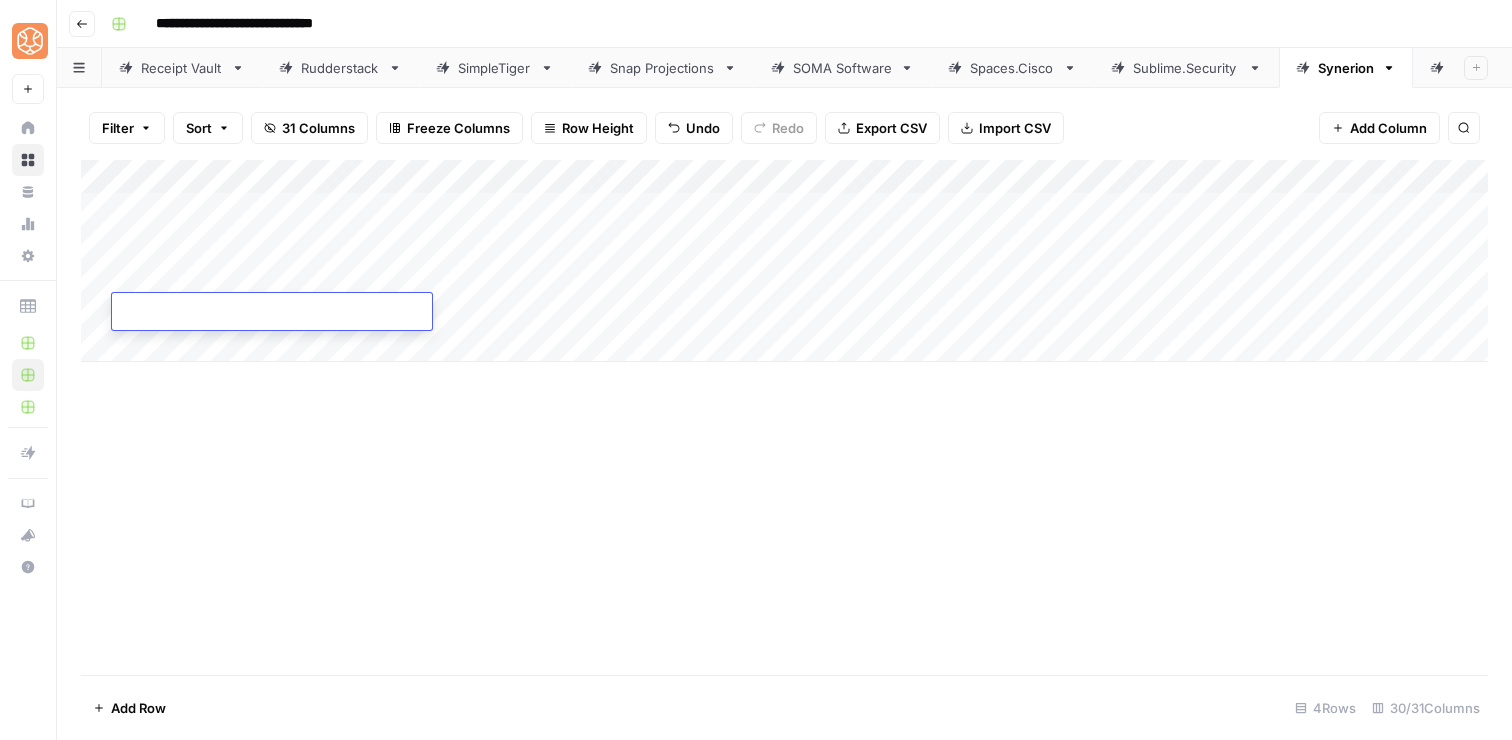 type on "**********" 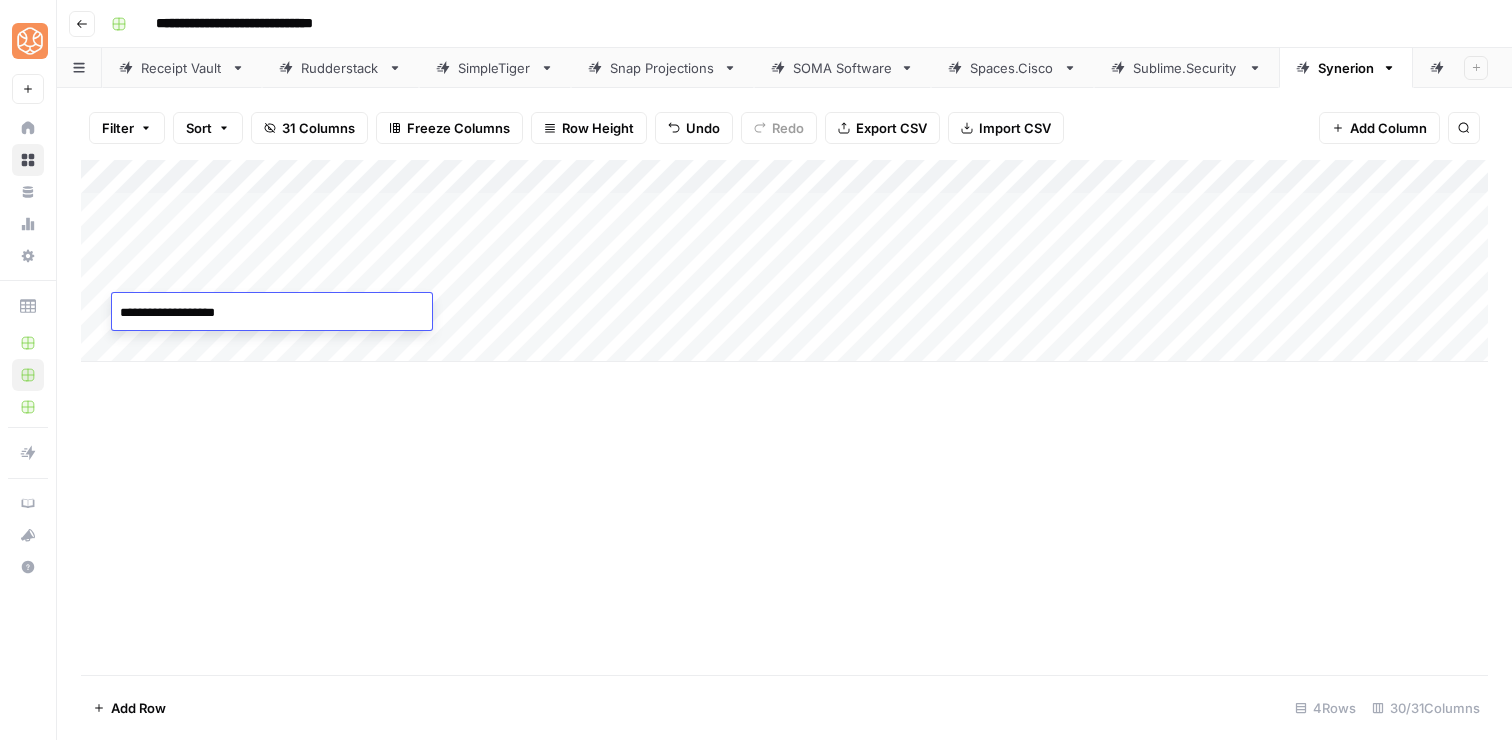 click on "Add Column" at bounding box center (784, 417) 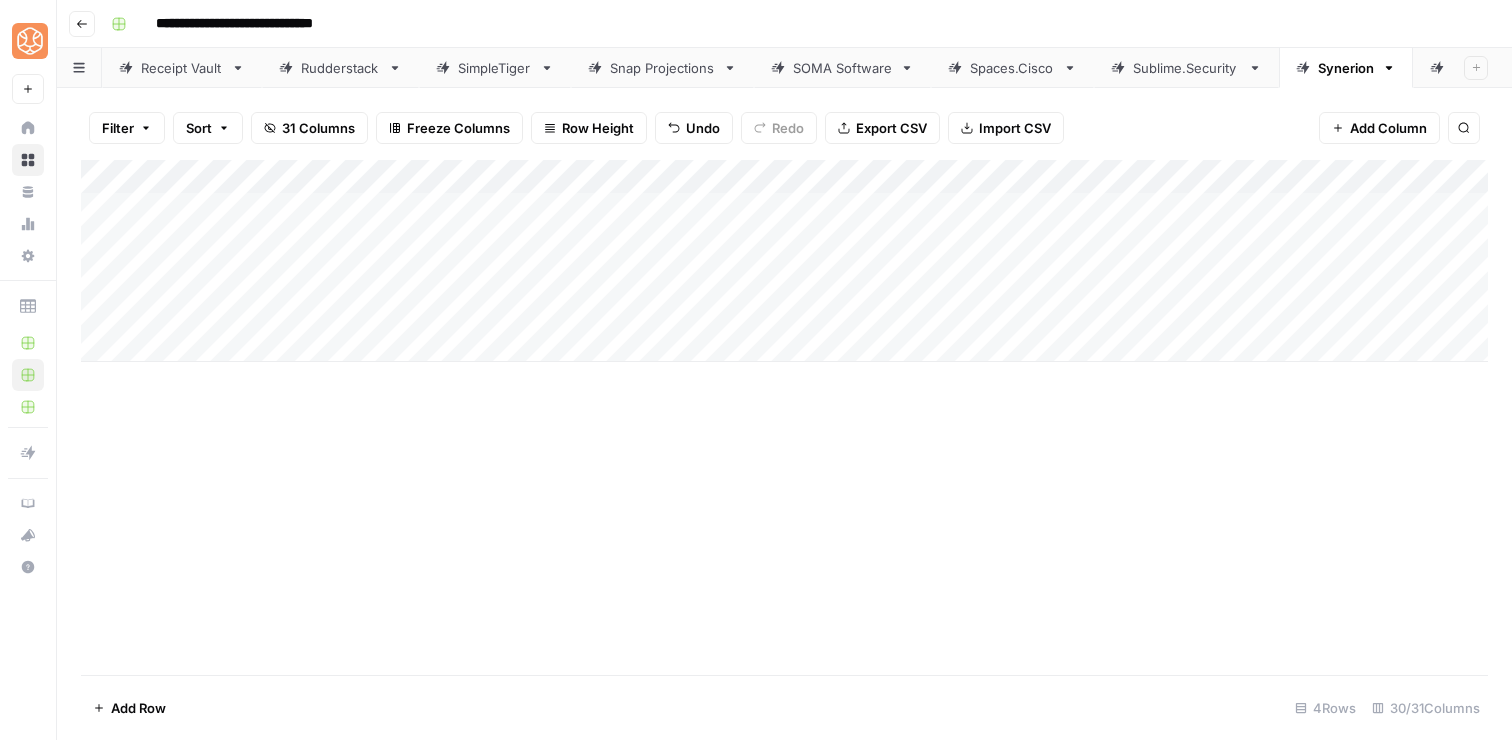 click on "Add Column" at bounding box center [784, 261] 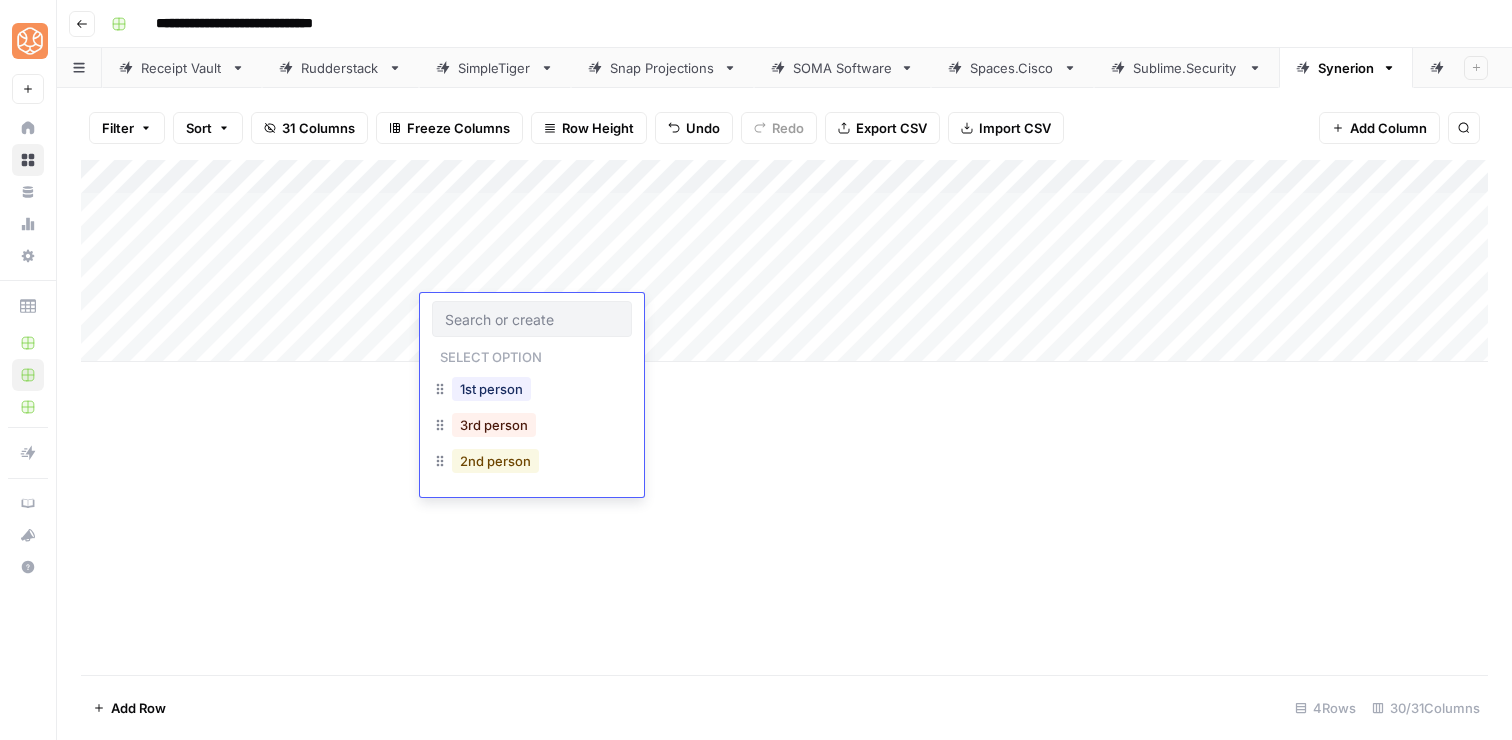 click on "2nd person" at bounding box center [495, 461] 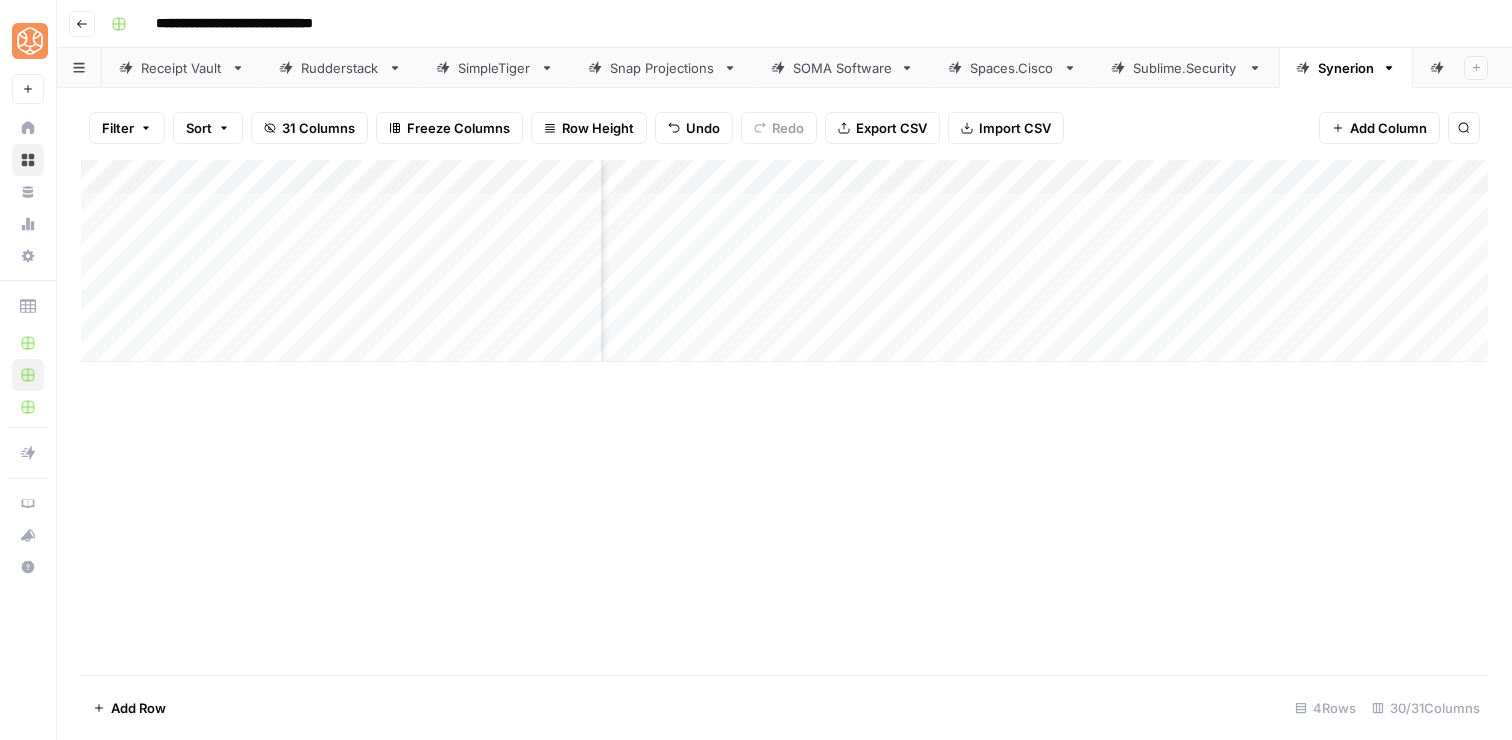scroll, scrollTop: 0, scrollLeft: 1420, axis: horizontal 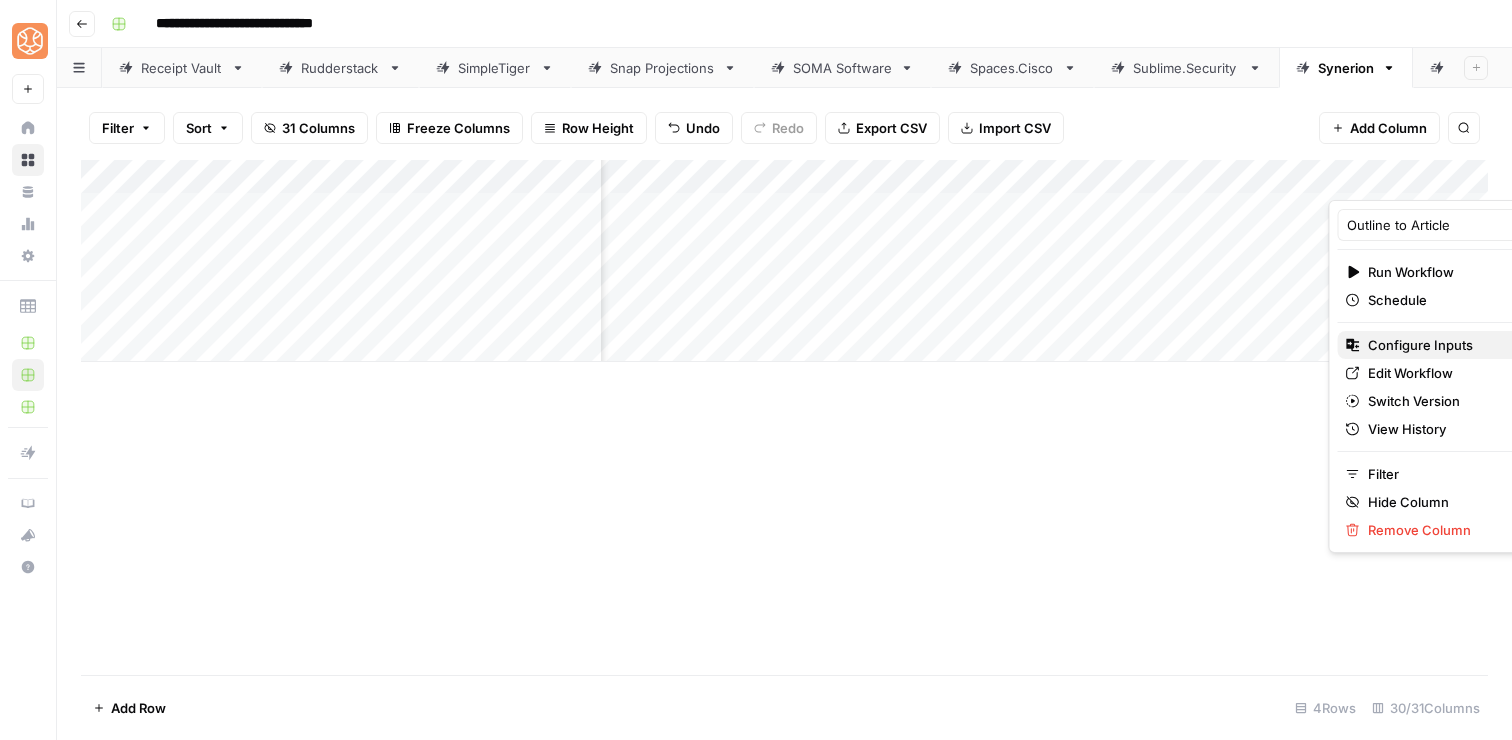 click on "Configure Inputs" at bounding box center [1455, 345] 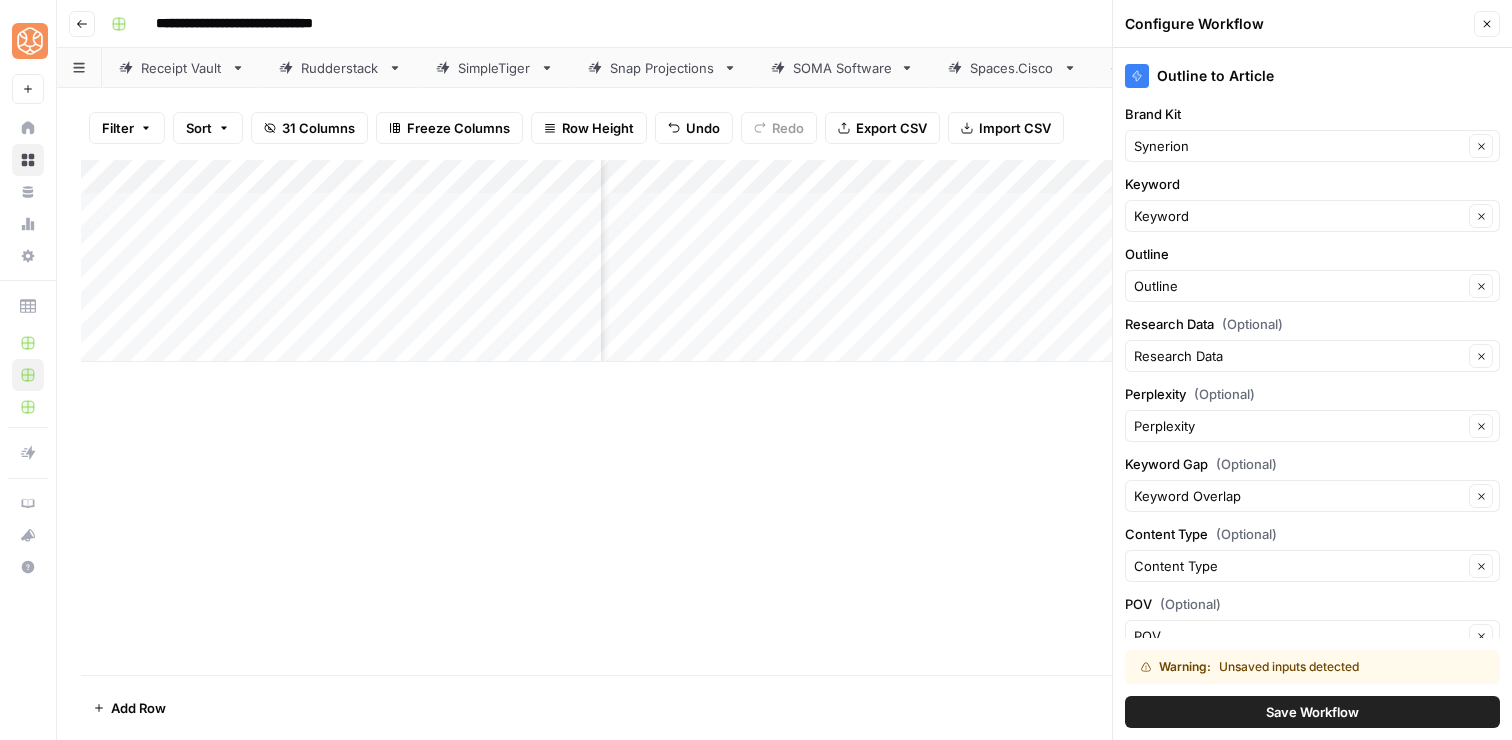 scroll, scrollTop: 130, scrollLeft: 0, axis: vertical 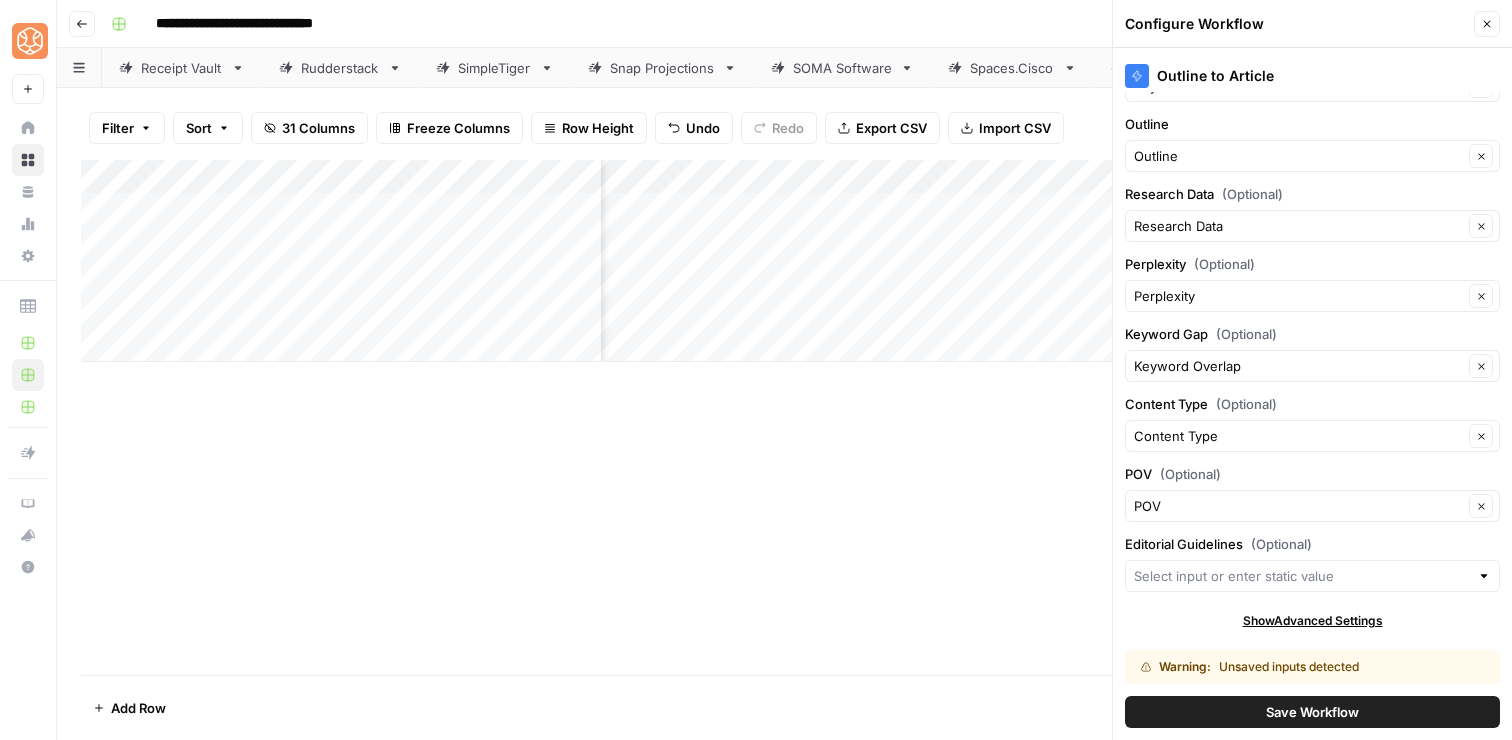 click on "Save Workflow" at bounding box center (1312, 712) 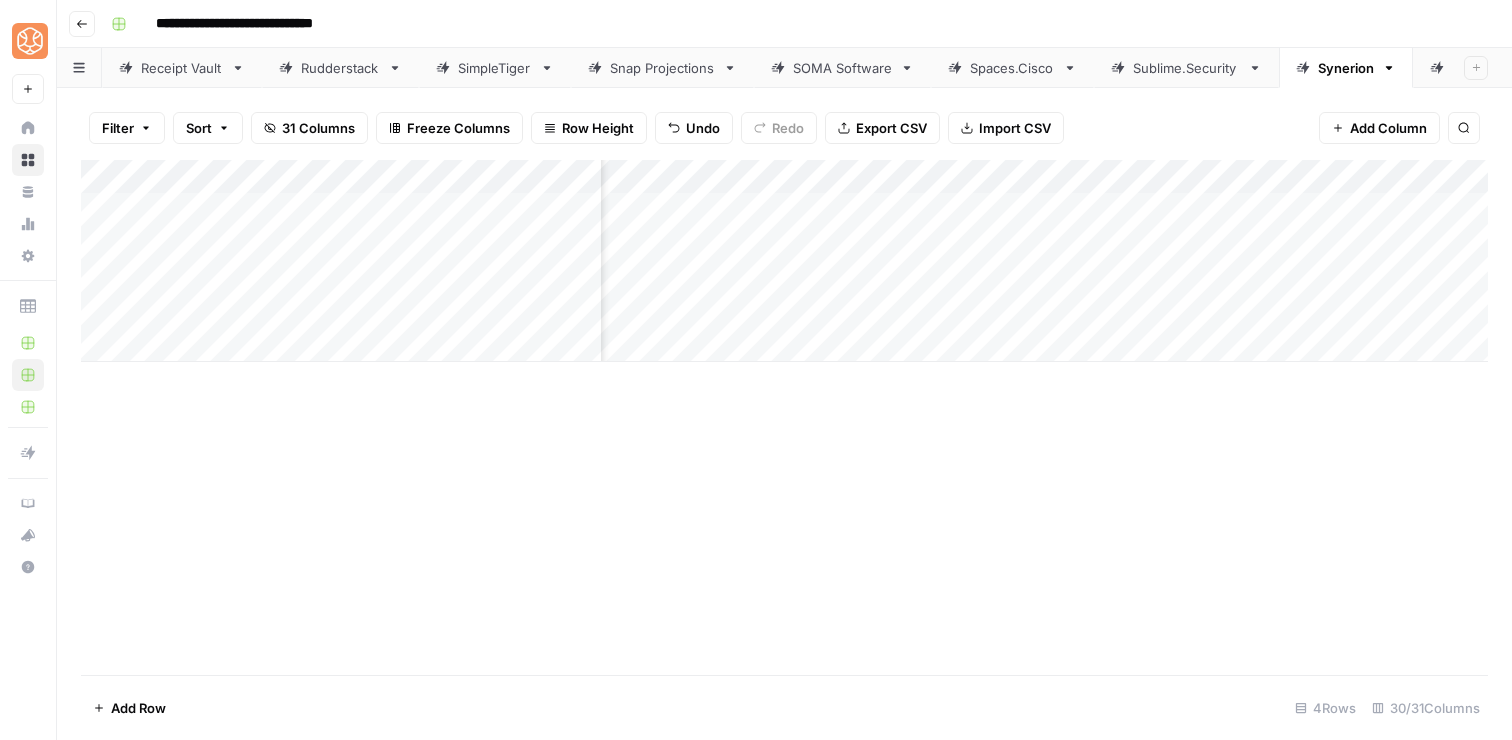 scroll, scrollTop: 0, scrollLeft: 0, axis: both 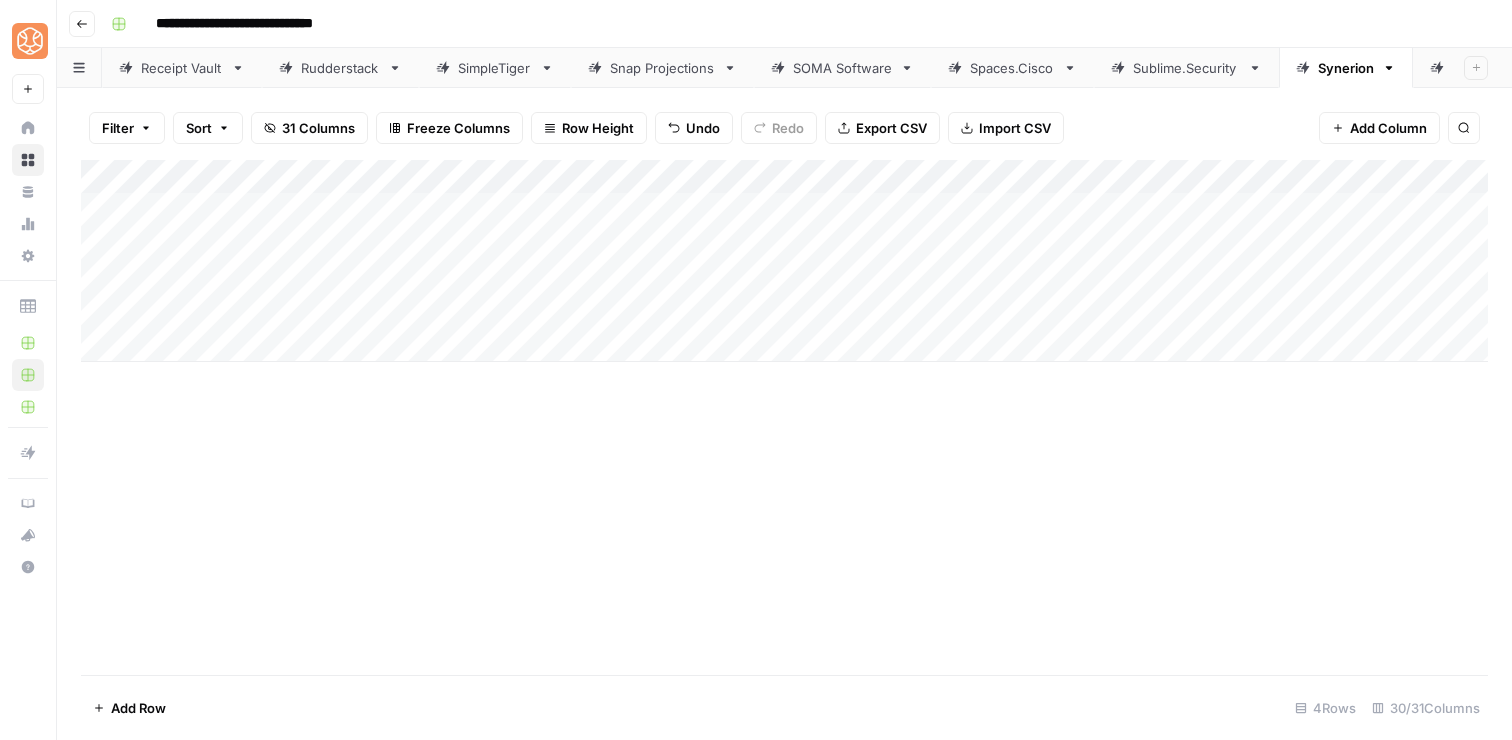 click on "Add Column" at bounding box center (784, 261) 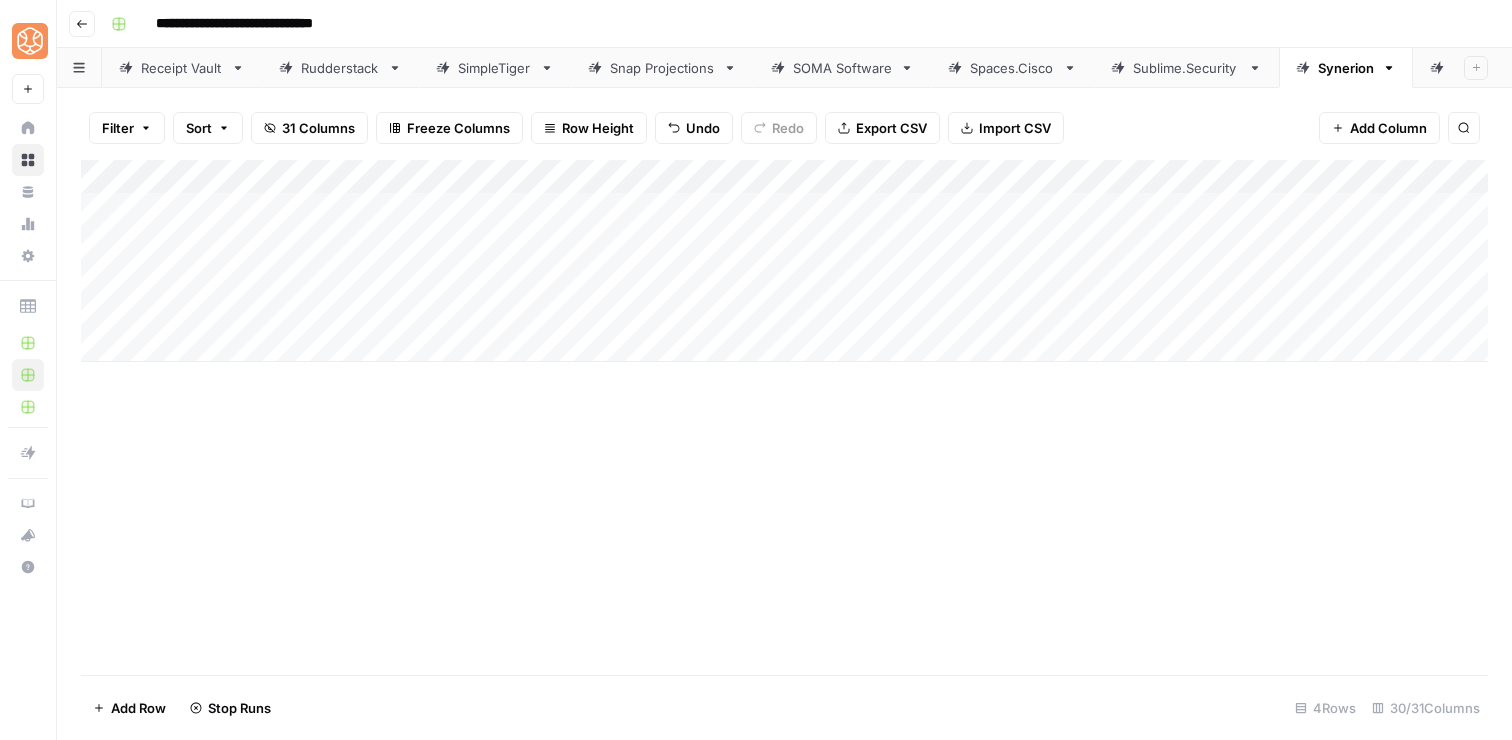 click on "Add Column" at bounding box center (784, 261) 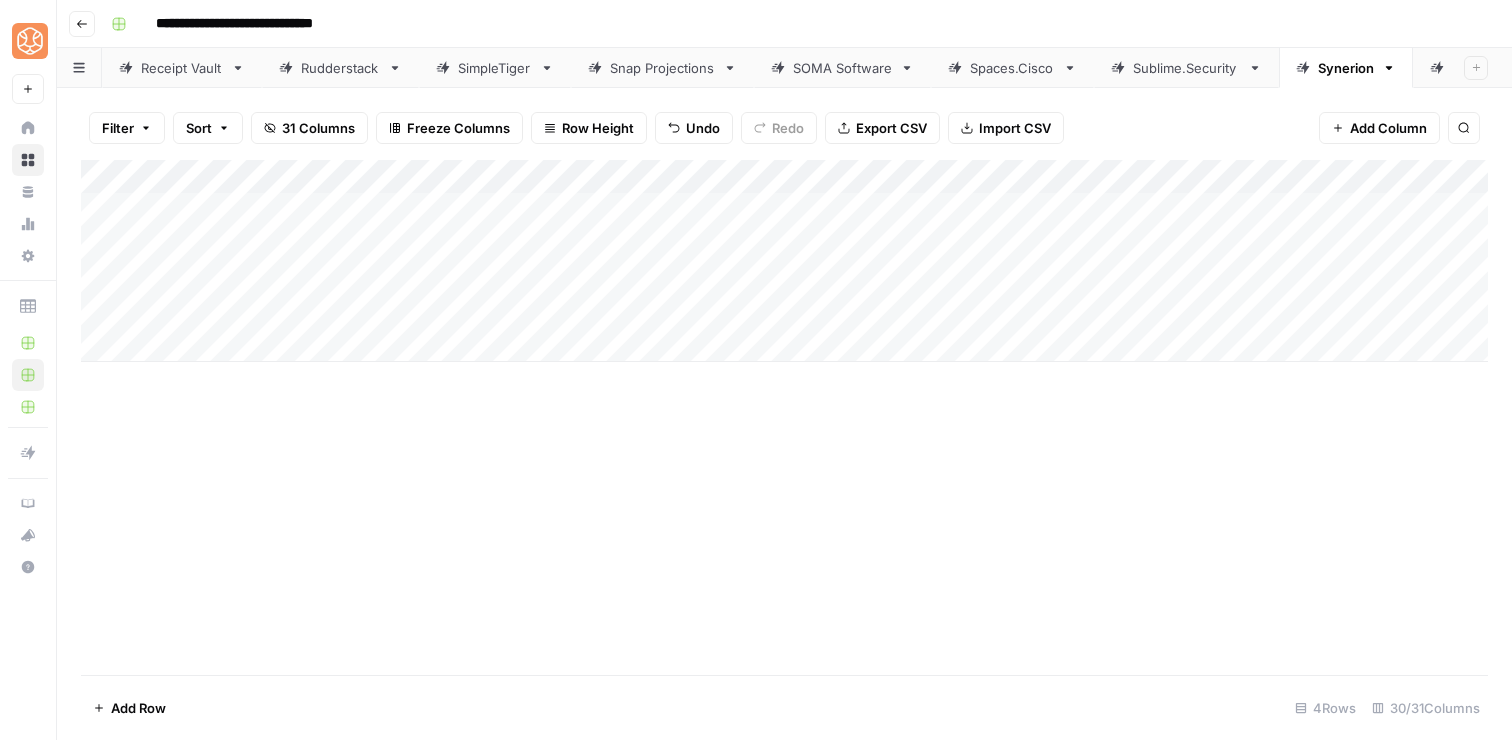 click on "Add Column" at bounding box center (784, 261) 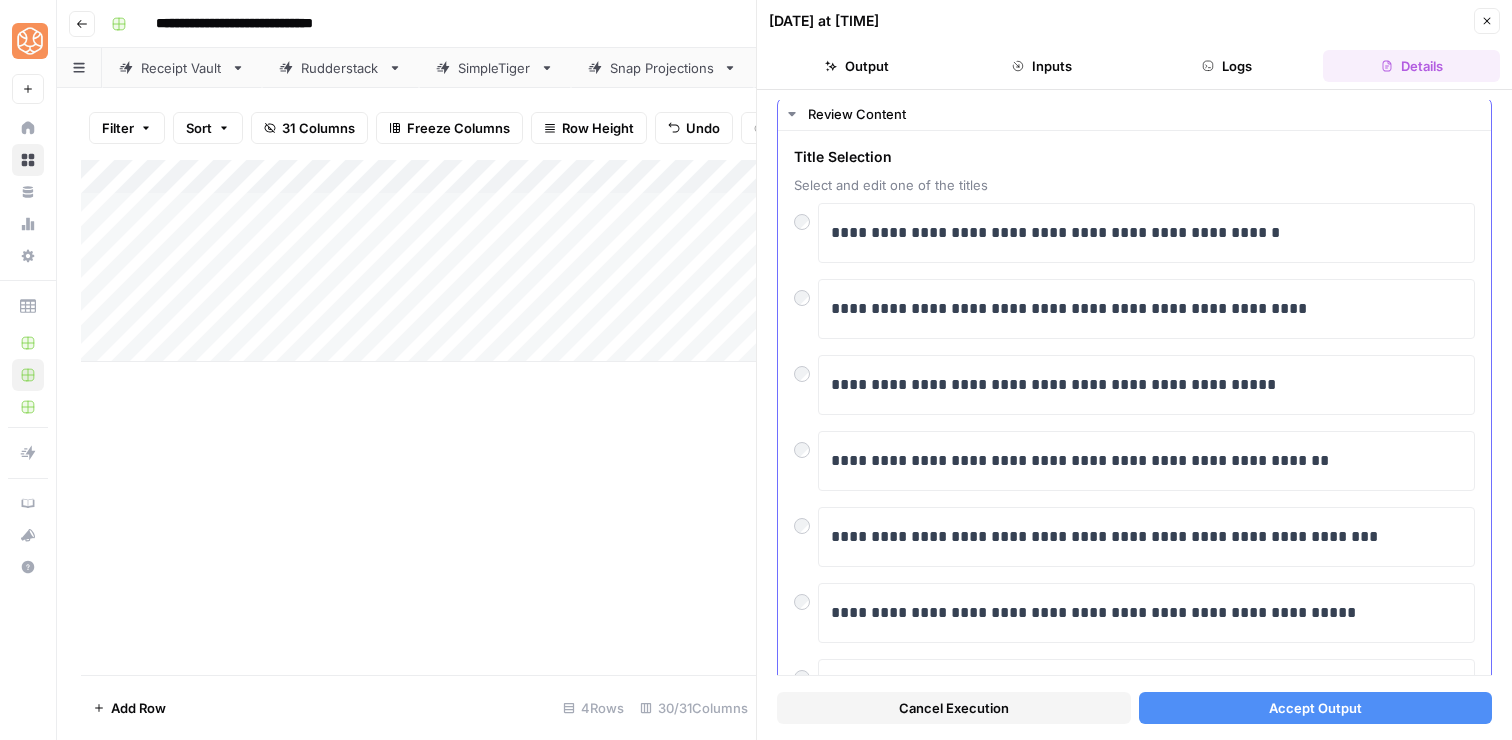 scroll, scrollTop: 56, scrollLeft: 0, axis: vertical 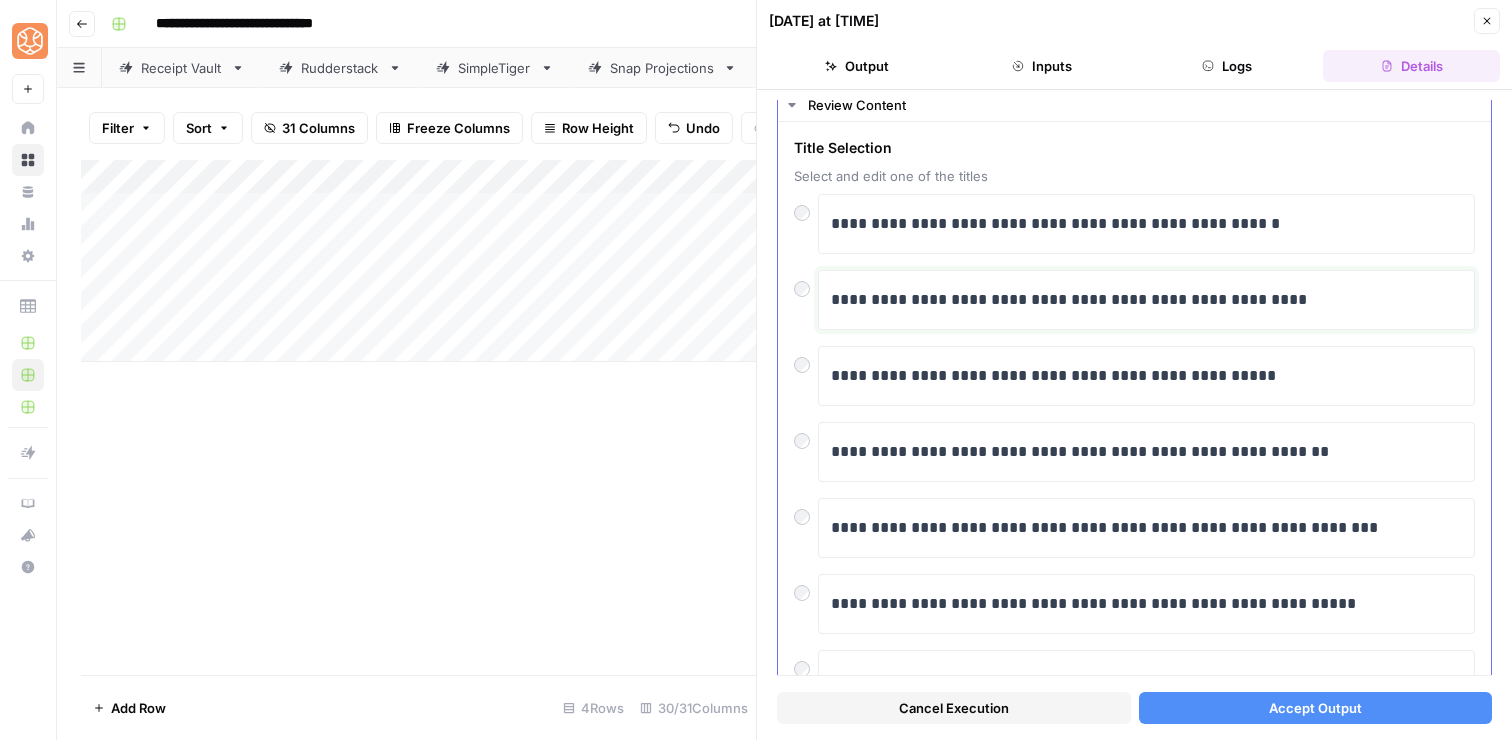click on "**********" at bounding box center [1146, 300] 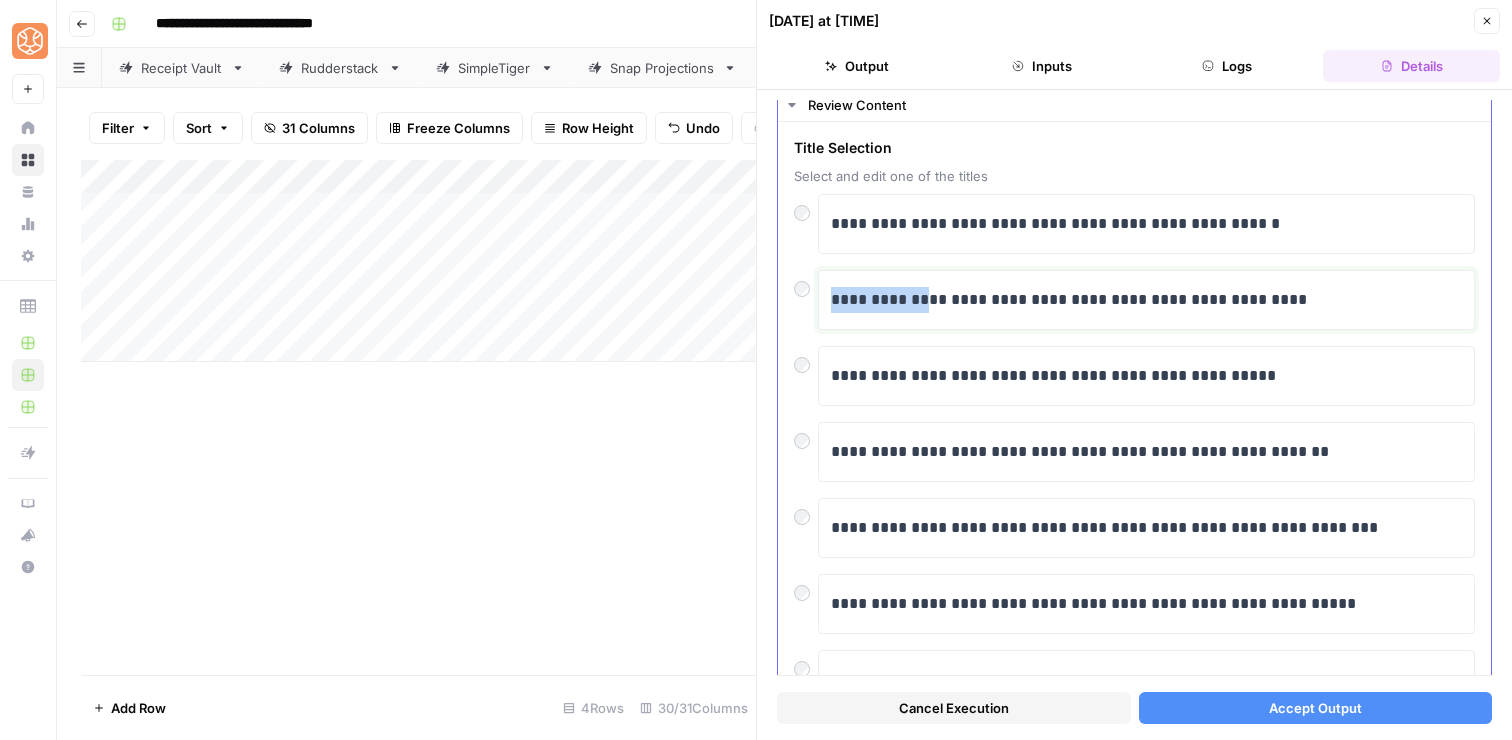 click on "**********" at bounding box center [1146, 300] 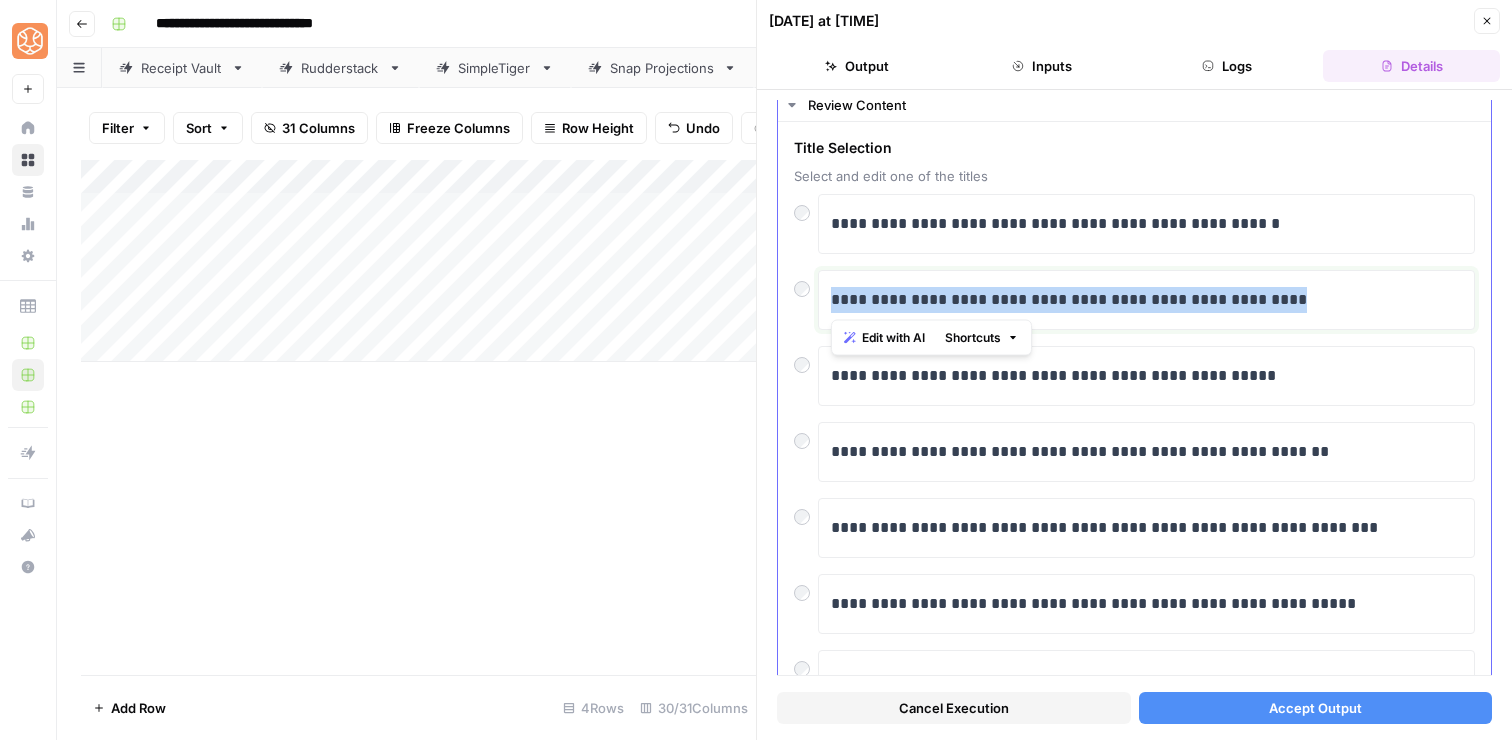 click on "**********" at bounding box center [1146, 300] 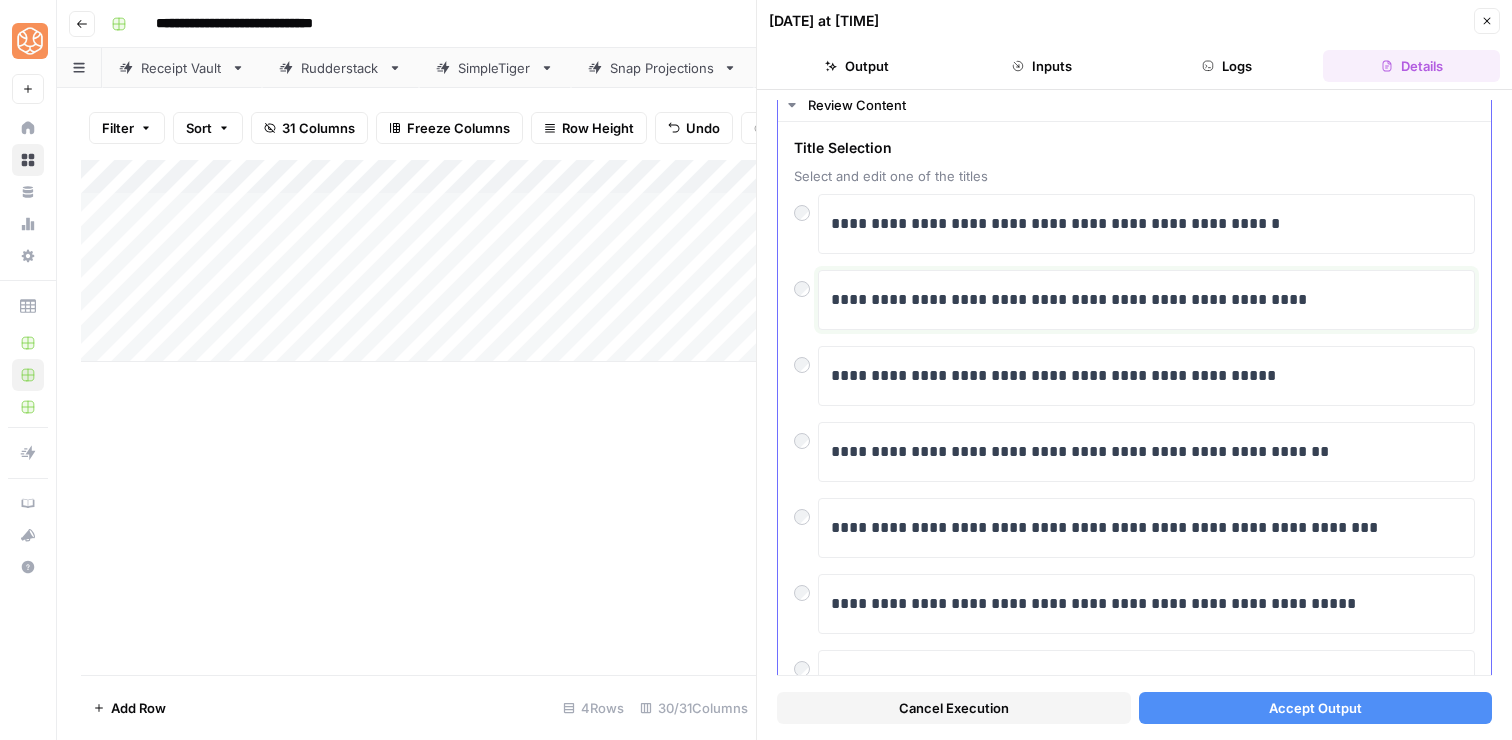 click on "**********" at bounding box center [1146, 300] 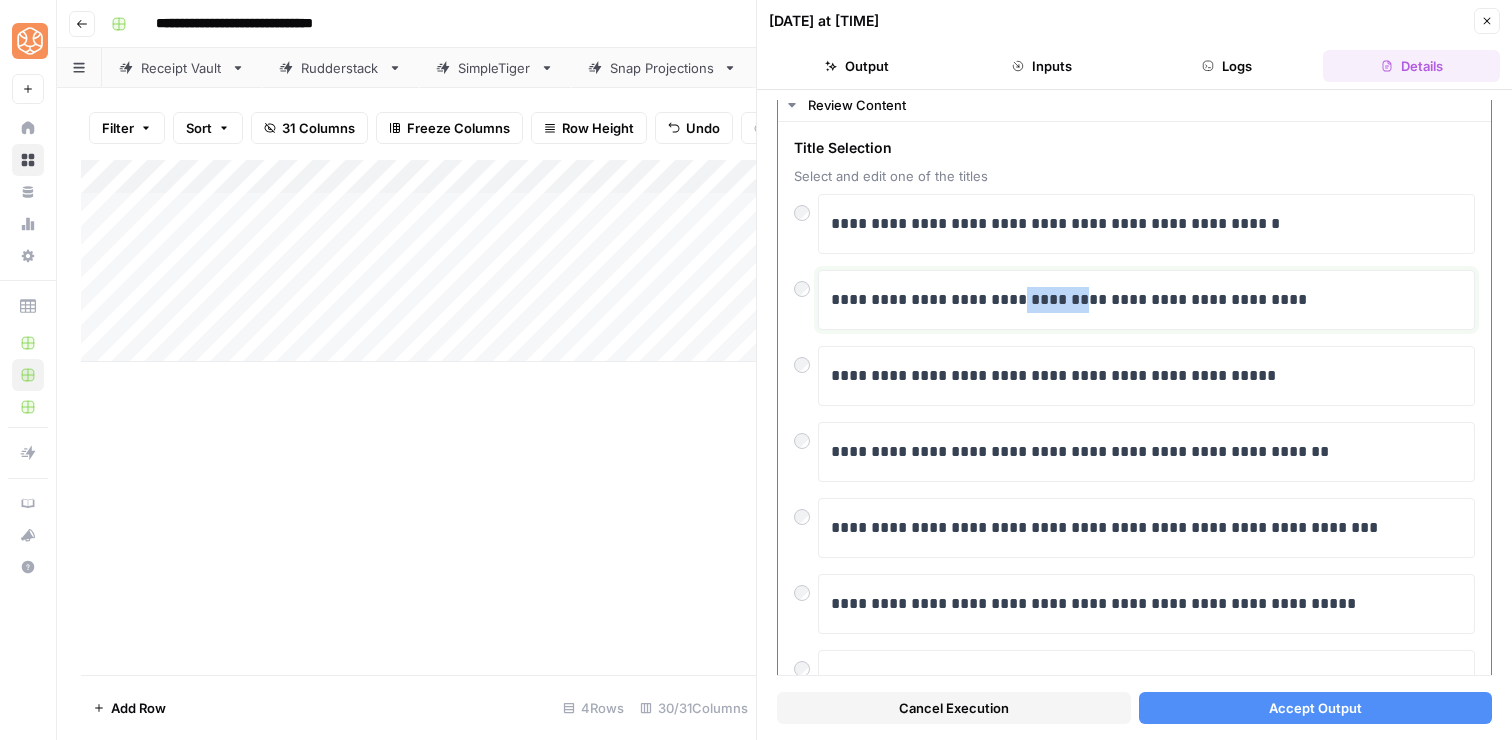 click on "**********" at bounding box center (1146, 300) 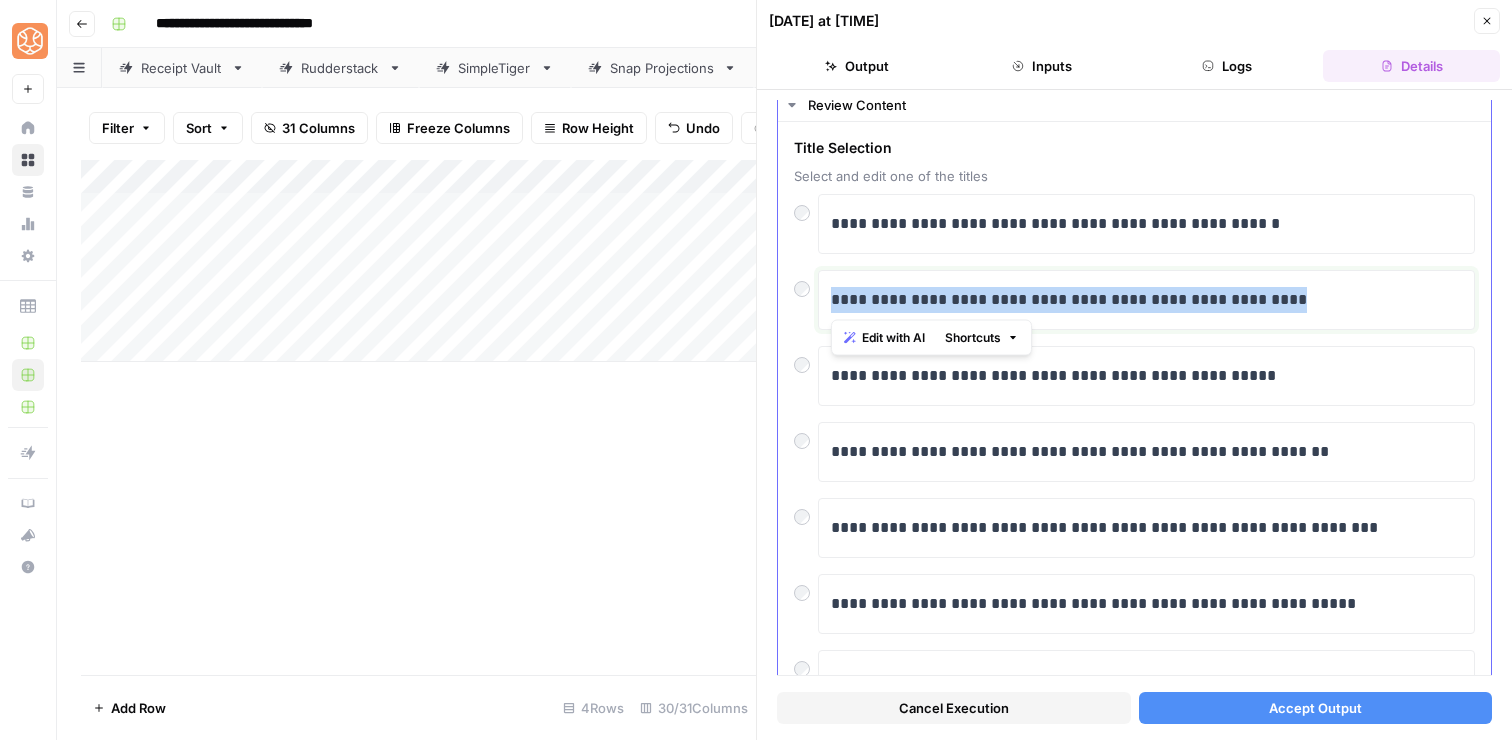 click on "**********" at bounding box center (1146, 300) 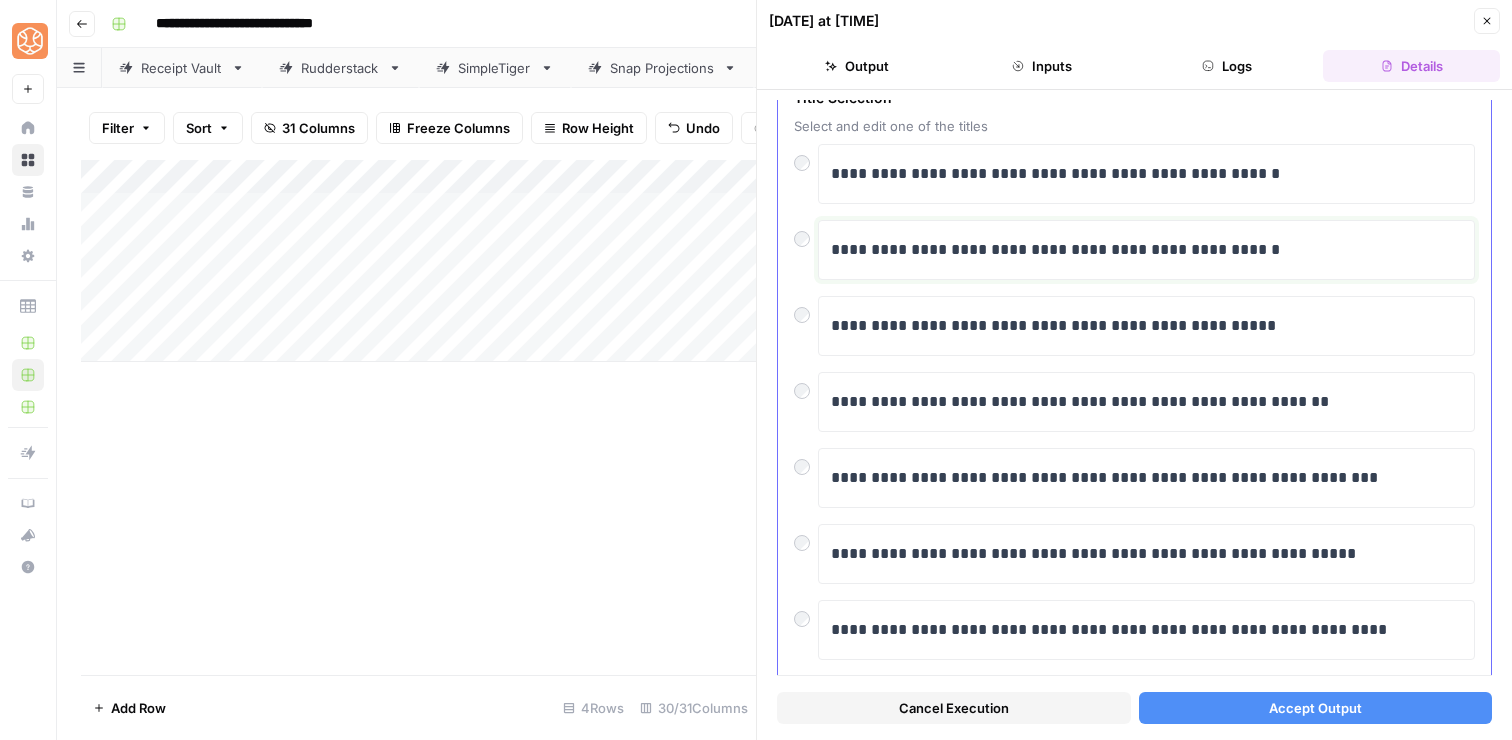 scroll, scrollTop: 107, scrollLeft: 0, axis: vertical 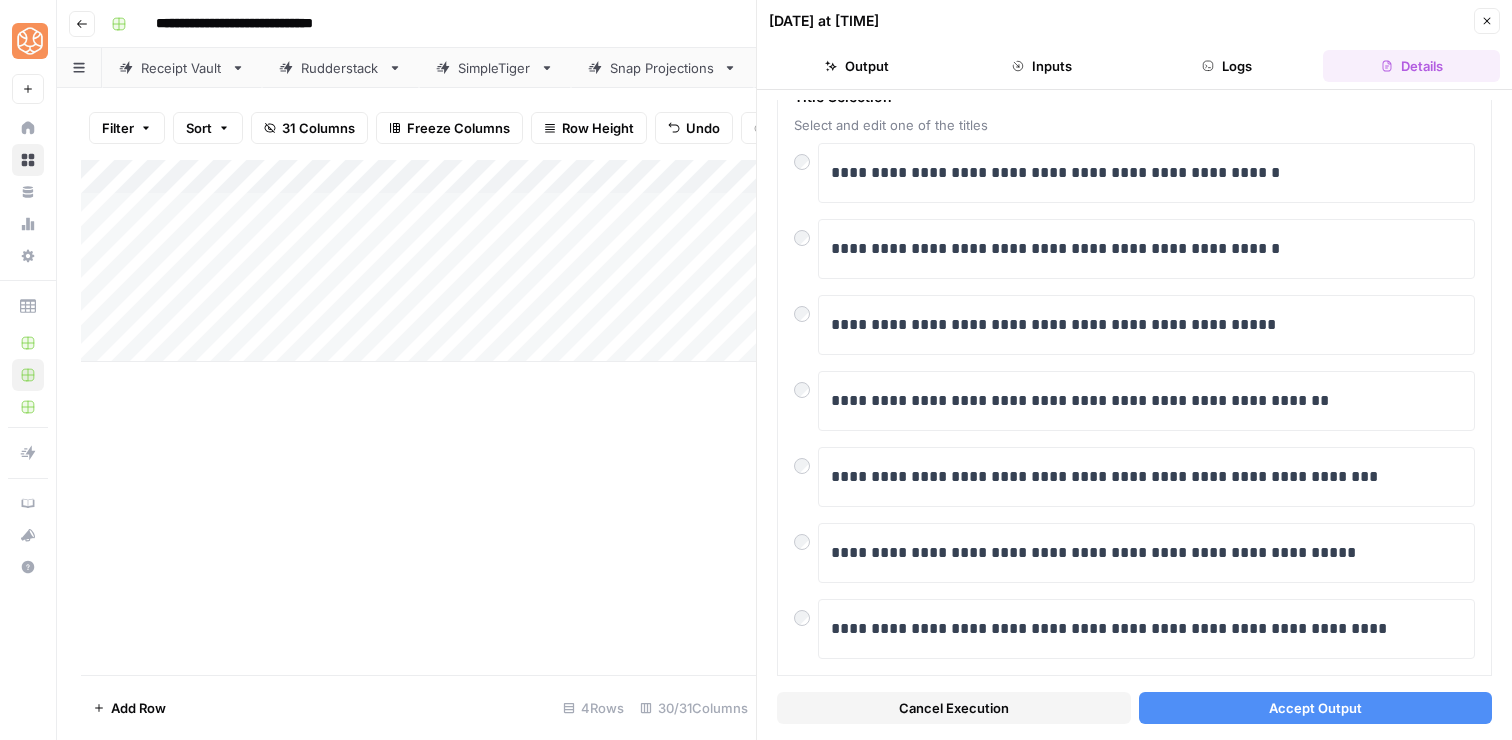 click on "Accept Output" at bounding box center (1315, 708) 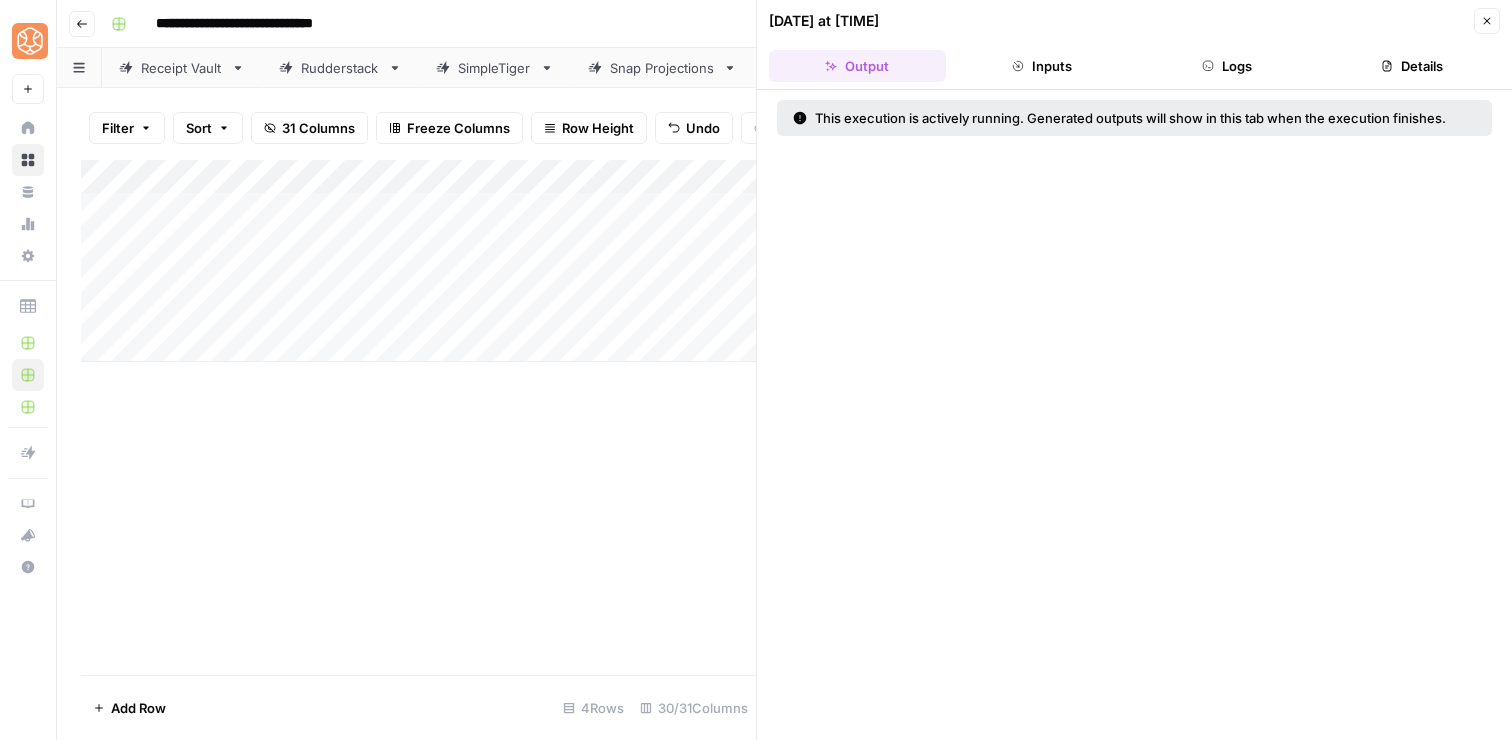 click 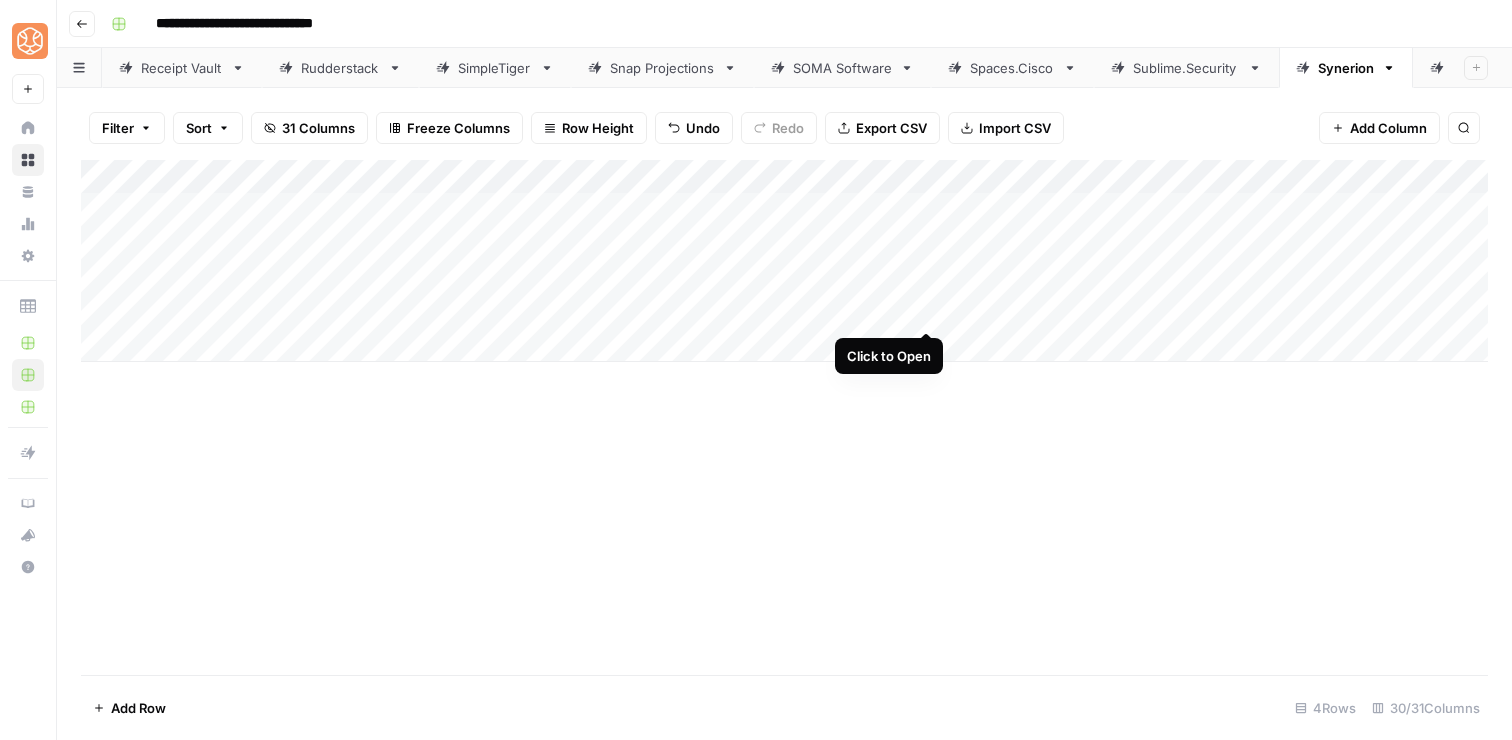 click on "Add Column" at bounding box center [784, 261] 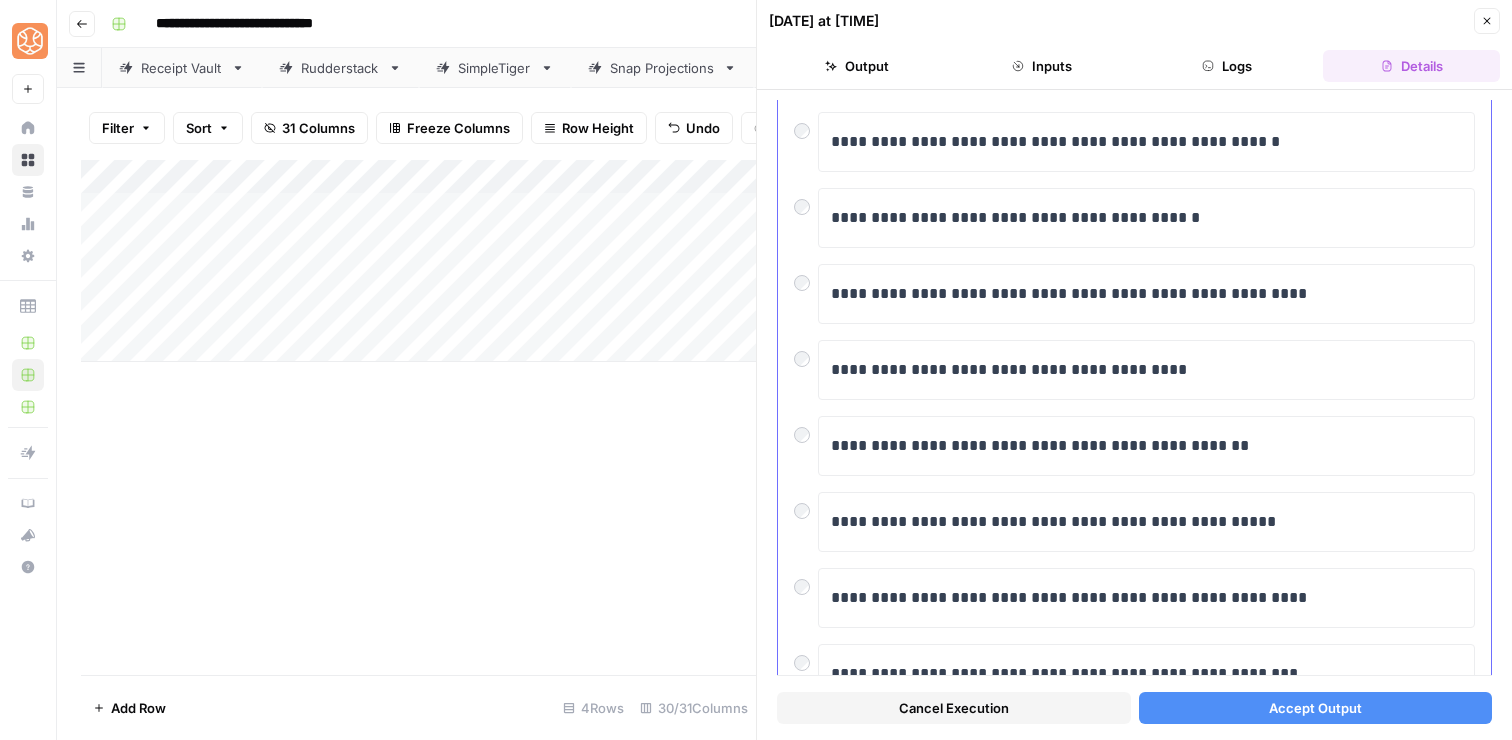 scroll, scrollTop: 155, scrollLeft: 0, axis: vertical 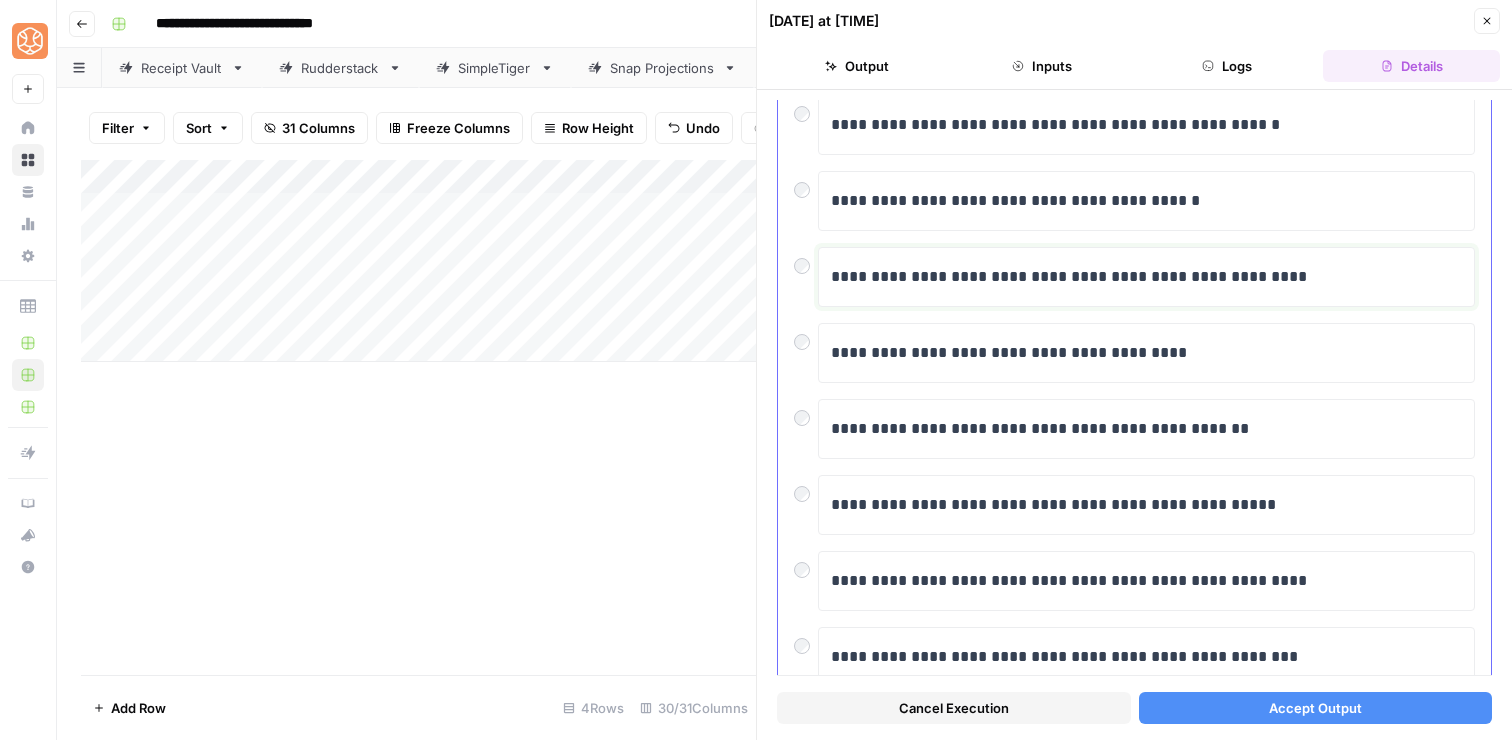 click on "**********" at bounding box center [1146, 277] 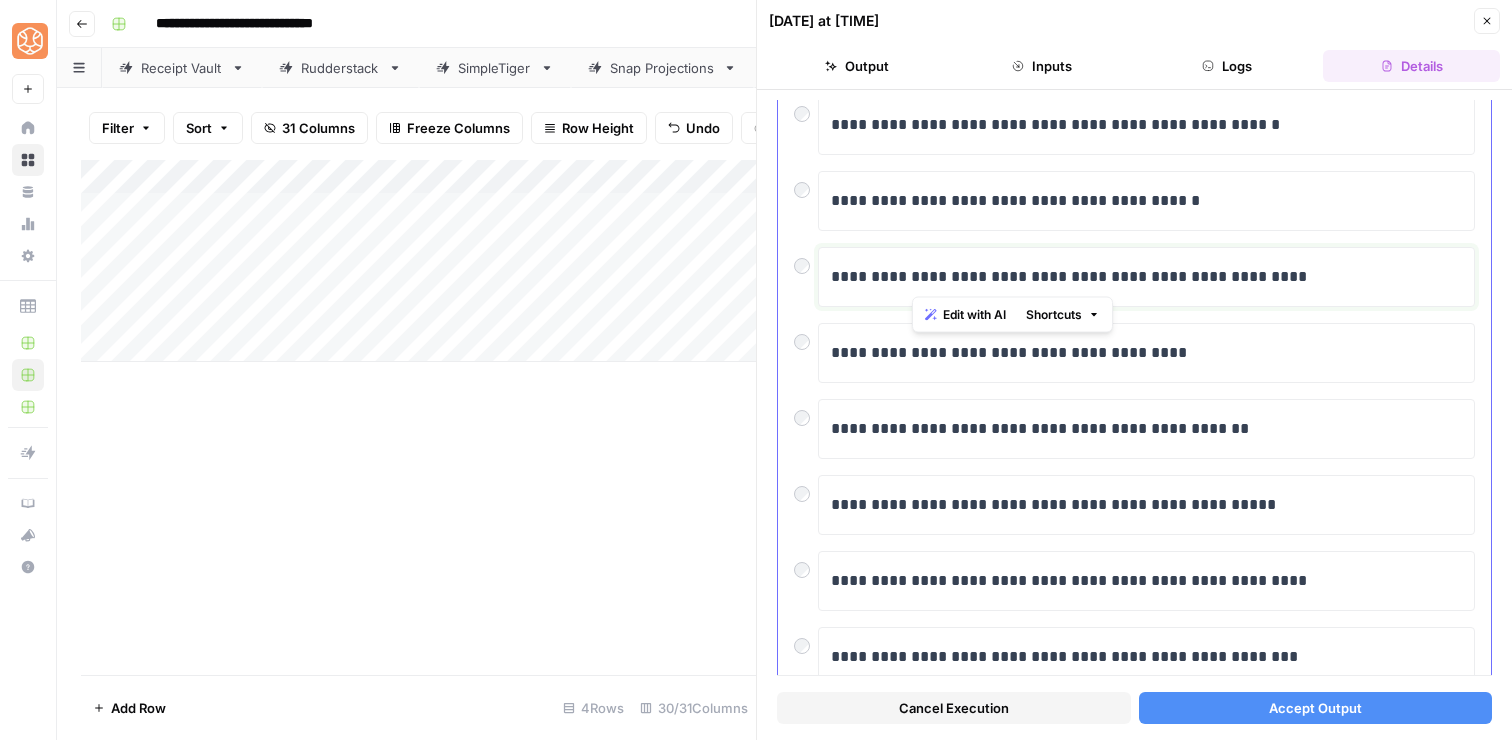 click on "**********" at bounding box center (1146, 277) 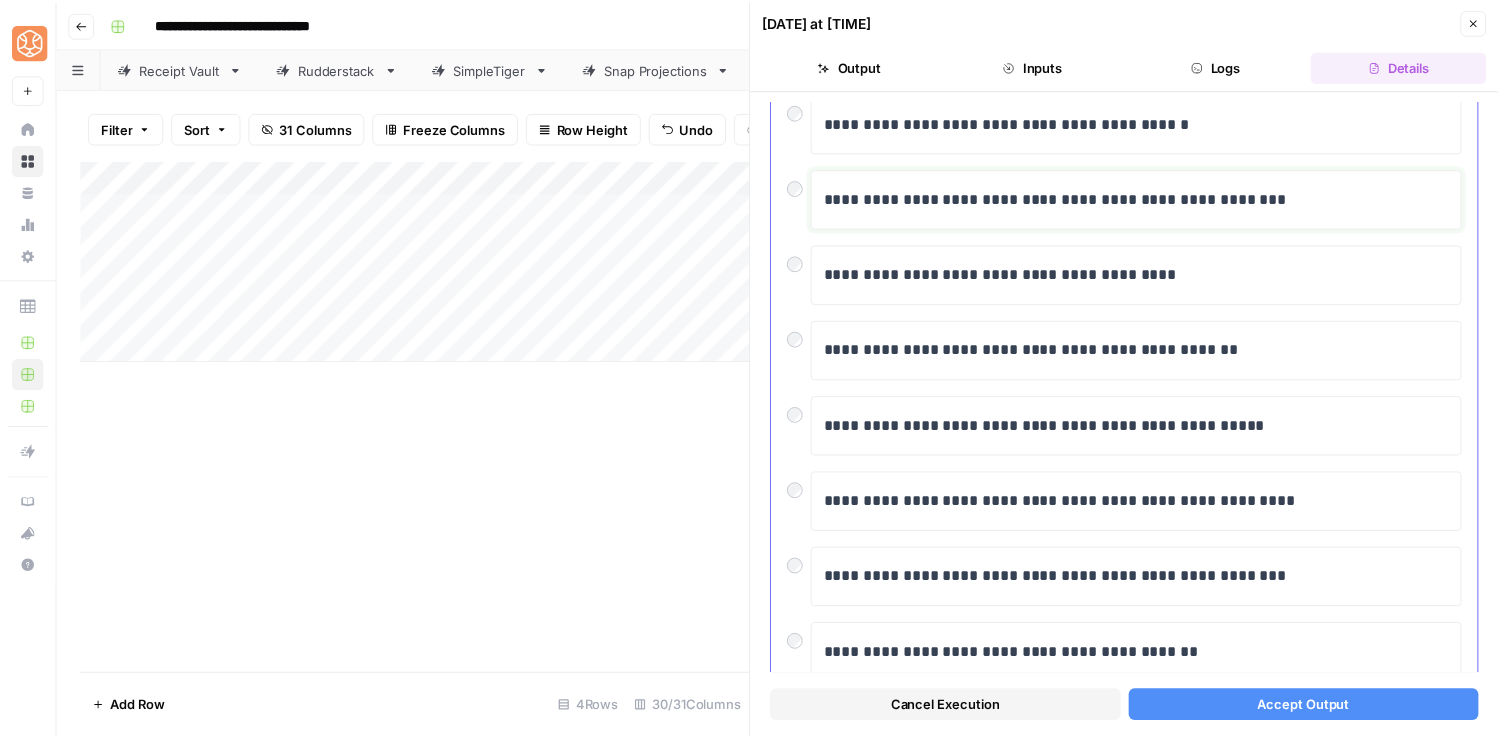 scroll, scrollTop: 237, scrollLeft: 0, axis: vertical 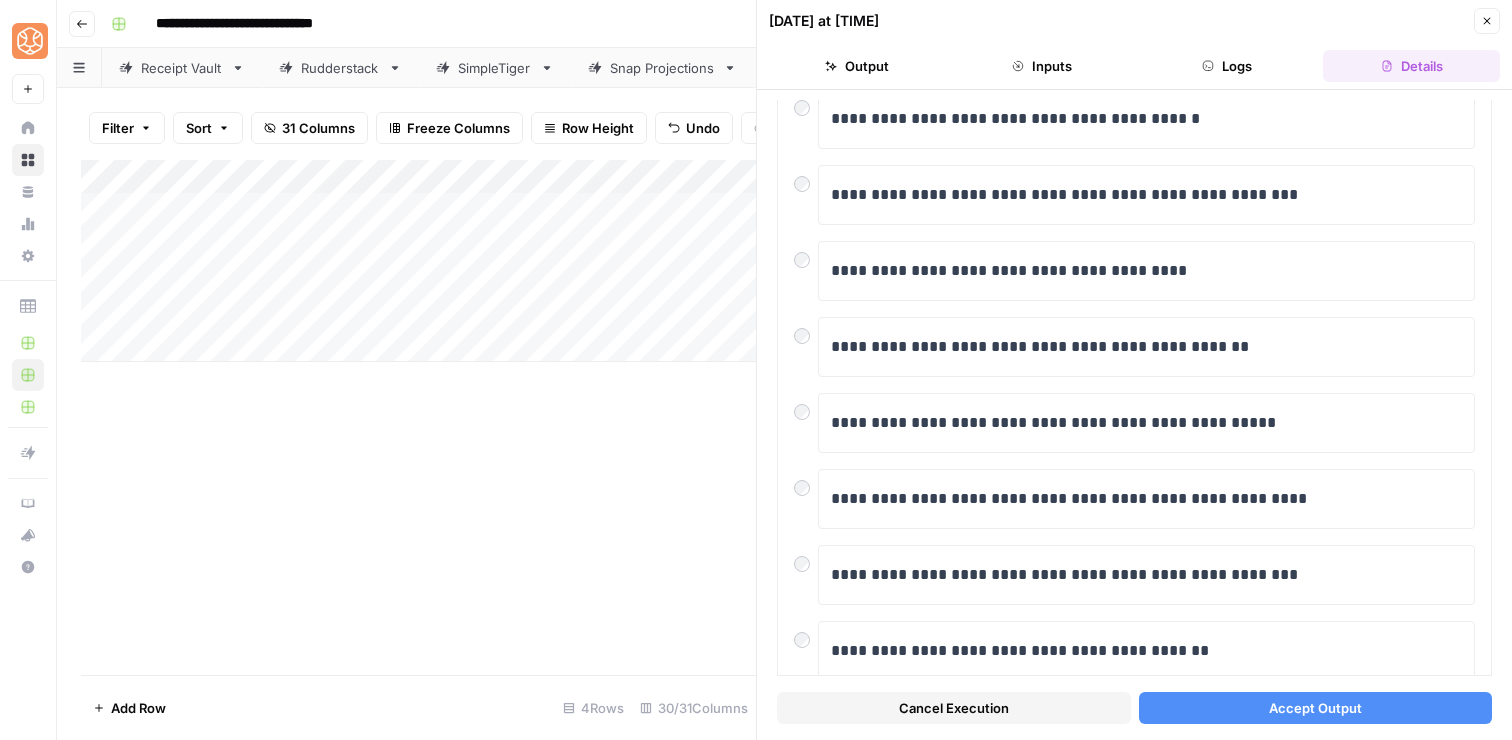 click on "Accept Output" at bounding box center (1315, 708) 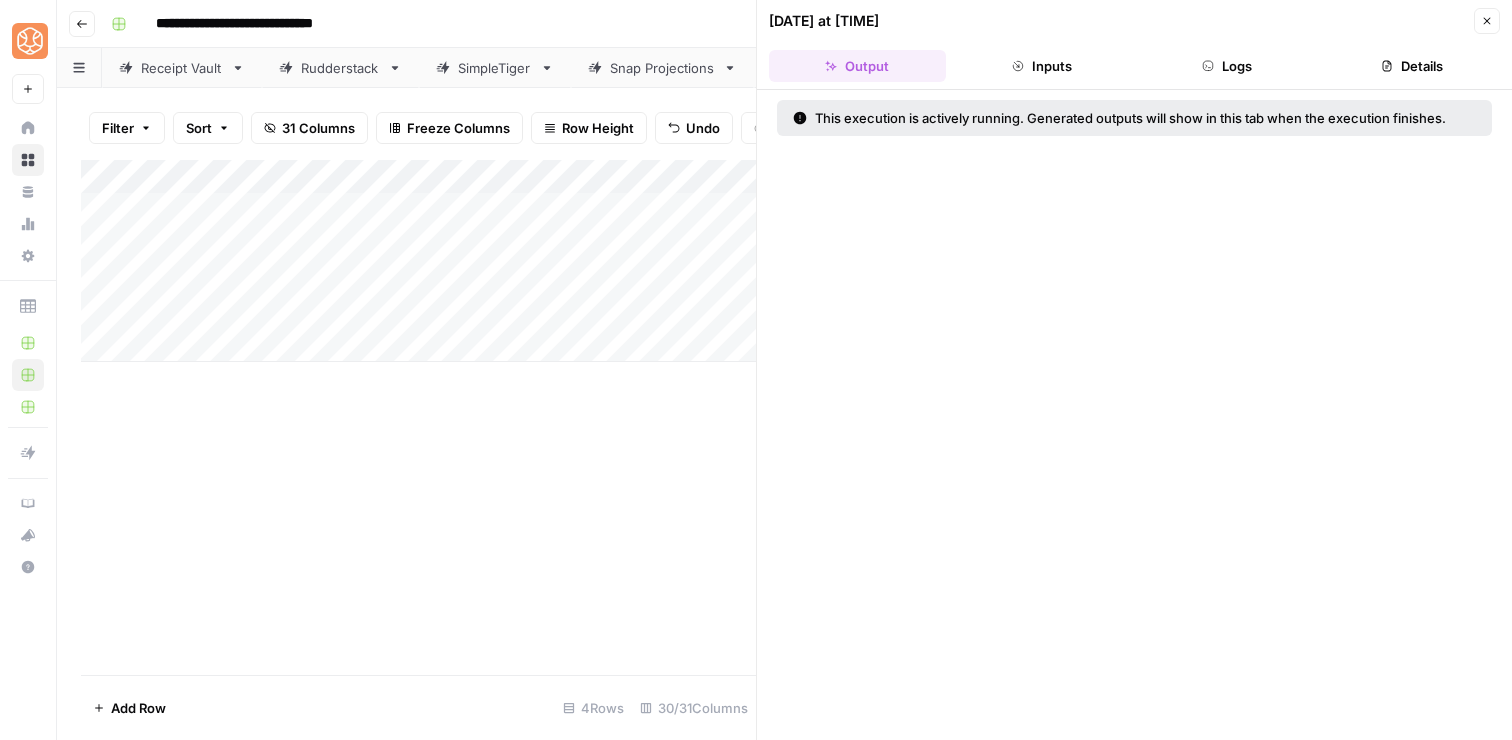 click 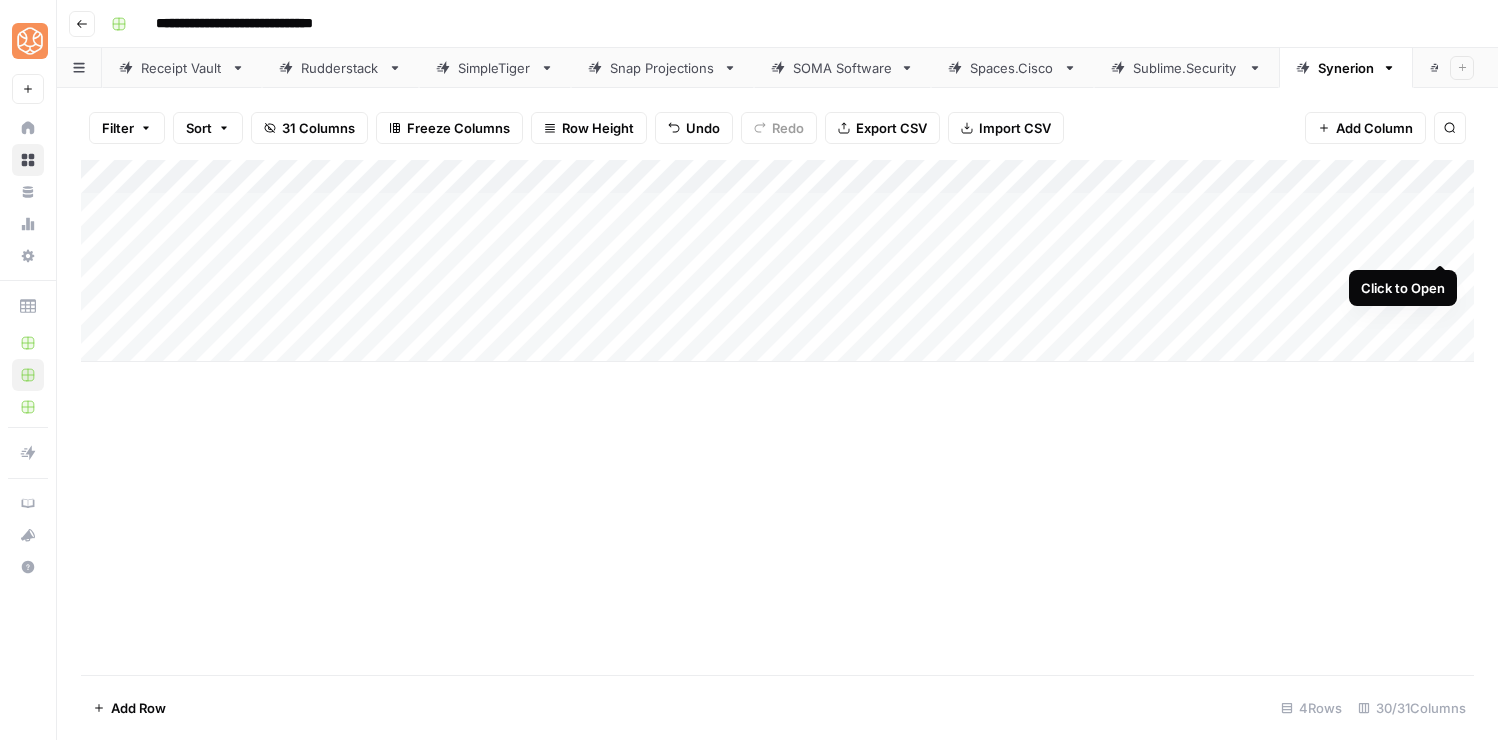 click on "Add Column" at bounding box center (777, 261) 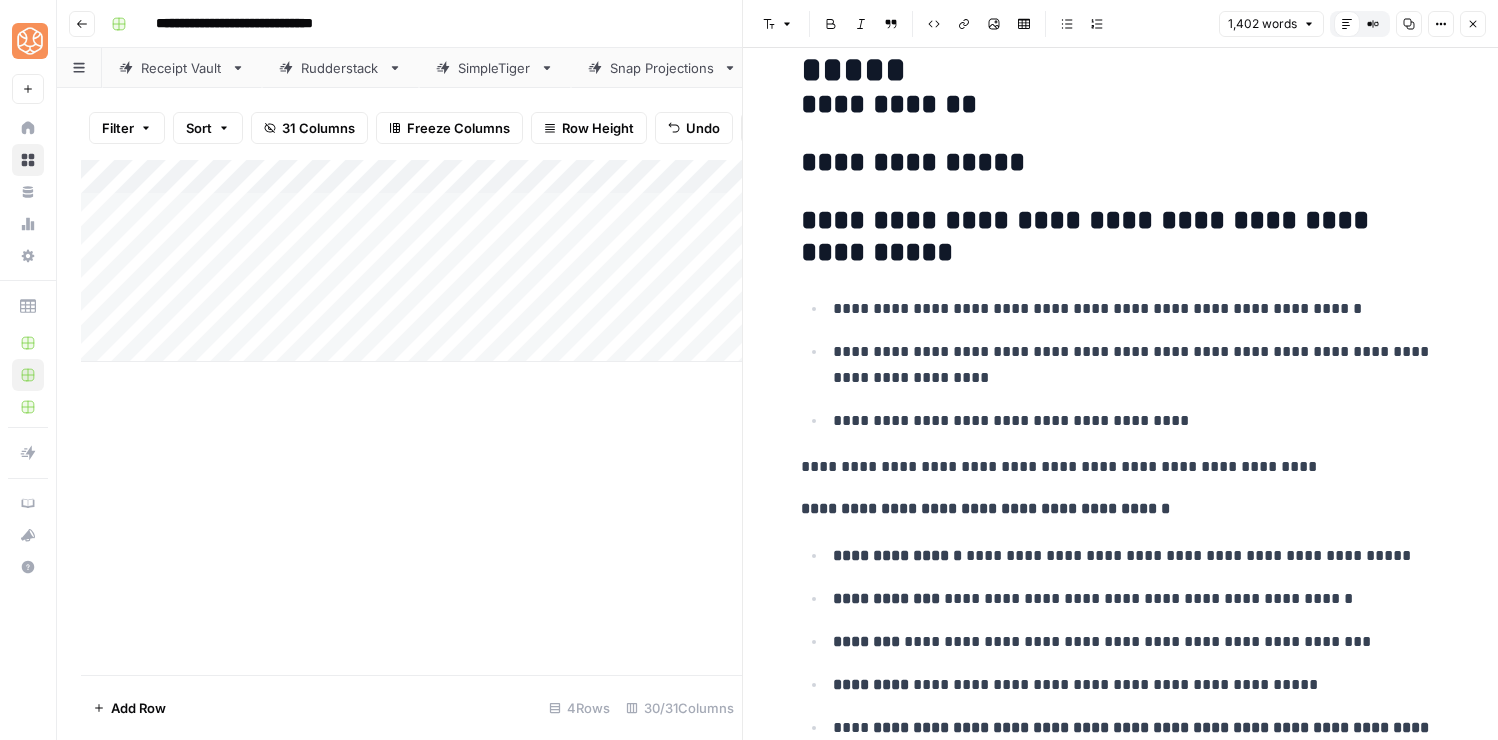 scroll, scrollTop: 128, scrollLeft: 0, axis: vertical 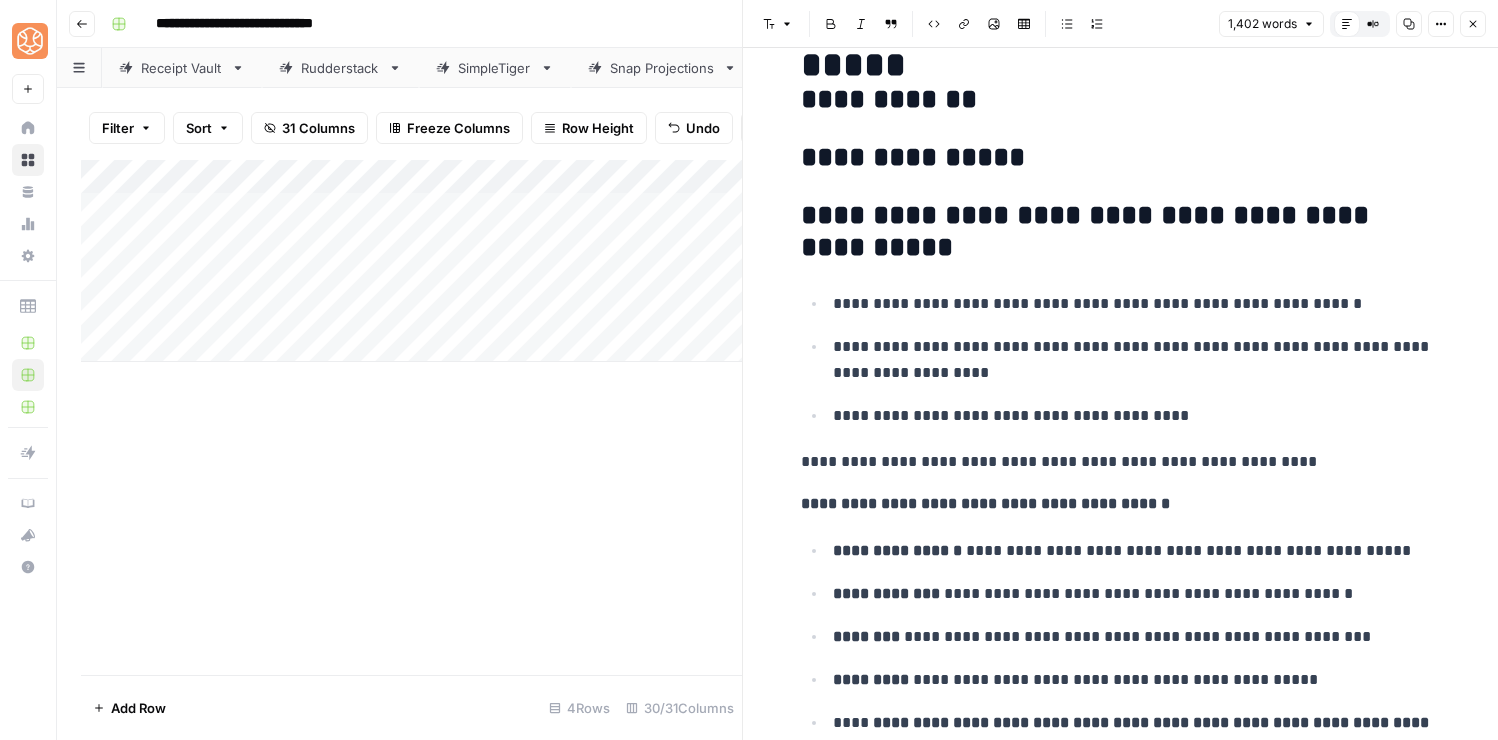 click 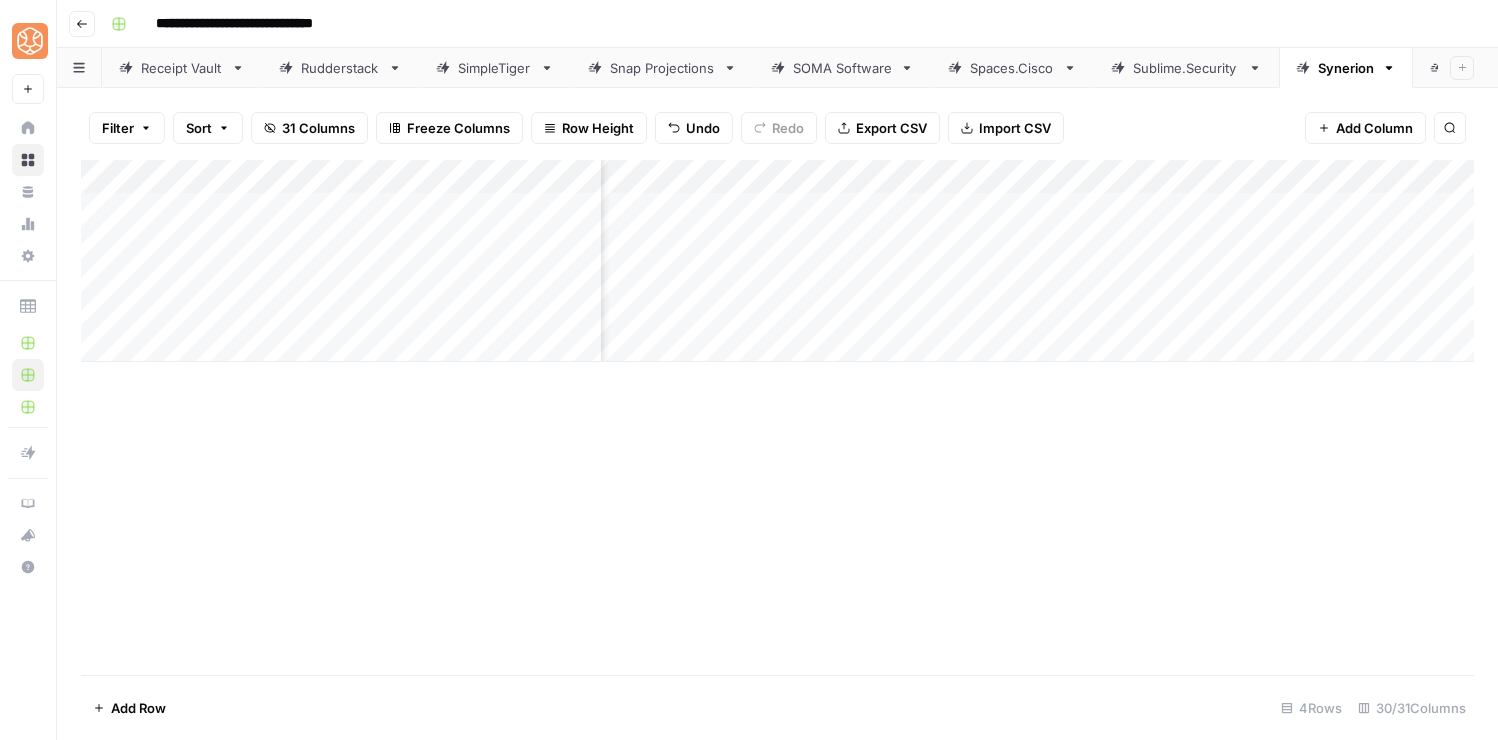 scroll, scrollTop: 0, scrollLeft: 477, axis: horizontal 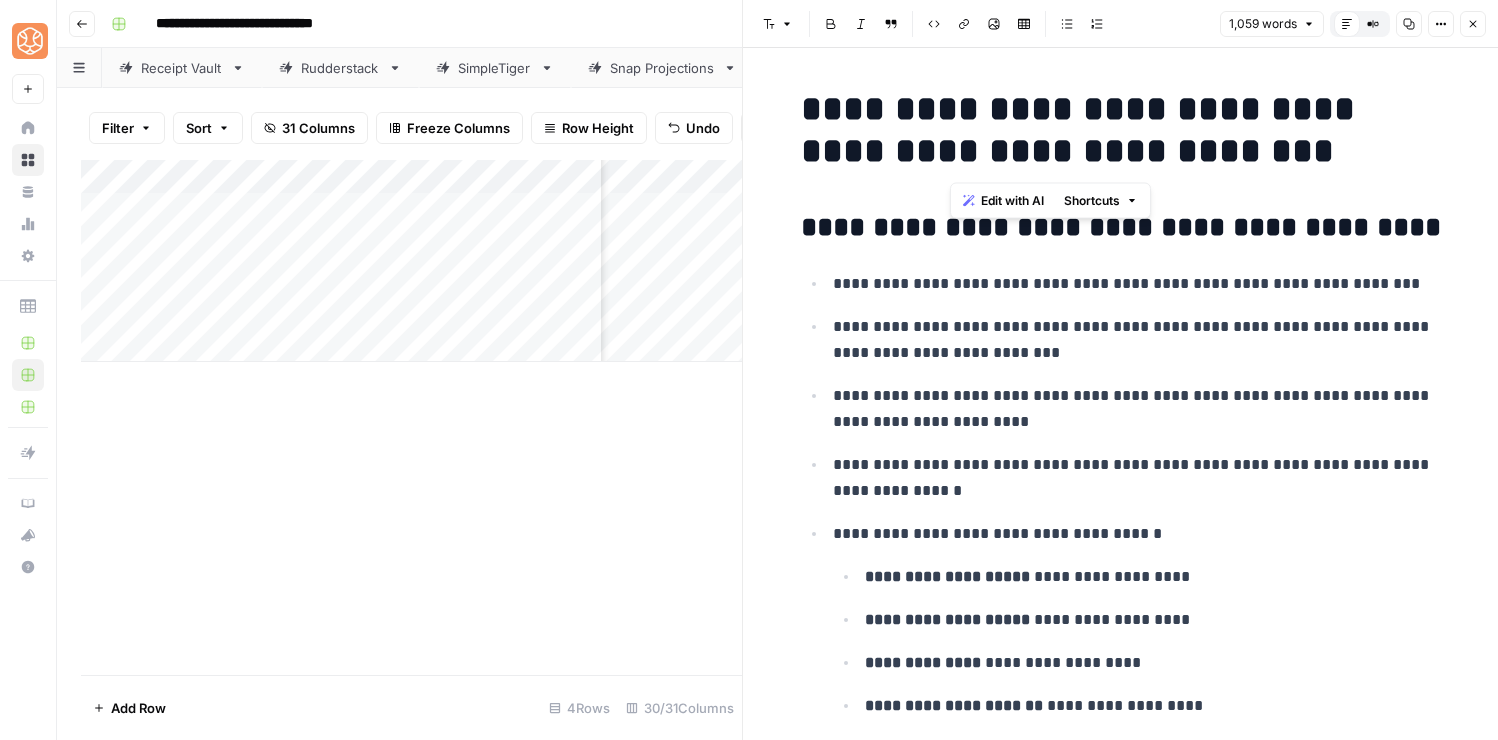 drag, startPoint x: 1002, startPoint y: 120, endPoint x: 946, endPoint y: 155, distance: 66.037865 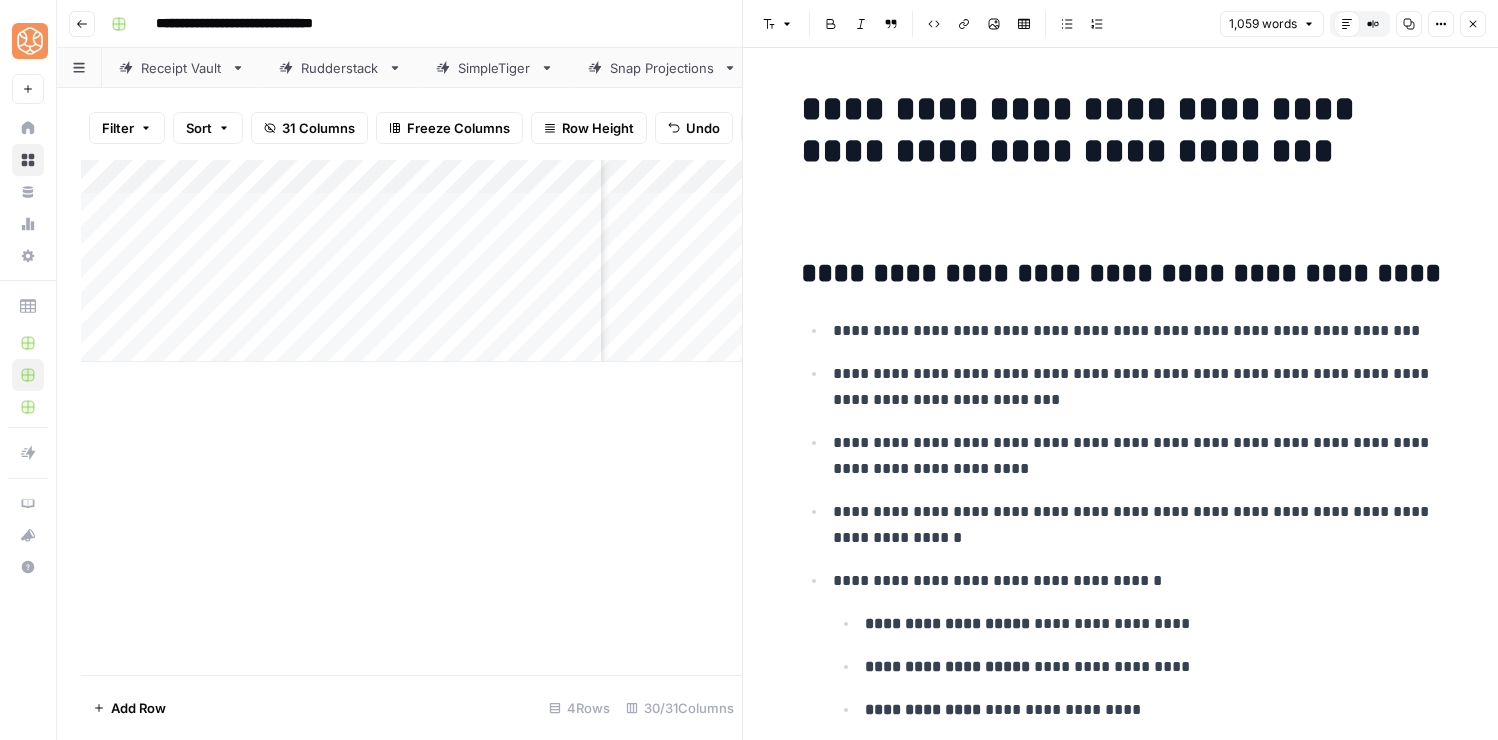 type 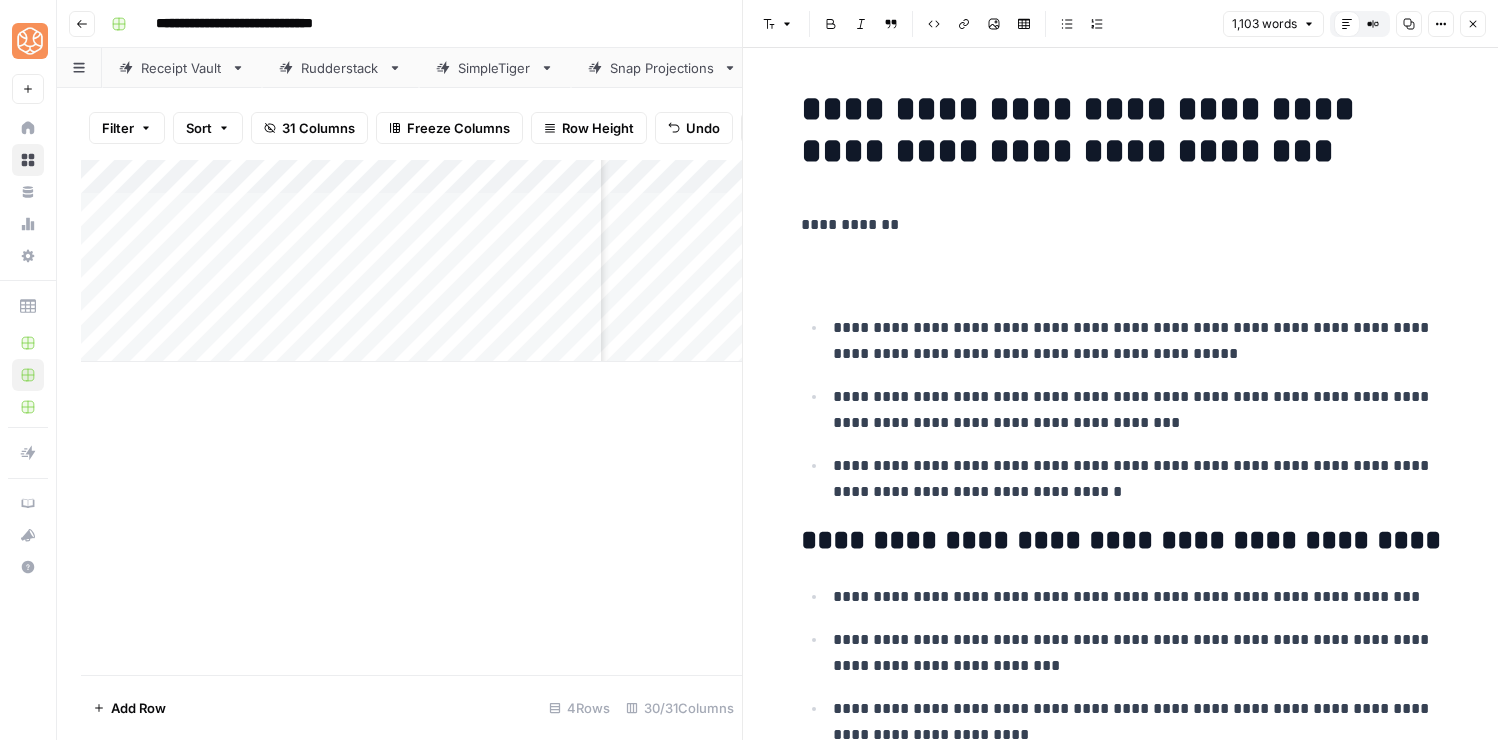 click on "**********" at bounding box center (1121, 3849) 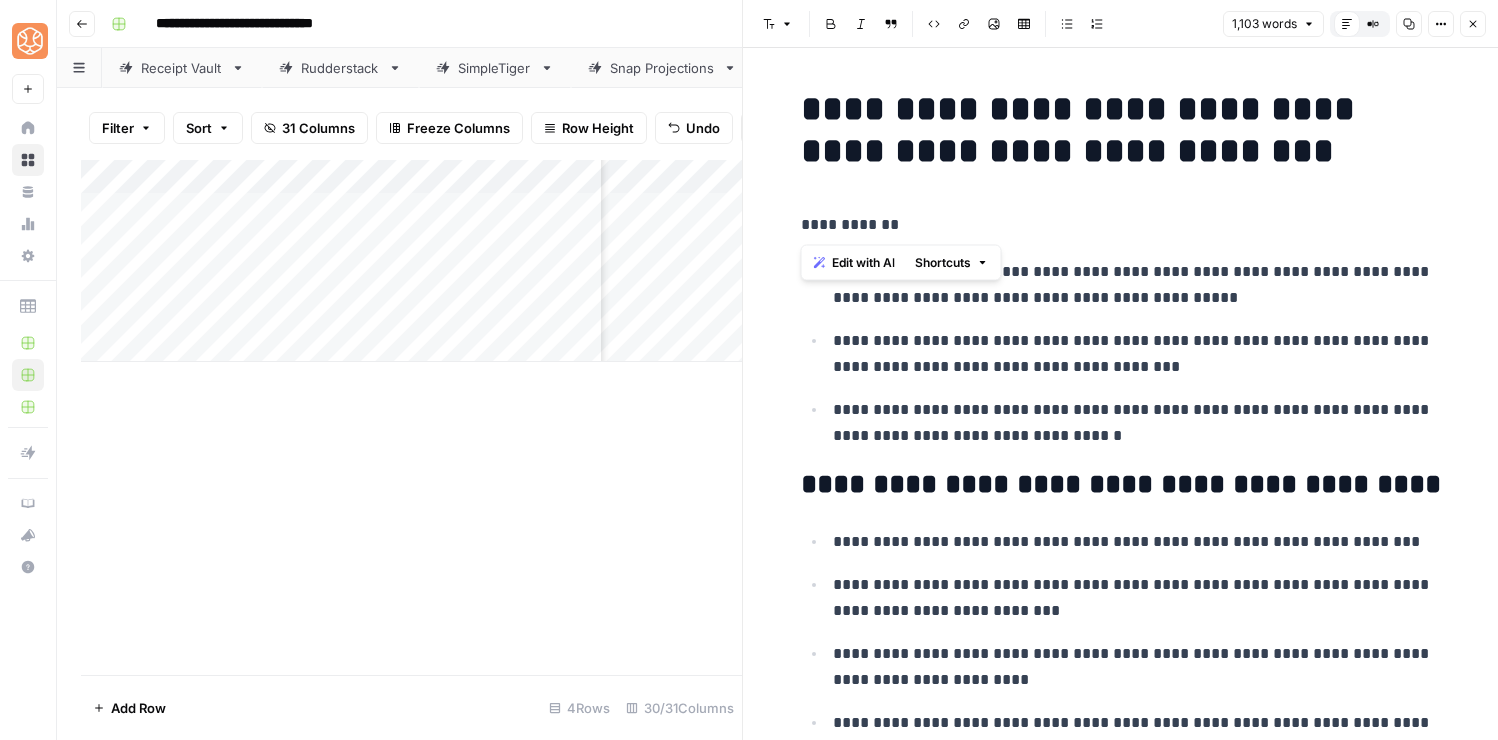 click 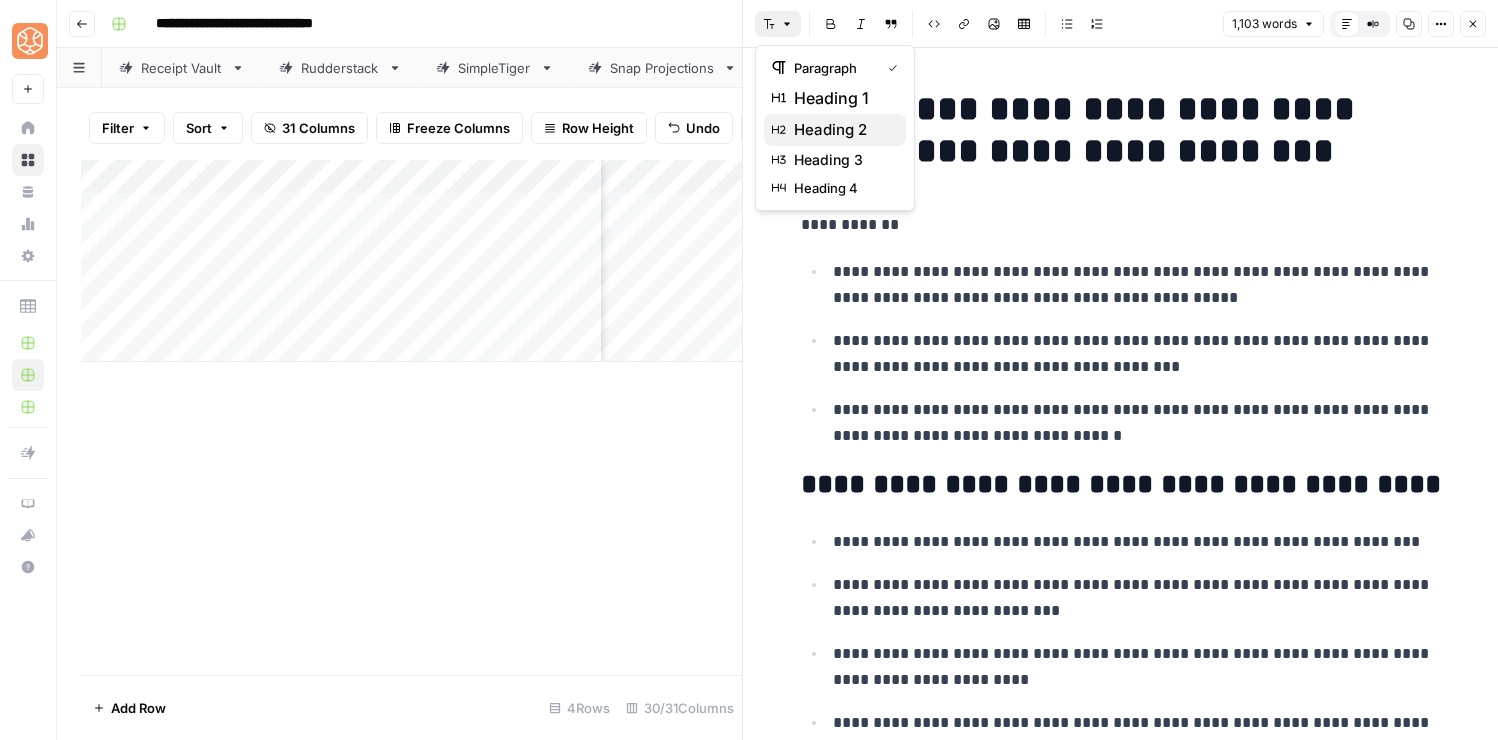 click on "heading 2" at bounding box center [842, 130] 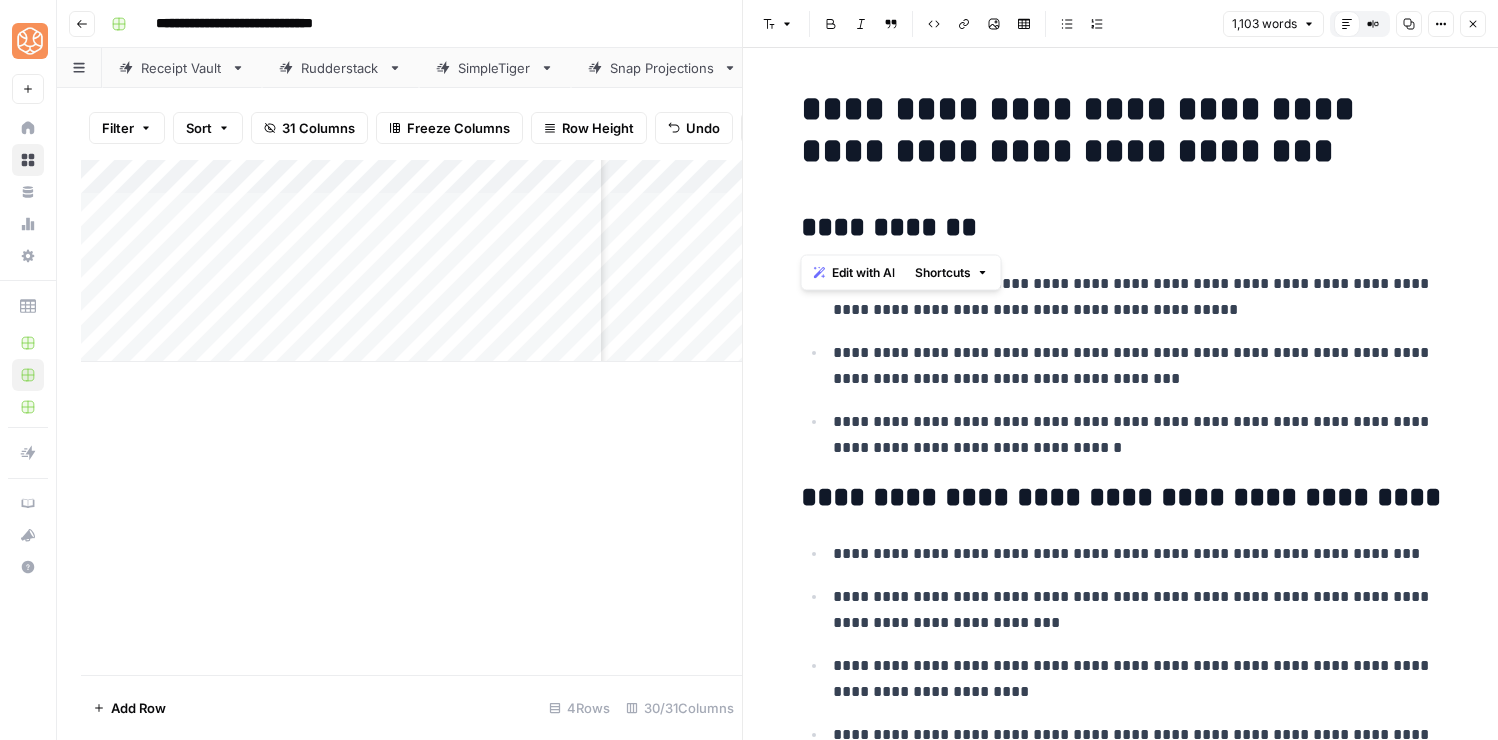 click on "**********" at bounding box center [1137, 435] 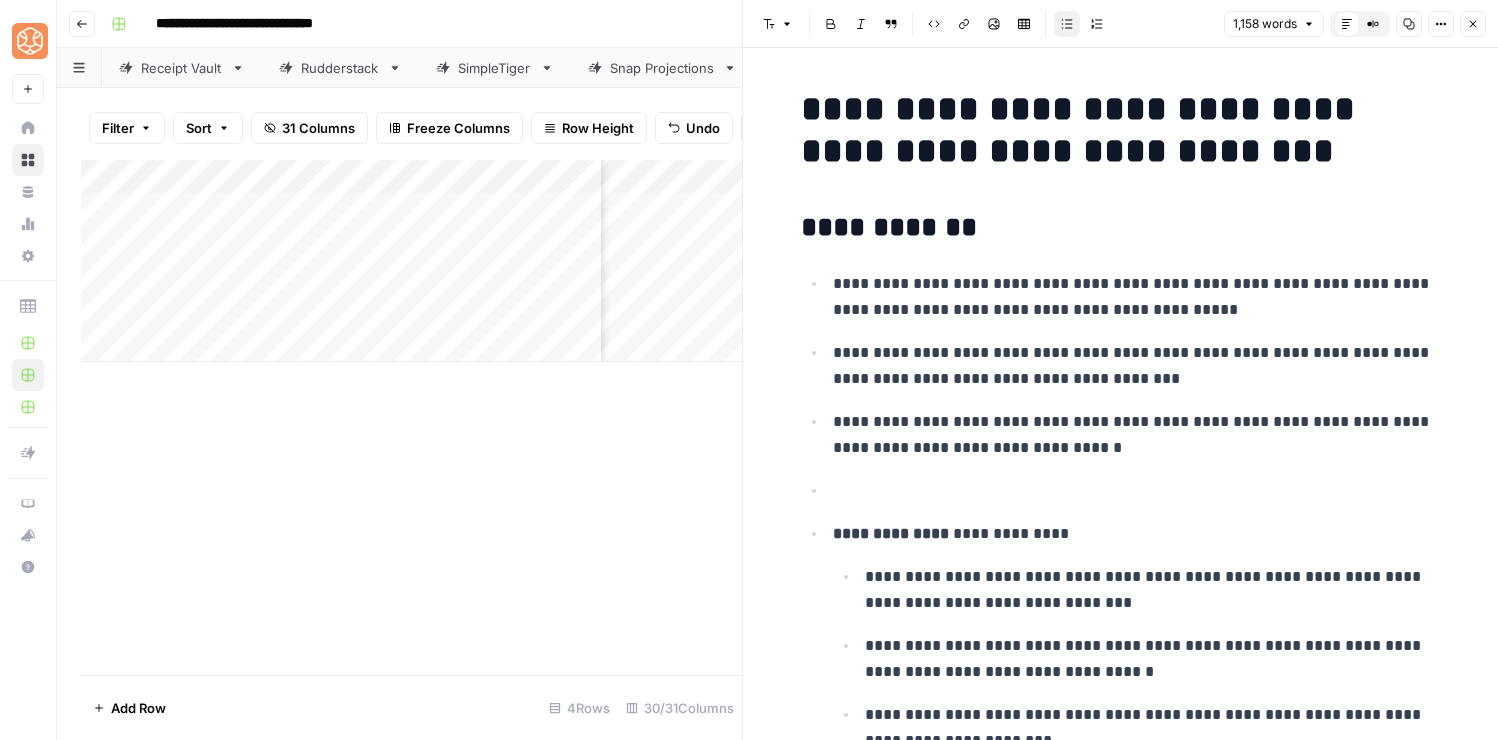 scroll, scrollTop: 127, scrollLeft: 0, axis: vertical 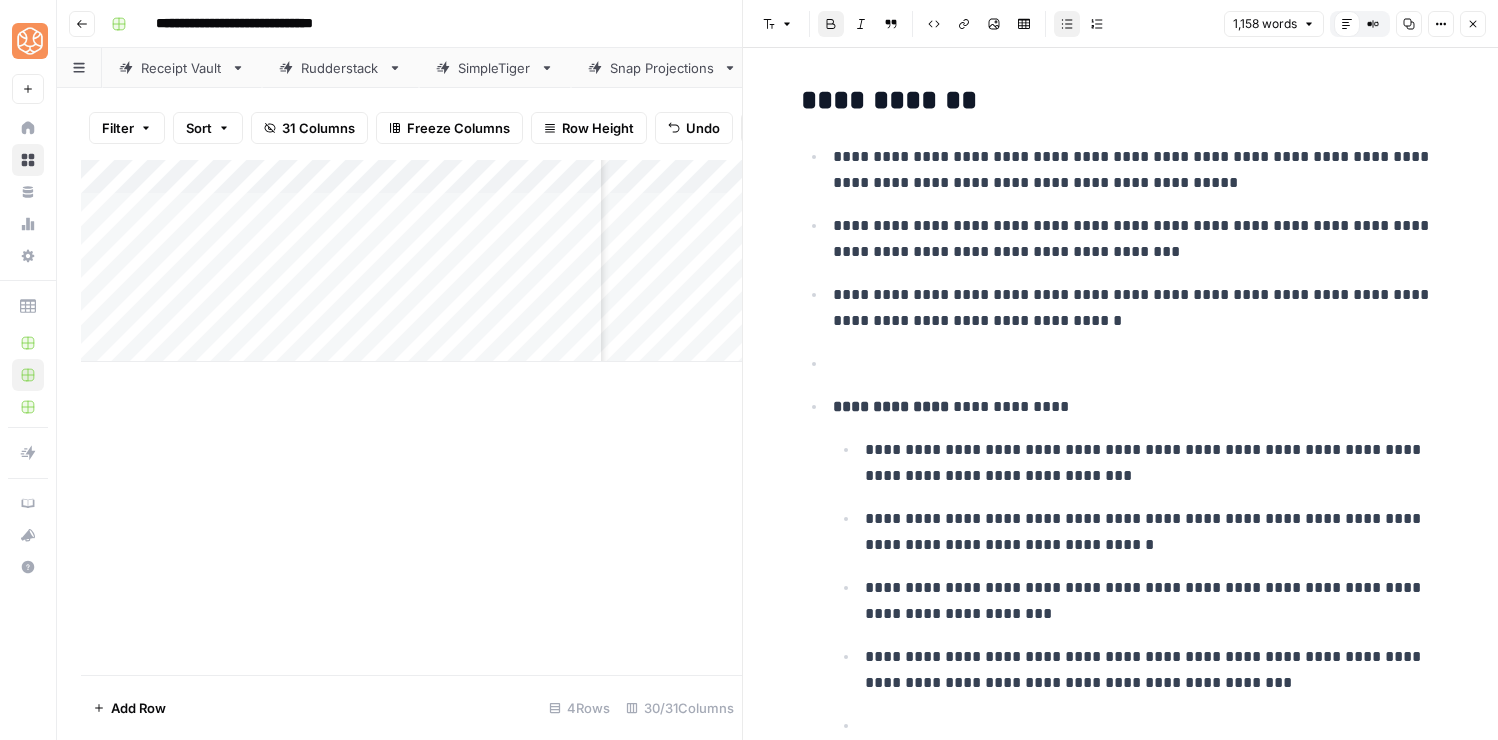click on "**********" at bounding box center [1137, 407] 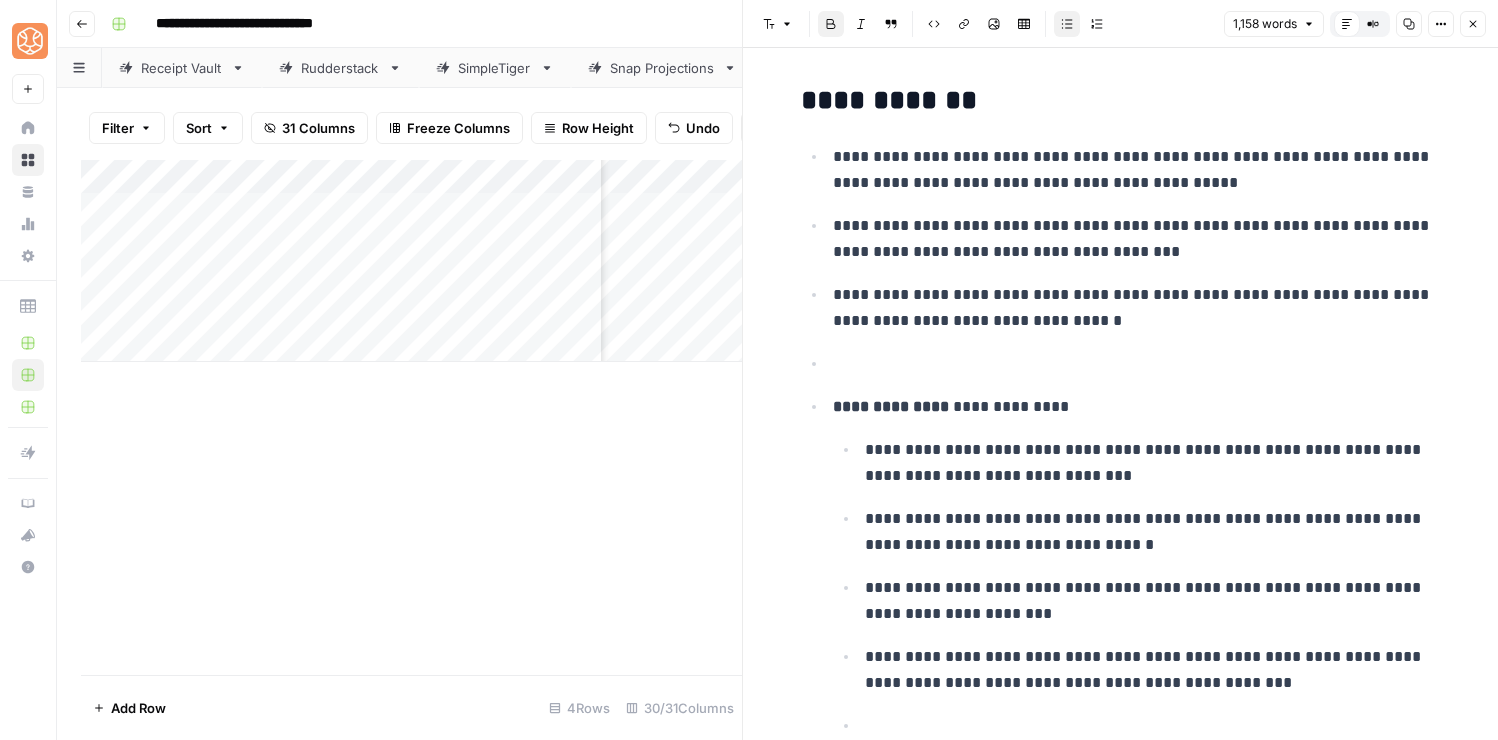 click on "Bulleted list" at bounding box center (1067, 24) 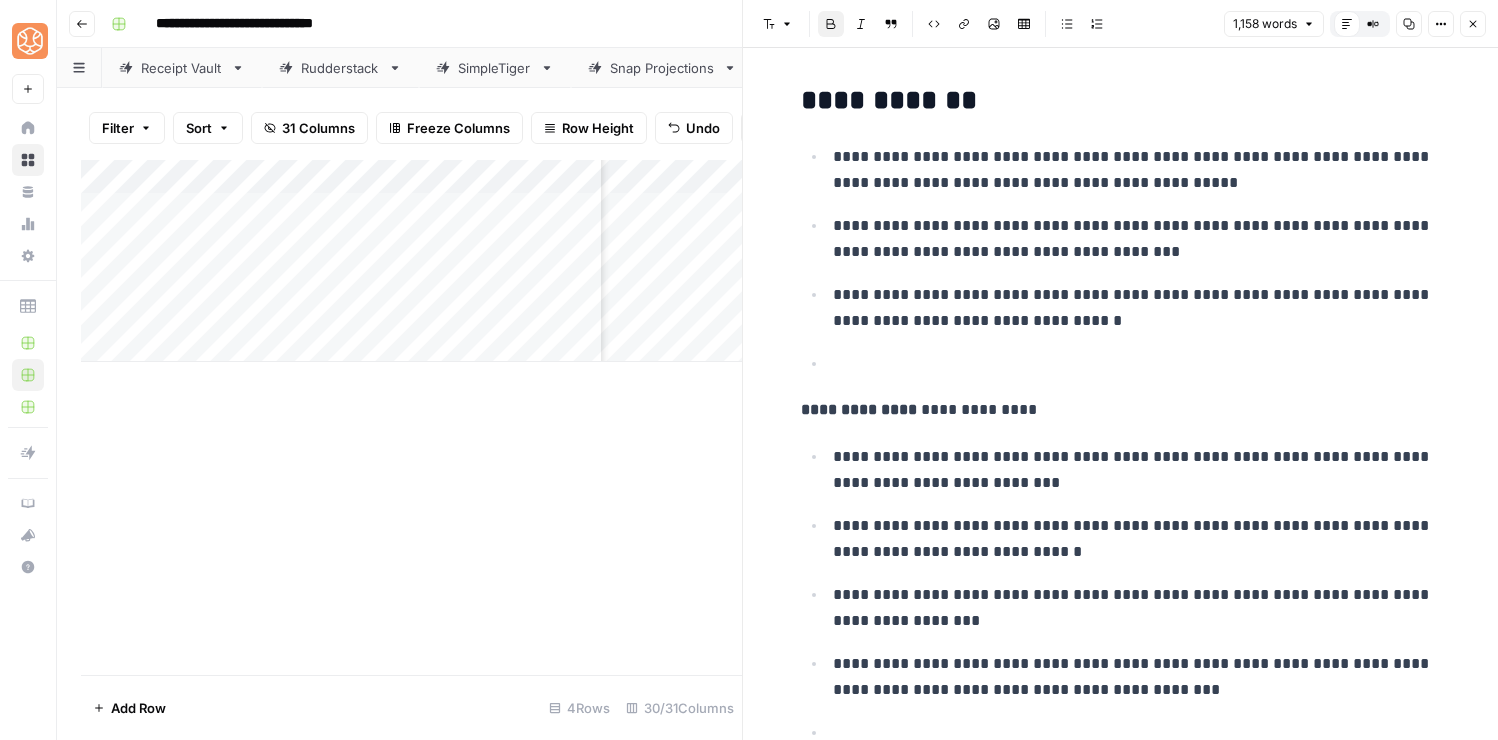click on "Font style" at bounding box center [778, 24] 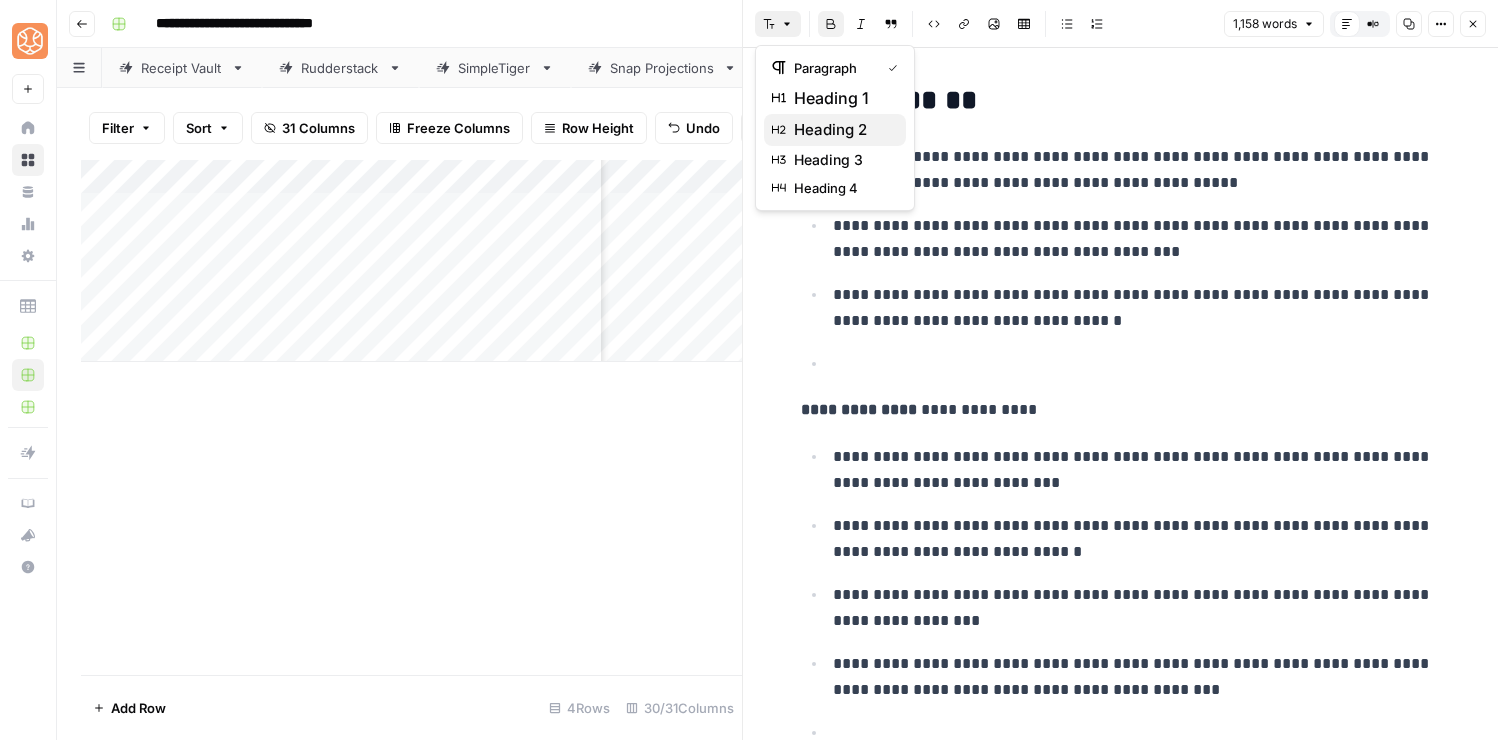click on "heading 2" at bounding box center (842, 130) 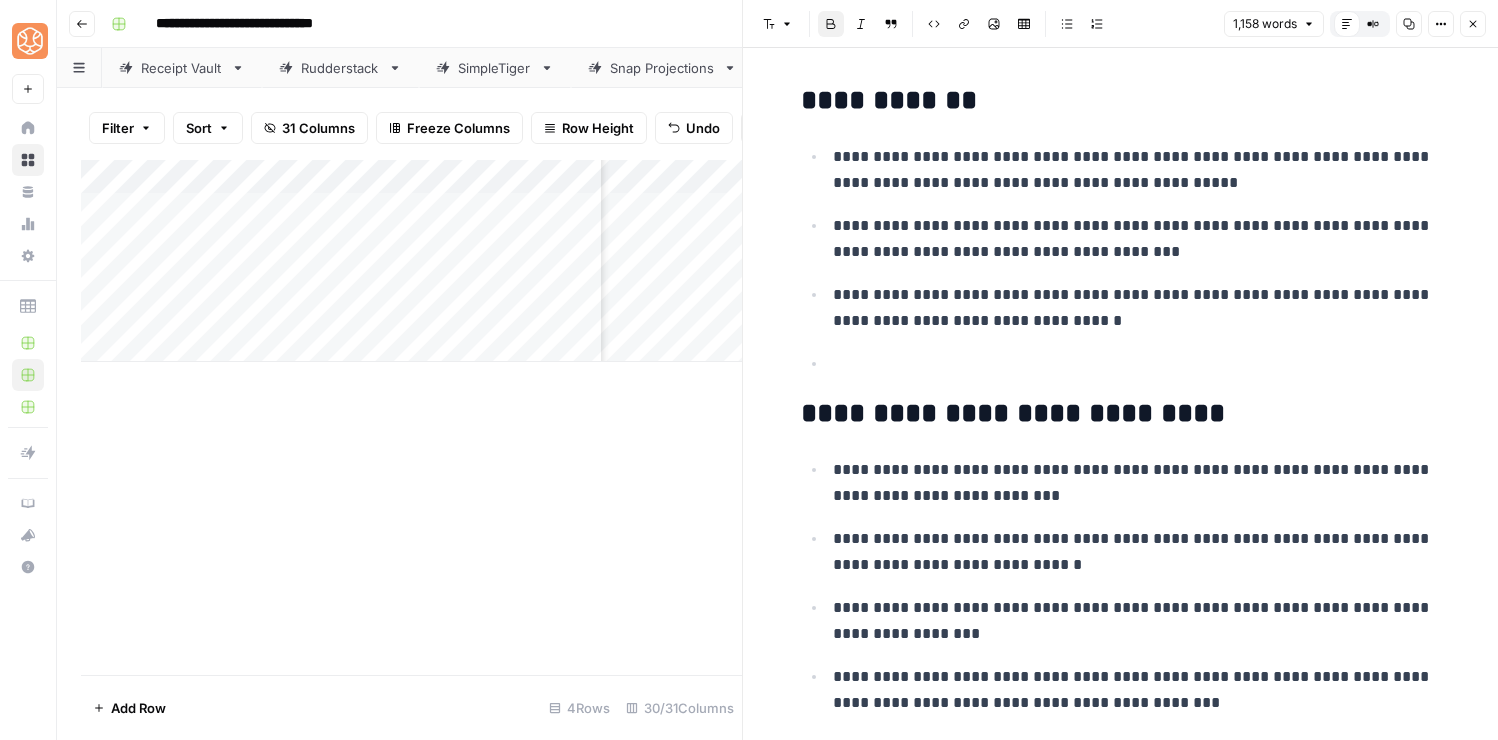 click on "**********" at bounding box center (905, 413) 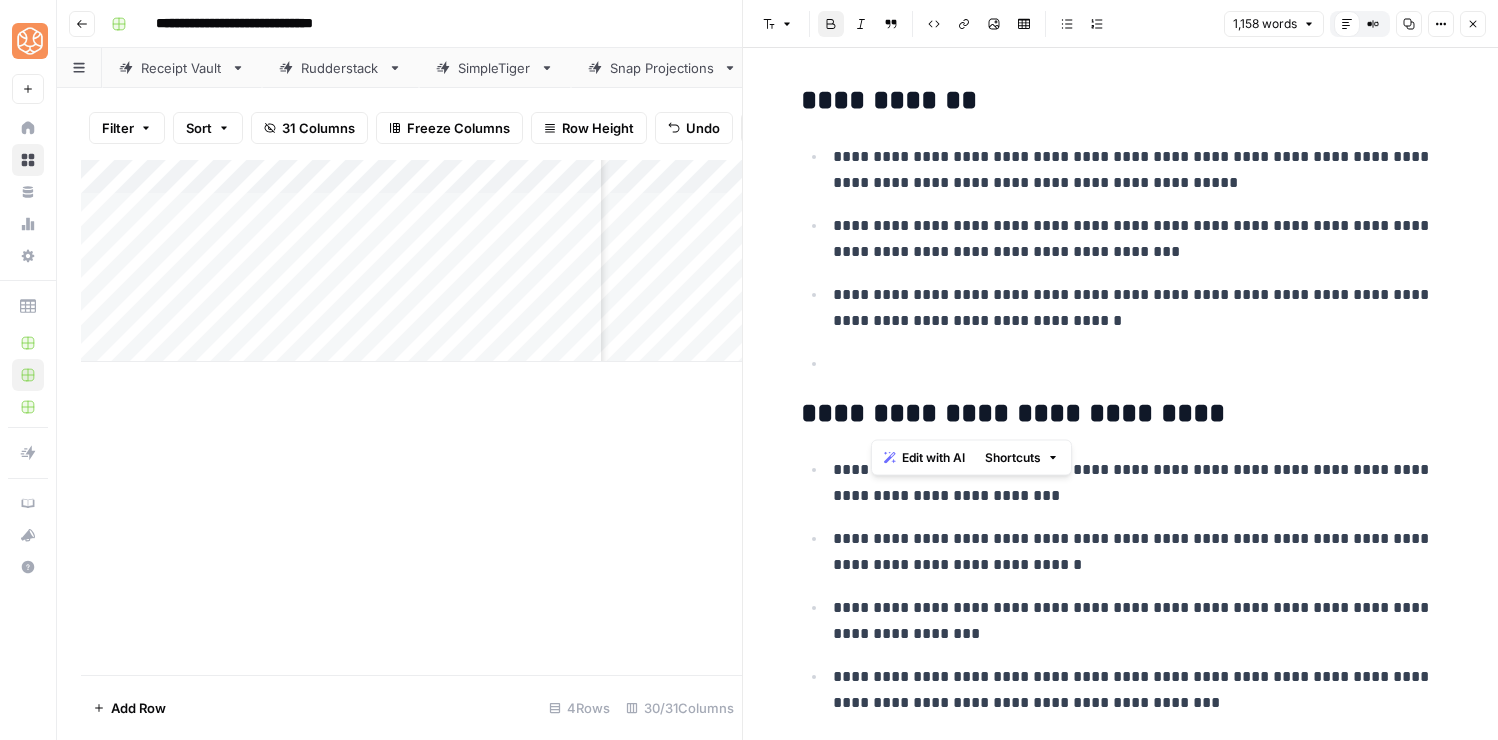 click on "**********" at bounding box center [905, 413] 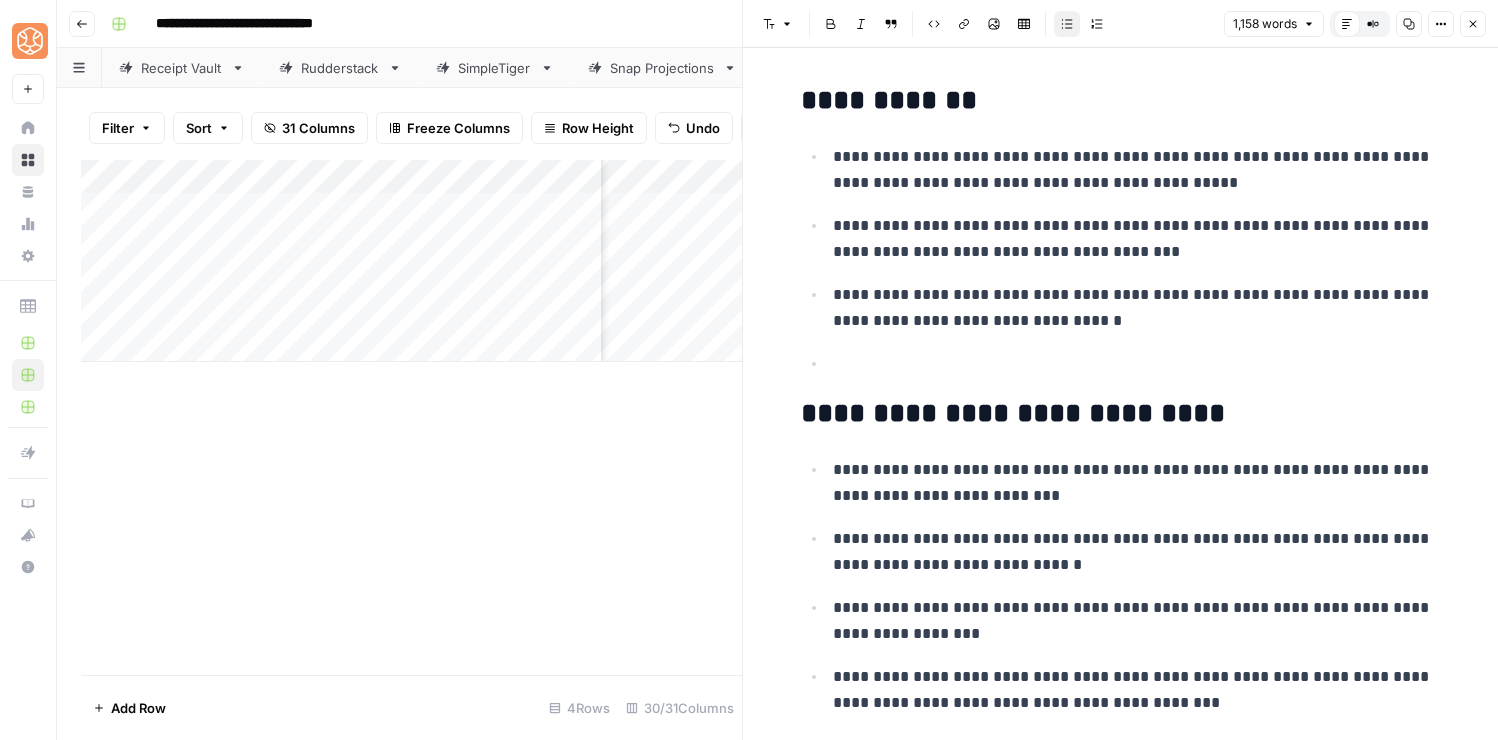 click at bounding box center [1137, 364] 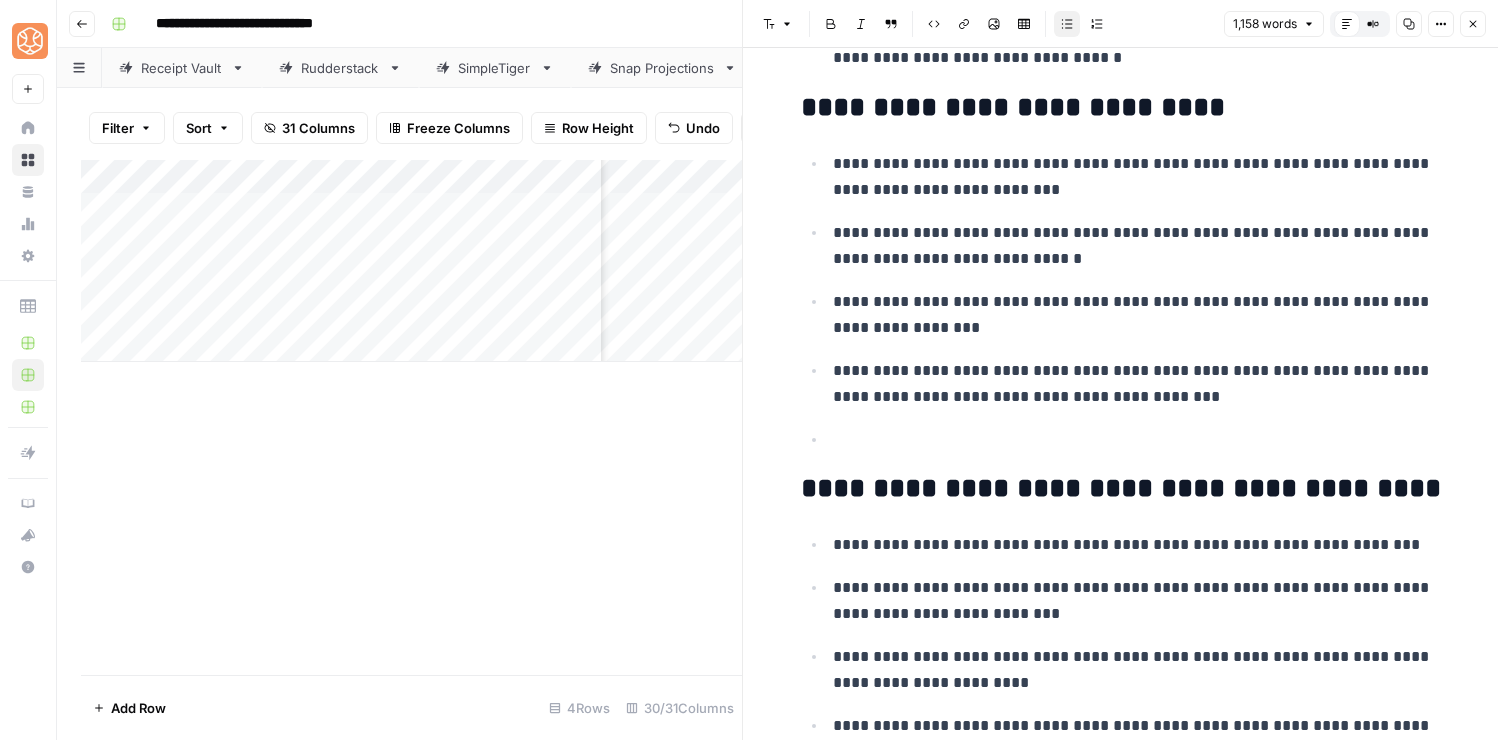 scroll, scrollTop: 435, scrollLeft: 0, axis: vertical 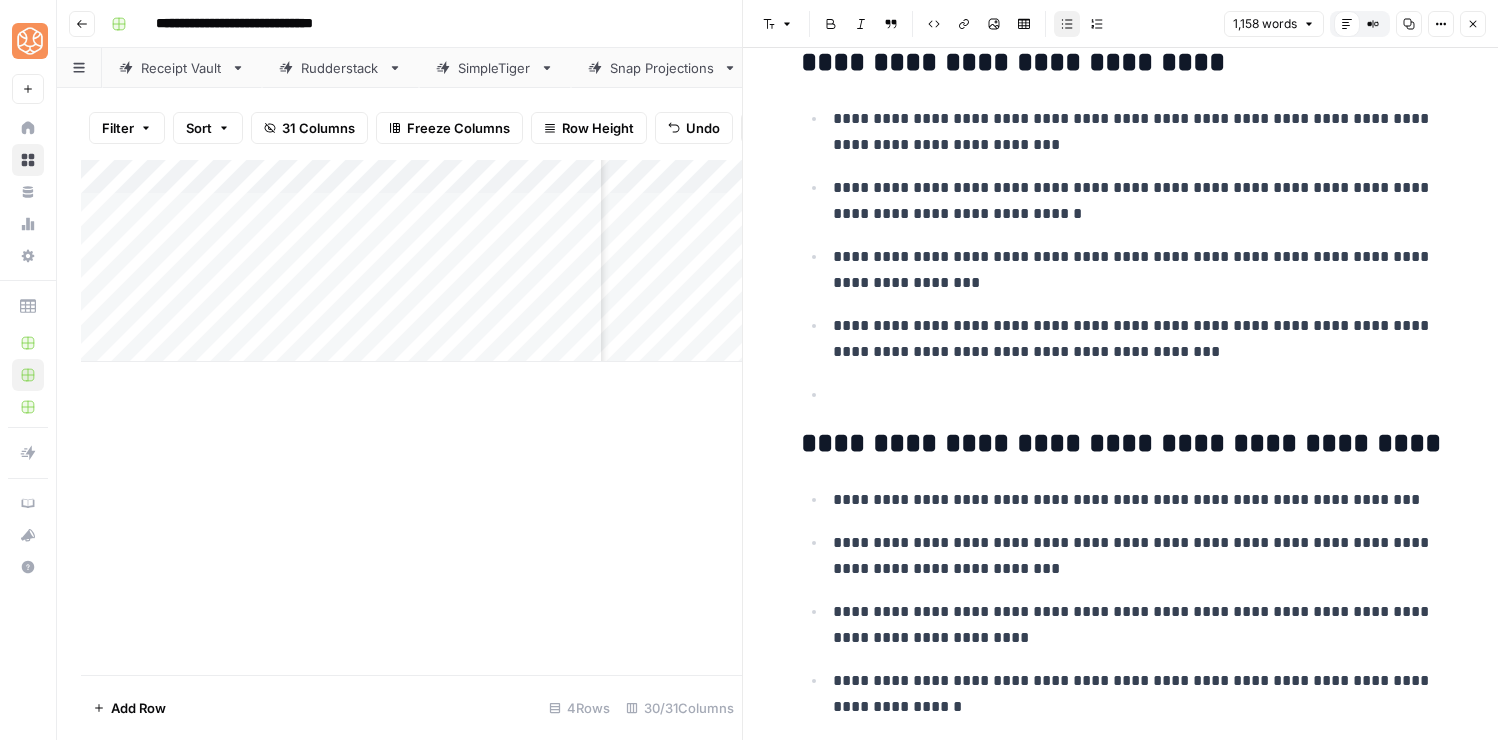 click on "**********" at bounding box center [1121, 256] 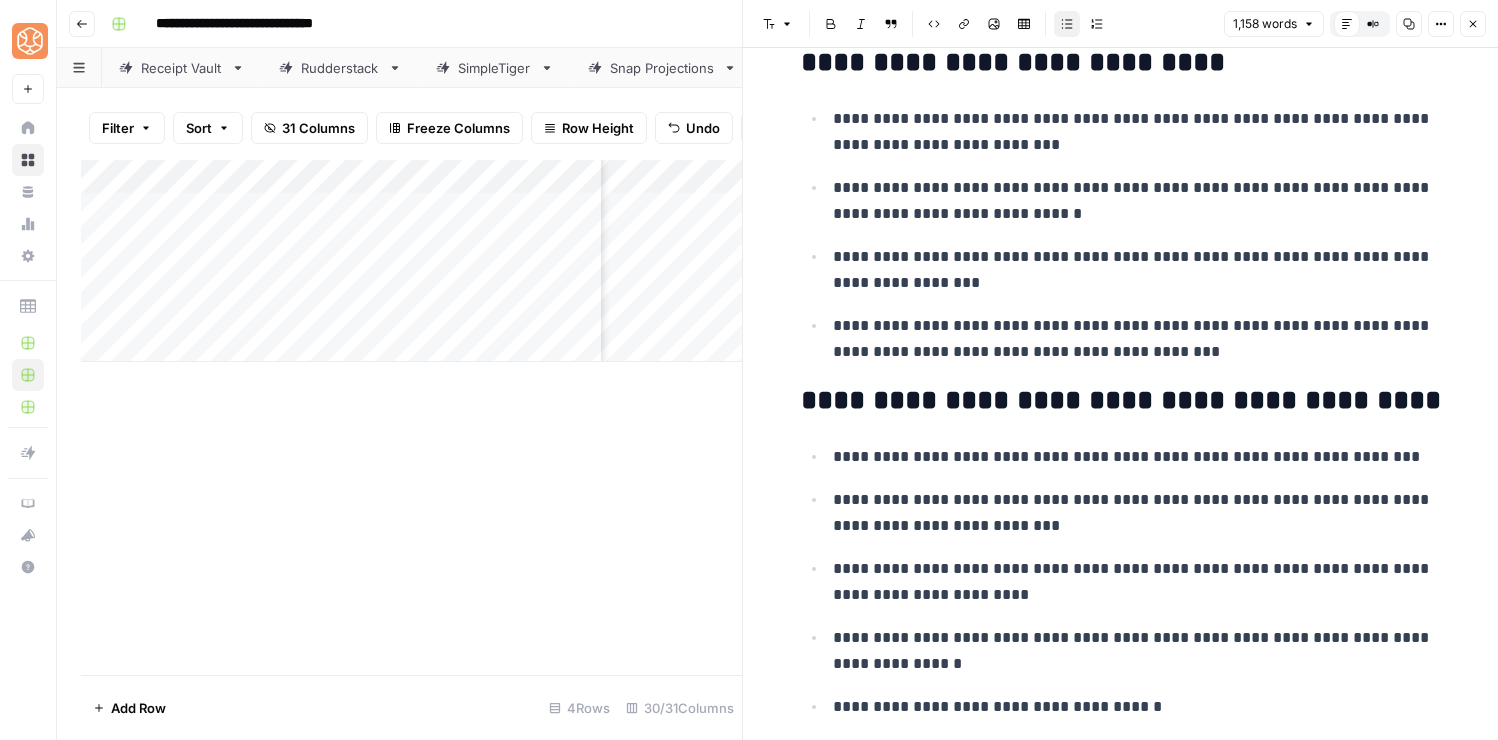 click on "**********" at bounding box center [1121, 401] 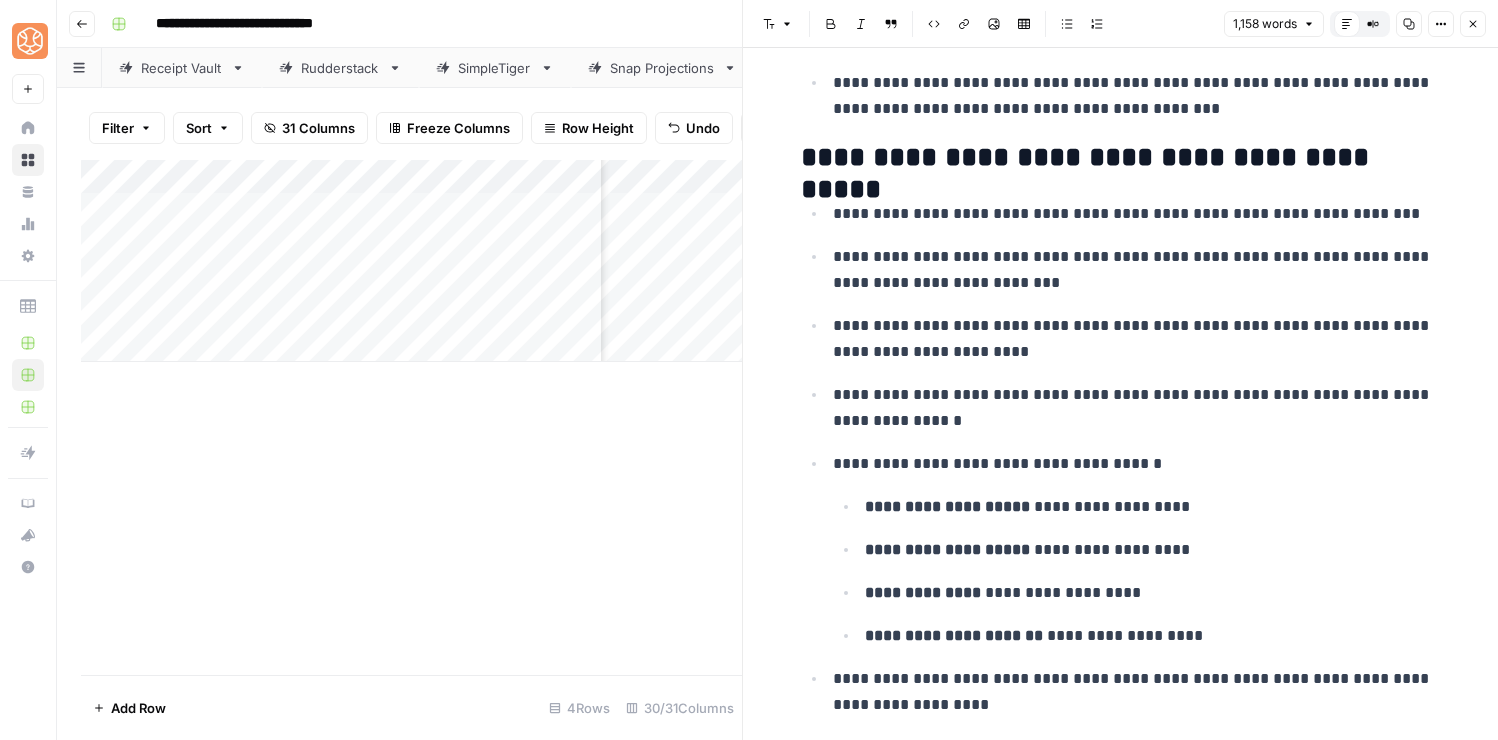 scroll, scrollTop: 684, scrollLeft: 0, axis: vertical 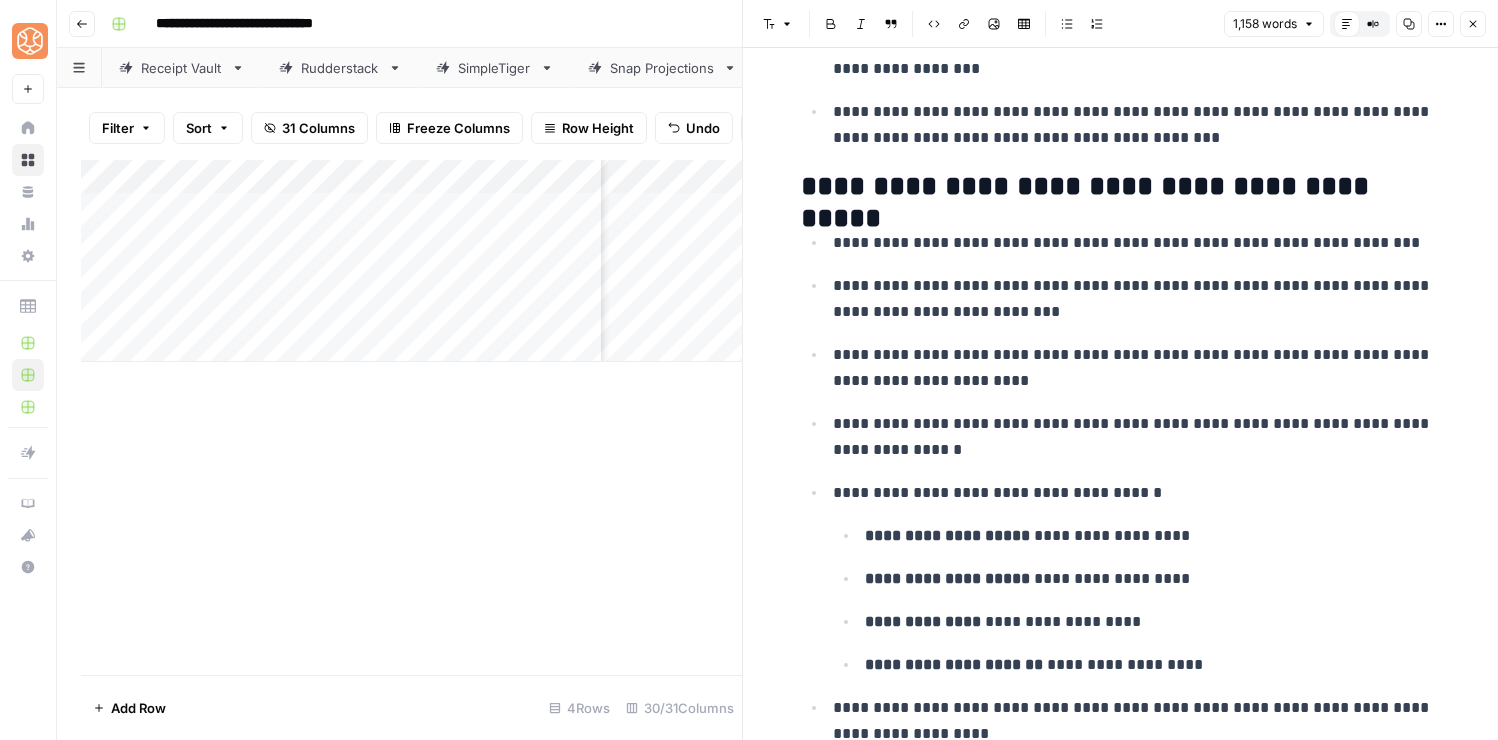 click on "**********" at bounding box center [1137, 437] 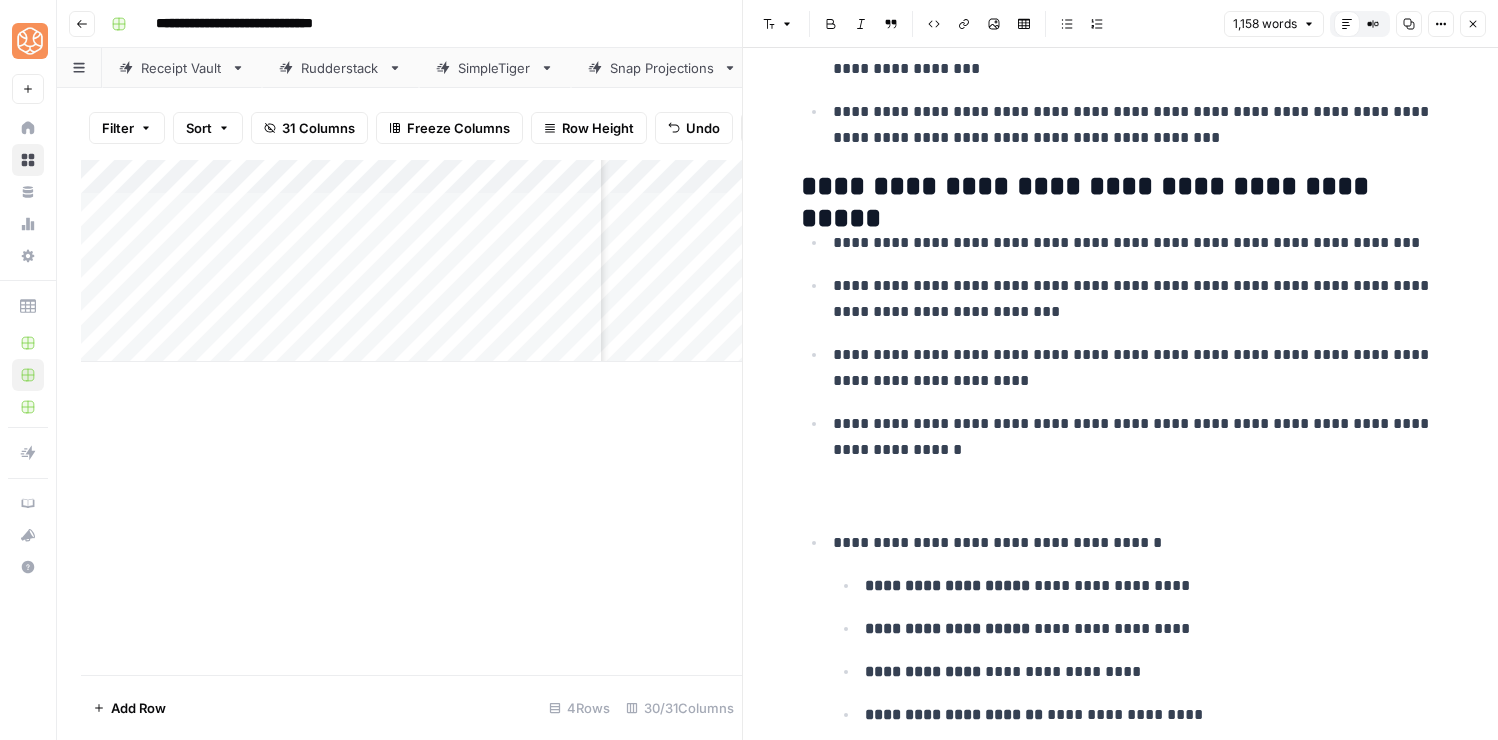 scroll, scrollTop: 949, scrollLeft: 0, axis: vertical 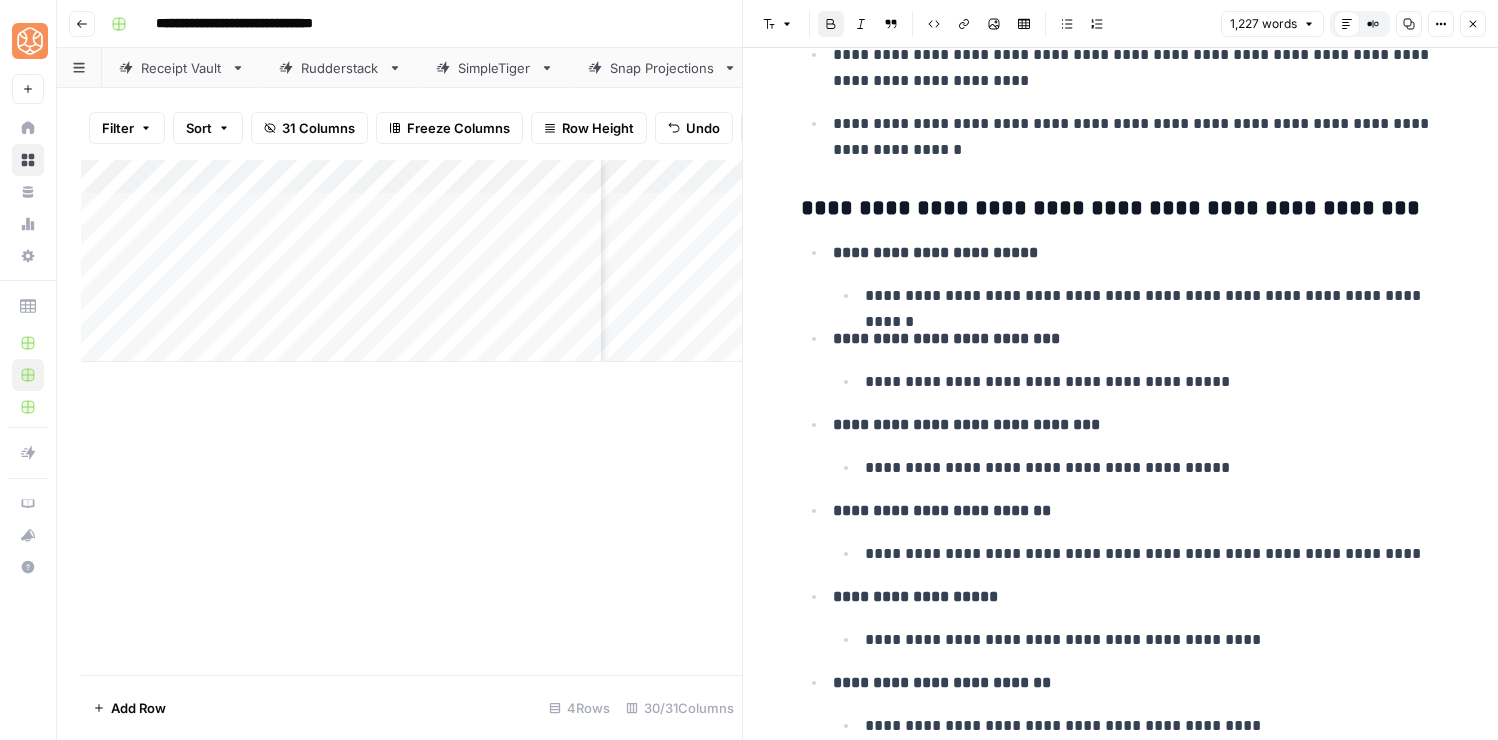 click on "**********" at bounding box center [1110, 208] 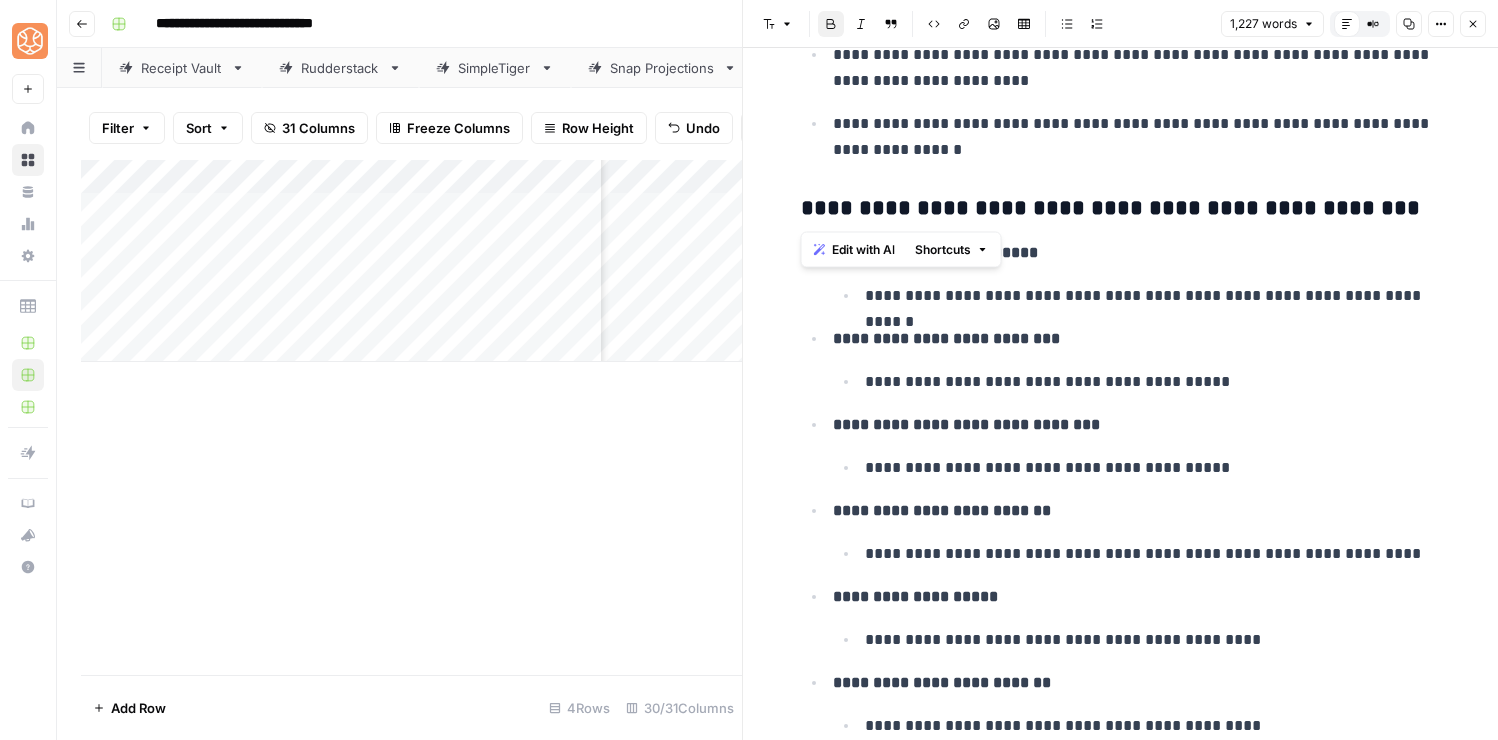 click on "**********" at bounding box center [1110, 208] 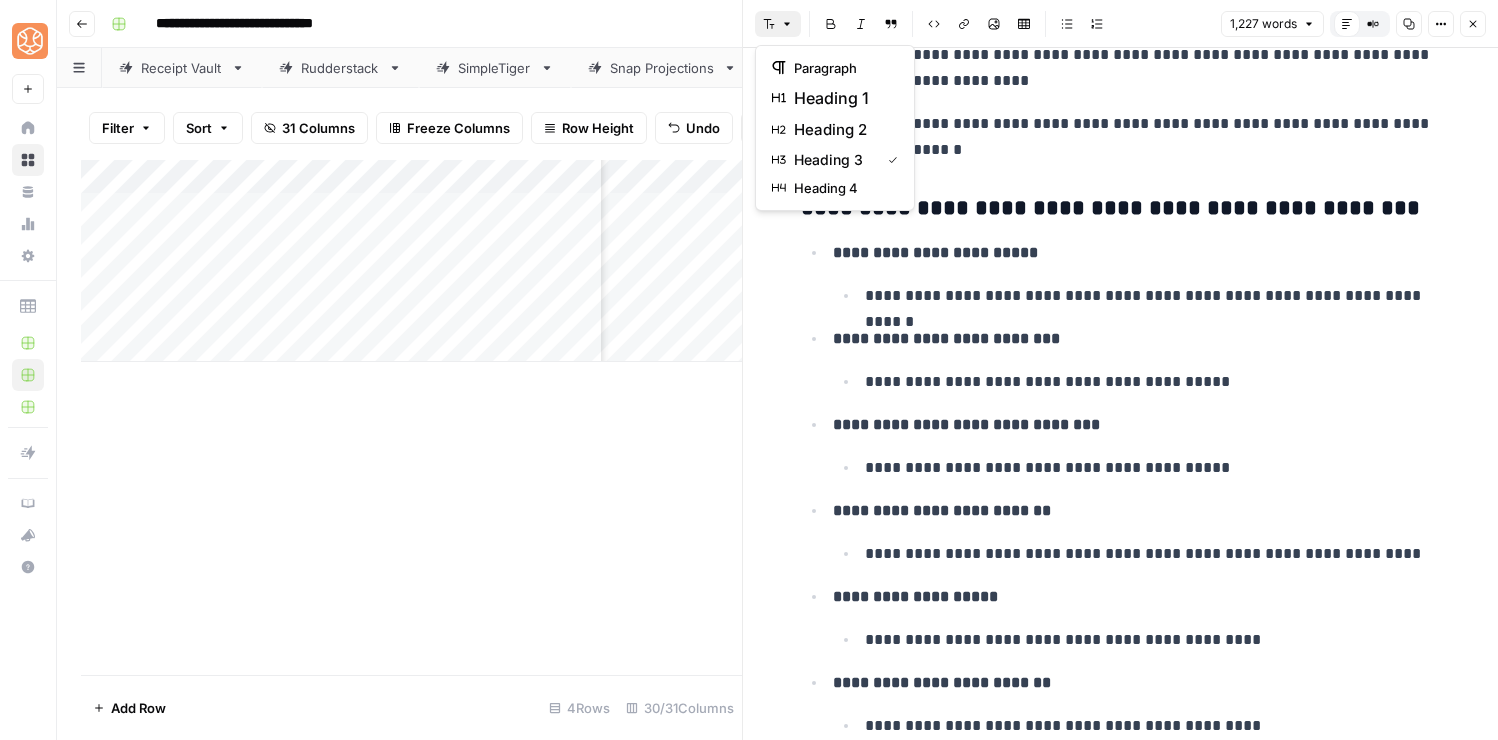 click on "Font style" at bounding box center [778, 24] 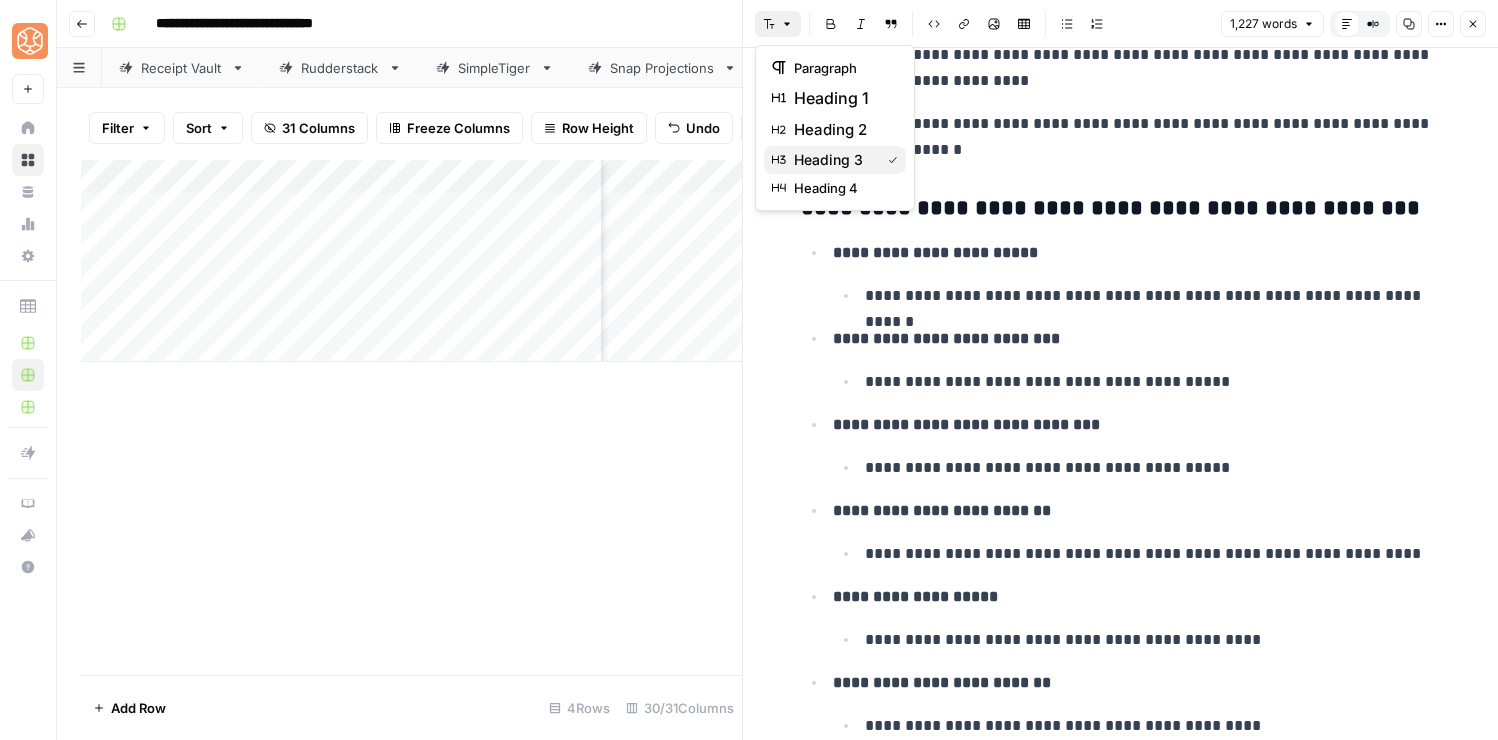 click on "heading 3" at bounding box center [833, 160] 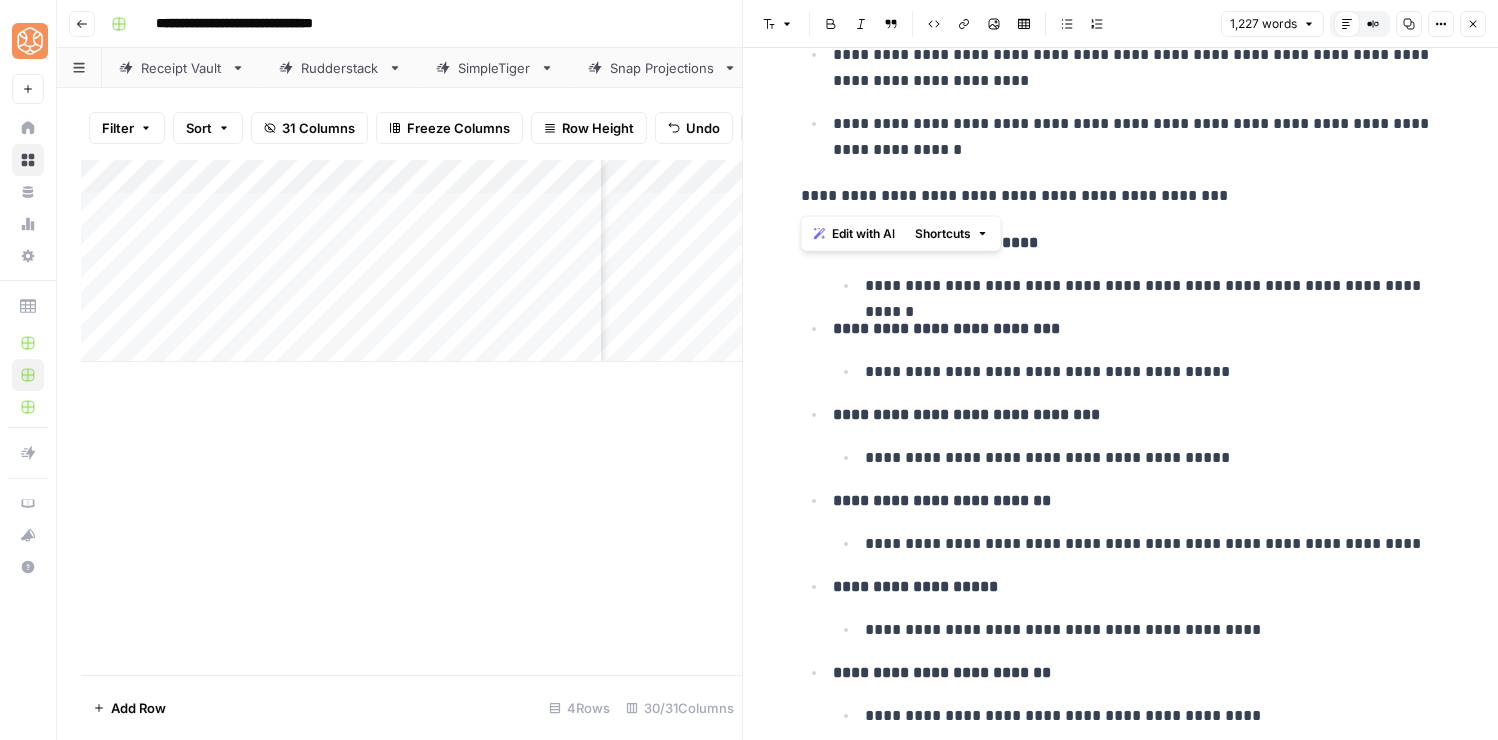 click 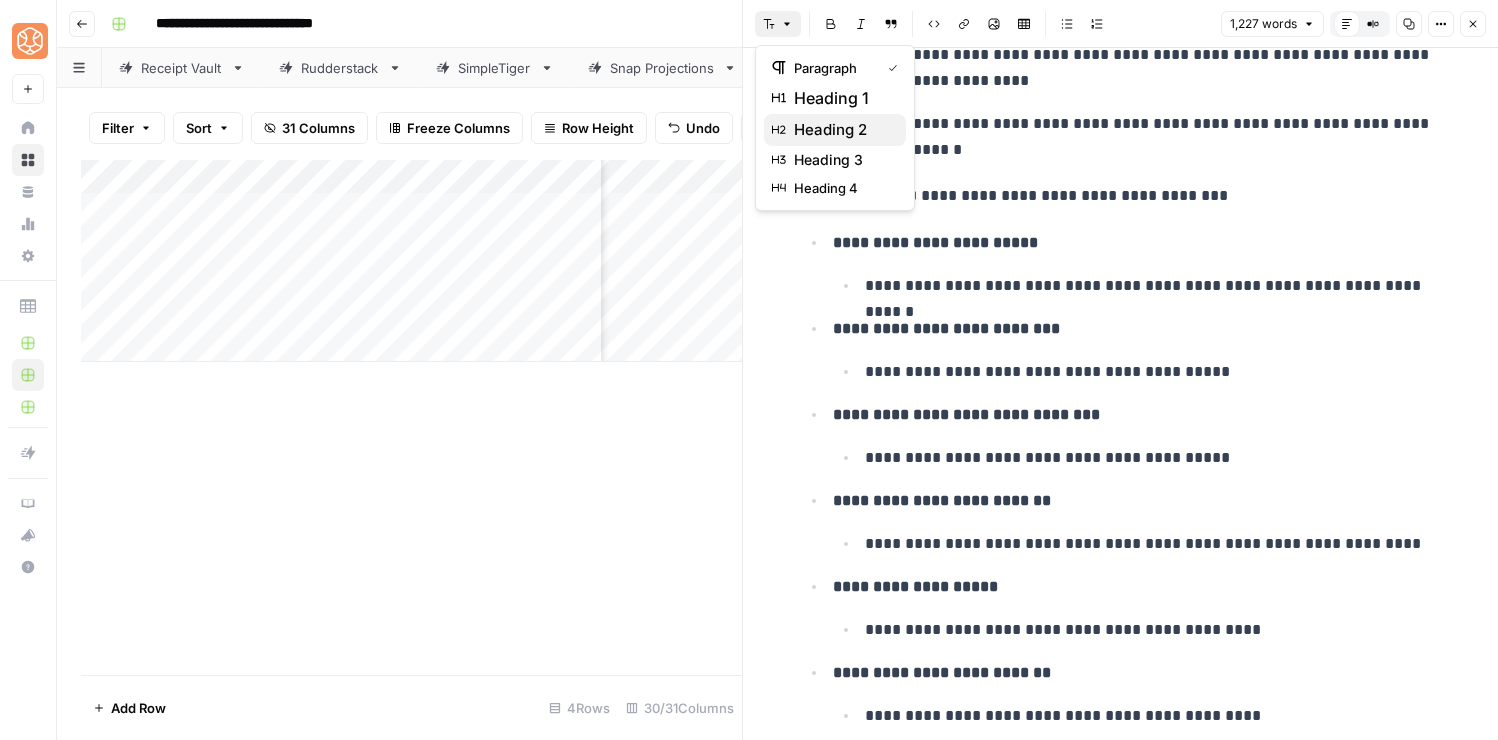 click on "heading 2" at bounding box center (835, 130) 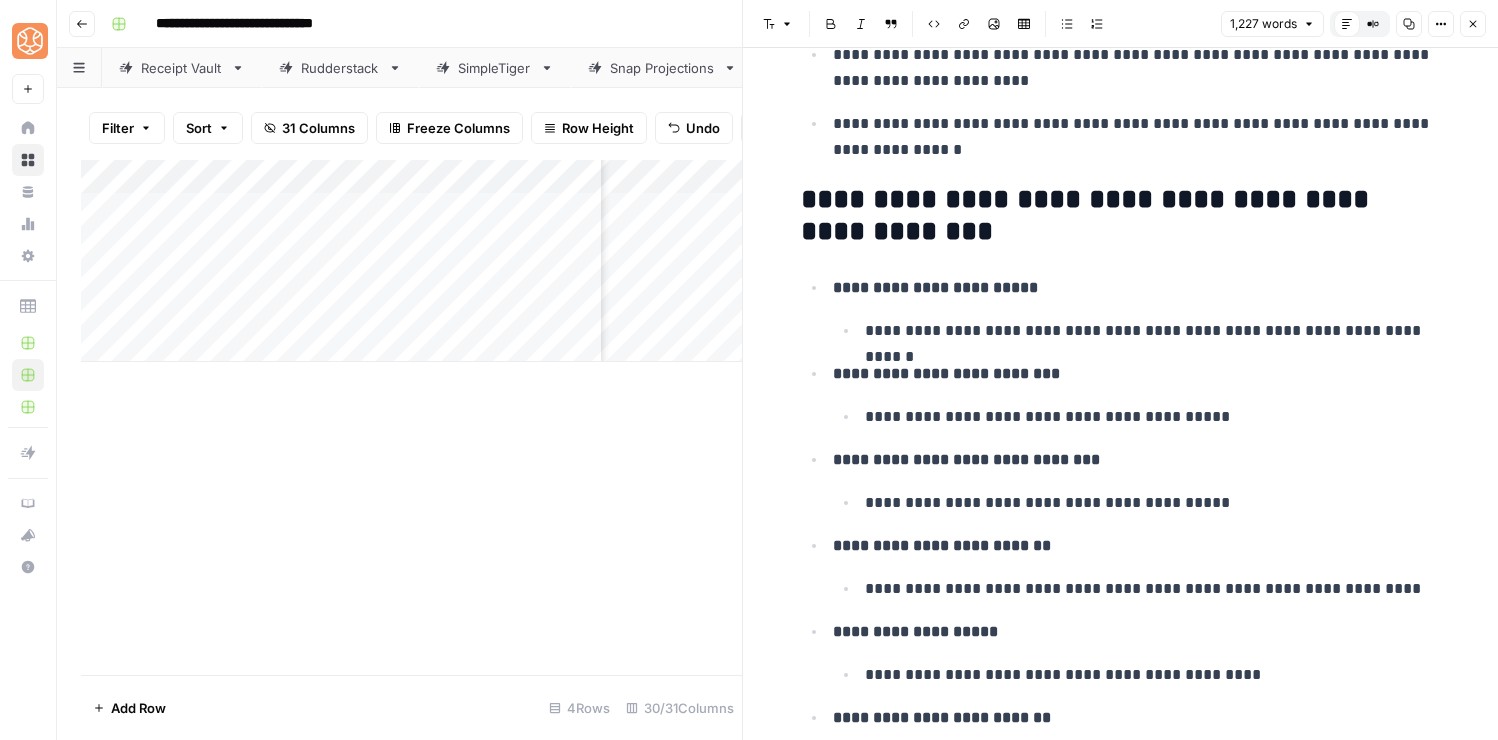 click on "**********" at bounding box center (1121, 216) 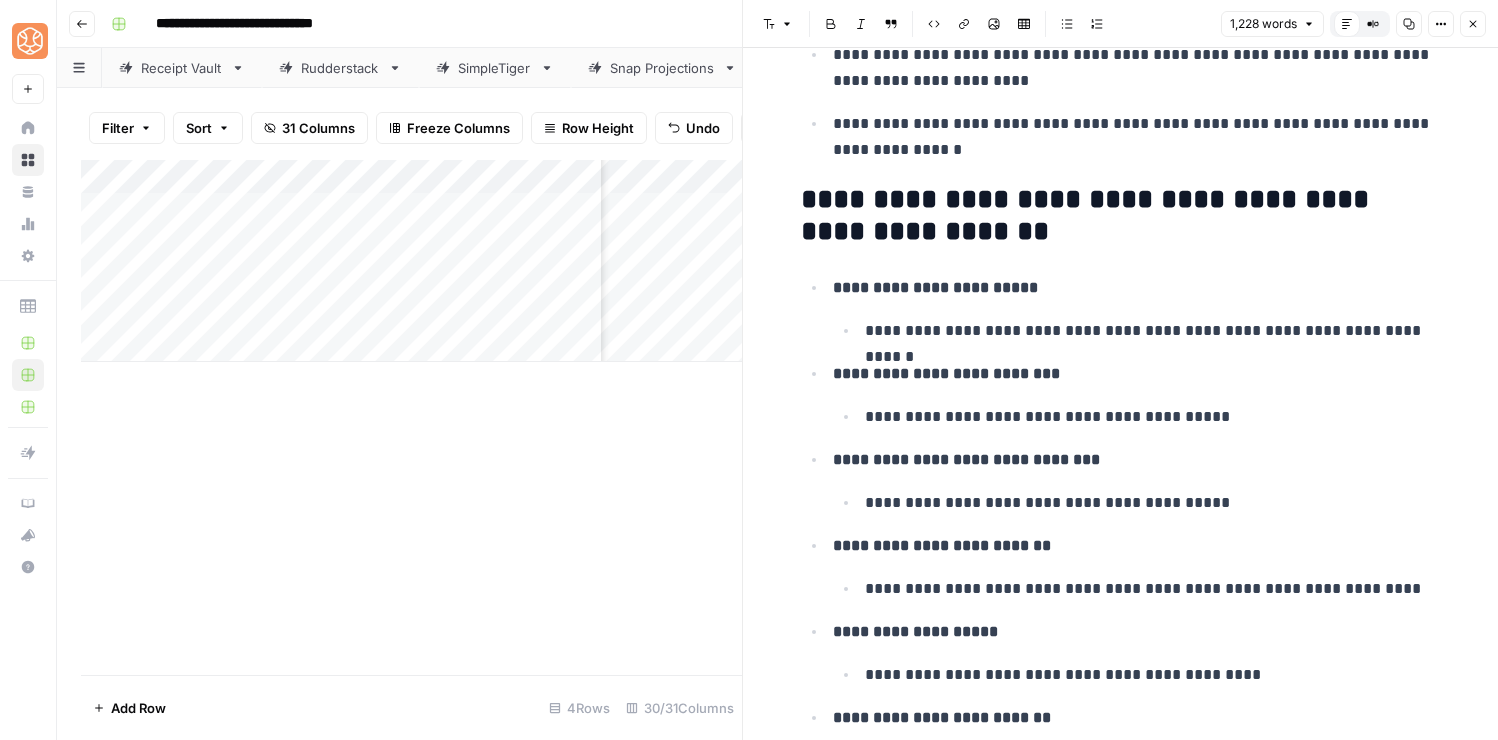 click on "**********" at bounding box center (1134, 309) 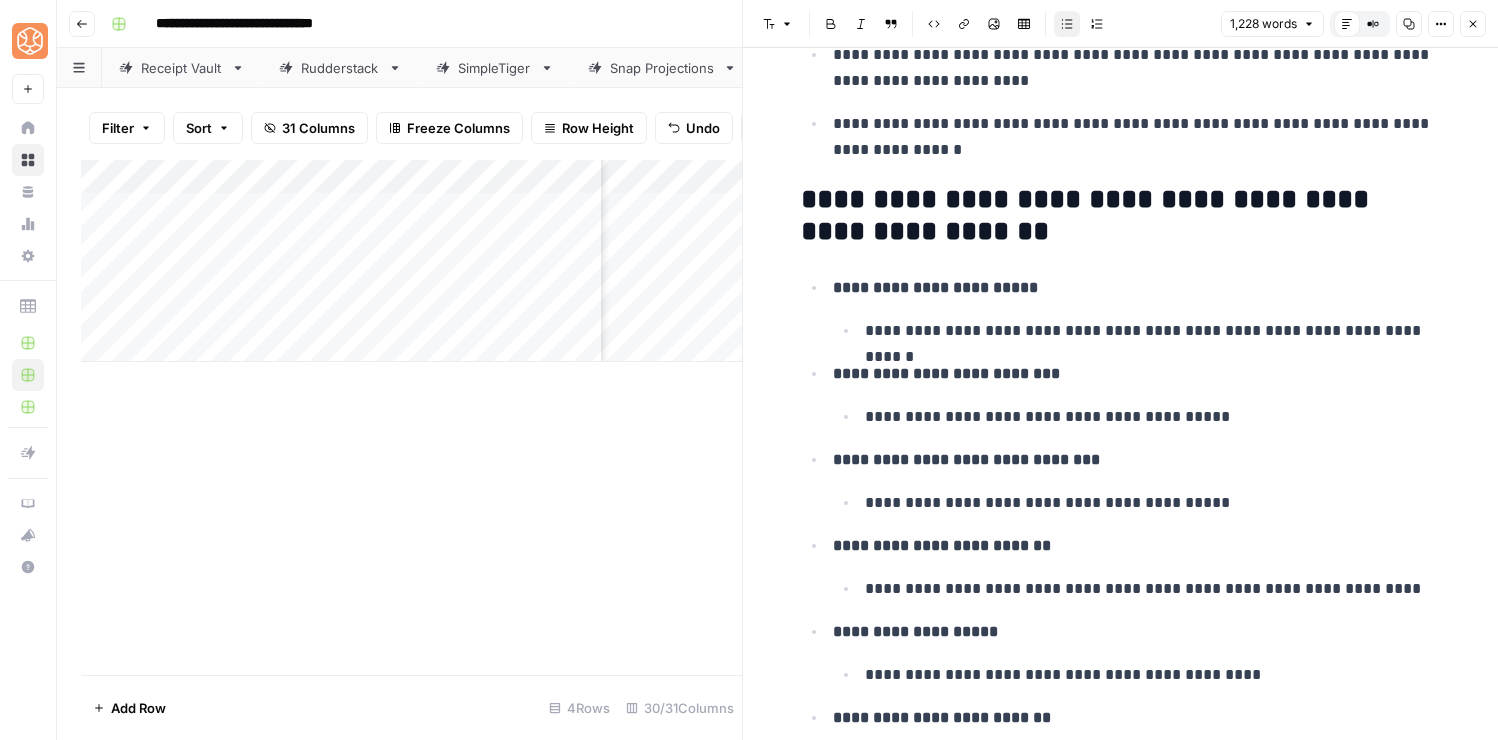 click on "**********" at bounding box center [935, 287] 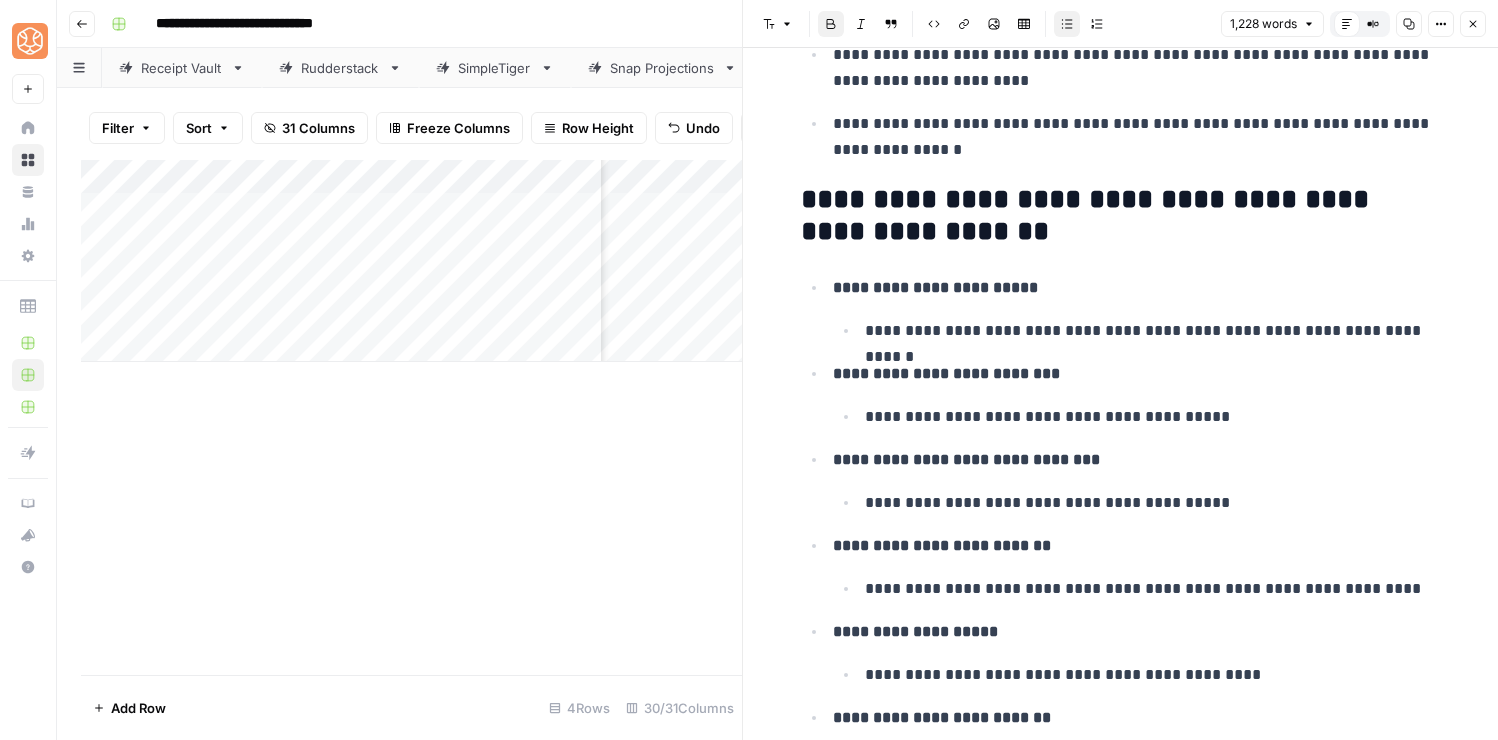 click 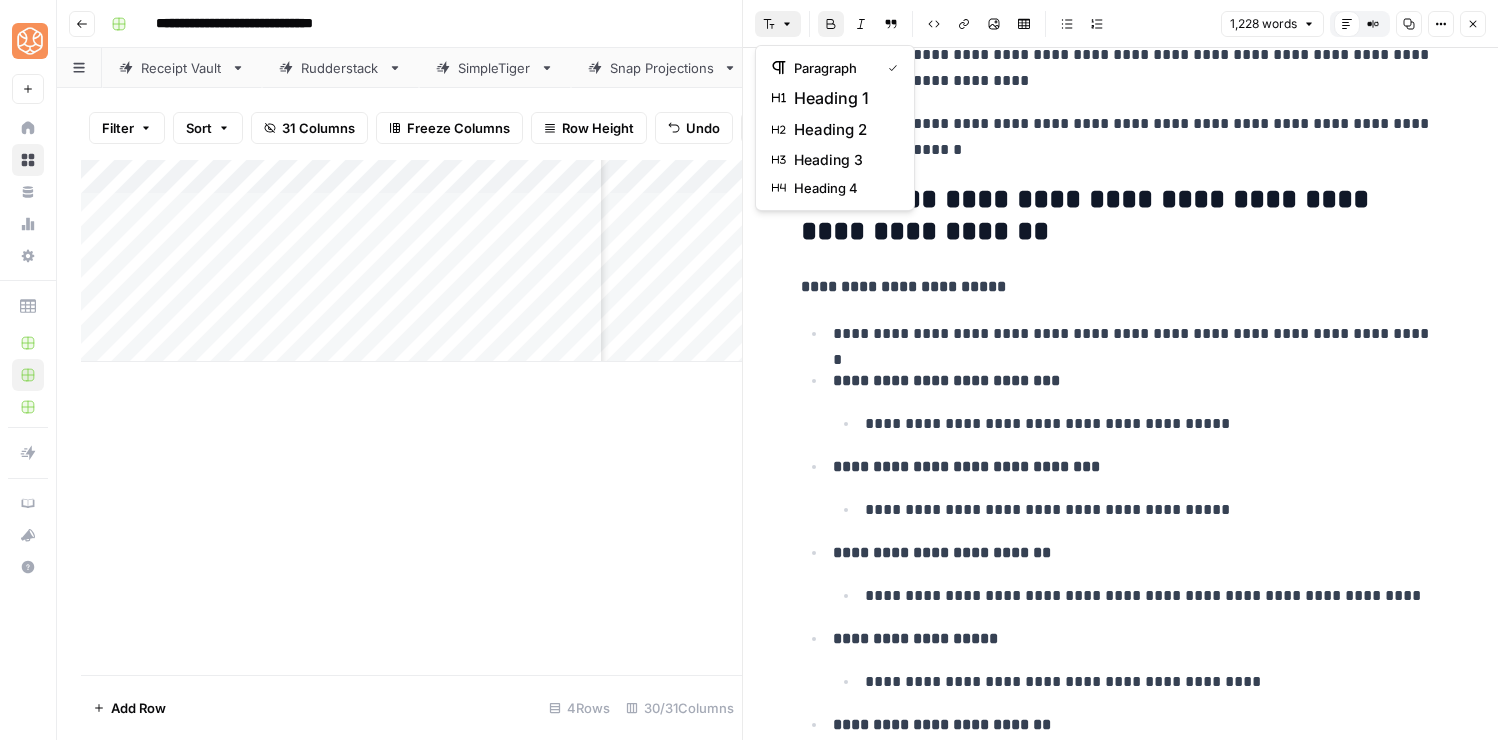 click on "Font style" at bounding box center (778, 24) 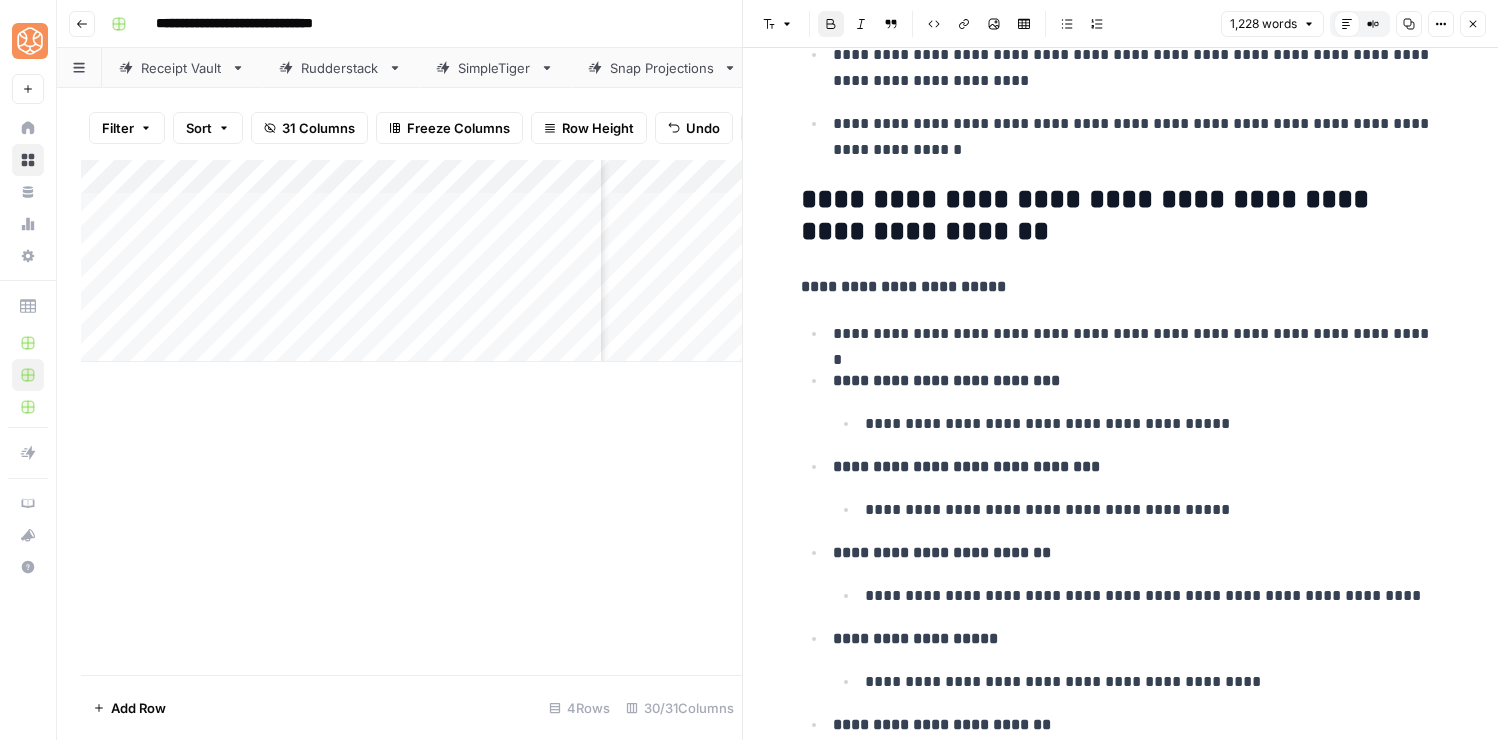 click on "**********" at bounding box center [1121, 3358] 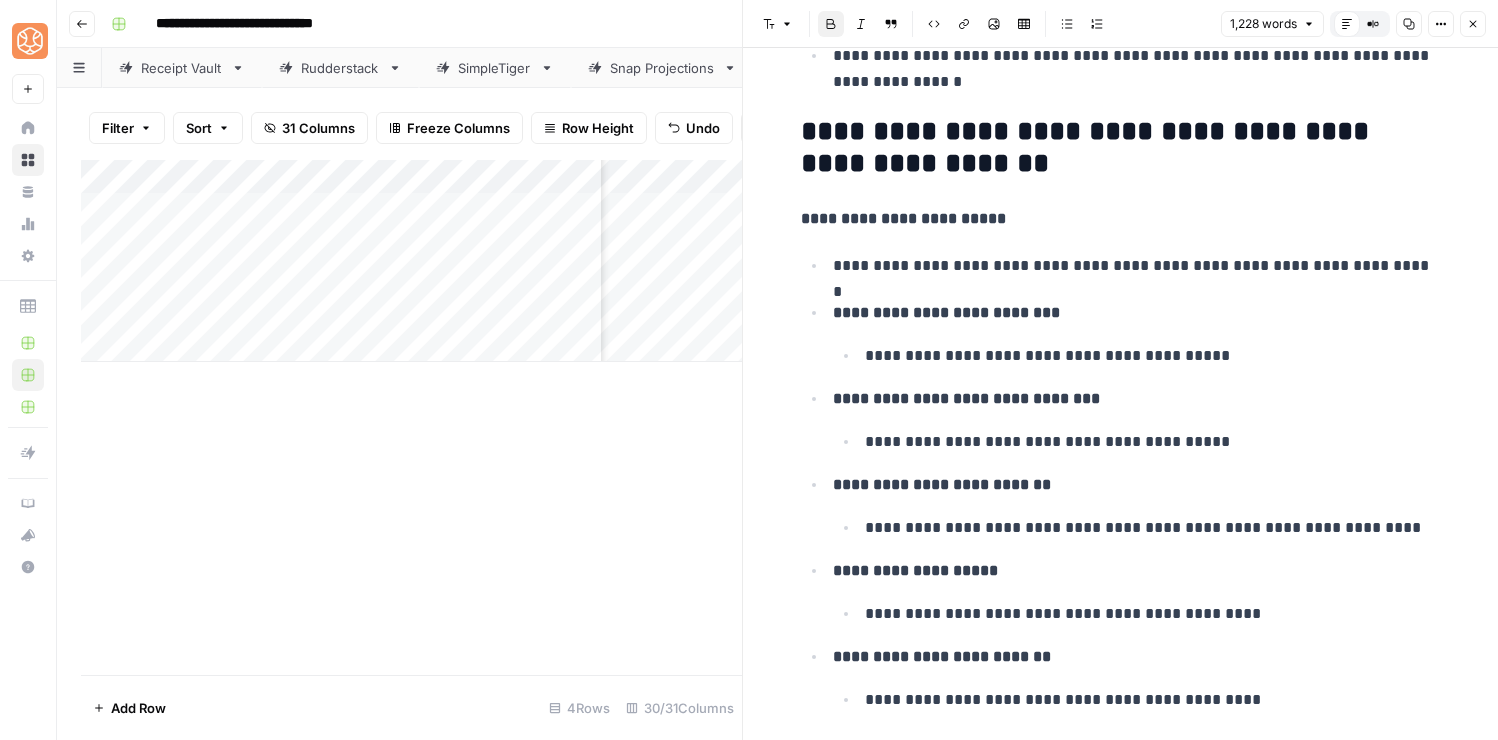 scroll, scrollTop: 1018, scrollLeft: 0, axis: vertical 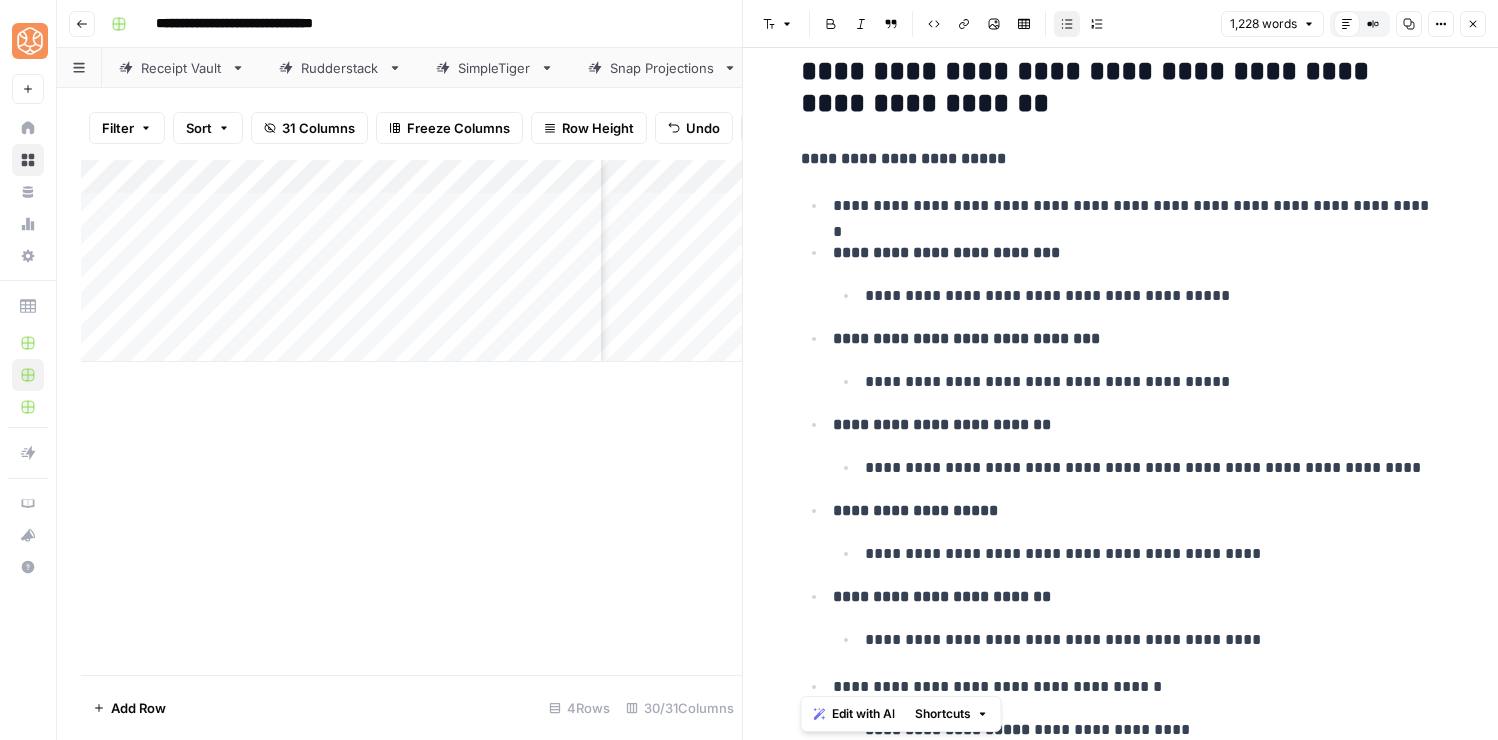 drag, startPoint x: 804, startPoint y: 157, endPoint x: 1223, endPoint y: 724, distance: 705.0177 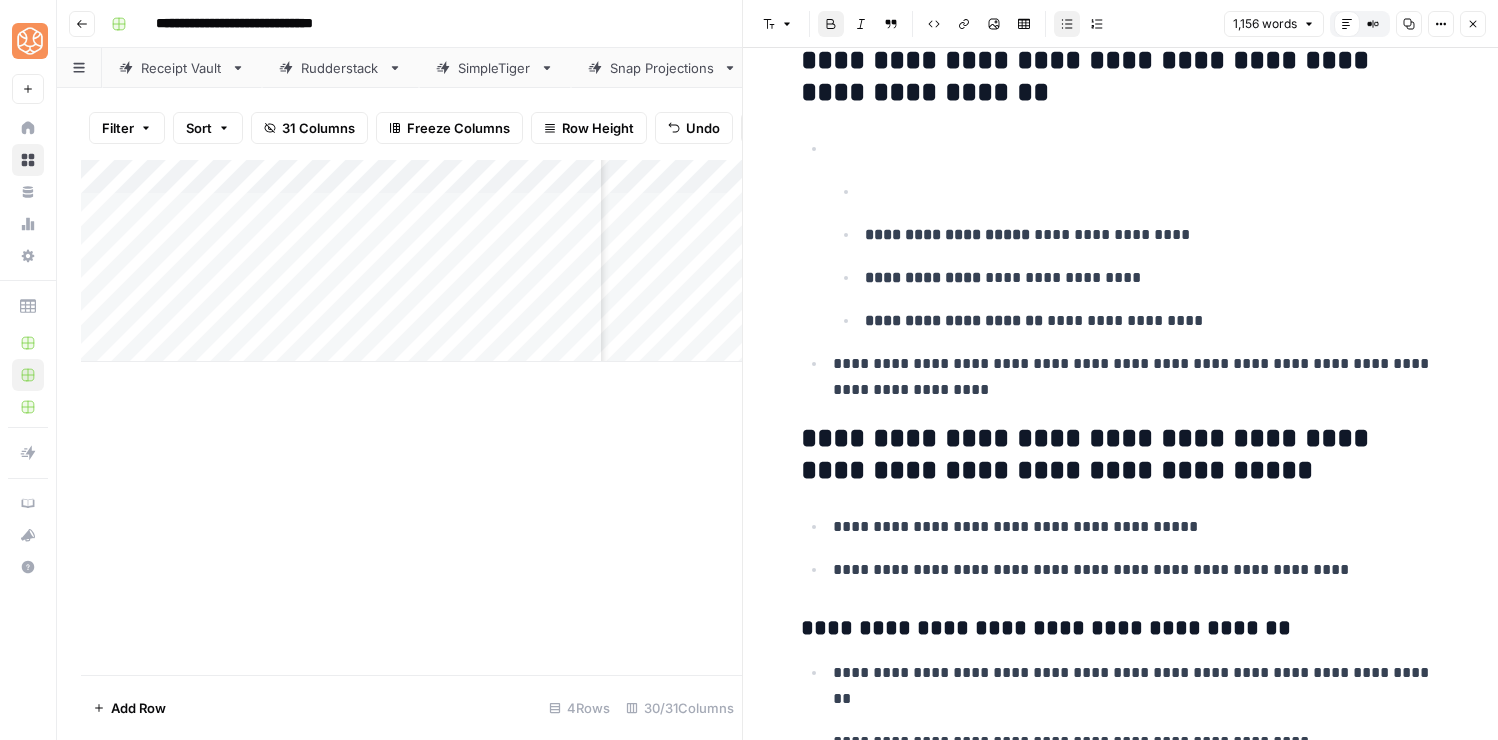 scroll, scrollTop: 1085, scrollLeft: 0, axis: vertical 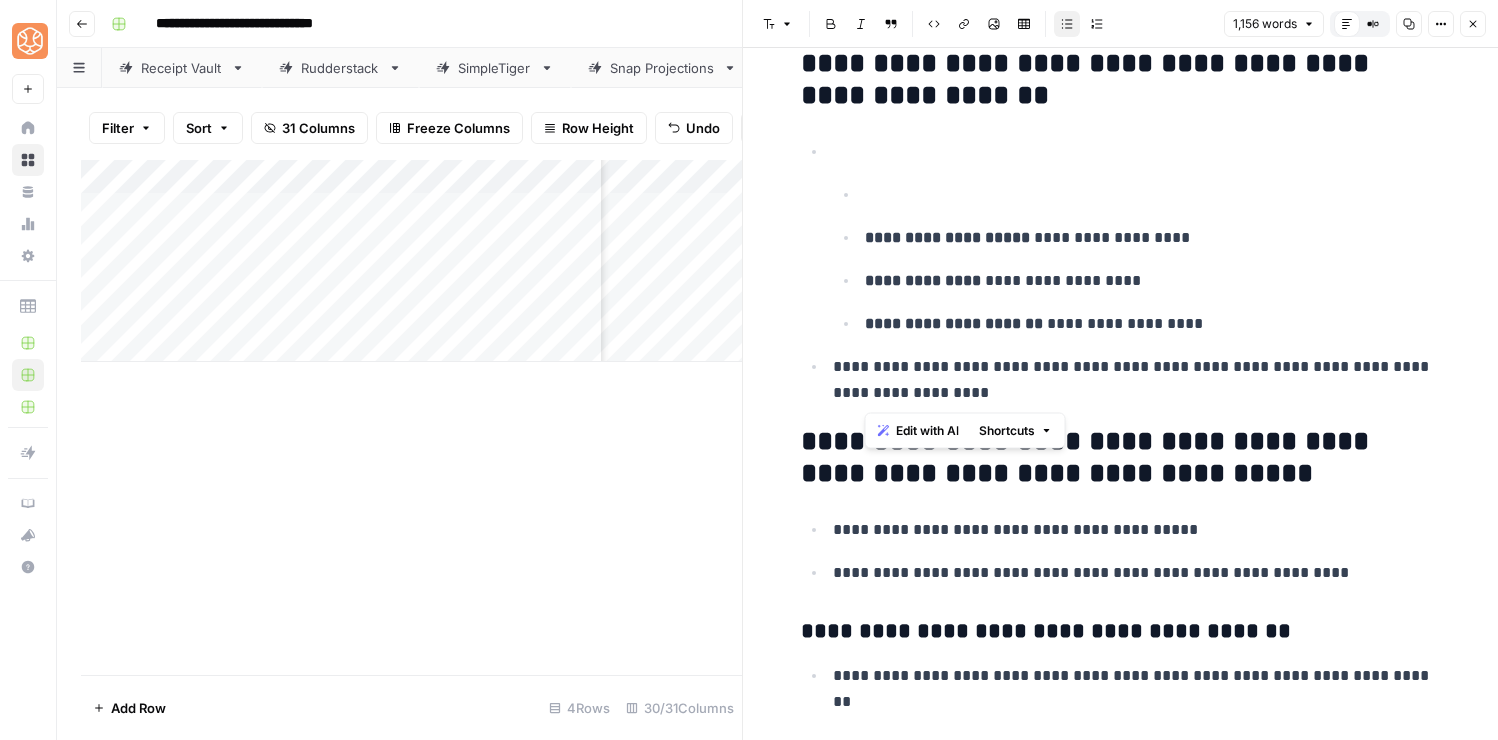 drag, startPoint x: 1014, startPoint y: 392, endPoint x: 849, endPoint y: 205, distance: 249.38725 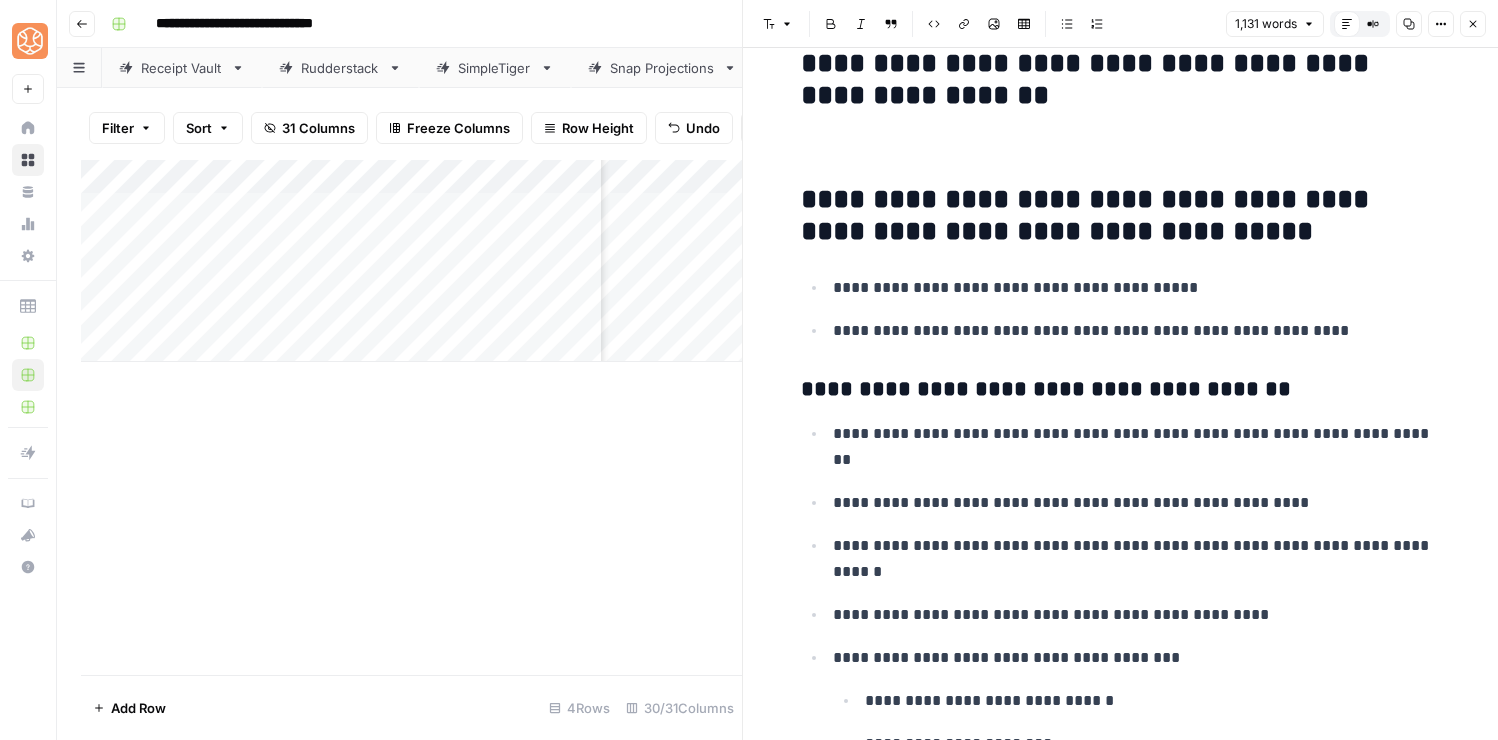 scroll, scrollTop: 2900, scrollLeft: 0, axis: vertical 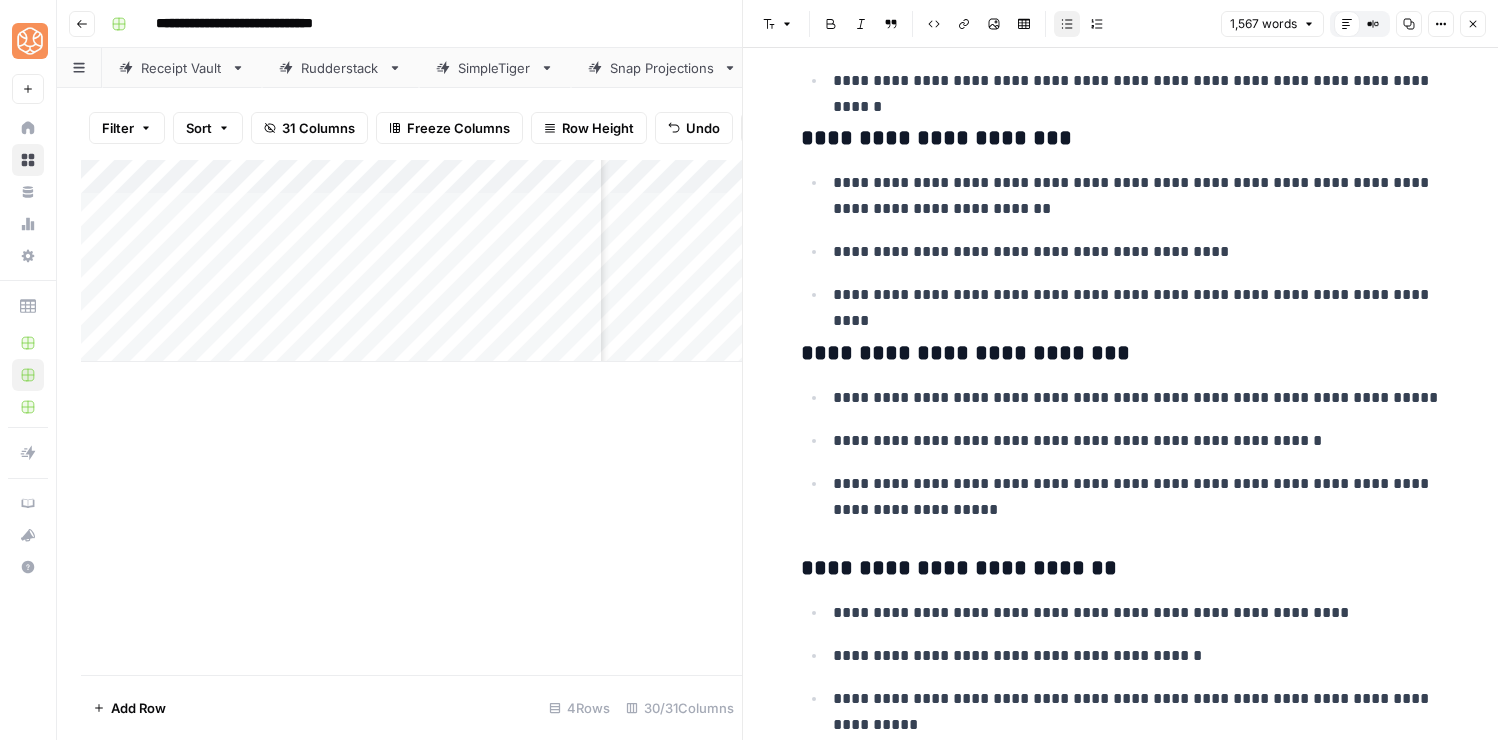 click on "**********" at bounding box center (959, 568) 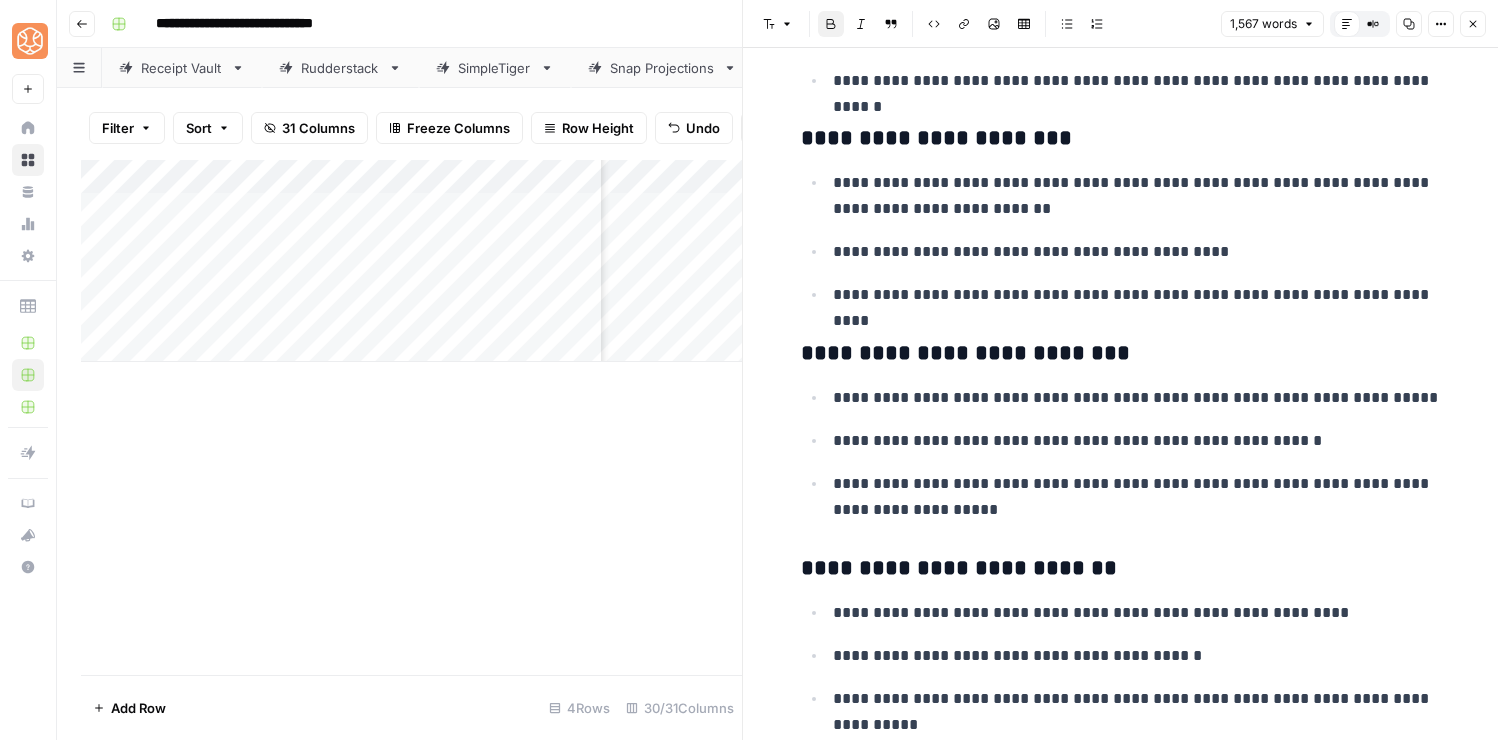 click on "**********" at bounding box center (959, 568) 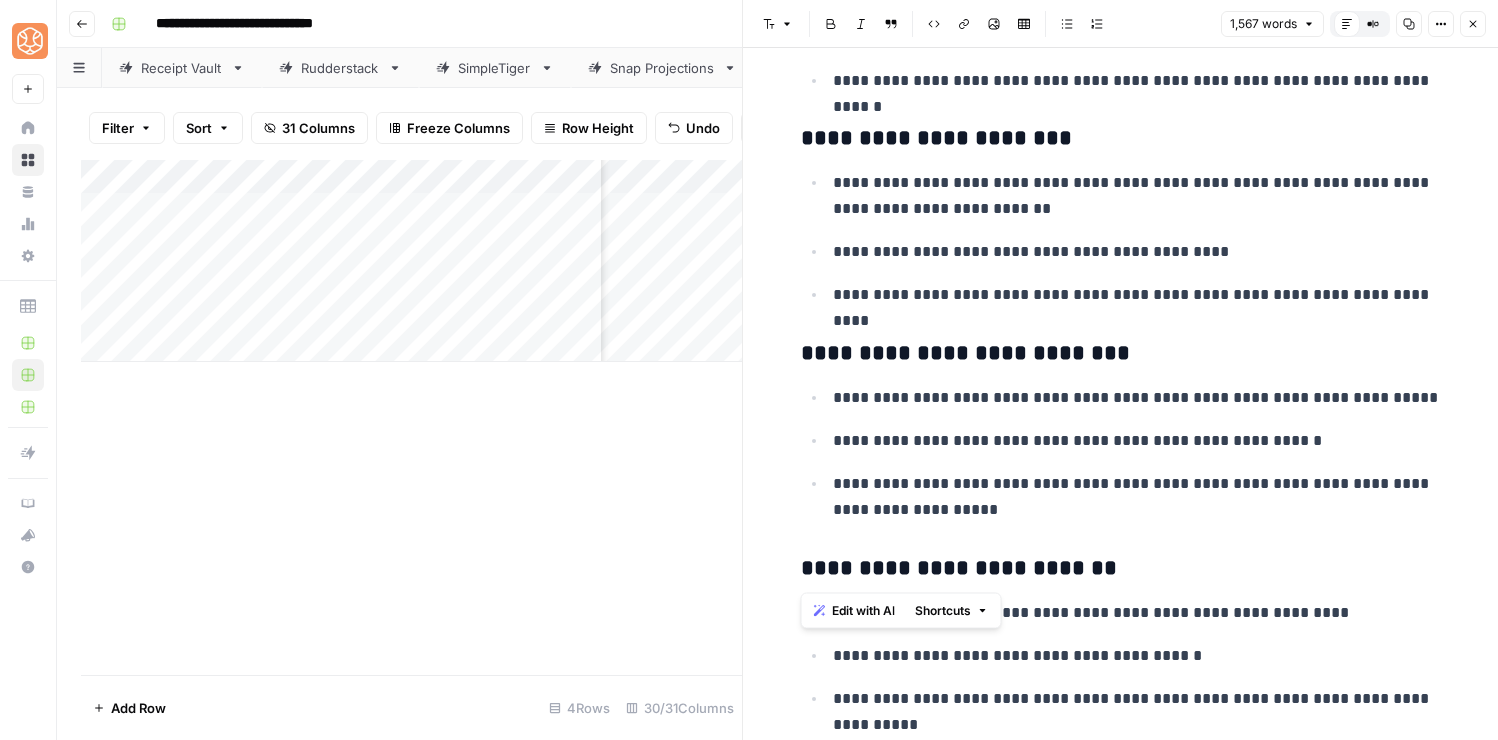 click on "**********" at bounding box center [965, 353] 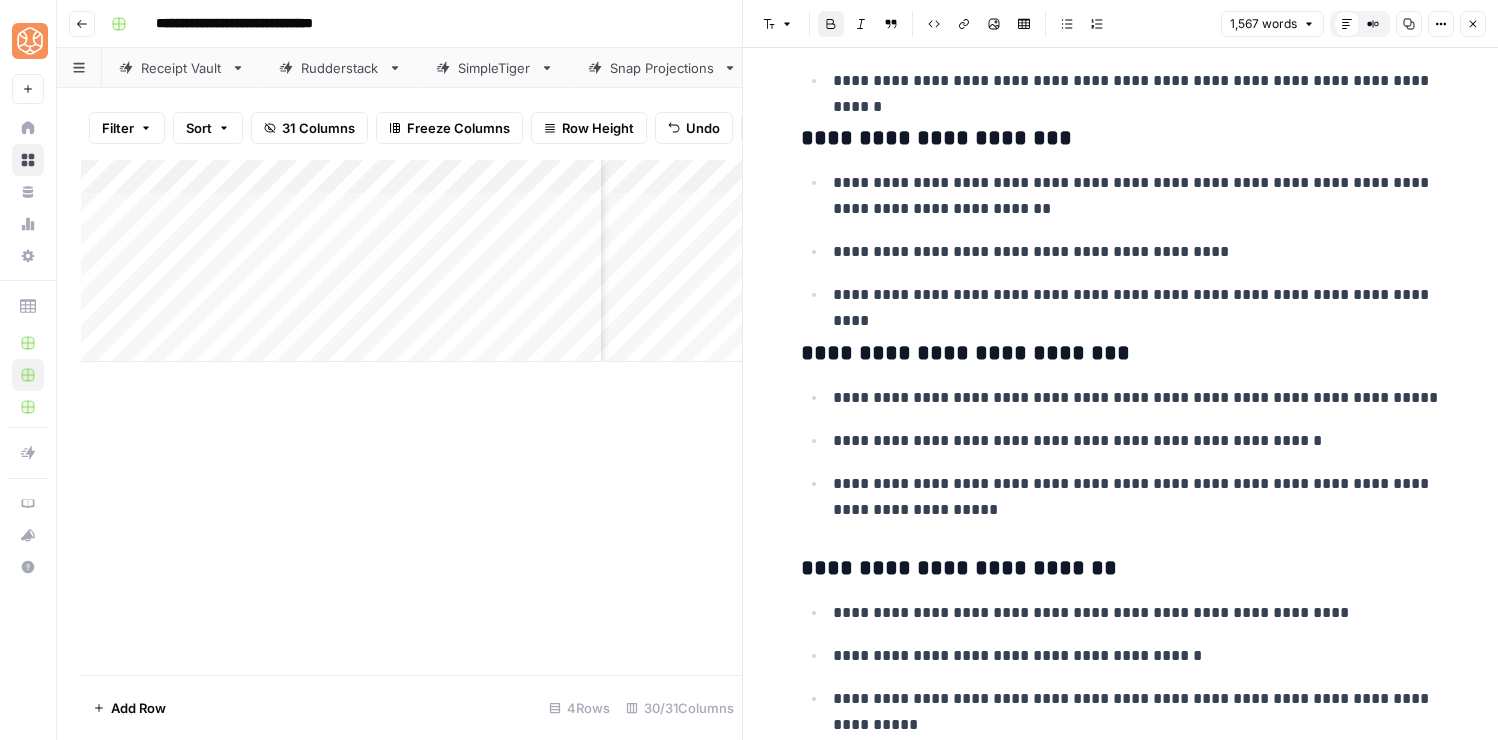 click on "**********" at bounding box center (965, 353) 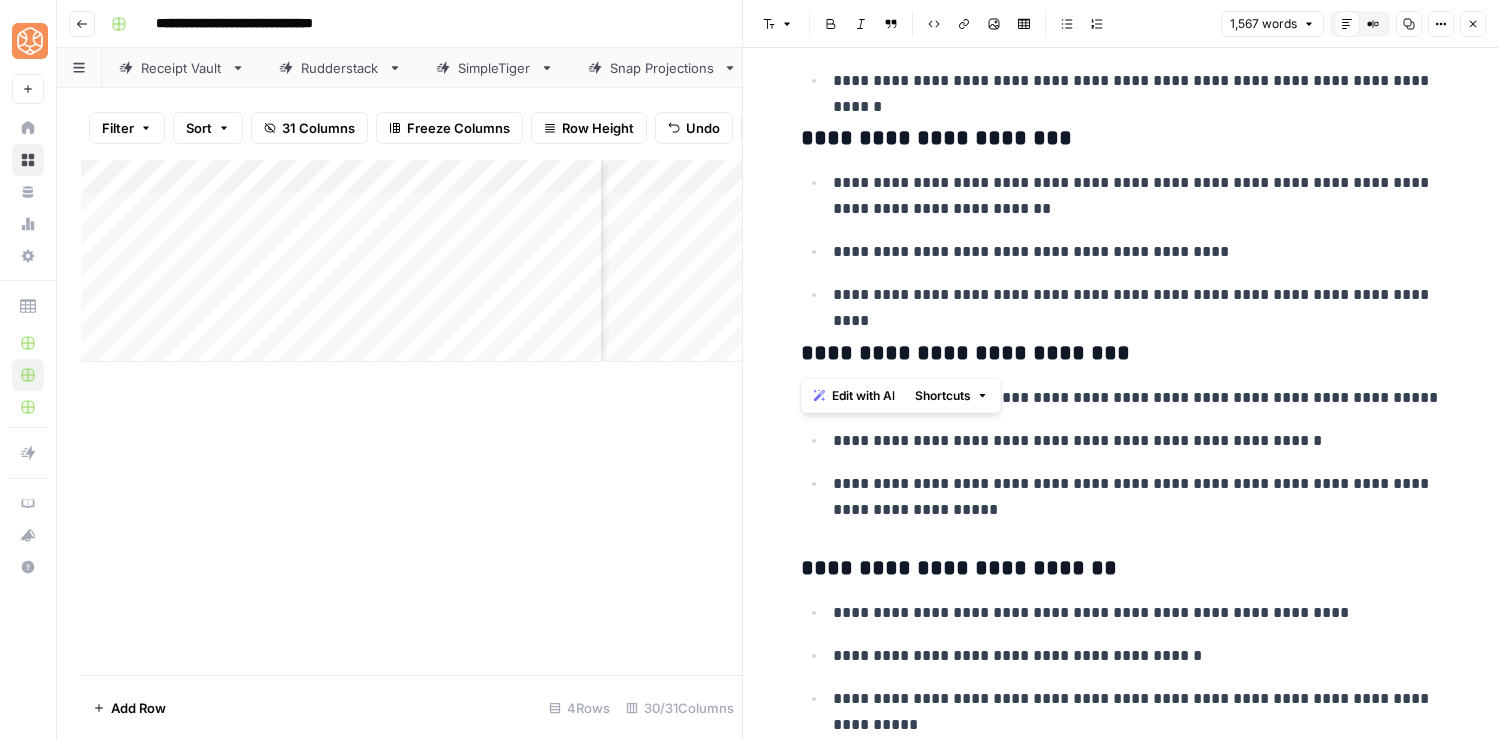 click on "**********" at bounding box center (936, 138) 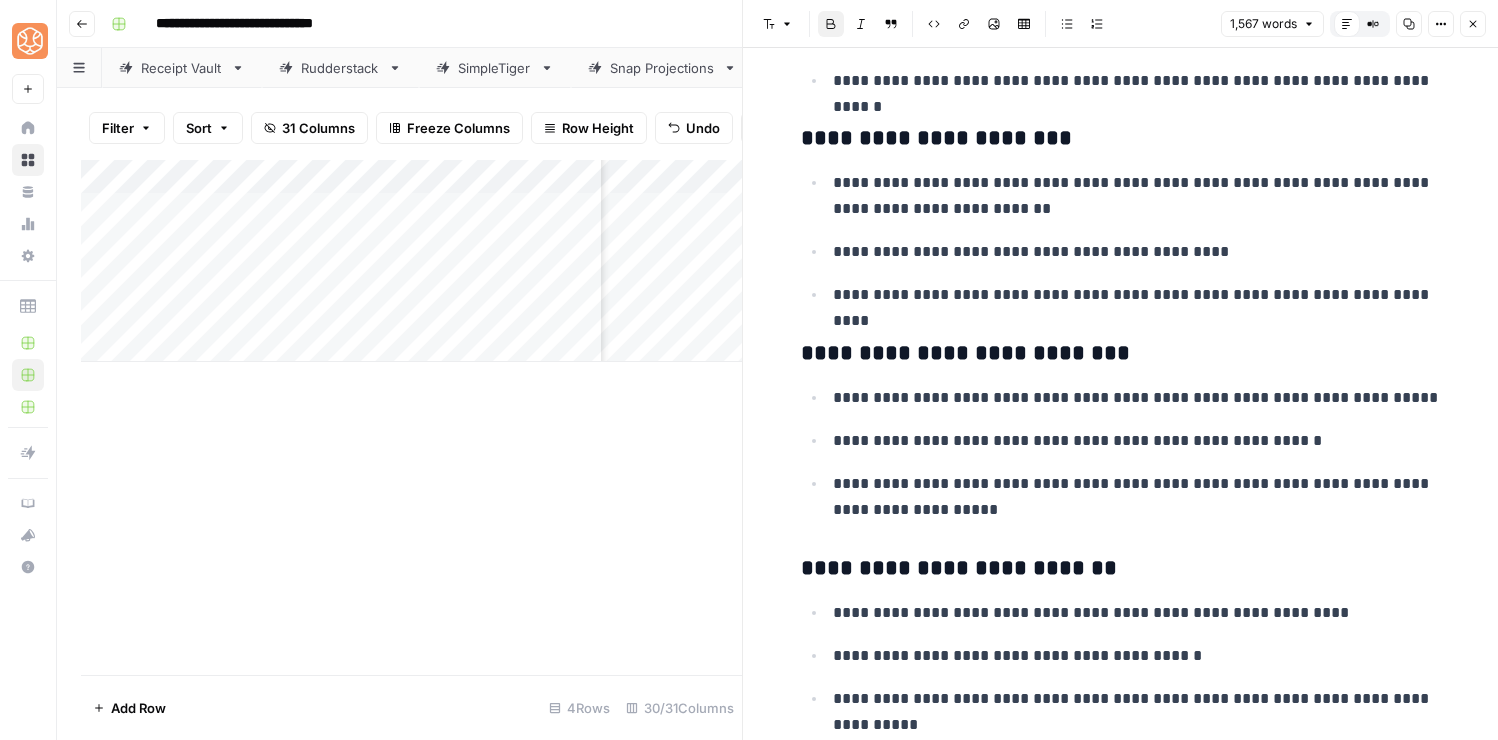 click on "**********" at bounding box center [936, 138] 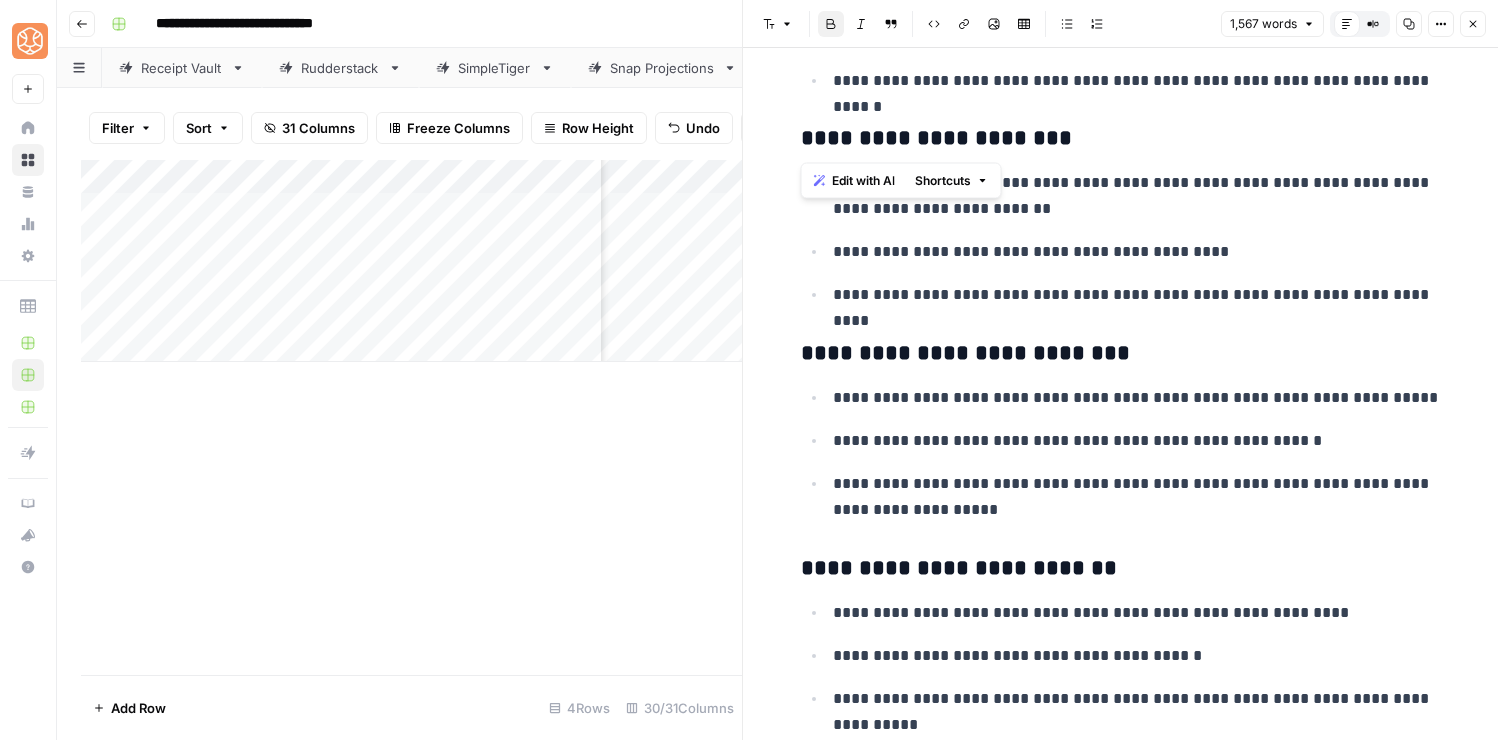 click on "**********" at bounding box center [936, 138] 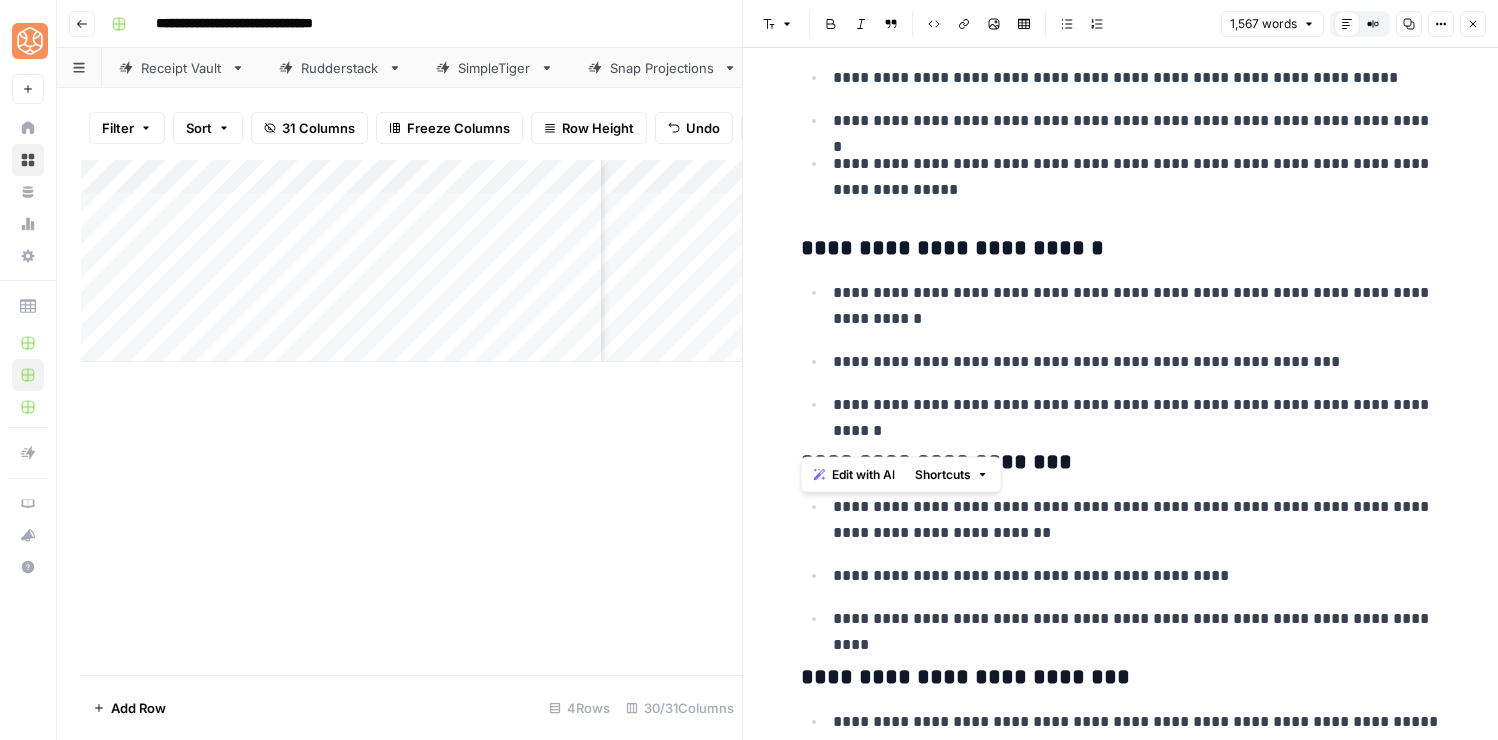 scroll, scrollTop: 2570, scrollLeft: 0, axis: vertical 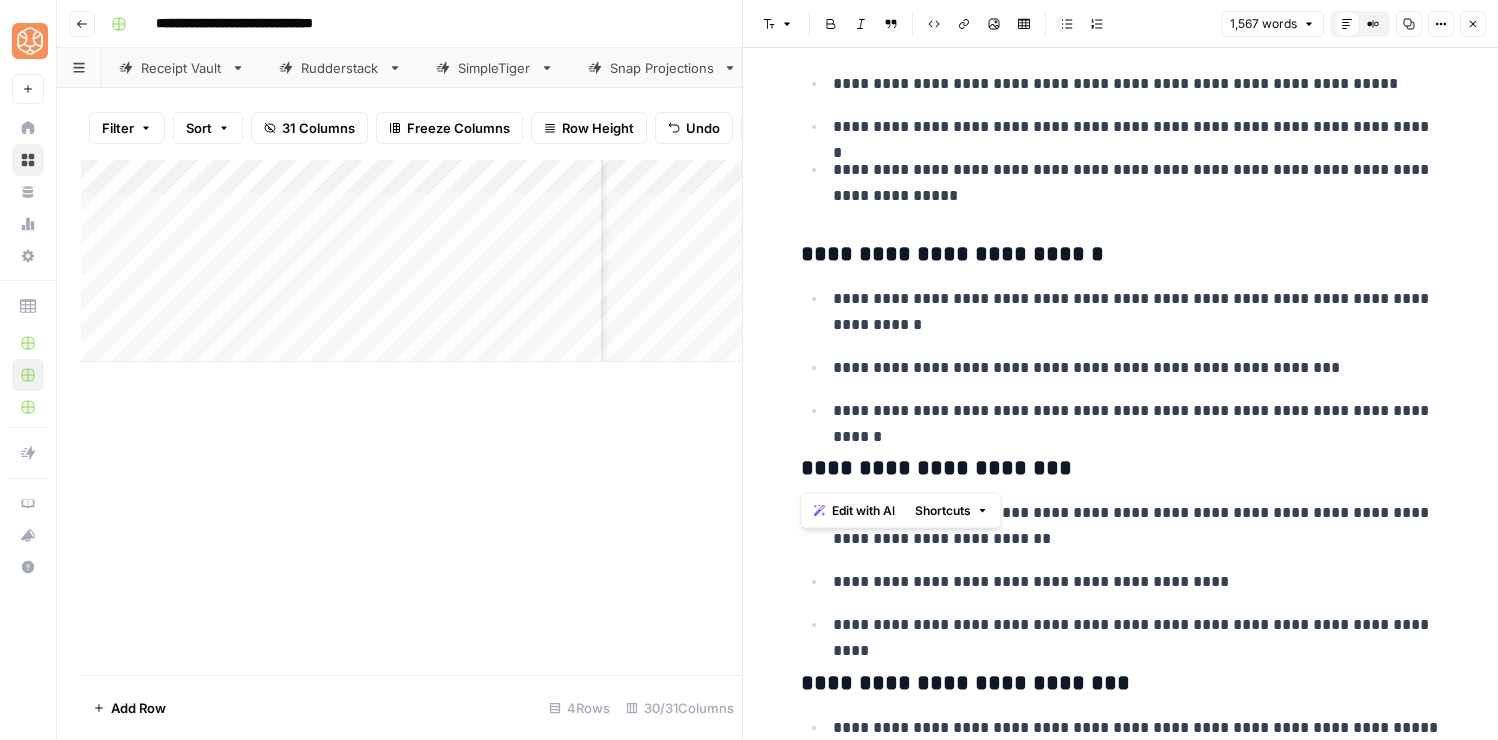 click on "**********" at bounding box center (952, 254) 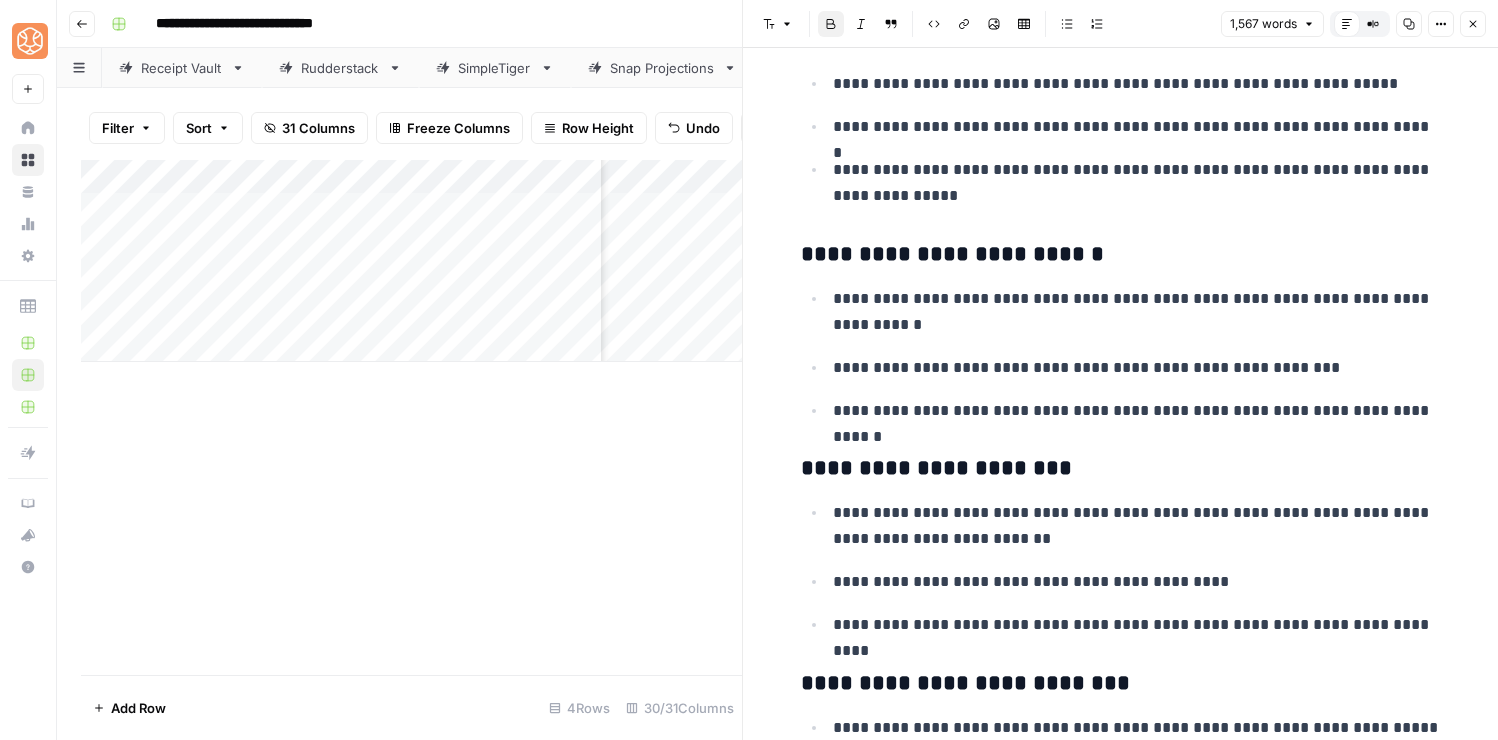 click on "**********" at bounding box center (952, 254) 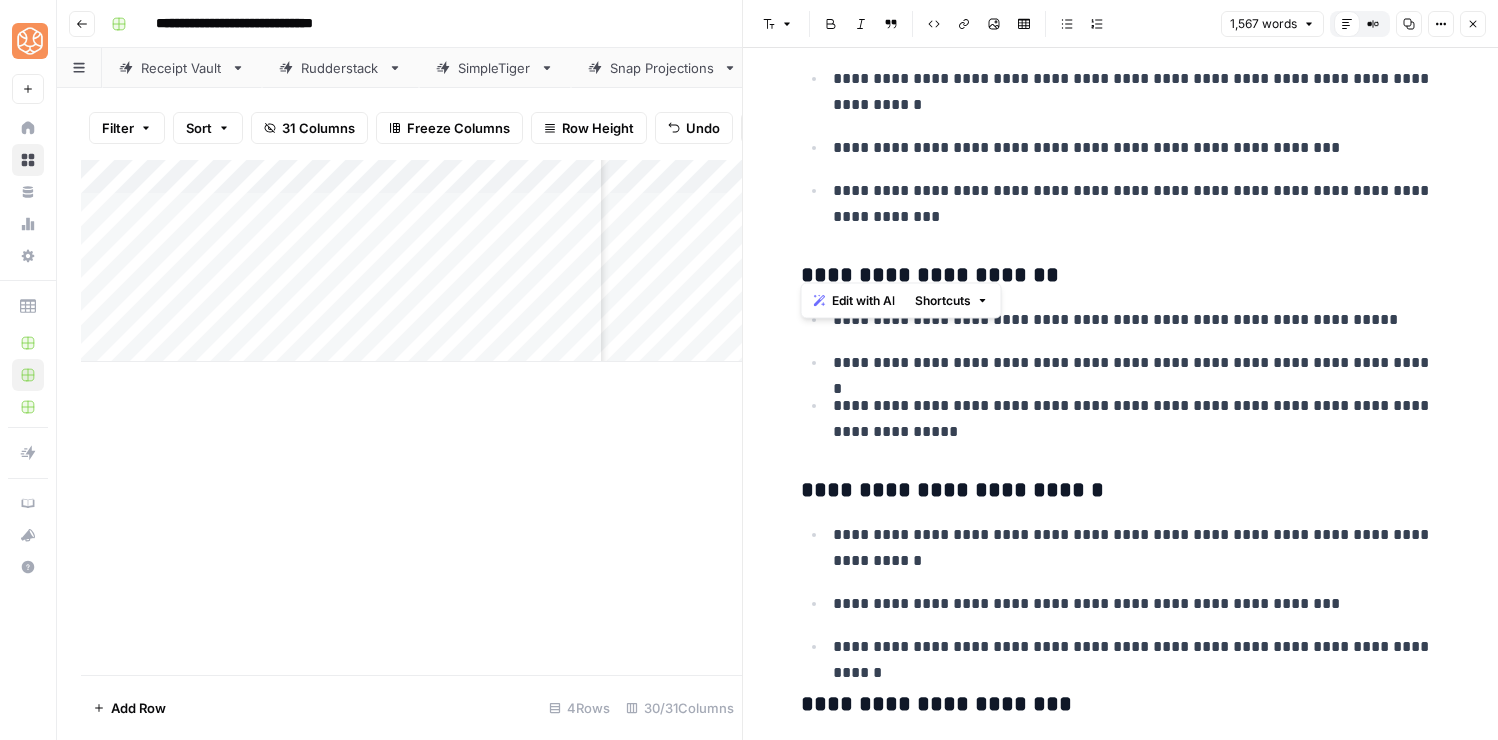 scroll, scrollTop: 2312, scrollLeft: 0, axis: vertical 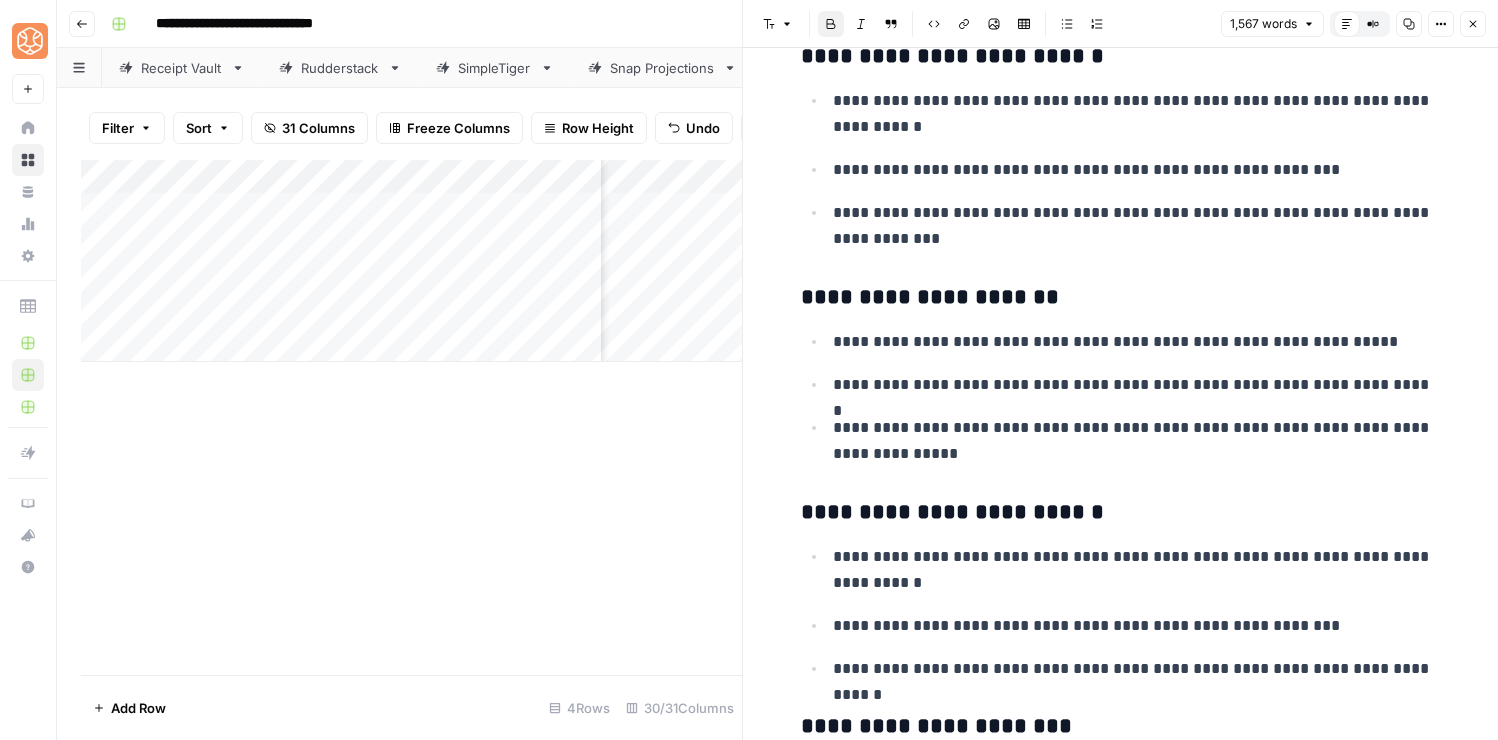 click on "**********" at bounding box center (930, 297) 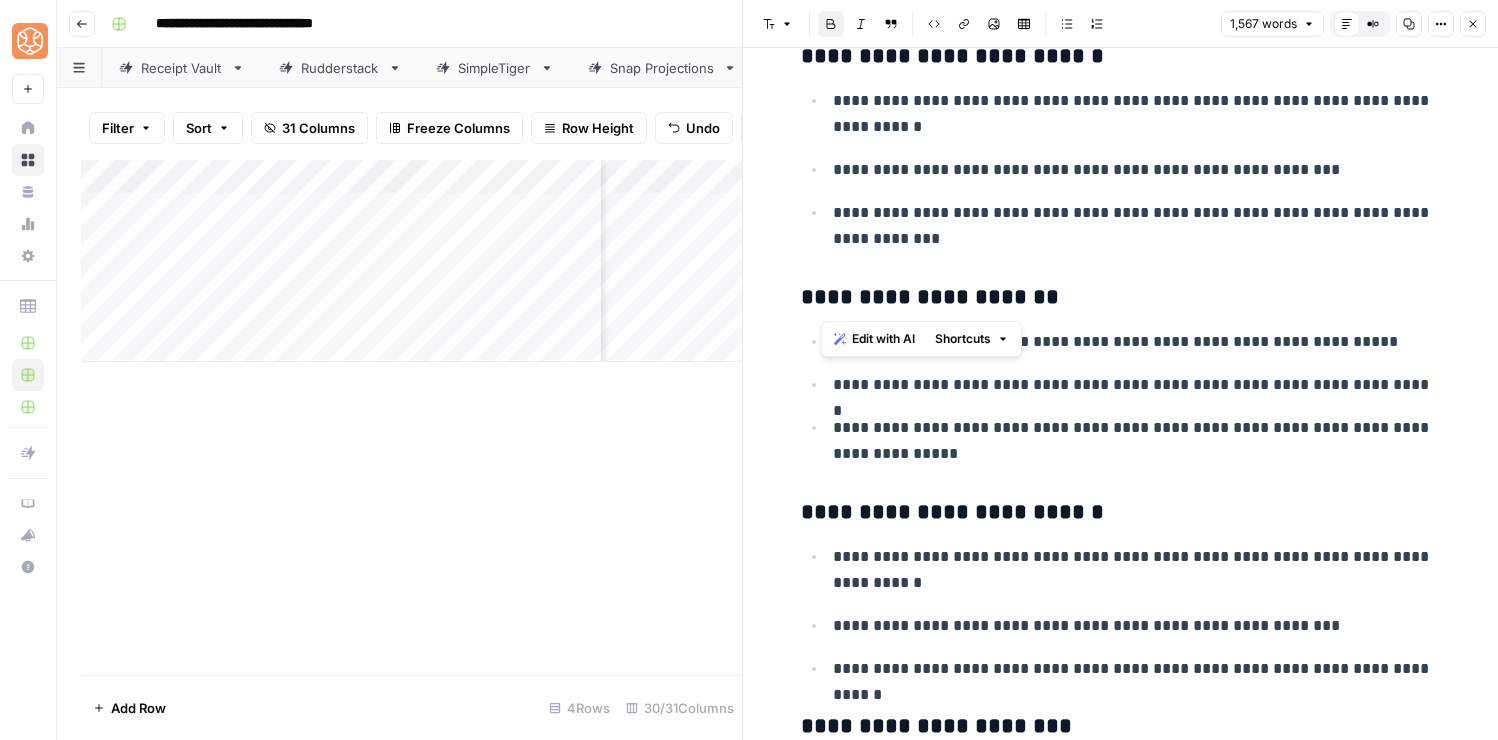 click on "**********" at bounding box center (930, 297) 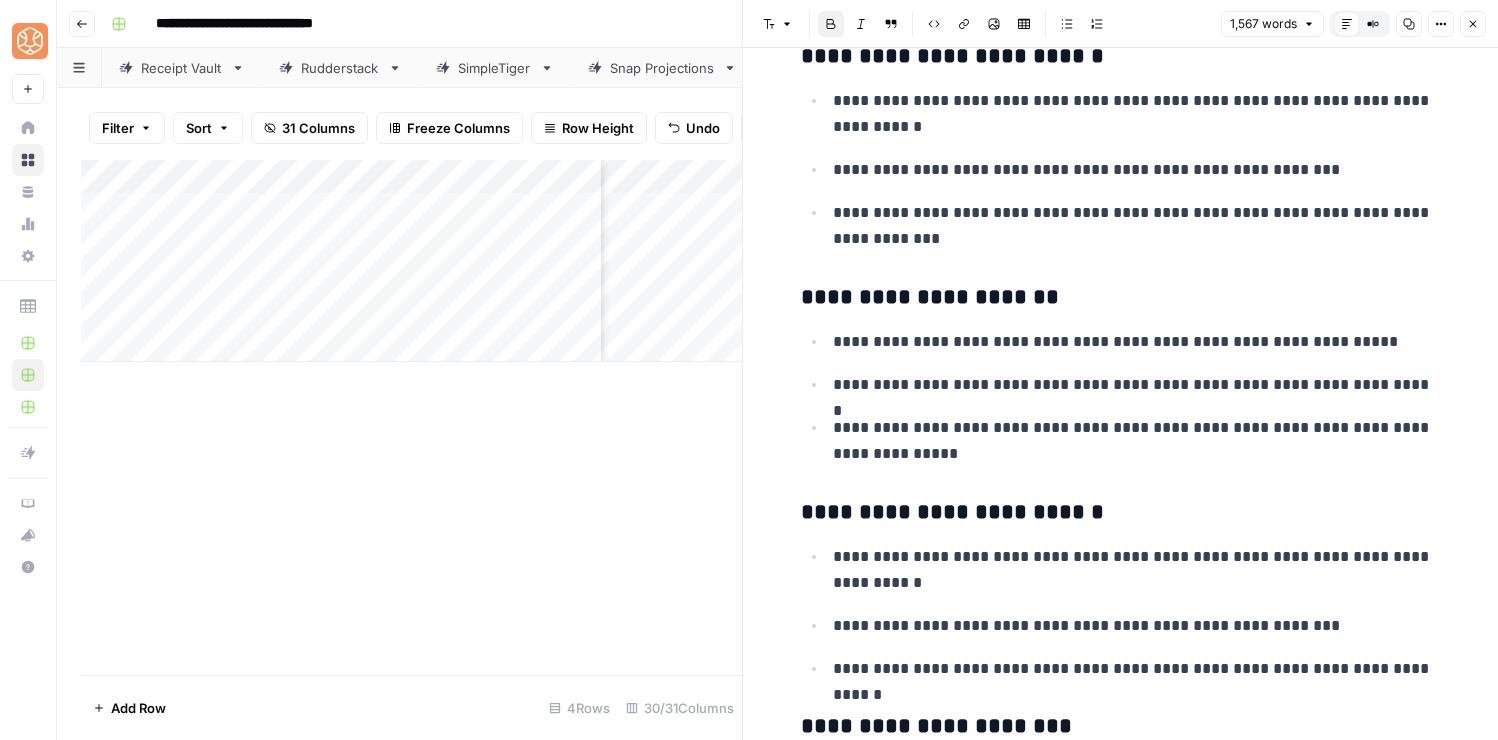 click on "**********" at bounding box center (952, 56) 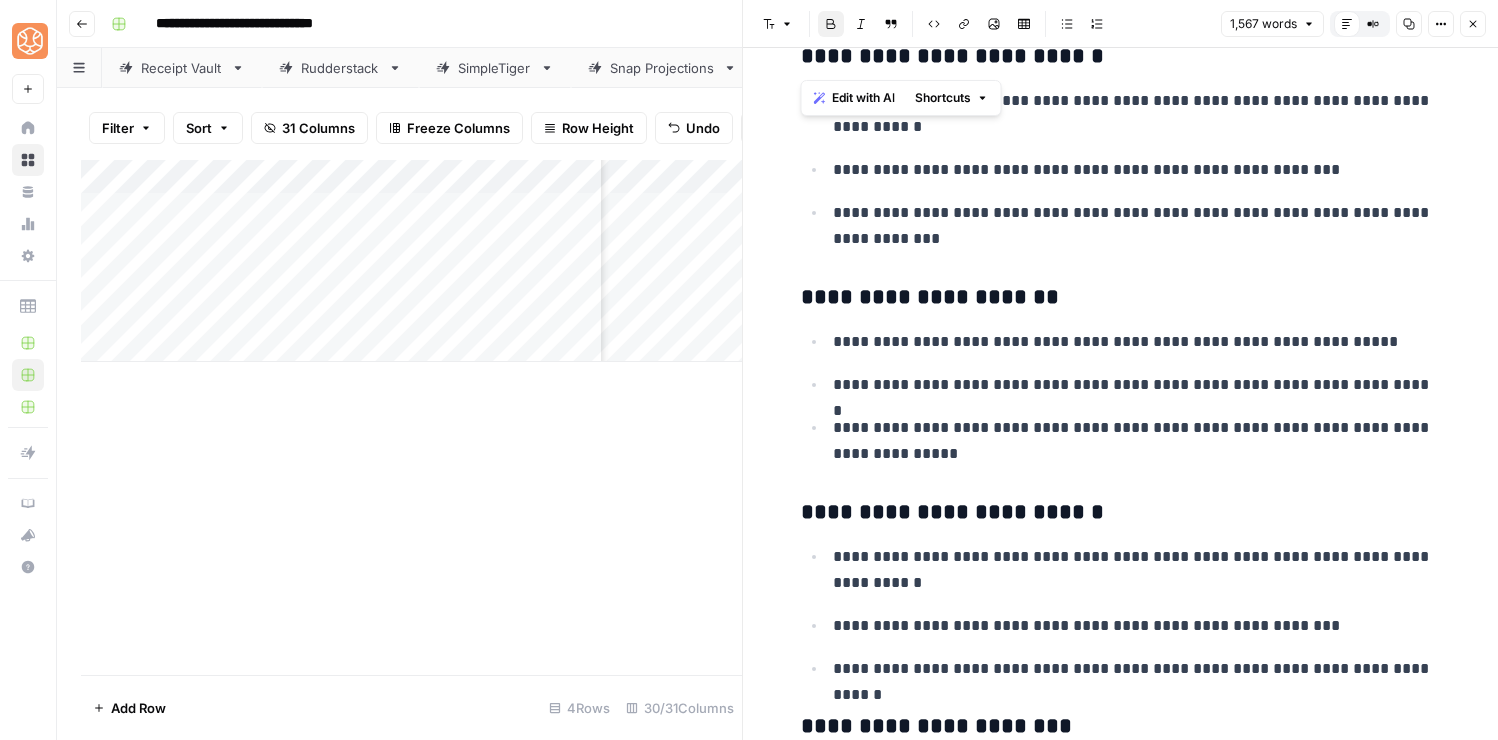 click on "**********" at bounding box center (952, 56) 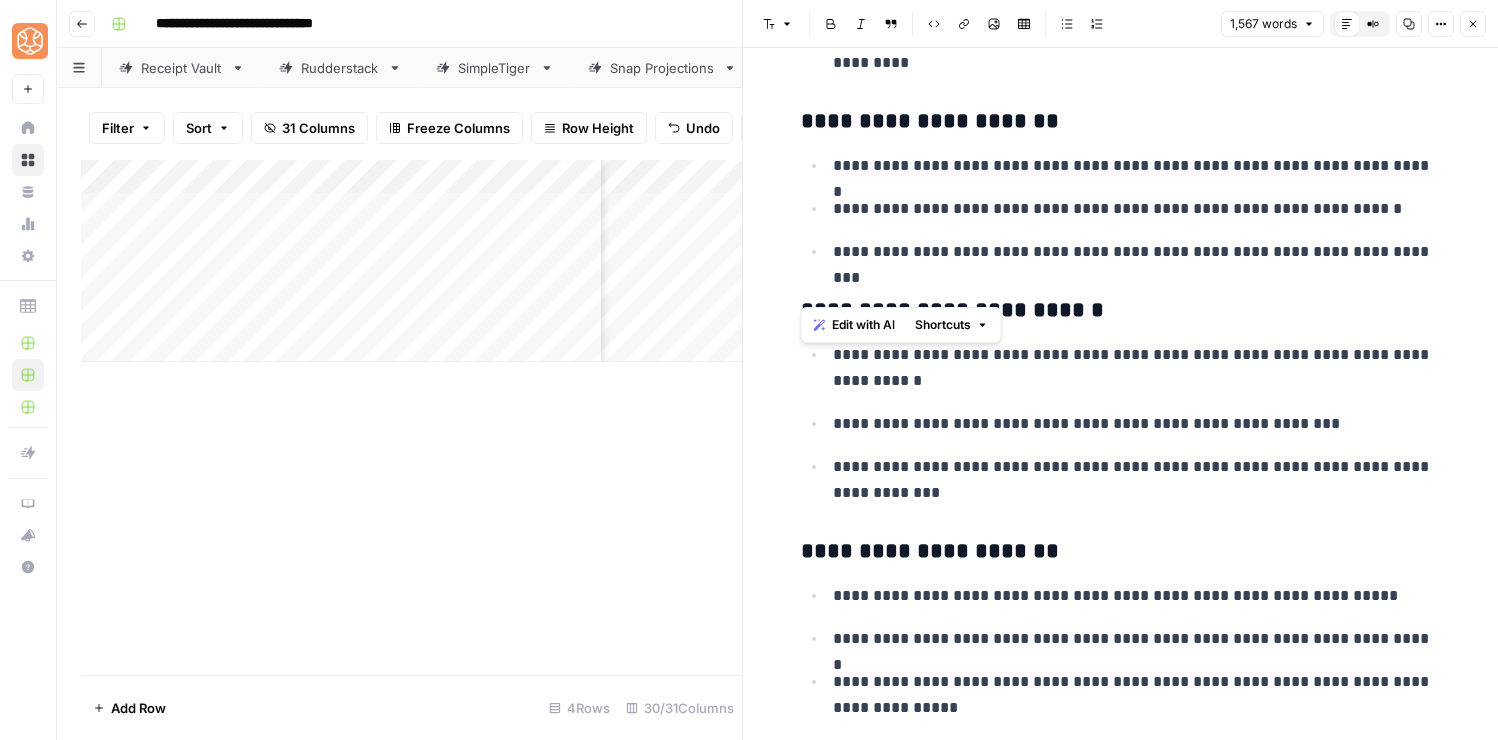 scroll, scrollTop: 2042, scrollLeft: 0, axis: vertical 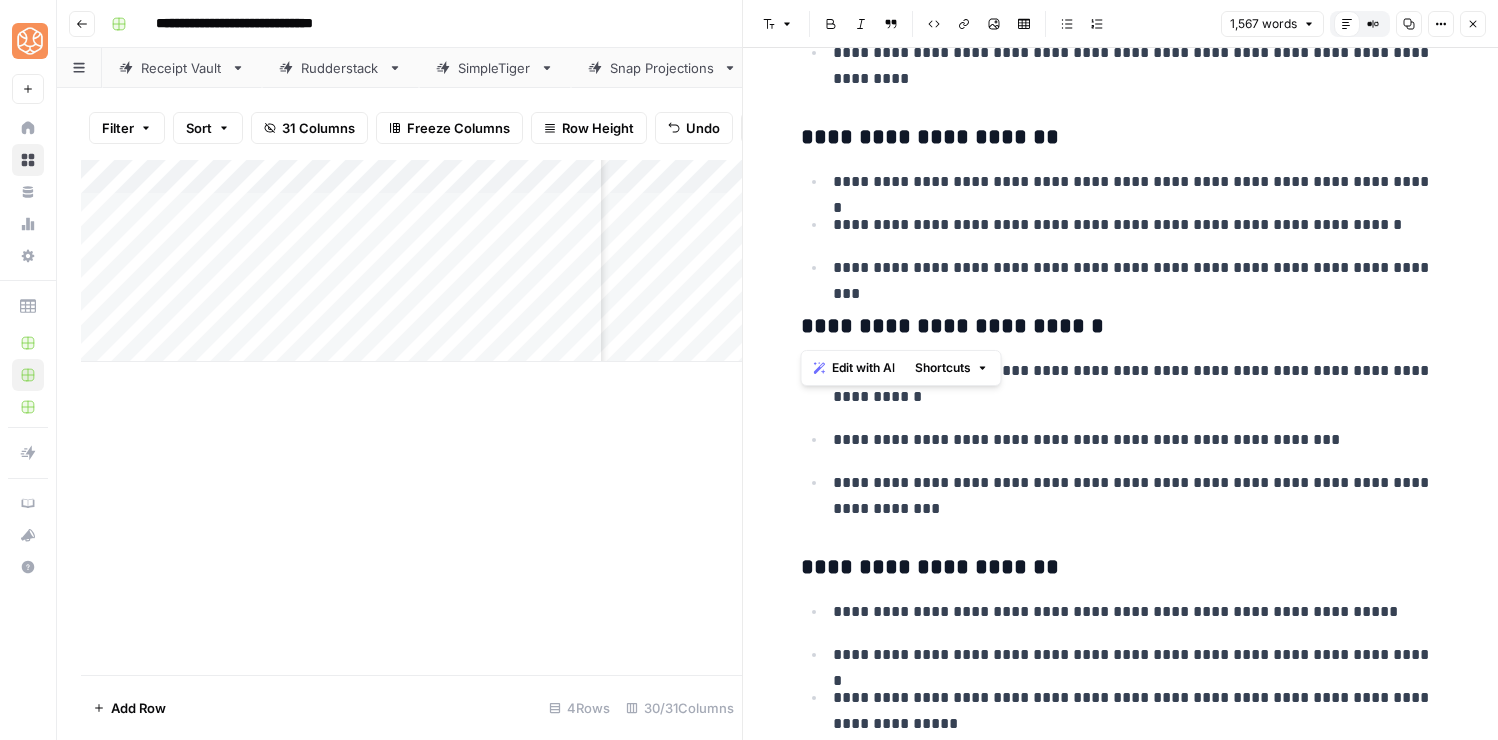 click on "**********" at bounding box center (930, 137) 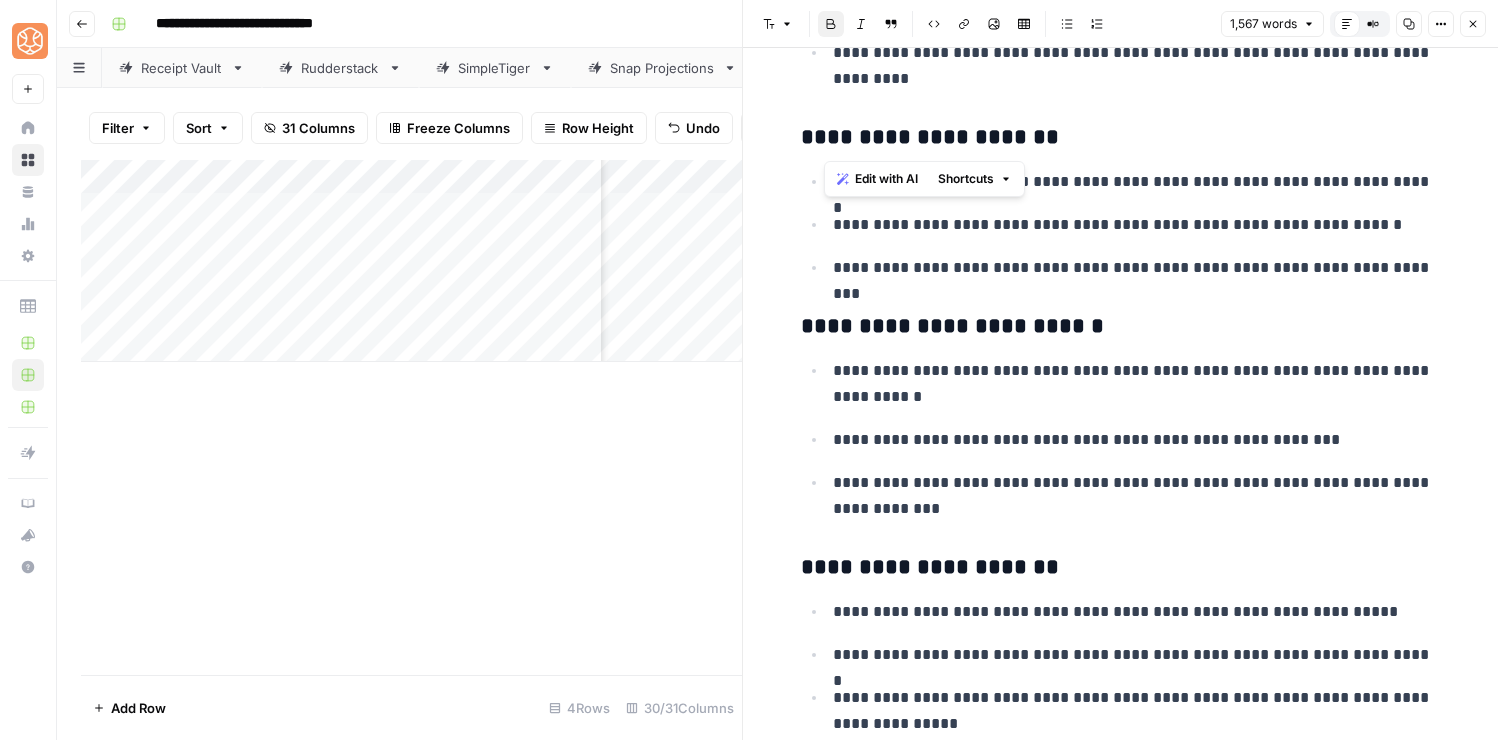 click on "**********" at bounding box center [930, 137] 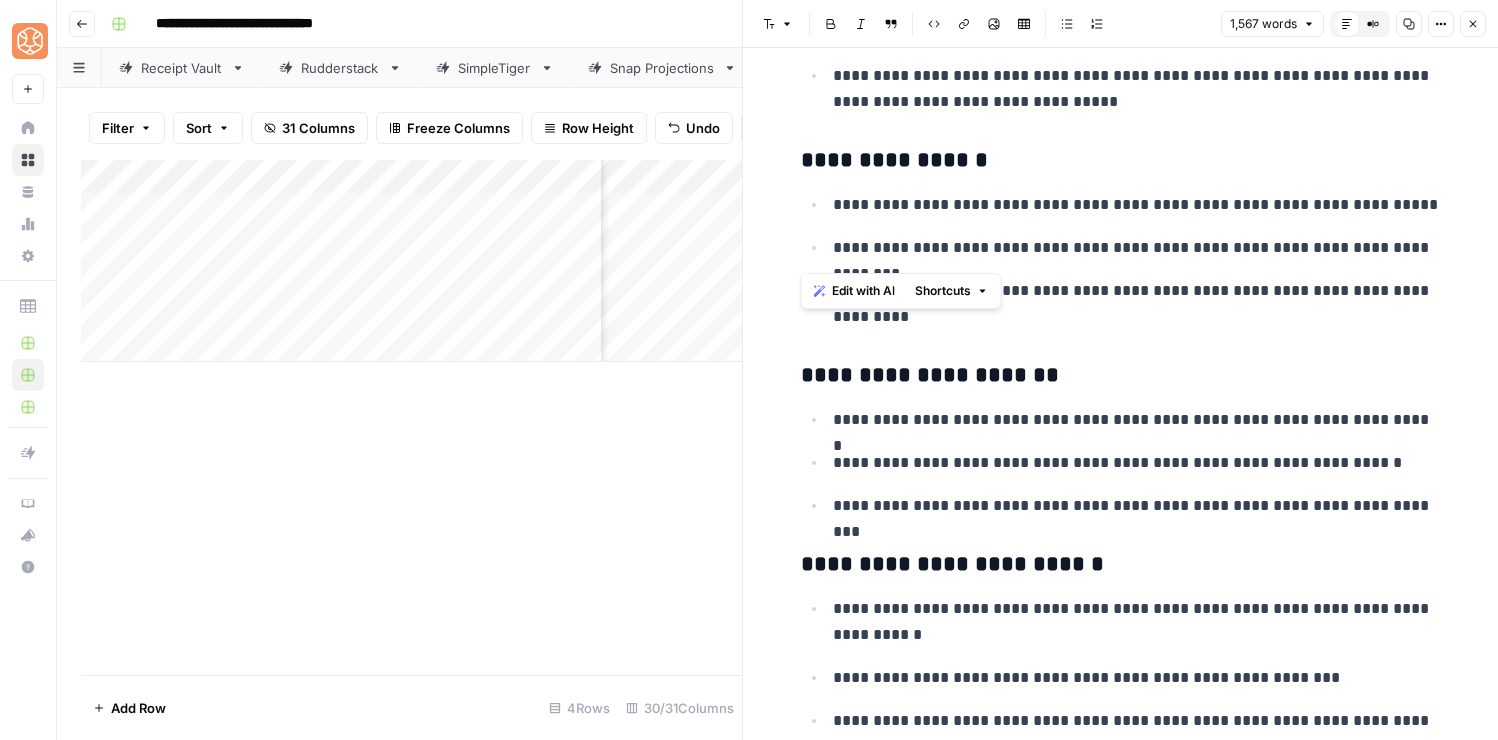 scroll, scrollTop: 1769, scrollLeft: 0, axis: vertical 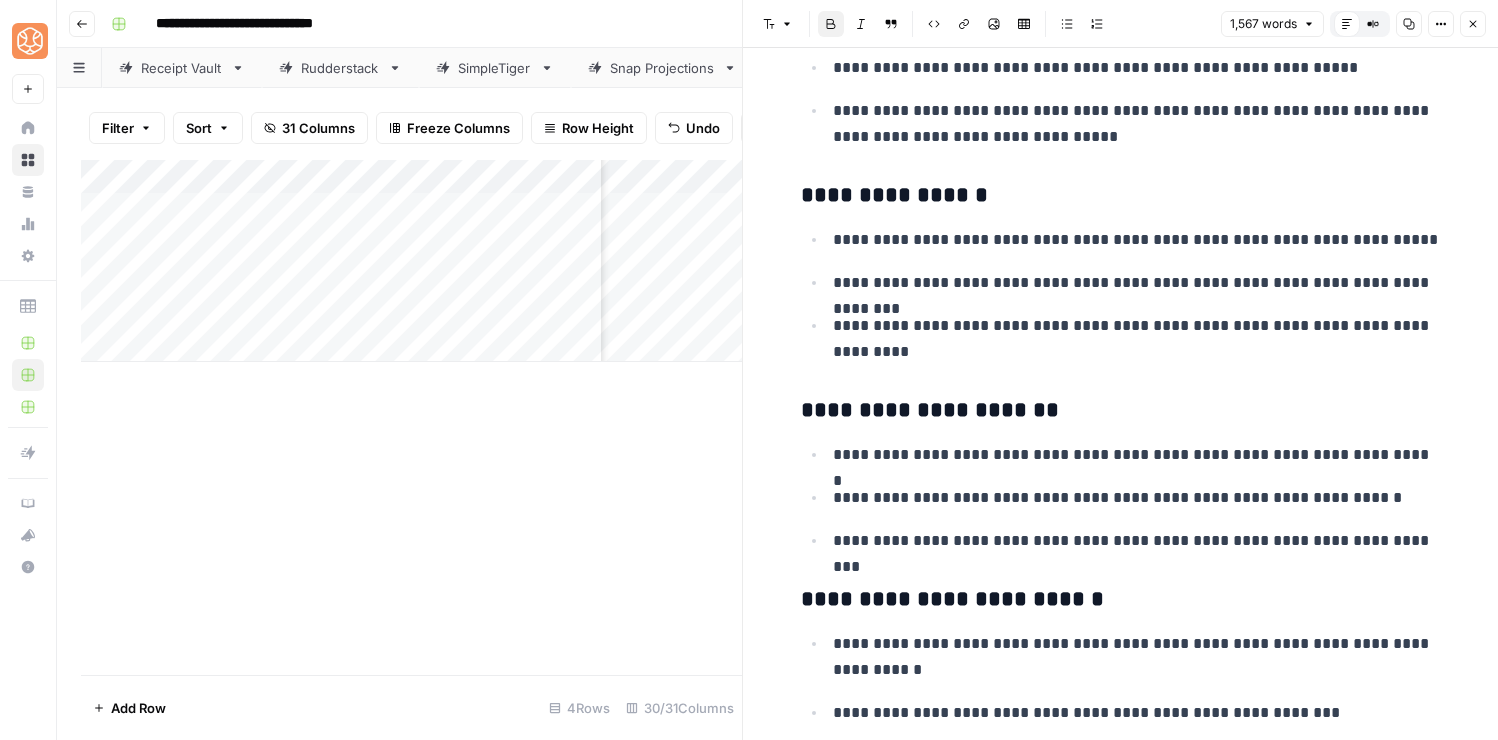 click on "**********" at bounding box center (894, 195) 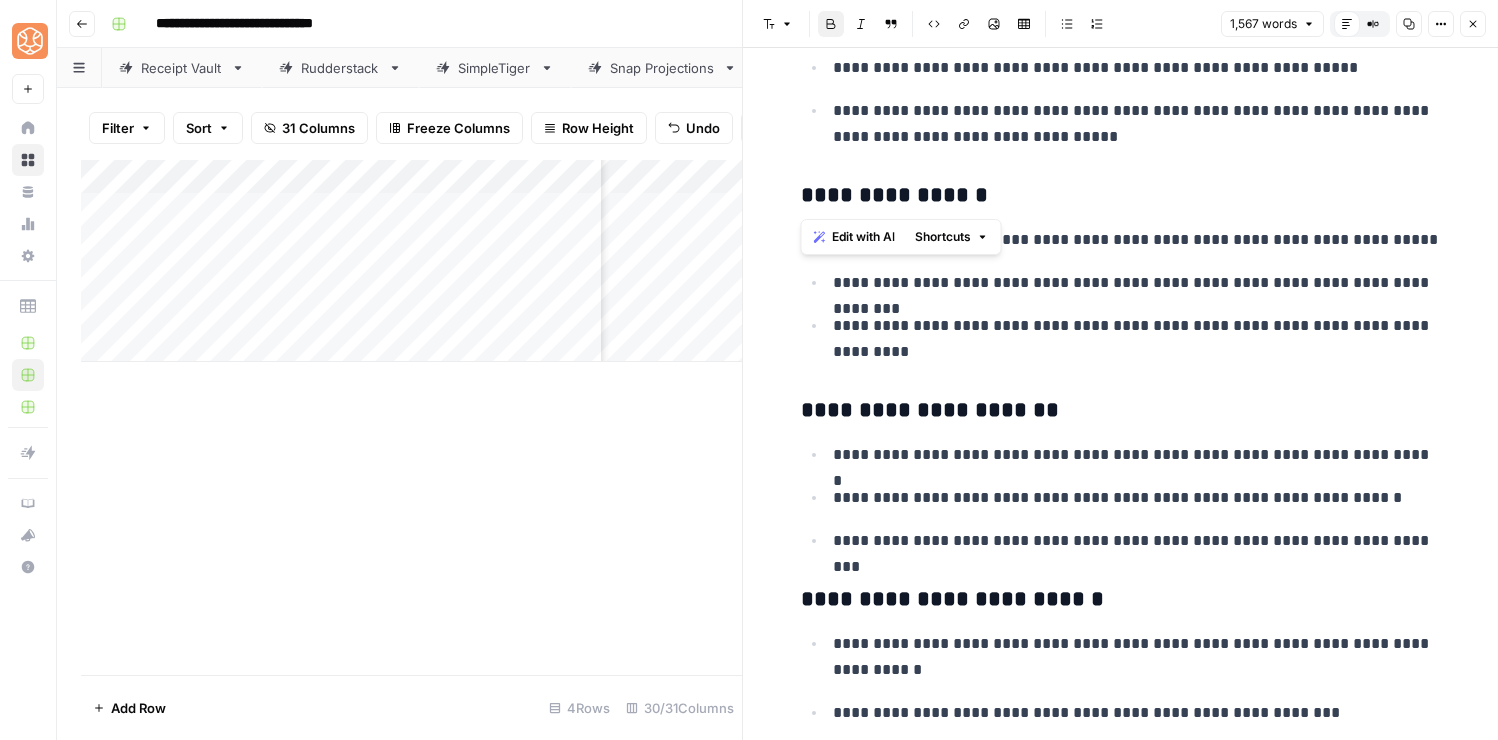 click on "**********" at bounding box center (894, 195) 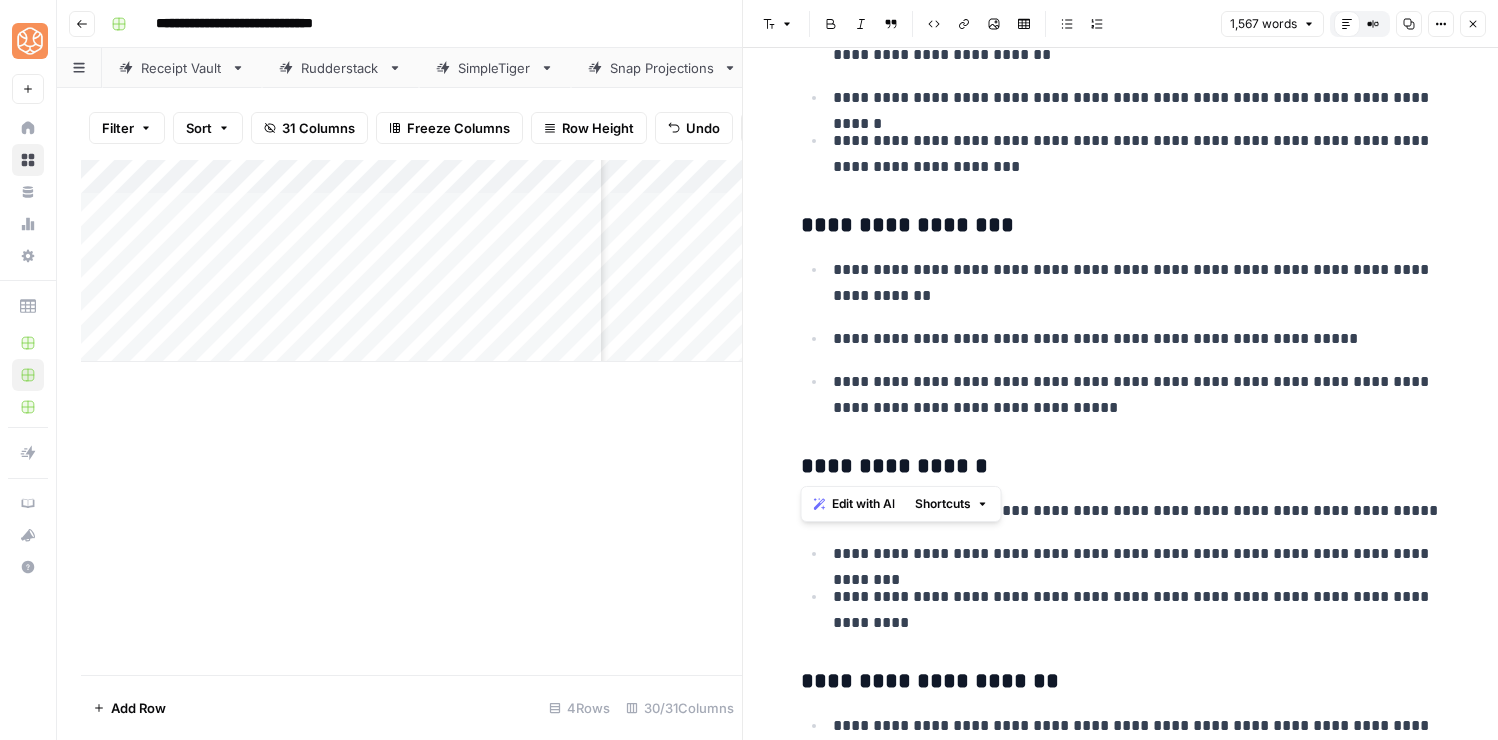 scroll, scrollTop: 1484, scrollLeft: 0, axis: vertical 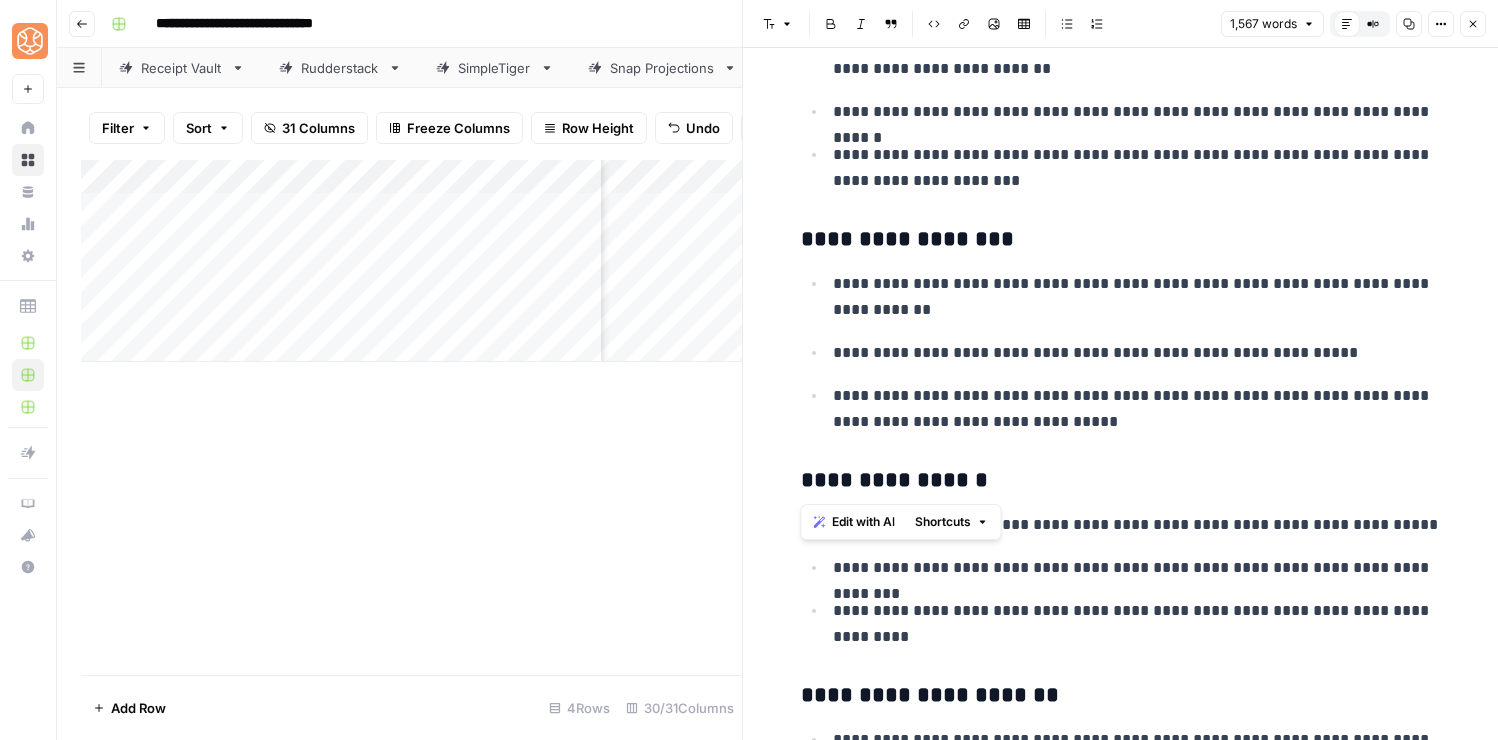 click on "**********" at bounding box center (907, 239) 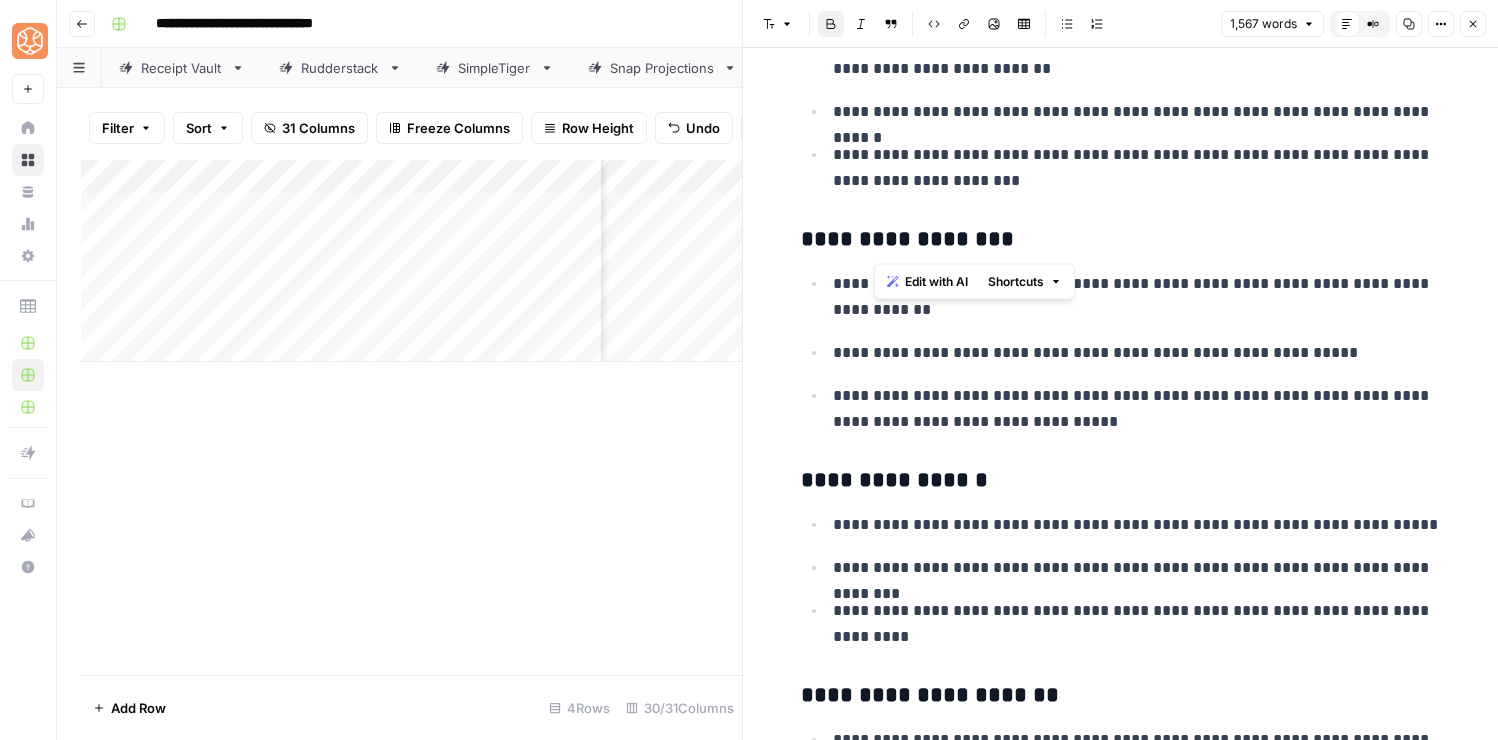 click on "**********" at bounding box center [907, 239] 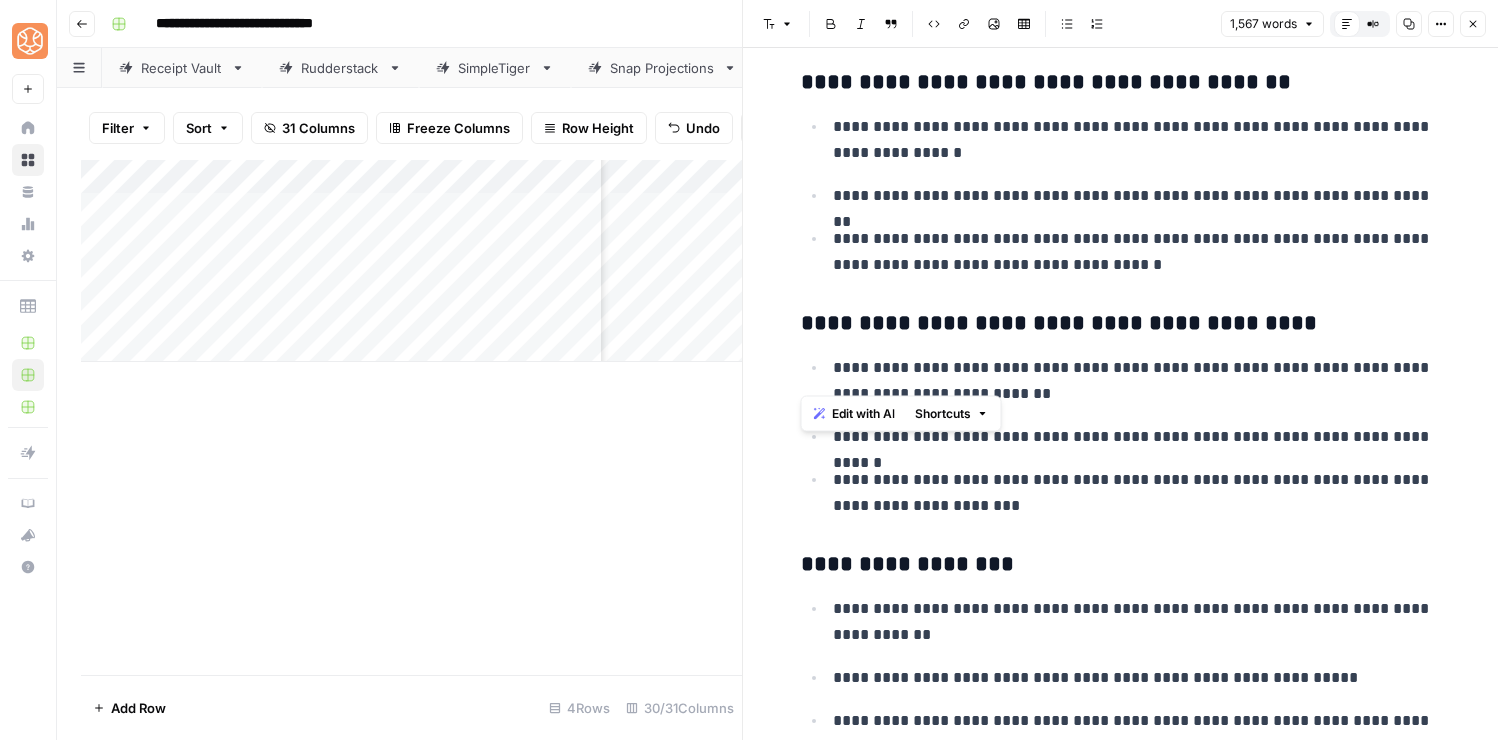 scroll, scrollTop: 1148, scrollLeft: 0, axis: vertical 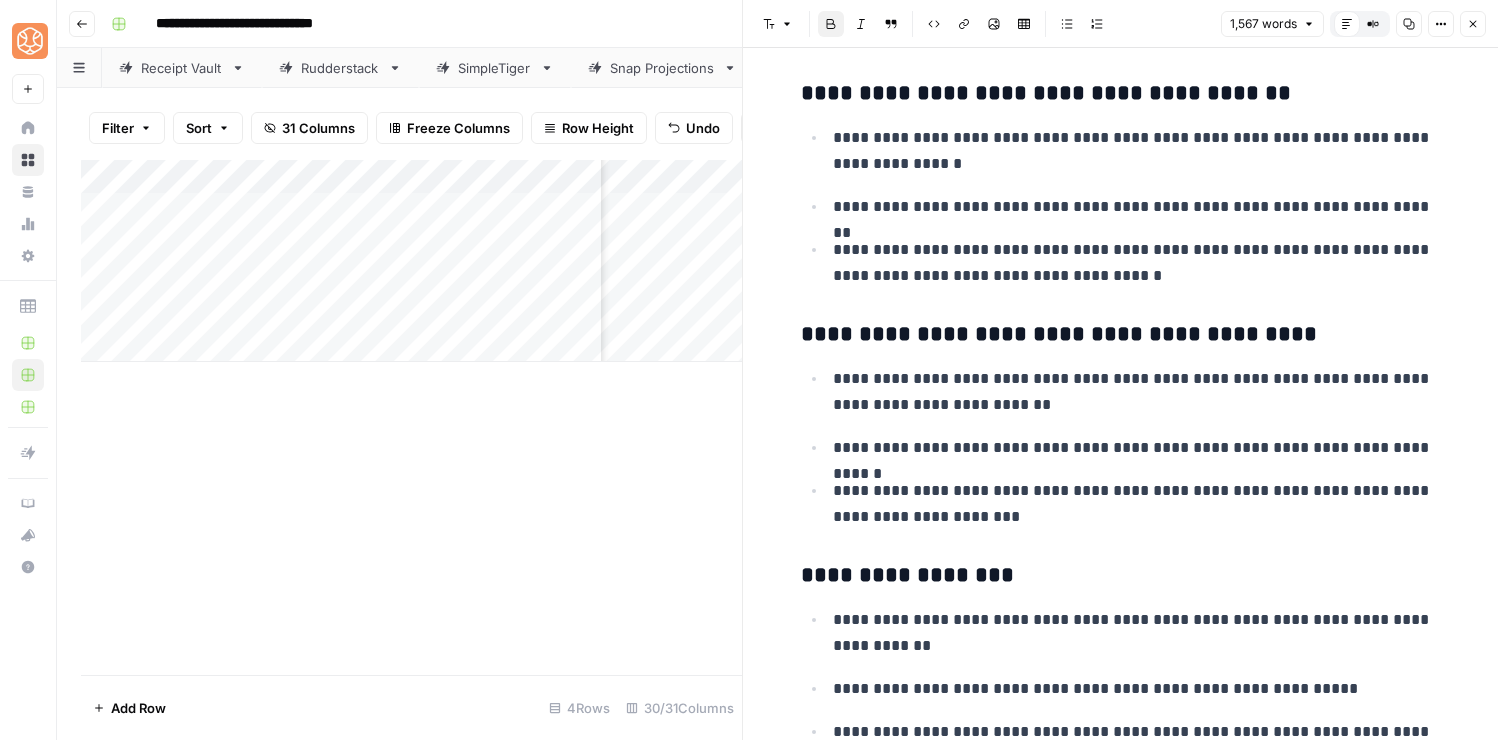 click on "**********" at bounding box center [1059, 334] 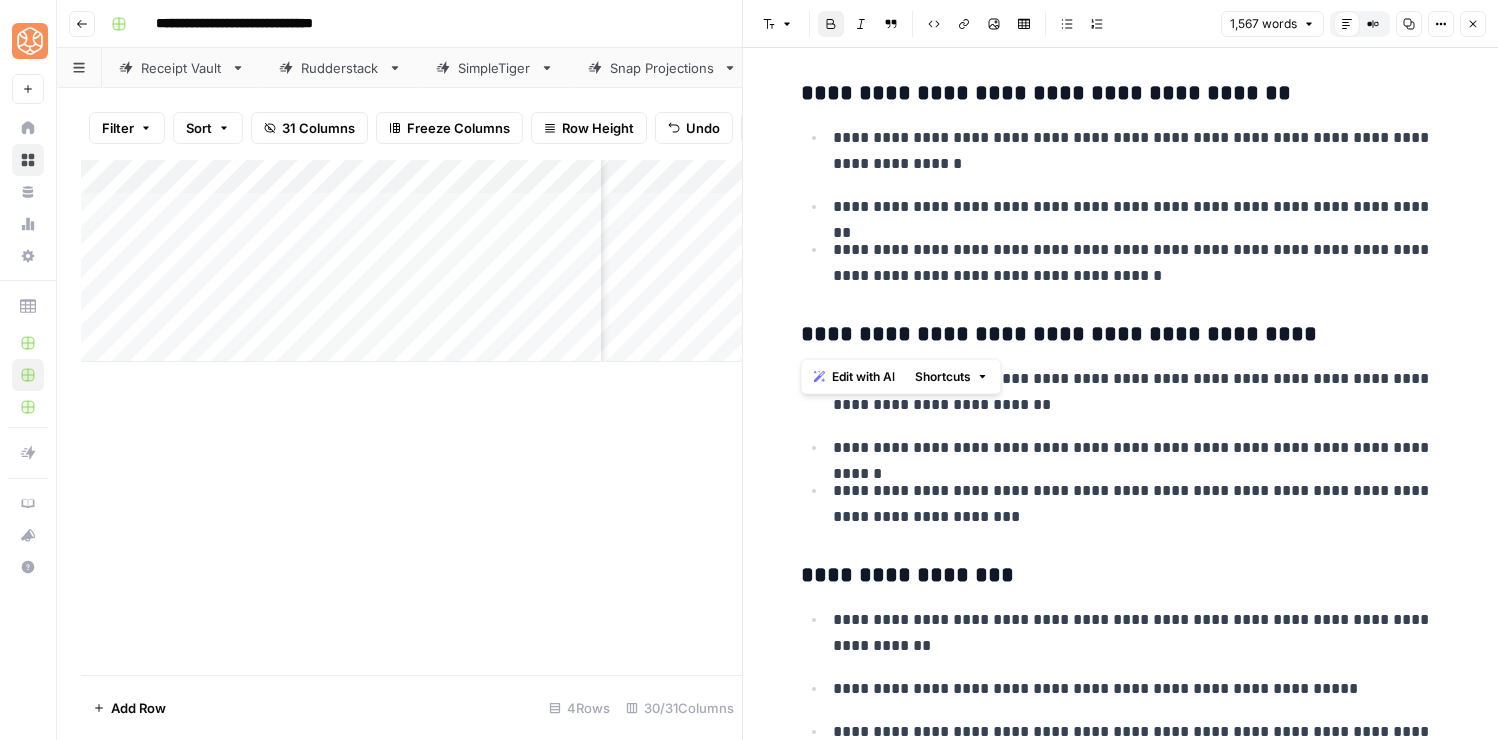 click on "**********" at bounding box center (1059, 334) 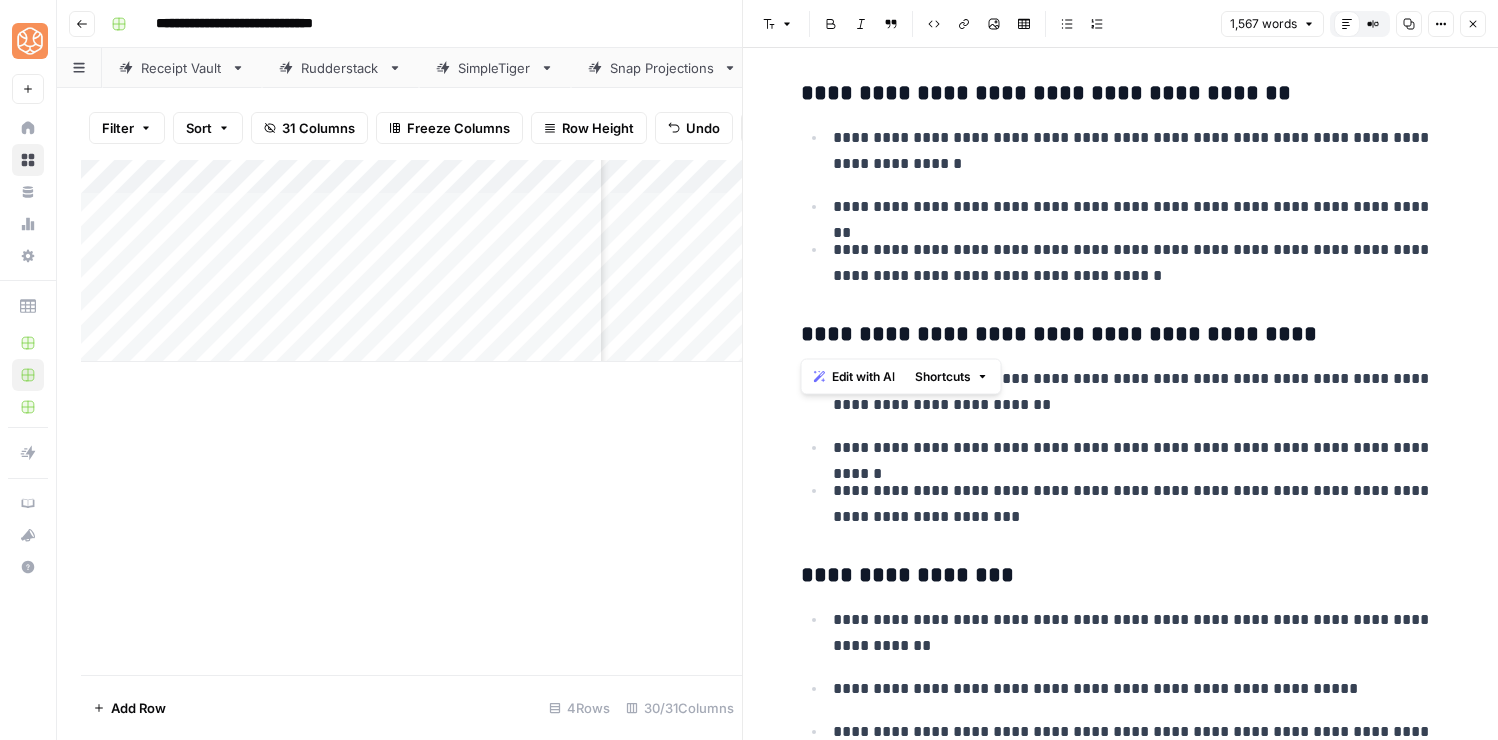 click on "**********" at bounding box center [1046, 93] 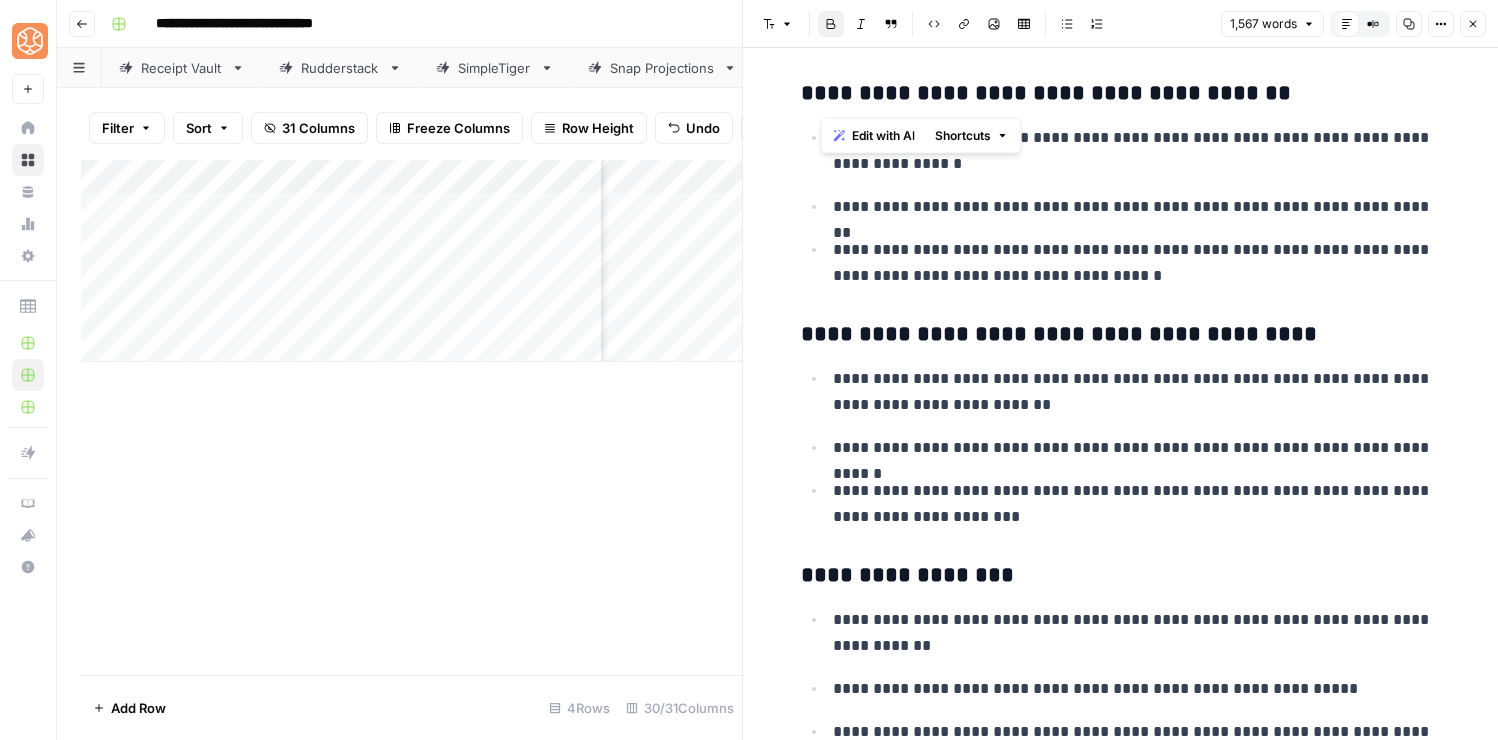 click on "**********" at bounding box center [1046, 93] 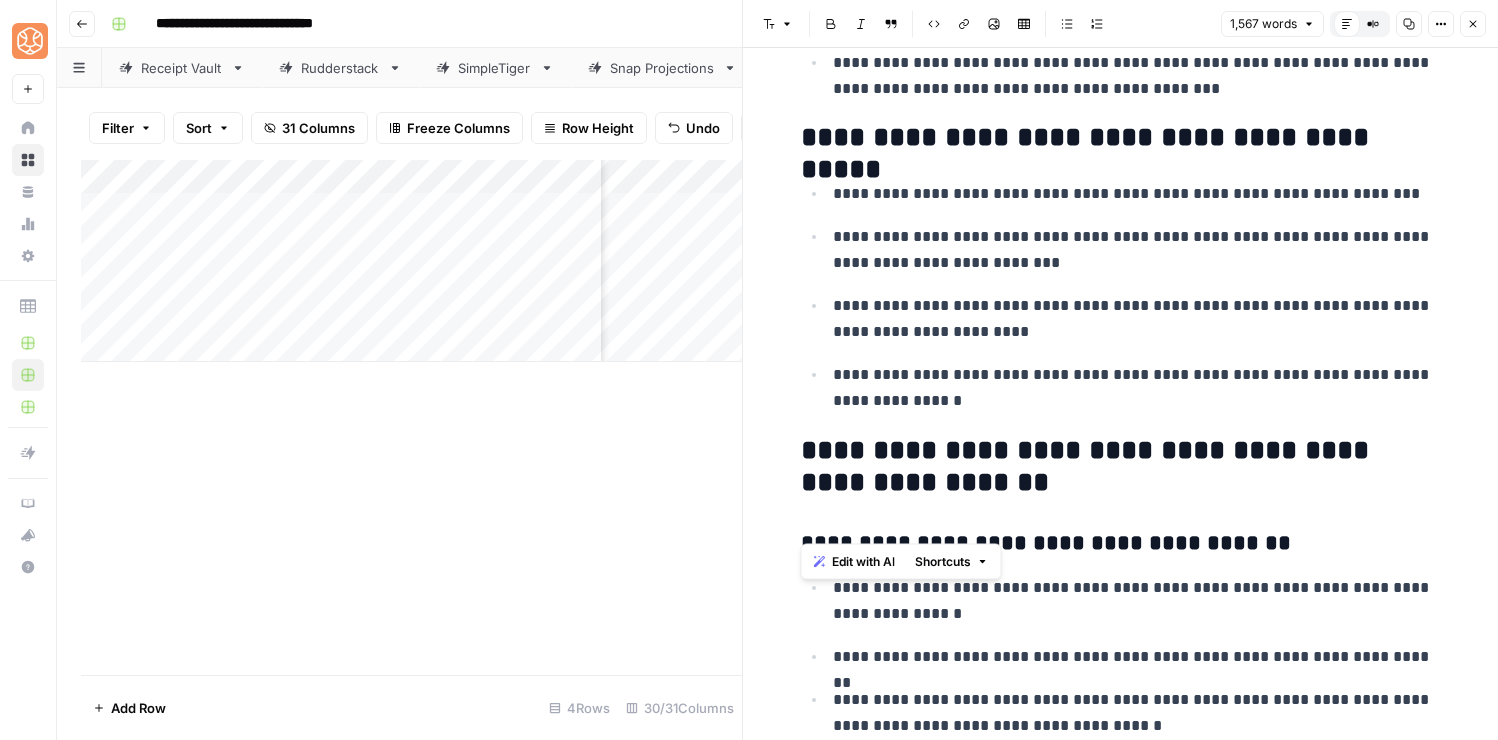 scroll, scrollTop: 652, scrollLeft: 0, axis: vertical 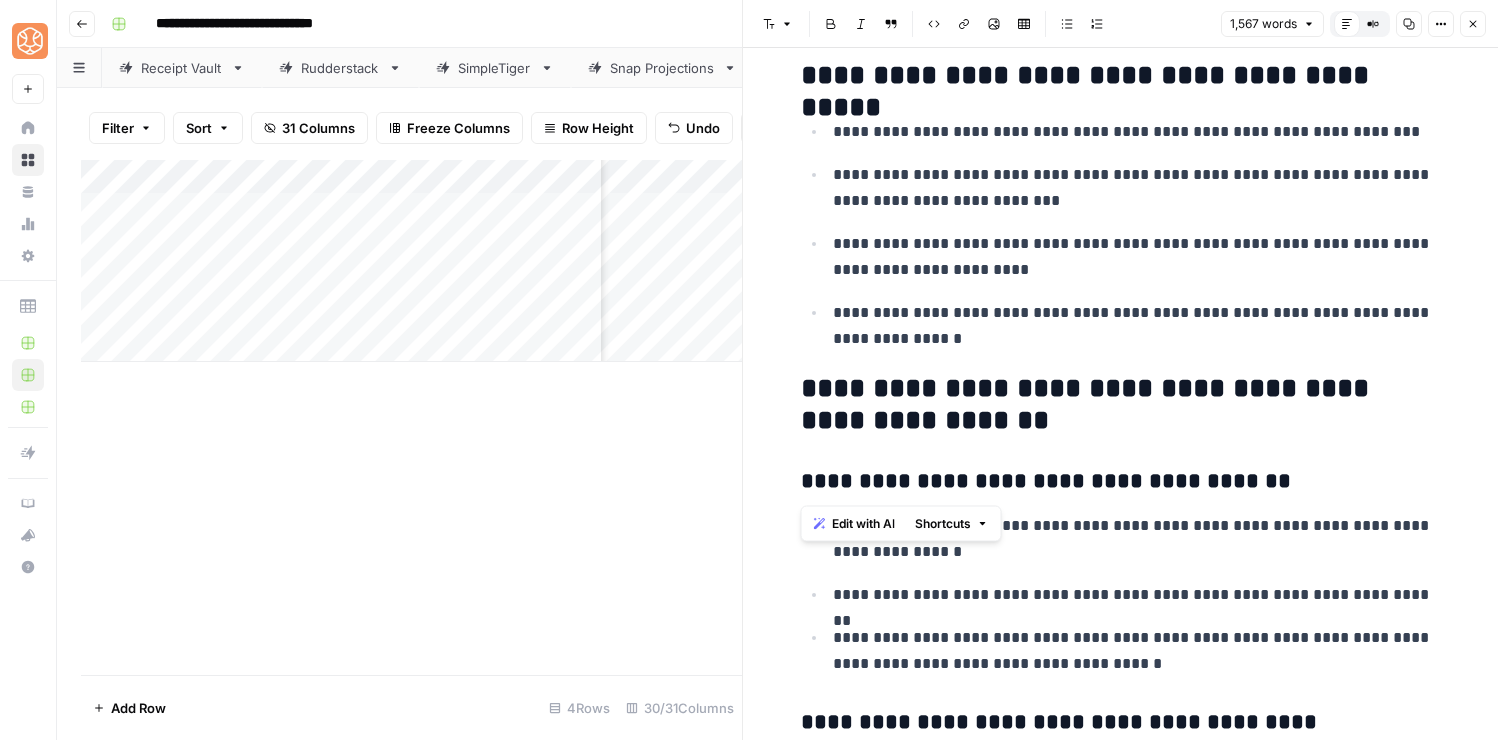click on "**********" at bounding box center [1121, 482] 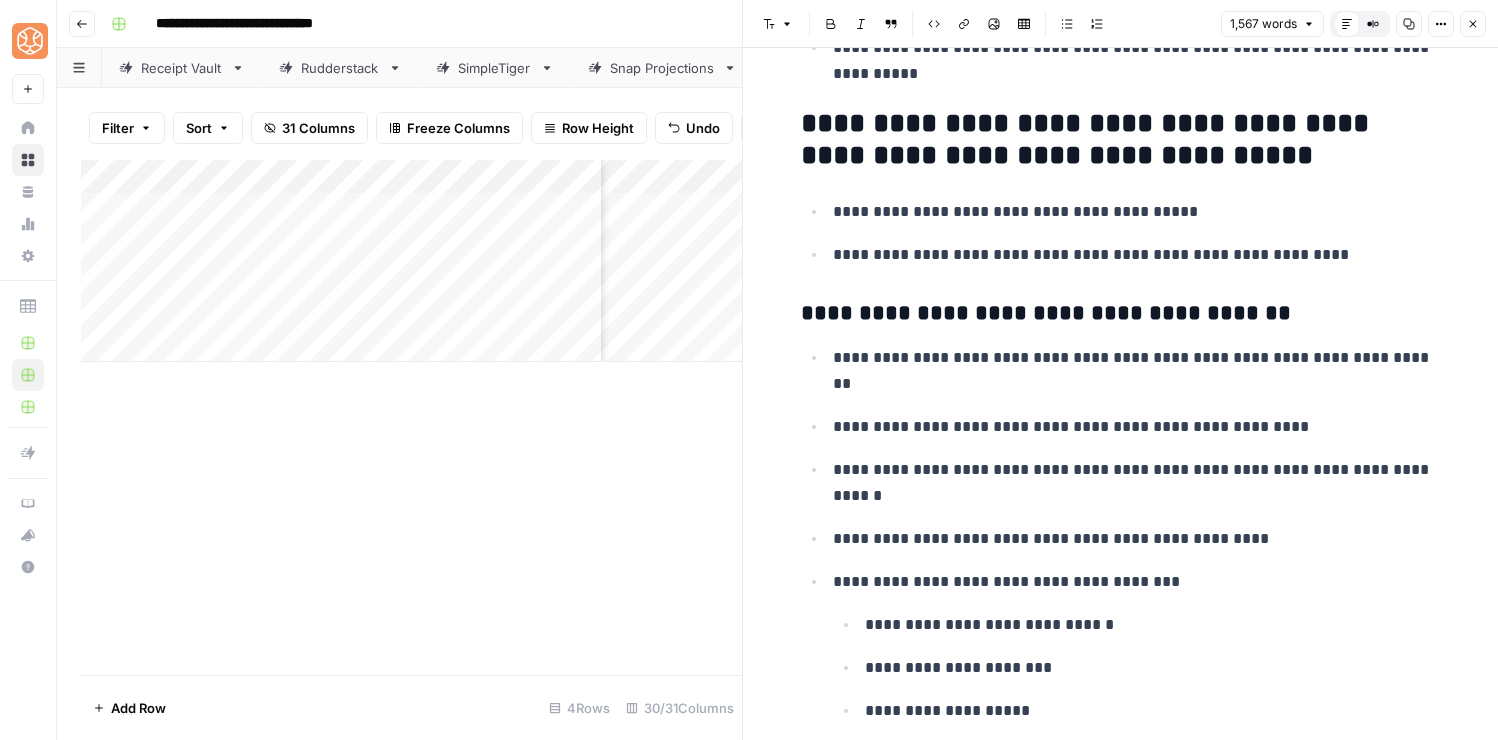 scroll, scrollTop: 3573, scrollLeft: 0, axis: vertical 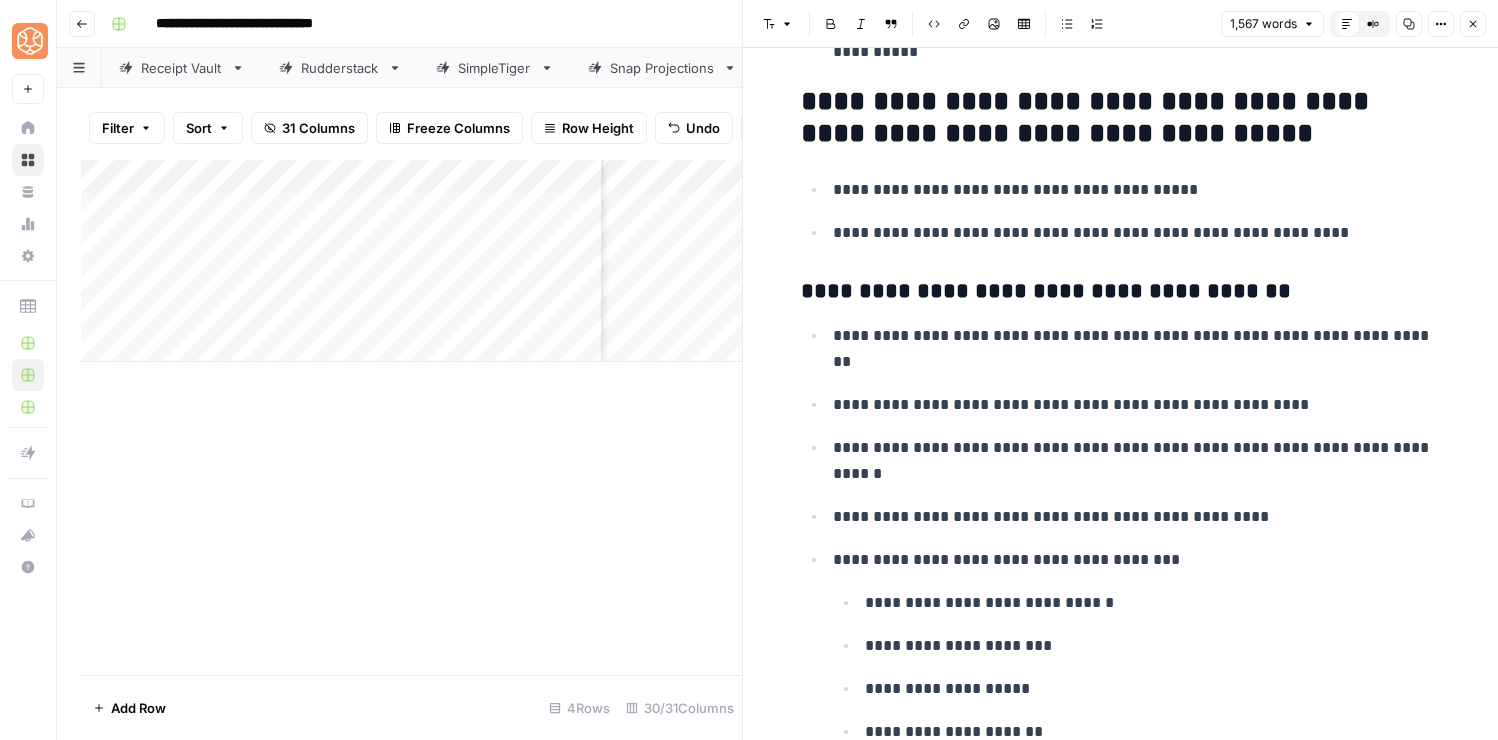 click on "**********" at bounding box center [1121, 118] 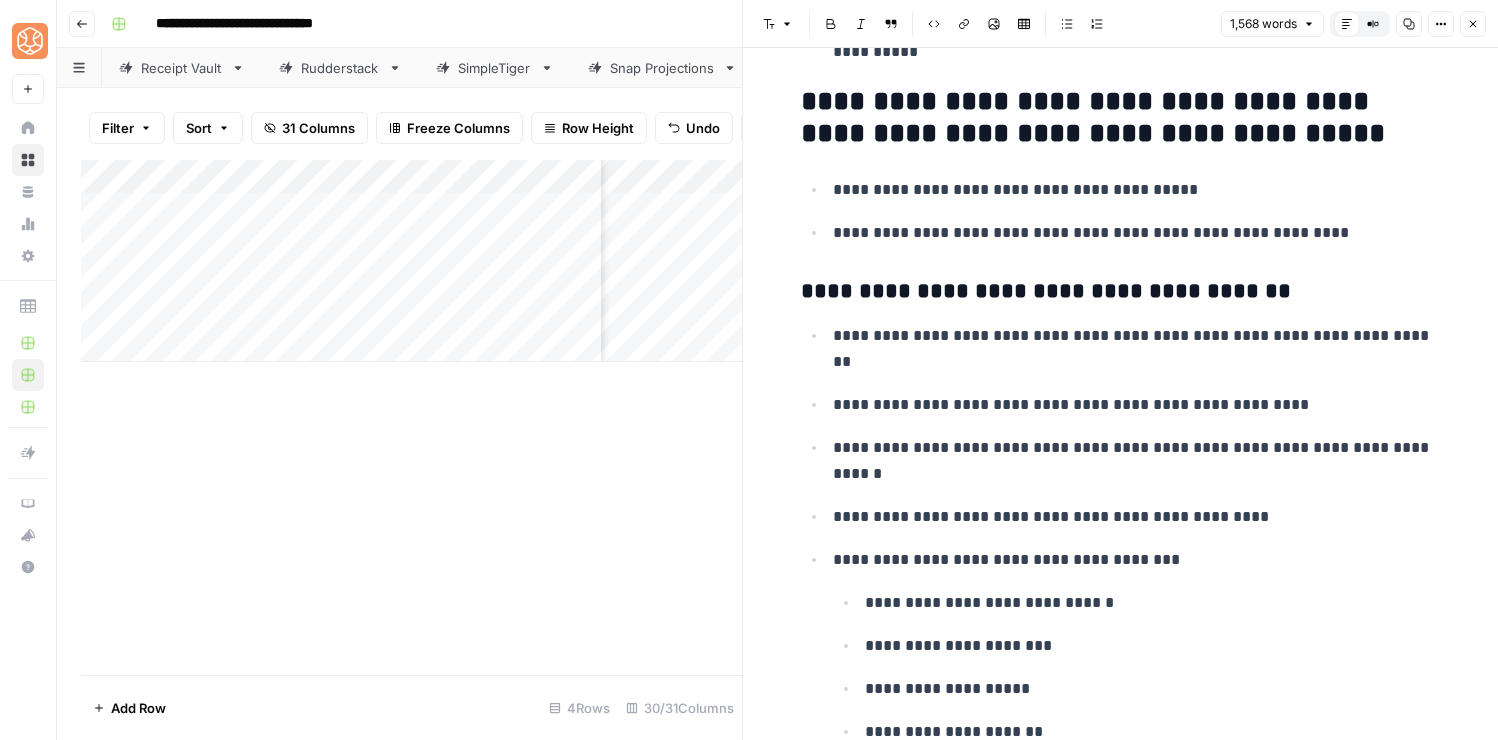 click on "**********" at bounding box center (1121, 118) 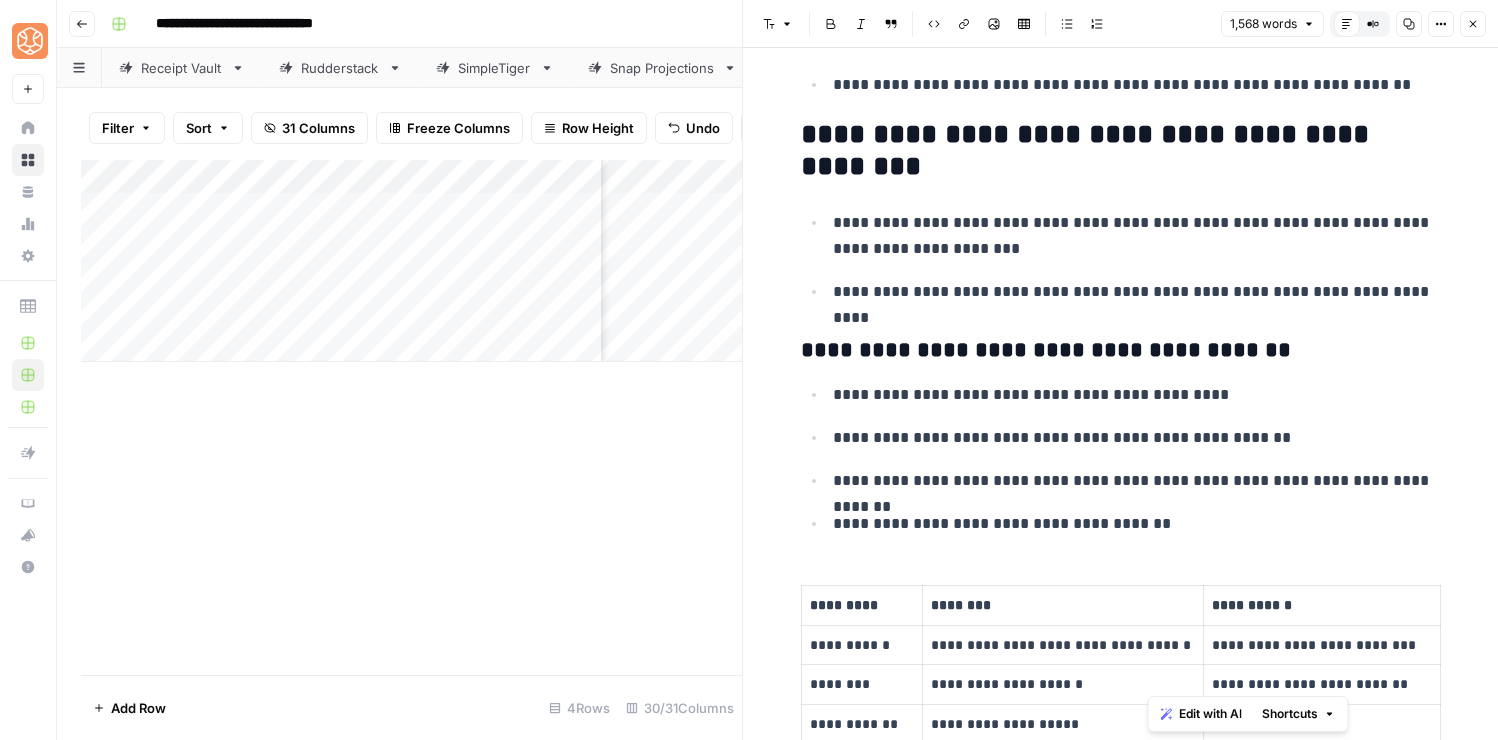 scroll, scrollTop: 4560, scrollLeft: 0, axis: vertical 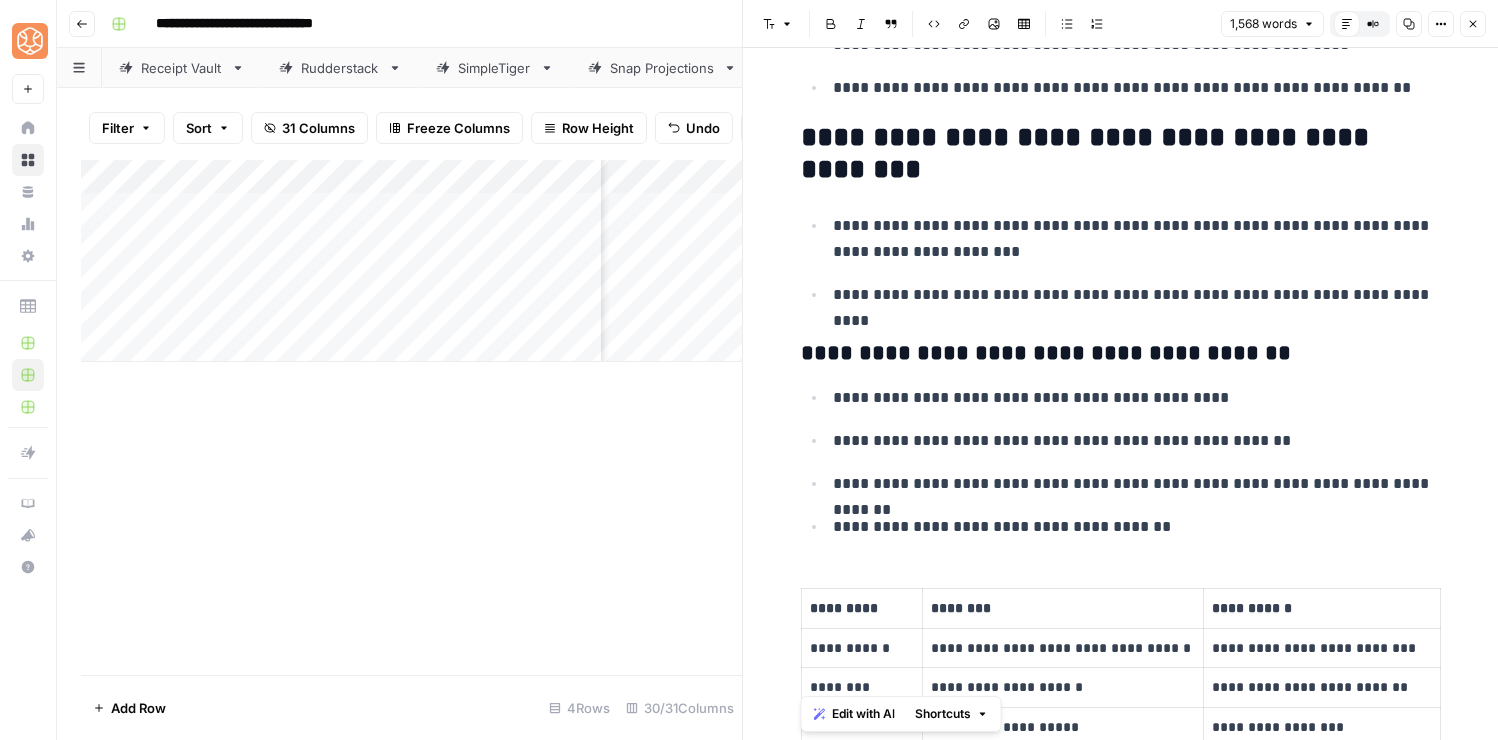 drag, startPoint x: 1325, startPoint y: 692, endPoint x: 805, endPoint y: 143, distance: 756.17523 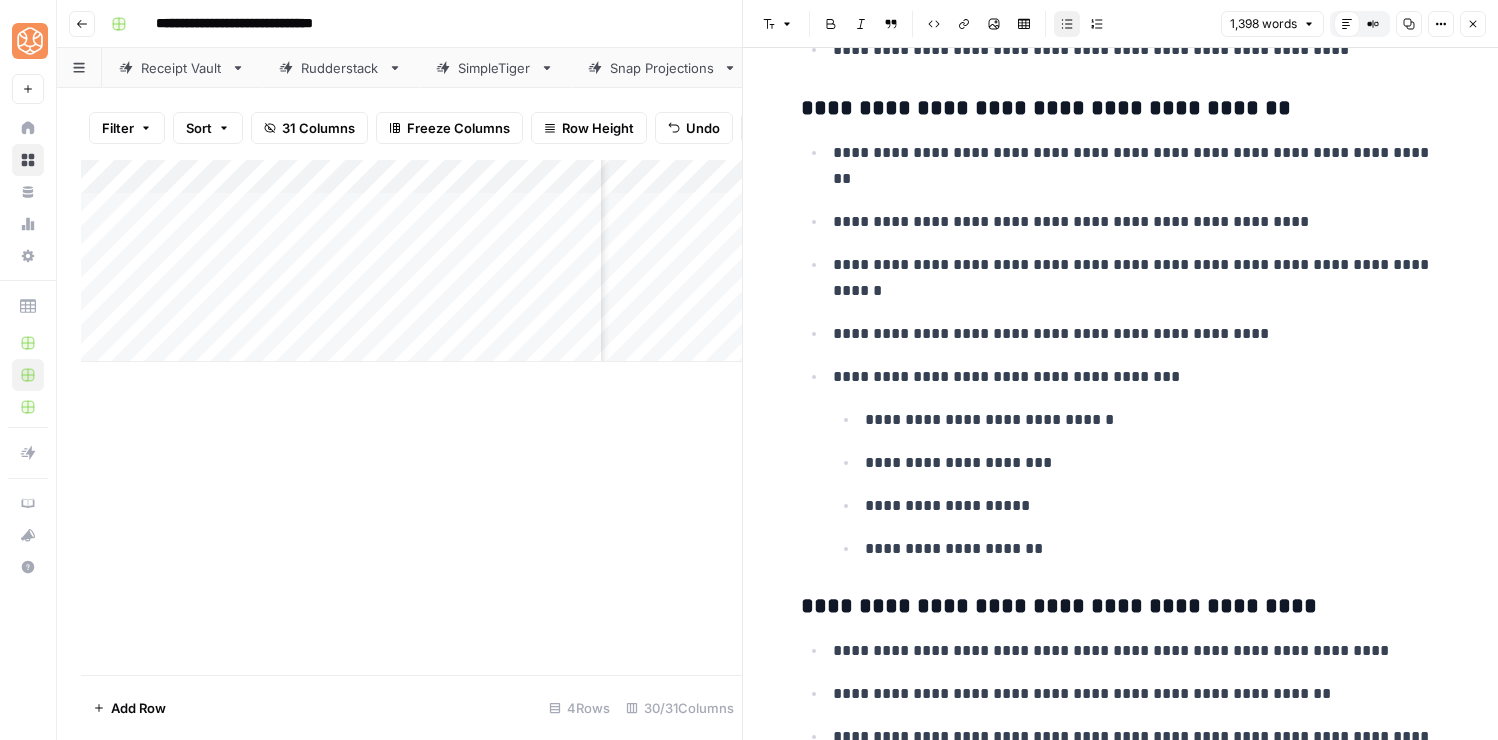 scroll, scrollTop: 3554, scrollLeft: 0, axis: vertical 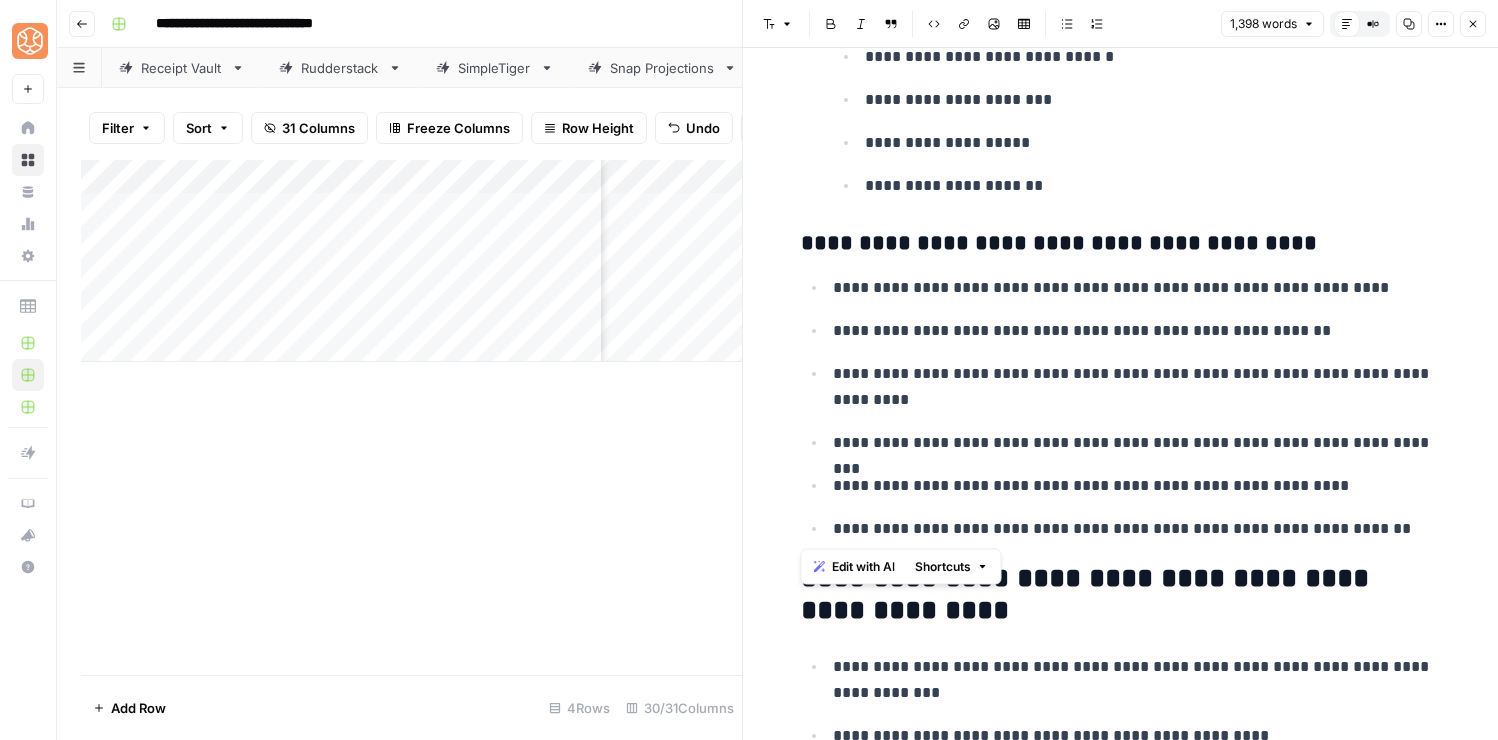 drag, startPoint x: 801, startPoint y: 126, endPoint x: 1398, endPoint y: 536, distance: 724.2299 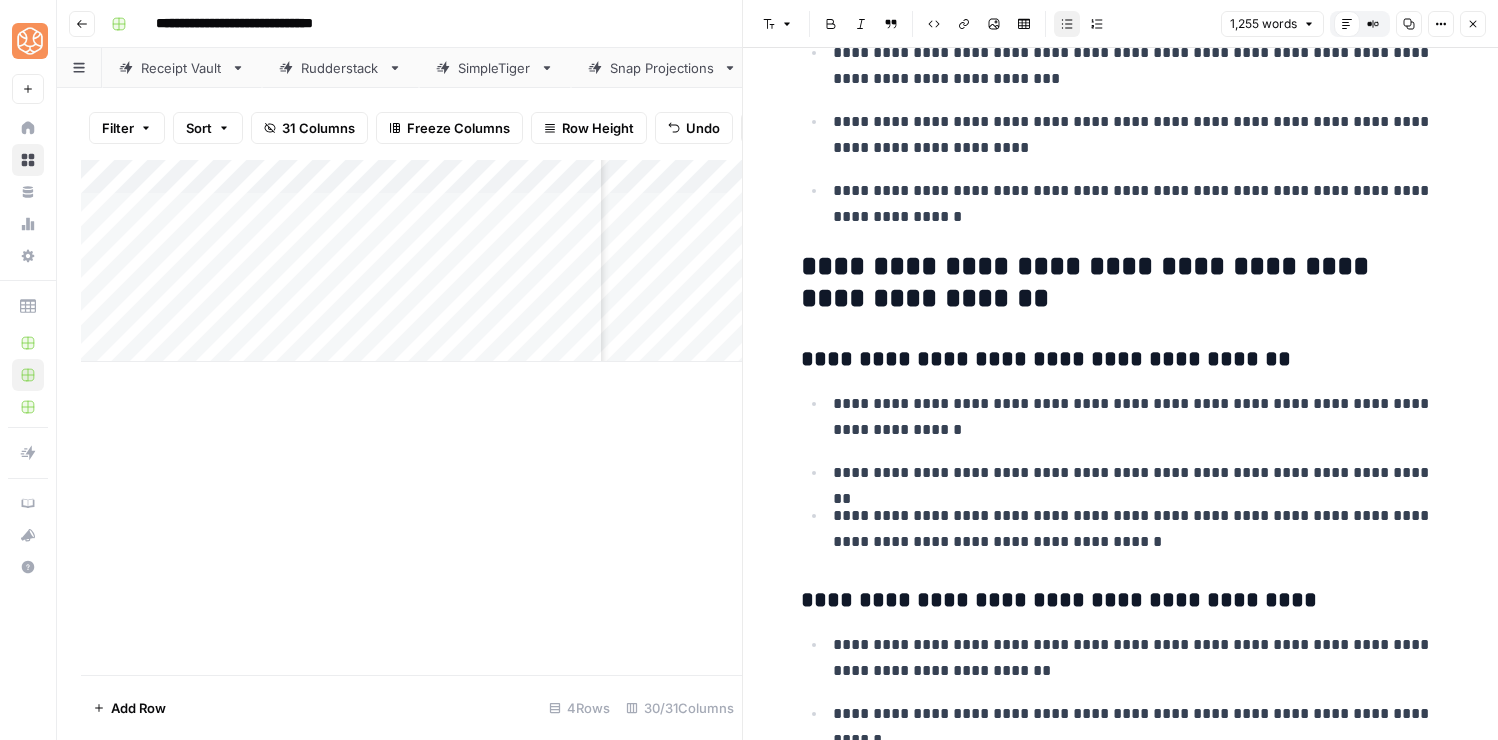 scroll, scrollTop: 877, scrollLeft: 0, axis: vertical 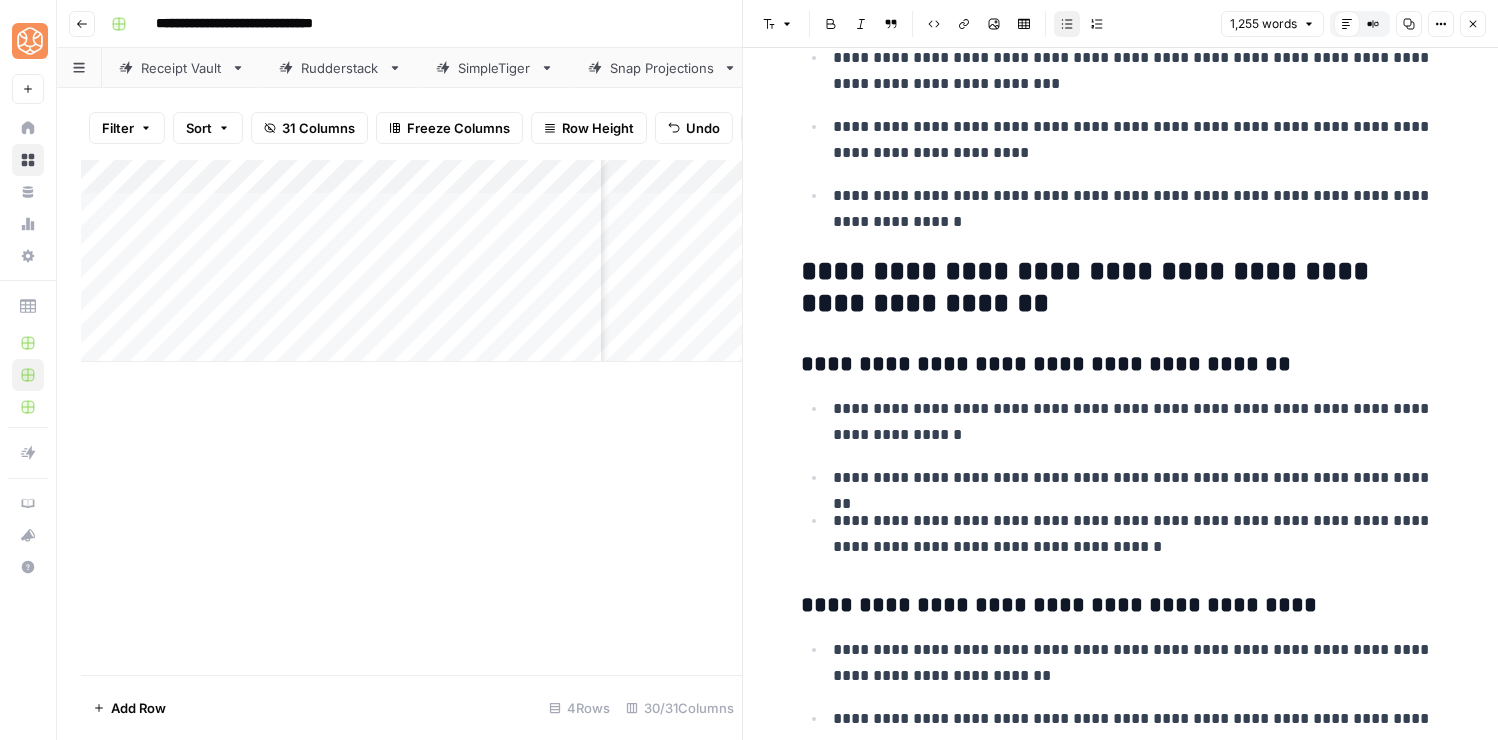 click on "**********" at bounding box center (1121, 288) 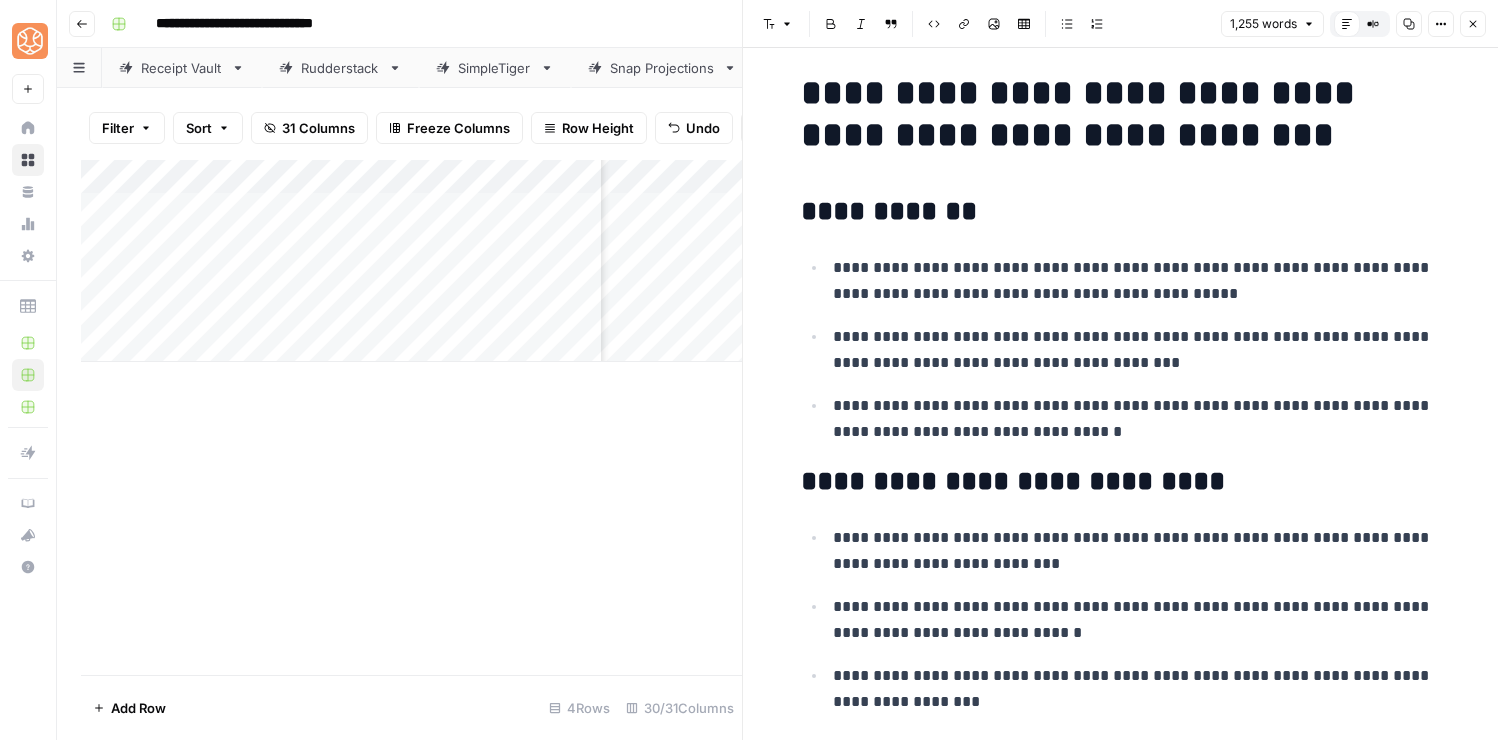 scroll, scrollTop: 0, scrollLeft: 0, axis: both 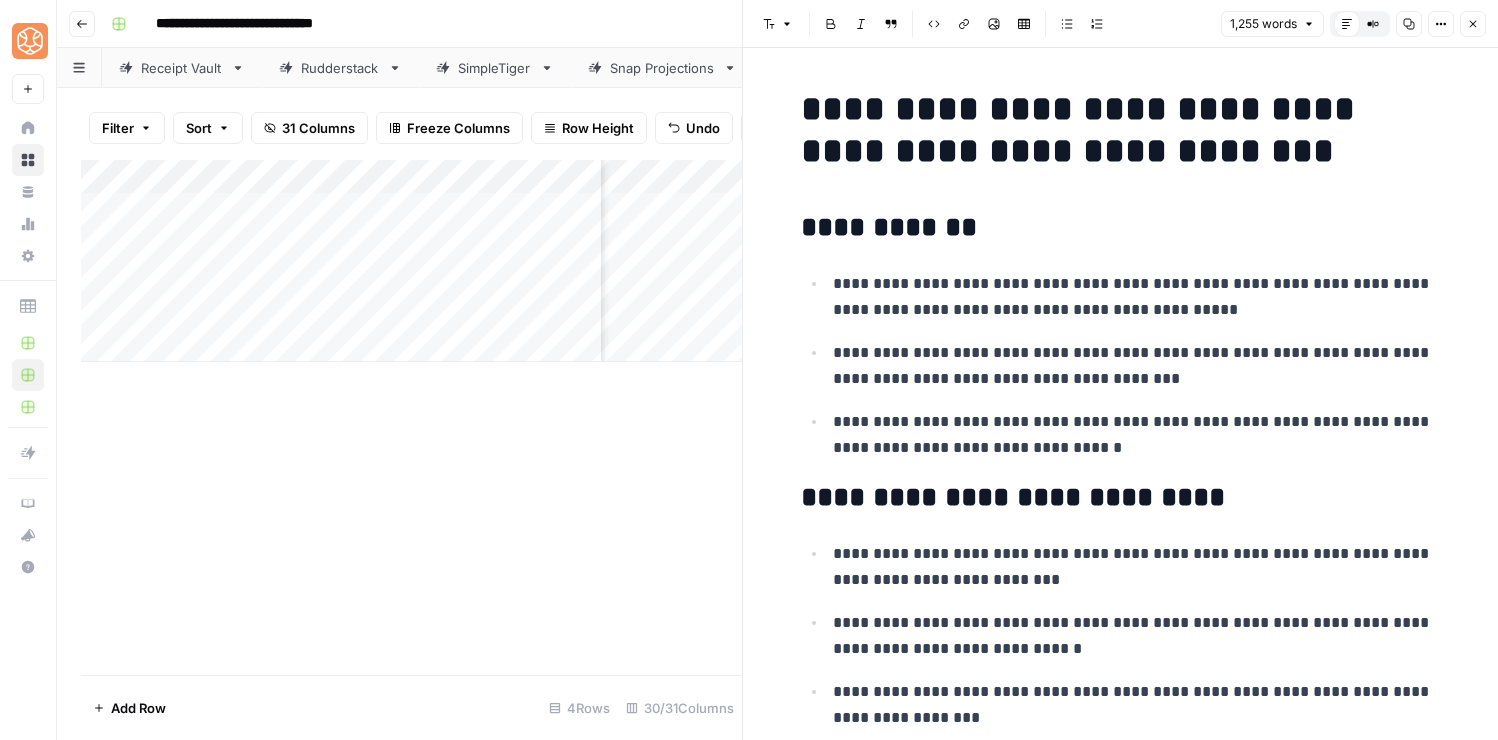 click on "**********" at bounding box center [1121, 498] 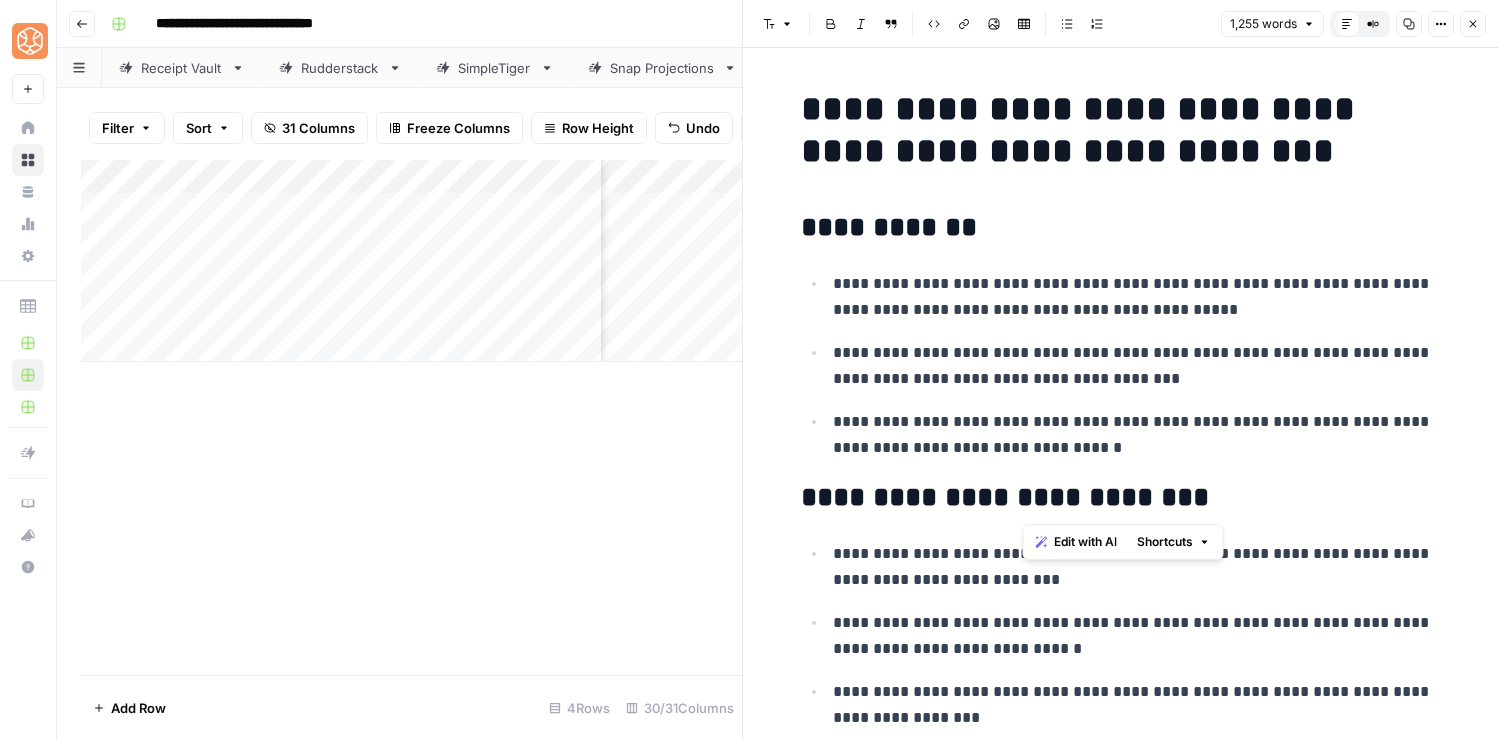 drag, startPoint x: 1216, startPoint y: 505, endPoint x: 1015, endPoint y: 494, distance: 201.30077 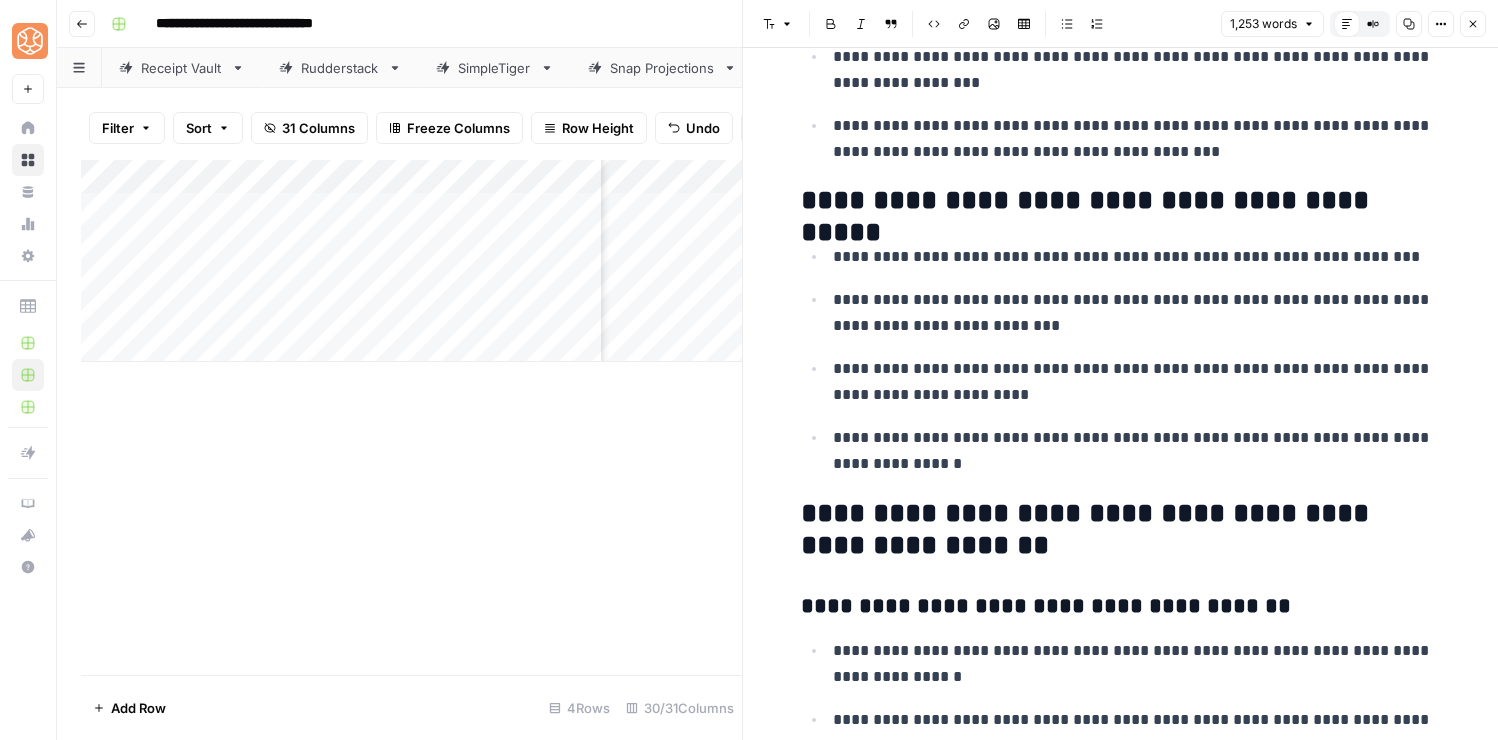 scroll, scrollTop: 647, scrollLeft: 0, axis: vertical 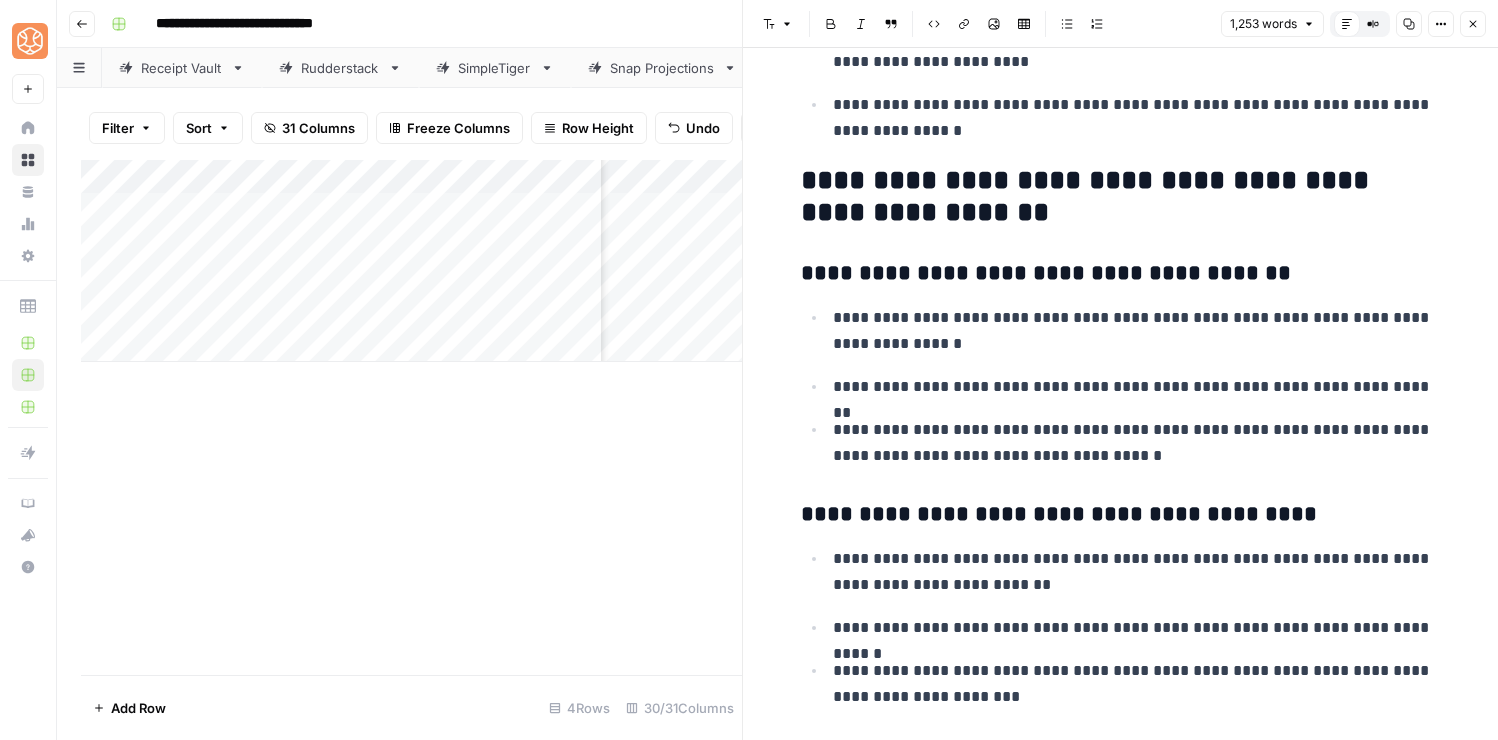 click on "**********" at bounding box center (1137, 443) 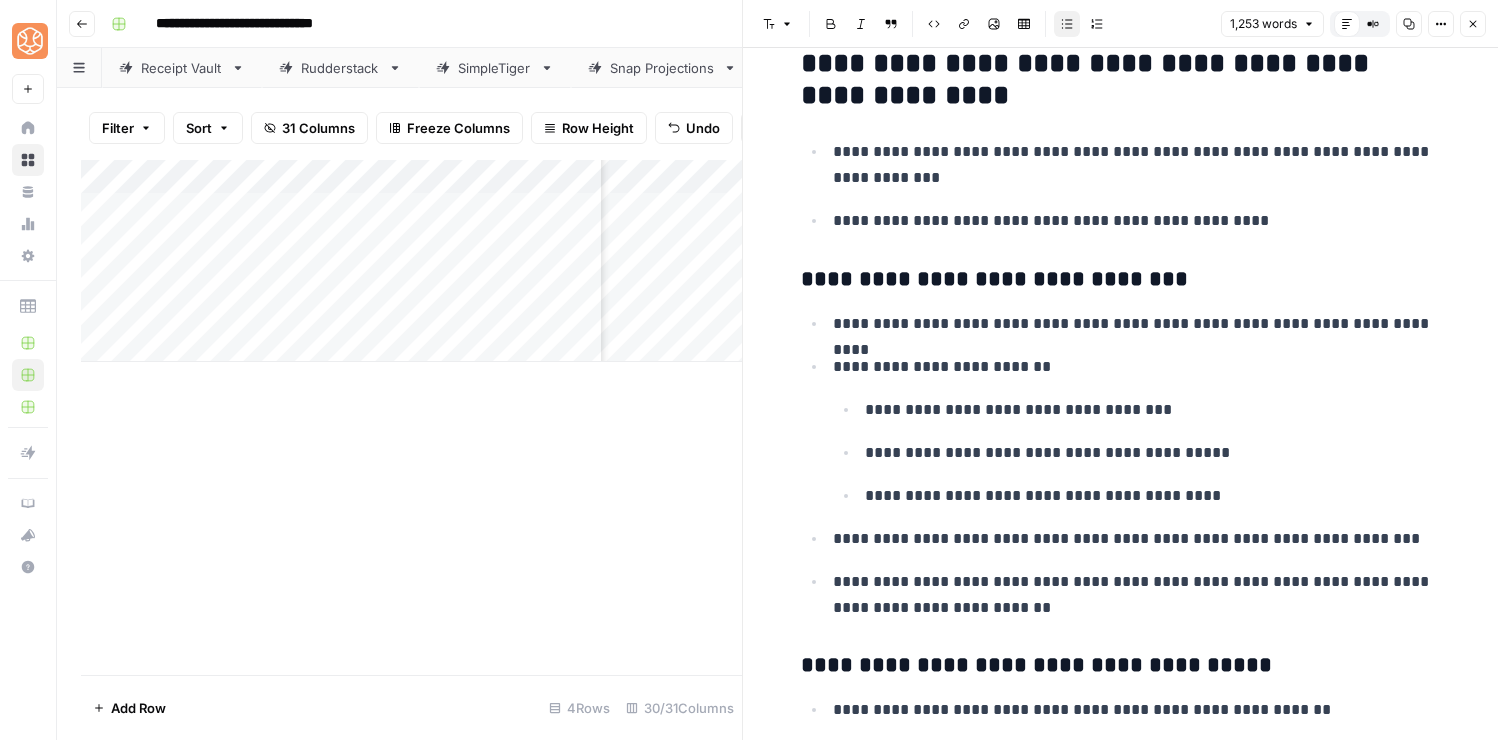 scroll, scrollTop: 3619, scrollLeft: 0, axis: vertical 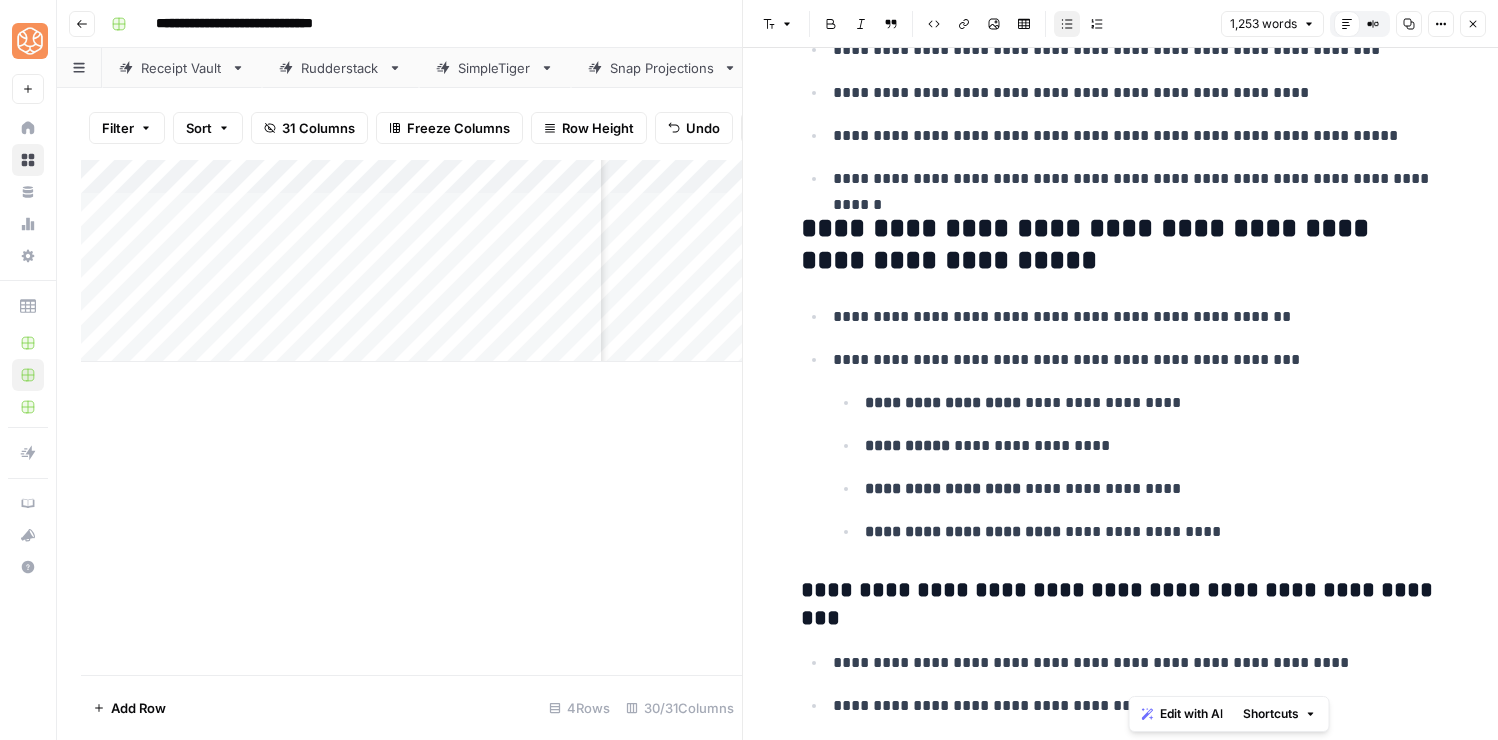 drag, startPoint x: 1298, startPoint y: 509, endPoint x: 1132, endPoint y: 184, distance: 364.93973 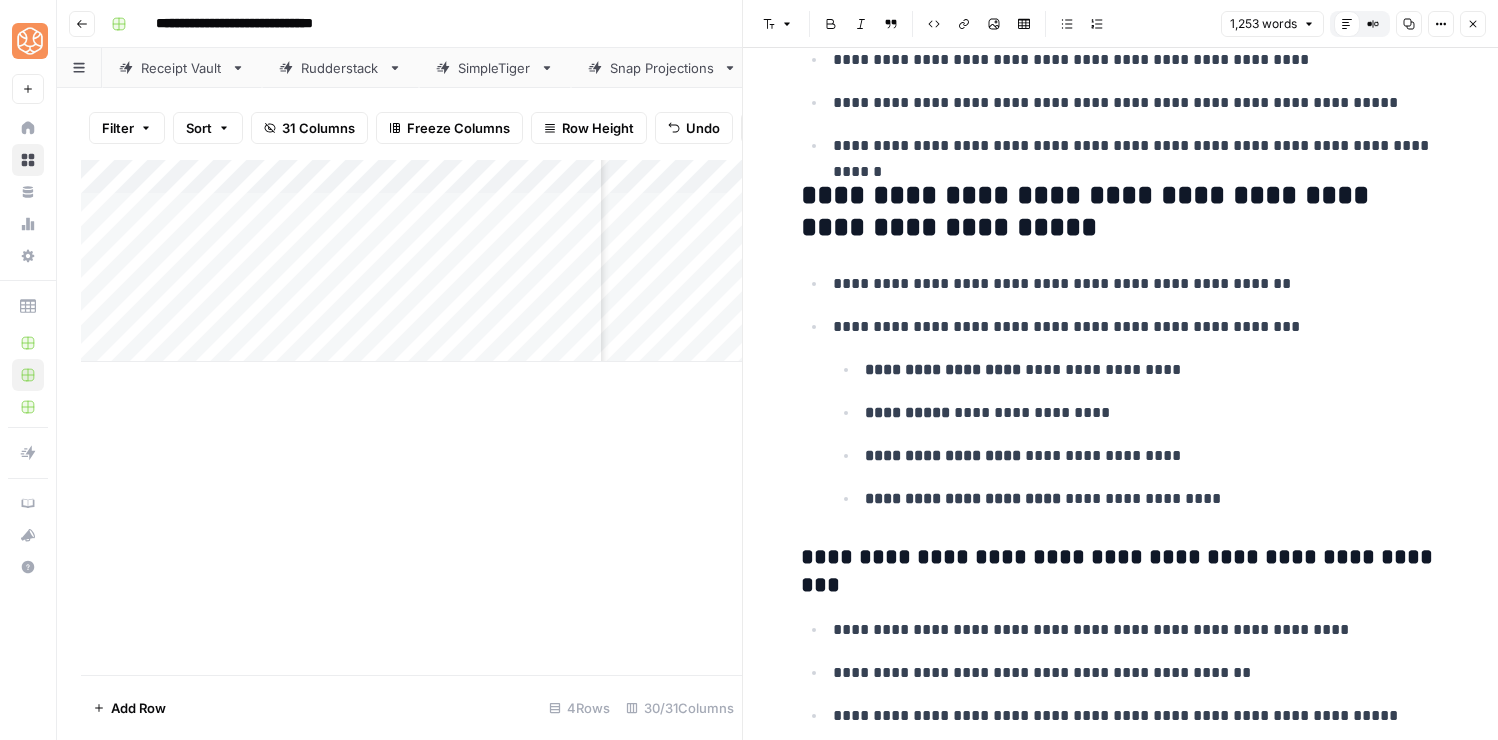 scroll, scrollTop: 4792, scrollLeft: 0, axis: vertical 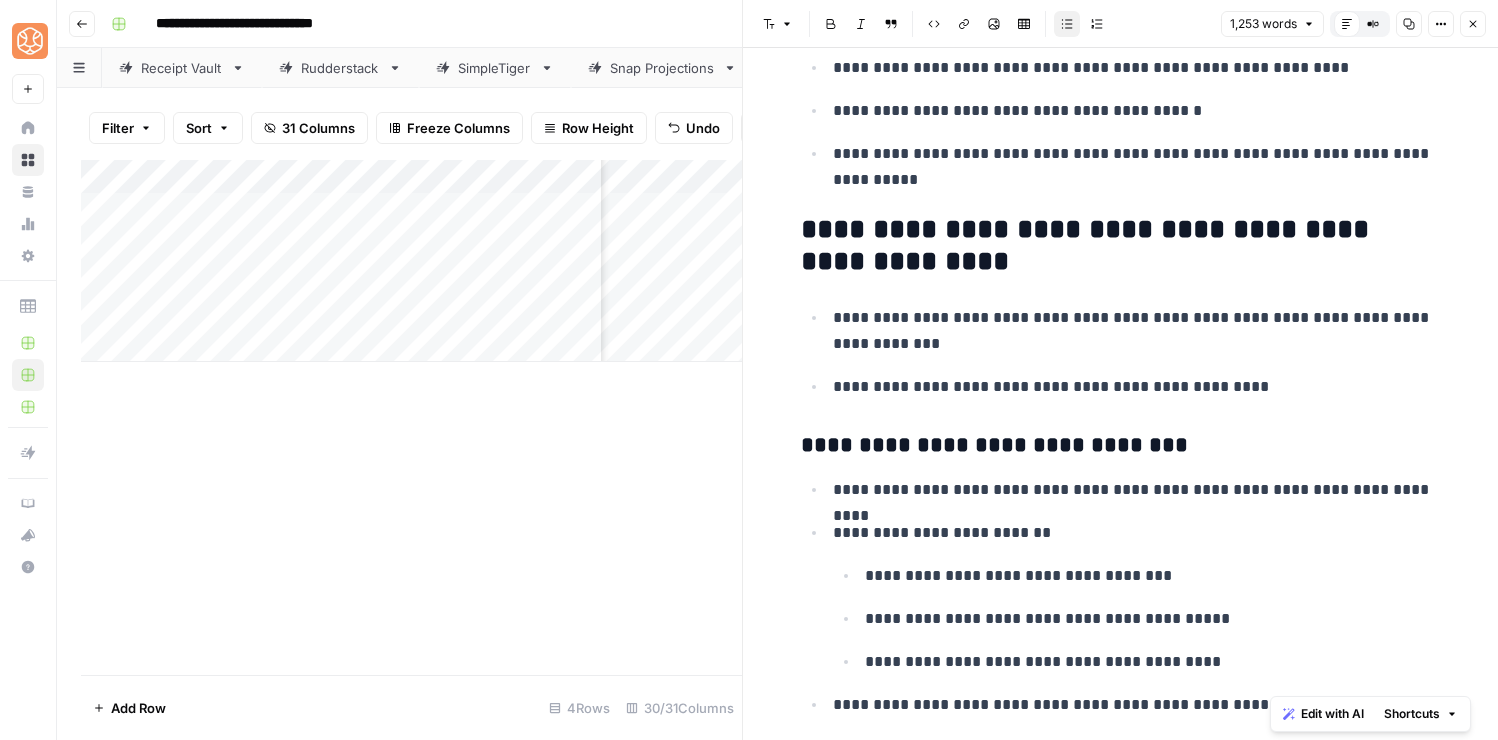 drag, startPoint x: 1424, startPoint y: 678, endPoint x: 1272, endPoint y: 309, distance: 399.0802 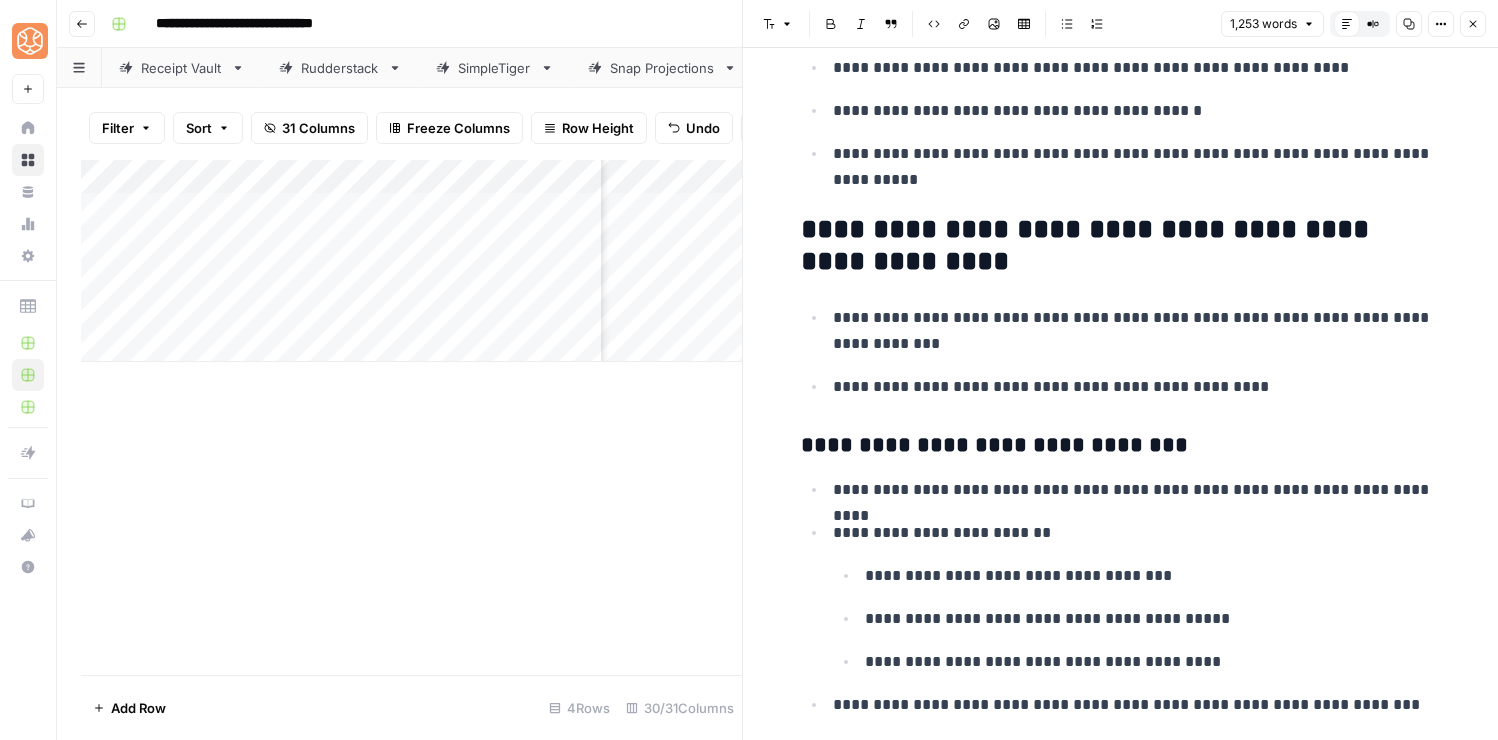 drag, startPoint x: 837, startPoint y: 321, endPoint x: 1029, endPoint y: 453, distance: 232.99785 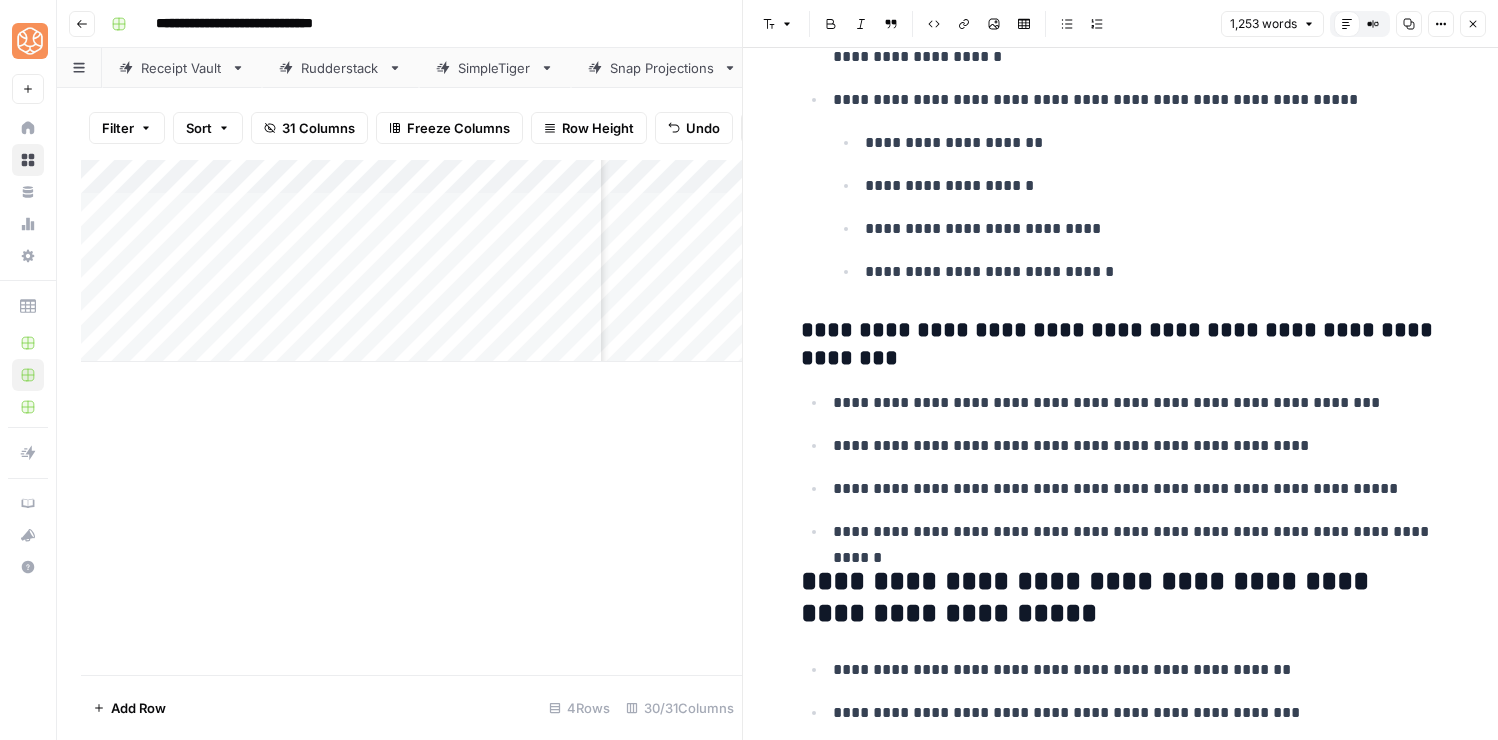 scroll, scrollTop: 4428, scrollLeft: 0, axis: vertical 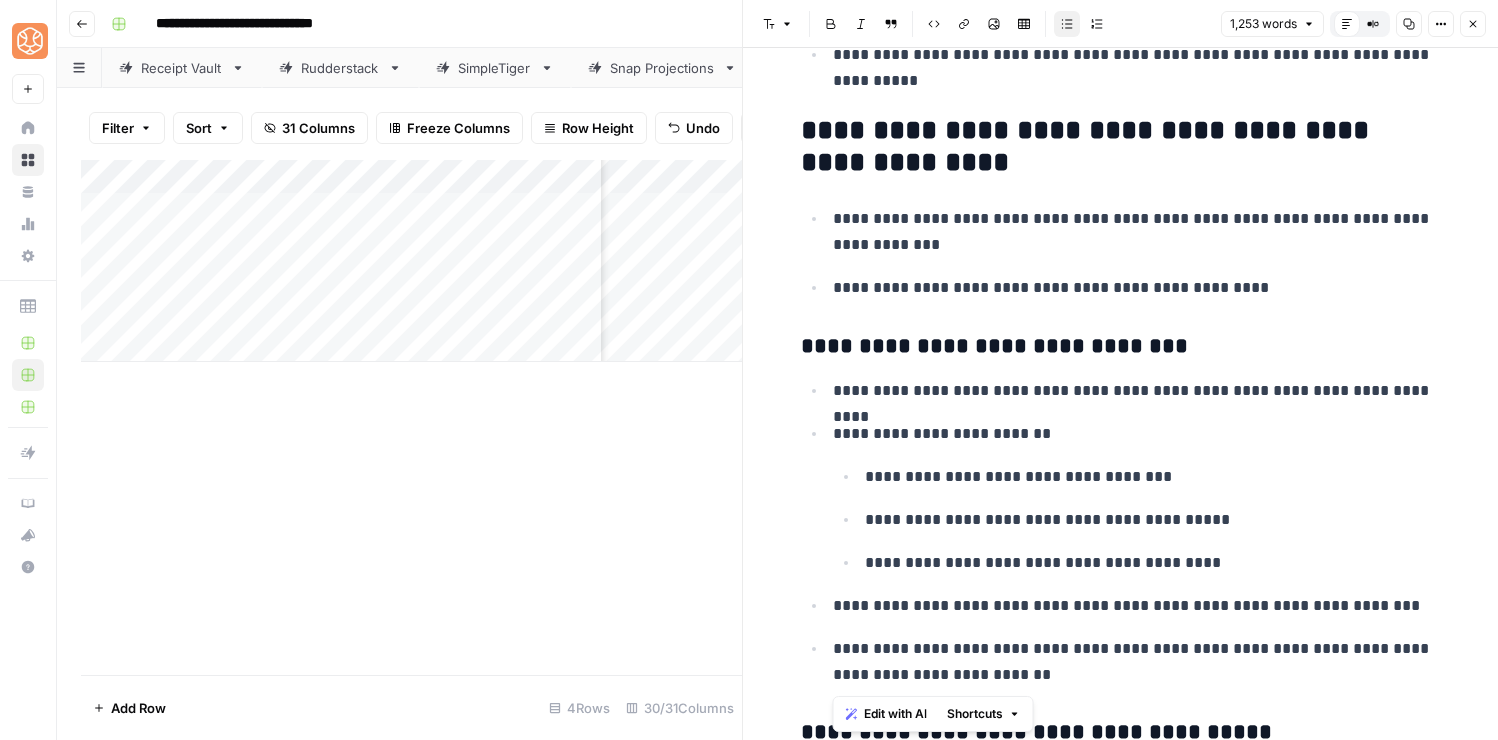 drag, startPoint x: 1433, startPoint y: 504, endPoint x: 1339, endPoint y: 194, distance: 323.93826 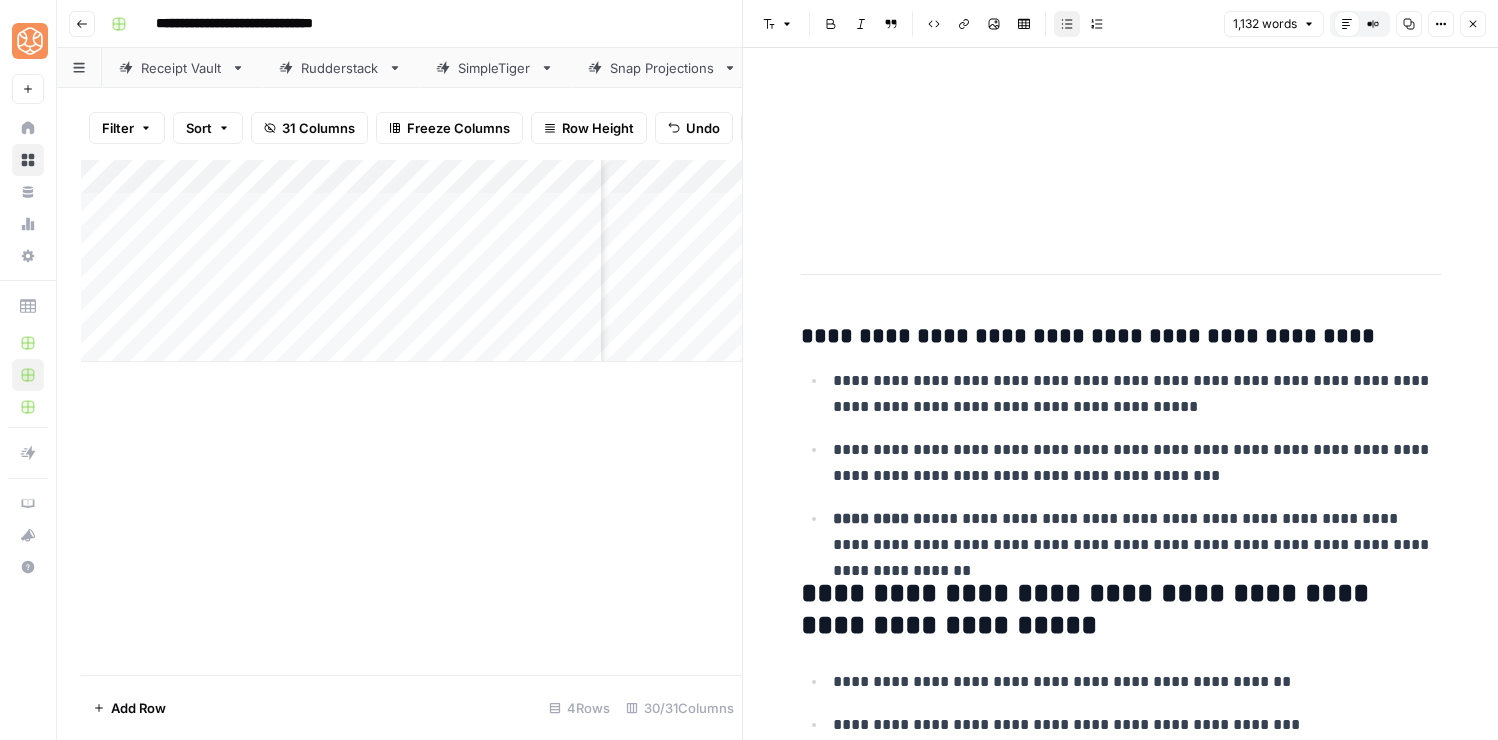 scroll, scrollTop: 3681, scrollLeft: 0, axis: vertical 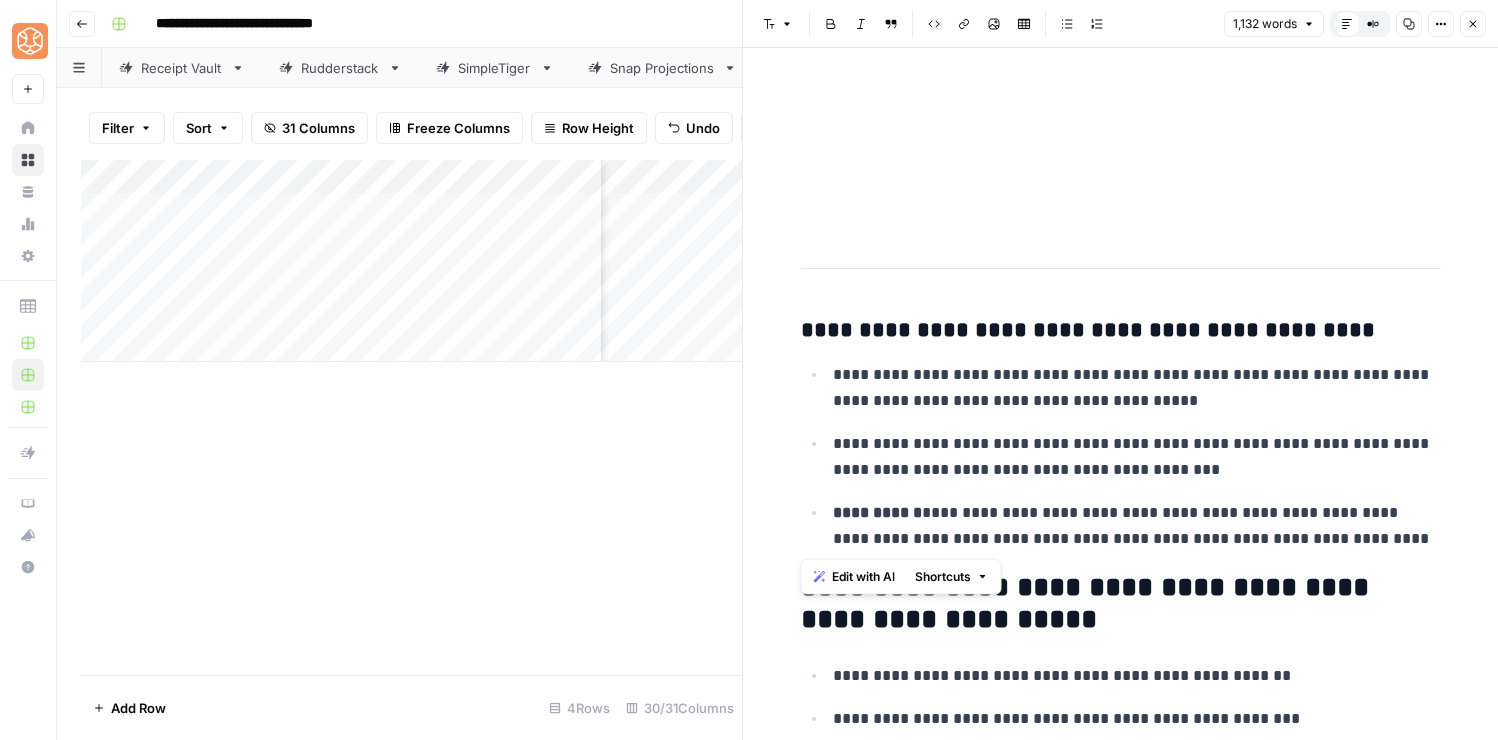 drag, startPoint x: 1438, startPoint y: 550, endPoint x: 1386, endPoint y: 287, distance: 268.0914 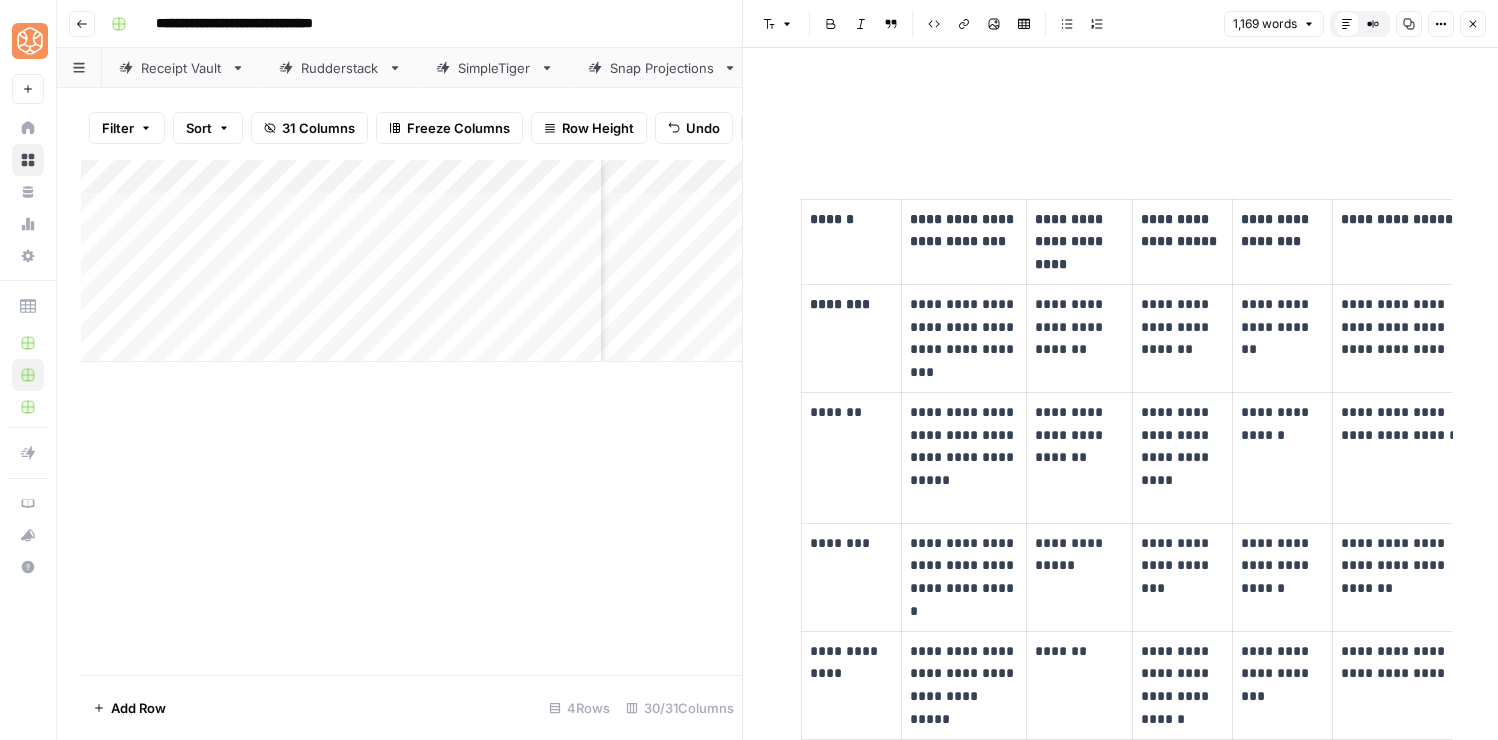 scroll, scrollTop: 3738, scrollLeft: 0, axis: vertical 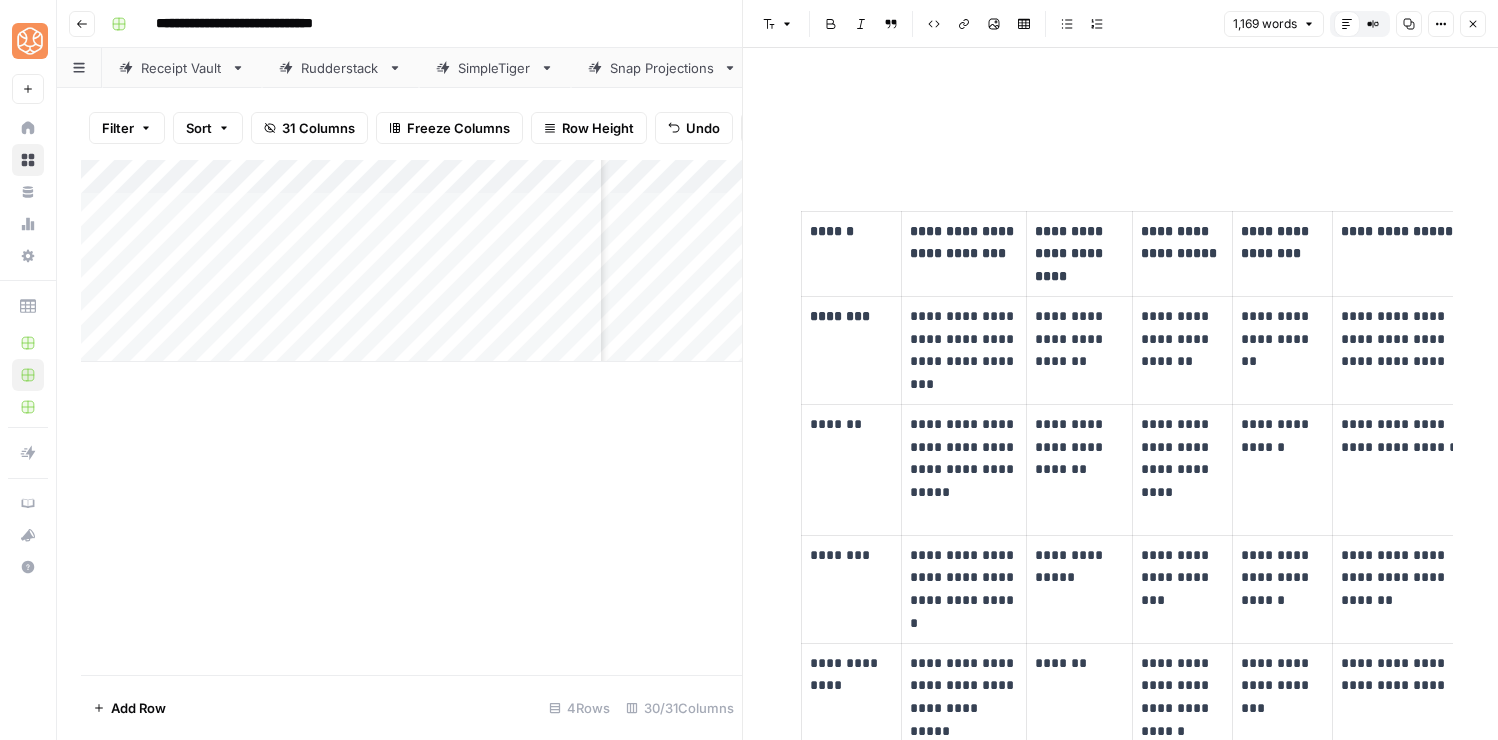click at bounding box center (1121, 150) 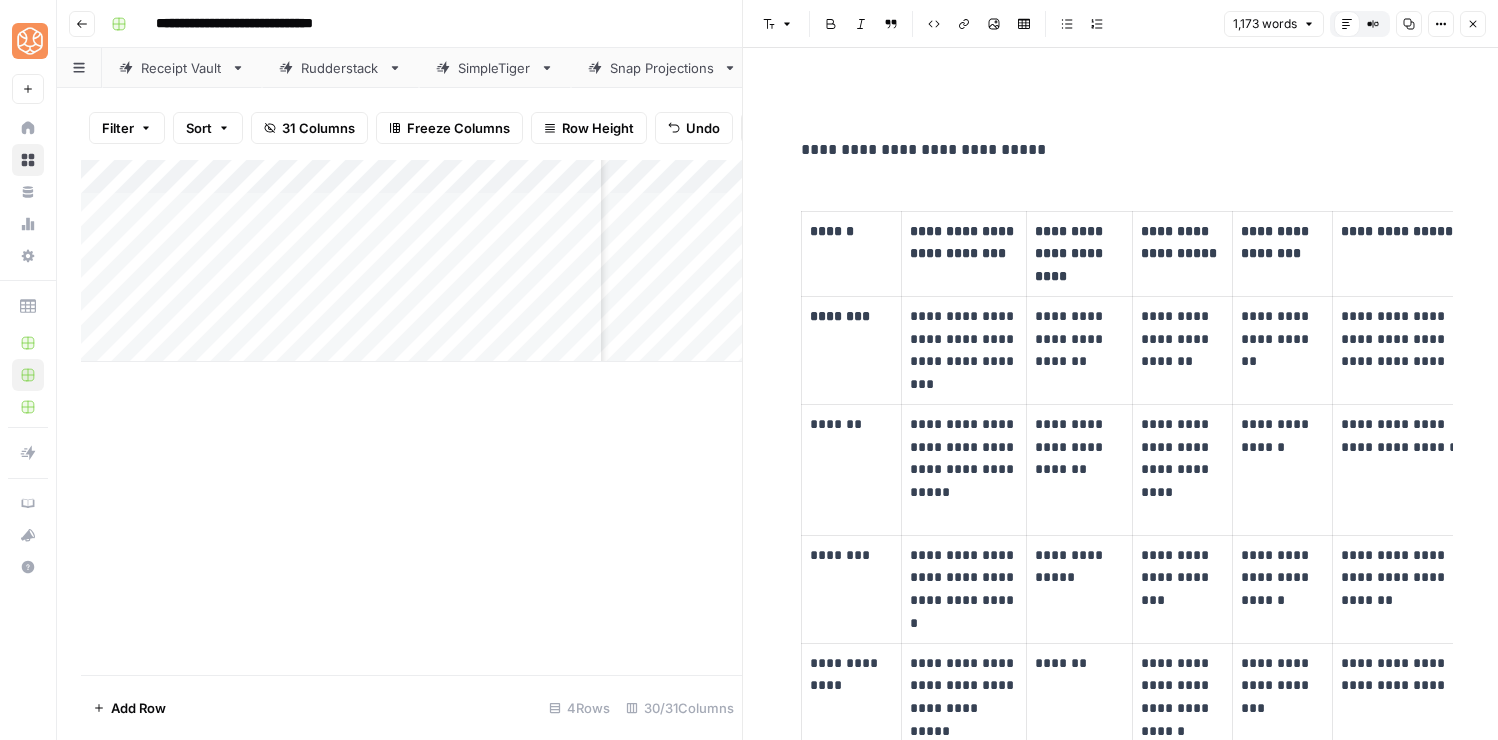 click on "**********" at bounding box center [1121, 150] 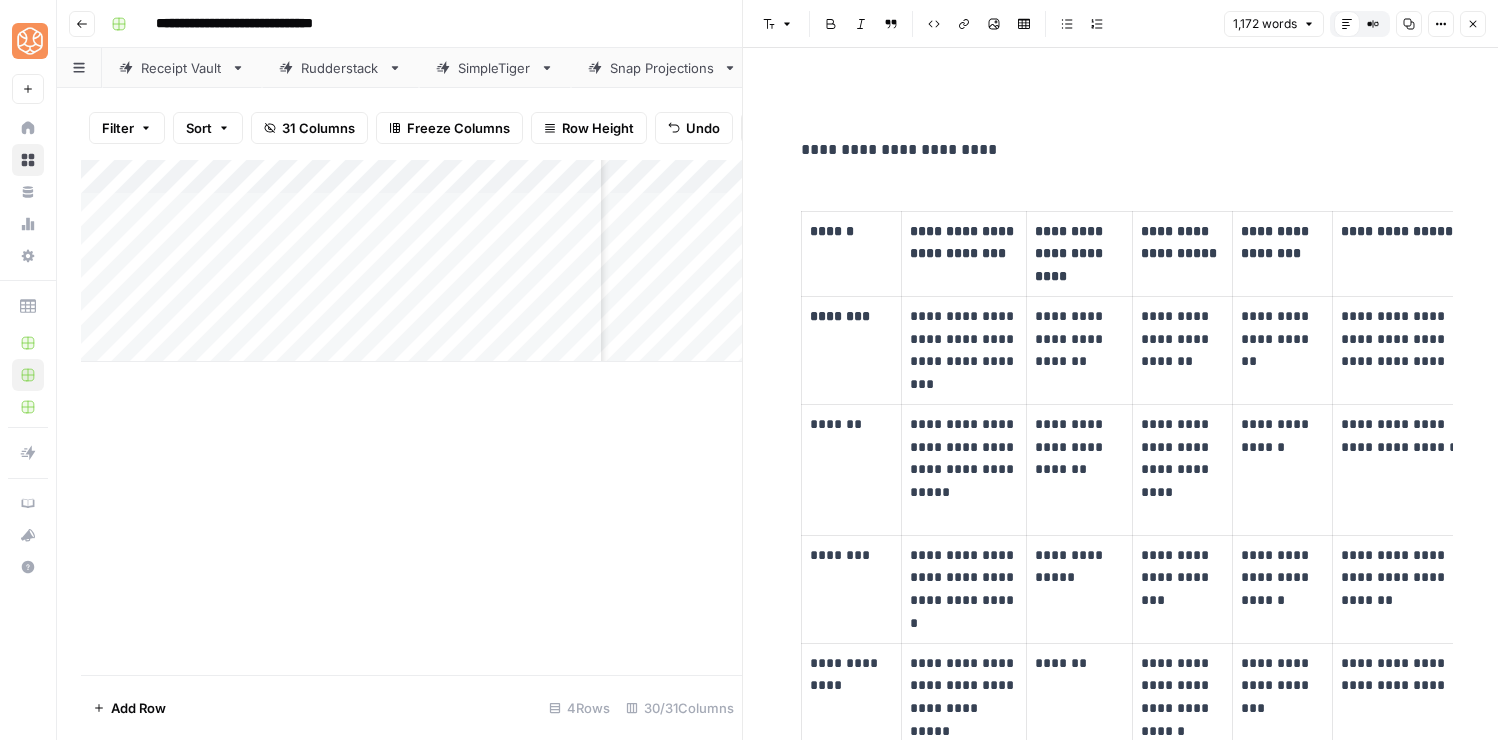 click on "**********" at bounding box center (1121, 143) 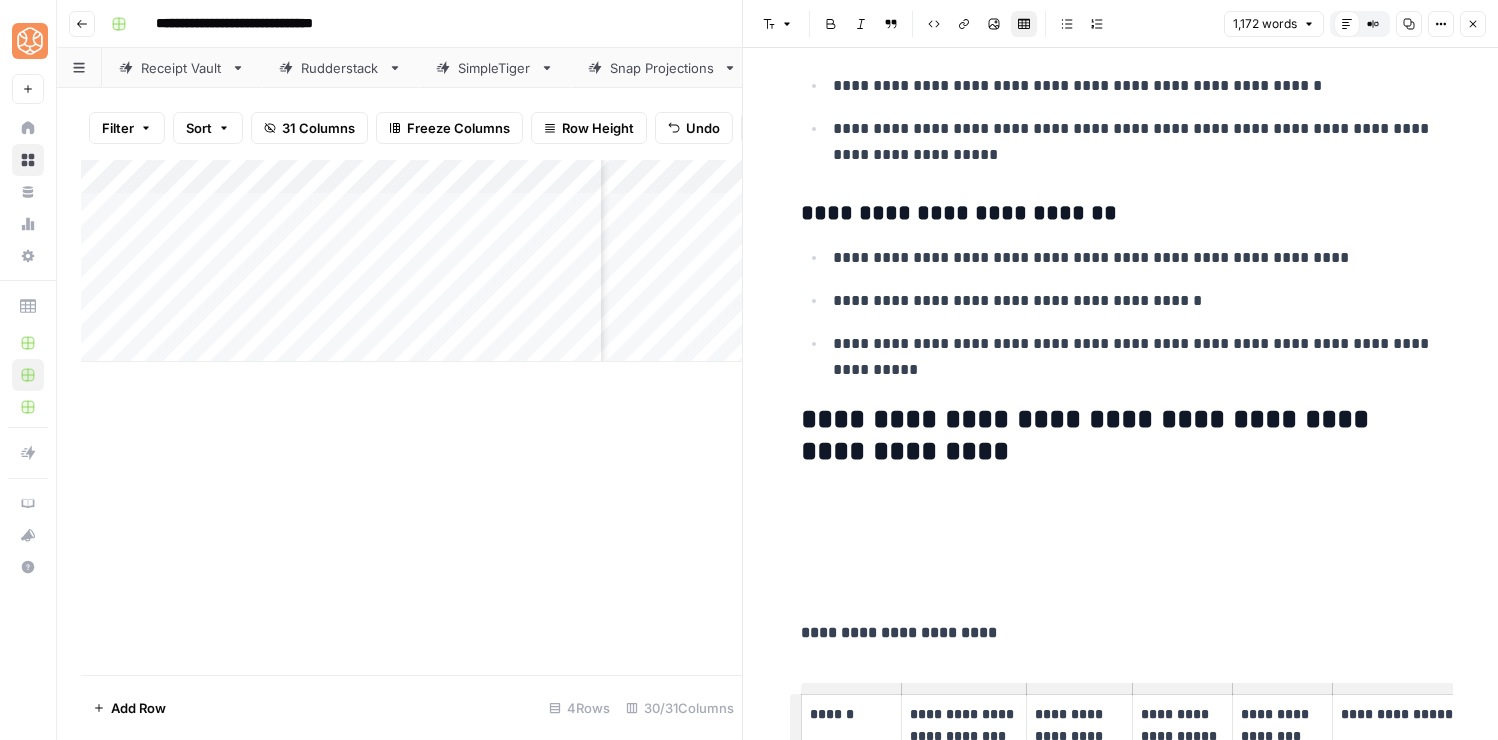 scroll, scrollTop: 3253, scrollLeft: 0, axis: vertical 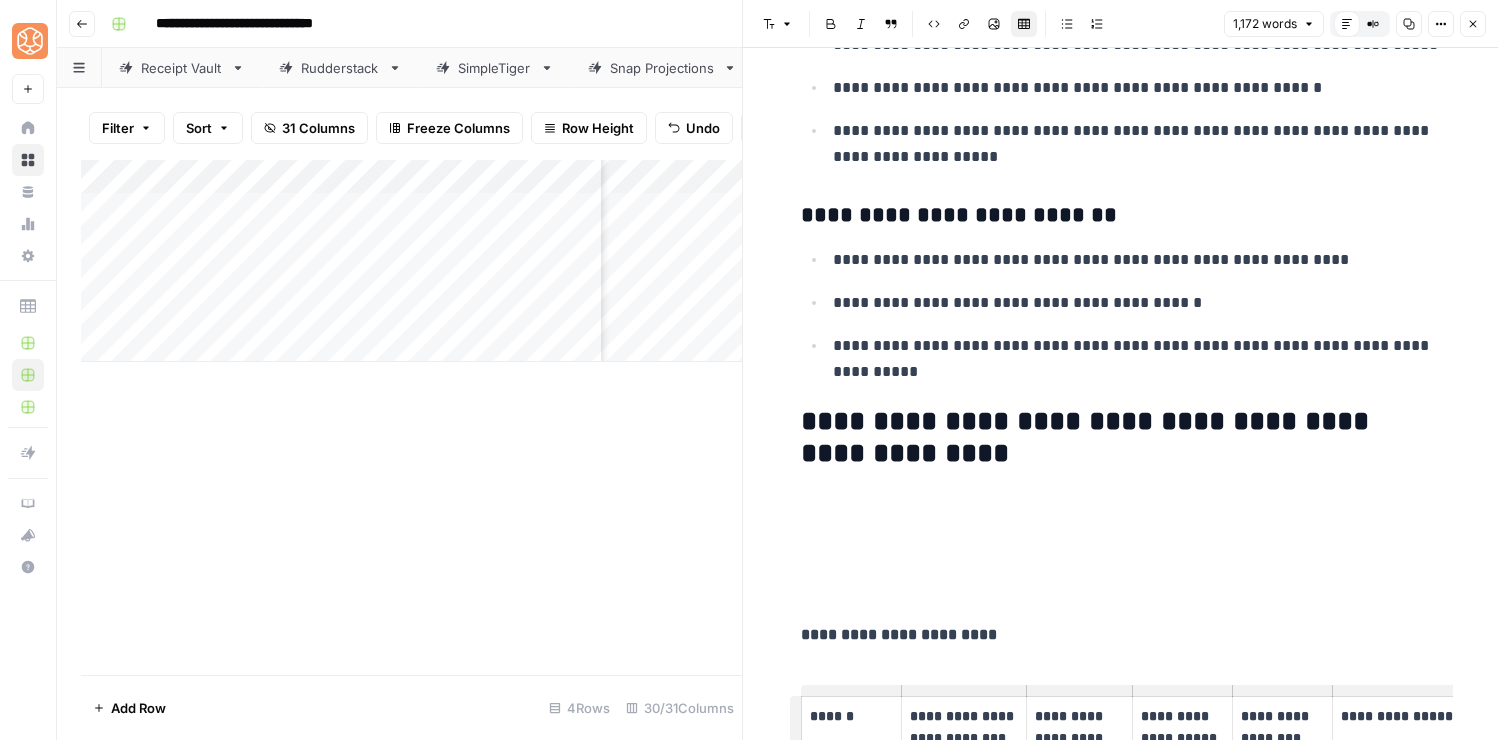 click at bounding box center [1121, 509] 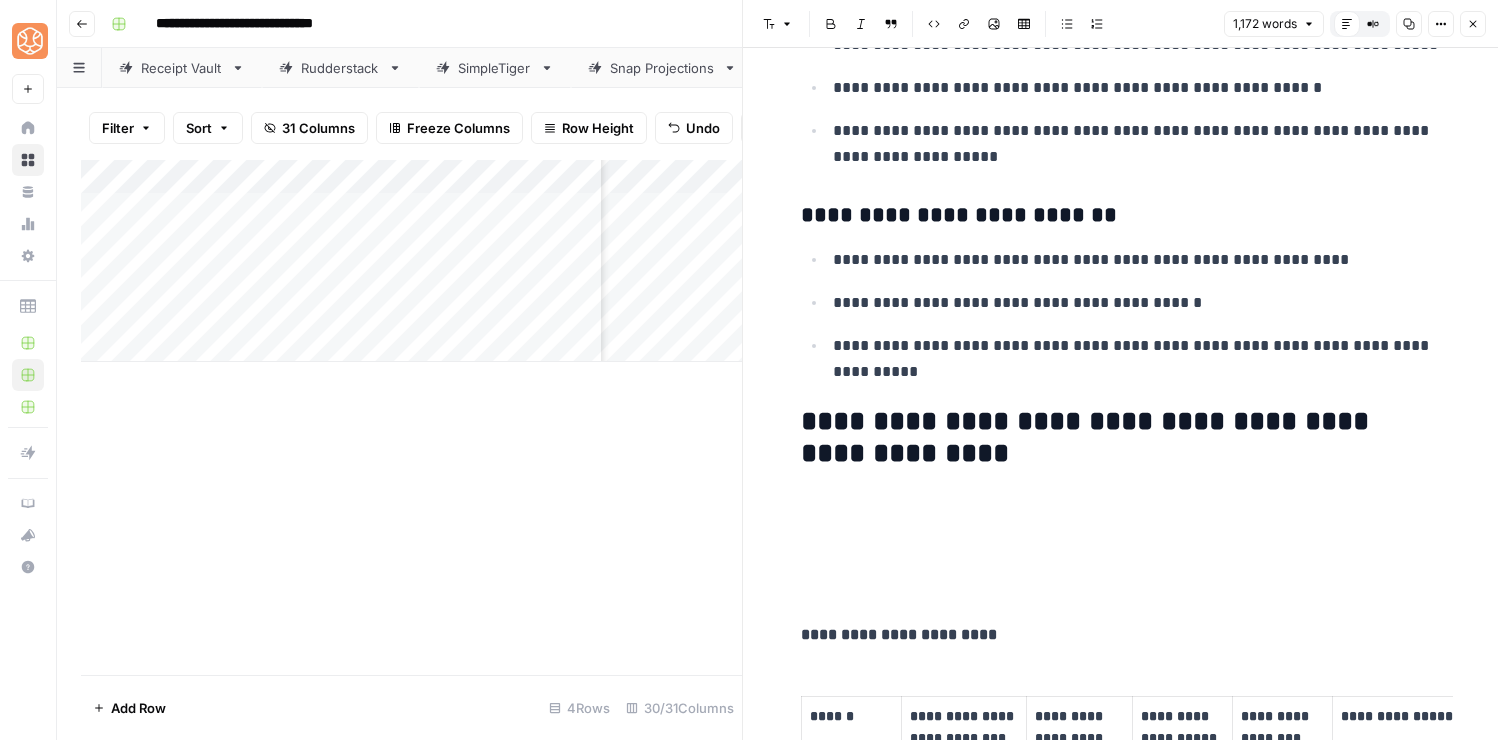 scroll, scrollTop: 3531, scrollLeft: 0, axis: vertical 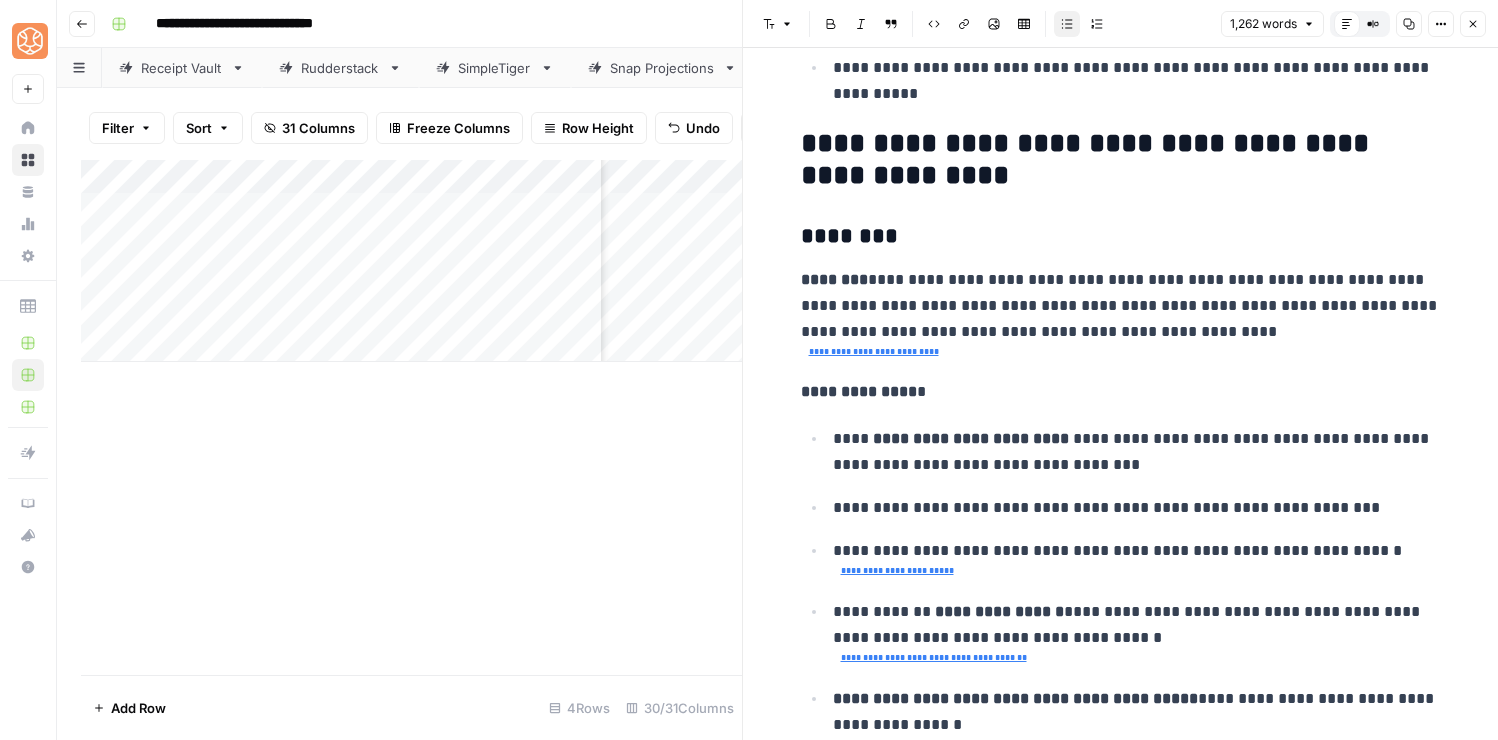 click on "********" at bounding box center [1121, 237] 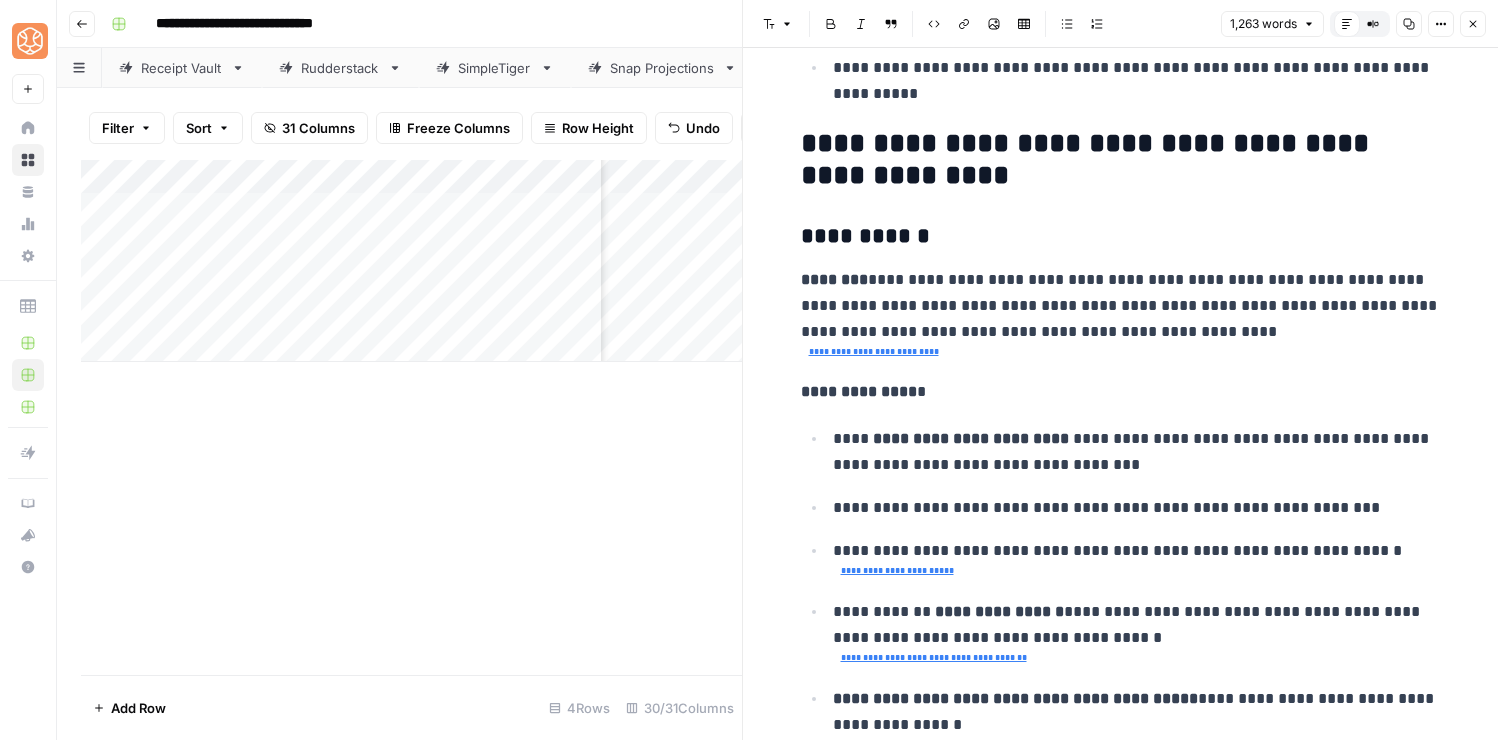 click on "**********" at bounding box center [1121, 354] 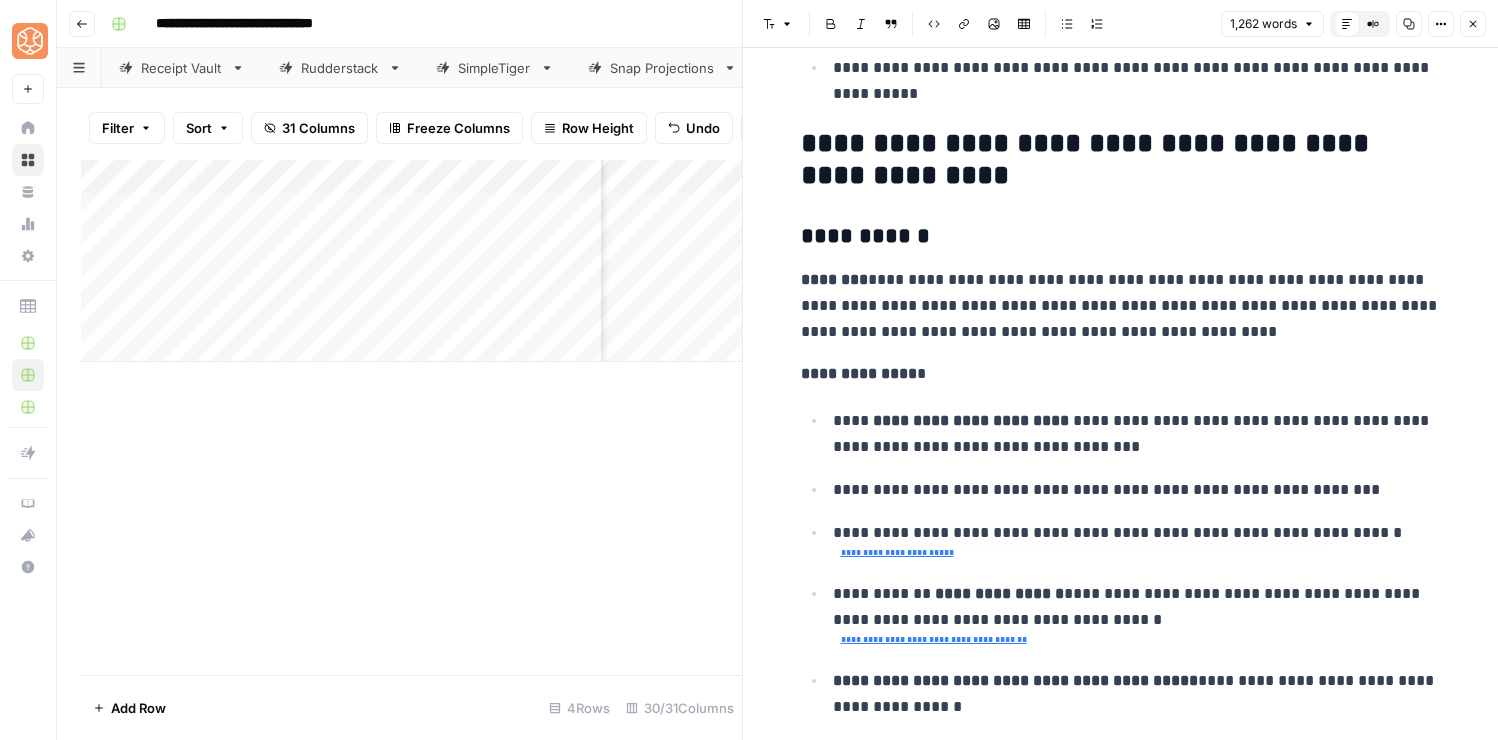 click on "**********" at bounding box center (1137, 555) 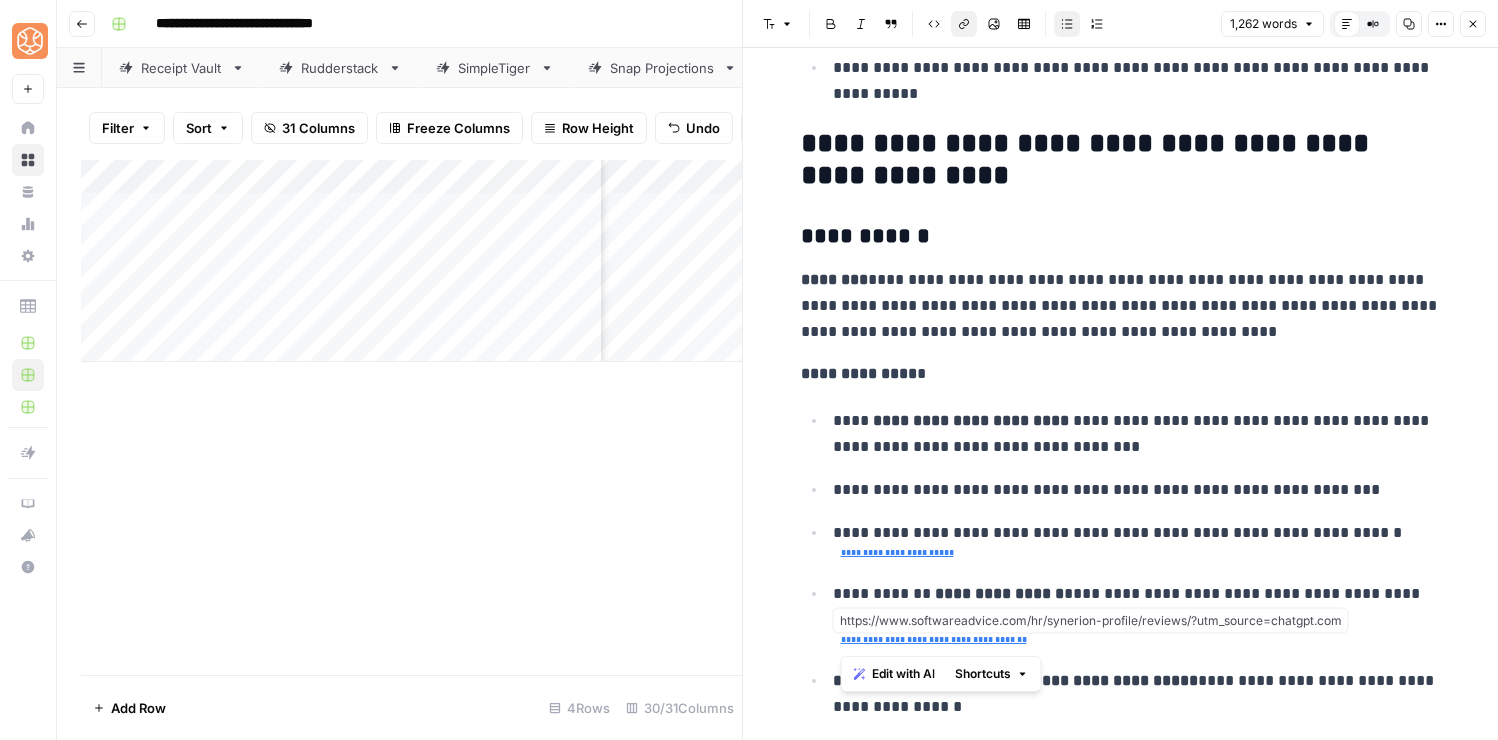 drag, startPoint x: 1057, startPoint y: 641, endPoint x: 843, endPoint y: 642, distance: 214.00233 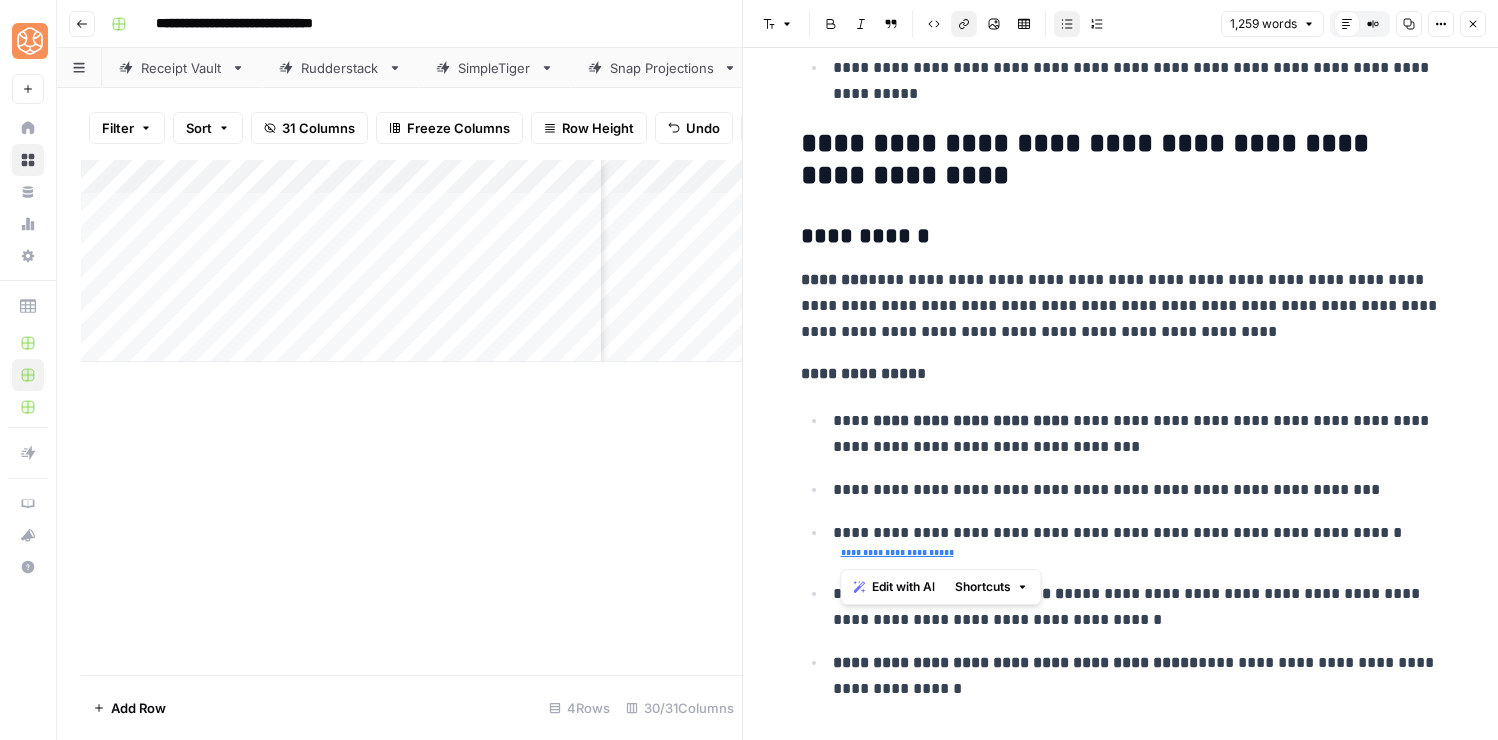 drag, startPoint x: 981, startPoint y: 557, endPoint x: 831, endPoint y: 551, distance: 150.11995 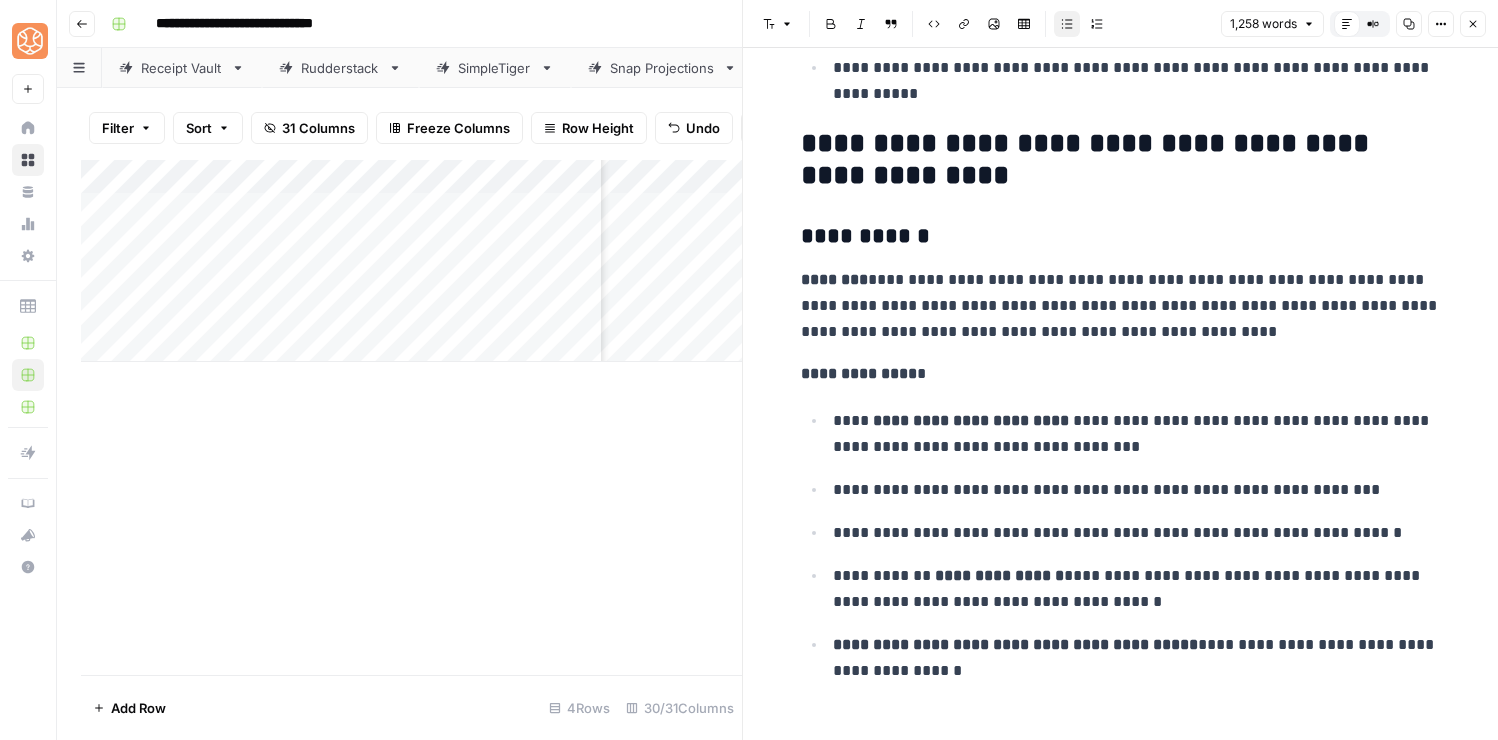 click on "**********" at bounding box center (1137, 589) 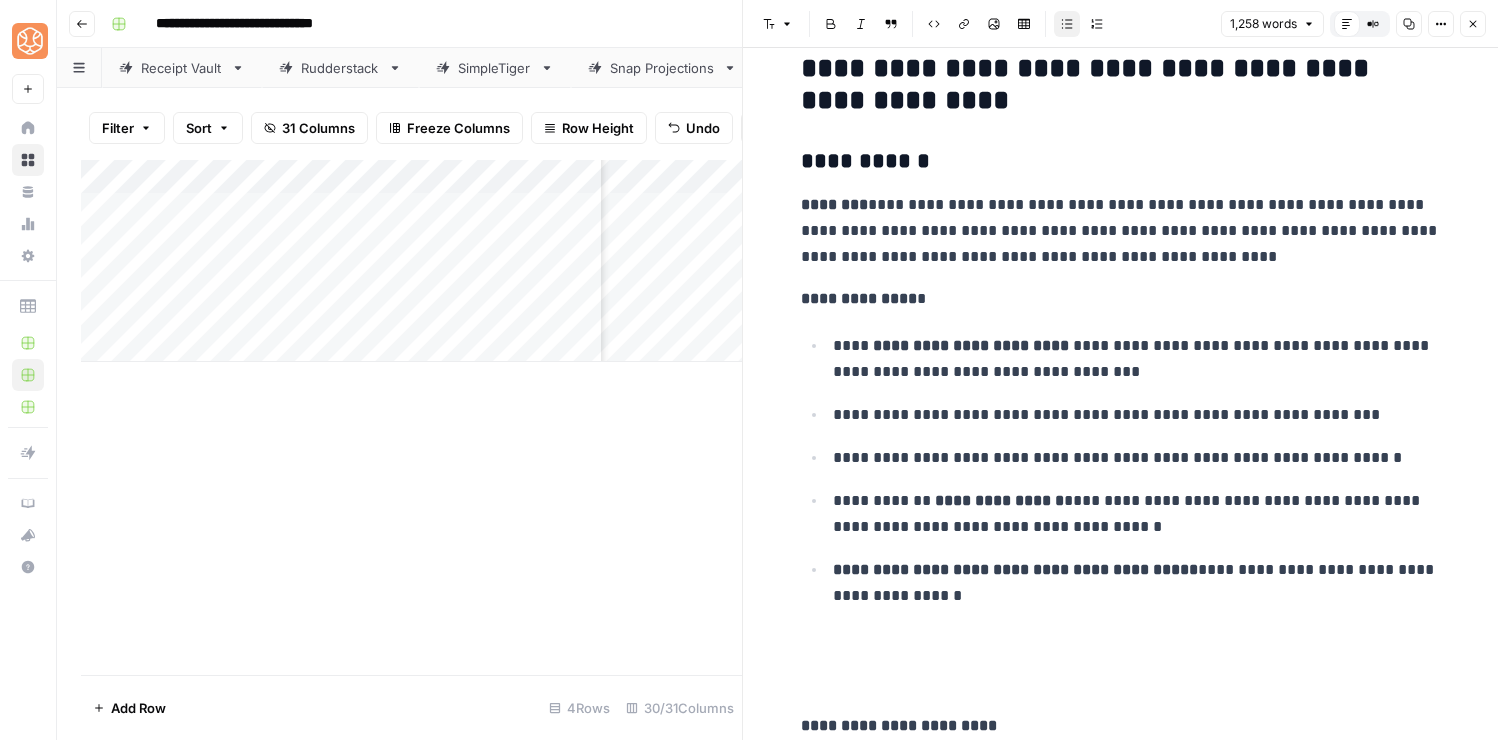 scroll, scrollTop: 3611, scrollLeft: 0, axis: vertical 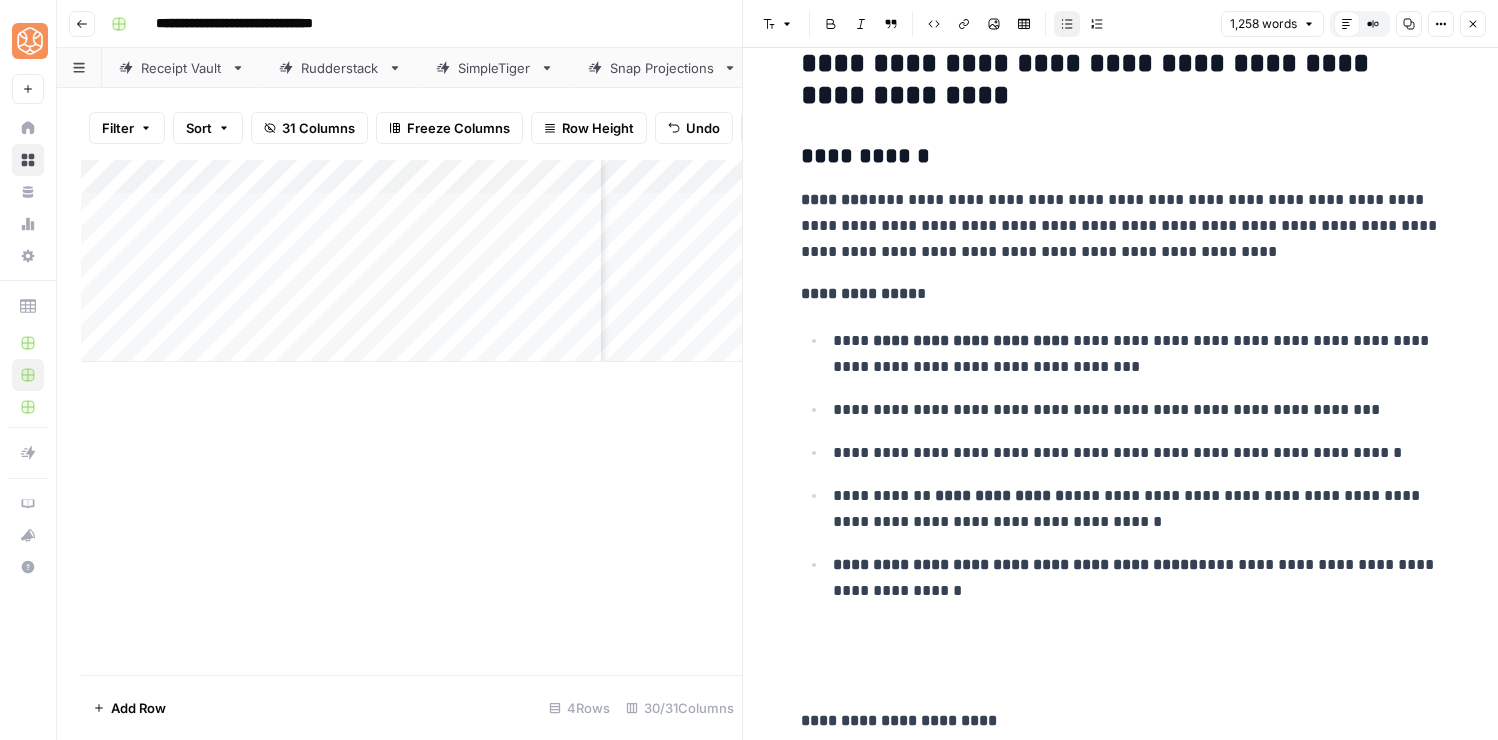 click on "**********" at bounding box center (1121, 492) 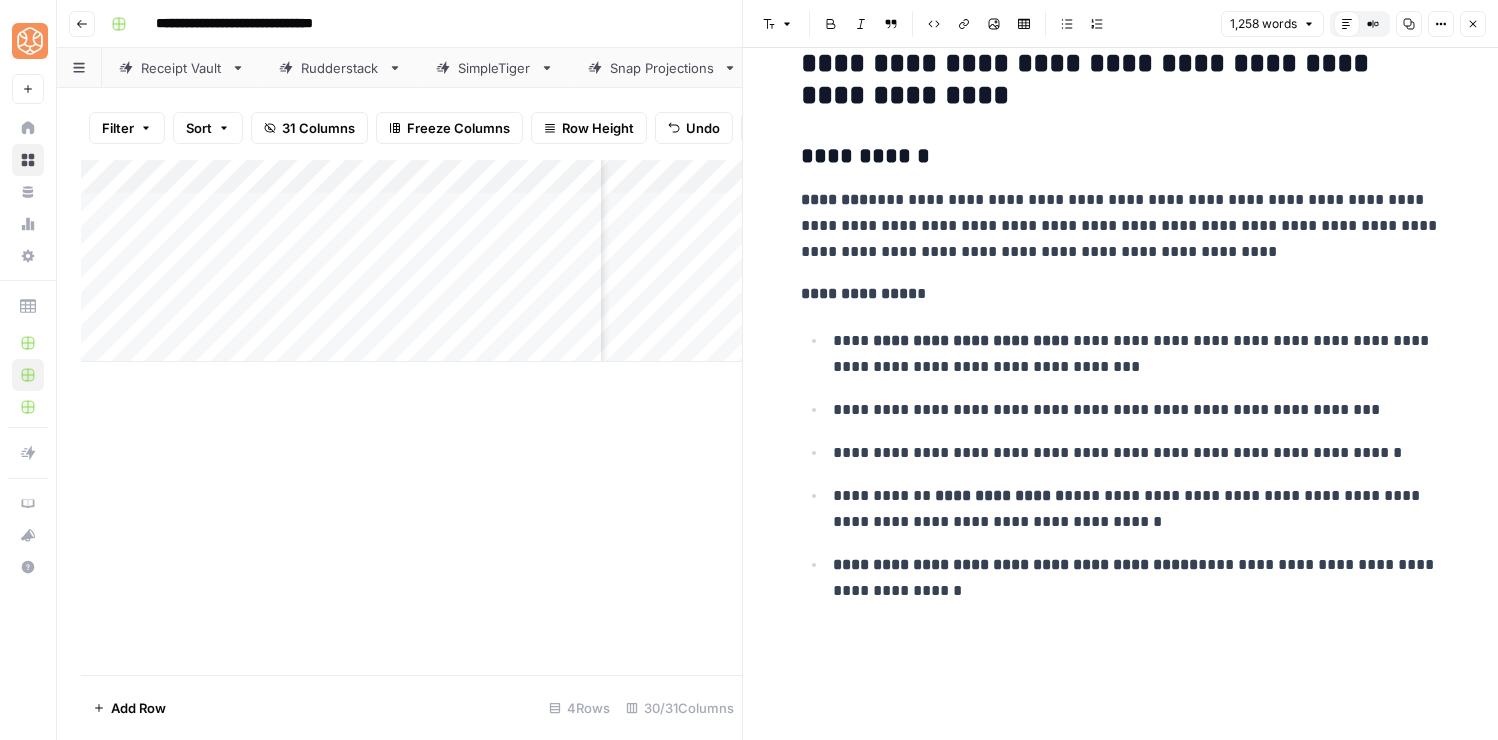 scroll, scrollTop: 3649, scrollLeft: 0, axis: vertical 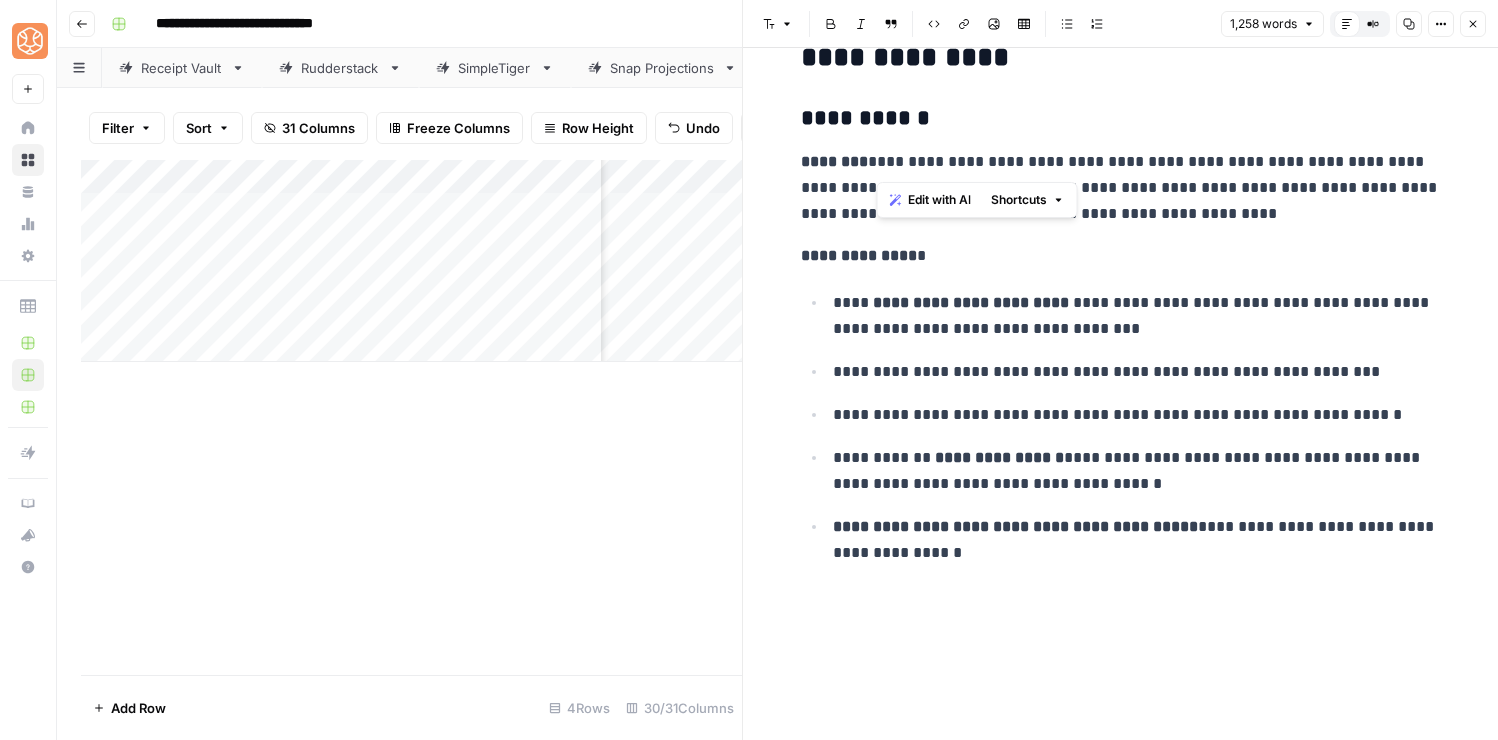 drag, startPoint x: 882, startPoint y: 162, endPoint x: 796, endPoint y: 162, distance: 86 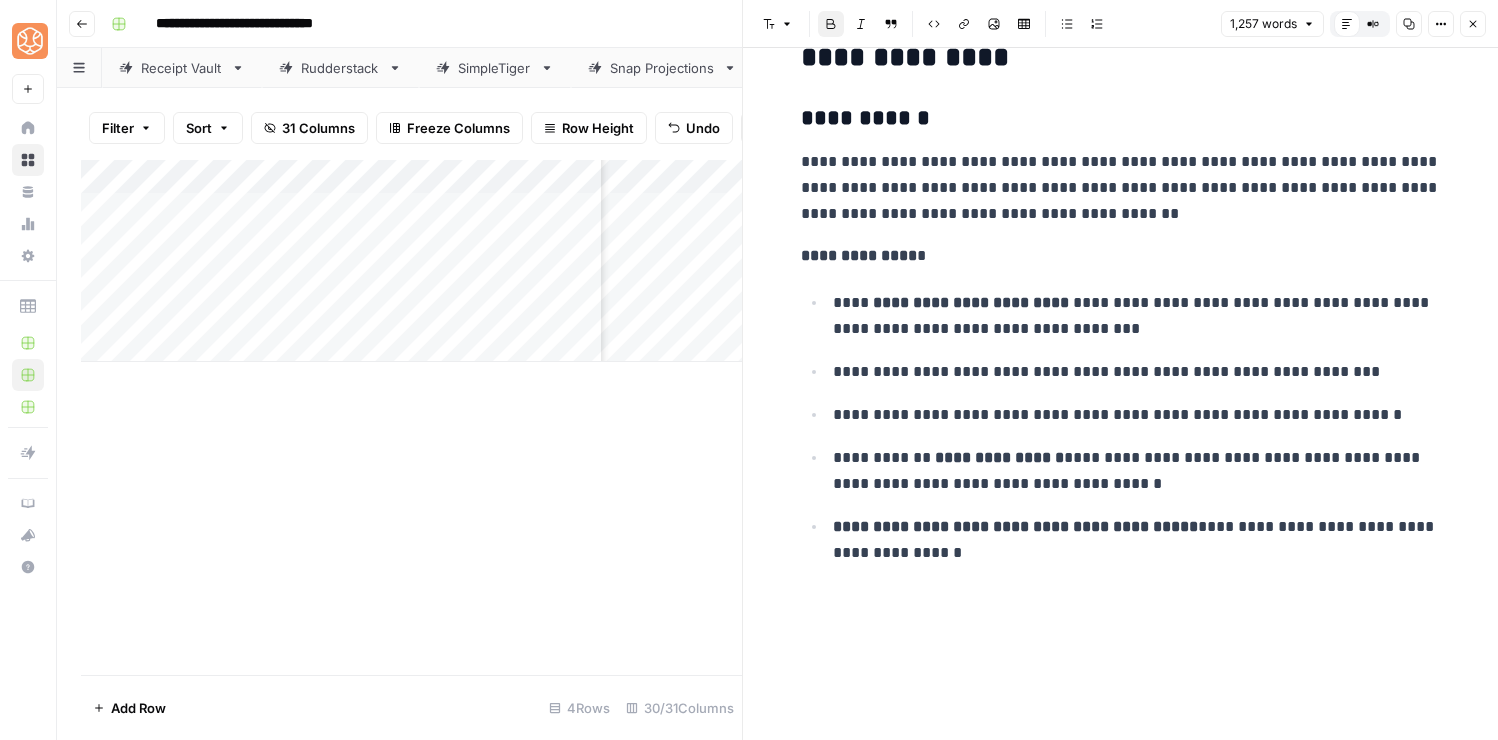 click on "**********" at bounding box center [859, 255] 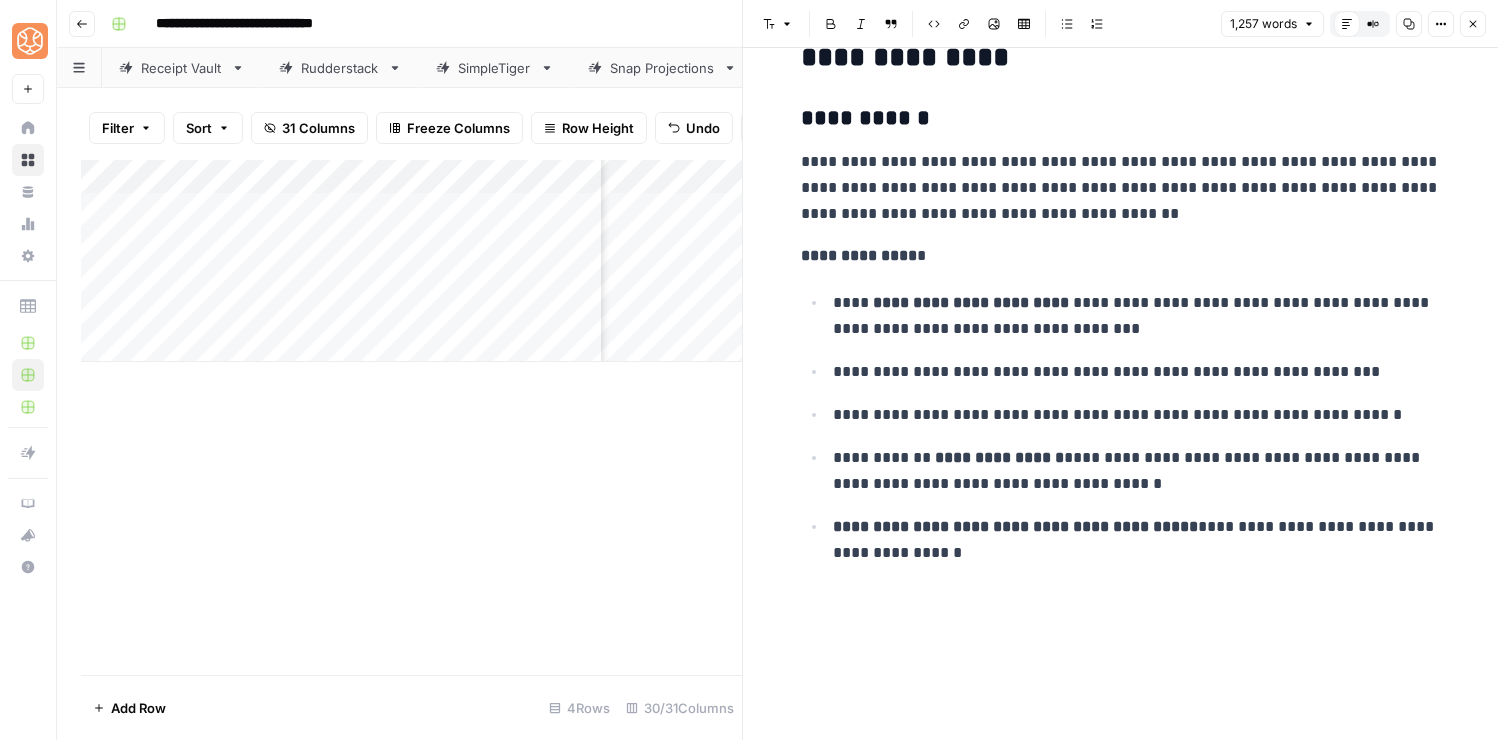 scroll, scrollTop: 3739, scrollLeft: 0, axis: vertical 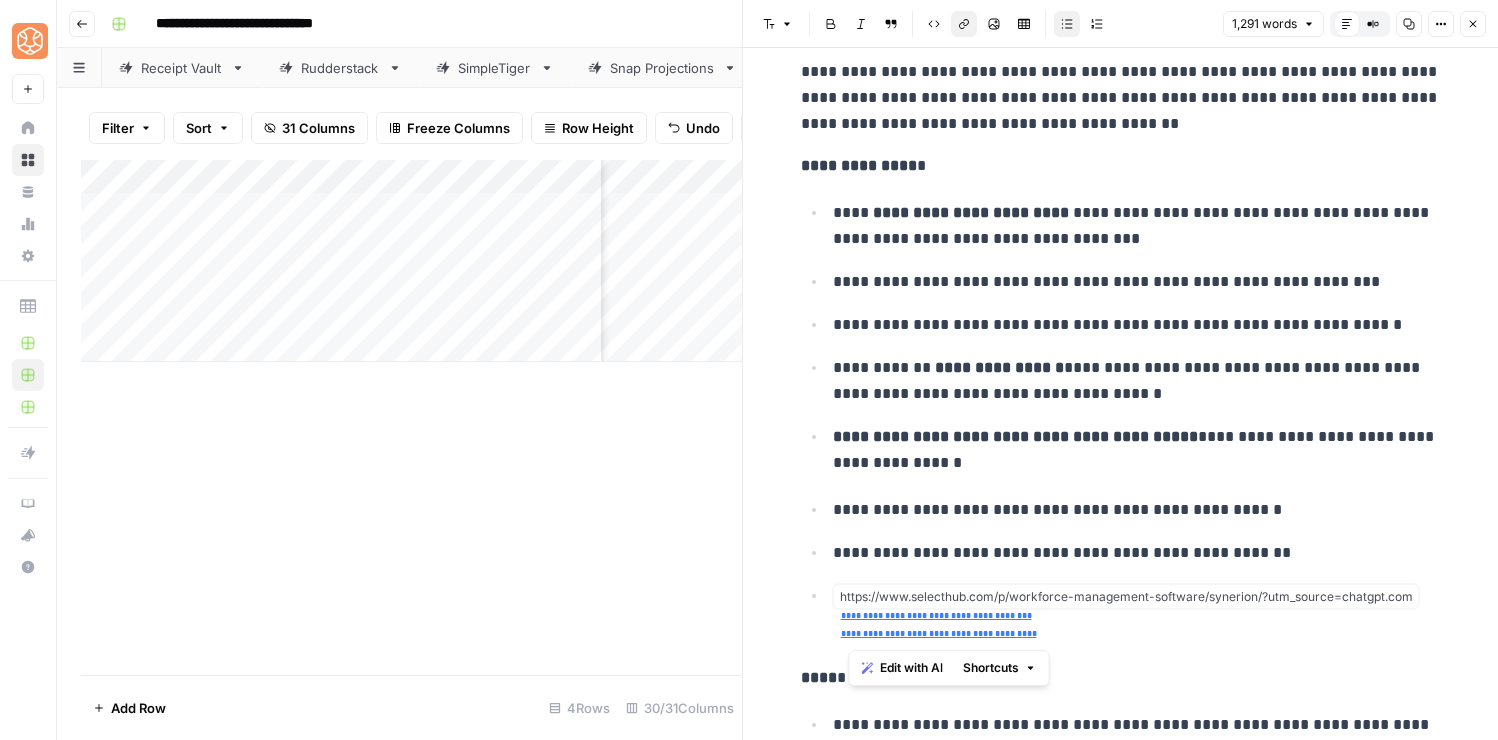 drag, startPoint x: 1057, startPoint y: 641, endPoint x: 821, endPoint y: 622, distance: 236.7636 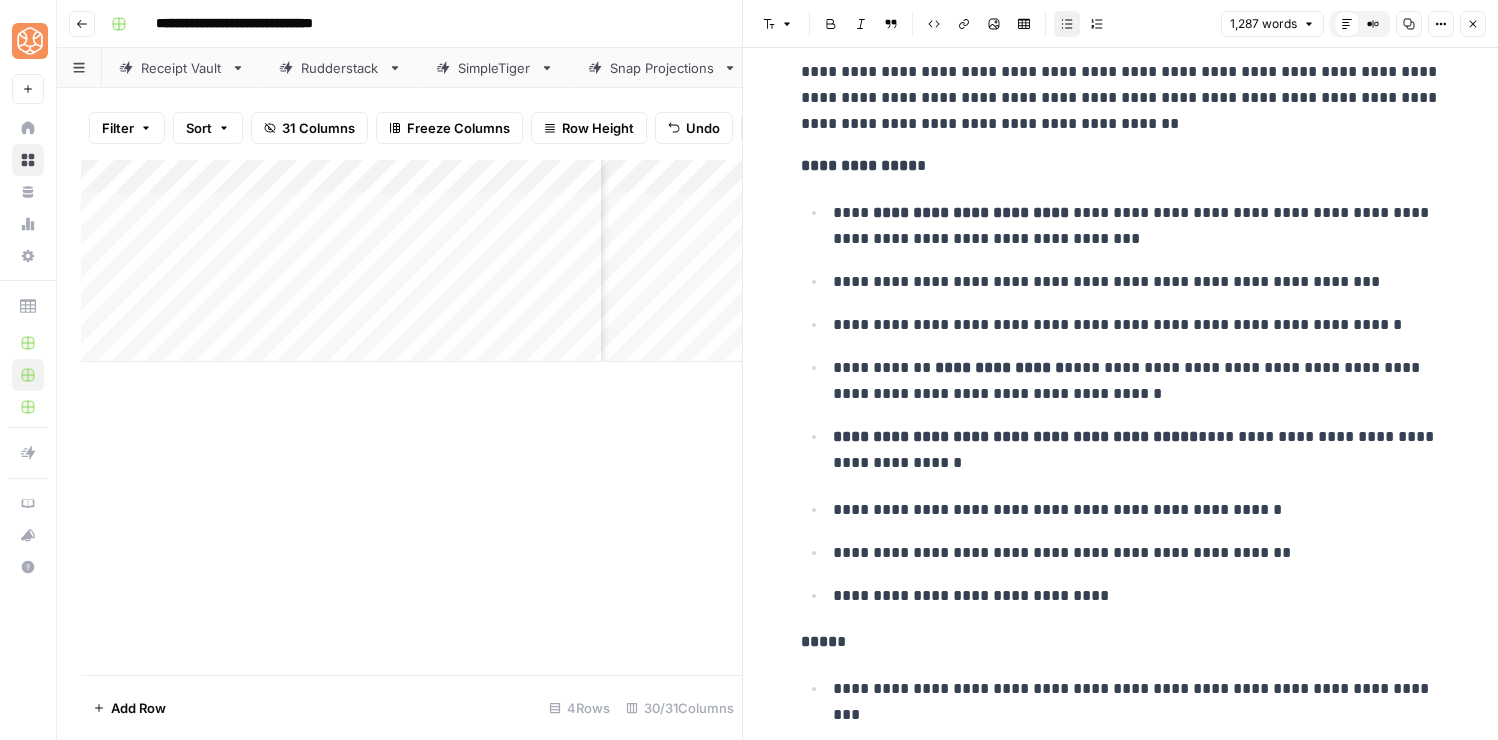 scroll, scrollTop: 3787, scrollLeft: 0, axis: vertical 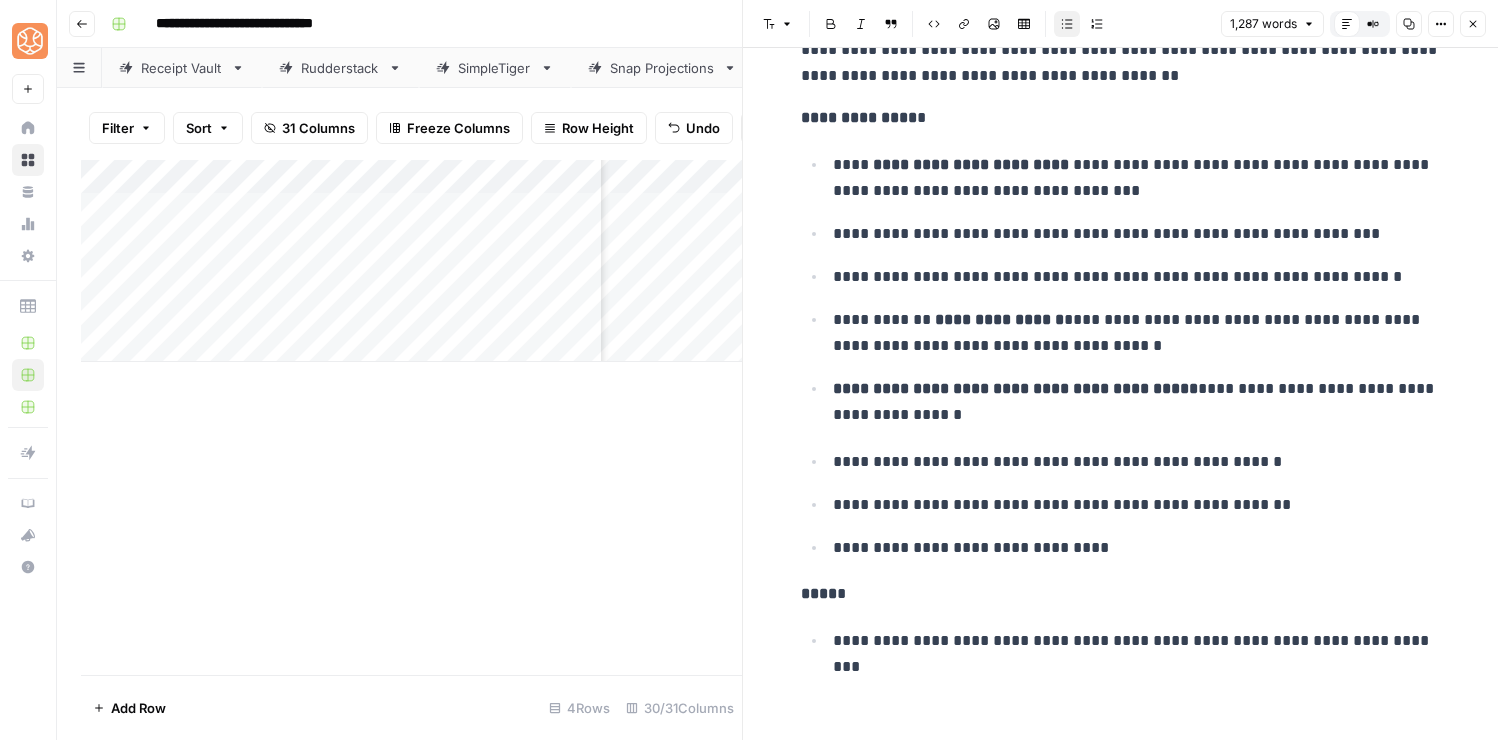 click on "**********" at bounding box center [1137, 333] 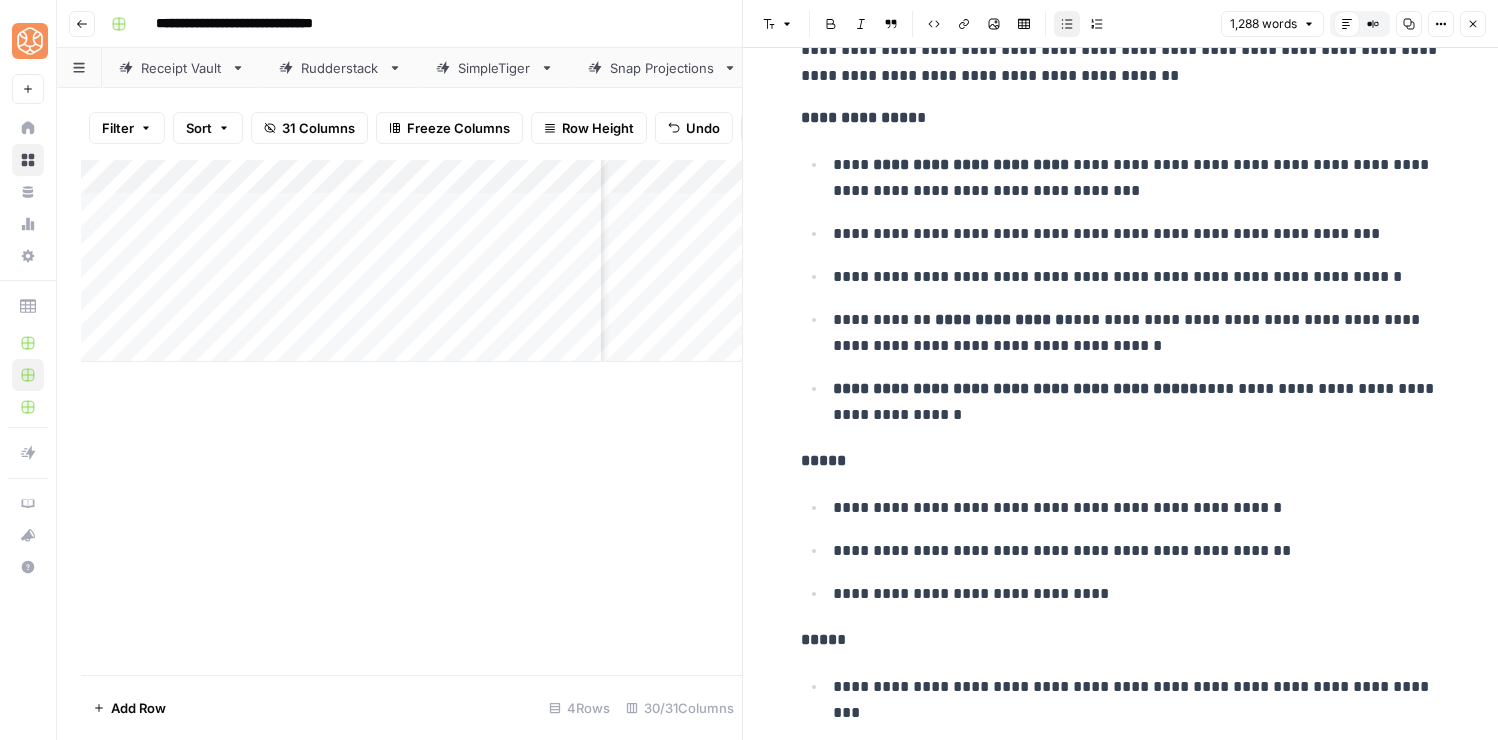 scroll, scrollTop: 3881, scrollLeft: 0, axis: vertical 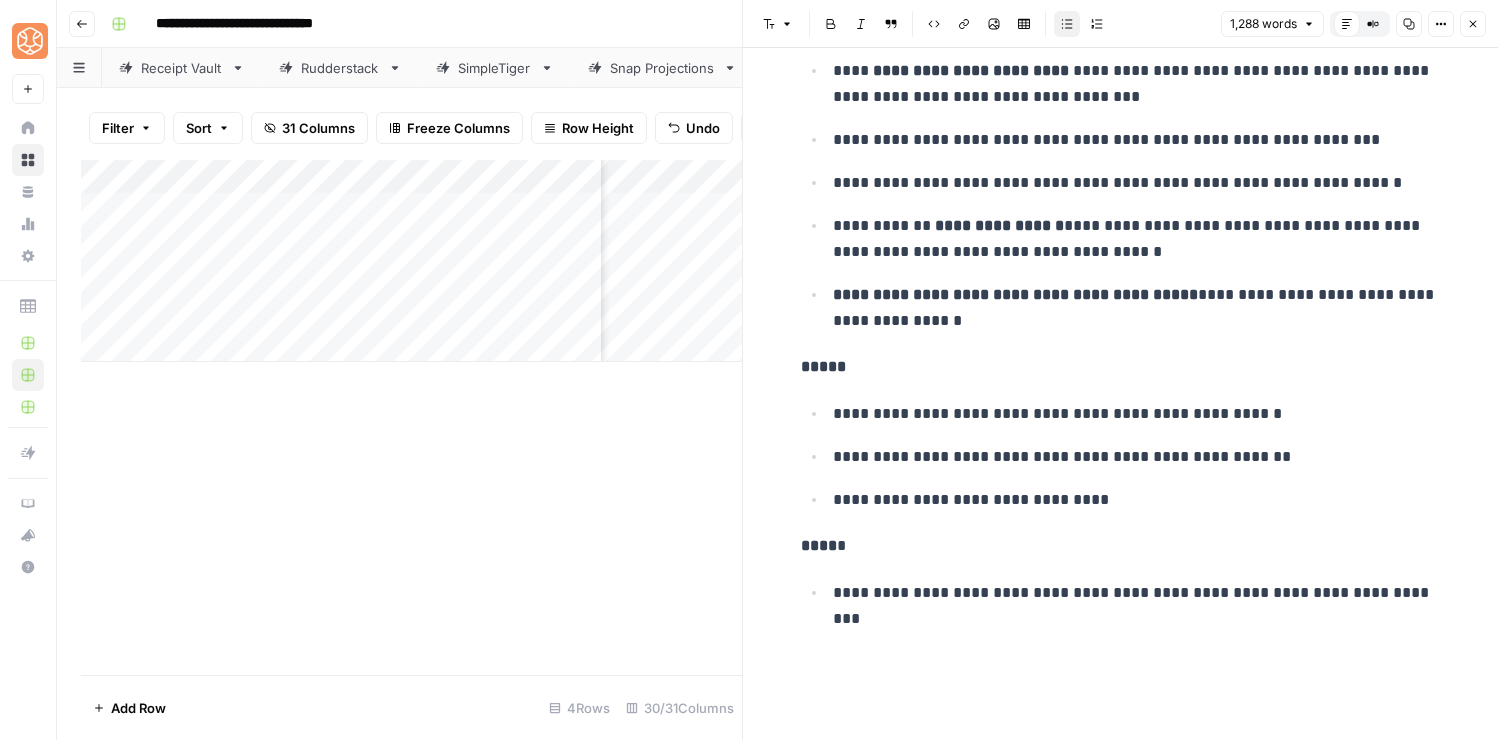 click on "**********" at bounding box center (1137, 500) 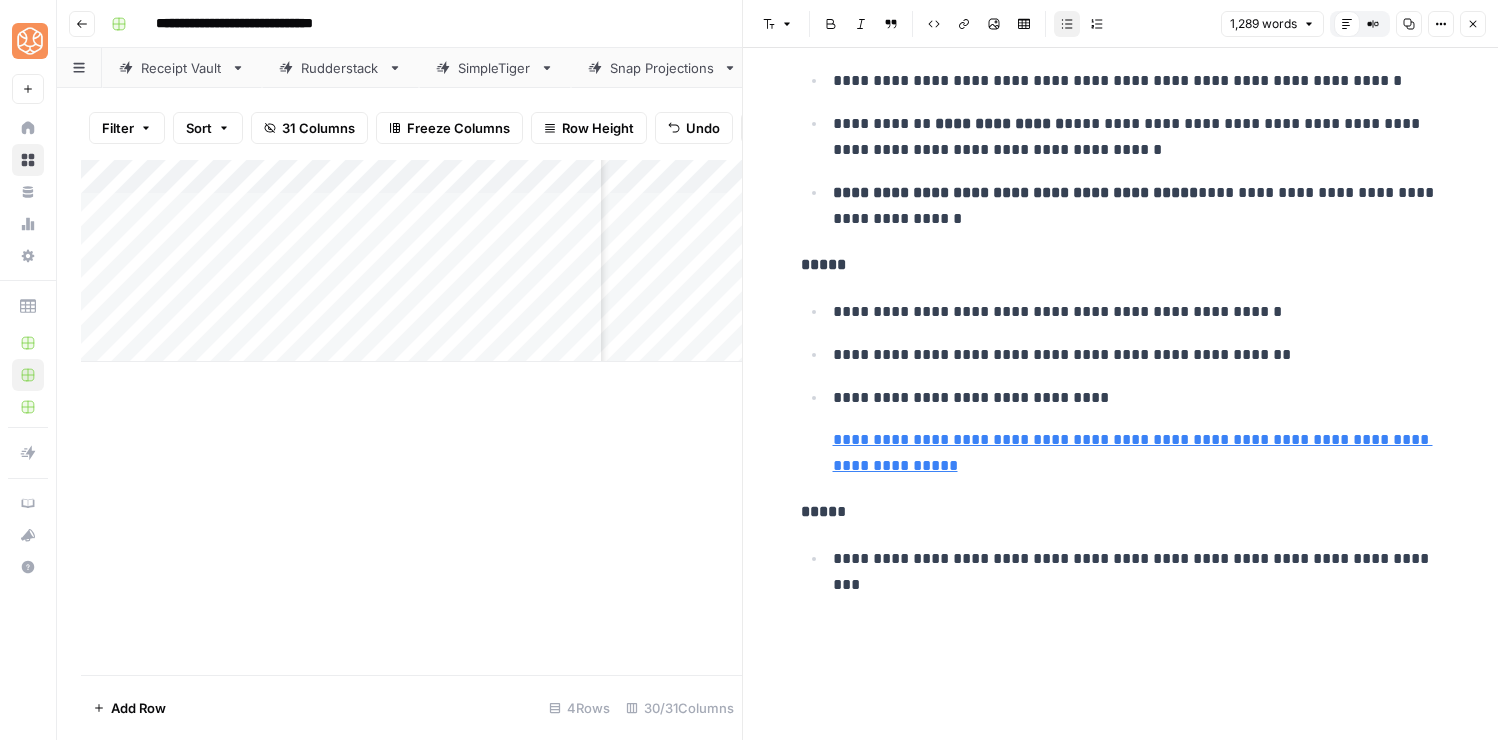 click at bounding box center (1121, 605) 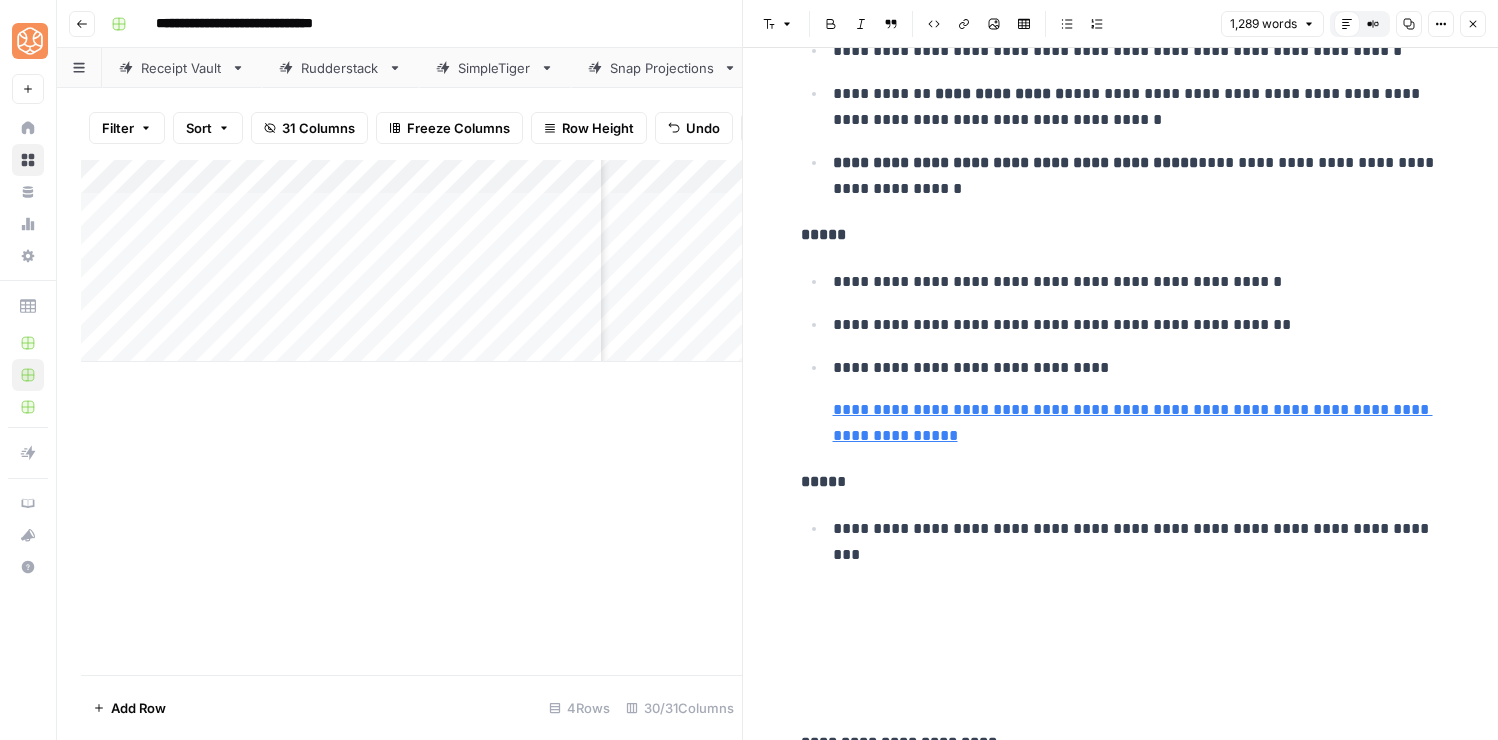 scroll, scrollTop: 4033, scrollLeft: 0, axis: vertical 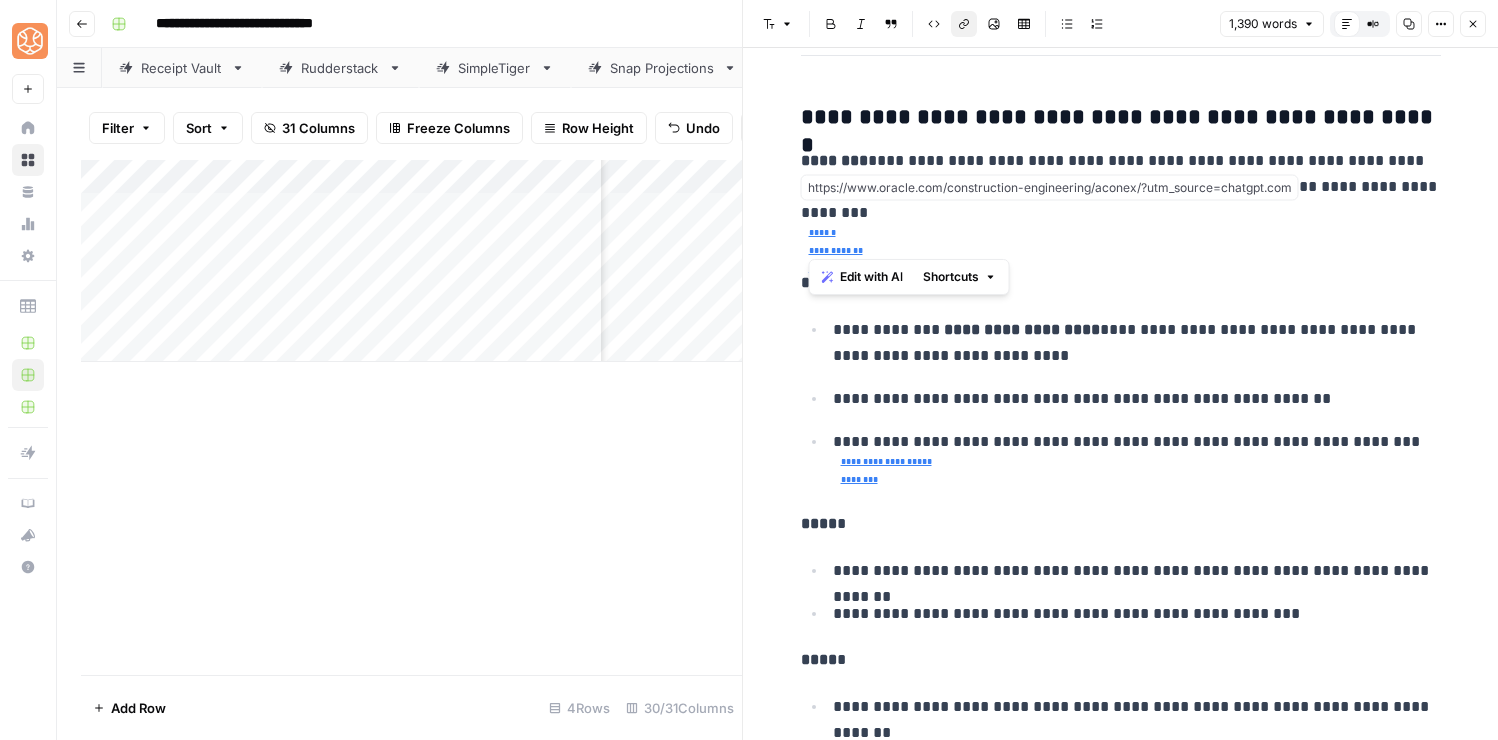 drag, startPoint x: 863, startPoint y: 249, endPoint x: 800, endPoint y: 208, distance: 75.16648 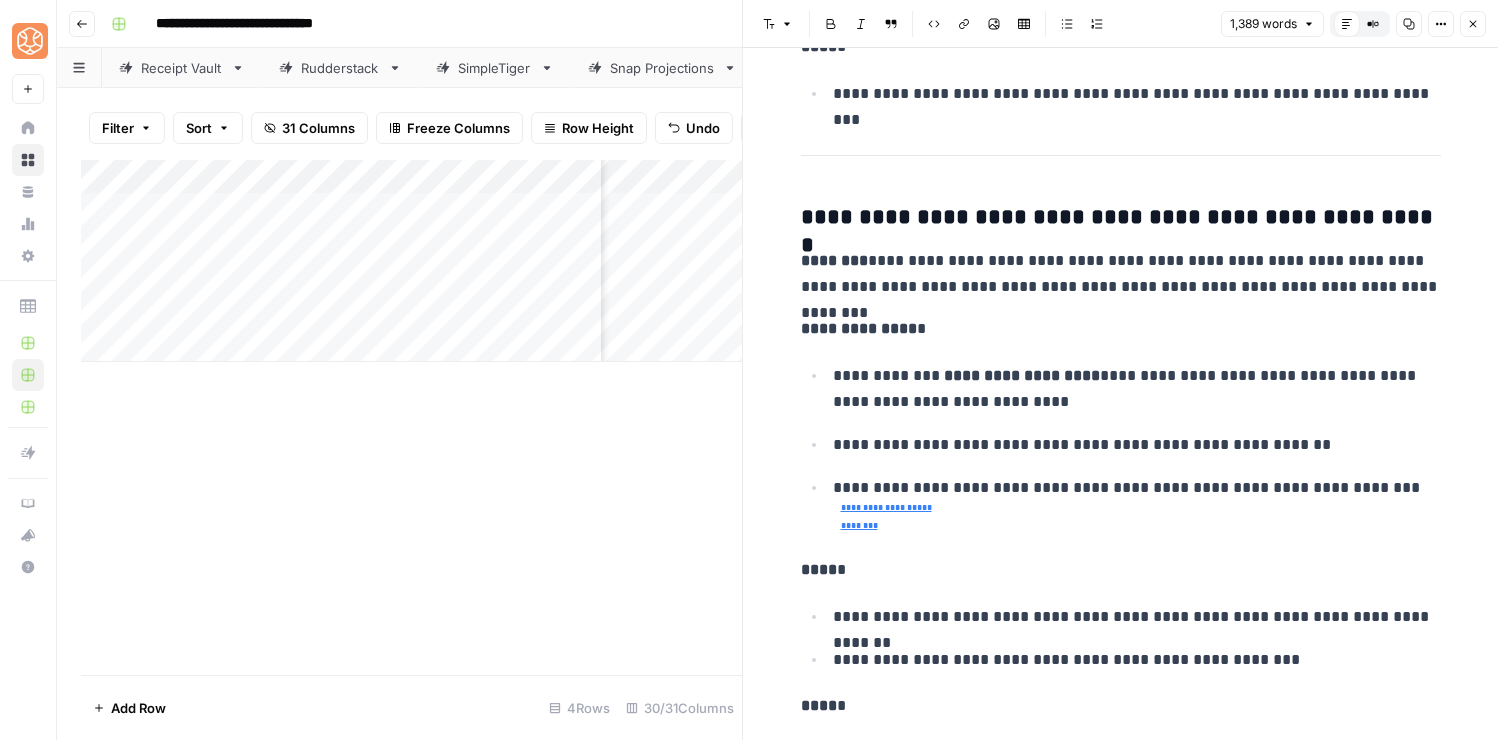 scroll, scrollTop: 4444, scrollLeft: 0, axis: vertical 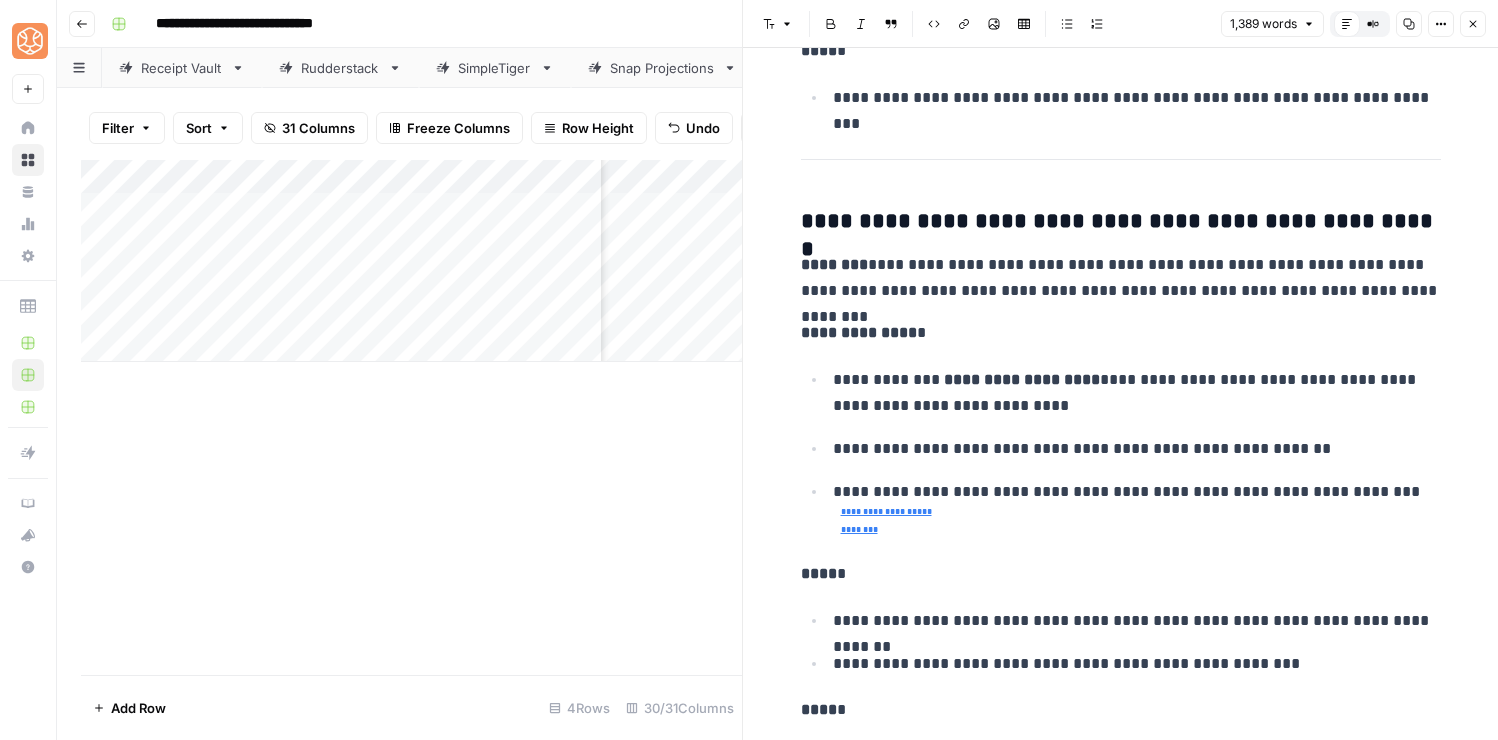 click on "**********" at bounding box center [1121, 272] 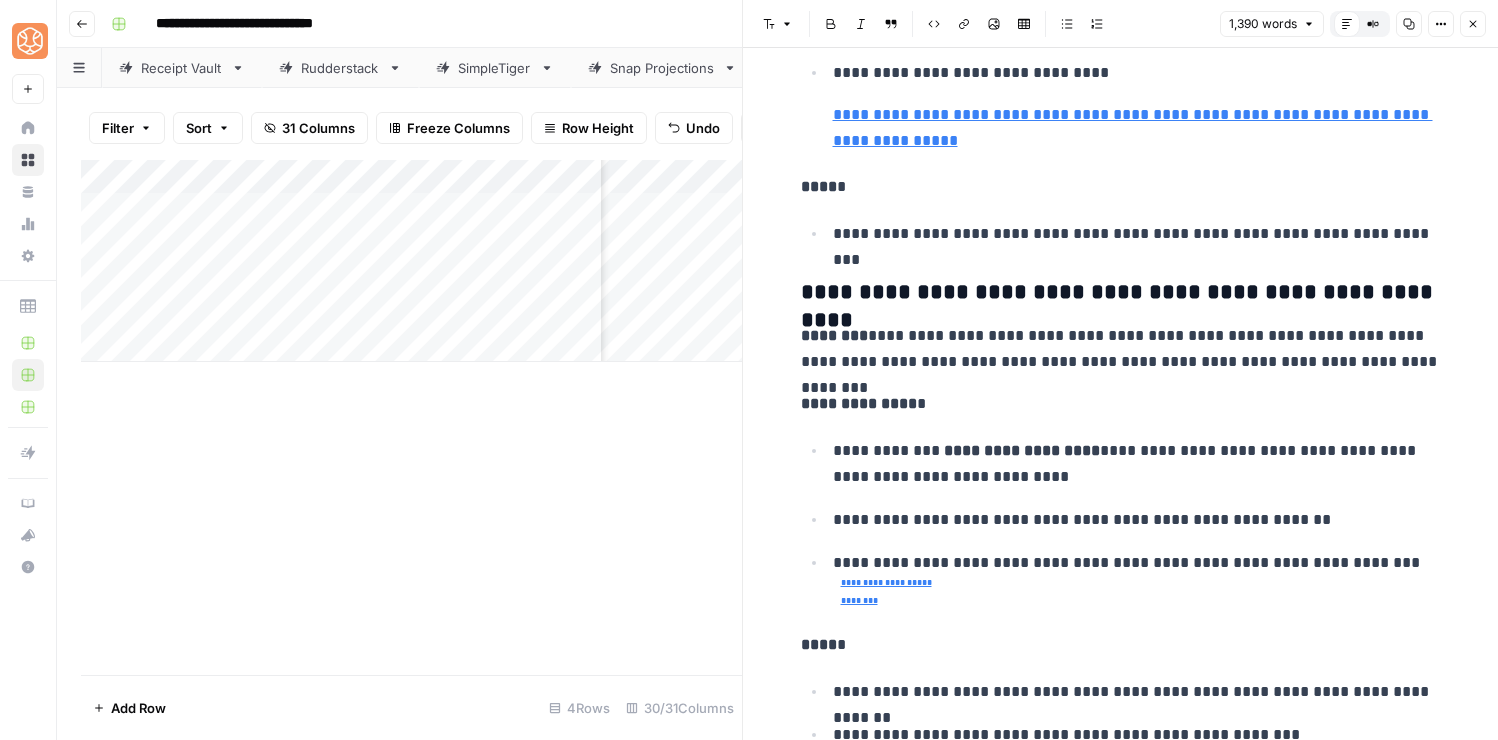 scroll, scrollTop: 4408, scrollLeft: 0, axis: vertical 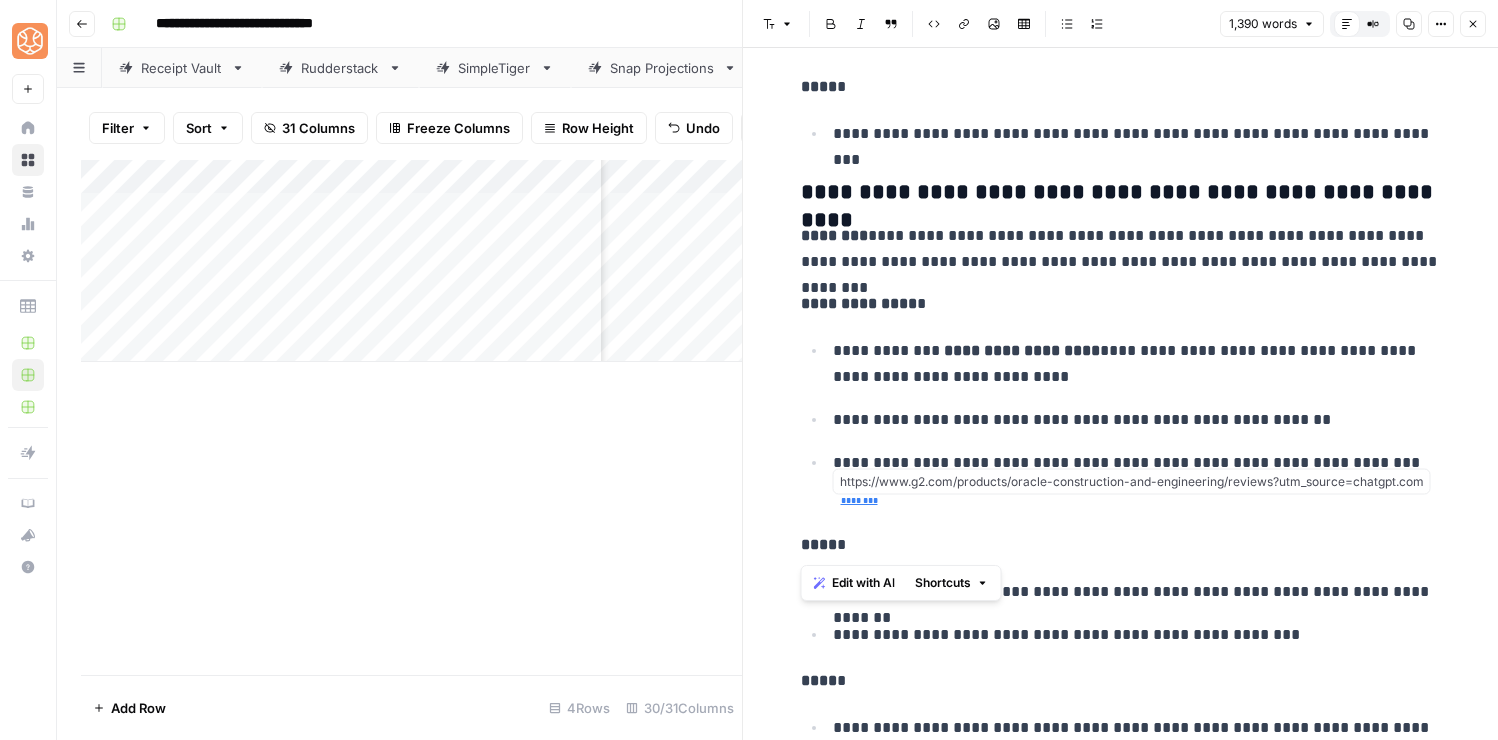 drag, startPoint x: 928, startPoint y: 518, endPoint x: 899, endPoint y: 513, distance: 29.427877 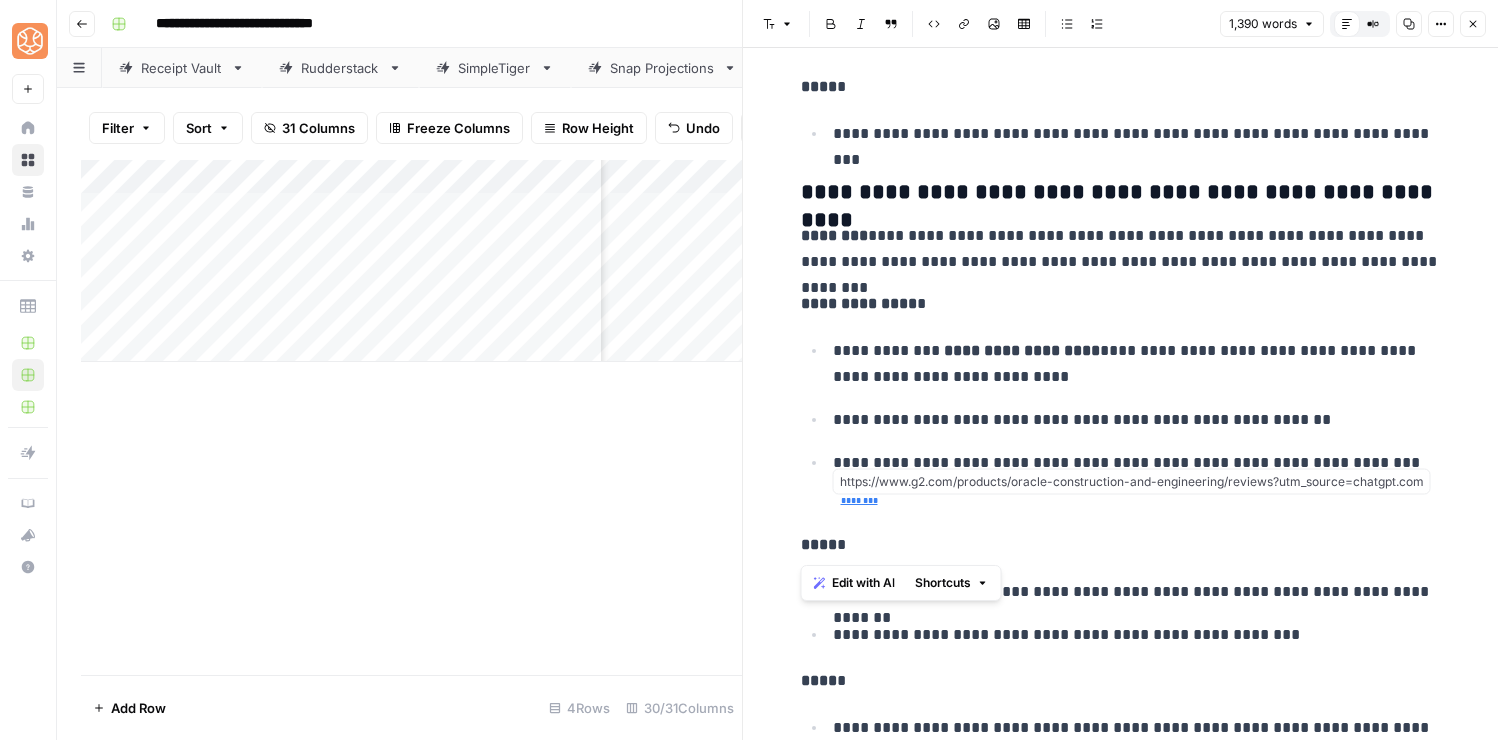 click on "**********" at bounding box center [1121, 276] 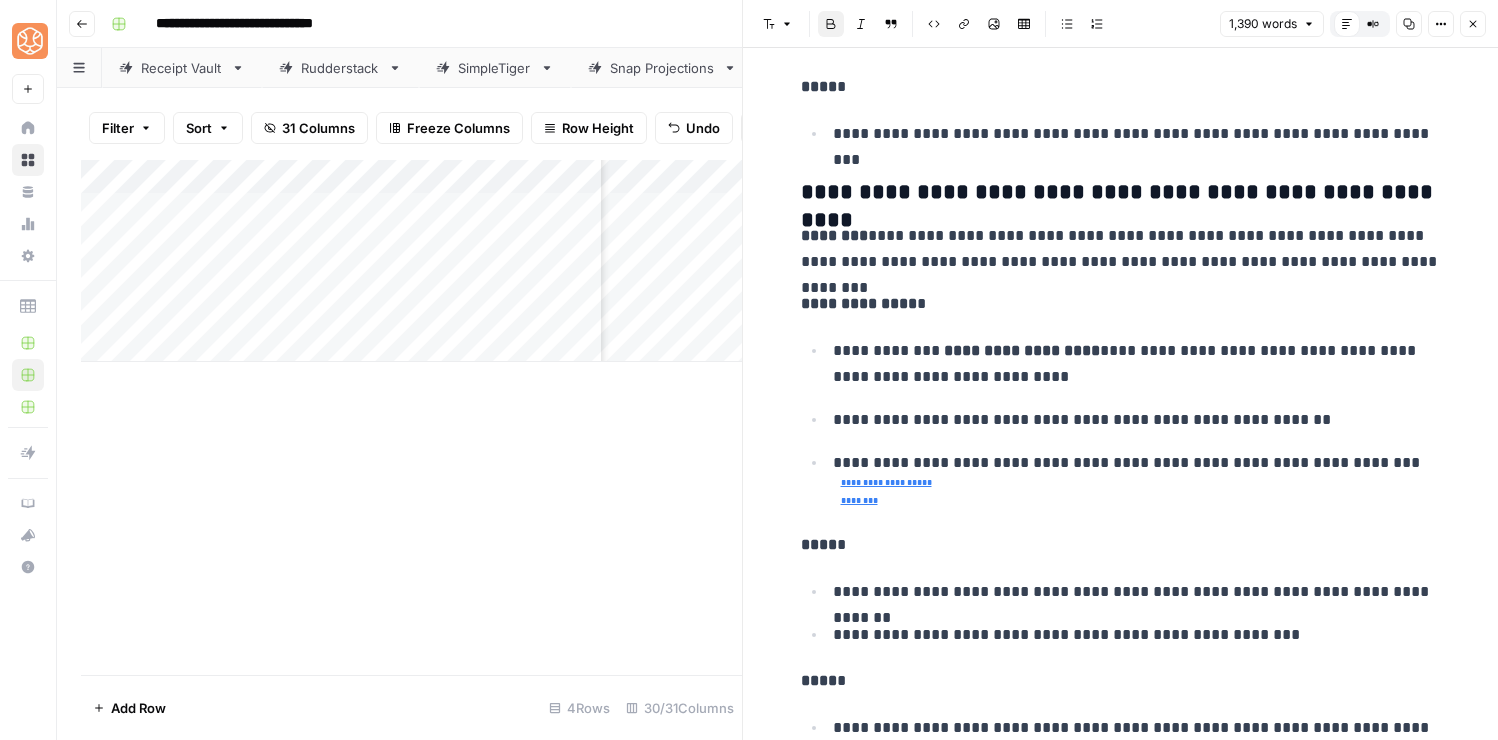 click on "********" at bounding box center [1137, 503] 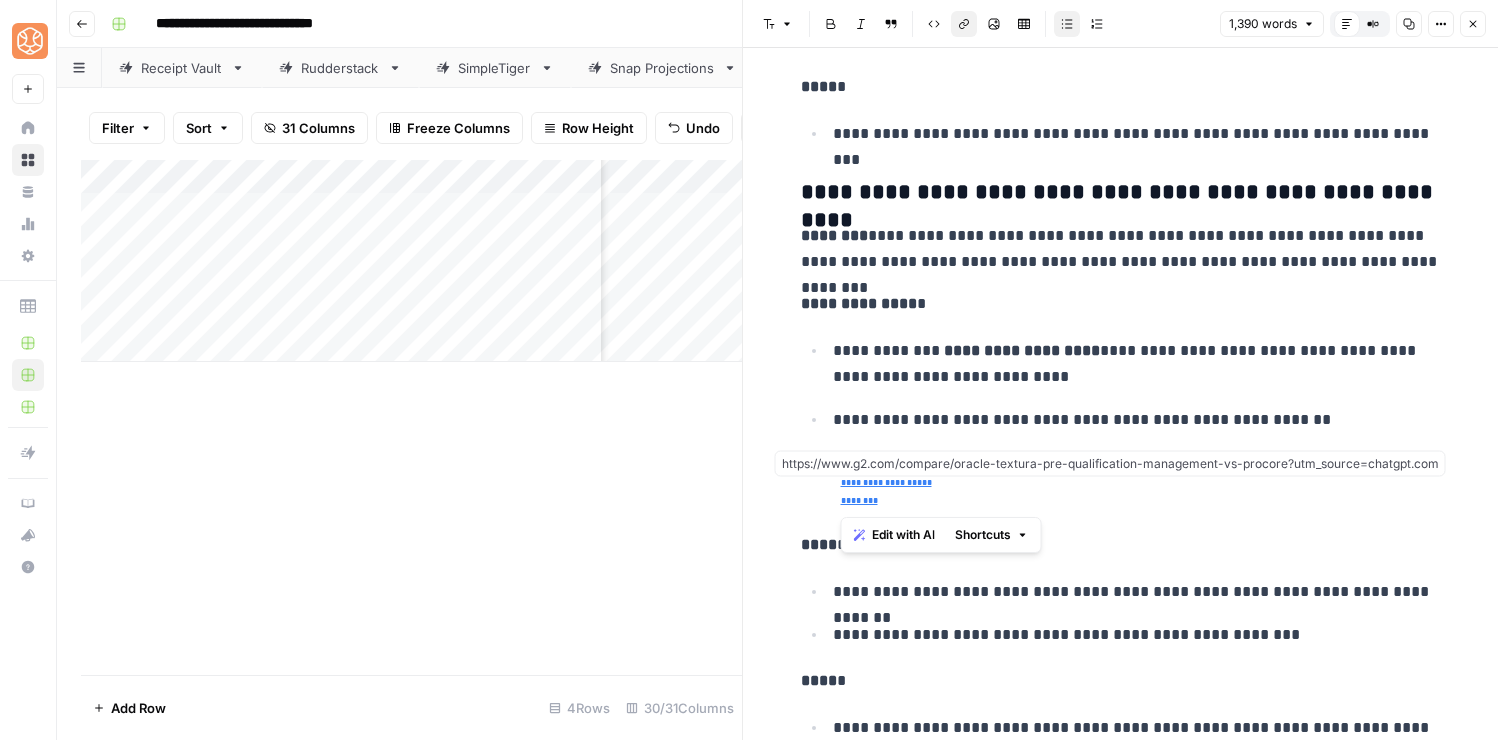 drag, startPoint x: 913, startPoint y: 499, endPoint x: 834, endPoint y: 483, distance: 80.60397 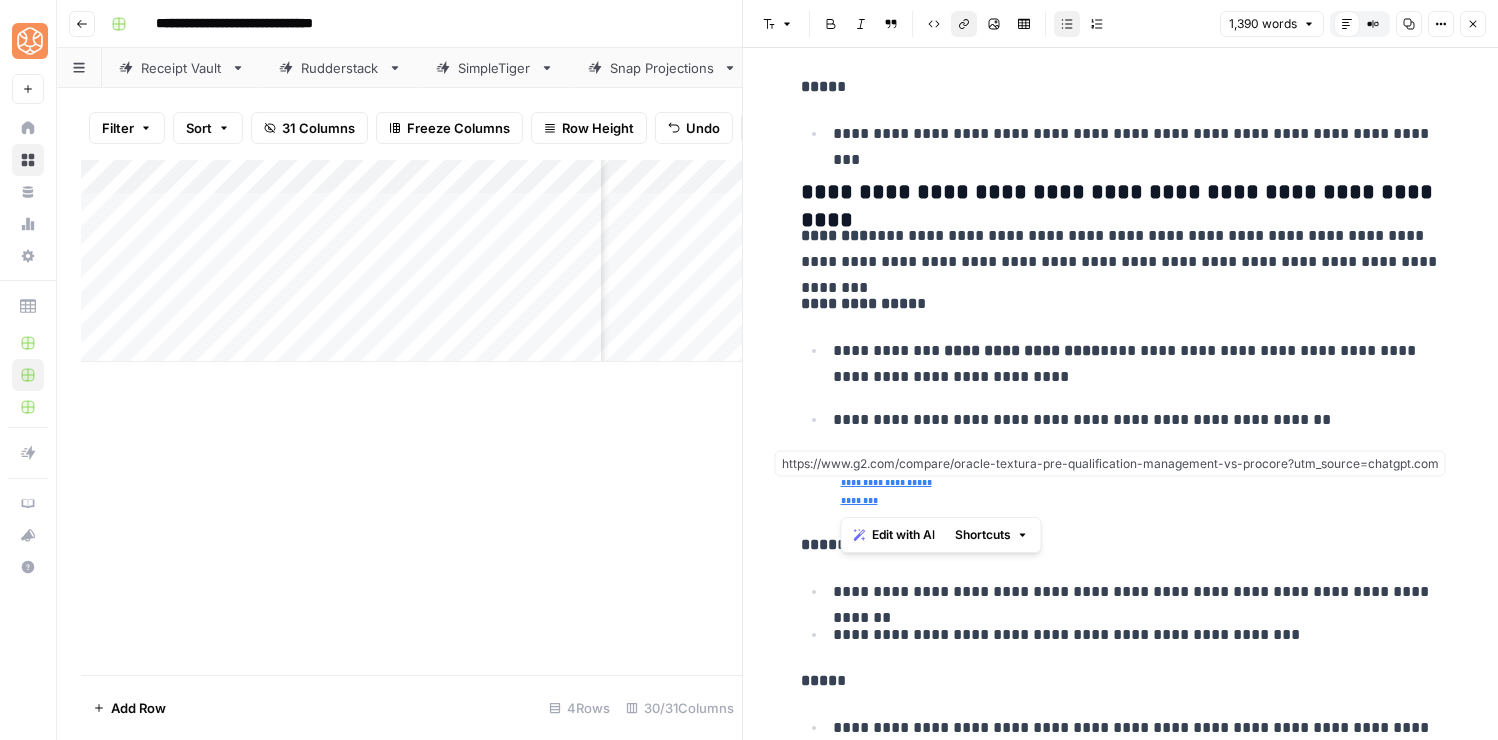 click on "**********" at bounding box center [1137, 481] 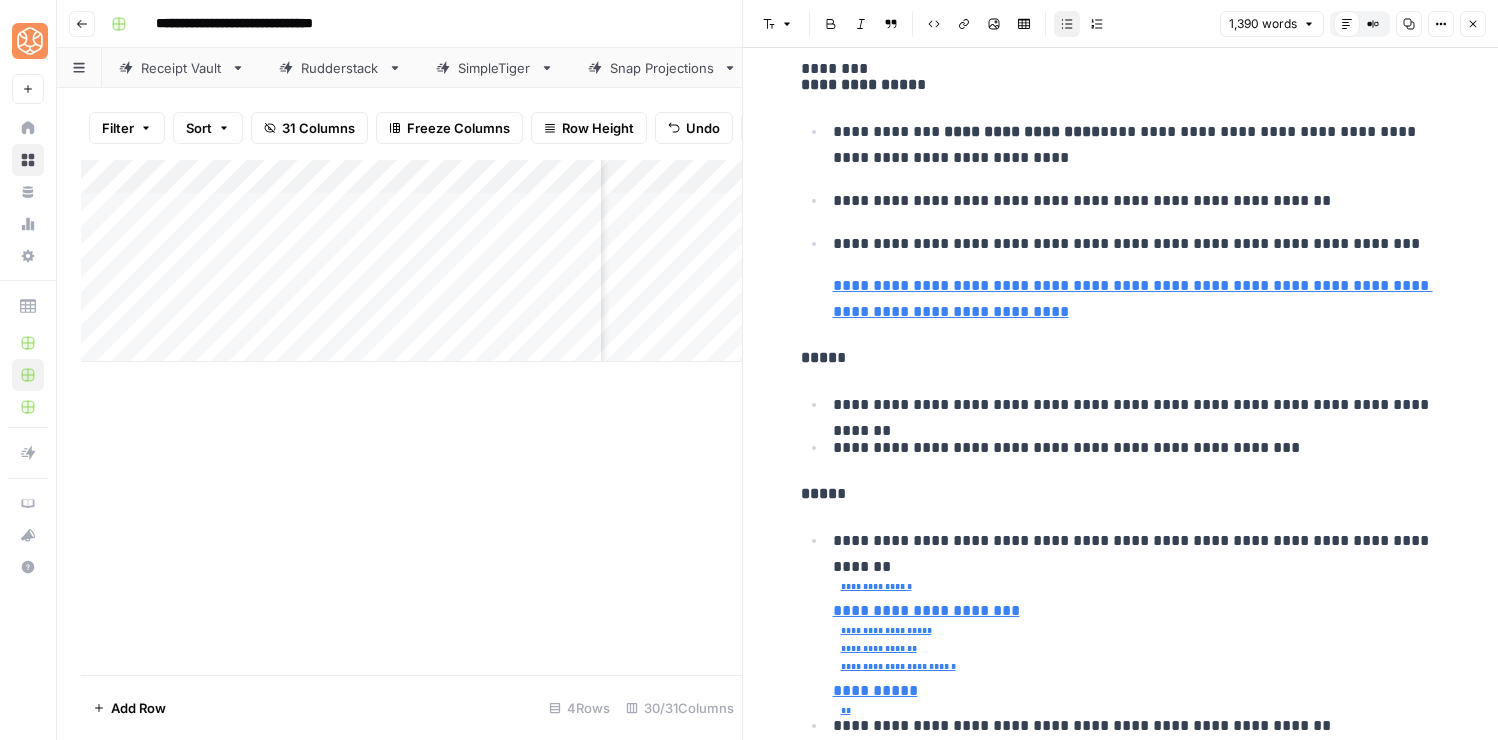 scroll, scrollTop: 4629, scrollLeft: 0, axis: vertical 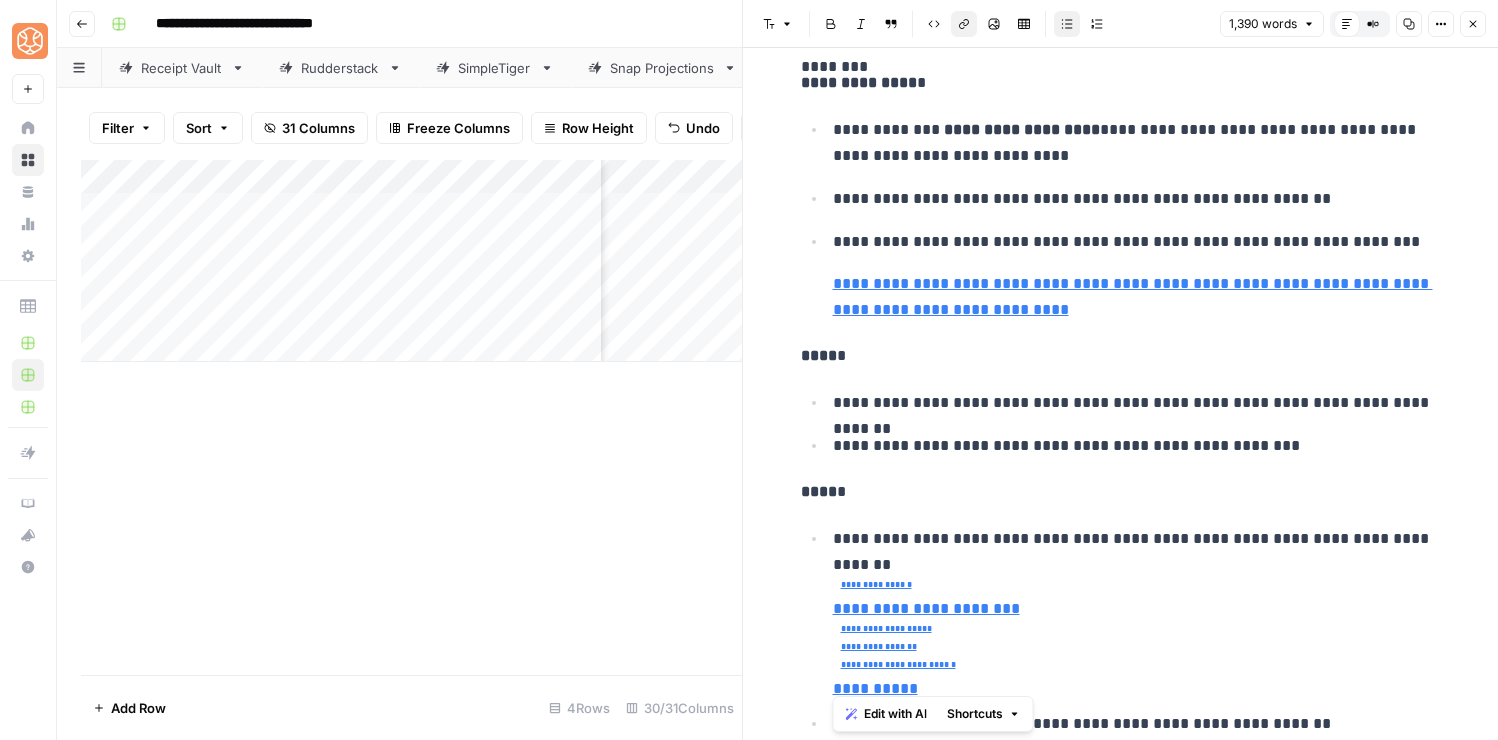 drag, startPoint x: 924, startPoint y: 695, endPoint x: 824, endPoint y: 560, distance: 168.00298 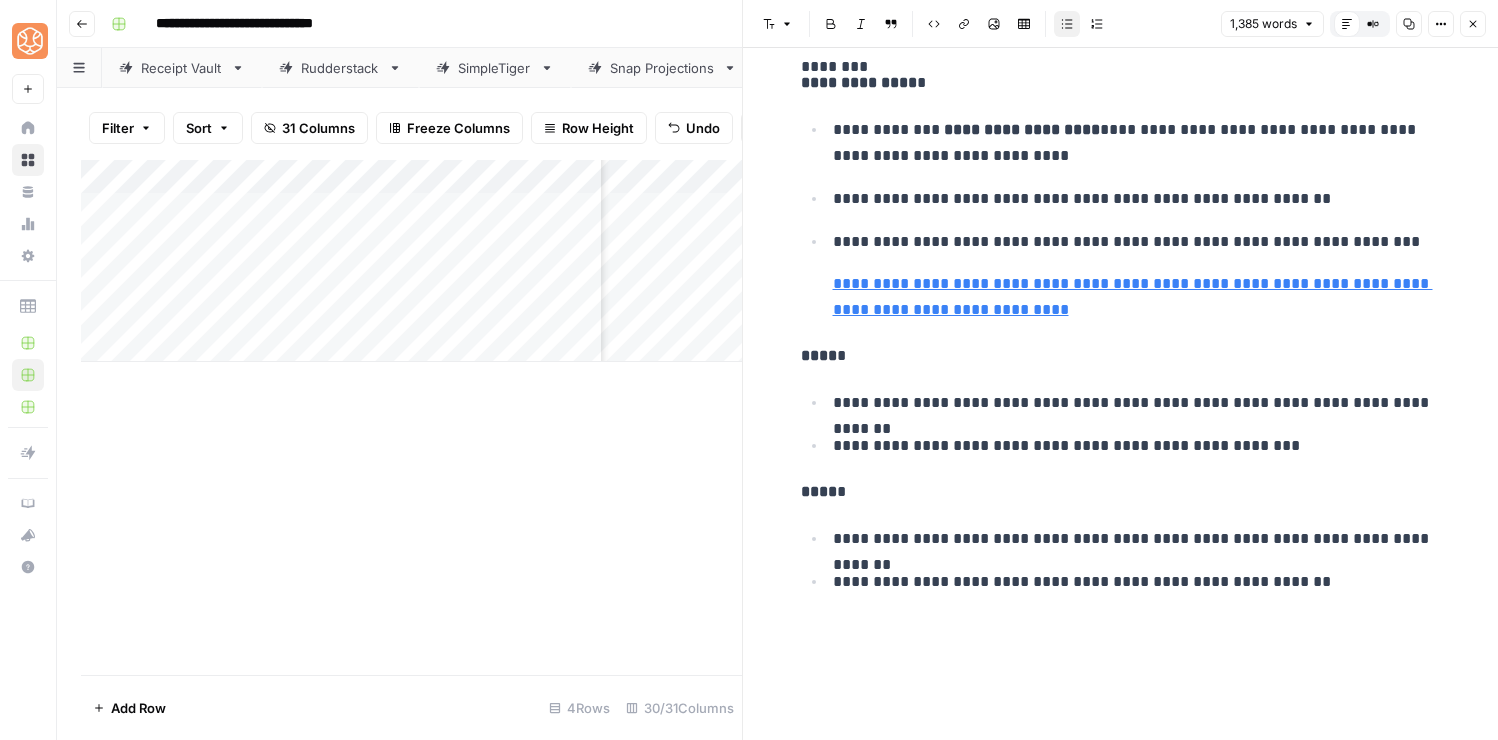 click on "**********" at bounding box center (1137, 582) 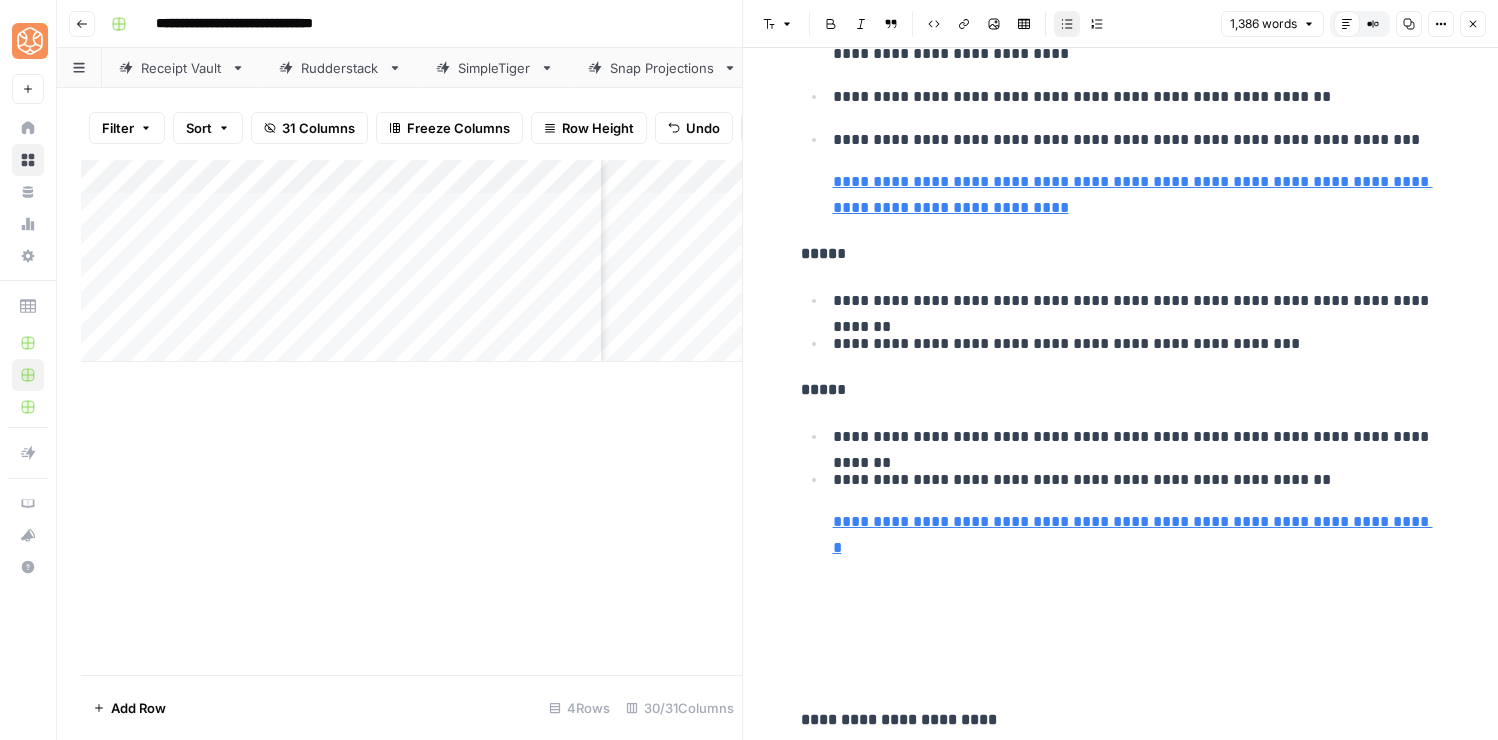 scroll, scrollTop: 4744, scrollLeft: 0, axis: vertical 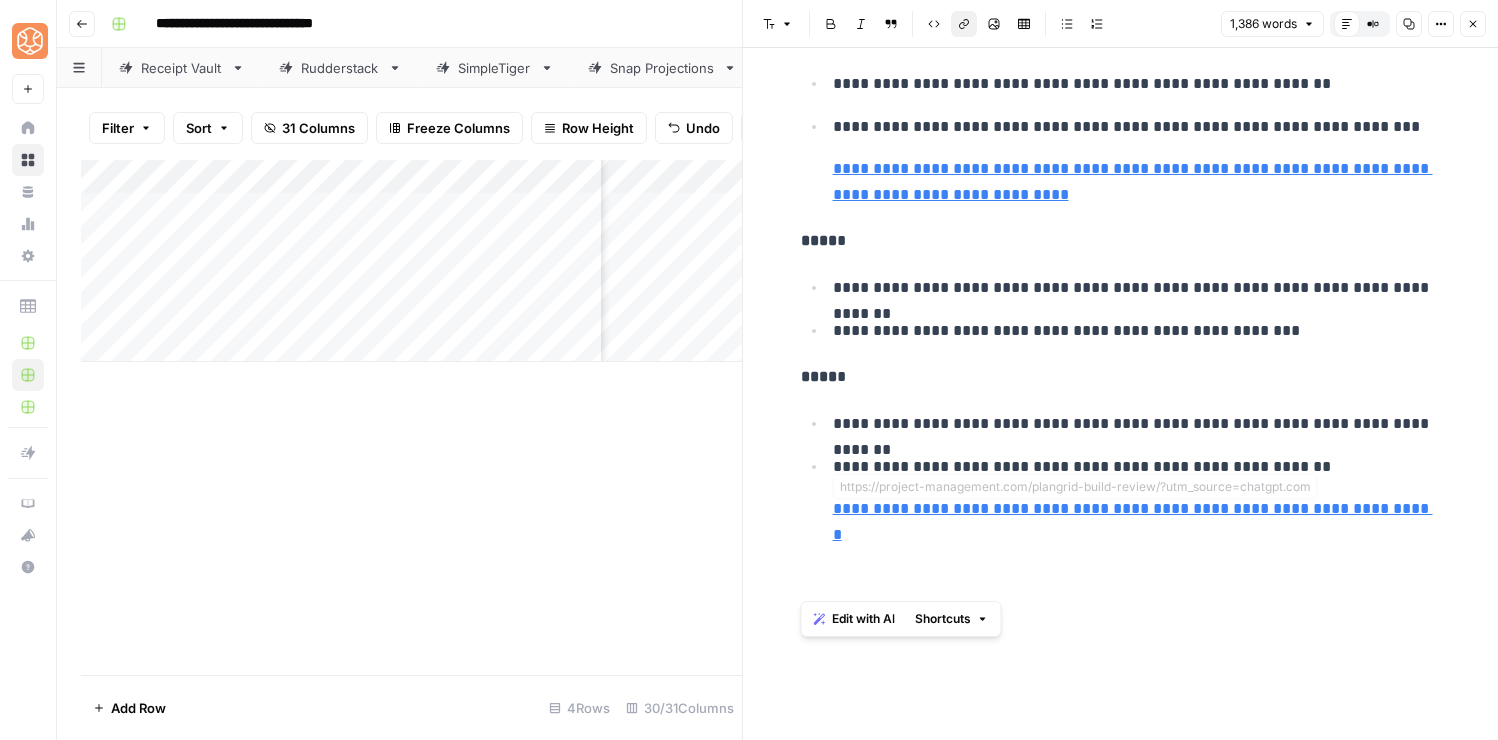 drag, startPoint x: 1048, startPoint y: 552, endPoint x: 811, endPoint y: 543, distance: 237.17082 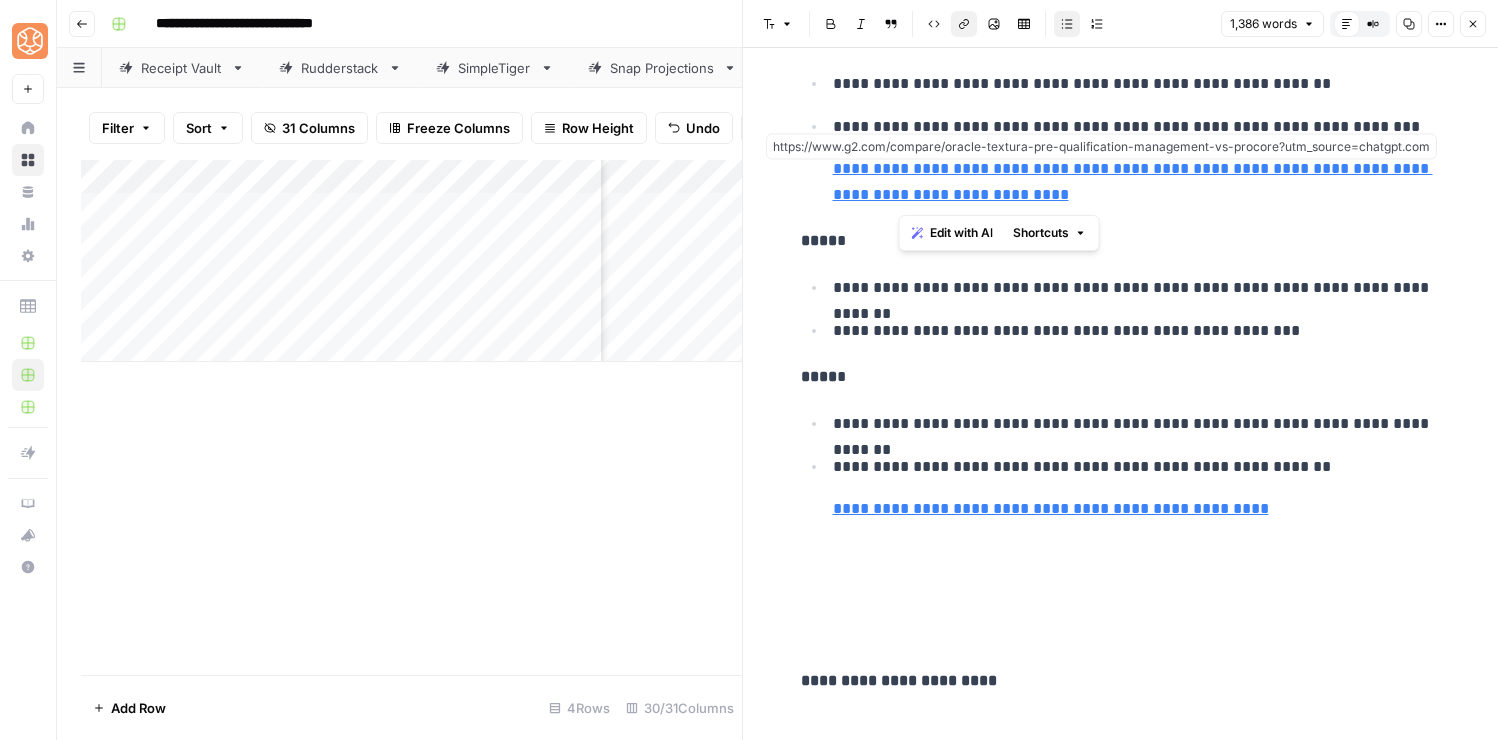 drag, startPoint x: 1115, startPoint y: 189, endPoint x: 898, endPoint y: 198, distance: 217.18655 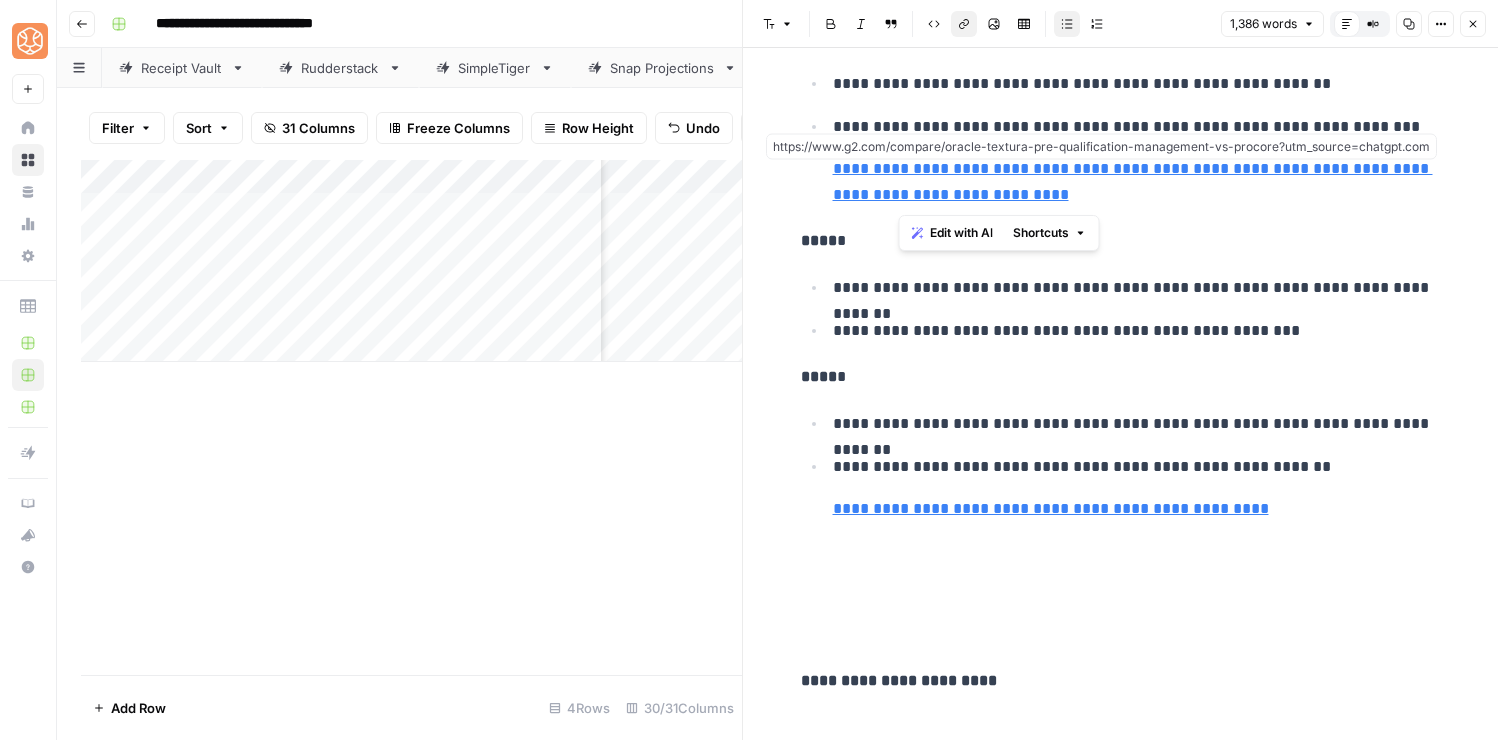 click on "**********" at bounding box center (1137, 182) 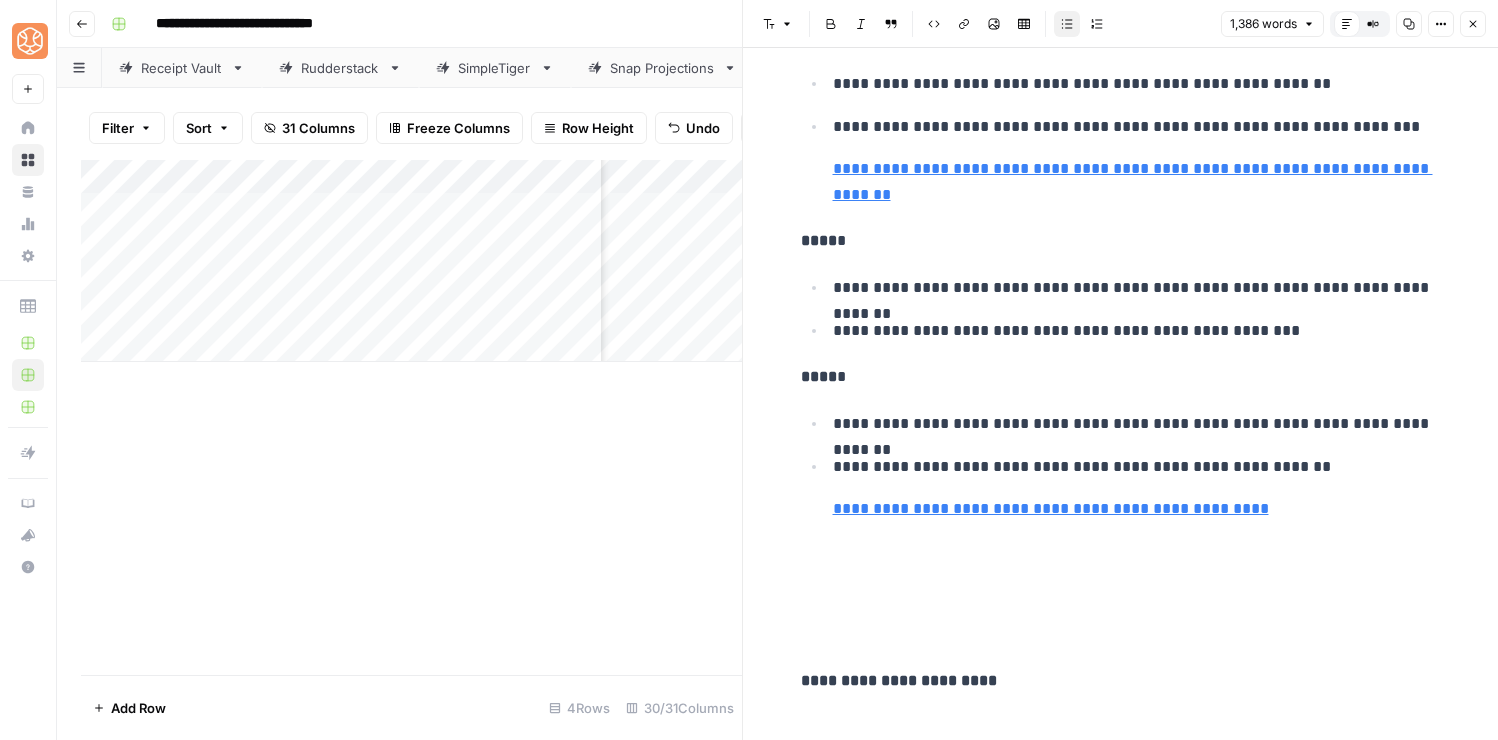 click at bounding box center [1121, 639] 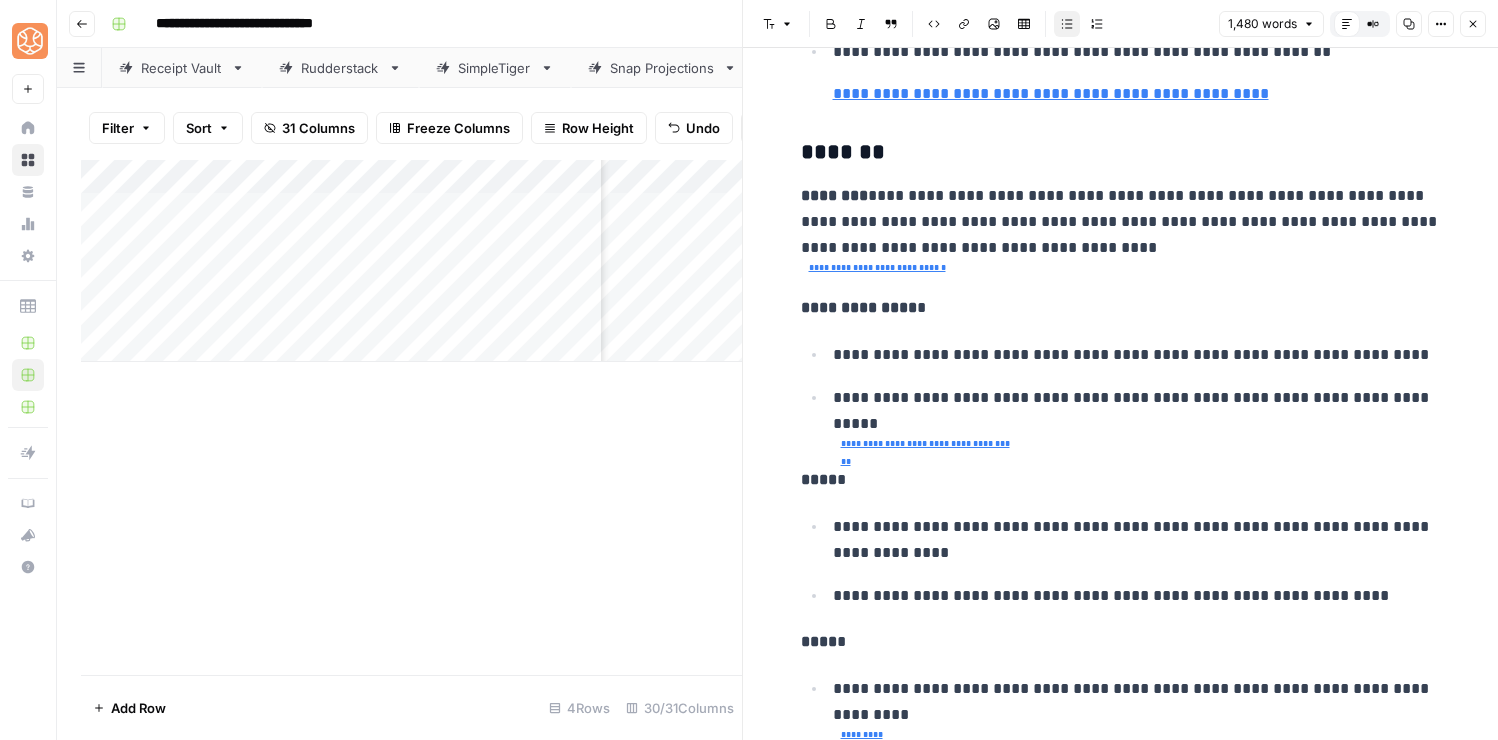 scroll, scrollTop: 5147, scrollLeft: 0, axis: vertical 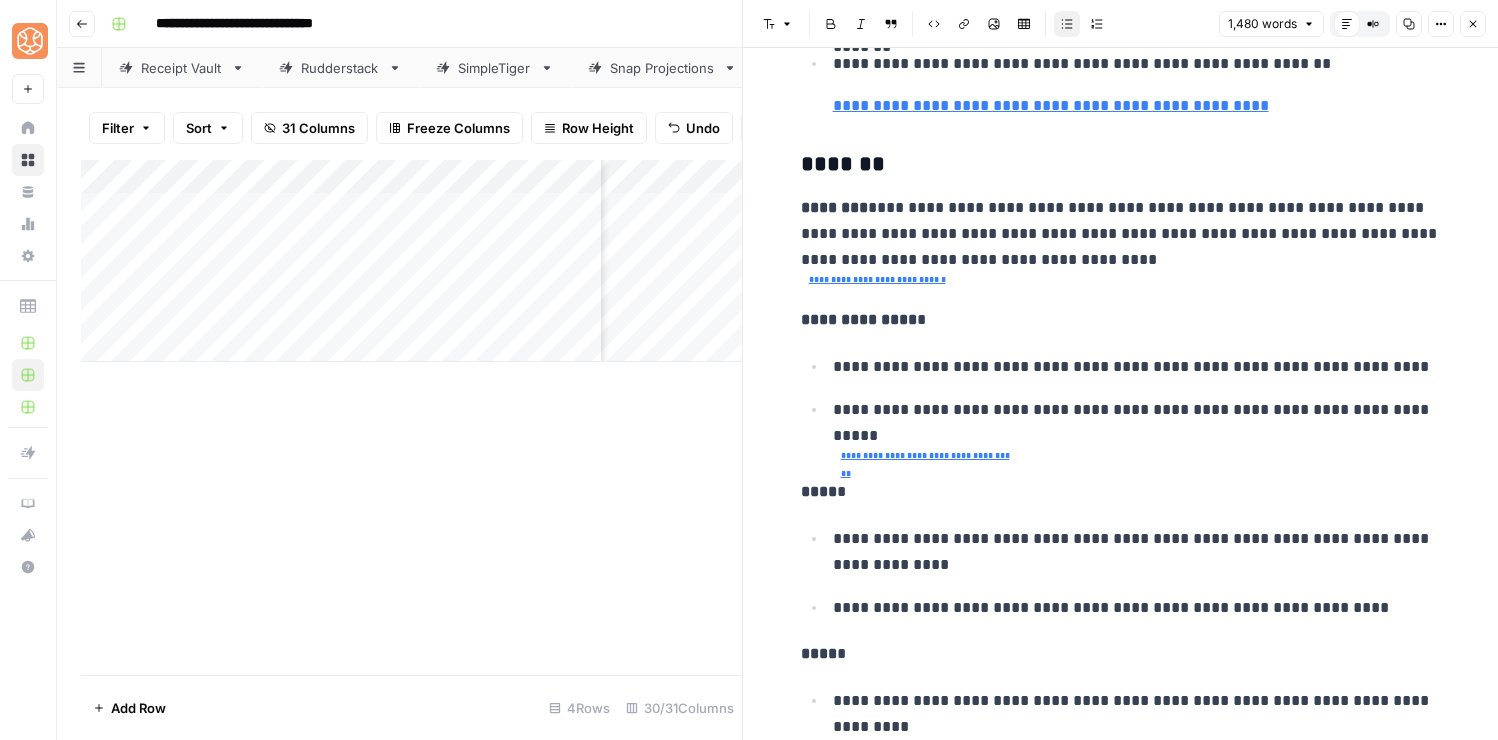 click on "********" at bounding box center [834, 207] 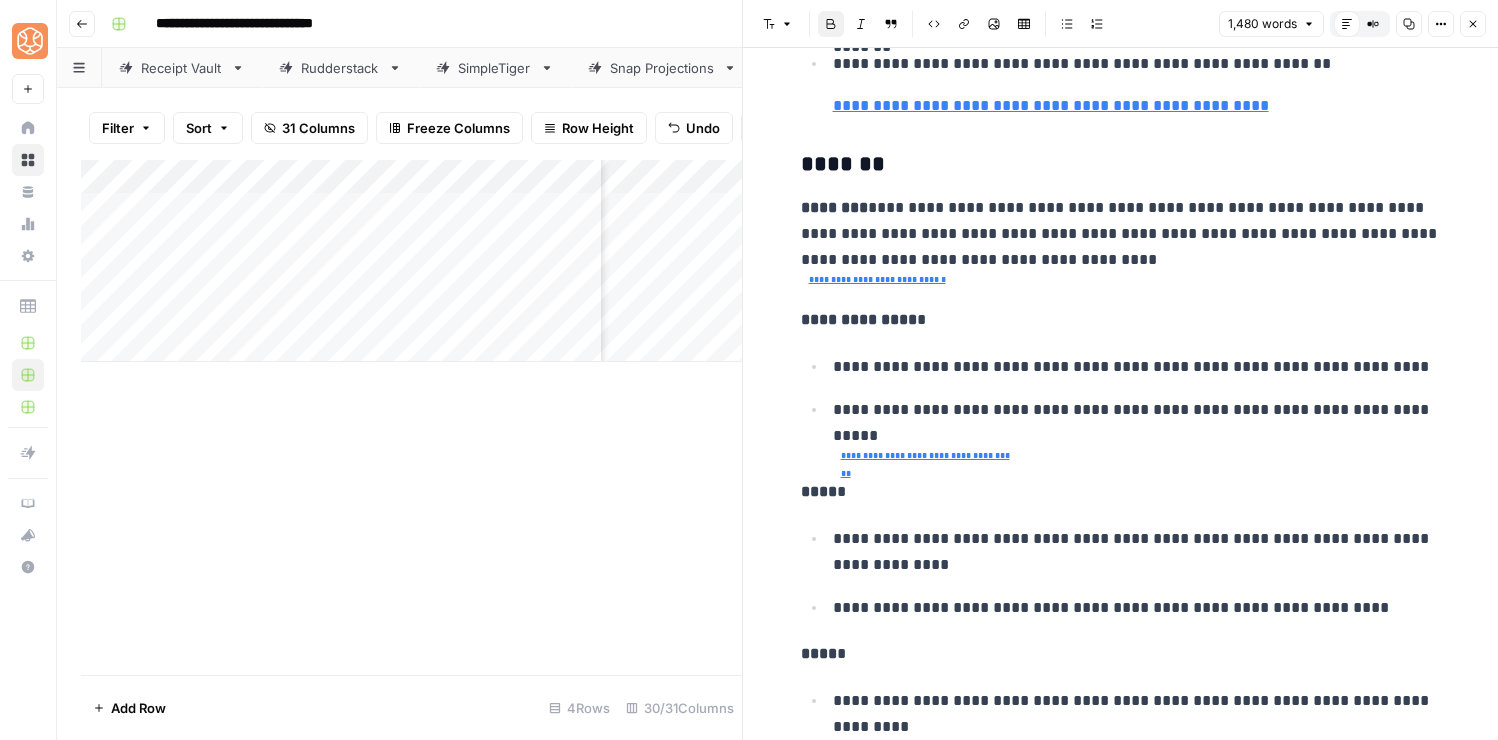 click on "********" at bounding box center [834, 207] 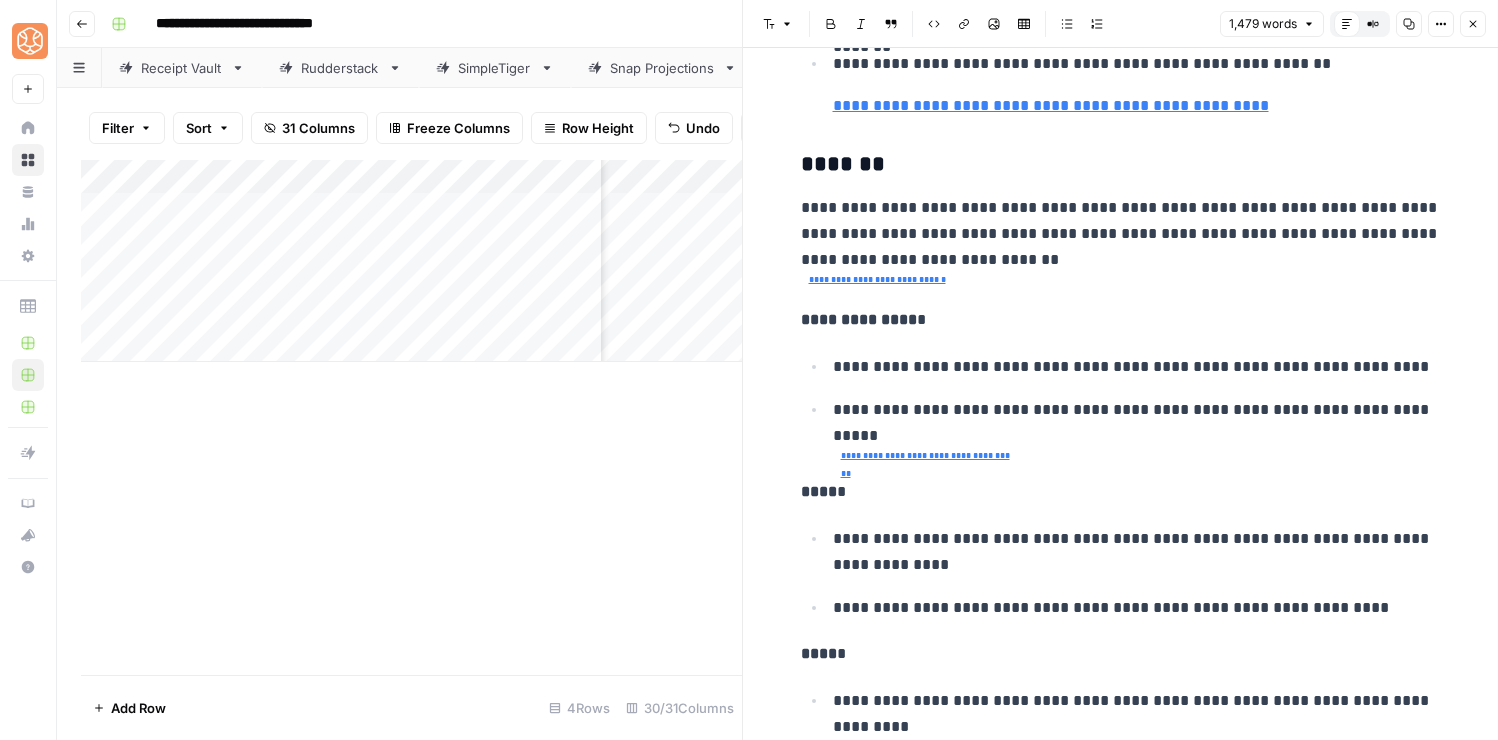 click on "**********" at bounding box center (1121, -146) 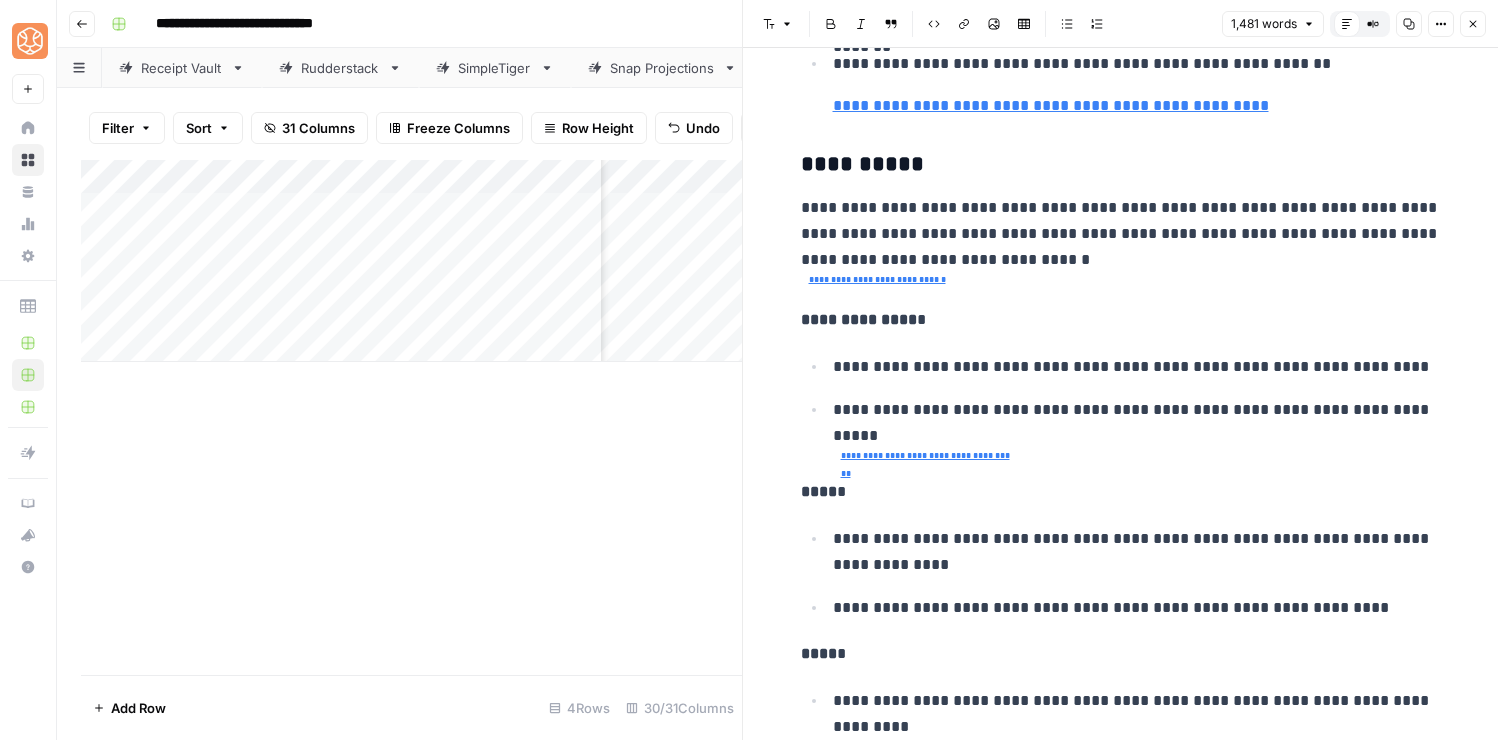 click on "**********" at bounding box center (1121, 282) 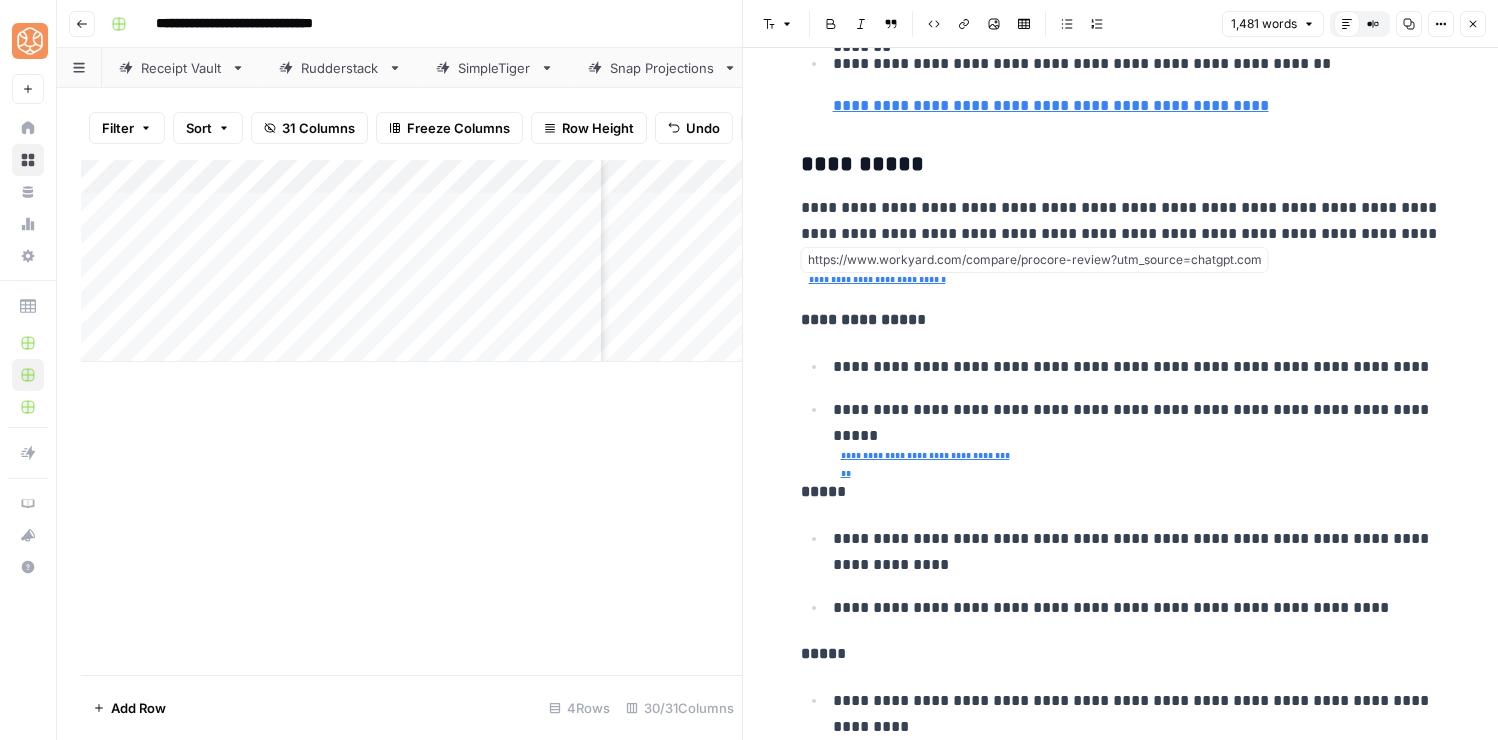 drag, startPoint x: 1109, startPoint y: 285, endPoint x: 797, endPoint y: 285, distance: 312 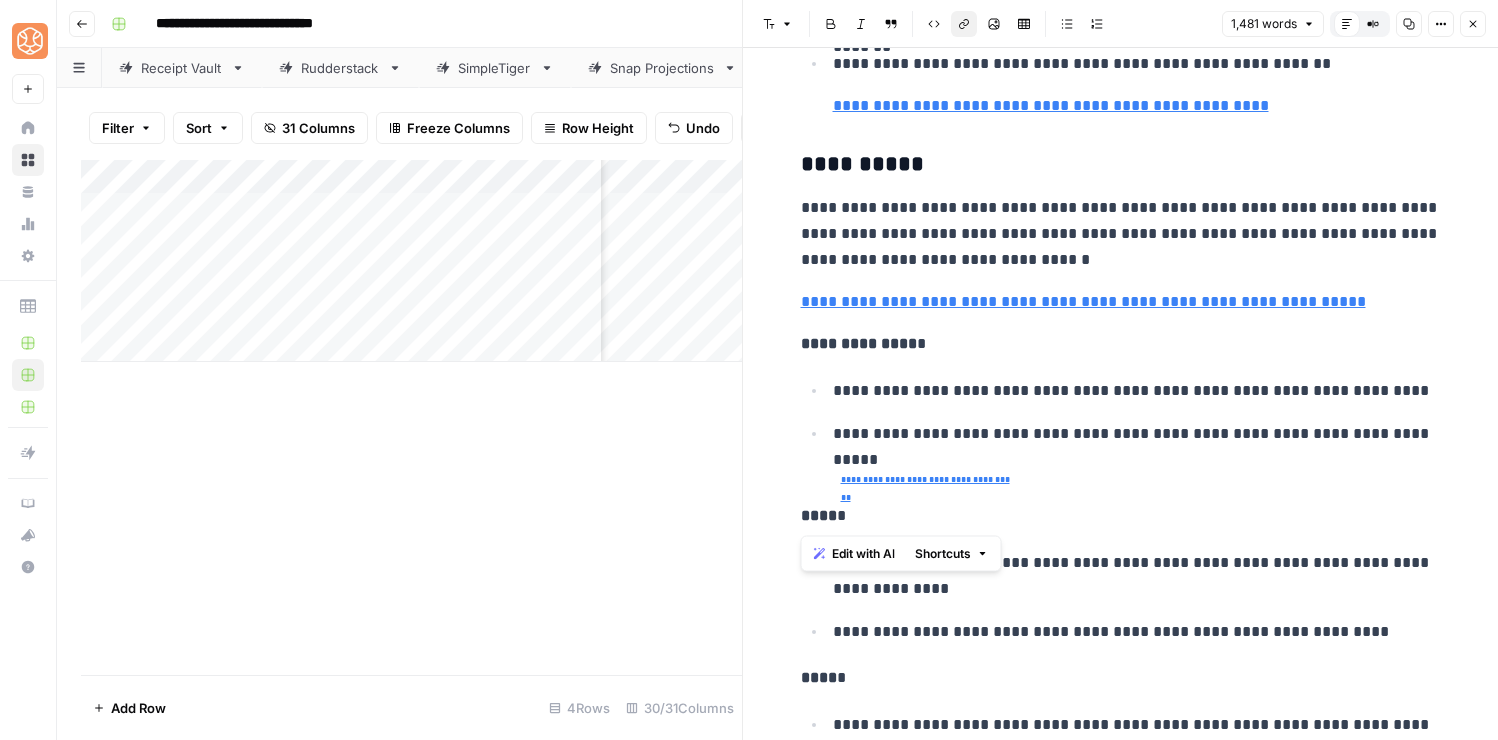 drag, startPoint x: 978, startPoint y: 494, endPoint x: 832, endPoint y: 460, distance: 149.90663 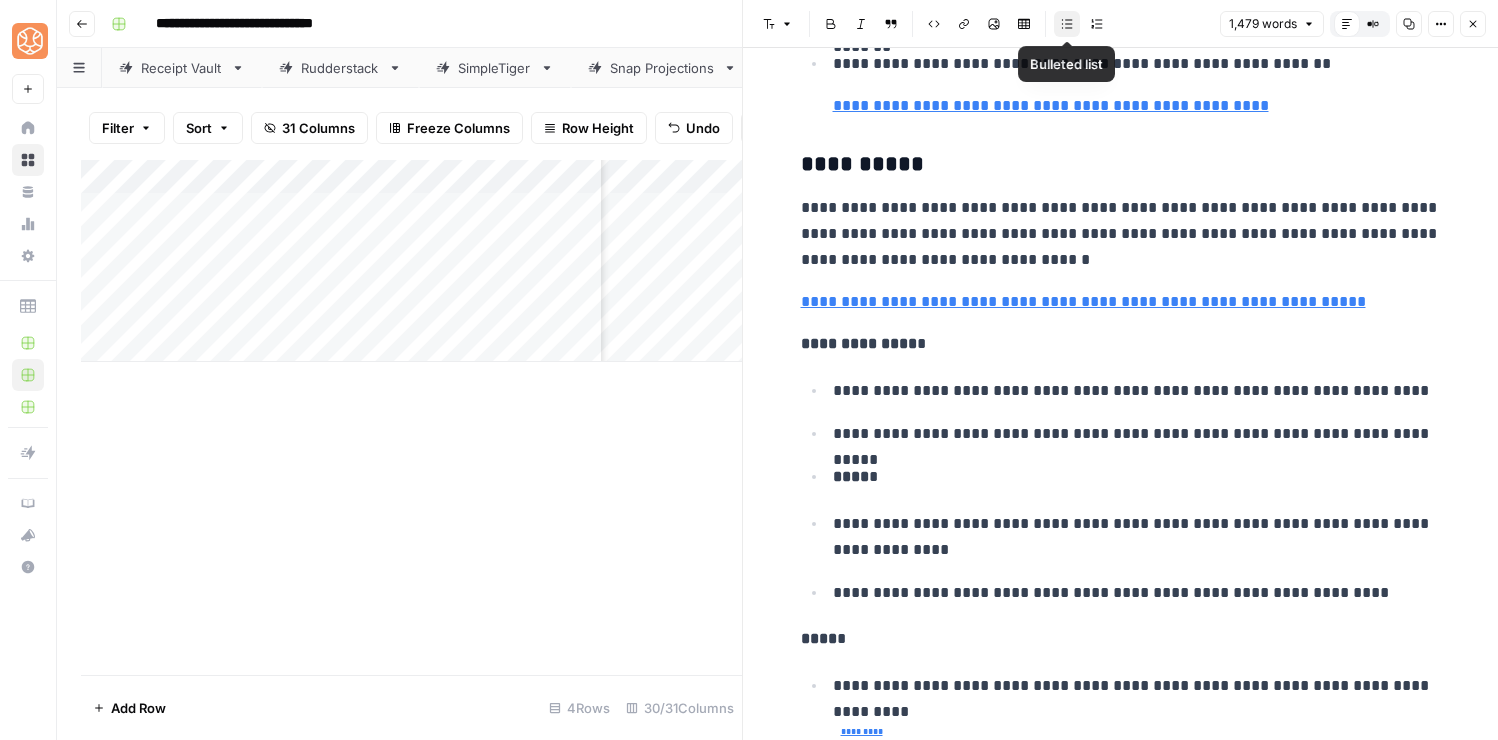 click 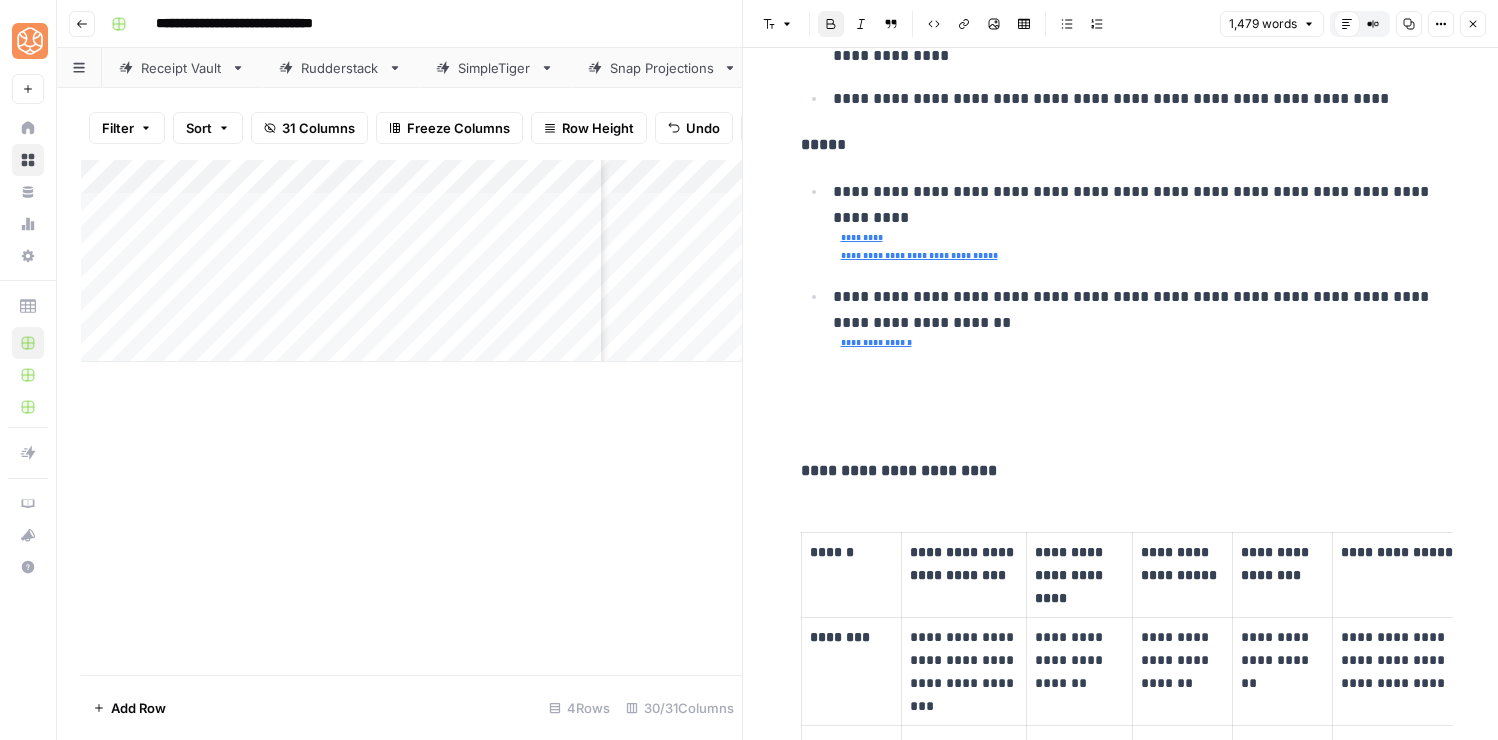 click at bounding box center (1121, 387) 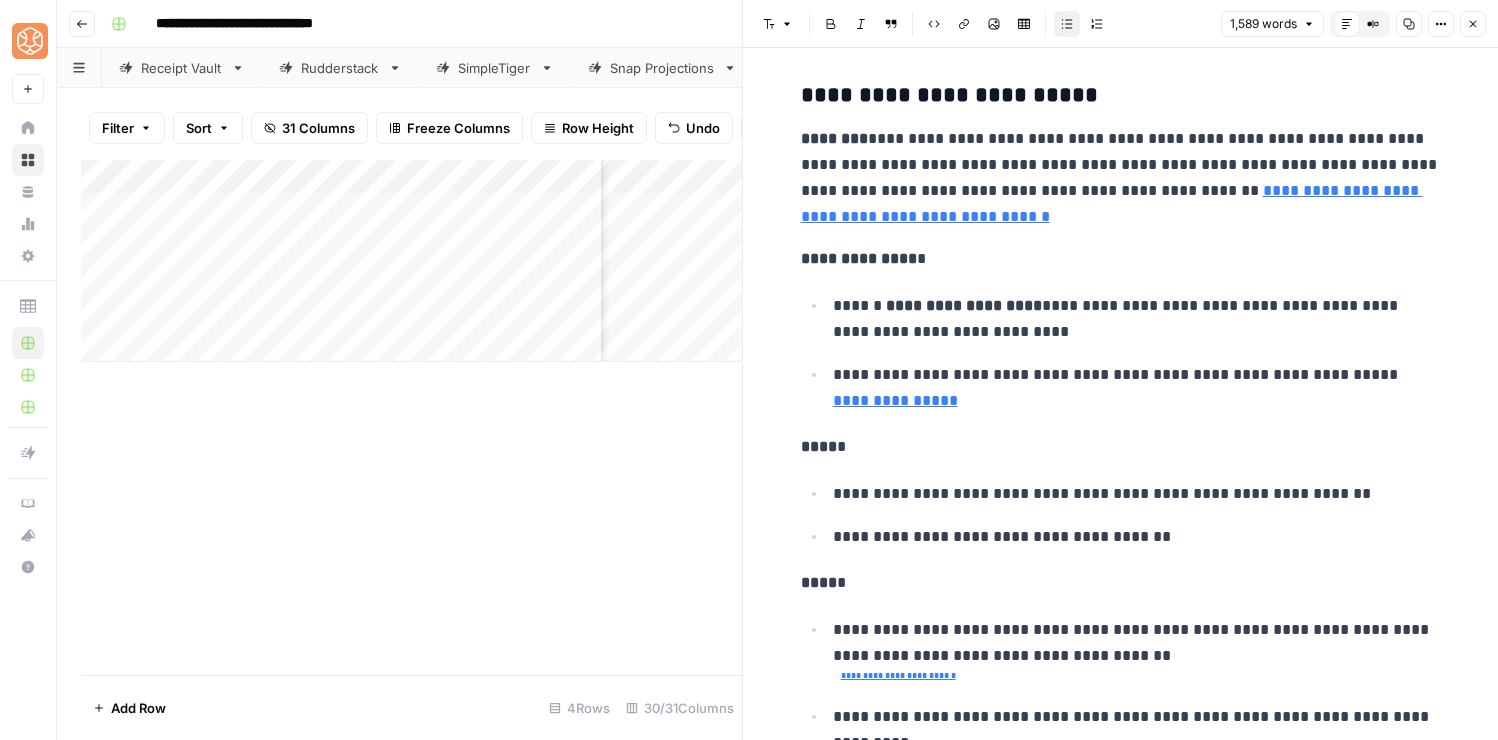 scroll, scrollTop: 5916, scrollLeft: 0, axis: vertical 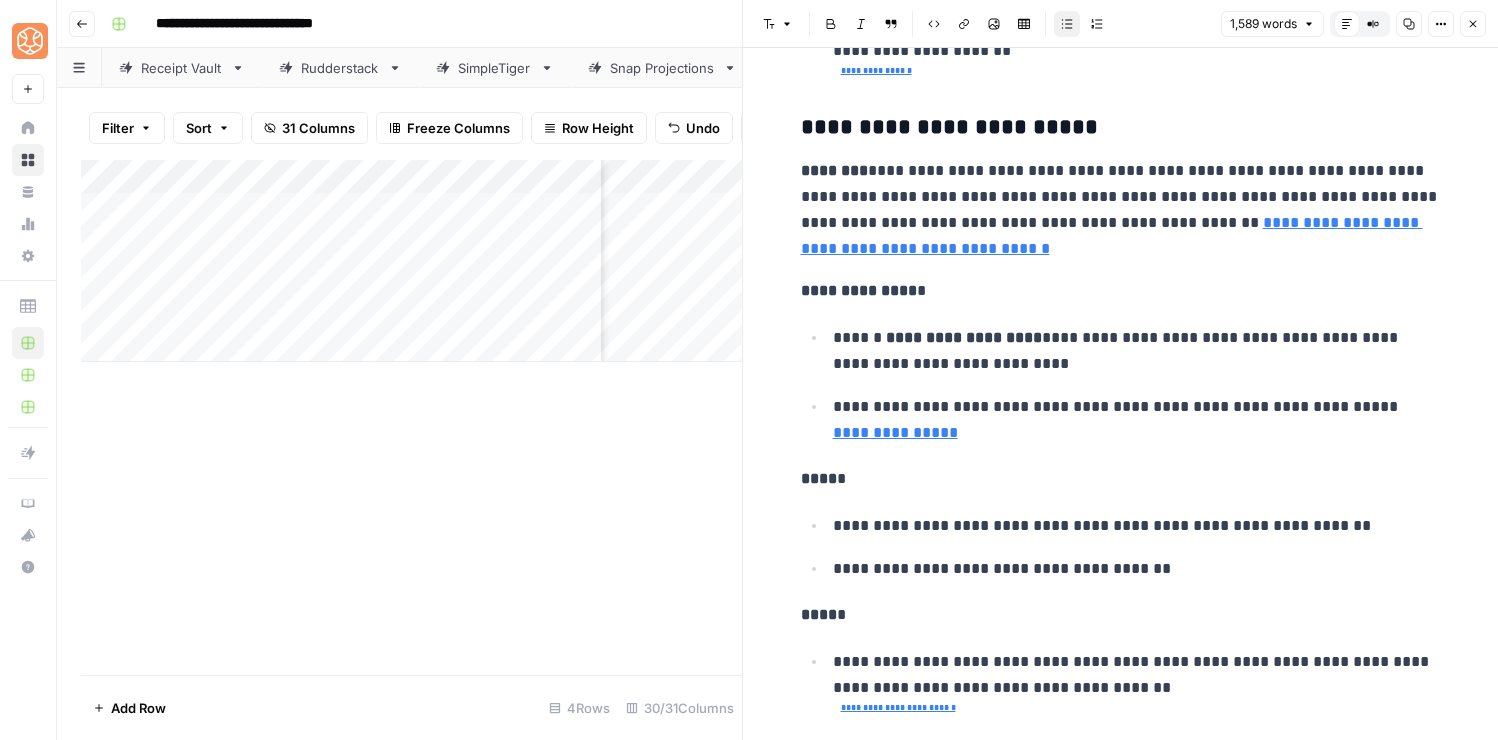 click on "**********" at bounding box center (1121, -528) 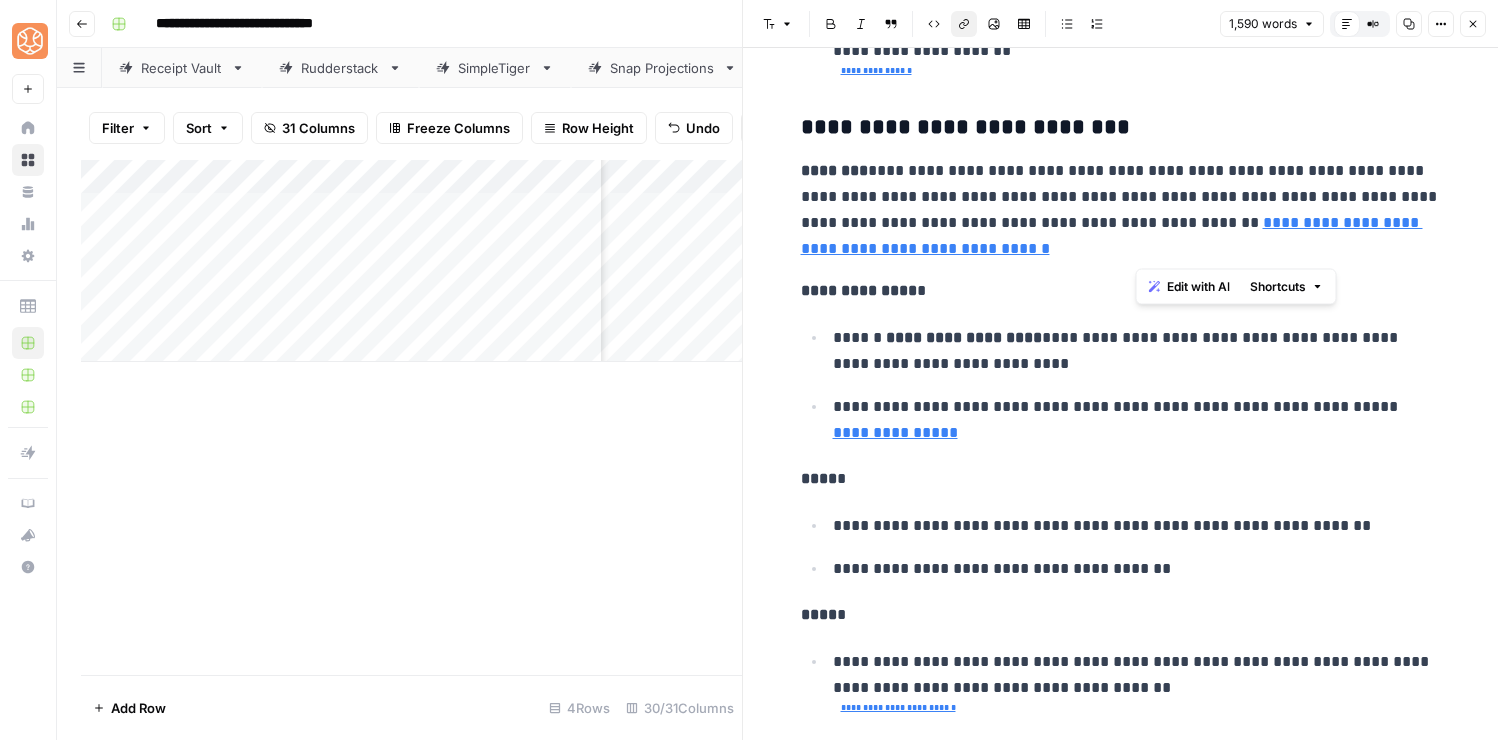 click on "**********" at bounding box center [1121, 210] 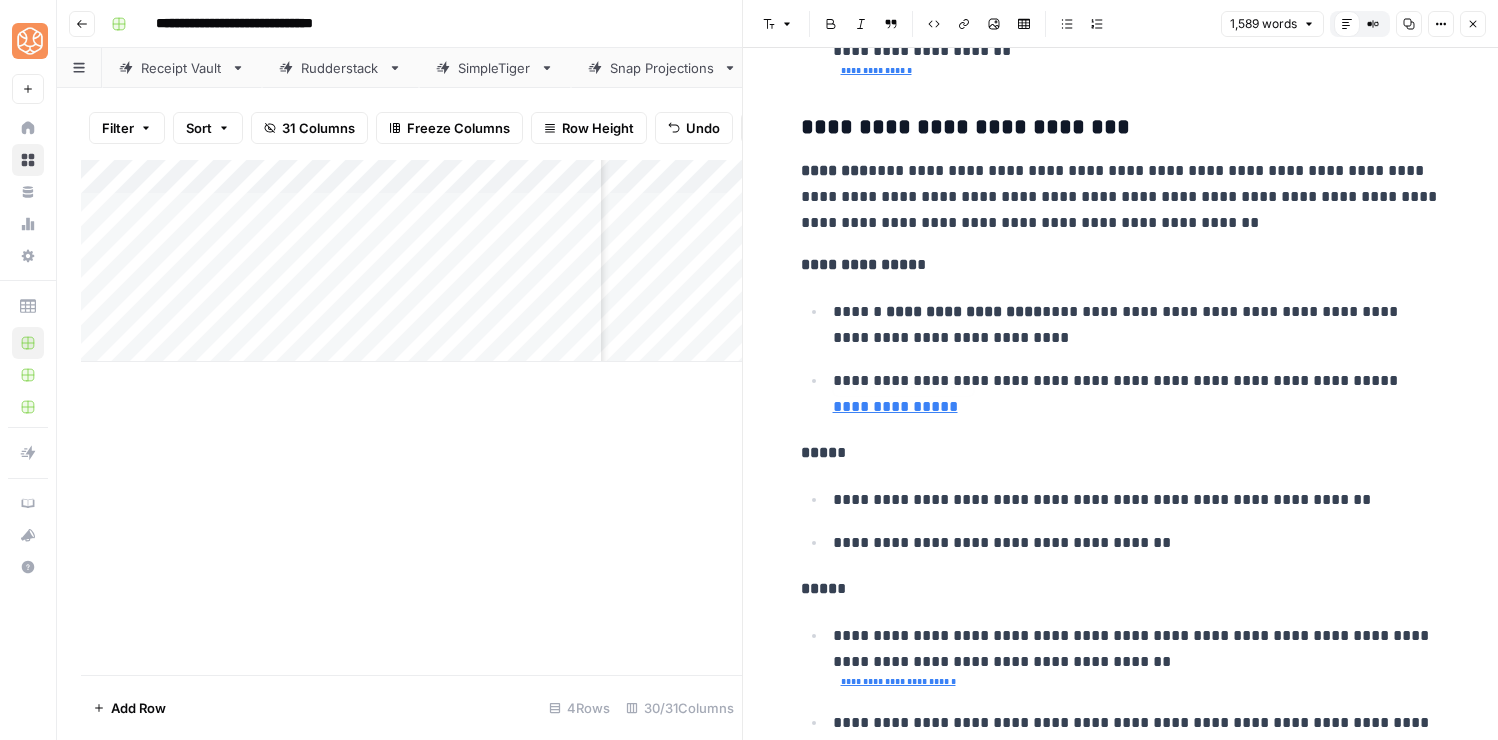click on "**********" at bounding box center [1137, 394] 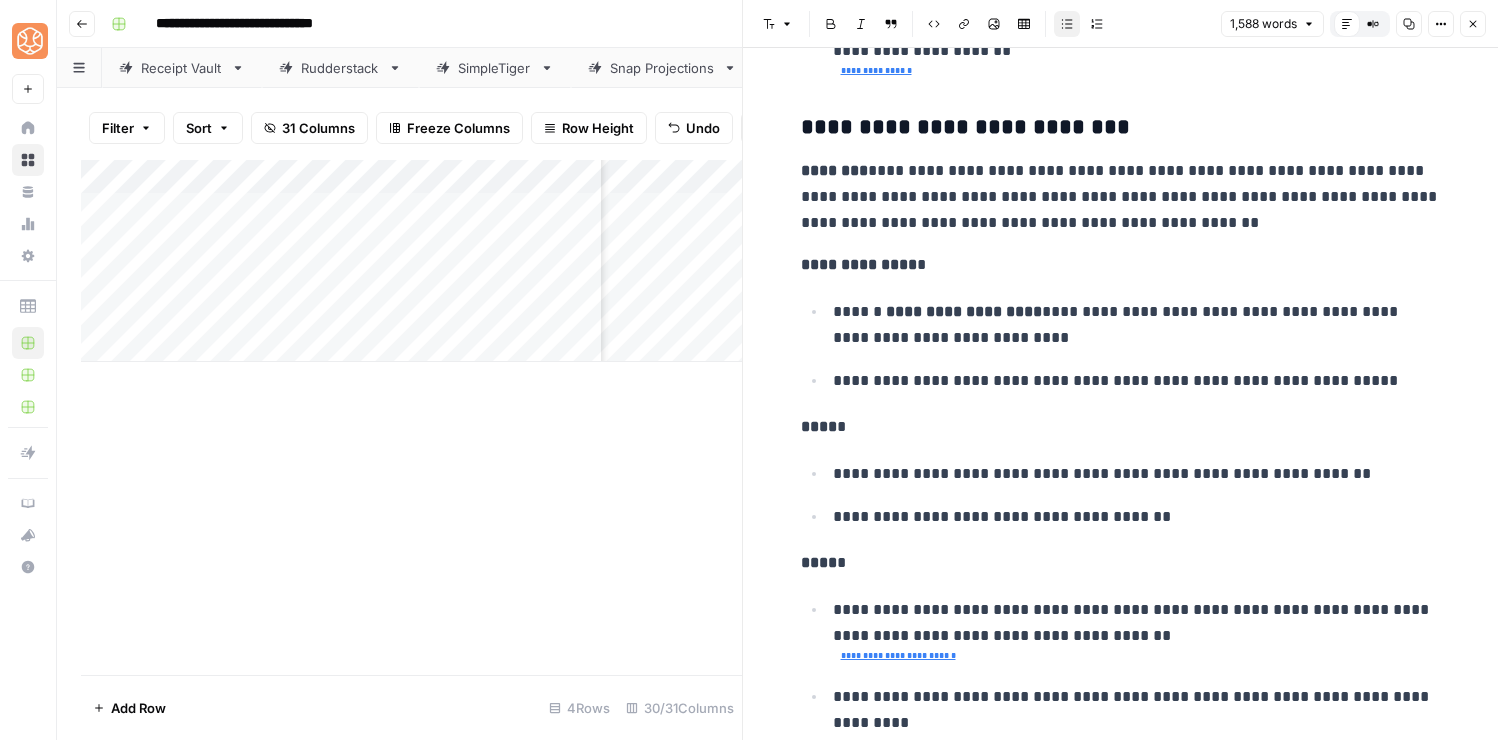 scroll, scrollTop: 5939, scrollLeft: 0, axis: vertical 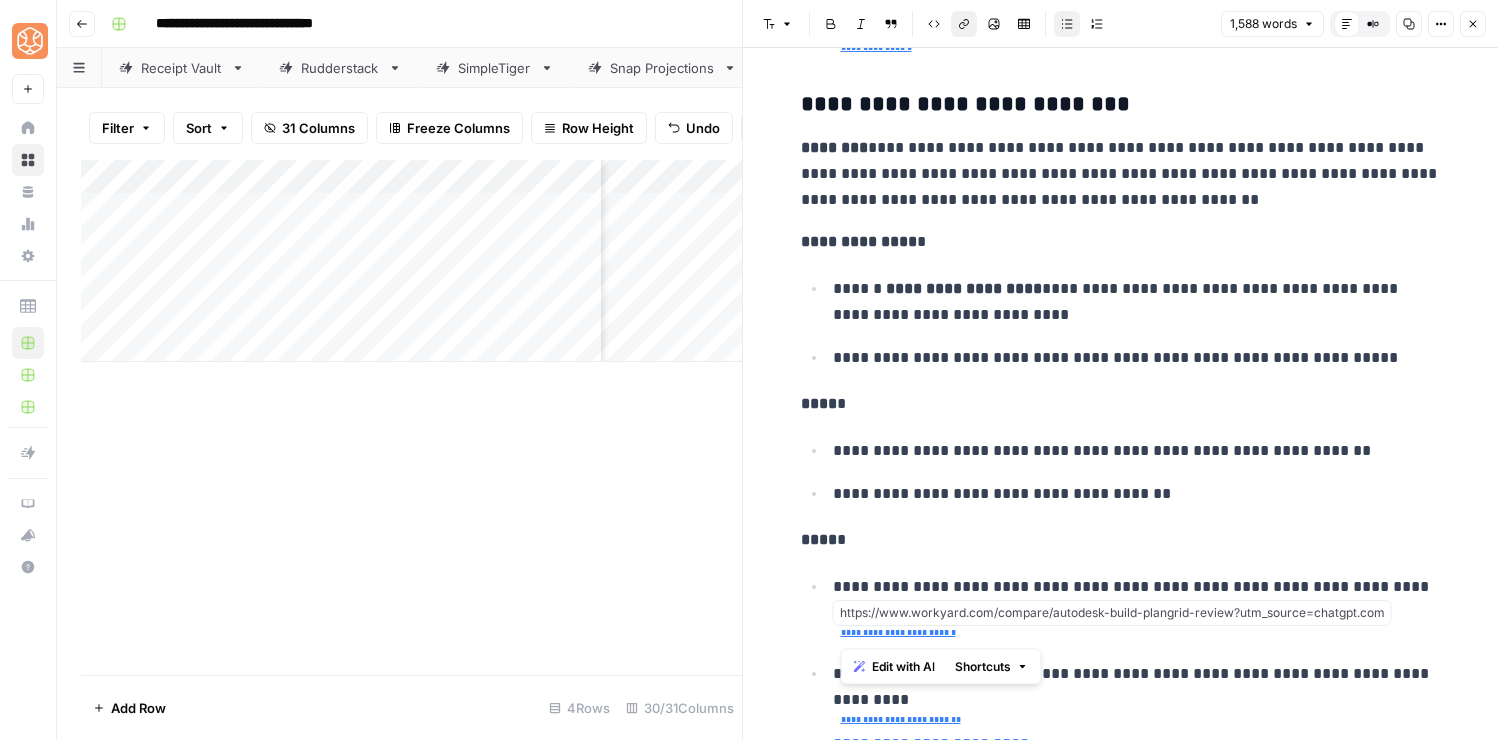 drag, startPoint x: 1013, startPoint y: 627, endPoint x: 834, endPoint y: 629, distance: 179.01117 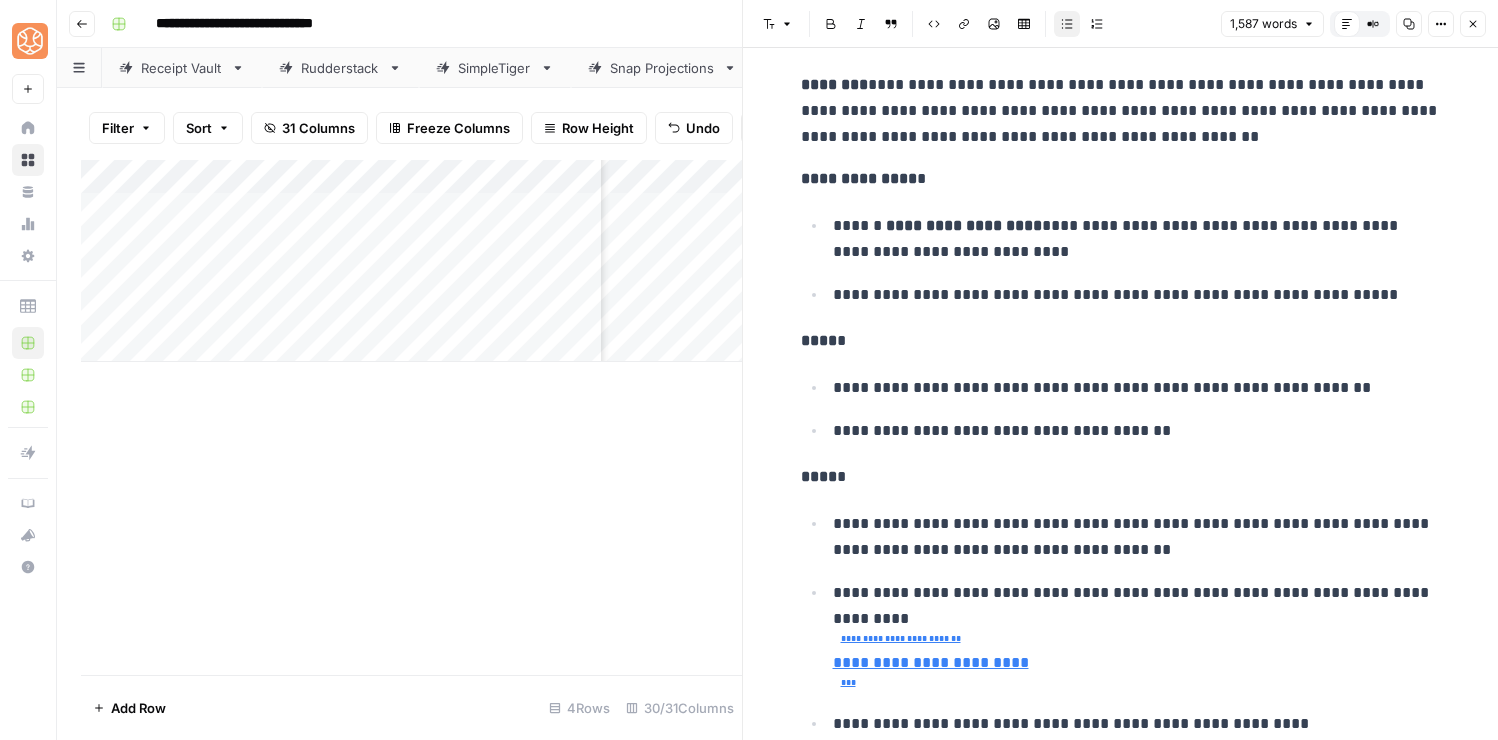 scroll, scrollTop: 6002, scrollLeft: 0, axis: vertical 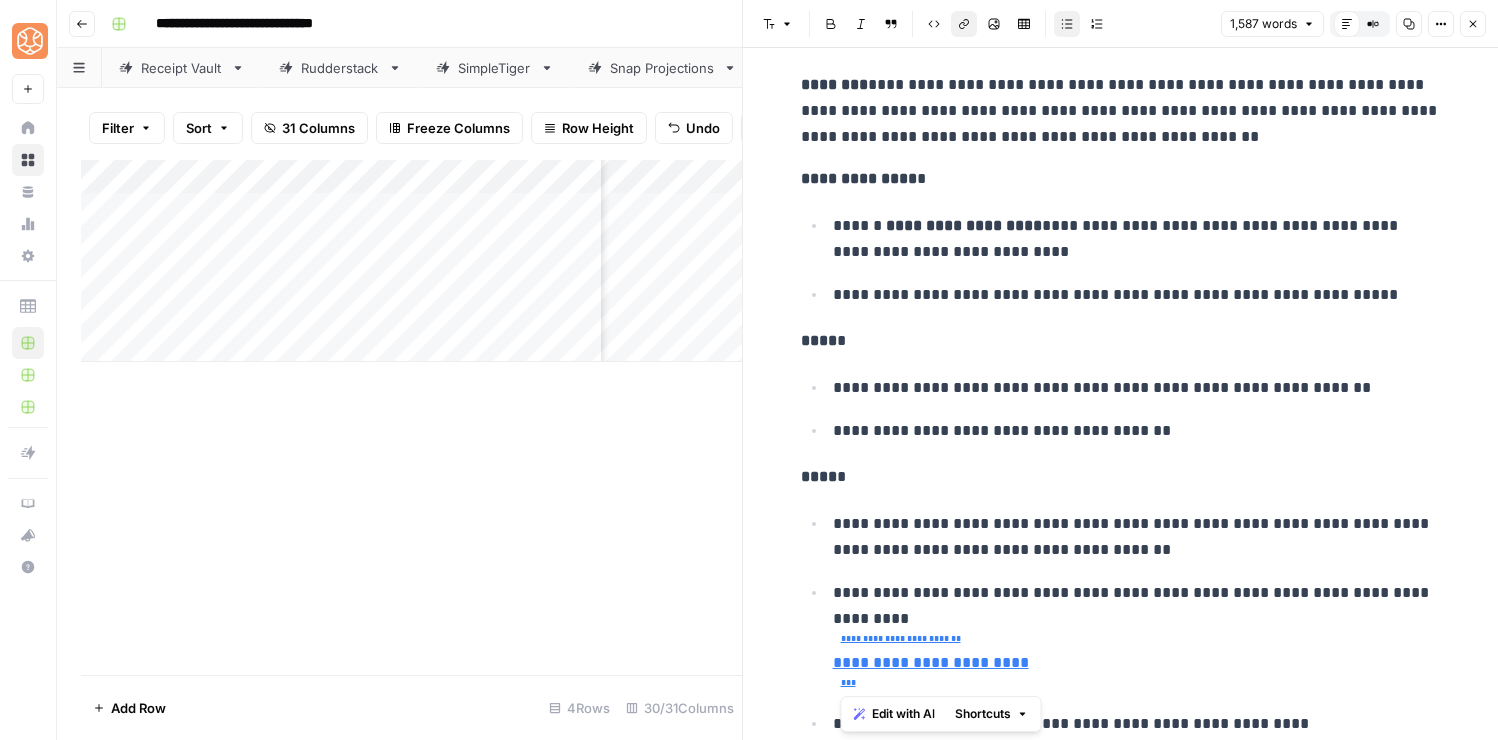 drag, startPoint x: 1069, startPoint y: 683, endPoint x: 826, endPoint y: 636, distance: 247.50354 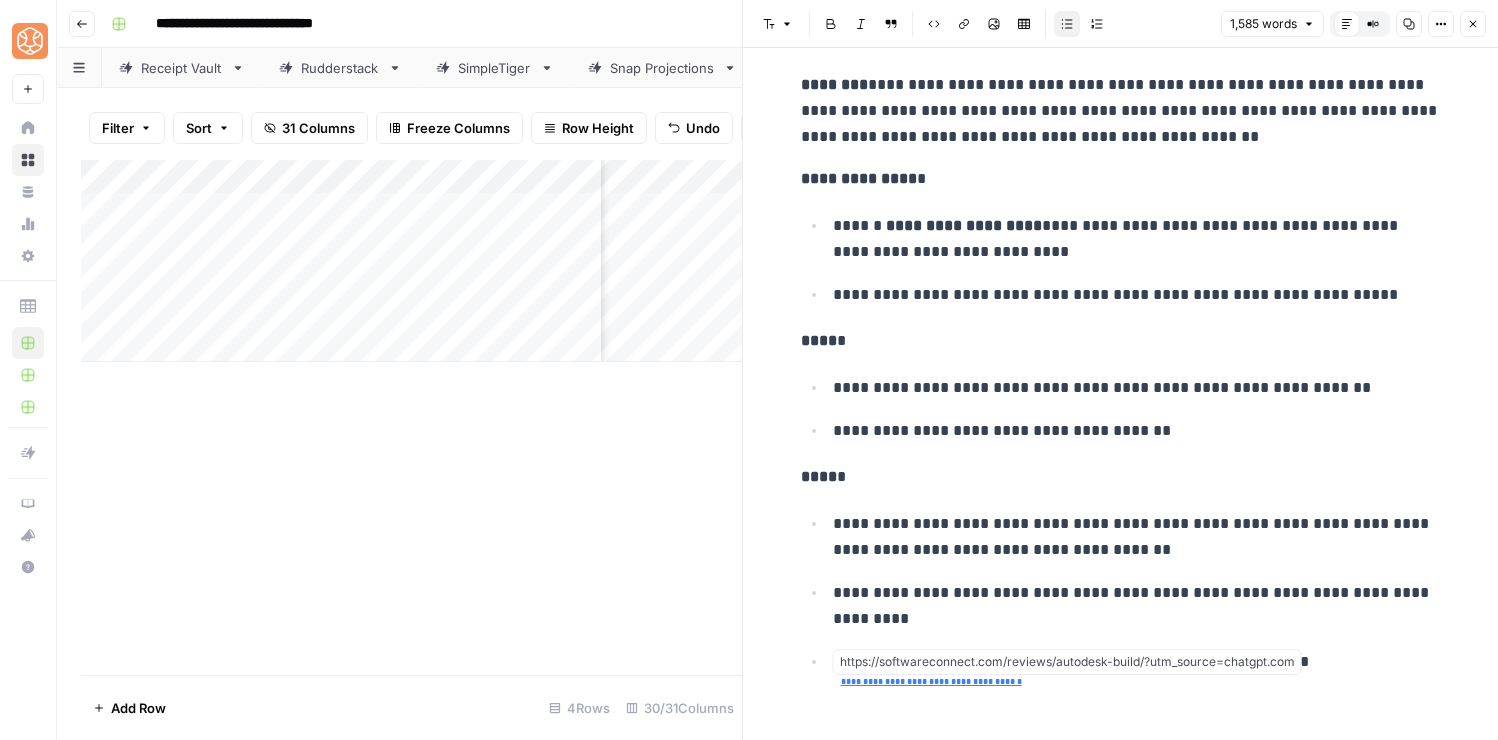 drag, startPoint x: 1100, startPoint y: 688, endPoint x: 797, endPoint y: 687, distance: 303.00165 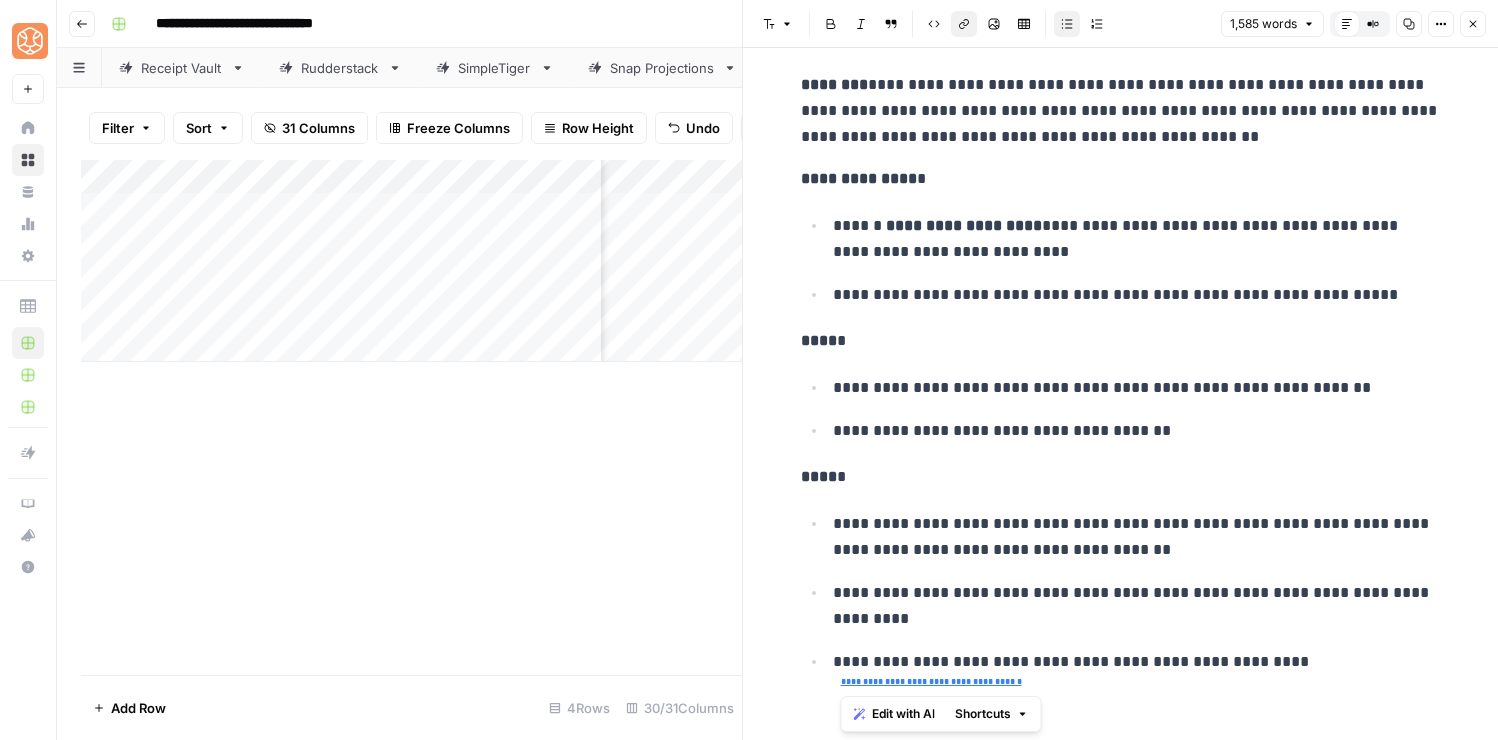 click on "**********" at bounding box center [1137, 671] 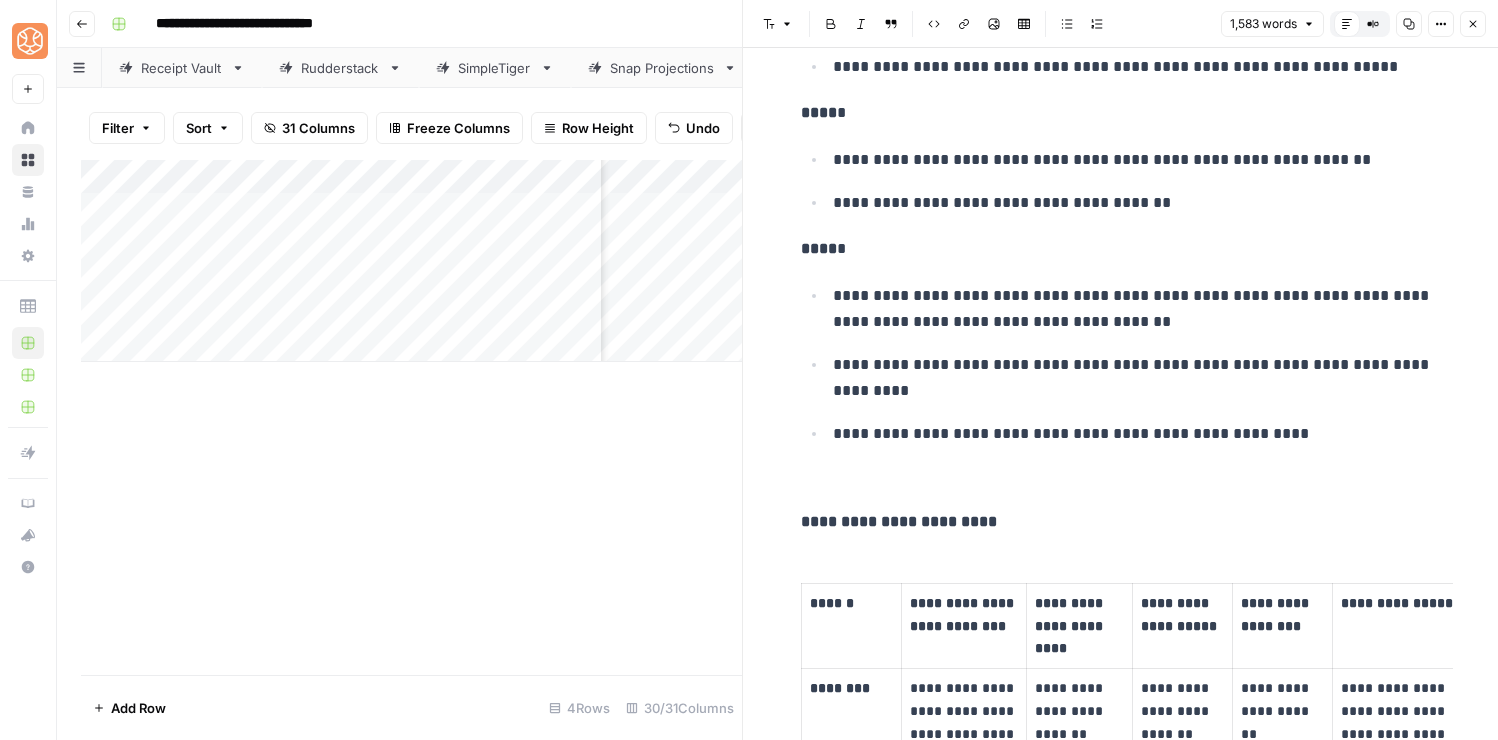 scroll, scrollTop: 6216, scrollLeft: 0, axis: vertical 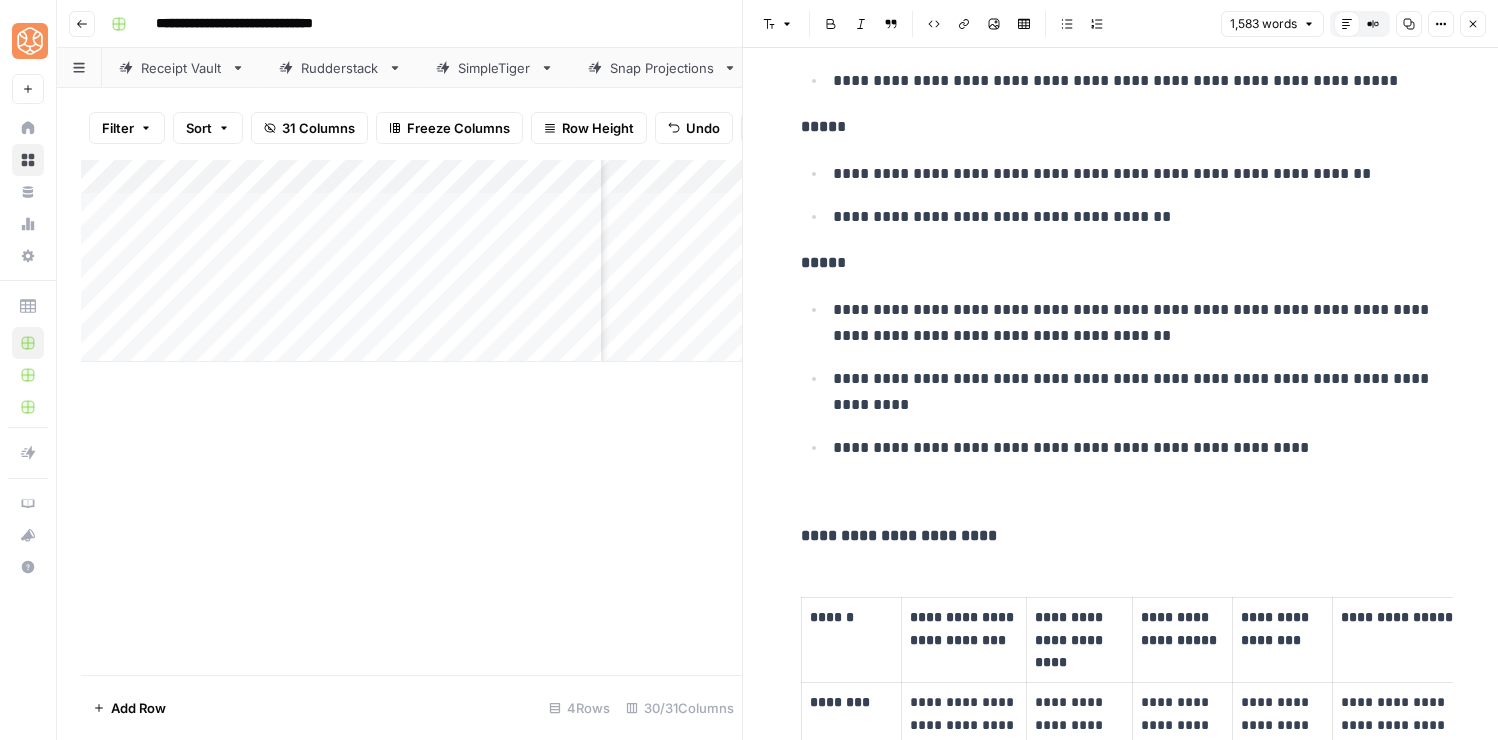 click on "**********" at bounding box center (1137, 392) 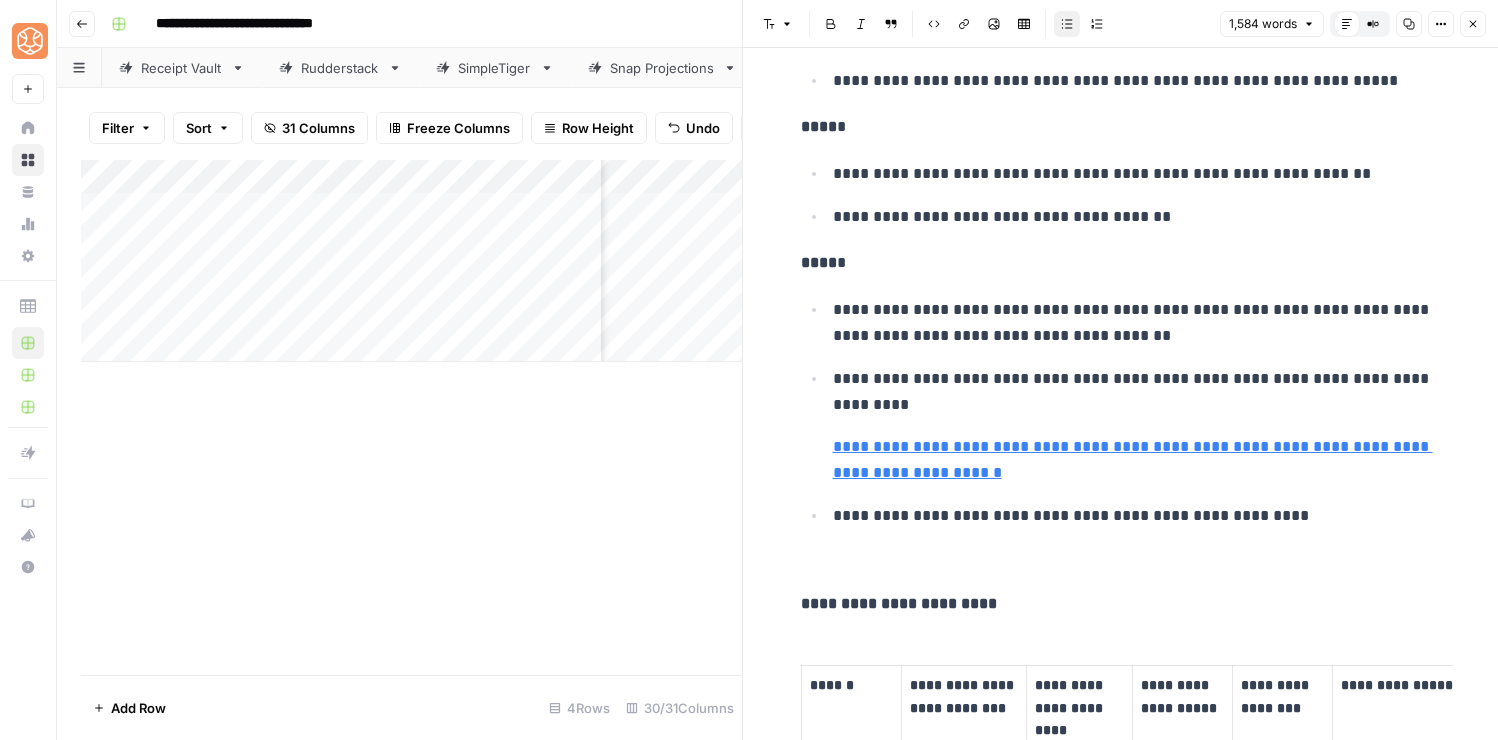 click on "**********" at bounding box center (1137, 516) 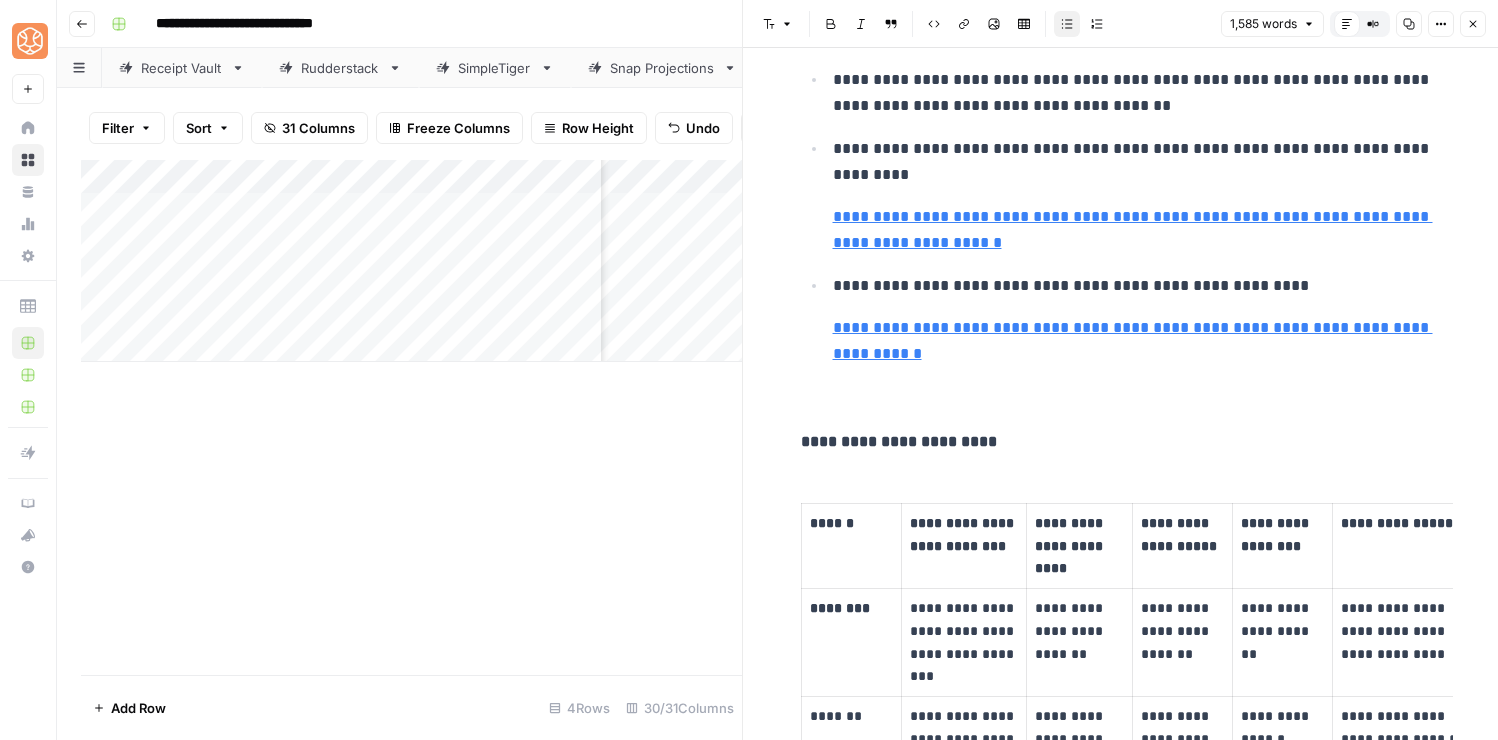 scroll, scrollTop: 6452, scrollLeft: 0, axis: vertical 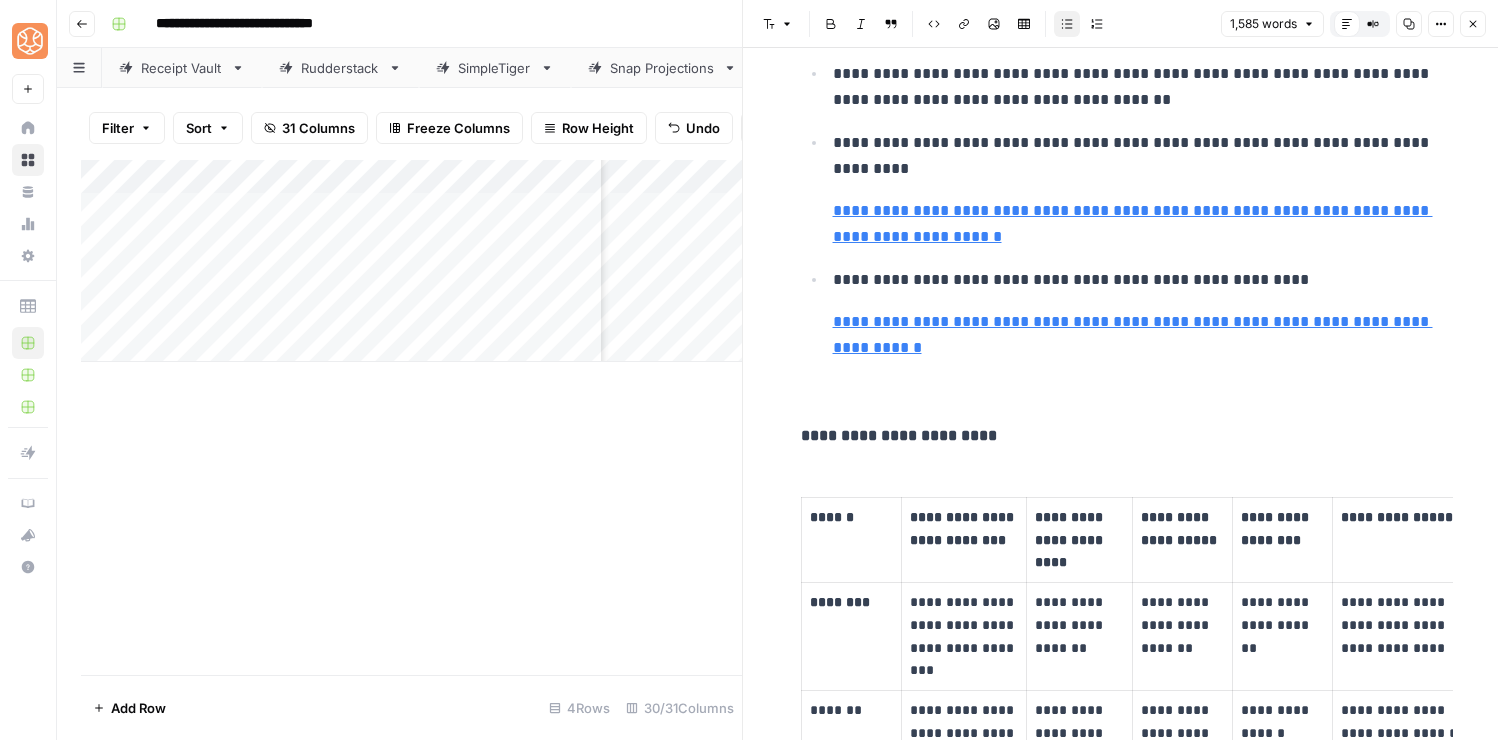 click on "**********" at bounding box center [1121, 436] 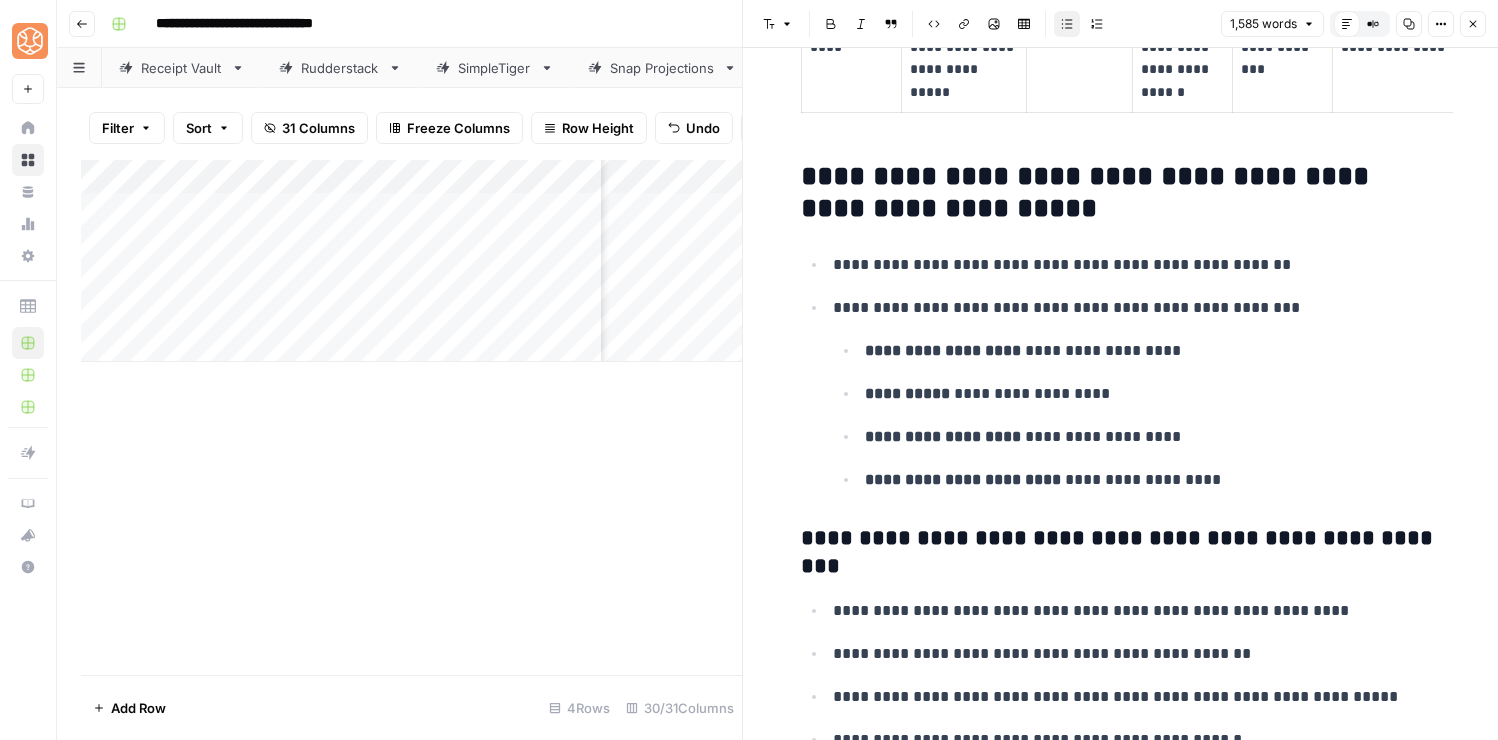scroll, scrollTop: 7336, scrollLeft: 0, axis: vertical 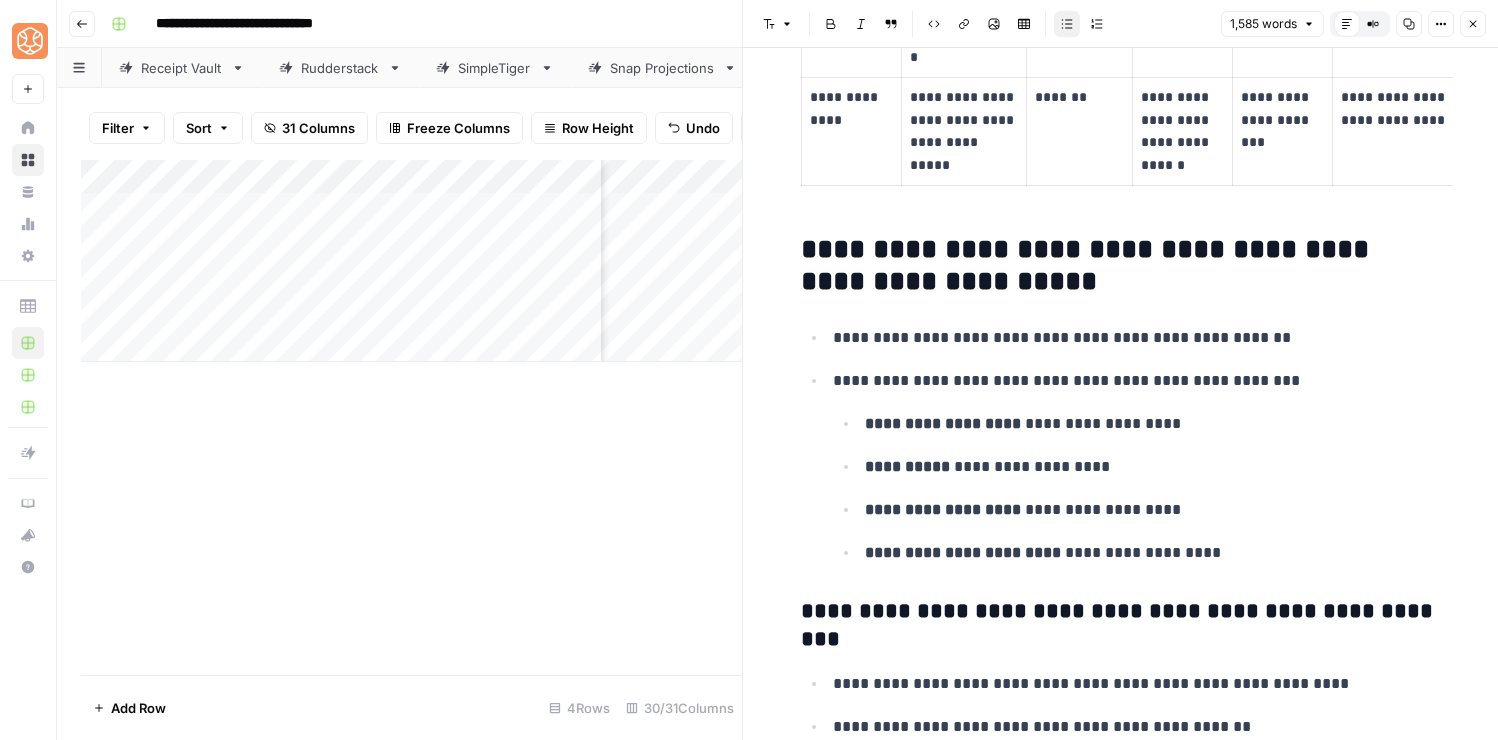 click on "**********" at bounding box center [1134, 337] 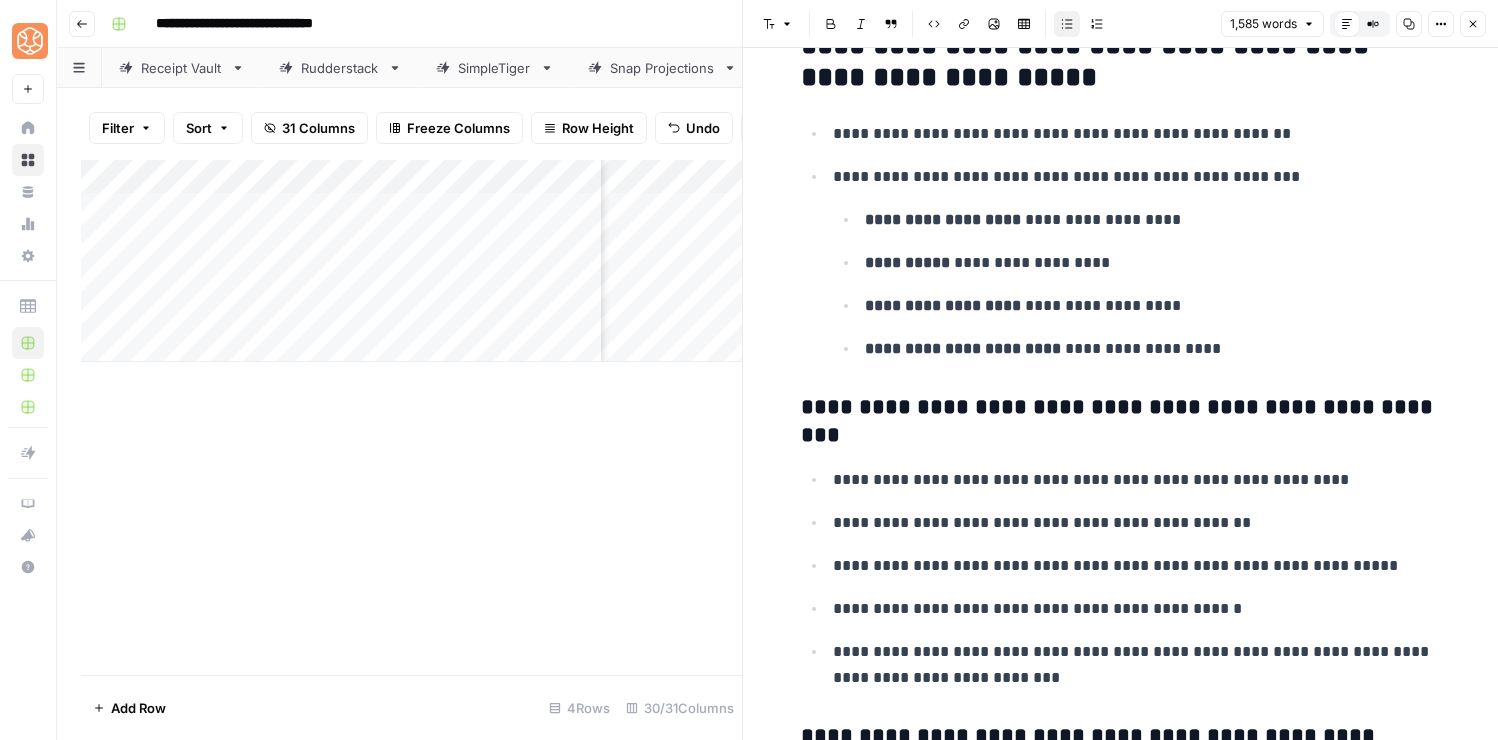scroll, scrollTop: 7469, scrollLeft: 0, axis: vertical 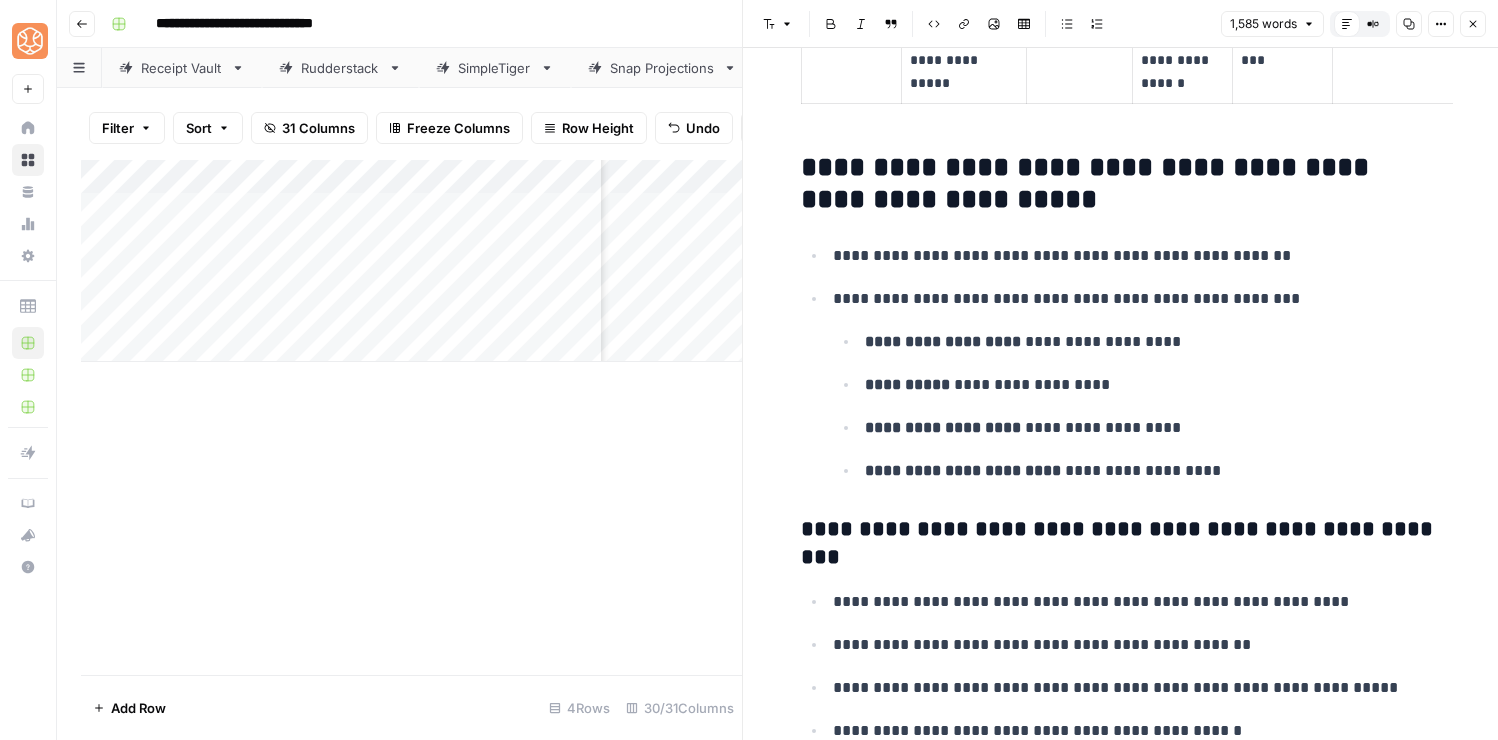 click on "**********" at bounding box center (1121, 184) 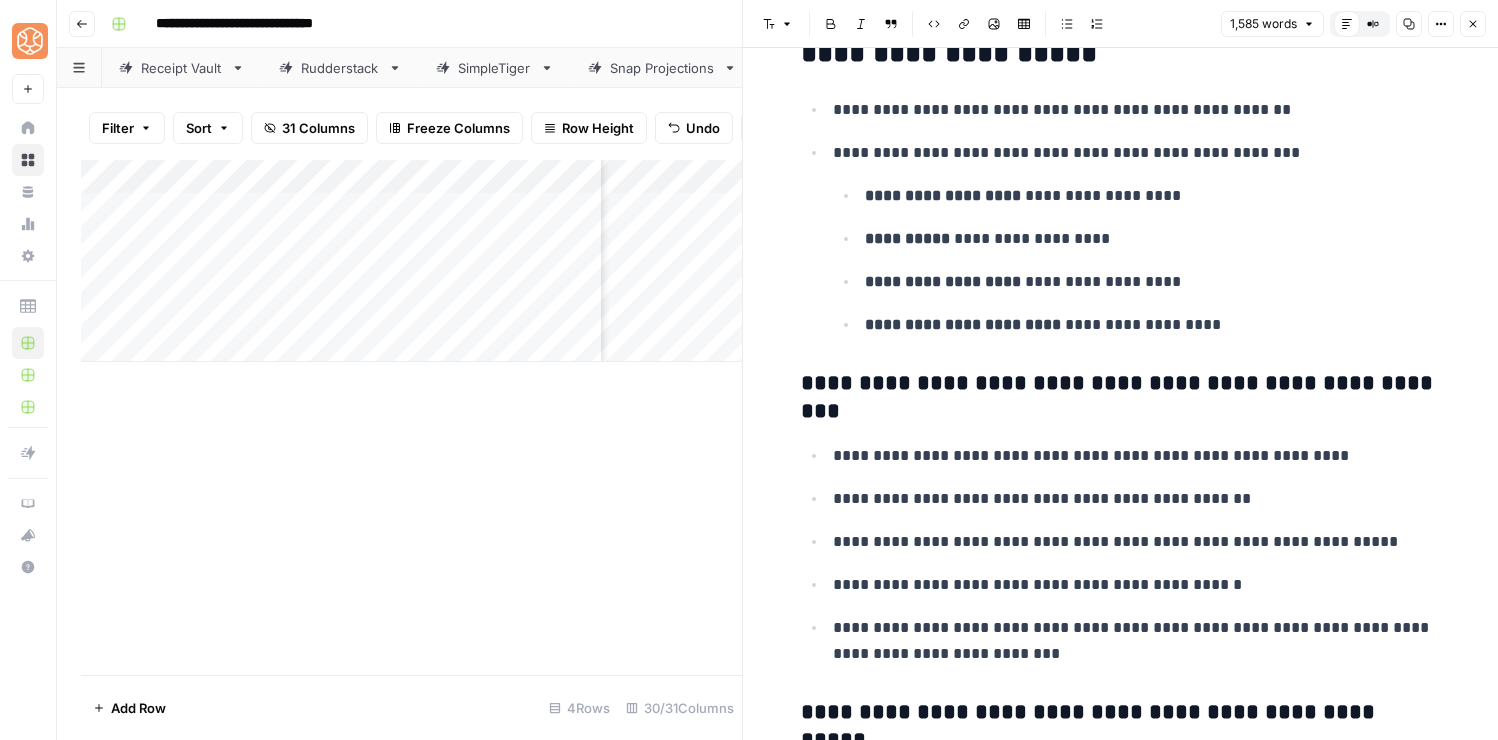 scroll, scrollTop: 7484, scrollLeft: 0, axis: vertical 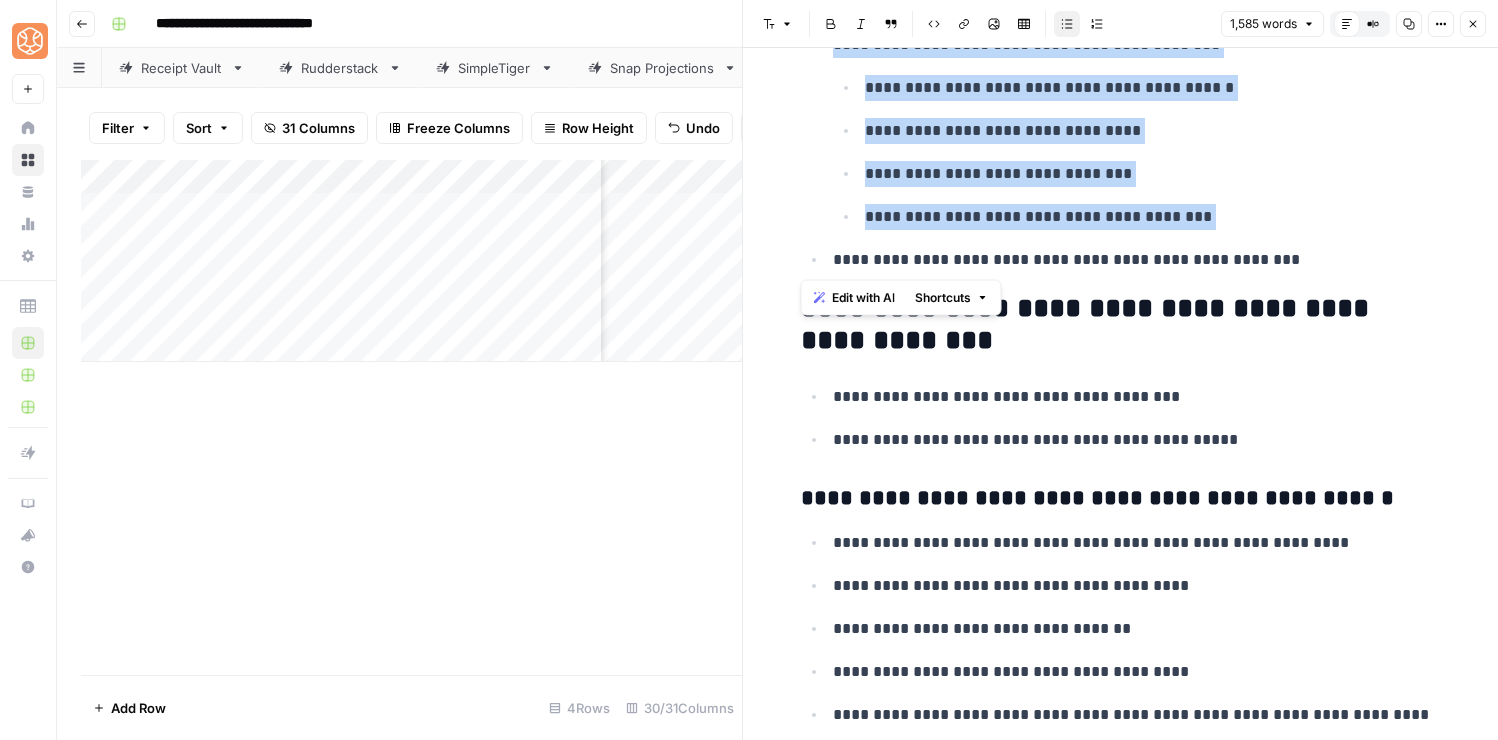 drag, startPoint x: 798, startPoint y: 392, endPoint x: 1296, endPoint y: 243, distance: 519.81244 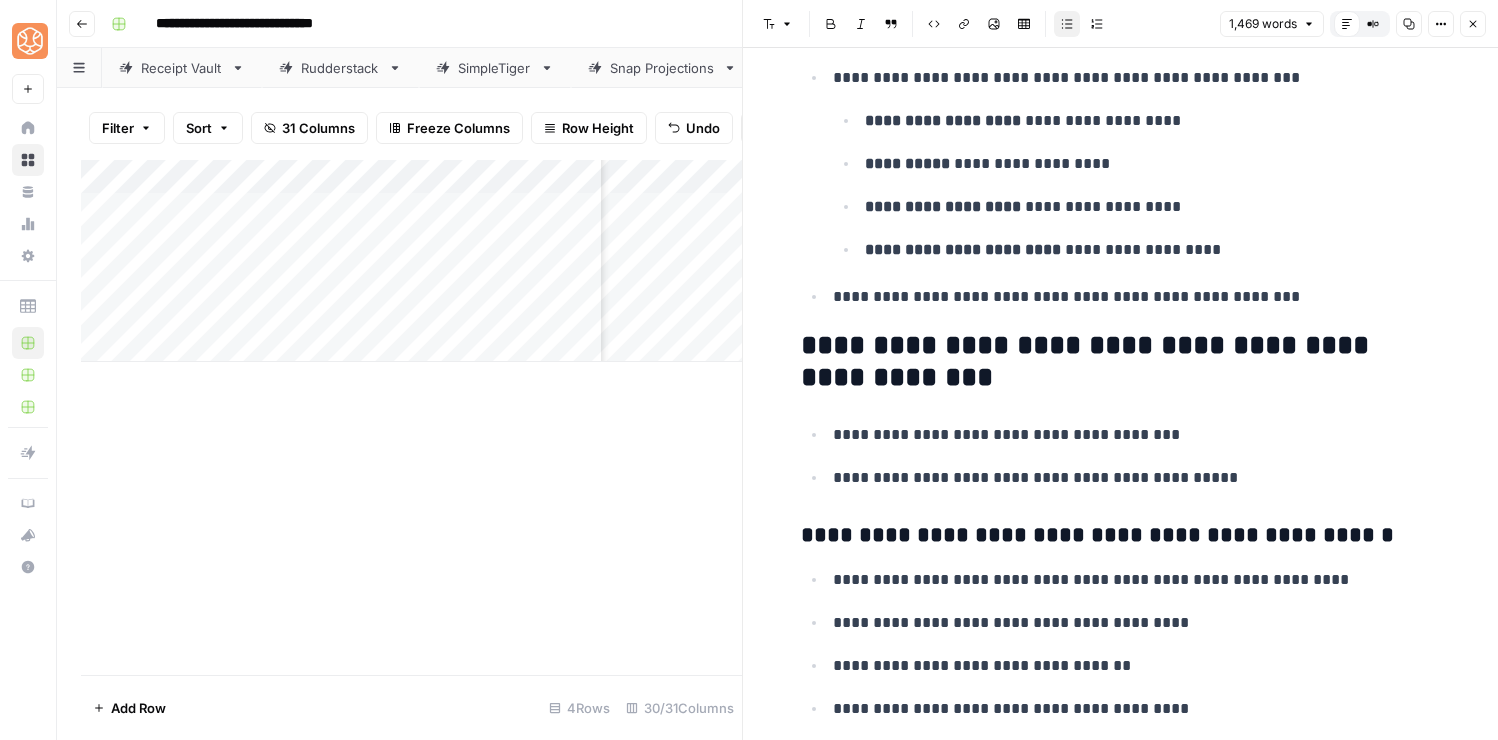 scroll, scrollTop: 7559, scrollLeft: 0, axis: vertical 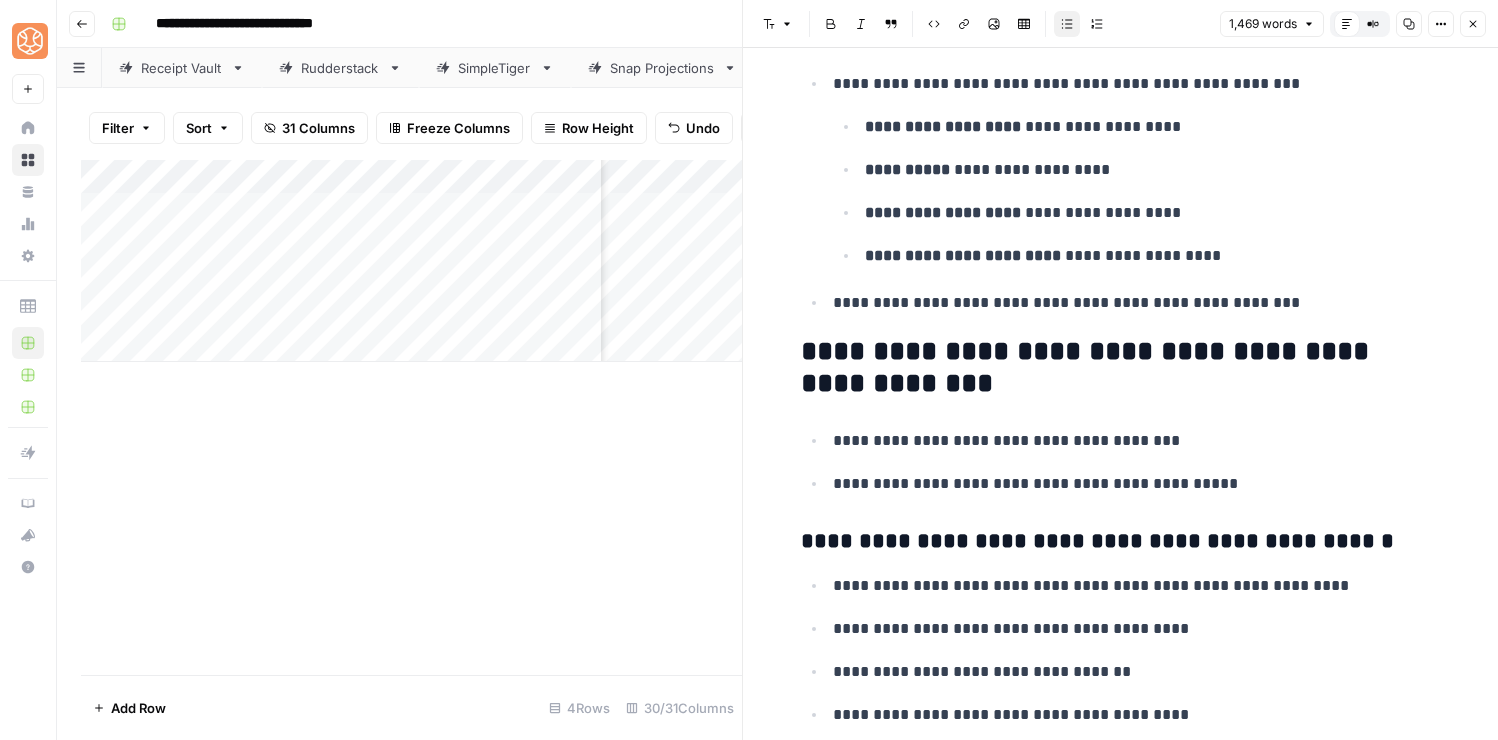 click on "**********" at bounding box center (1137, 303) 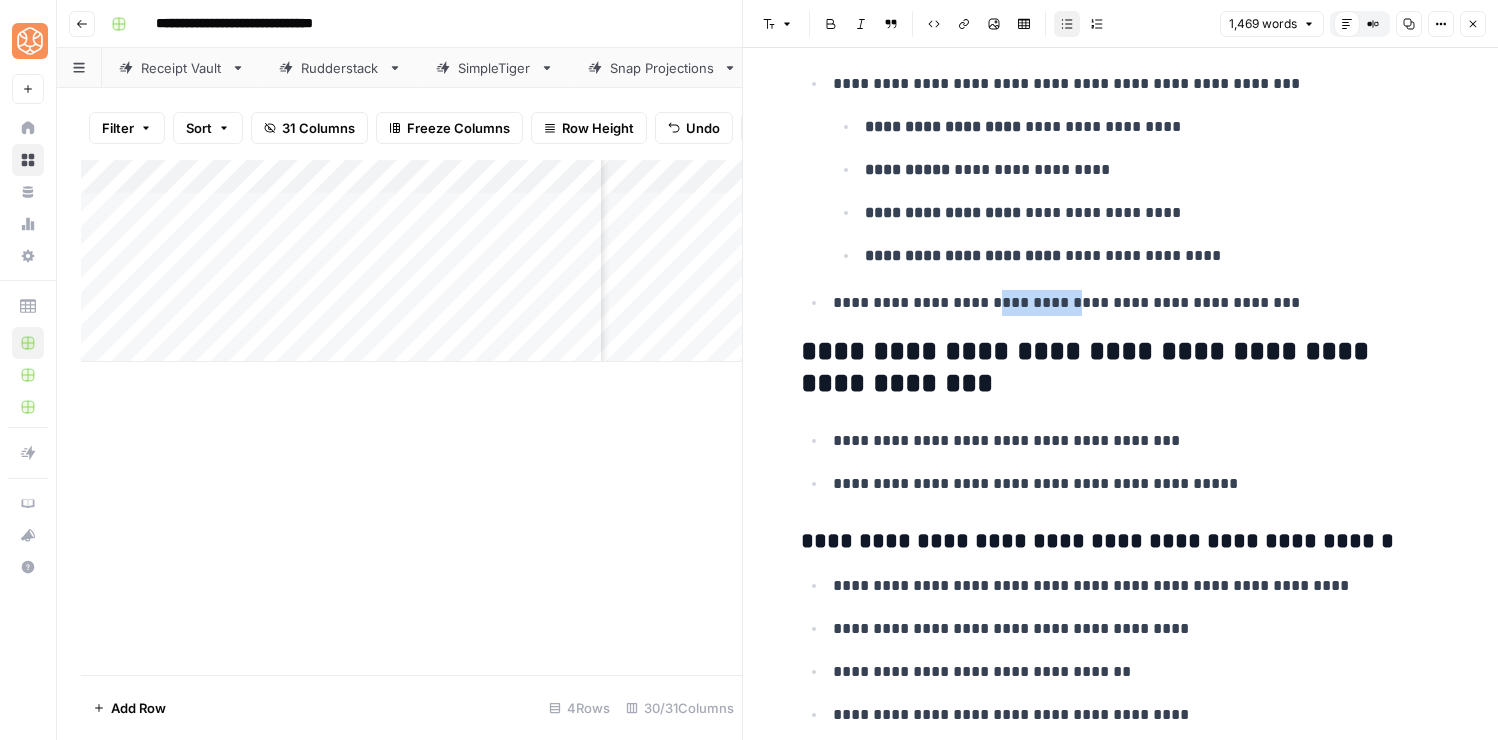click on "**********" at bounding box center [1137, 303] 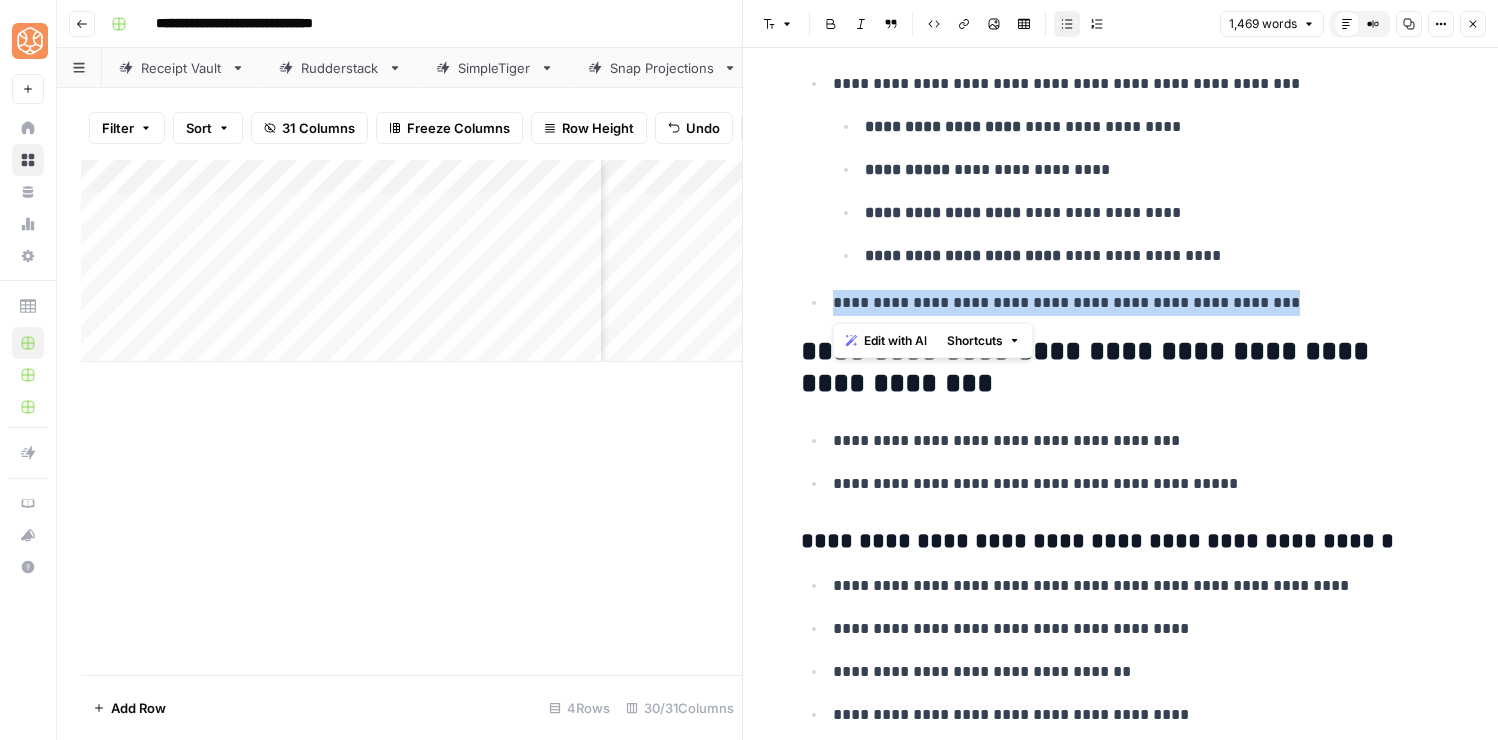 click on "**********" at bounding box center (1137, 303) 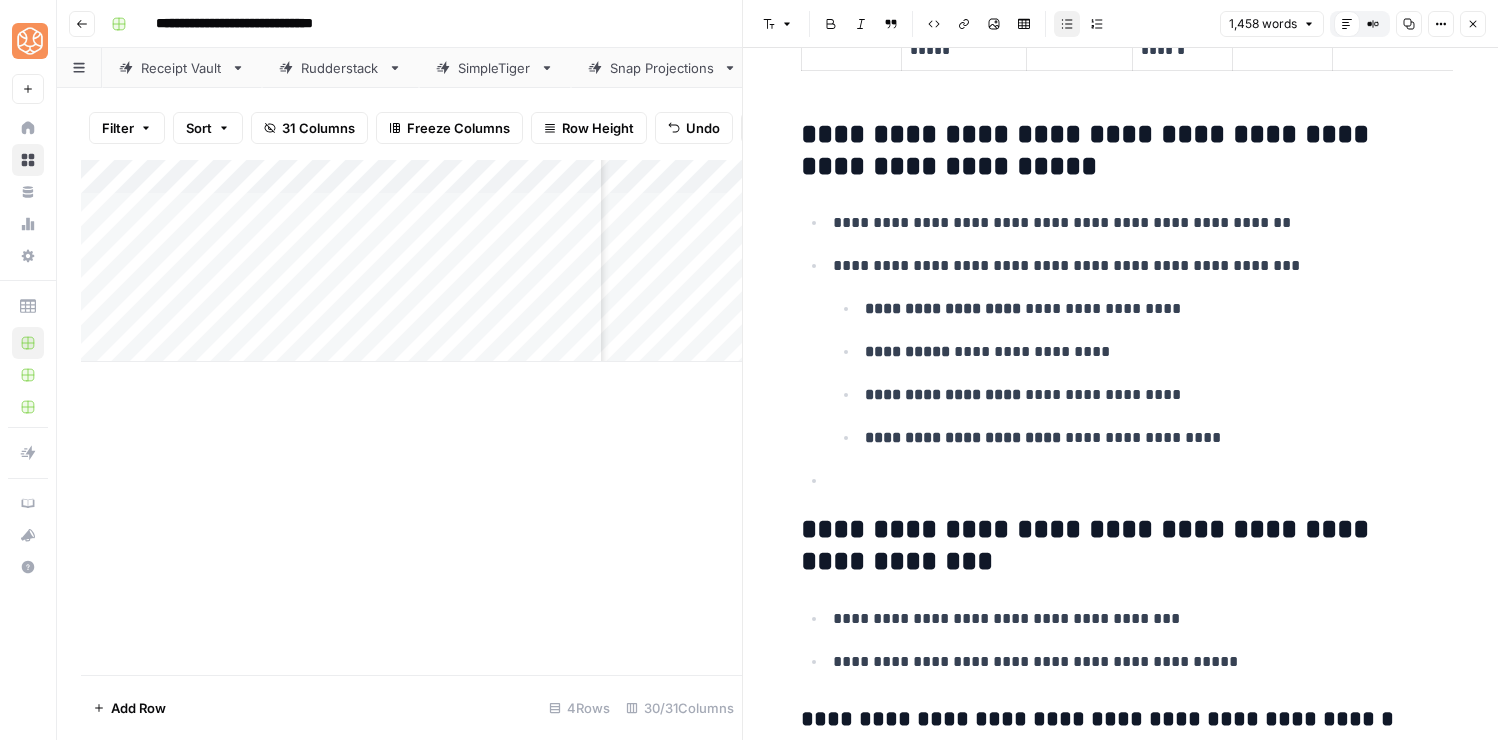 scroll, scrollTop: 7372, scrollLeft: 0, axis: vertical 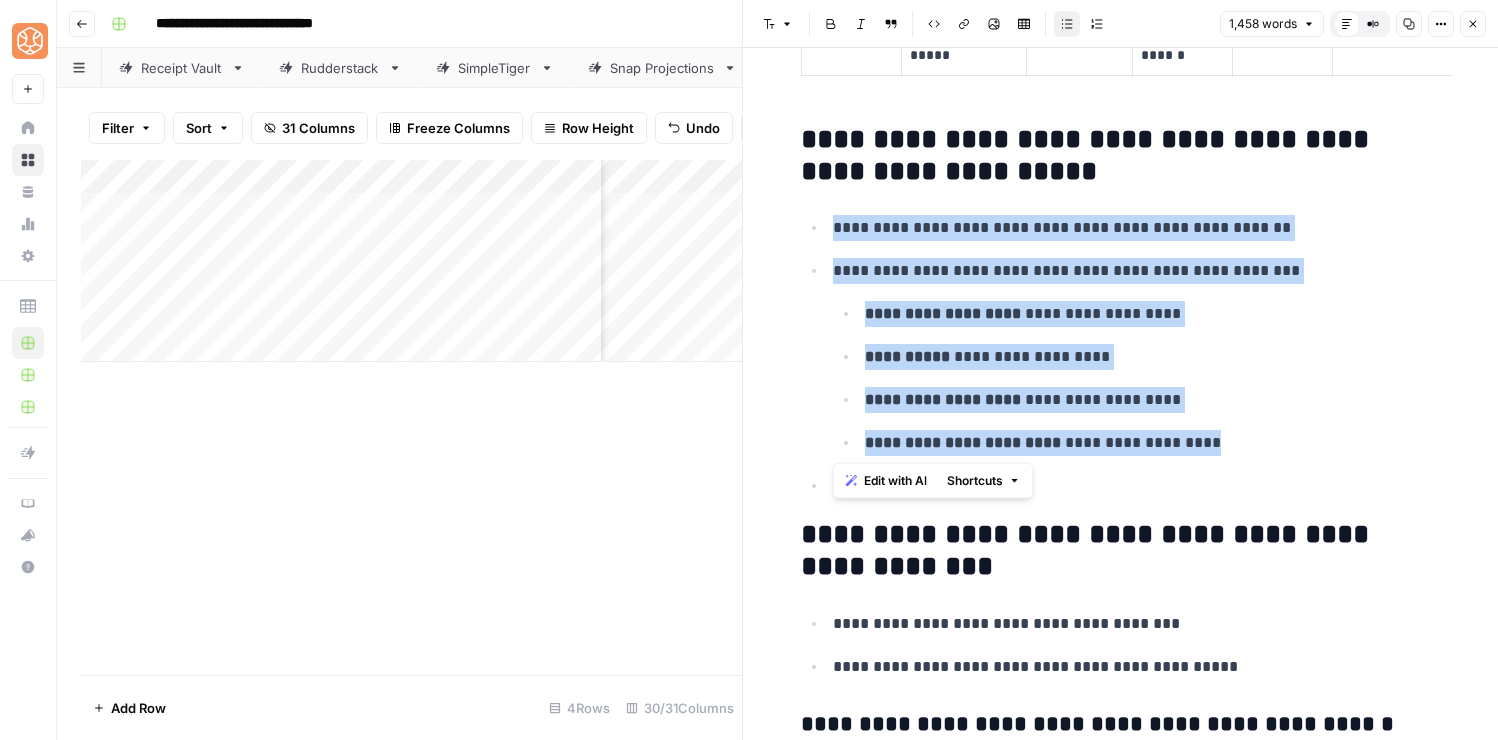 drag, startPoint x: 1222, startPoint y: 449, endPoint x: 834, endPoint y: 212, distance: 454.657 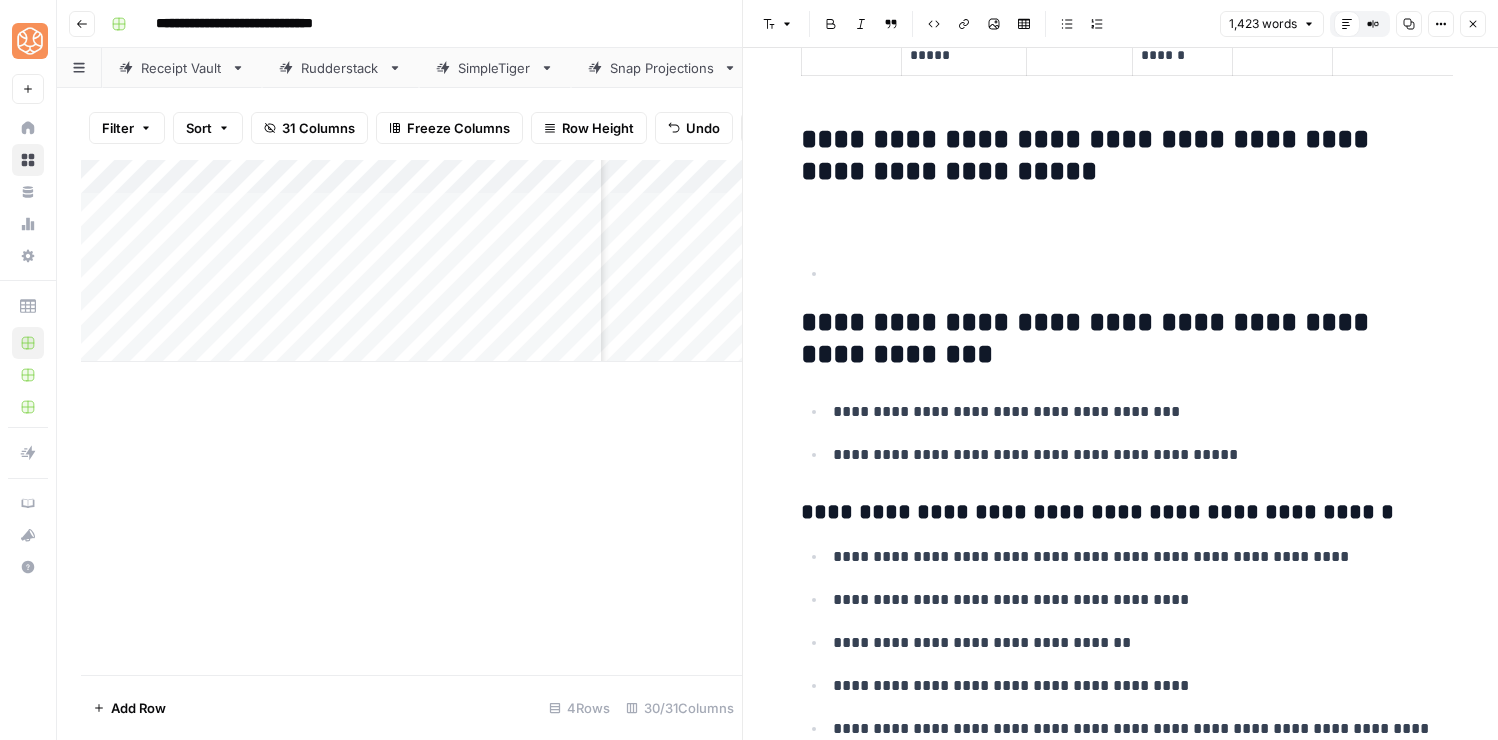 scroll, scrollTop: 7717, scrollLeft: 0, axis: vertical 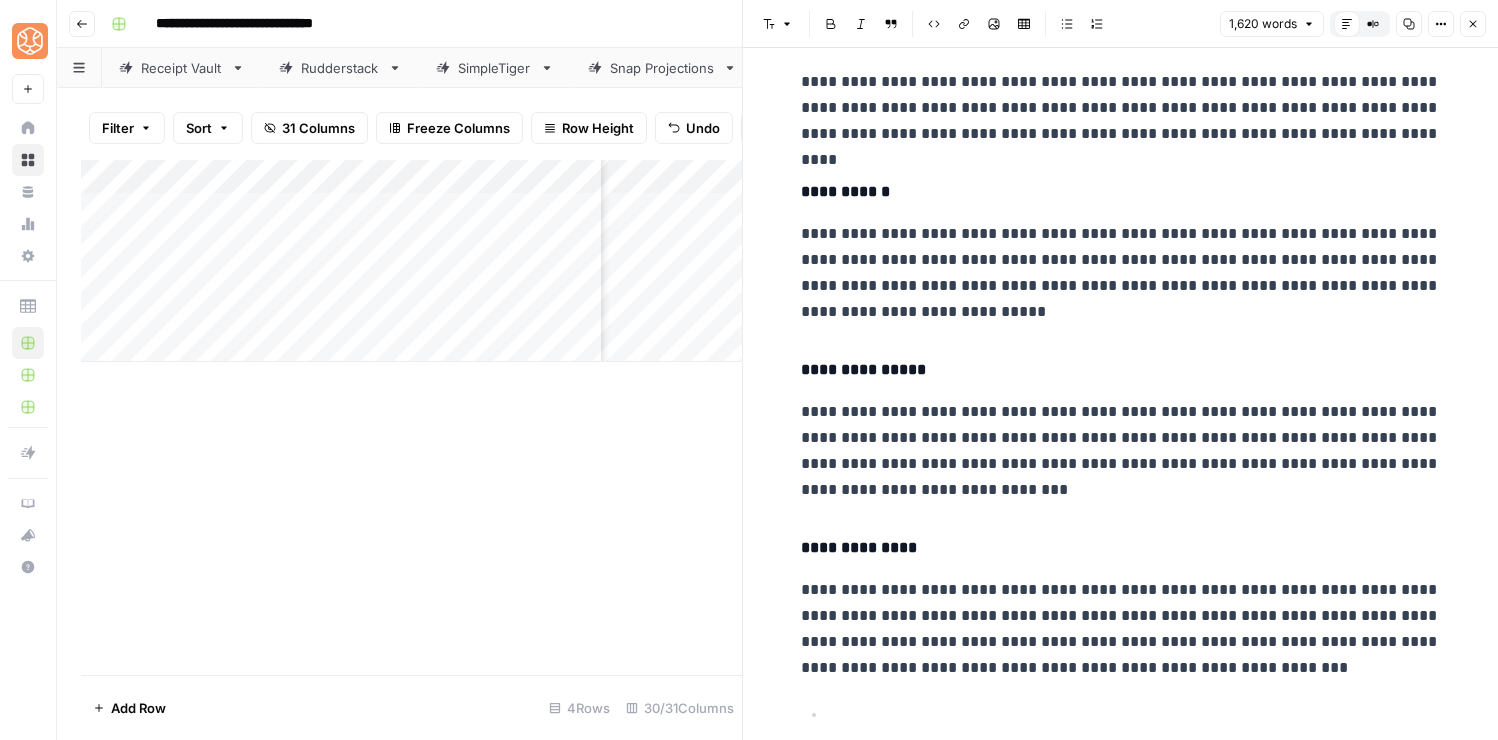 click on "**********" at bounding box center [1121, -2437] 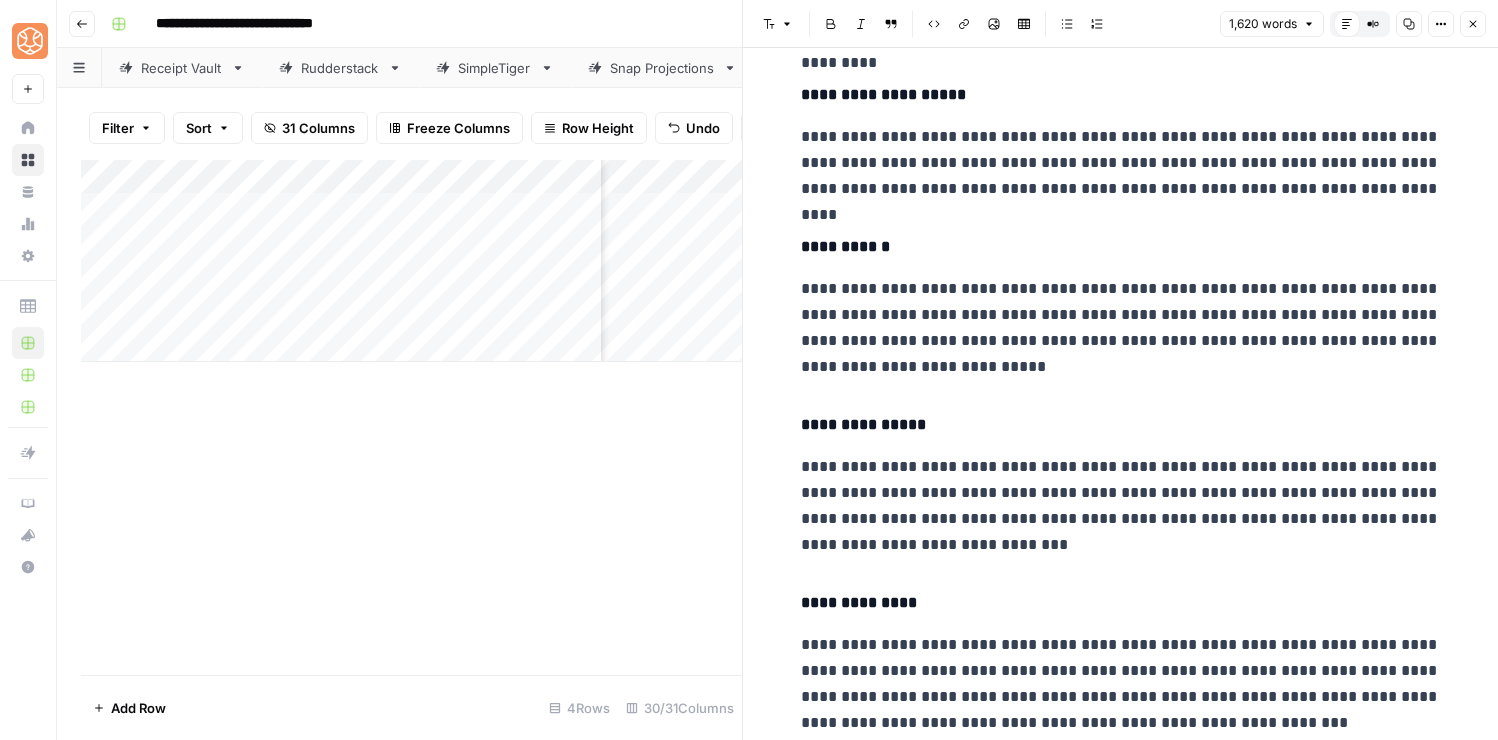 scroll, scrollTop: 7661, scrollLeft: 0, axis: vertical 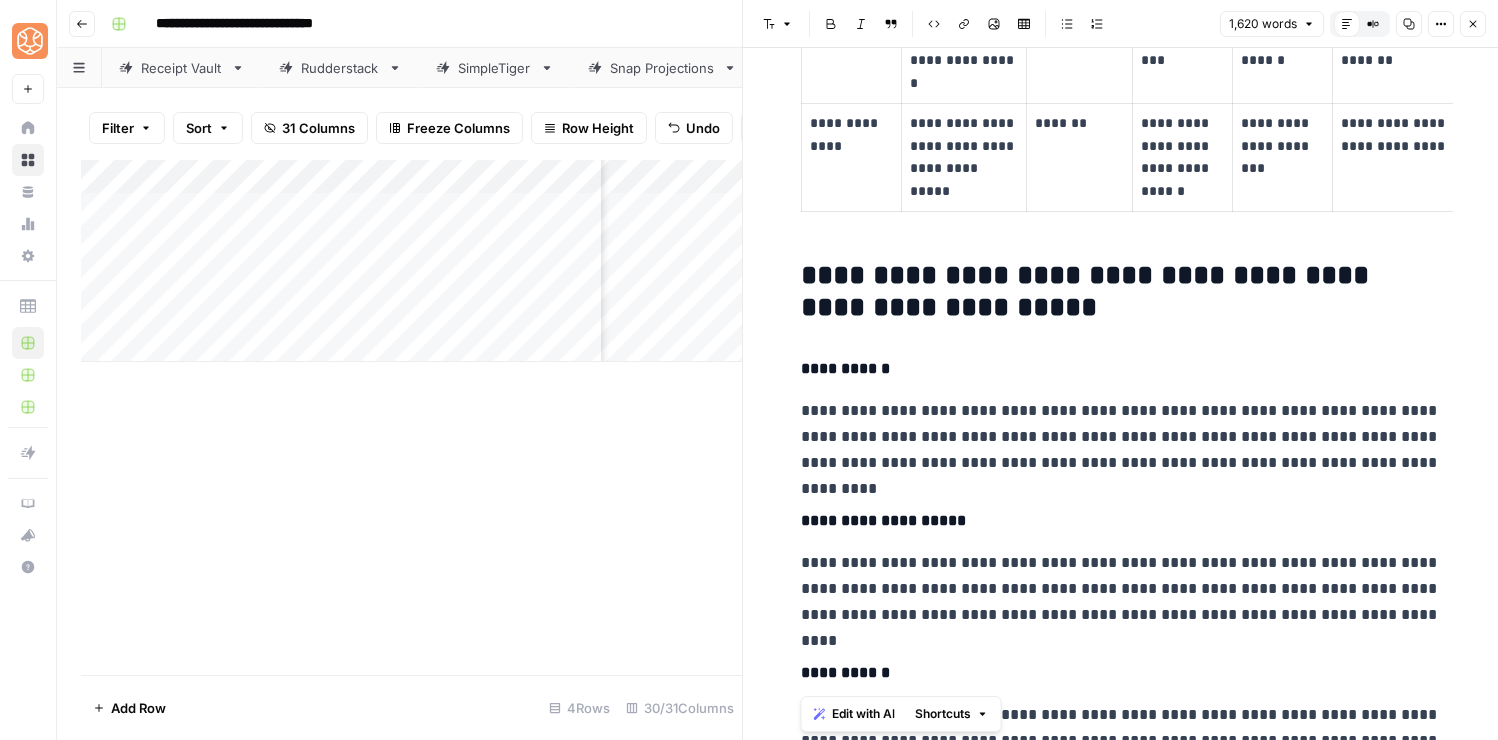 drag, startPoint x: 1162, startPoint y: 718, endPoint x: 775, endPoint y: 355, distance: 530.60156 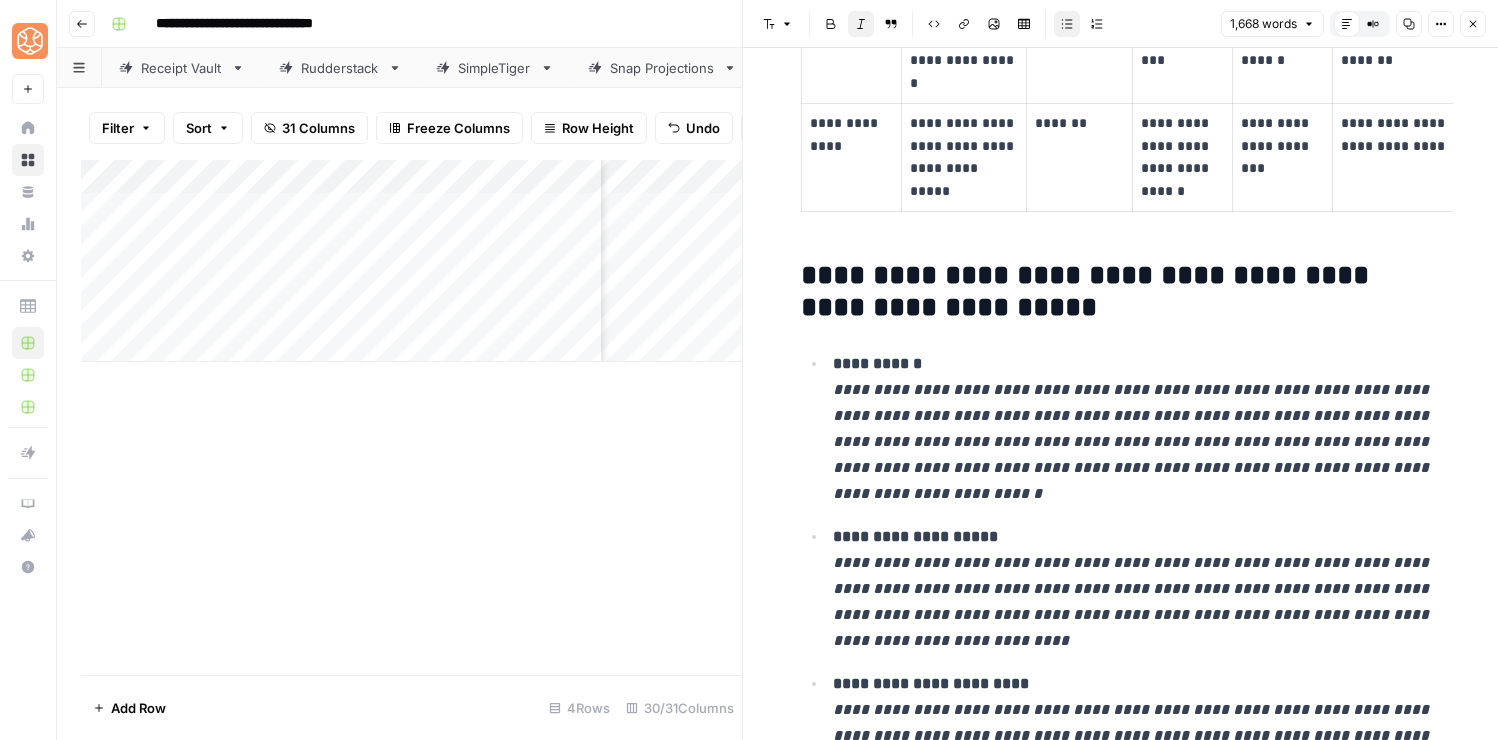 scroll, scrollTop: 7714, scrollLeft: 0, axis: vertical 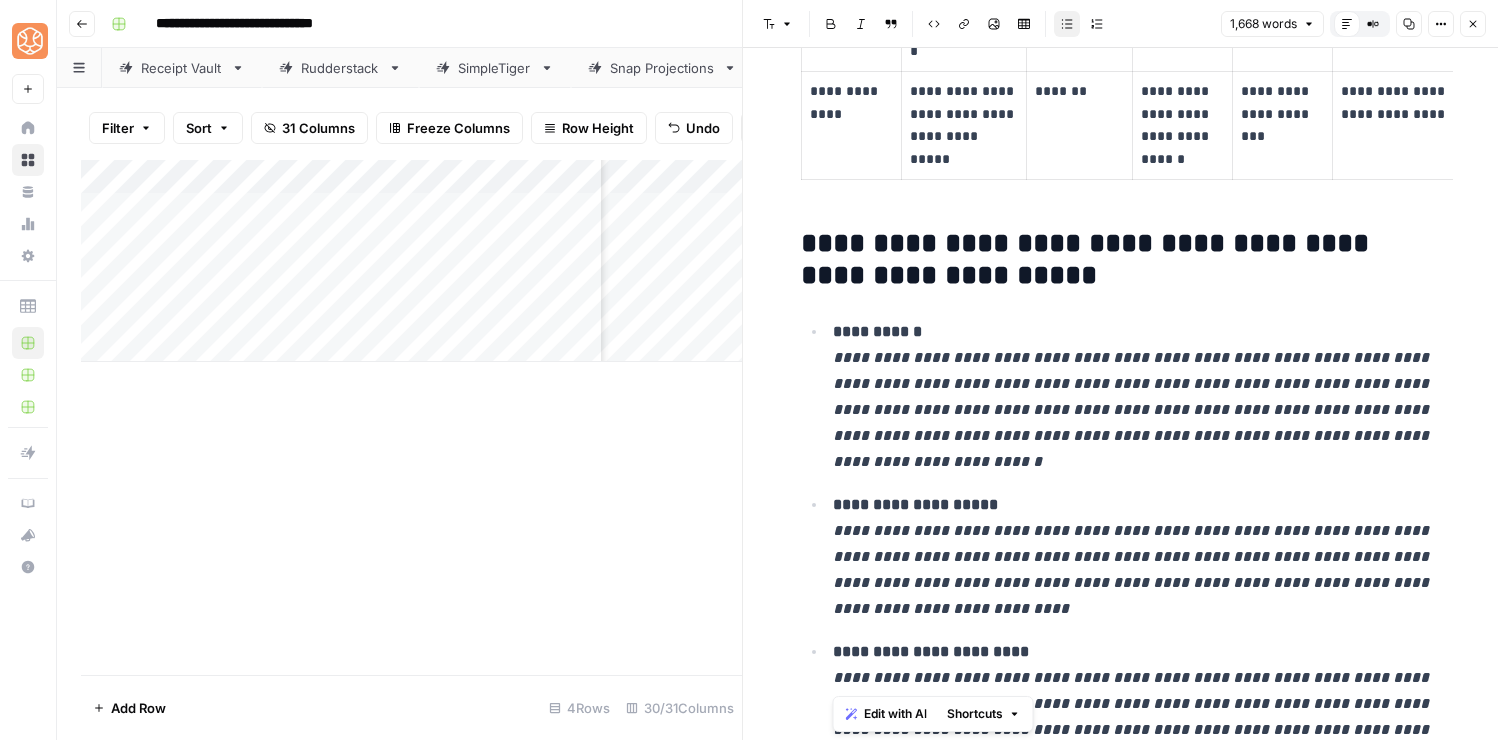 drag, startPoint x: 1096, startPoint y: 720, endPoint x: 817, endPoint y: 327, distance: 481.96472 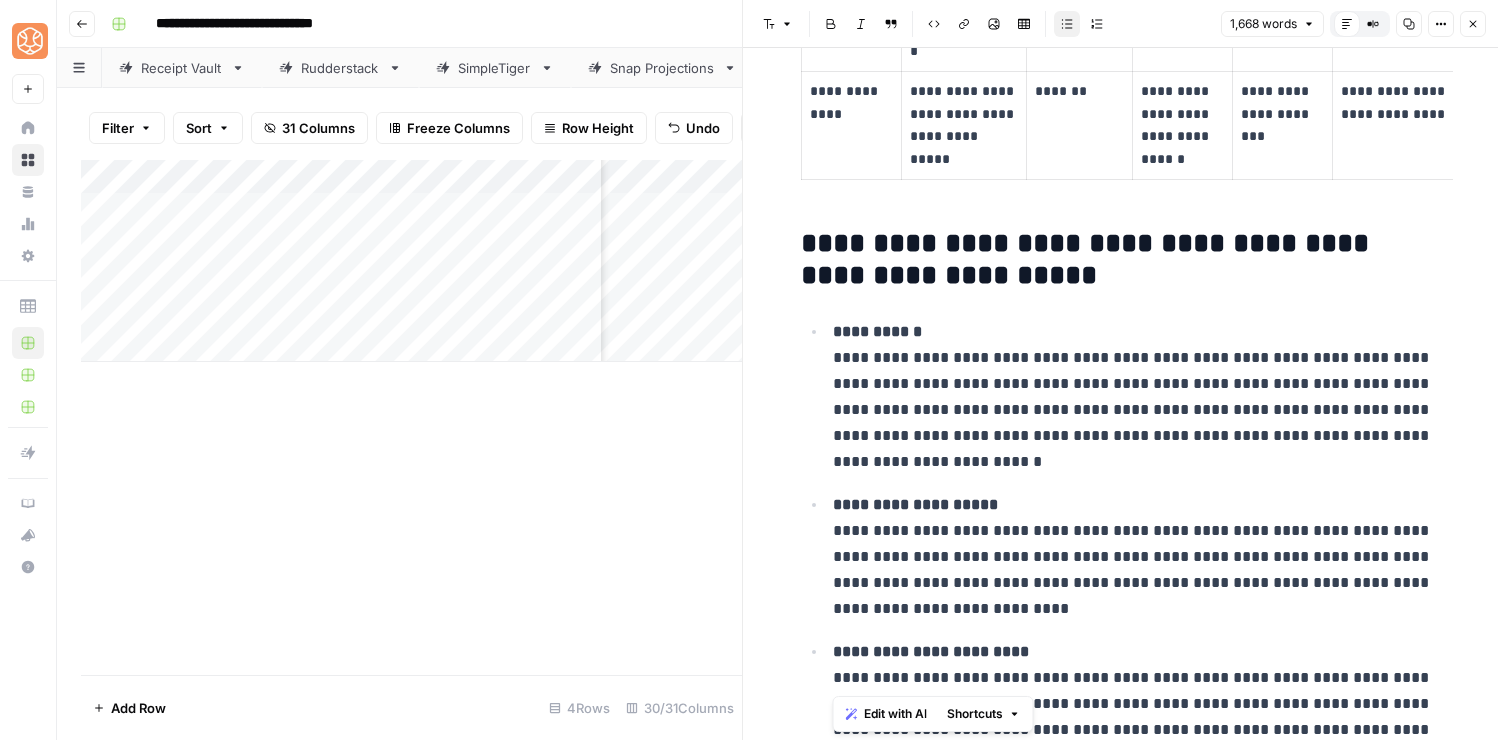 click on "**********" at bounding box center (1137, 397) 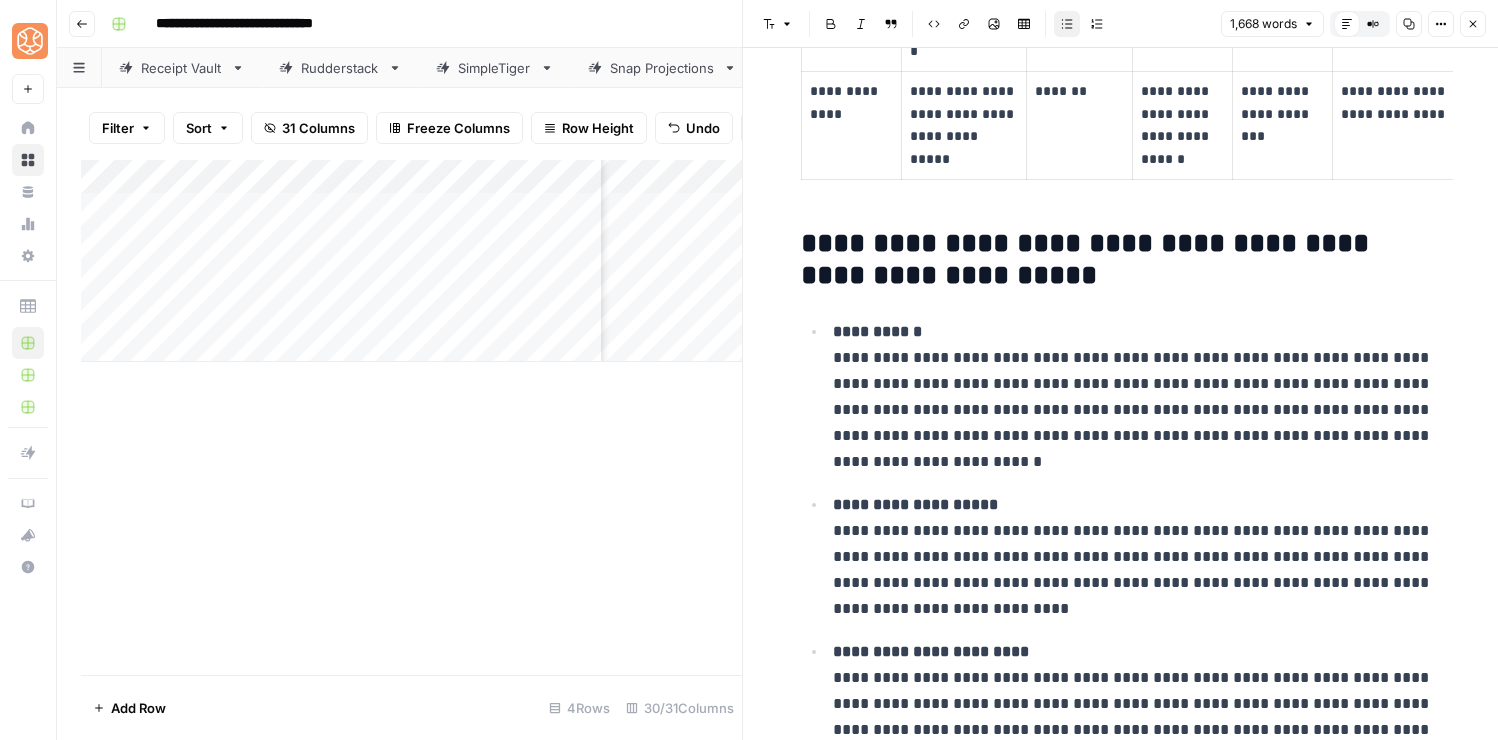 click on "**********" at bounding box center [1137, 397] 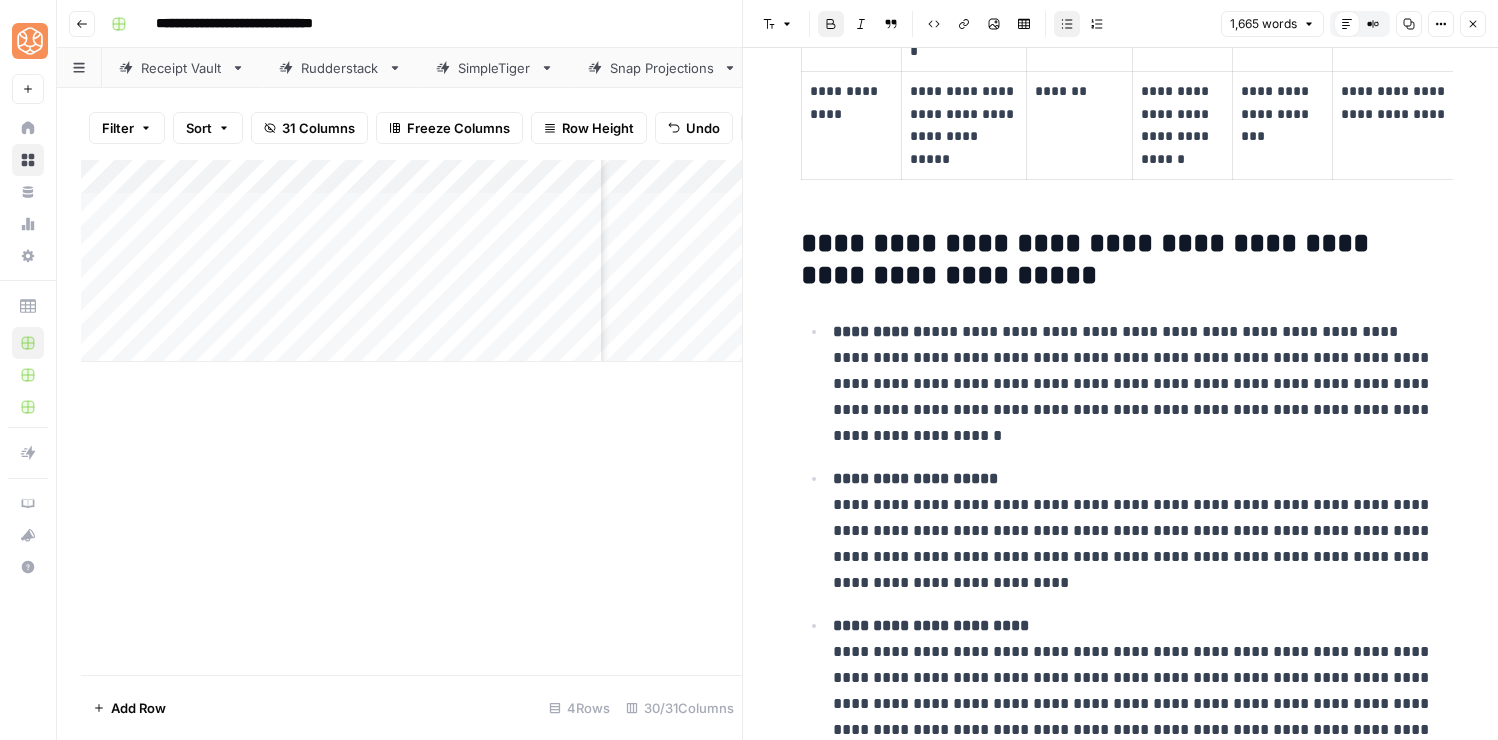 type 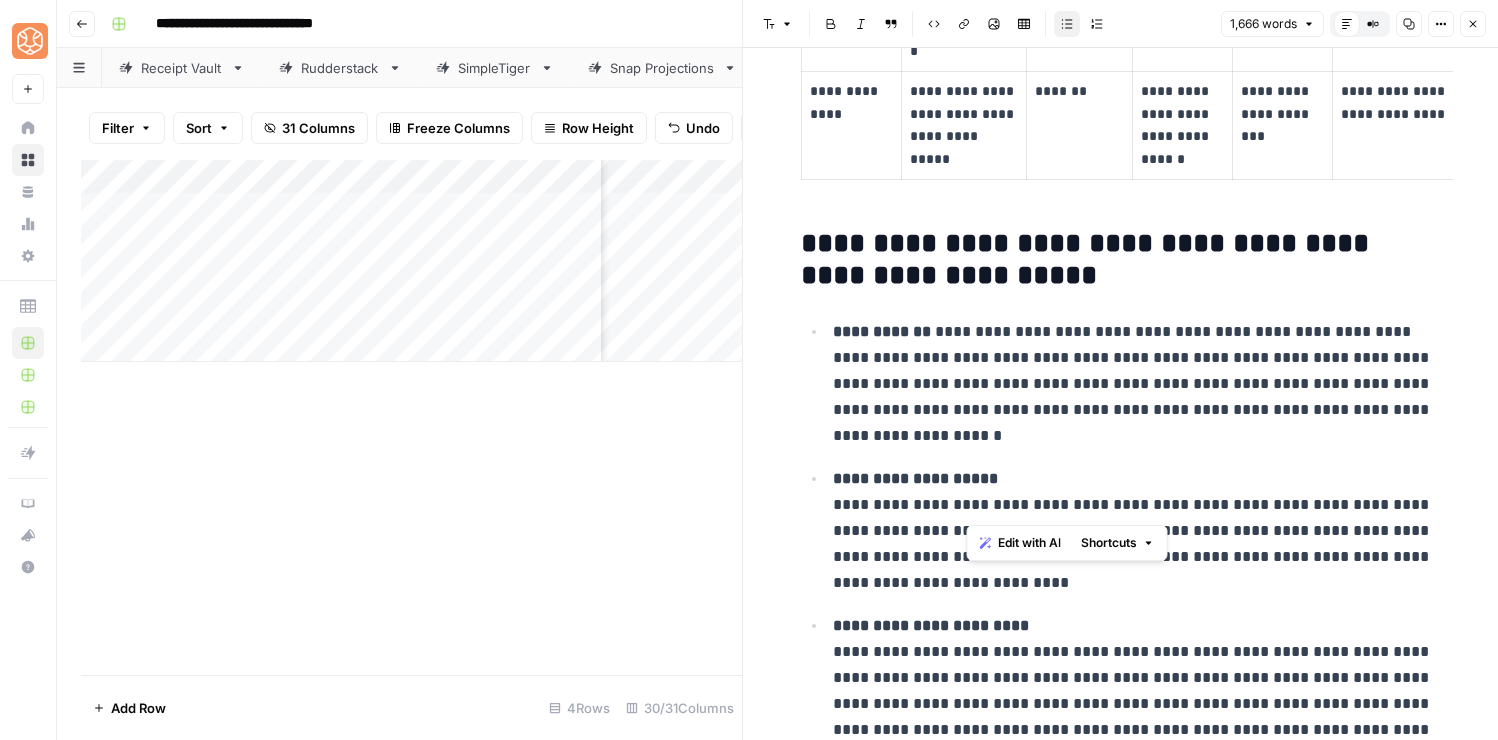drag, startPoint x: 967, startPoint y: 508, endPoint x: 991, endPoint y: 485, distance: 33.24154 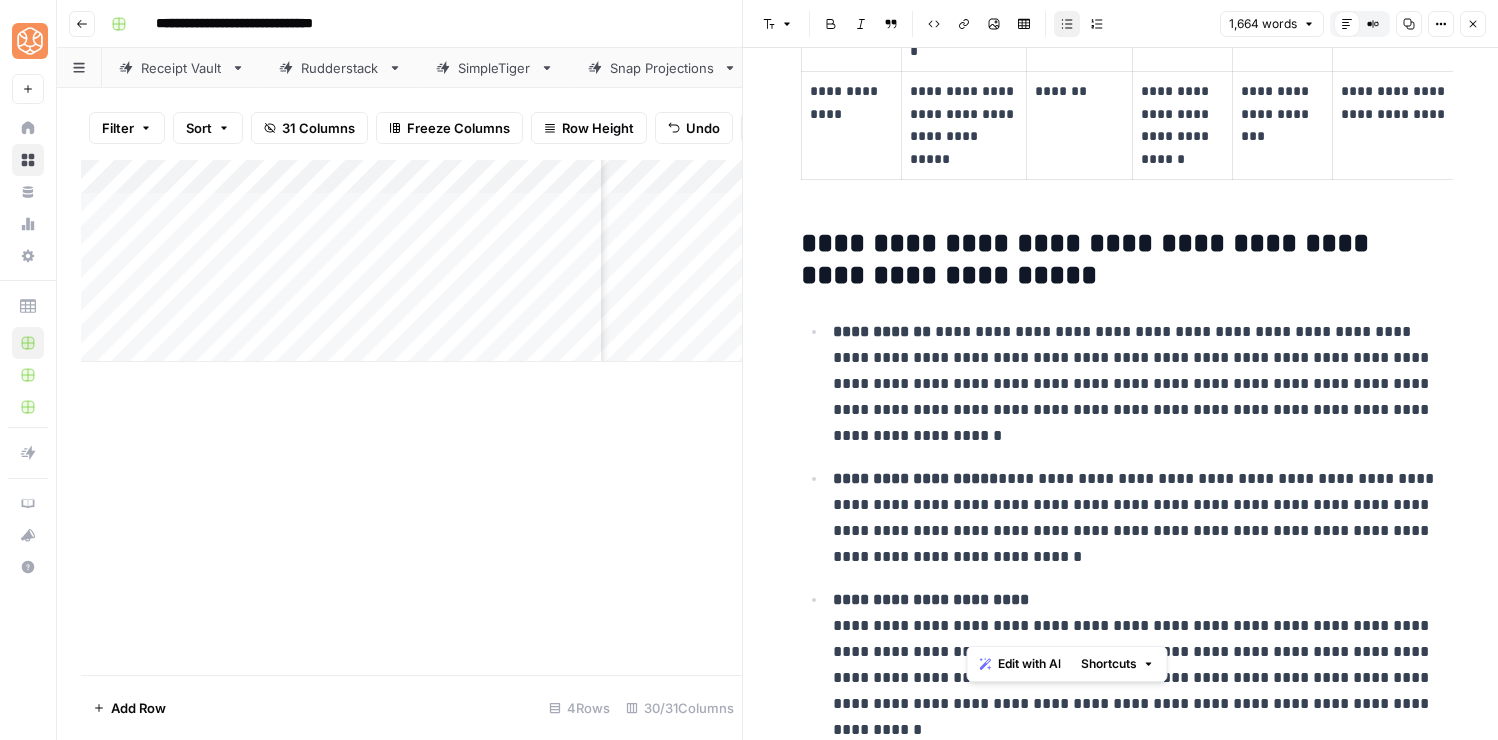 drag, startPoint x: 967, startPoint y: 626, endPoint x: 1010, endPoint y: 600, distance: 50.24938 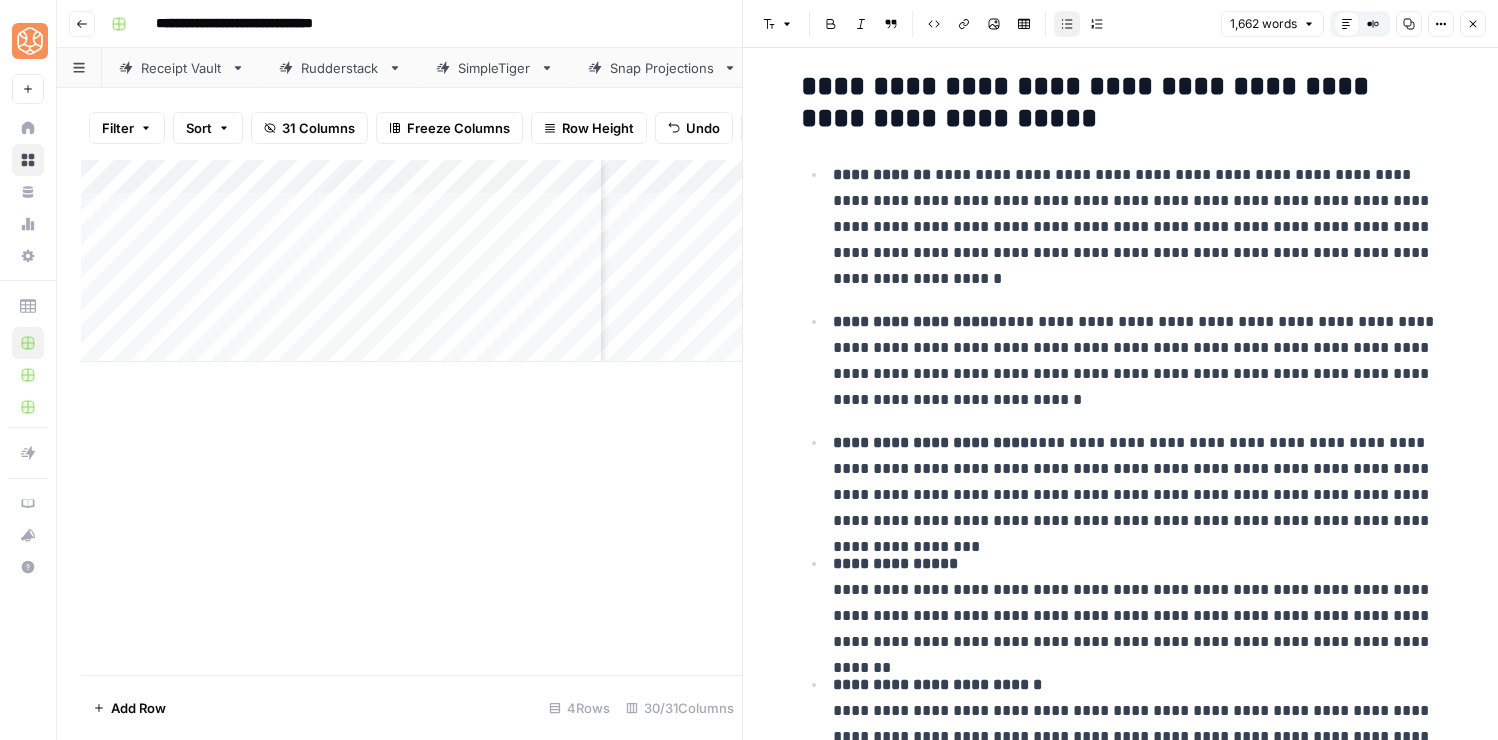 scroll, scrollTop: 7431, scrollLeft: 0, axis: vertical 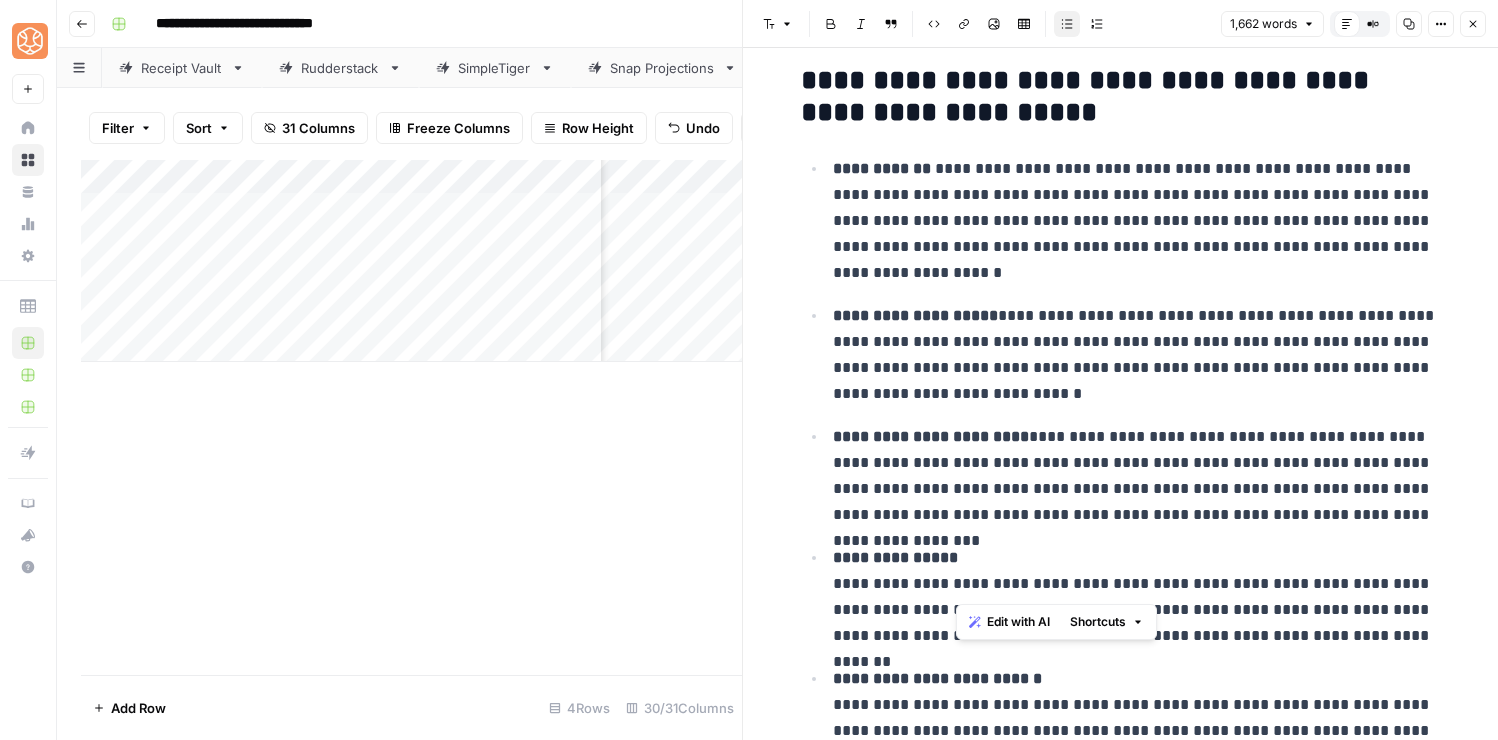 drag, startPoint x: 972, startPoint y: 579, endPoint x: 954, endPoint y: 567, distance: 21.633308 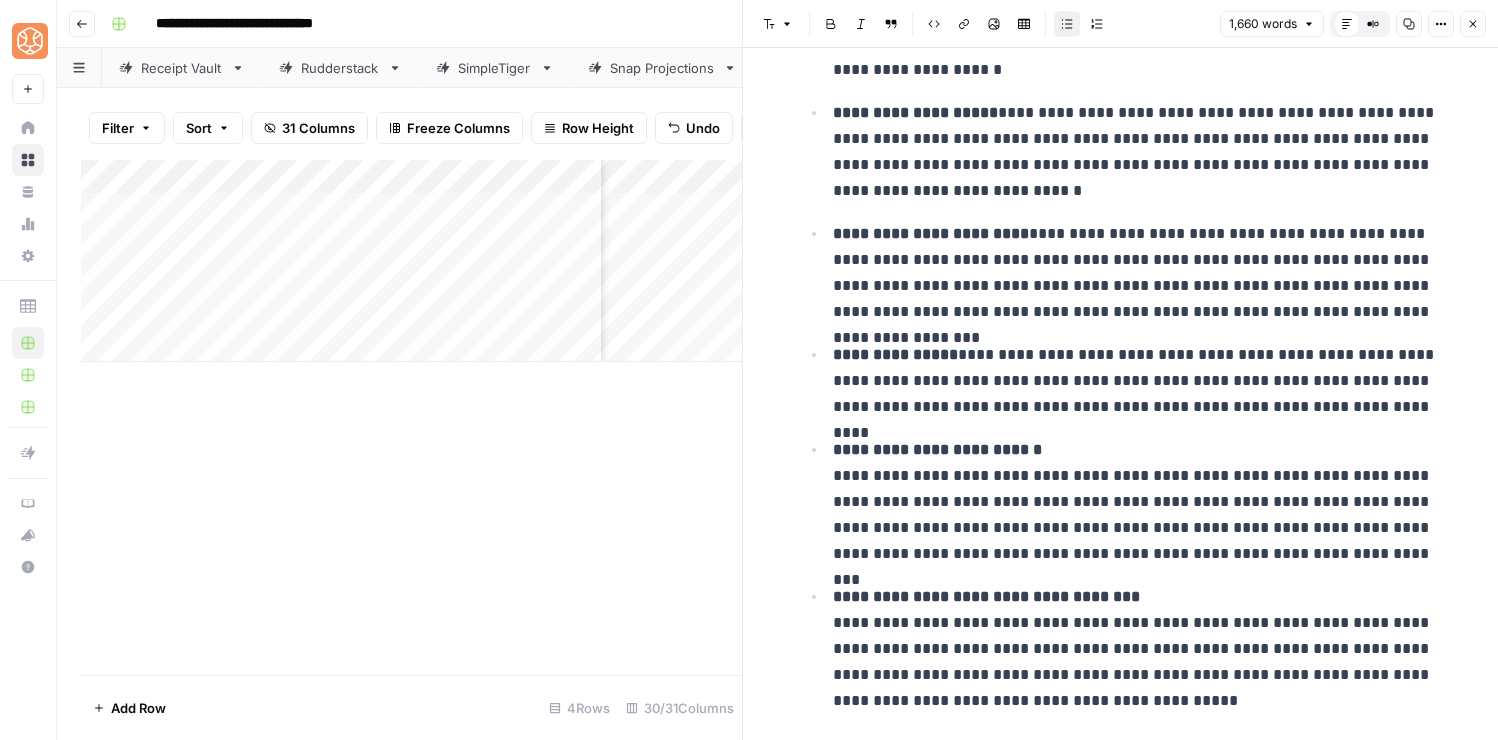 scroll, scrollTop: 7684, scrollLeft: 0, axis: vertical 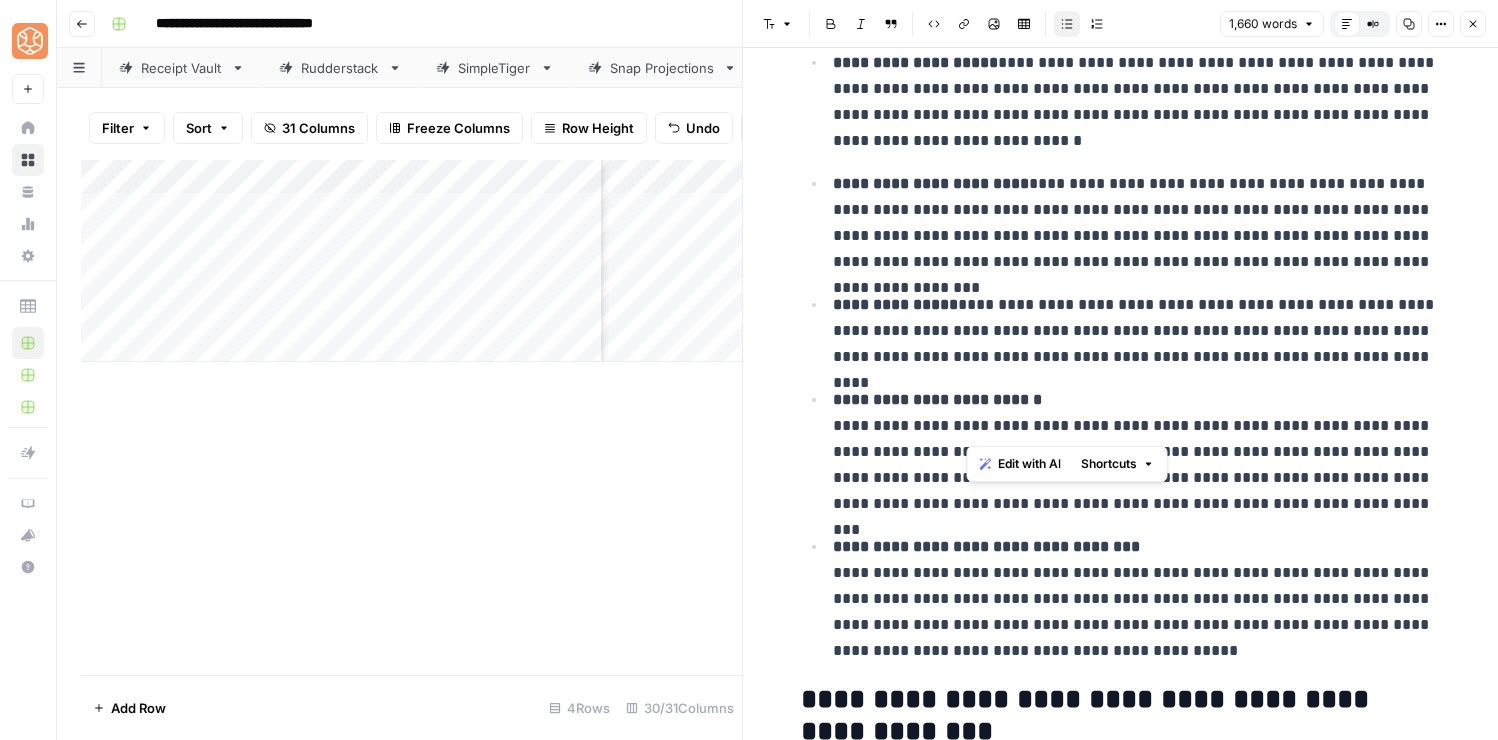 drag, startPoint x: 967, startPoint y: 428, endPoint x: 1046, endPoint y: 404, distance: 82.565125 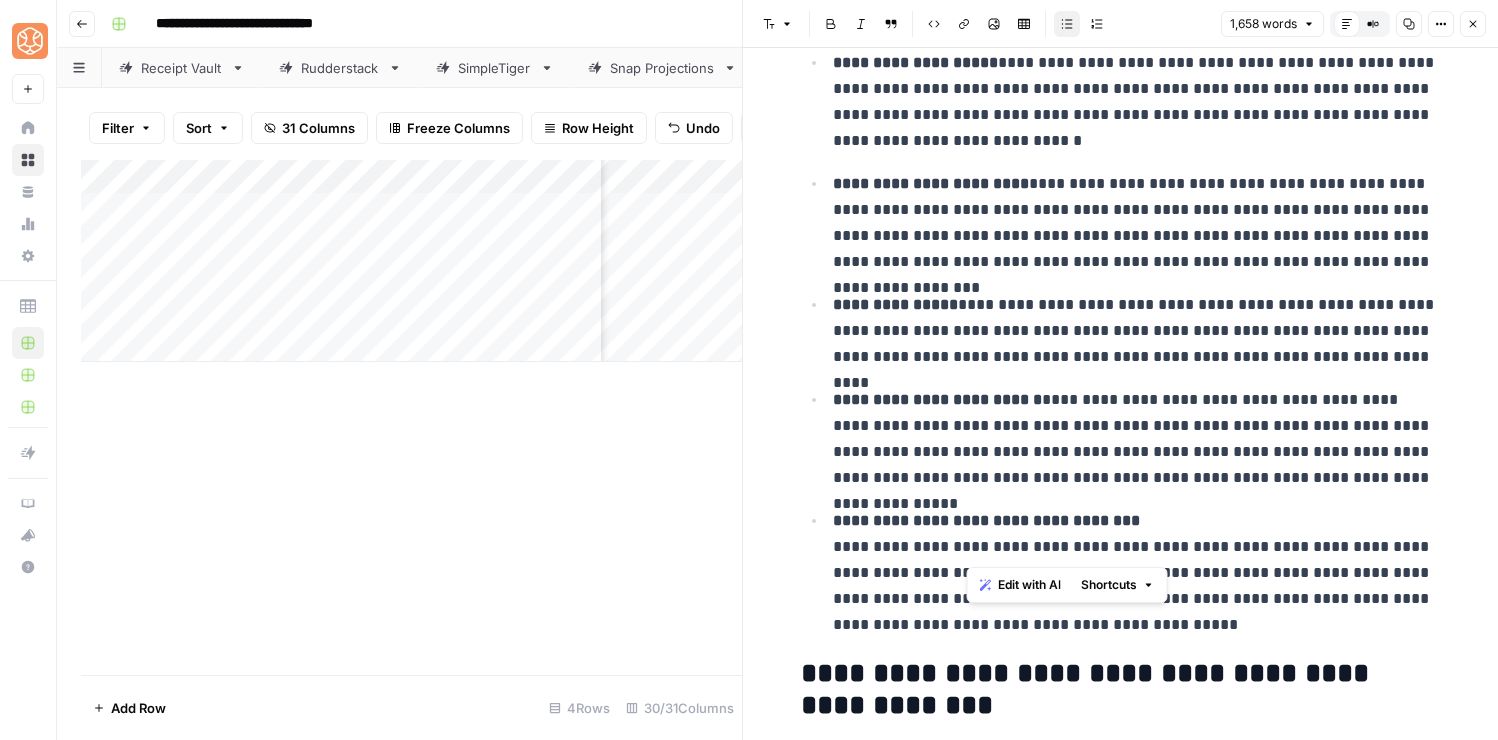 drag, startPoint x: 966, startPoint y: 551, endPoint x: 1151, endPoint y: 533, distance: 185.87361 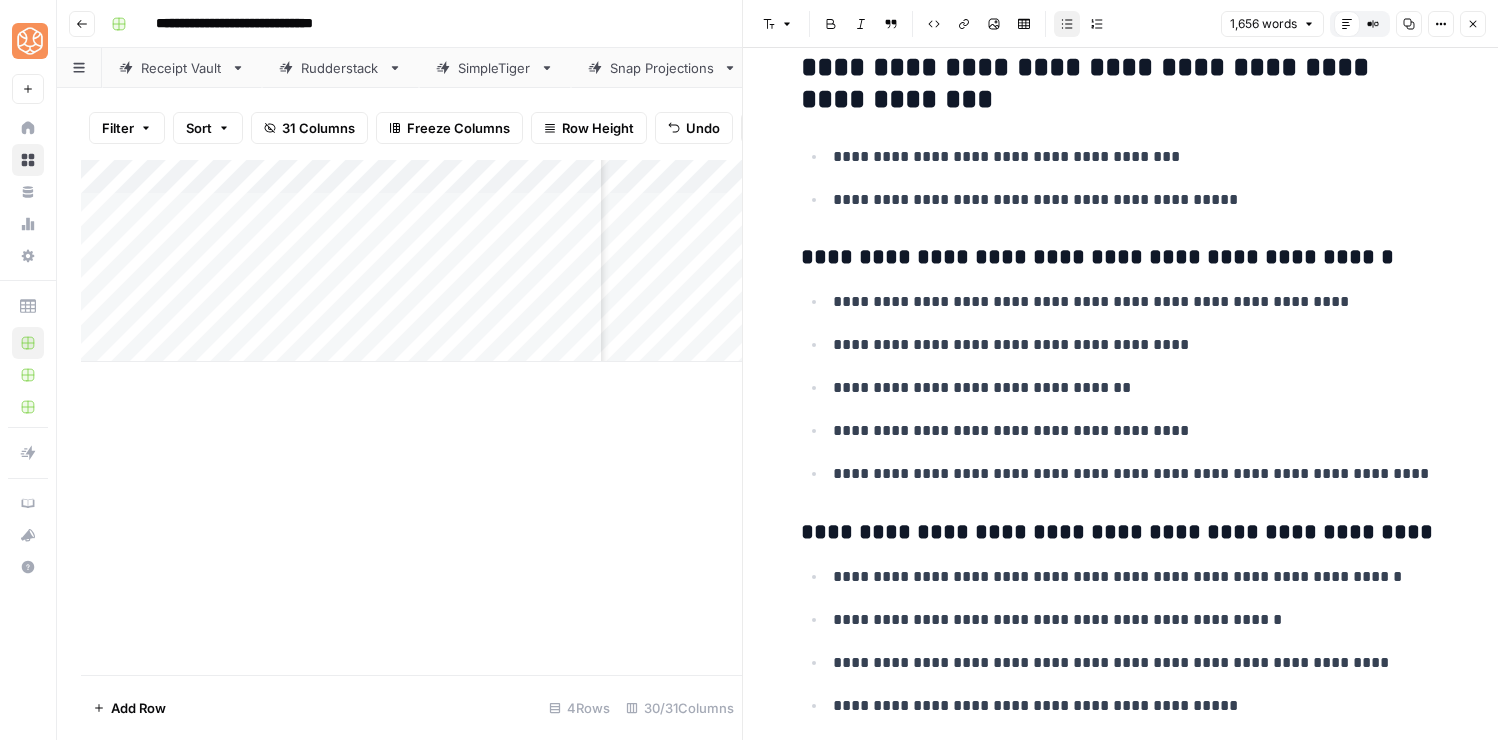 scroll, scrollTop: 8321, scrollLeft: 0, axis: vertical 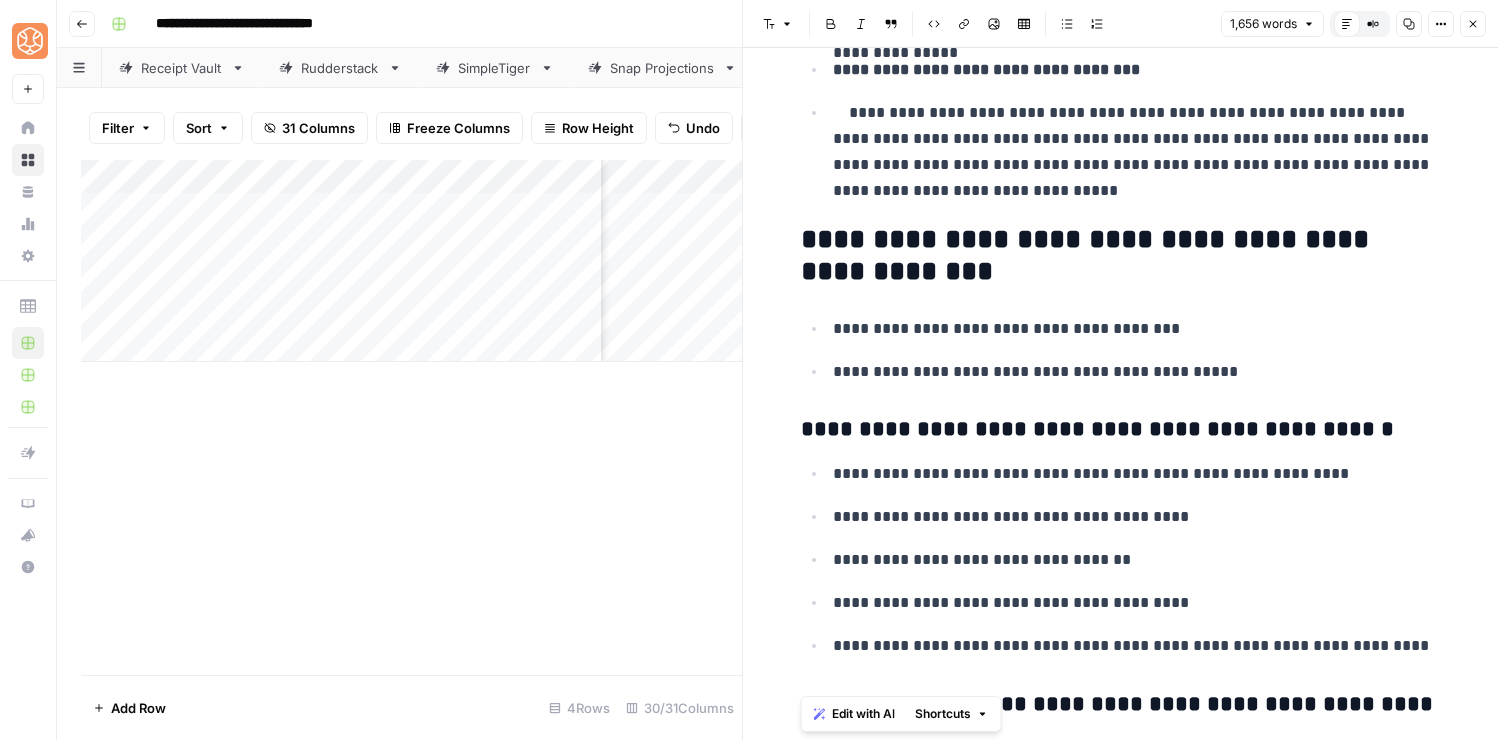 drag, startPoint x: 1105, startPoint y: 597, endPoint x: 794, endPoint y: 213, distance: 494.1427 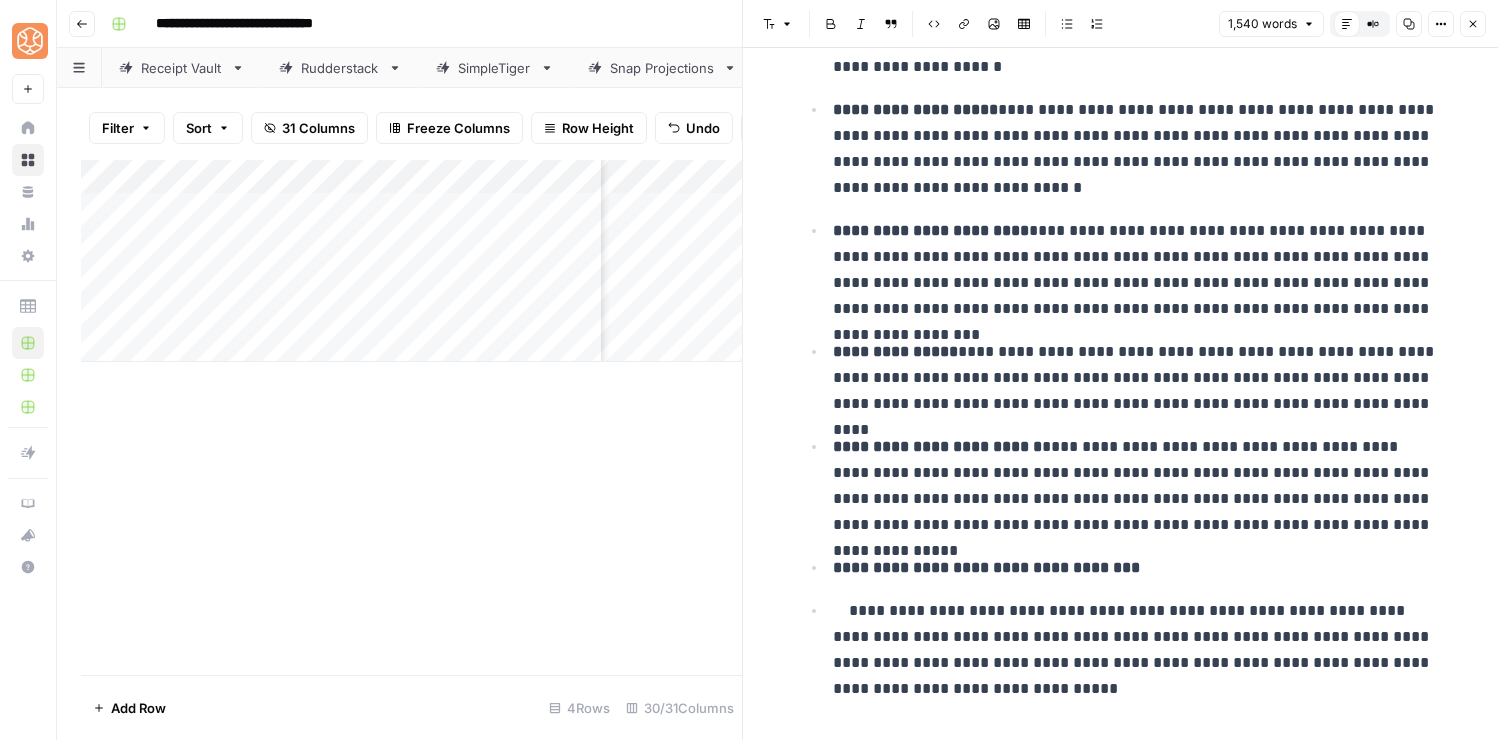 scroll, scrollTop: 7662, scrollLeft: 0, axis: vertical 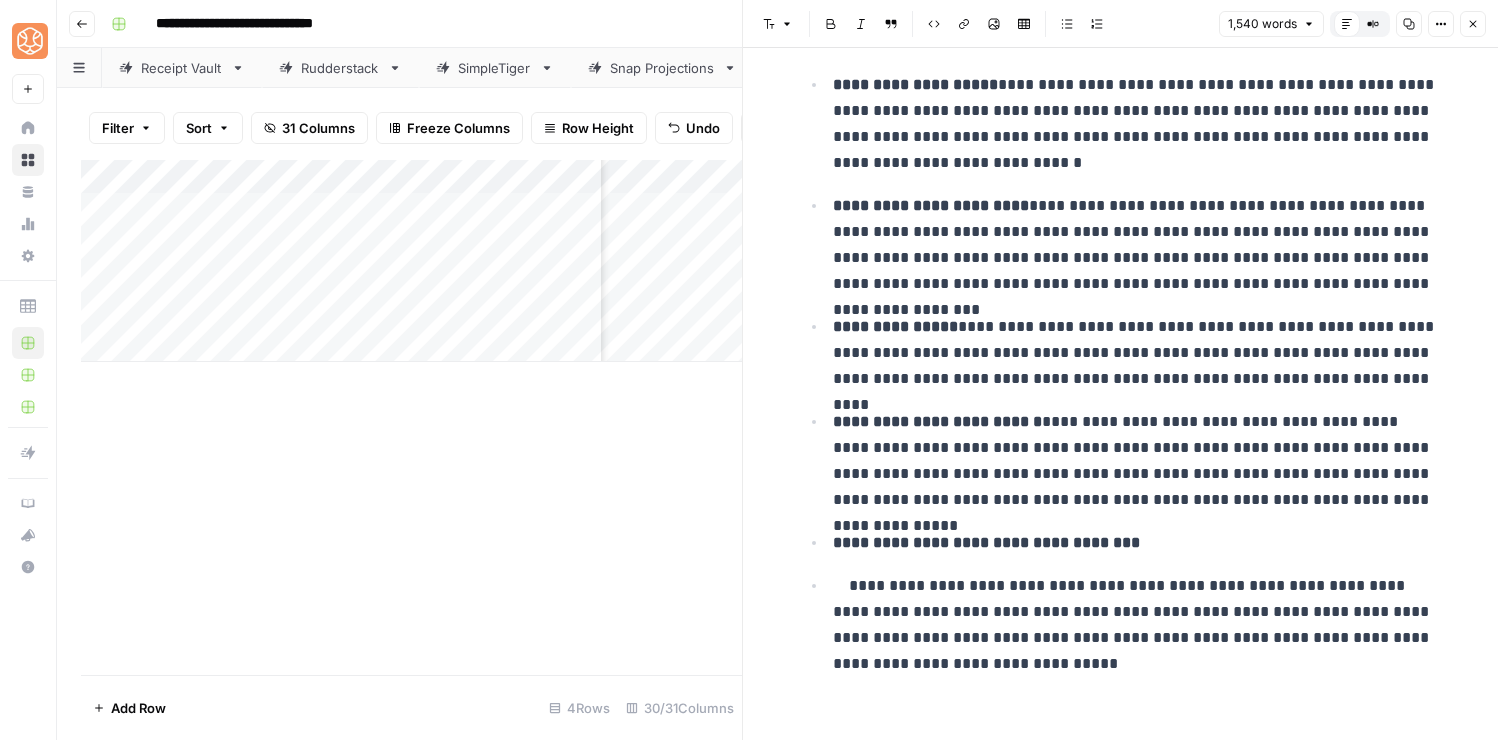 click on "**********" at bounding box center (986, 542) 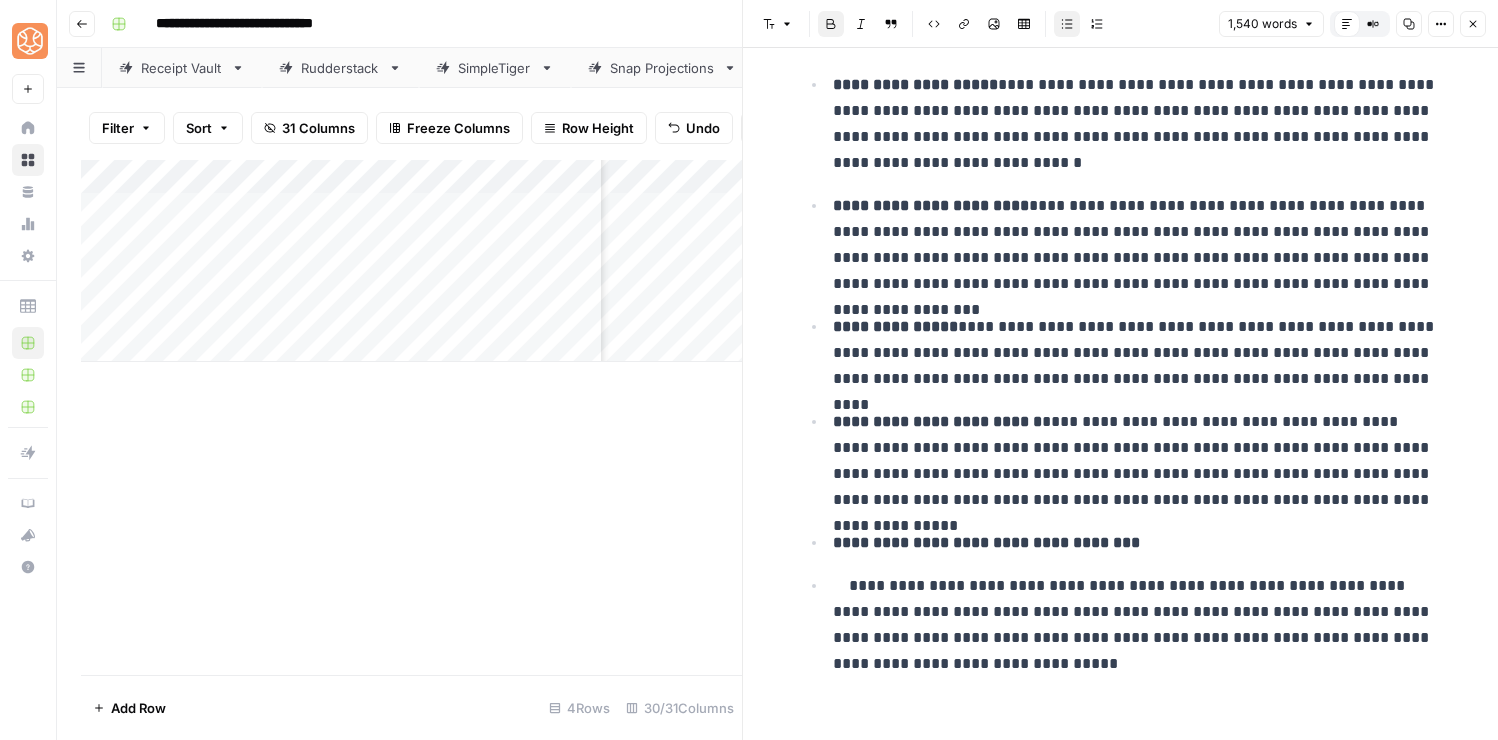 click 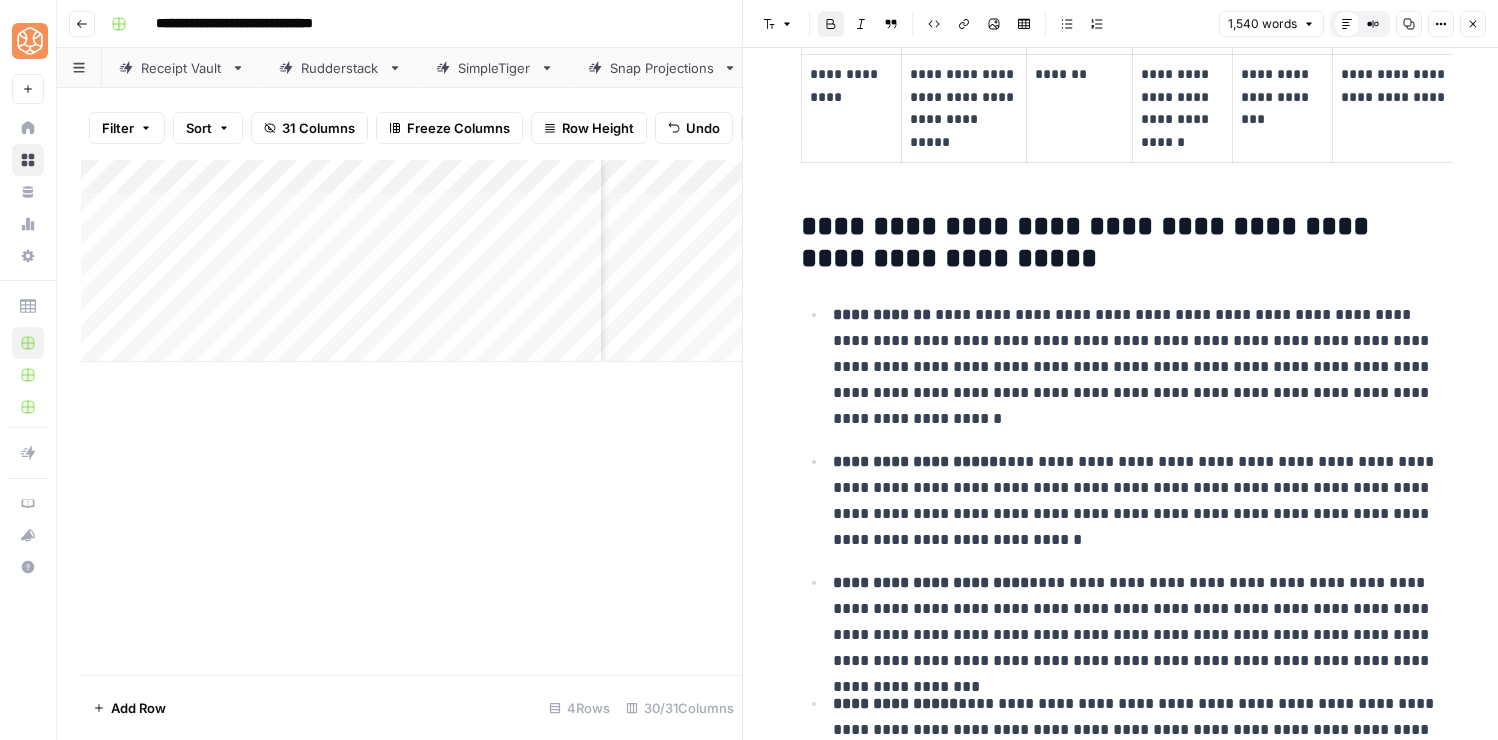 scroll, scrollTop: 7222, scrollLeft: 0, axis: vertical 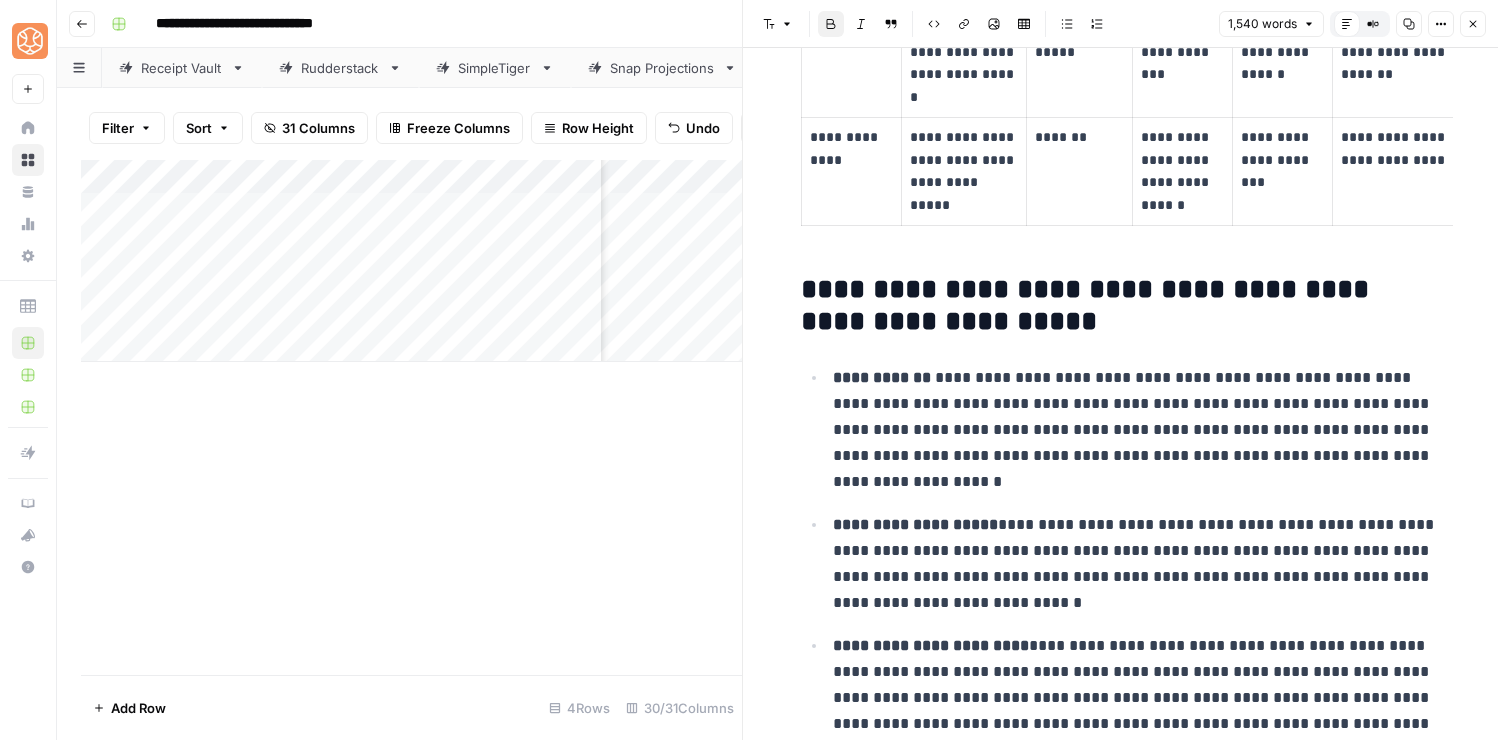 click on "Font style" at bounding box center (778, 24) 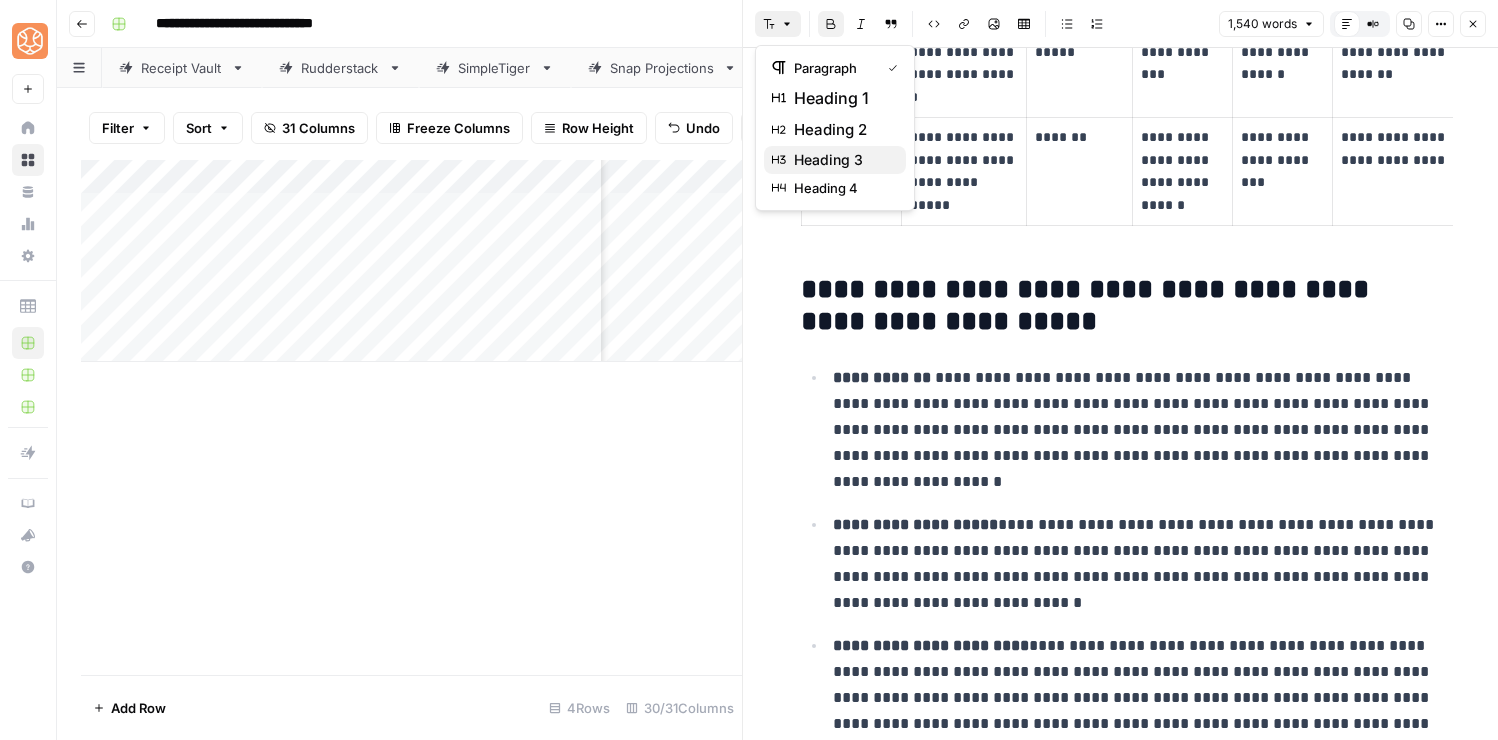 click on "heading 3" at bounding box center [842, 160] 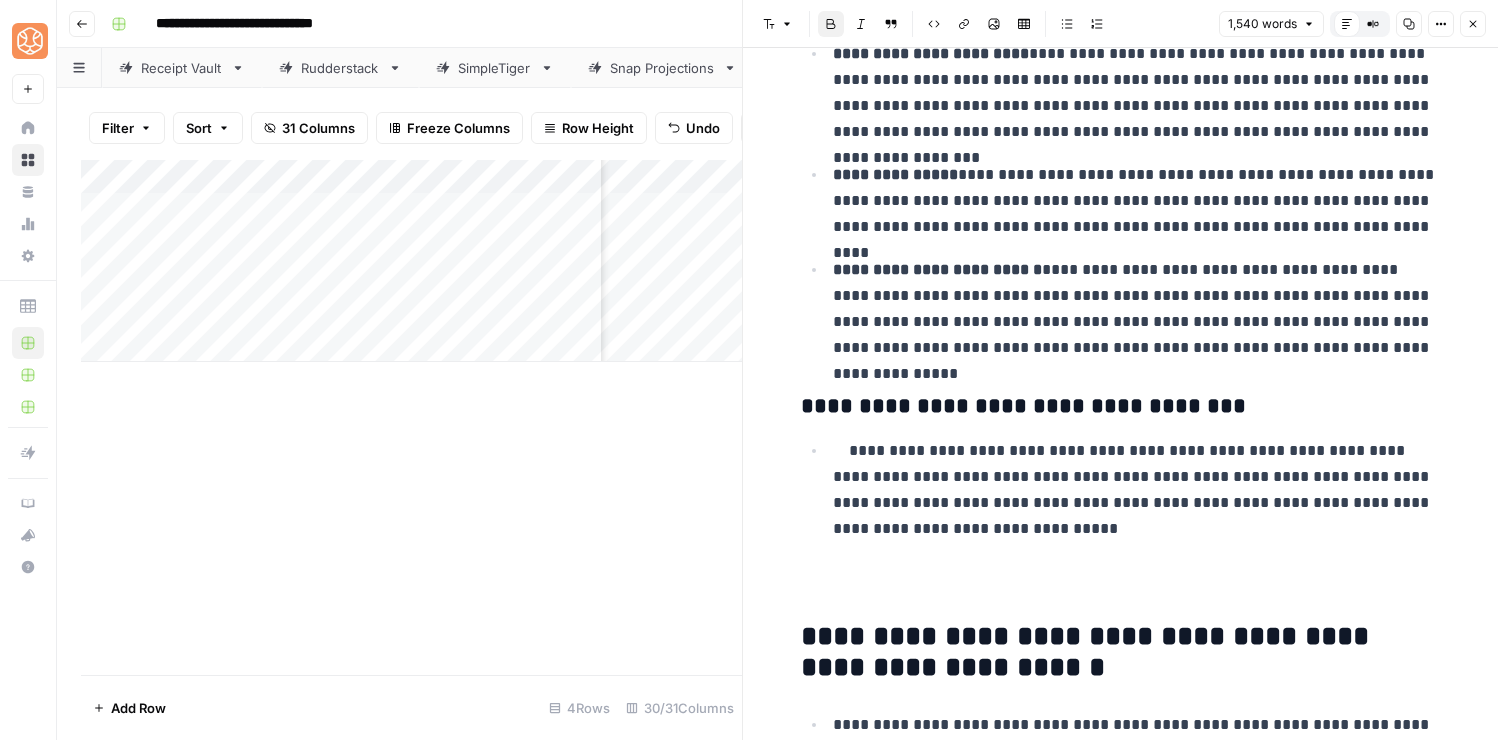 scroll, scrollTop: 7817, scrollLeft: 0, axis: vertical 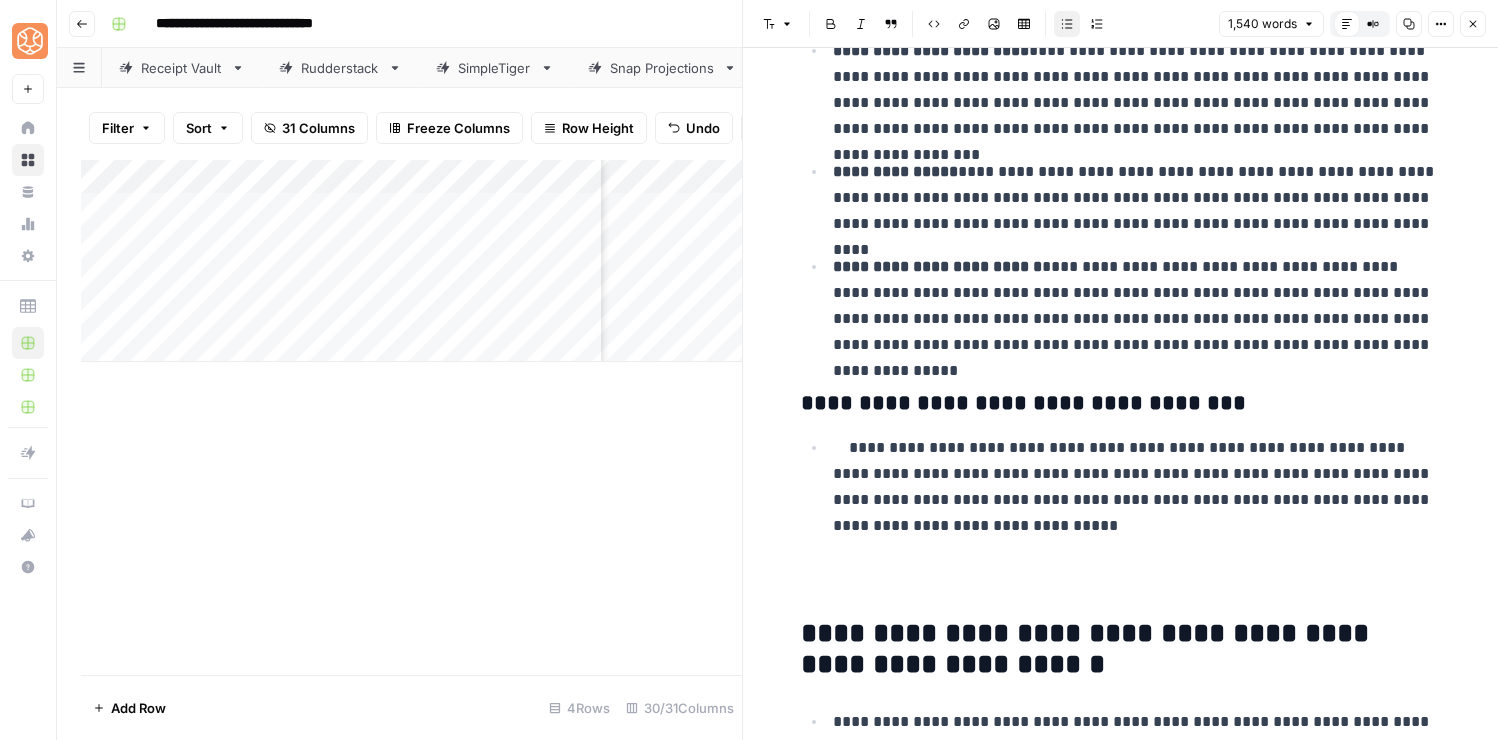 click on "**********" at bounding box center (1137, 487) 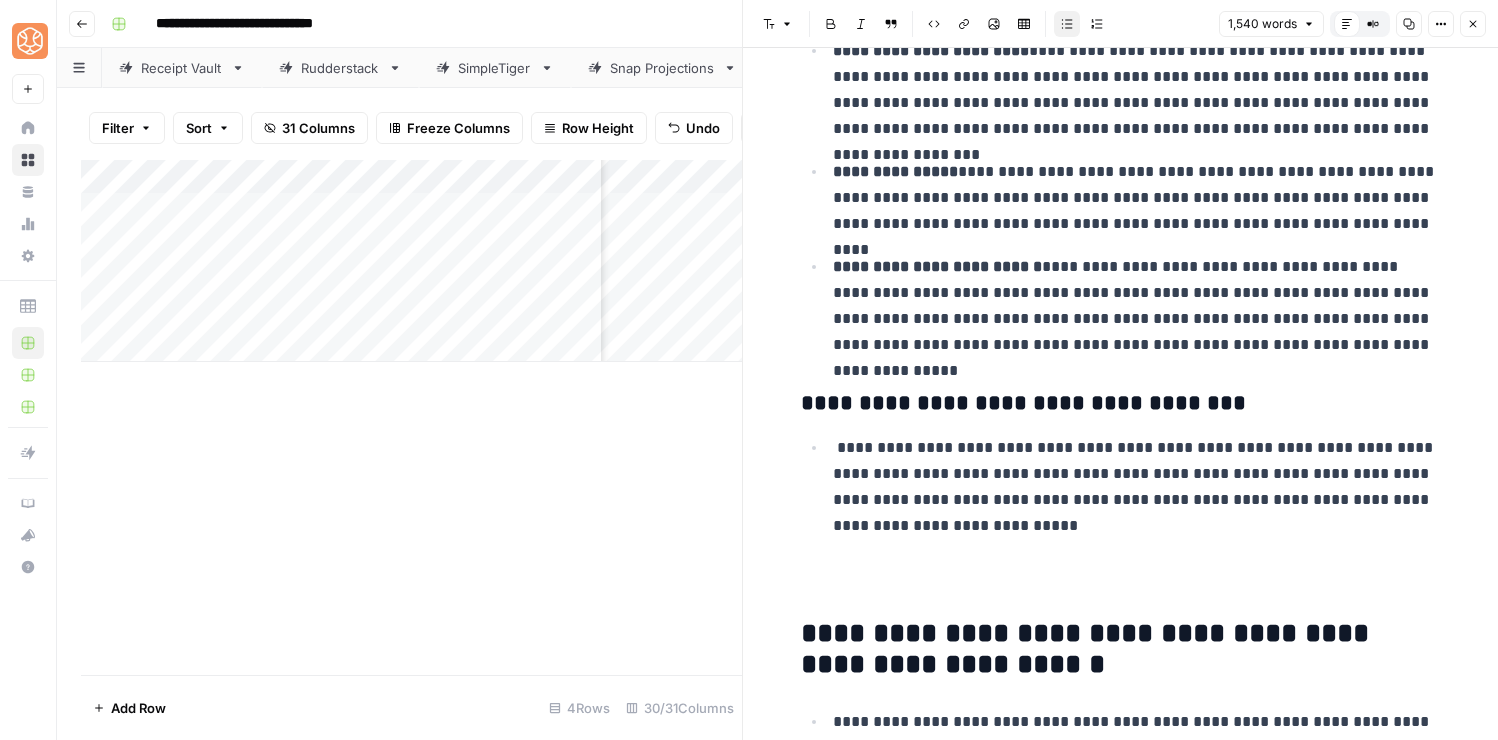 click on "Bulleted list" at bounding box center [1067, 24] 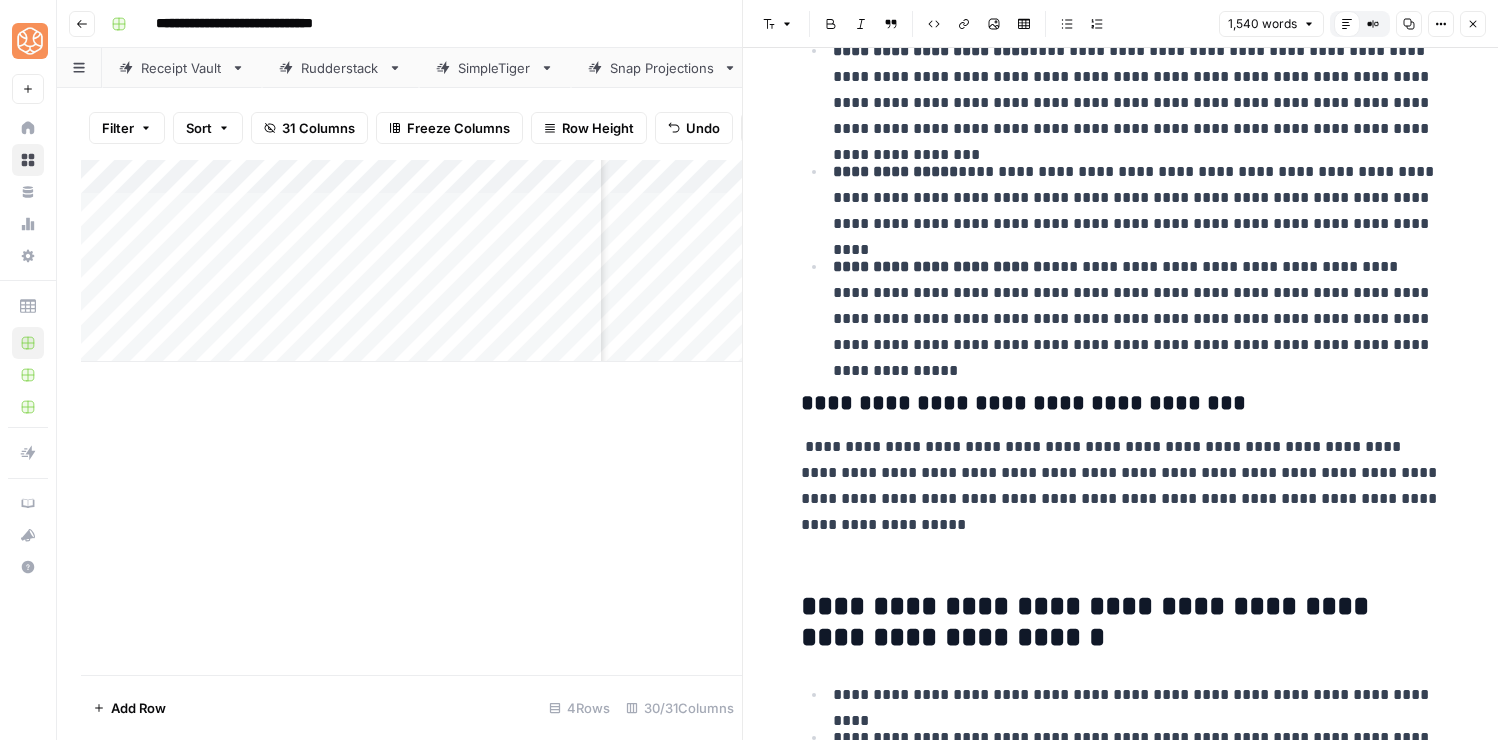 click at bounding box center (1121, 548) 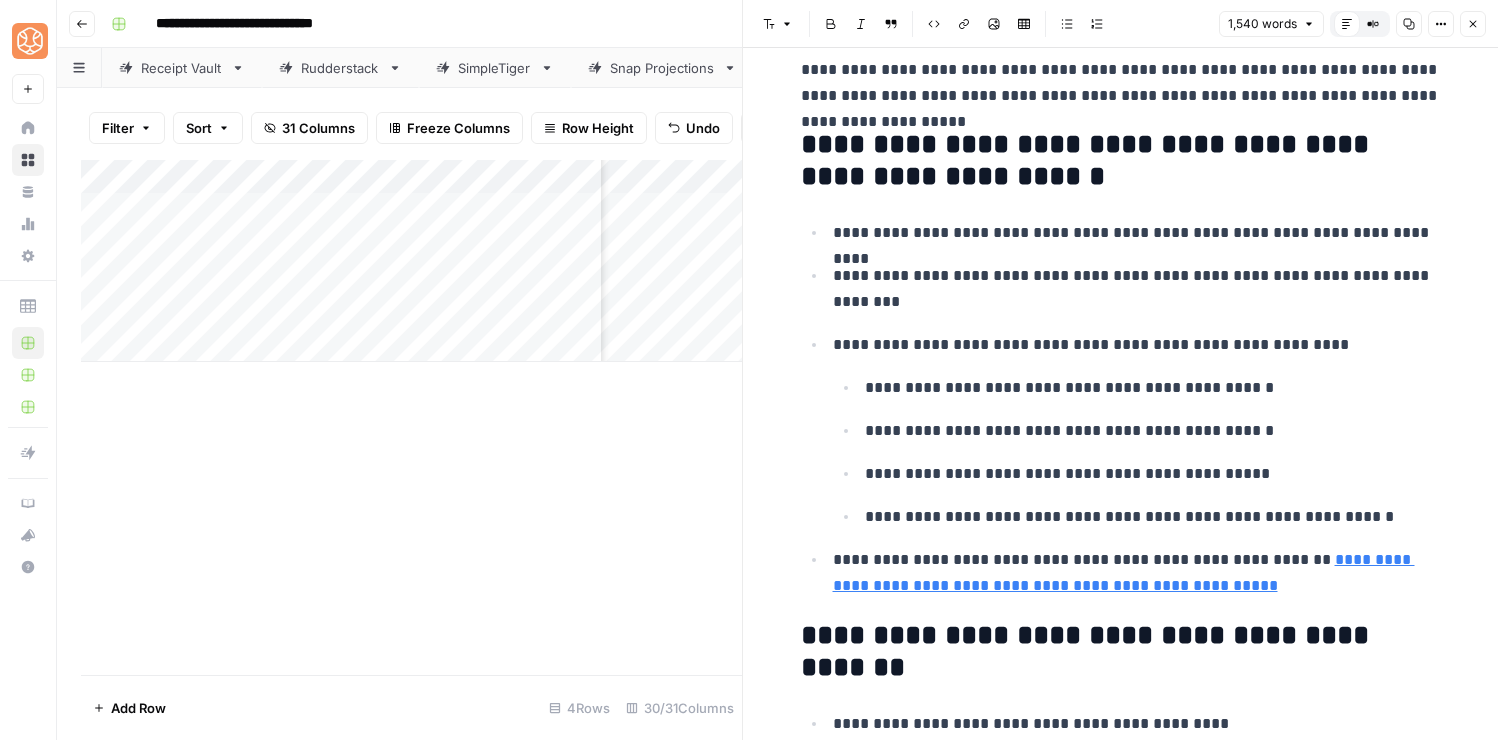 scroll, scrollTop: 8201, scrollLeft: 0, axis: vertical 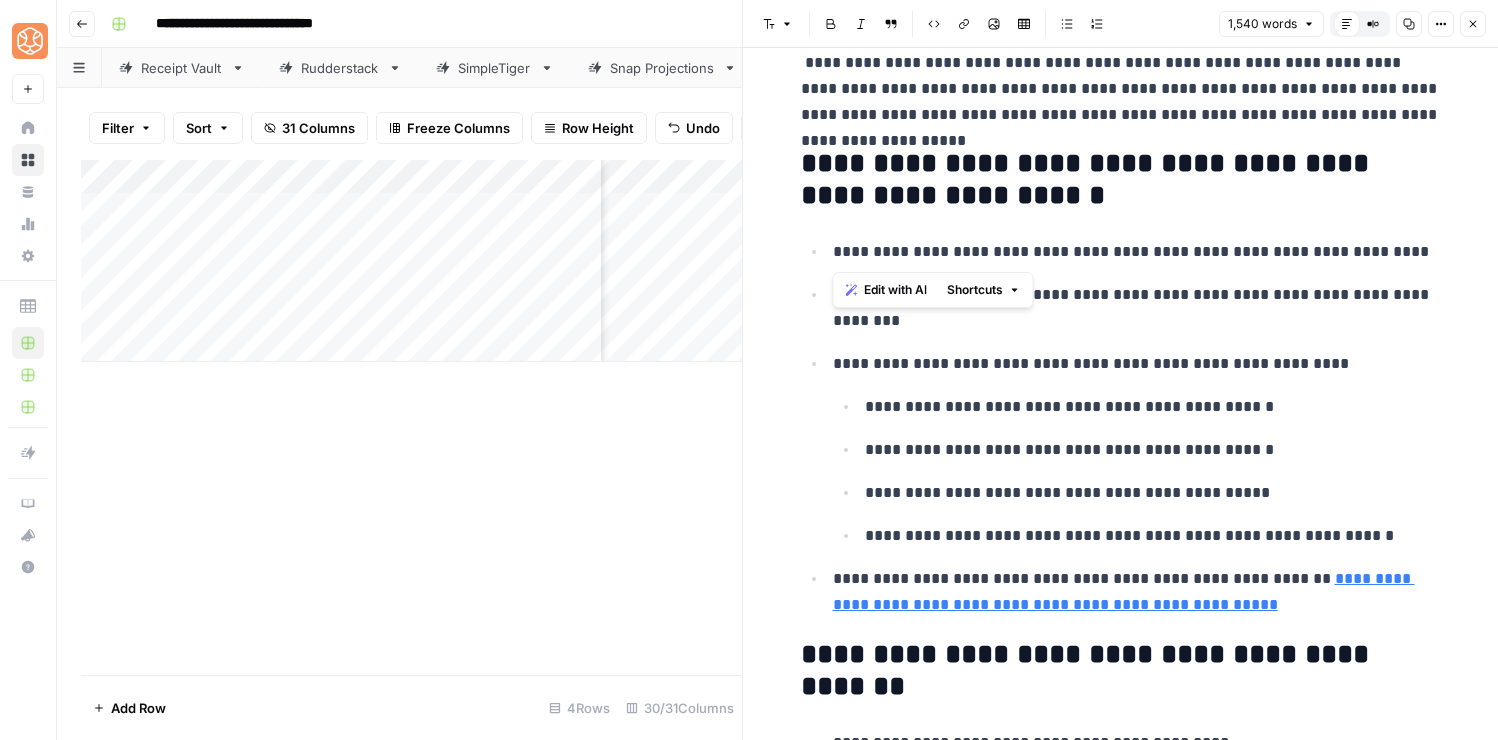 drag, startPoint x: 1141, startPoint y: 225, endPoint x: 855, endPoint y: 170, distance: 291.24045 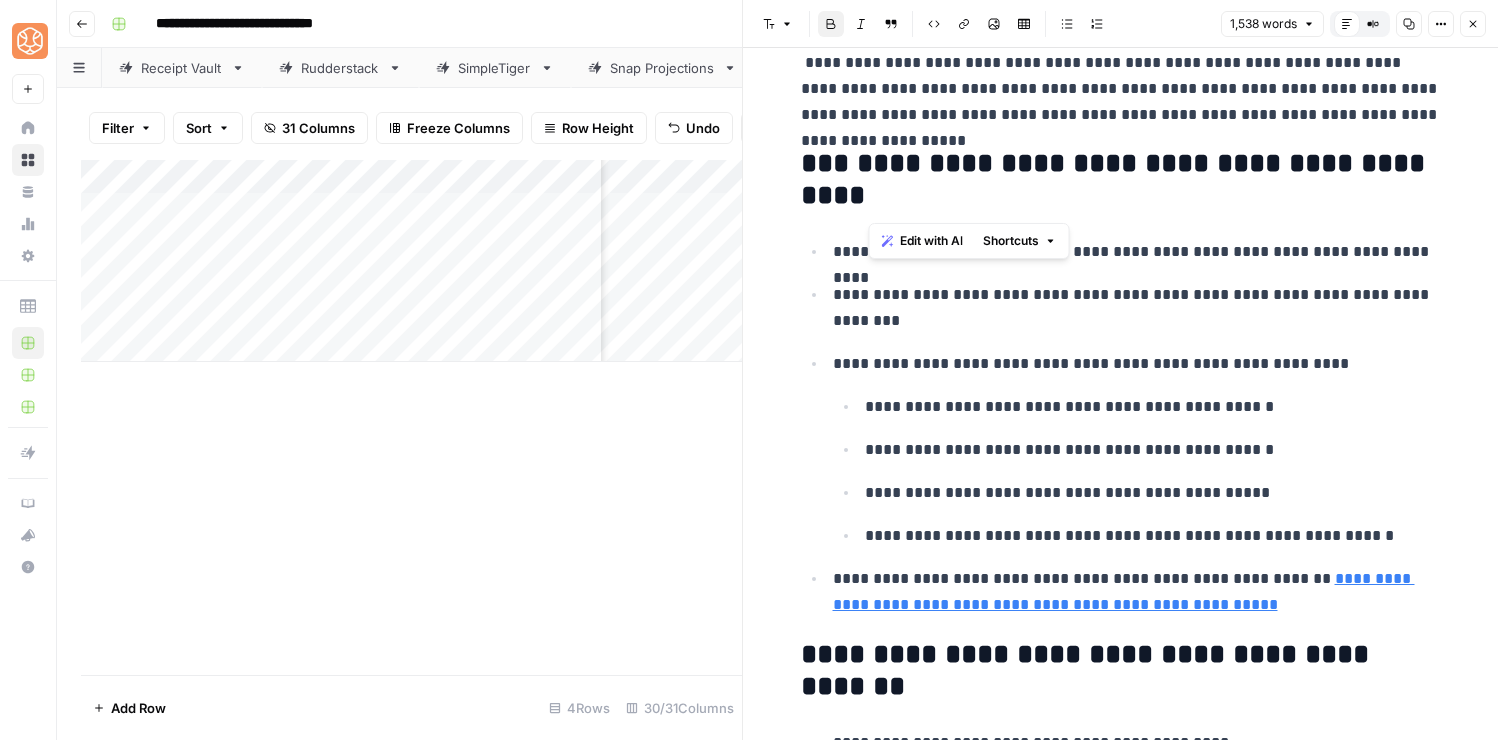 drag, startPoint x: 924, startPoint y: 197, endPoint x: 860, endPoint y: 170, distance: 69.46222 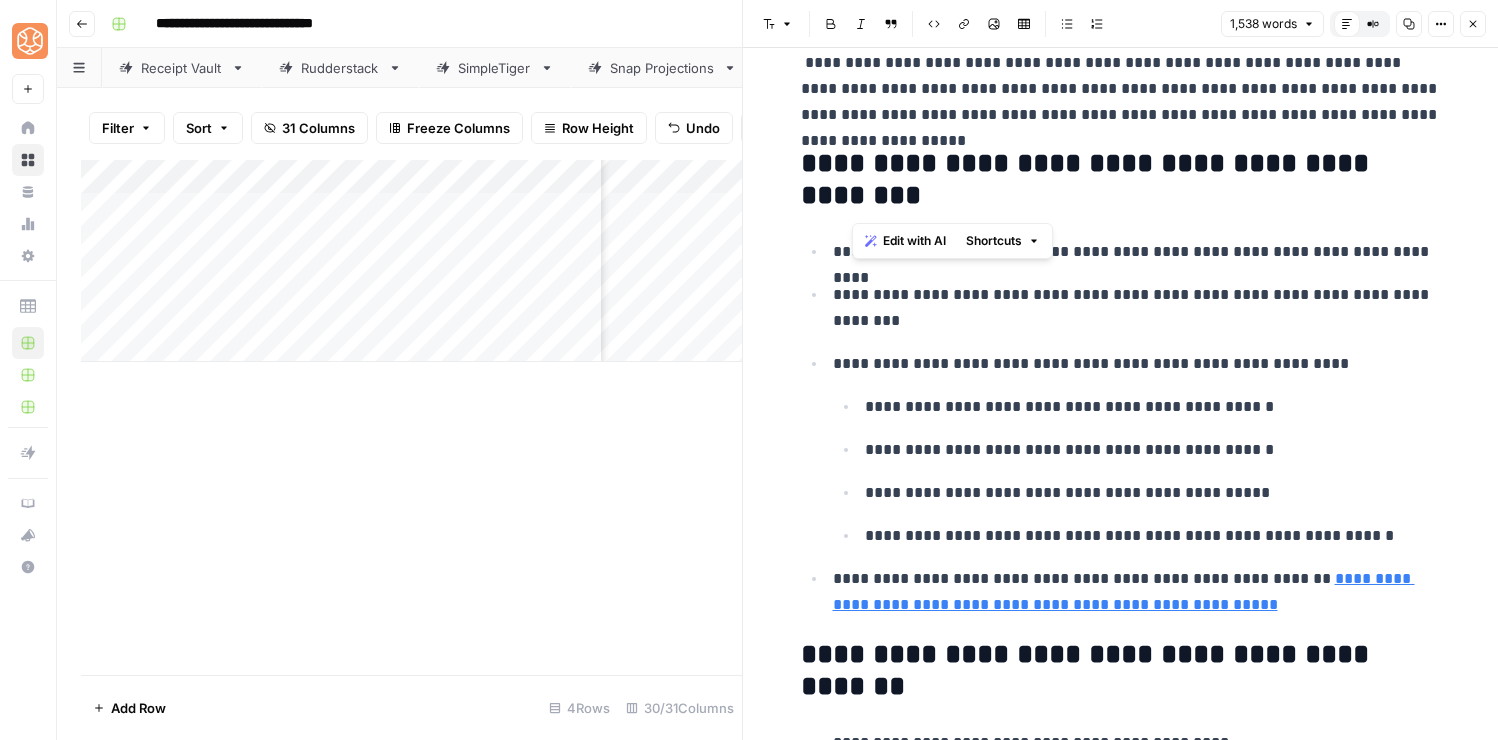 click on "**********" at bounding box center [1121, 180] 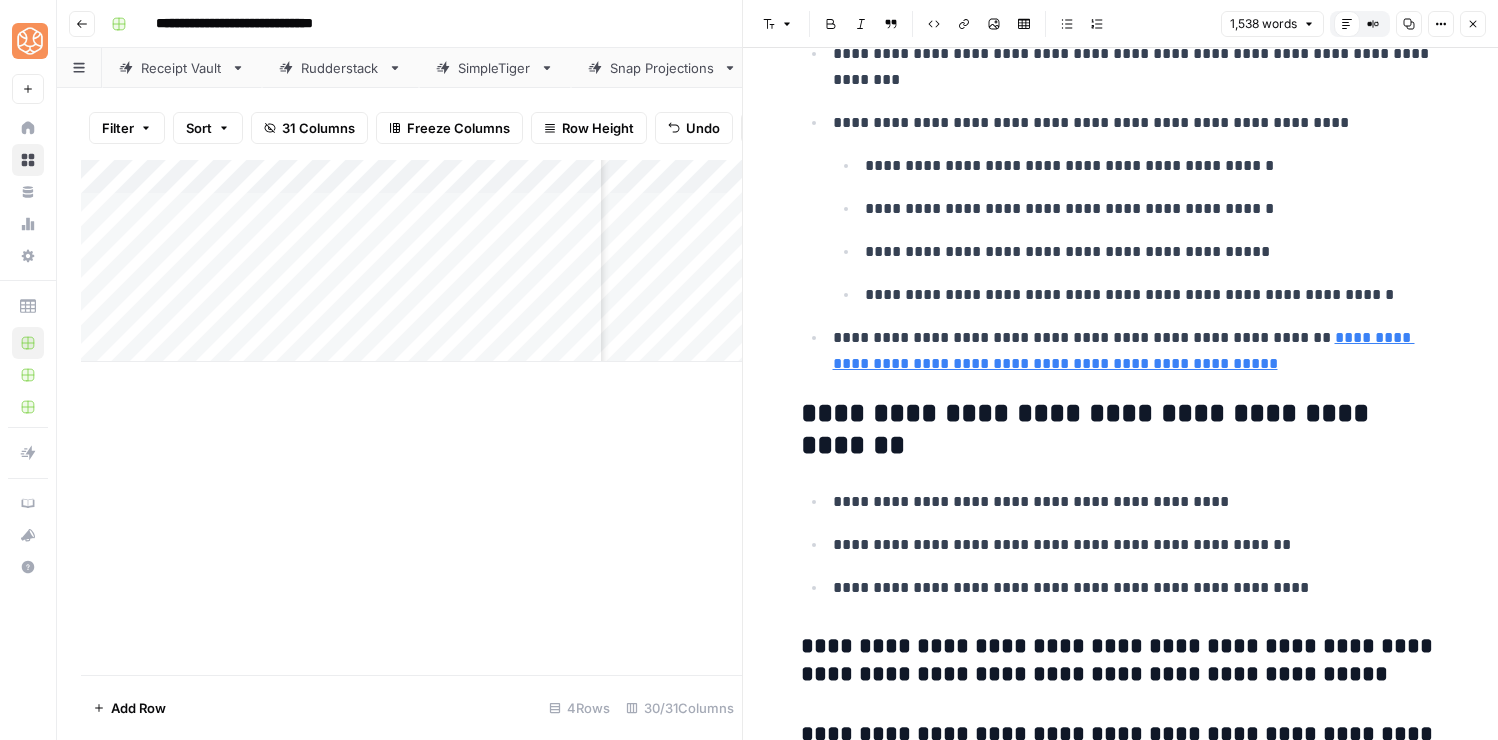 scroll, scrollTop: 8448, scrollLeft: 0, axis: vertical 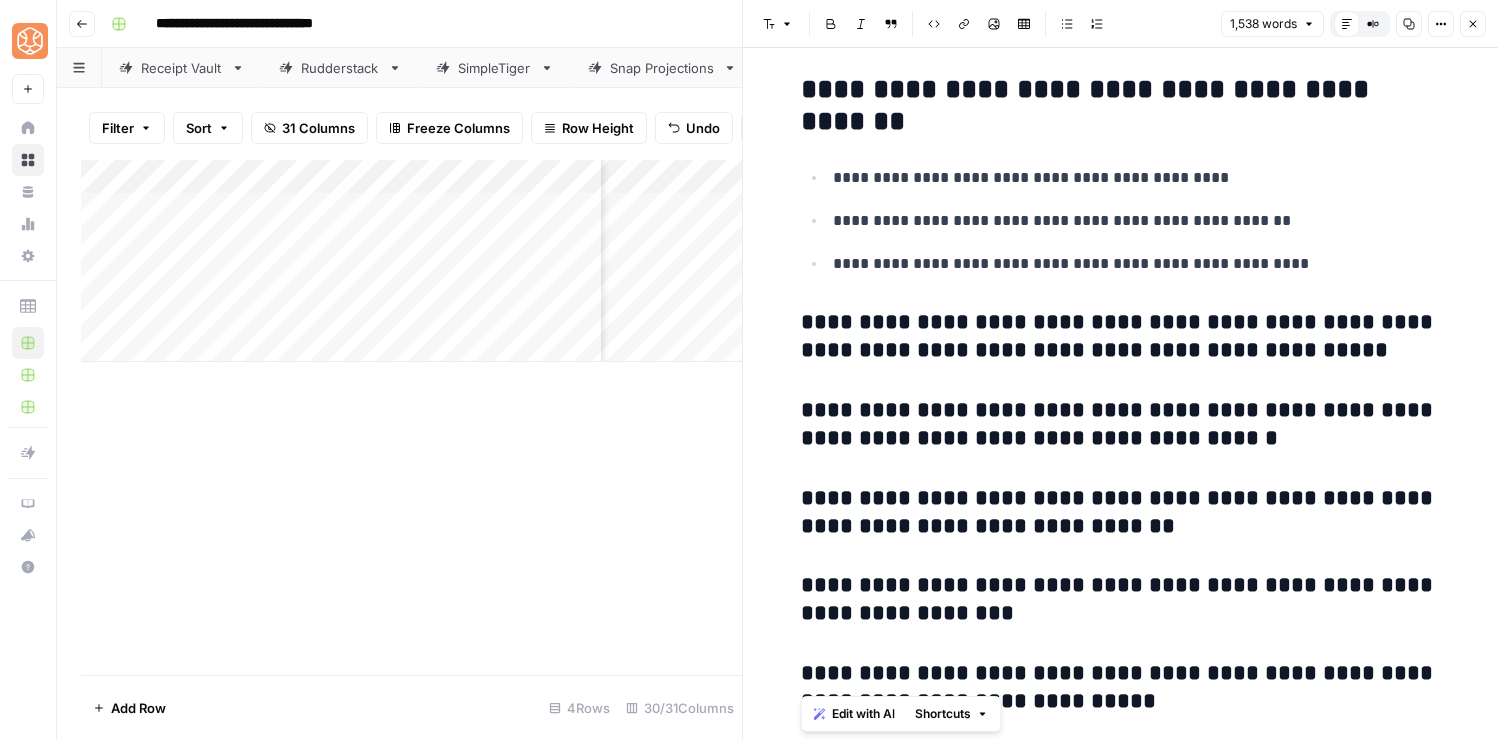 drag, startPoint x: 793, startPoint y: 195, endPoint x: 1196, endPoint y: 767, distance: 699.7092 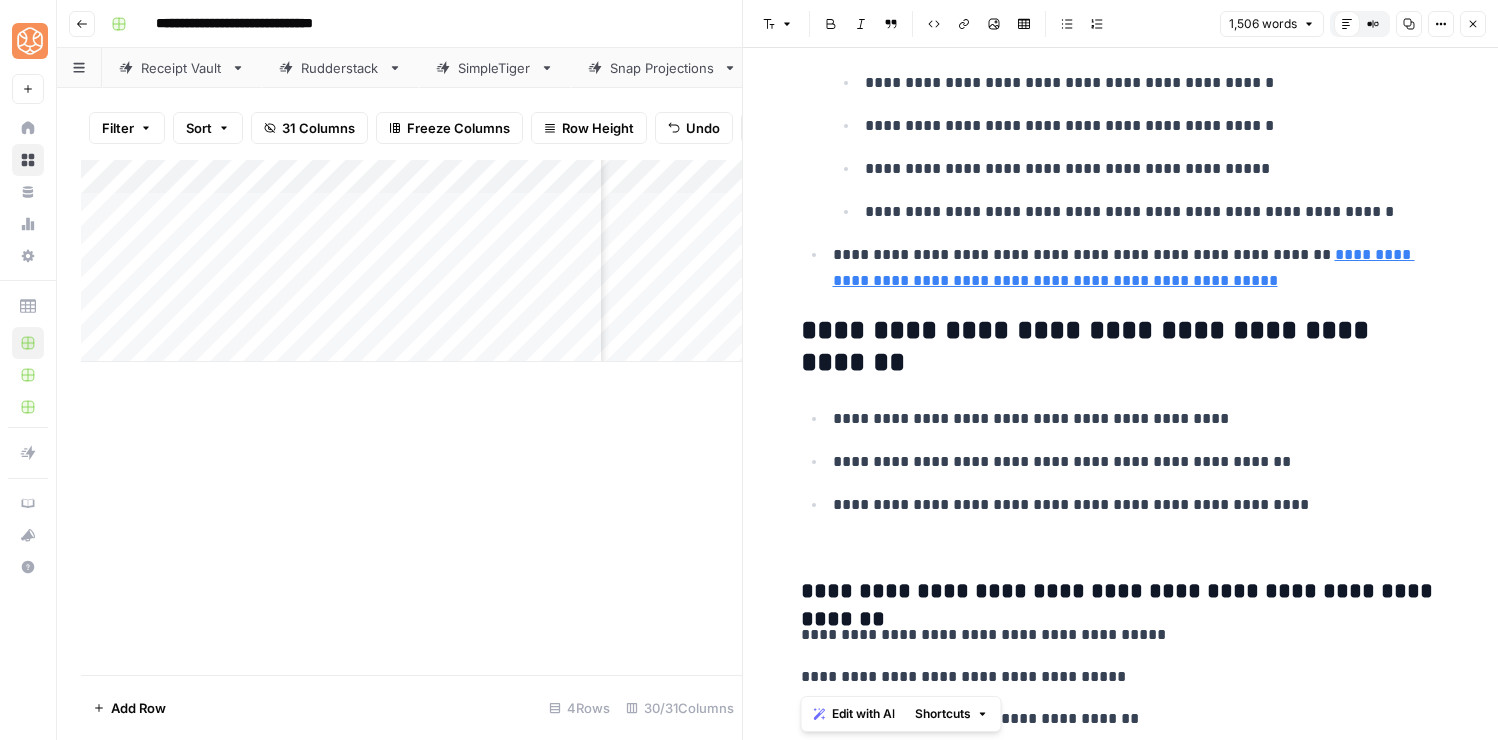drag, startPoint x: 1135, startPoint y: 702, endPoint x: 1122, endPoint y: 609, distance: 93.904205 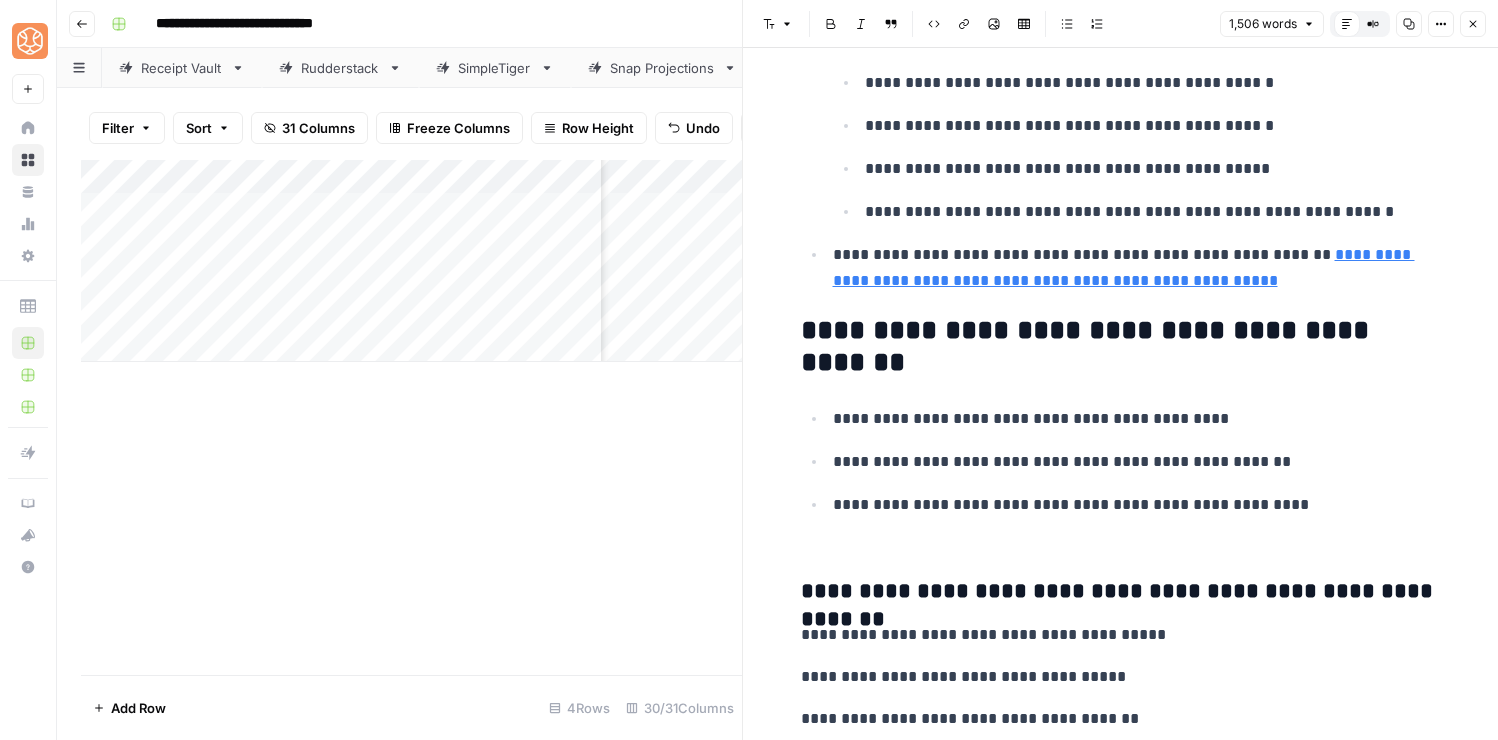 click on "**********" at bounding box center [1121, 677] 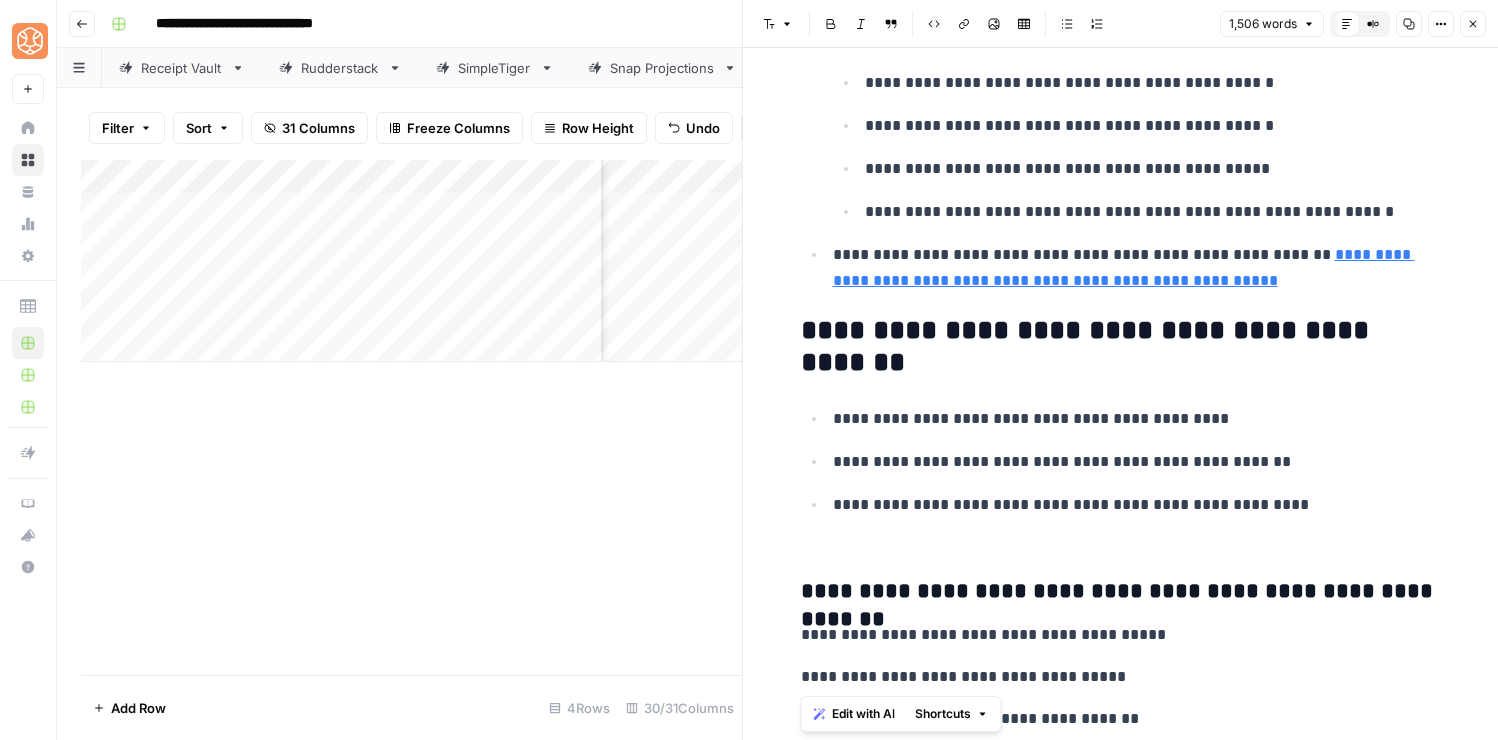 drag, startPoint x: 1146, startPoint y: 719, endPoint x: 1144, endPoint y: 610, distance: 109.01835 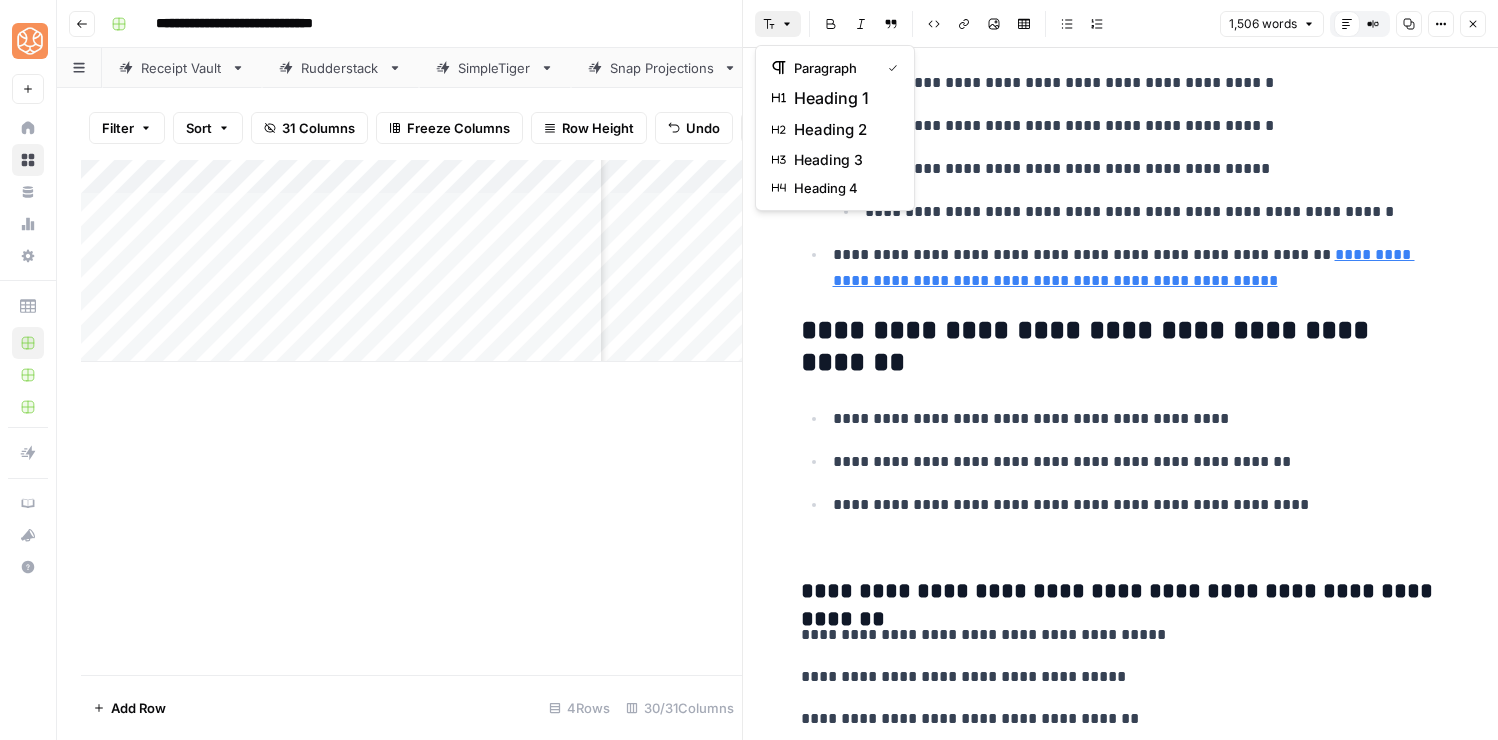 click 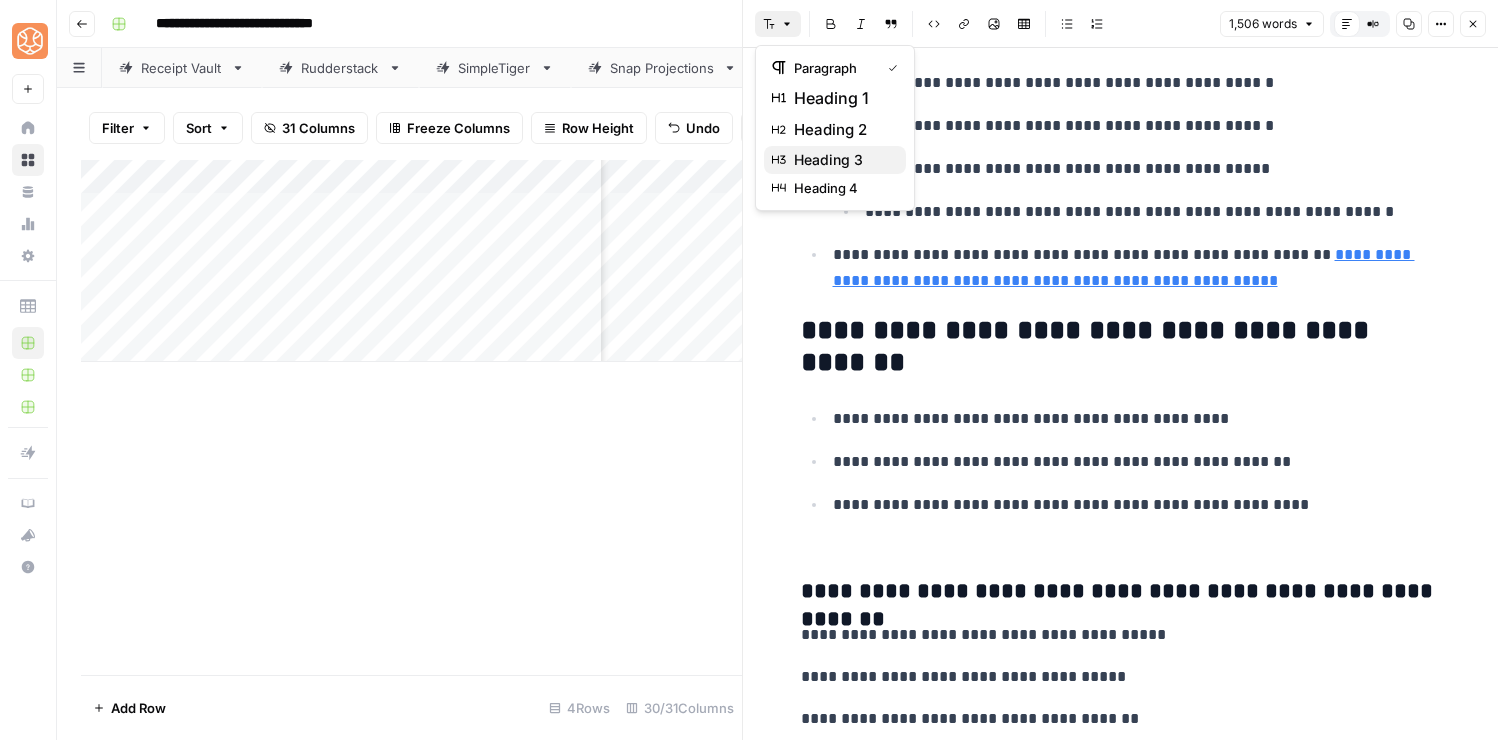 click on "heading 3" at bounding box center [835, 160] 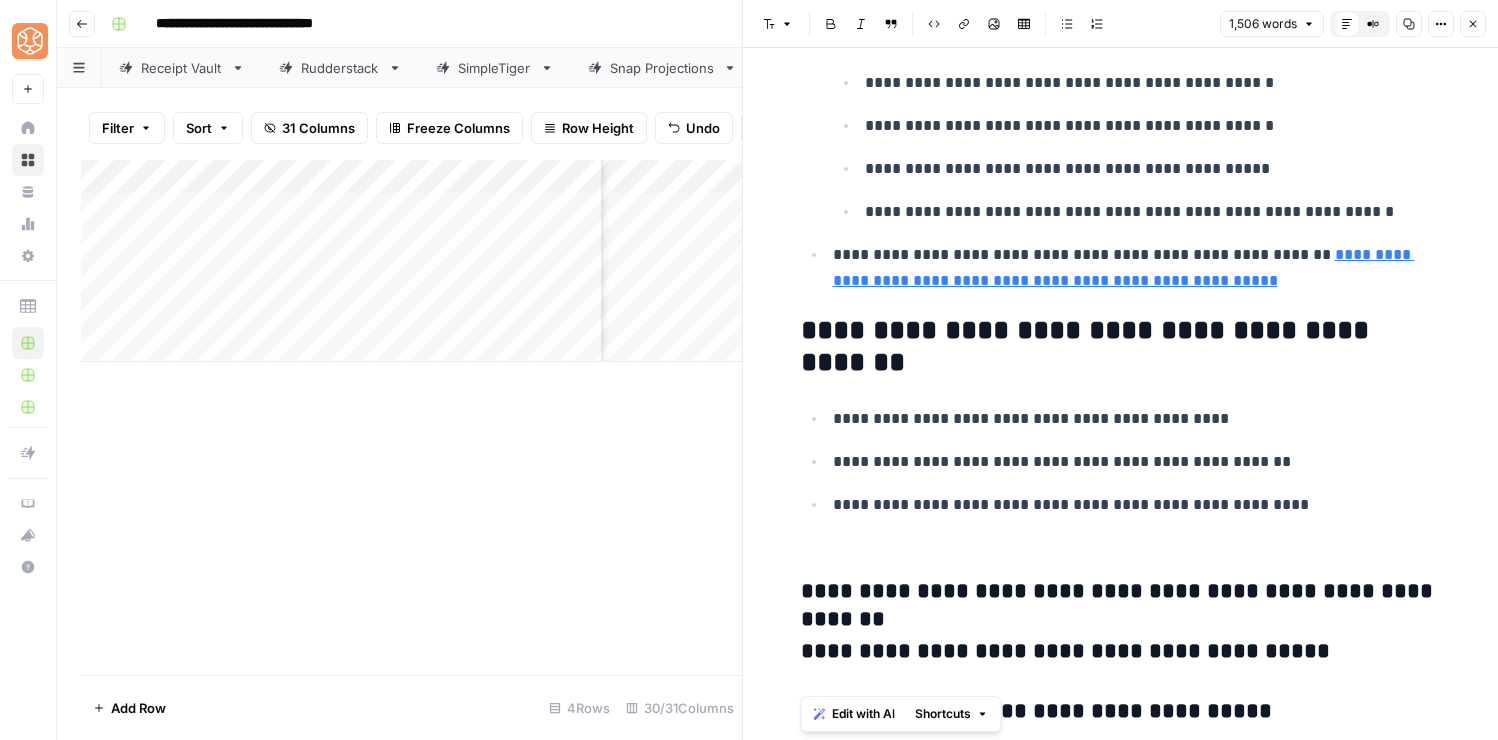 scroll, scrollTop: 8531, scrollLeft: 0, axis: vertical 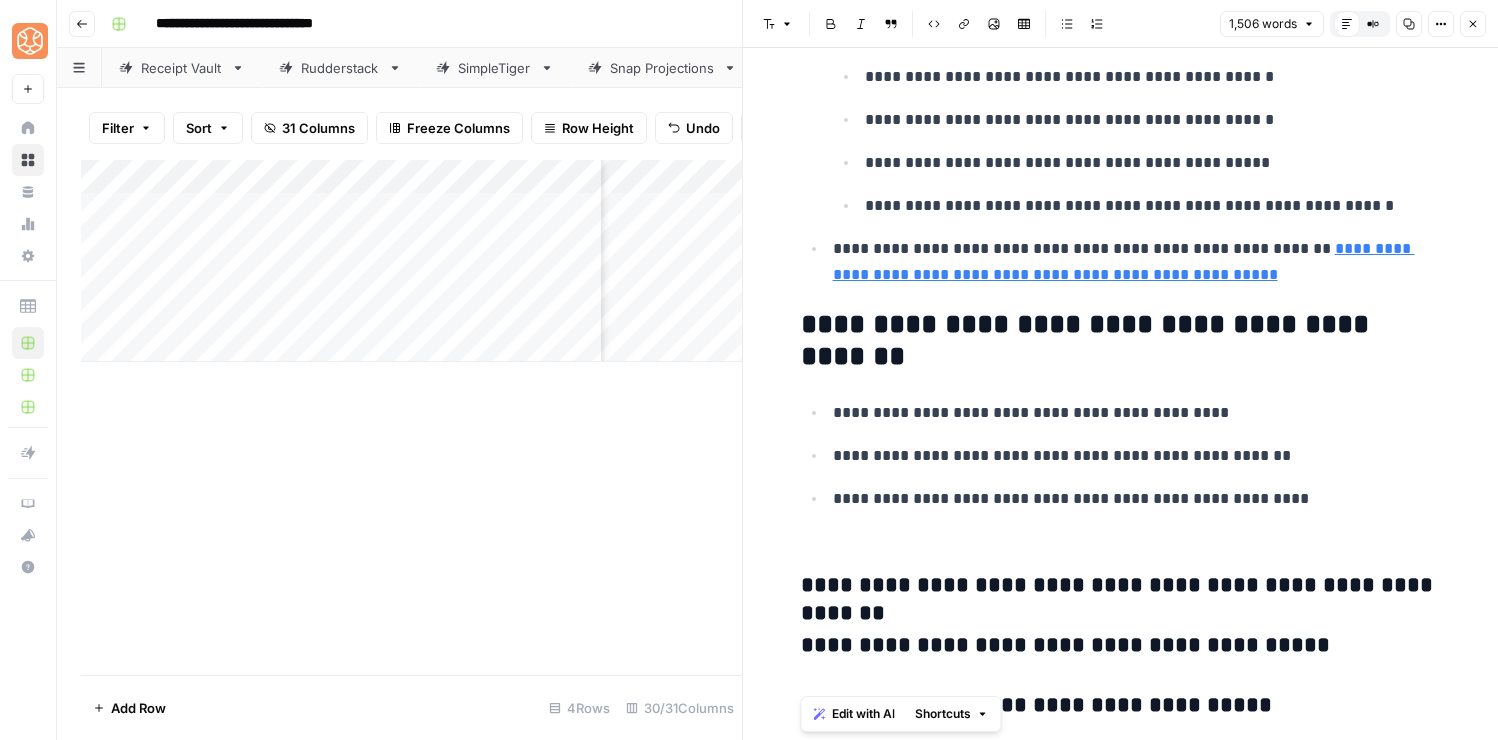 click on "**********" at bounding box center [1121, -3824] 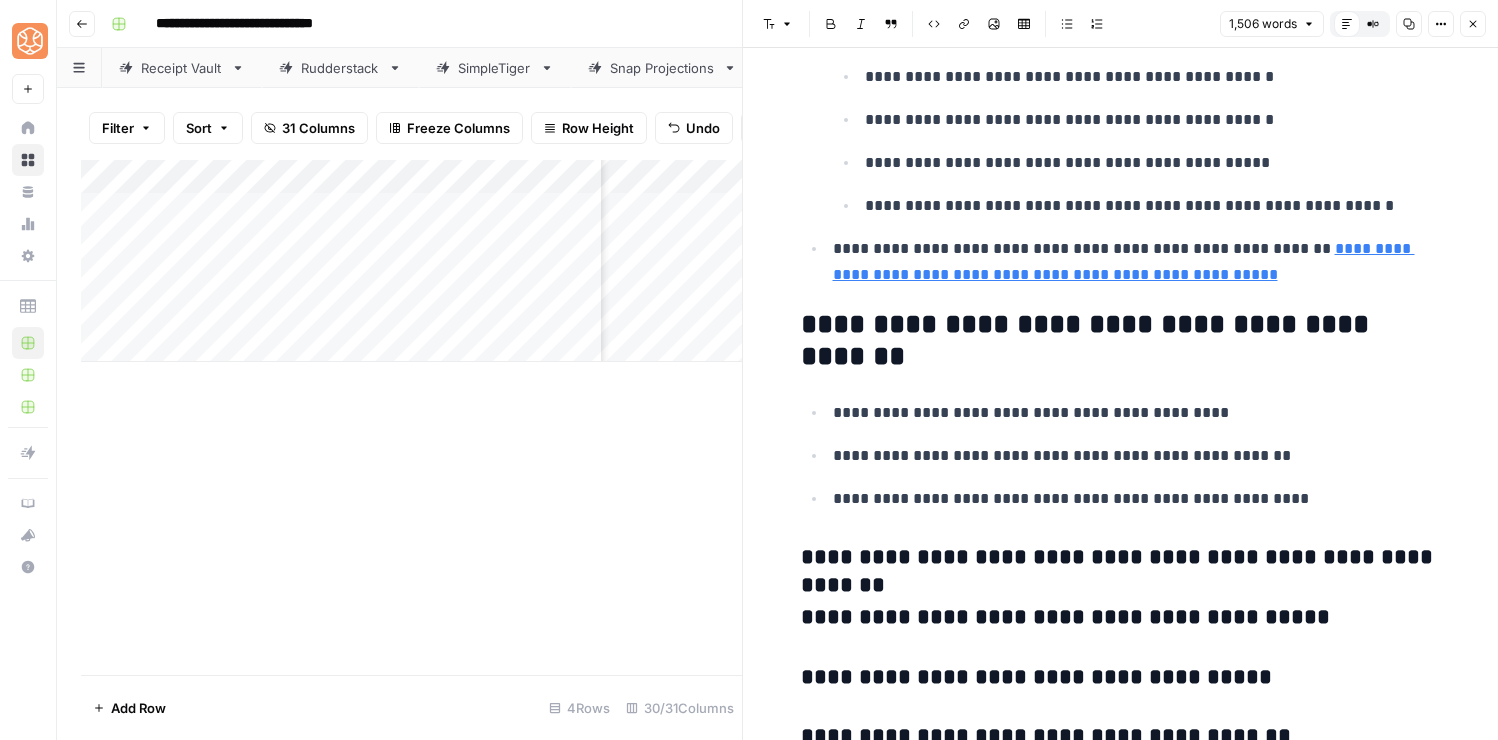 scroll, scrollTop: 8567, scrollLeft: 0, axis: vertical 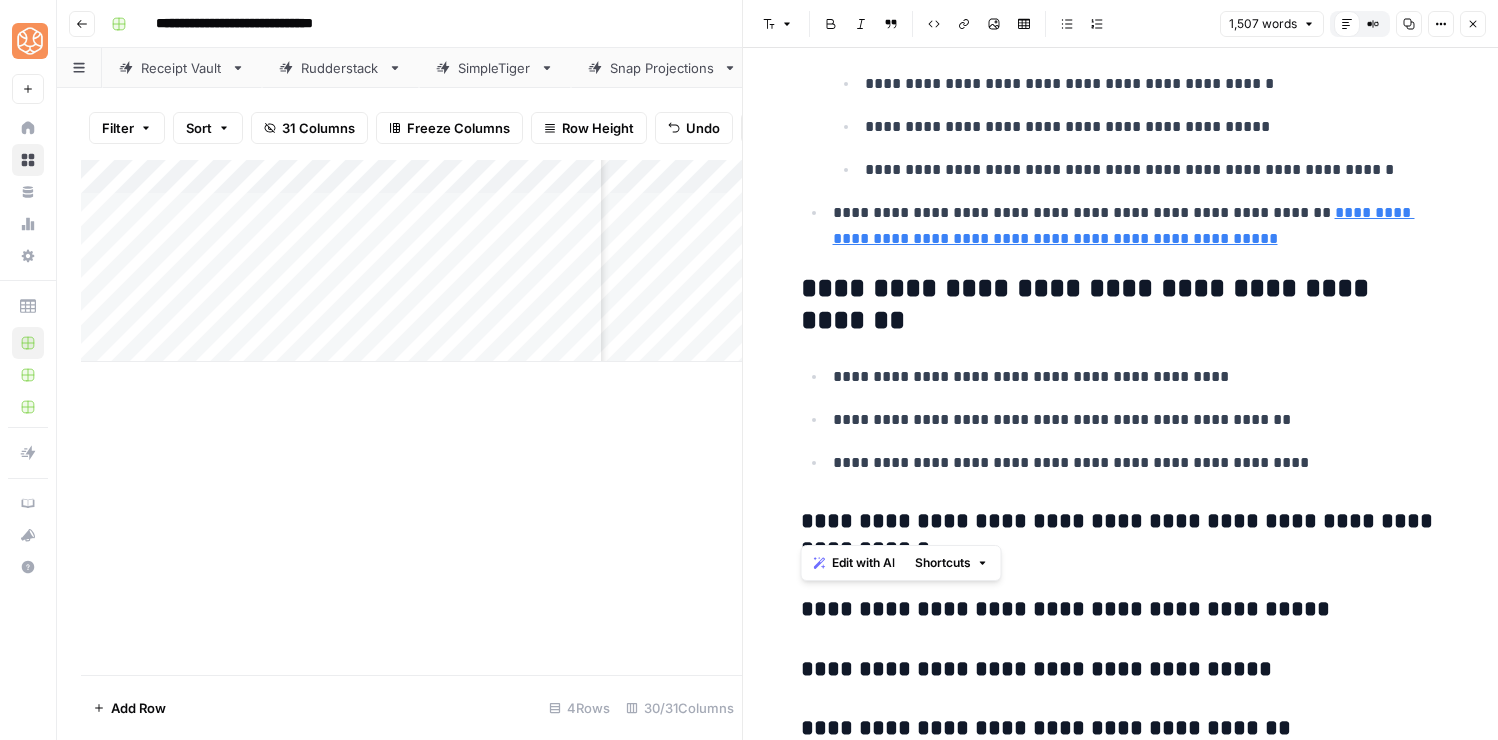copy on "****" 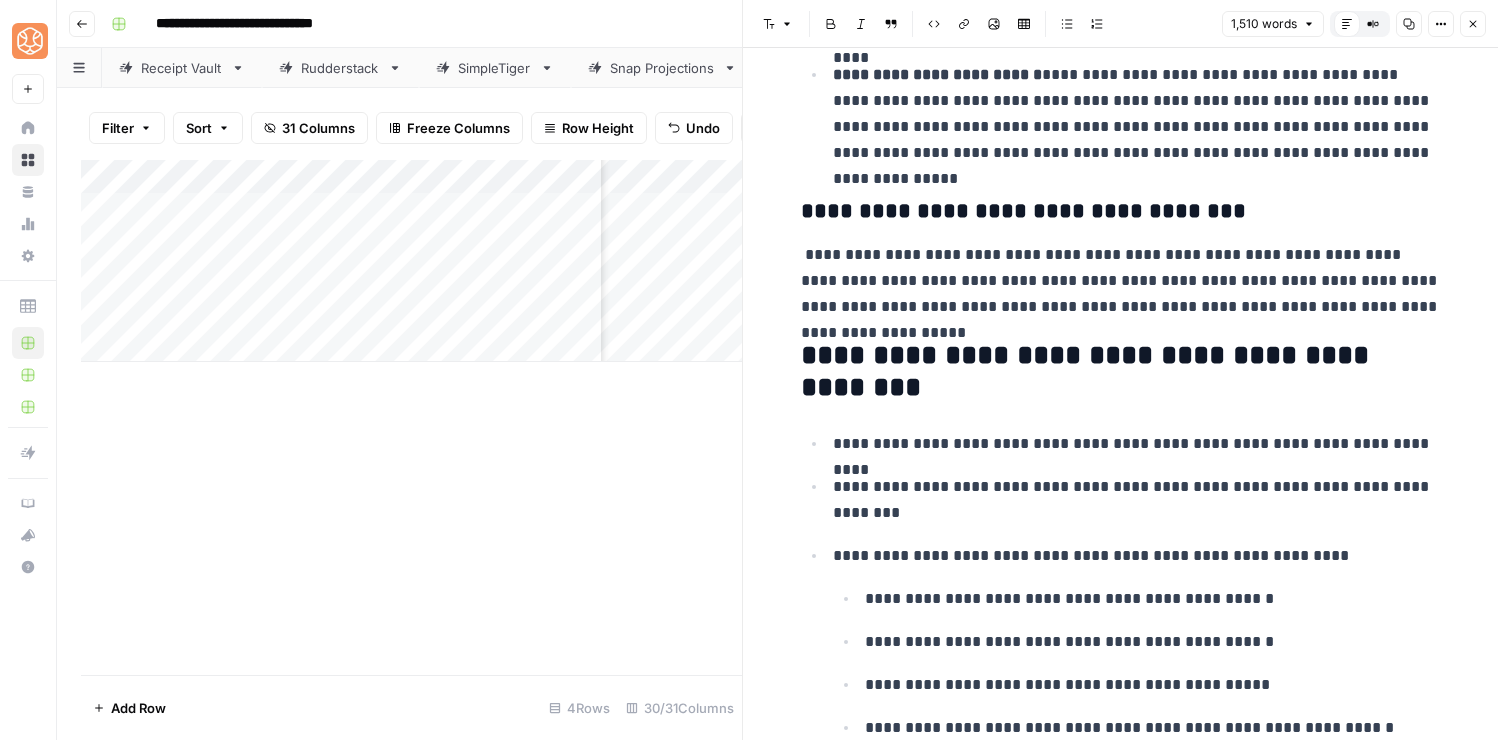 scroll, scrollTop: 7930, scrollLeft: 0, axis: vertical 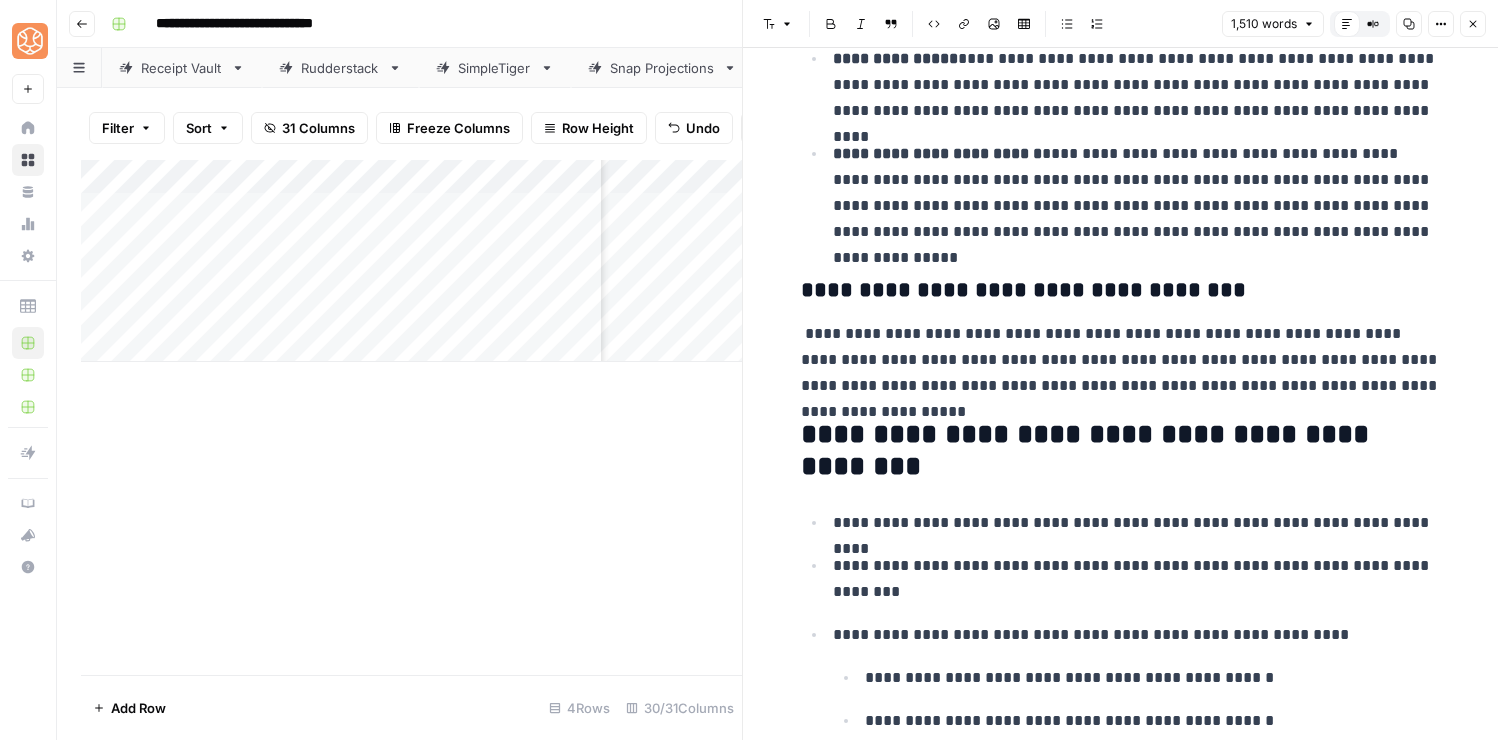 click on "**********" at bounding box center [1023, 290] 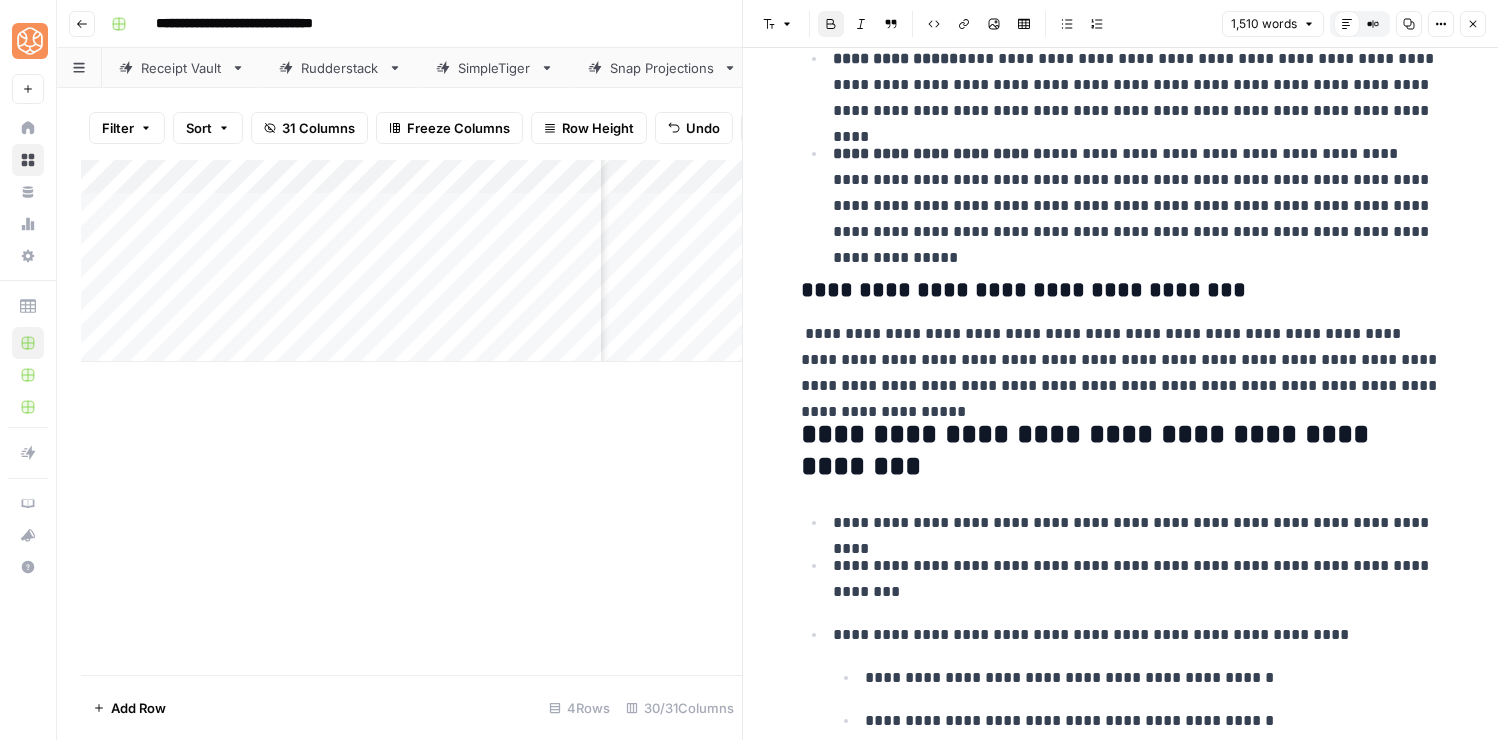 click on "**********" at bounding box center (1023, 290) 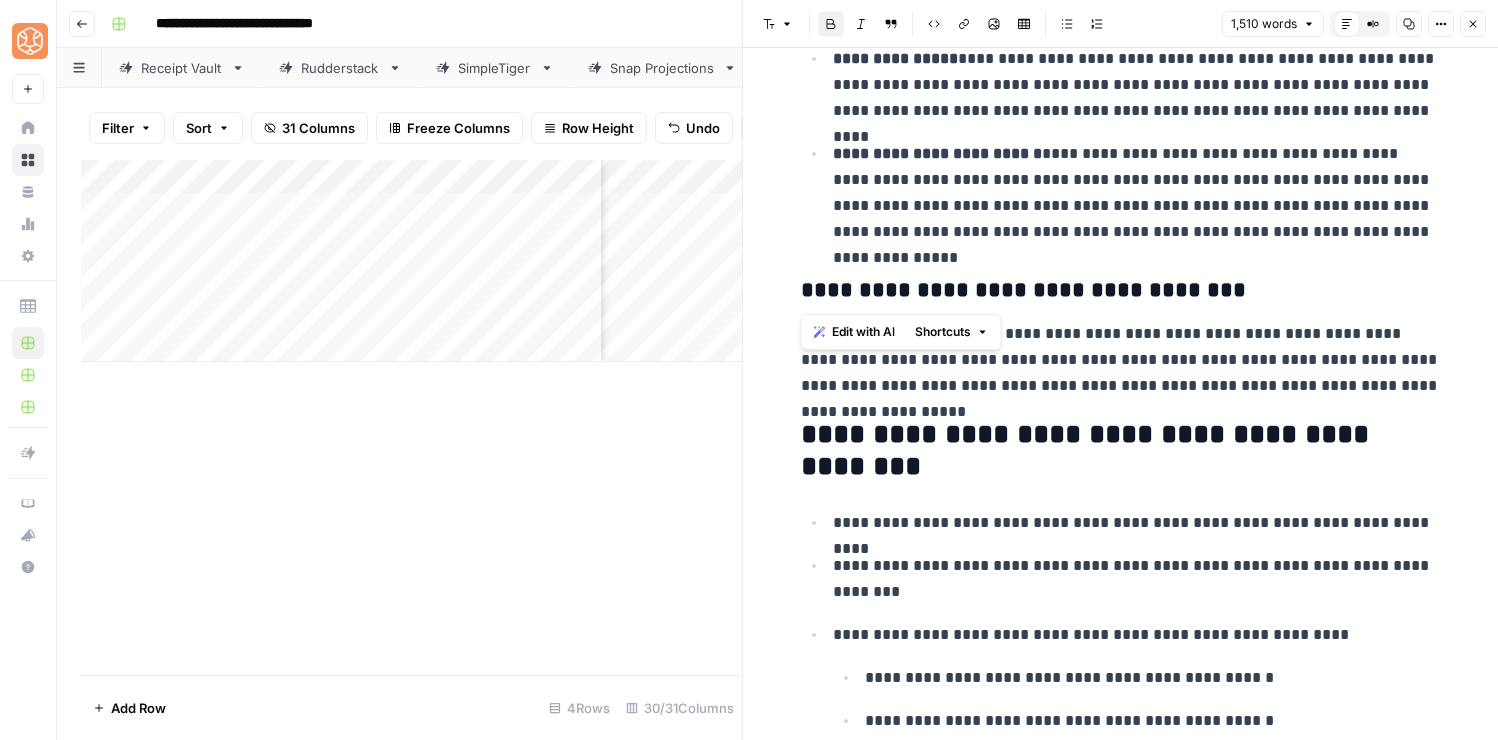 click on "**********" at bounding box center [1023, 290] 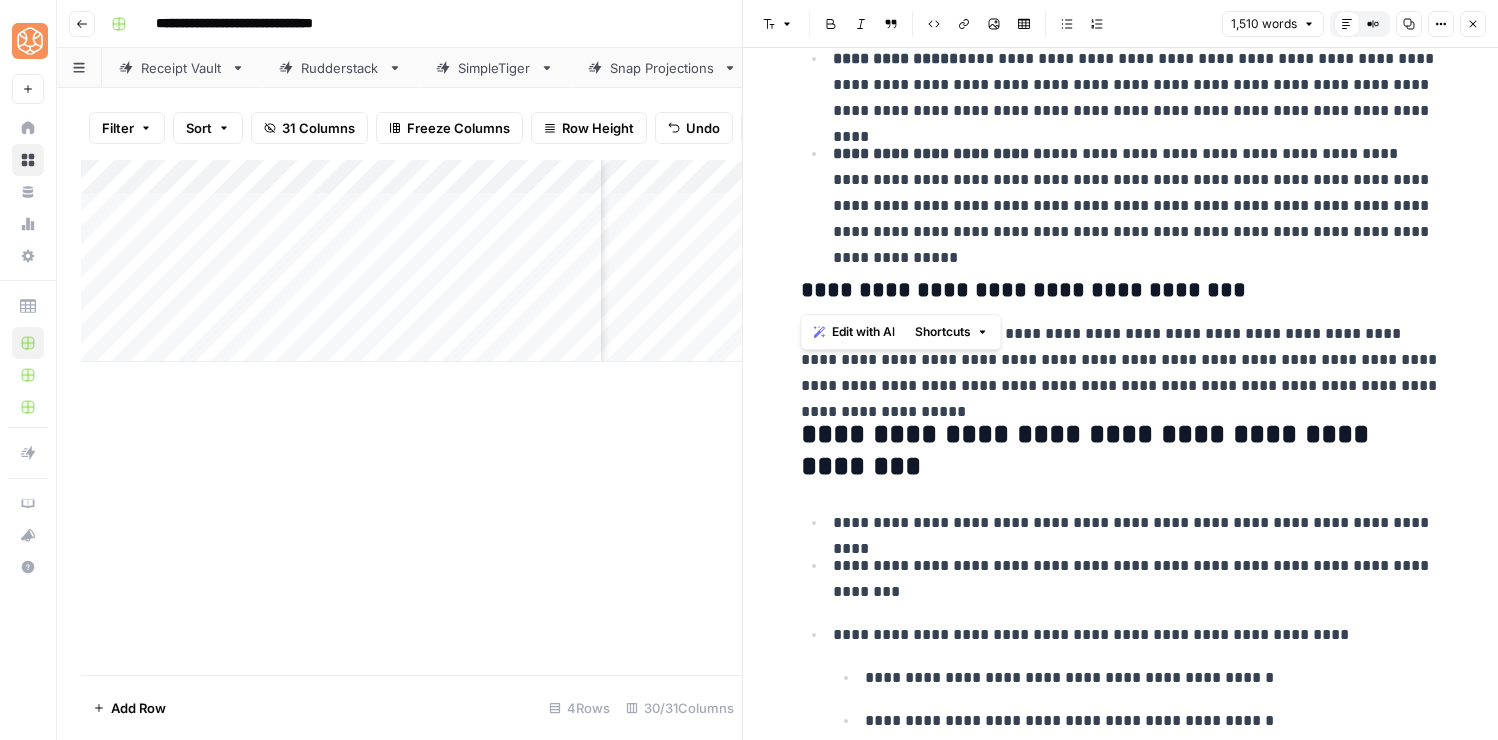 click on "**********" at bounding box center [1121, 291] 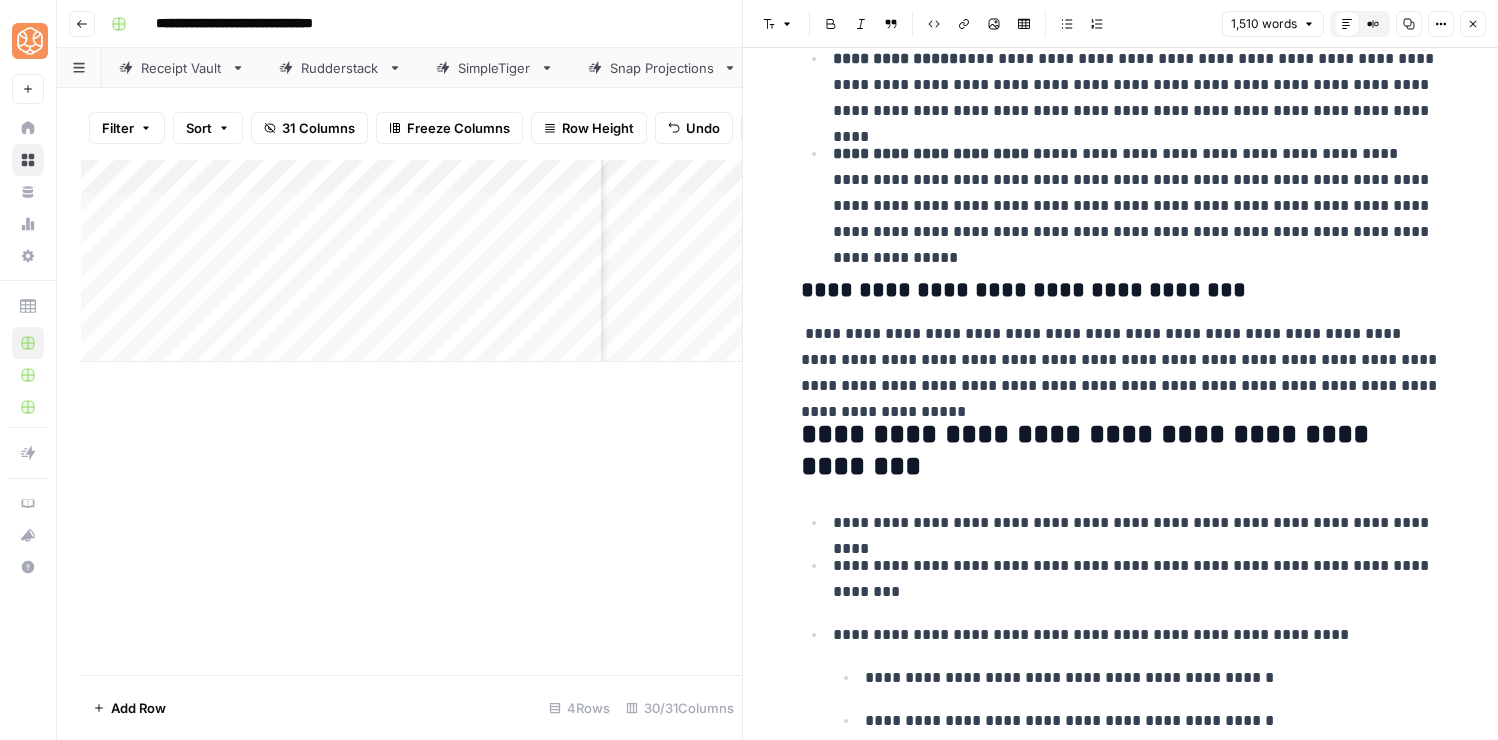 click on "**********" at bounding box center [1121, 291] 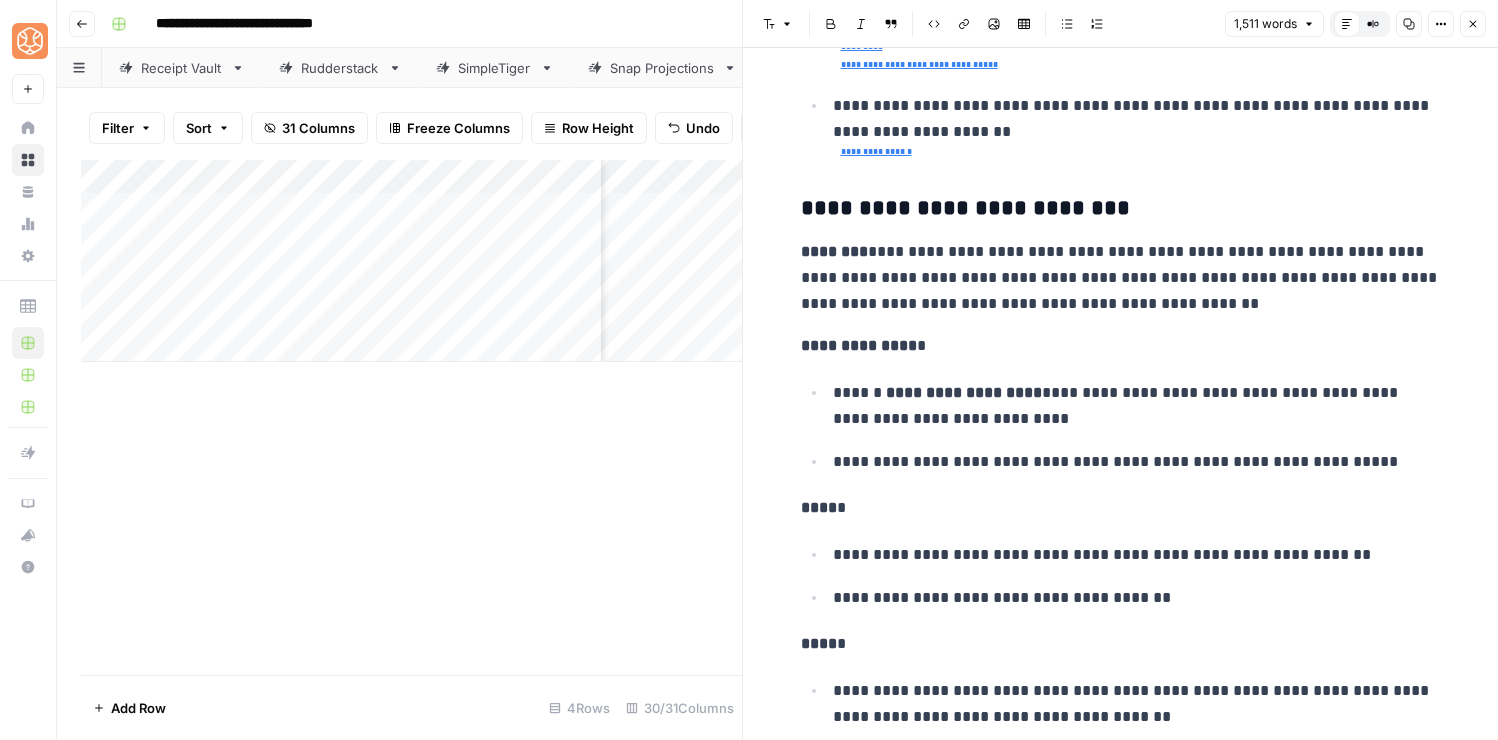 scroll, scrollTop: 5750, scrollLeft: 0, axis: vertical 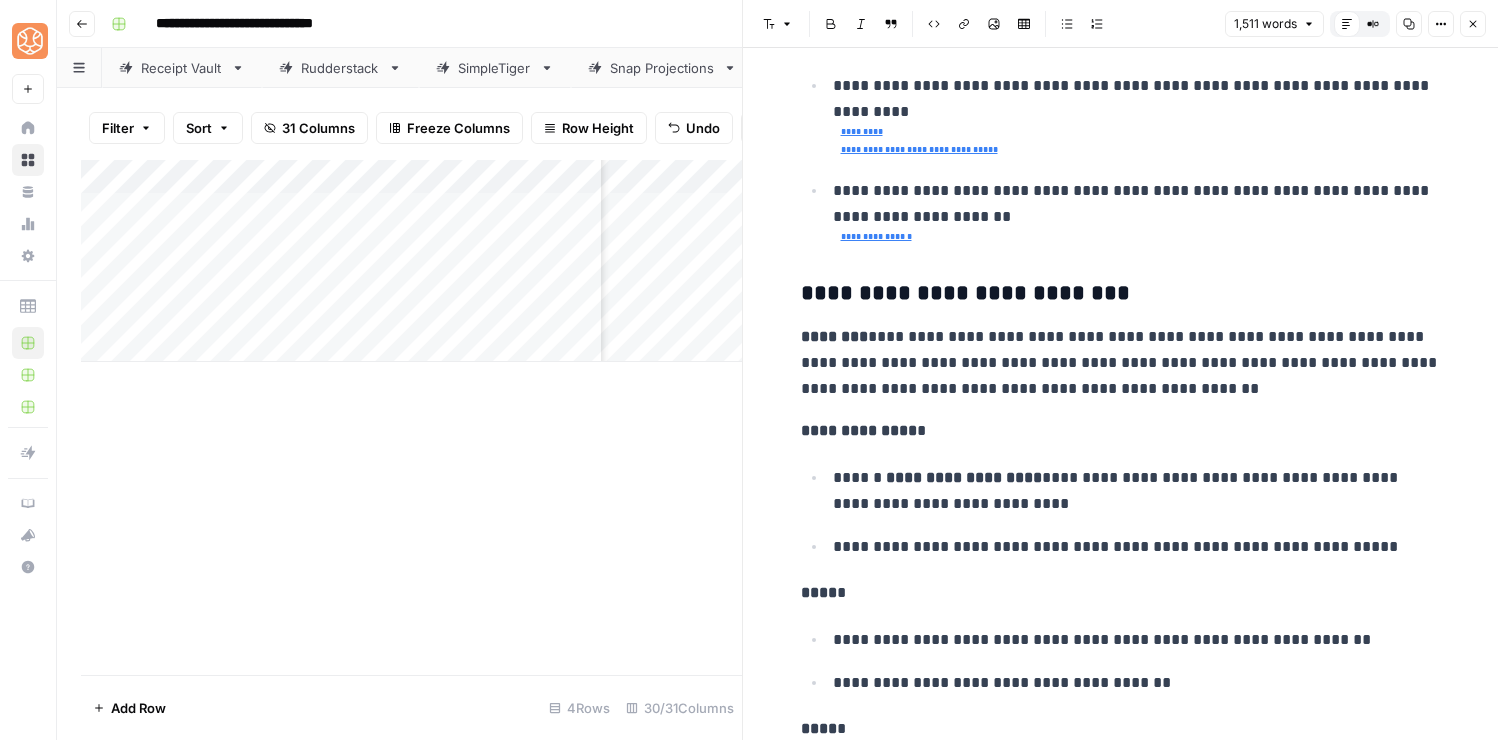 click on "**********" at bounding box center (1121, -1043) 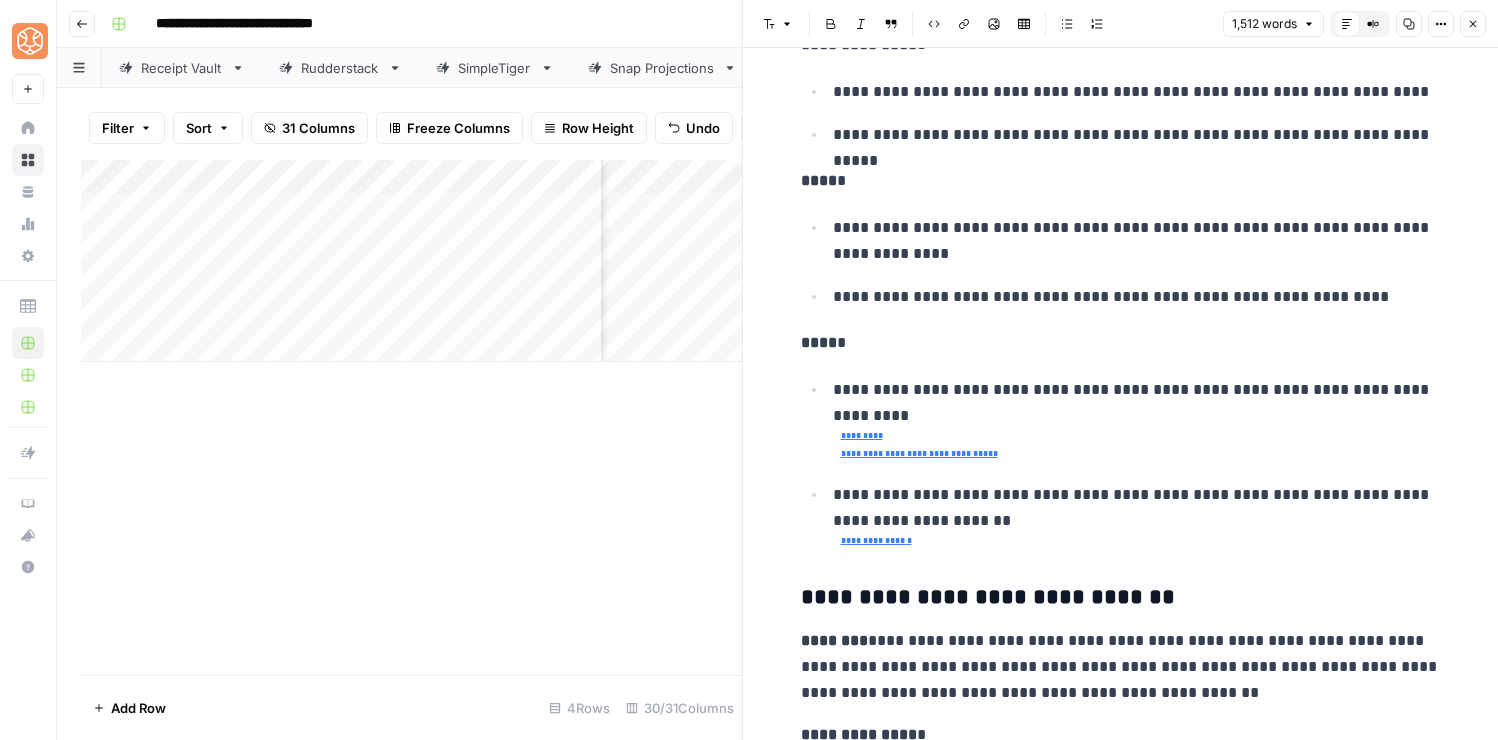 scroll, scrollTop: 5180, scrollLeft: 0, axis: vertical 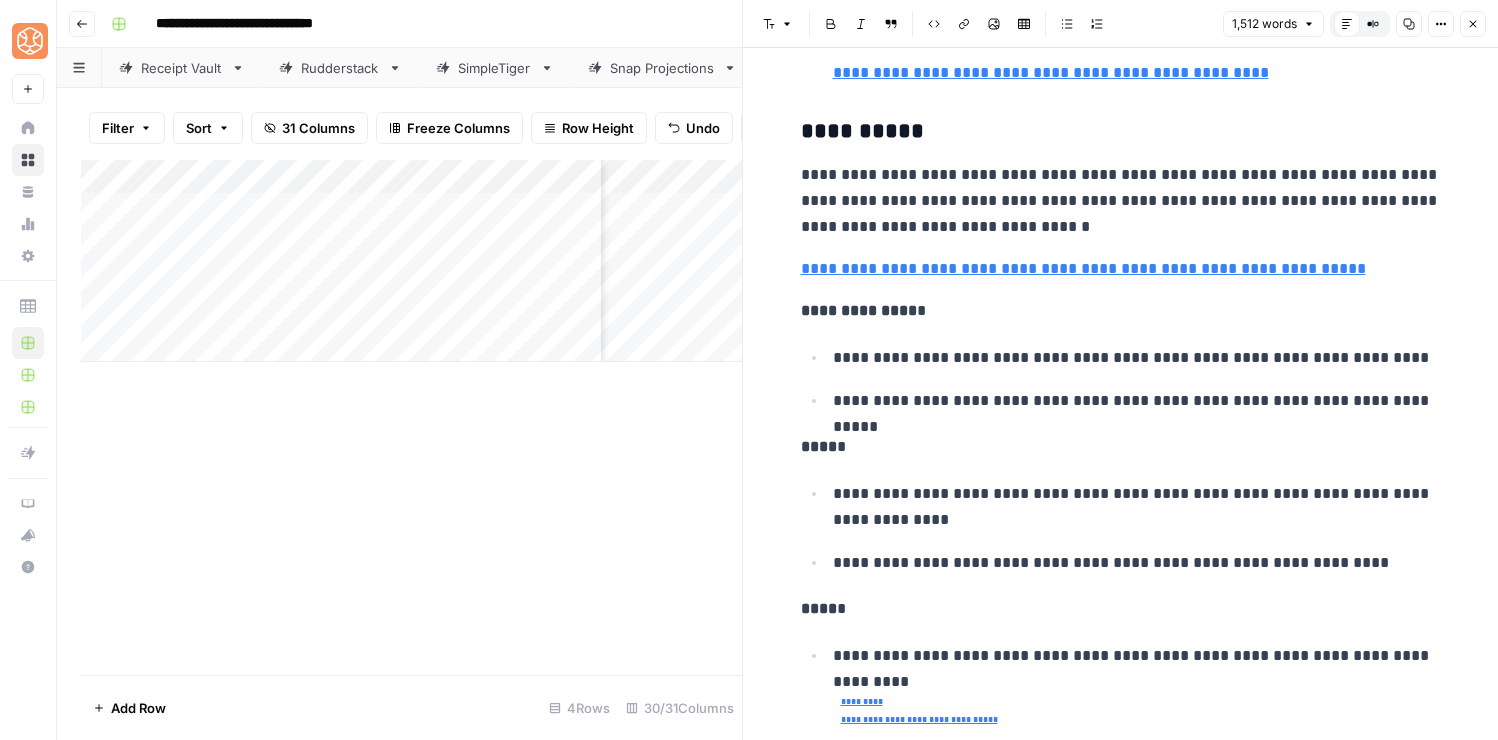 click on "**********" at bounding box center [1121, 132] 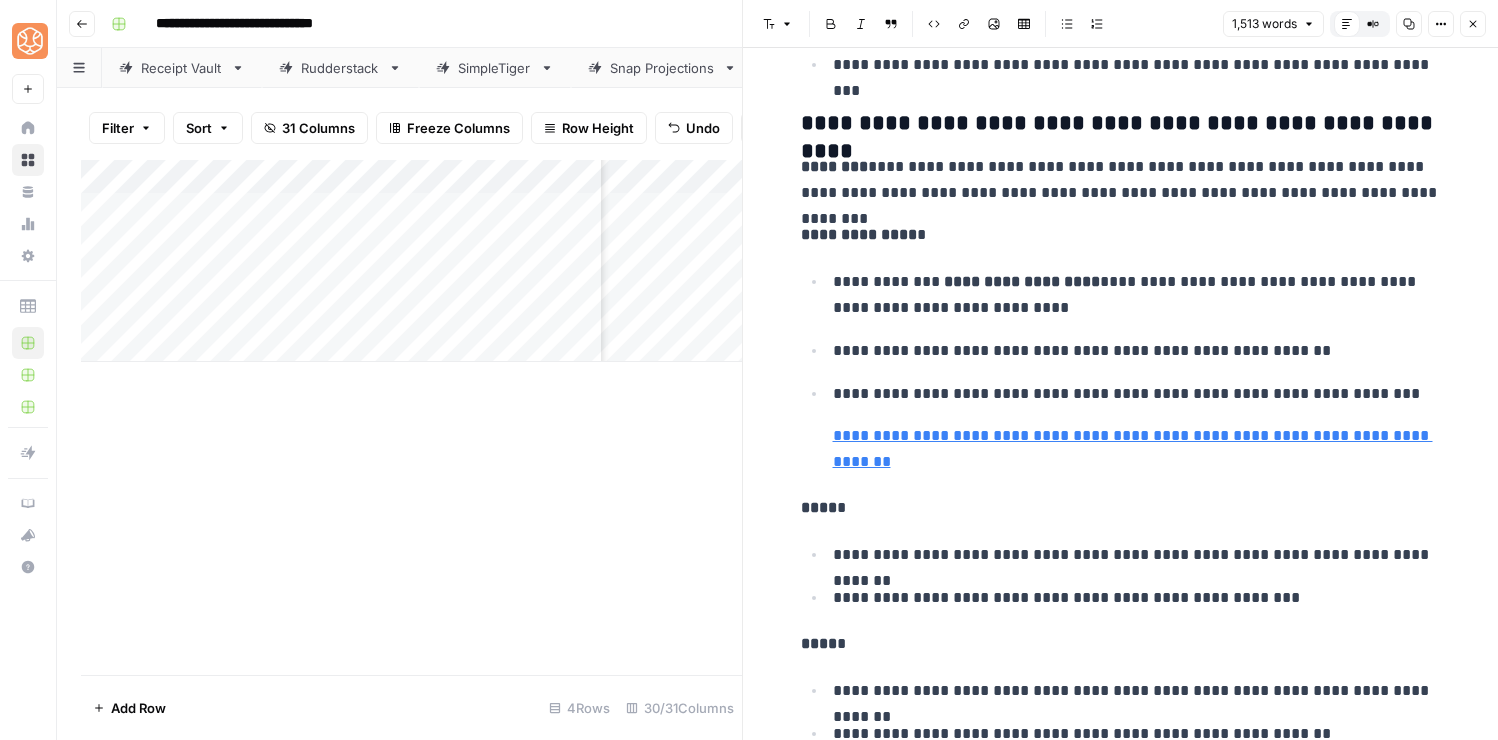 click on "**********" at bounding box center (1121, 230) 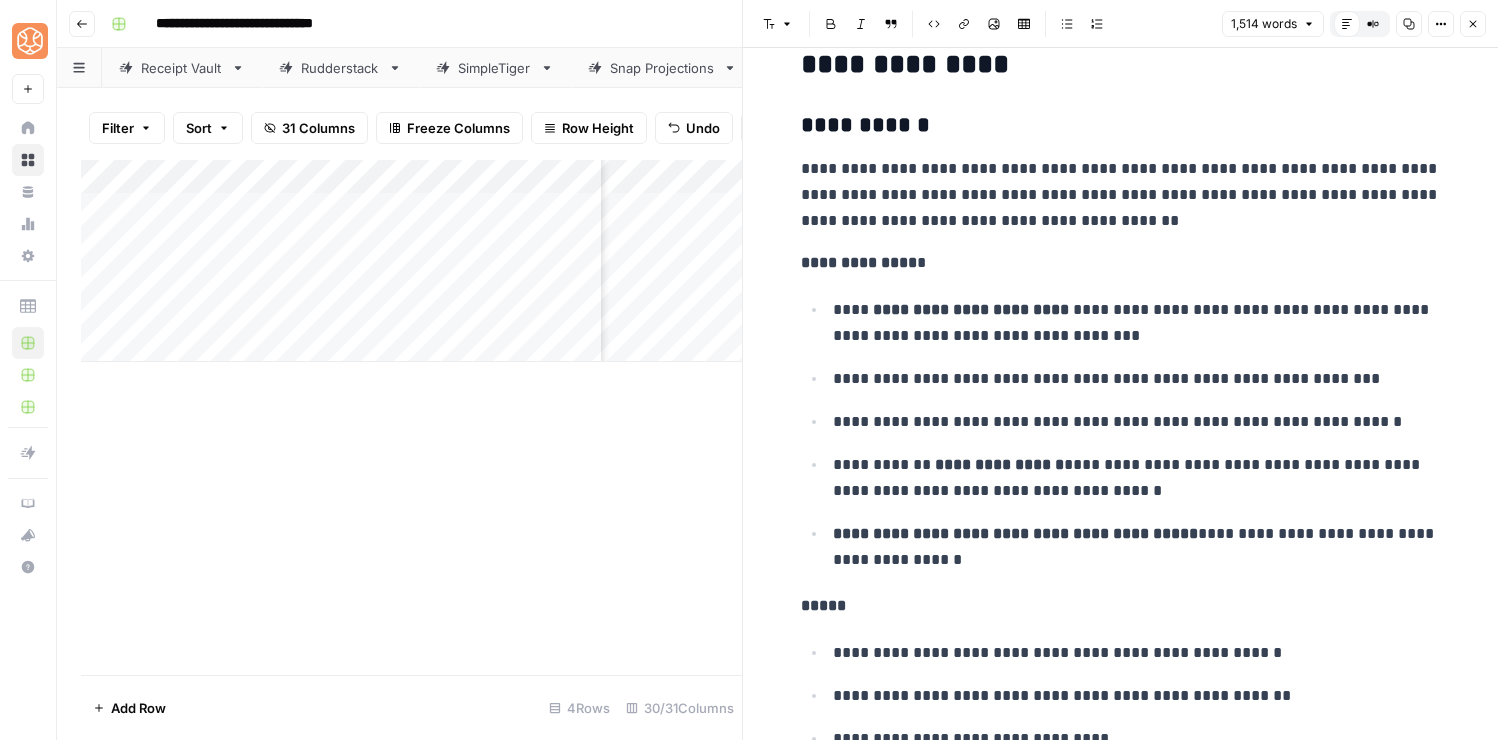 click on "**********" at bounding box center [1121, 1065] 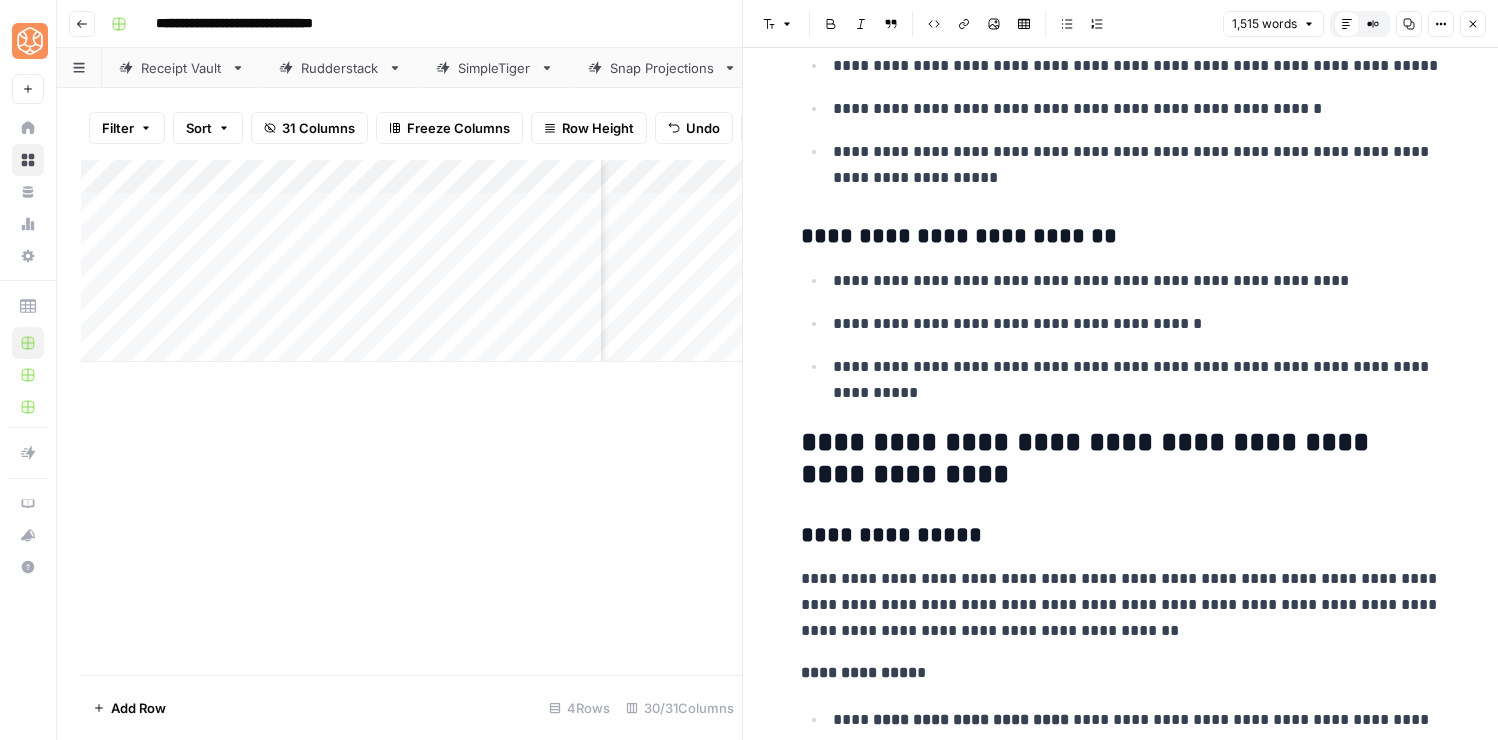 scroll, scrollTop: 3193, scrollLeft: 0, axis: vertical 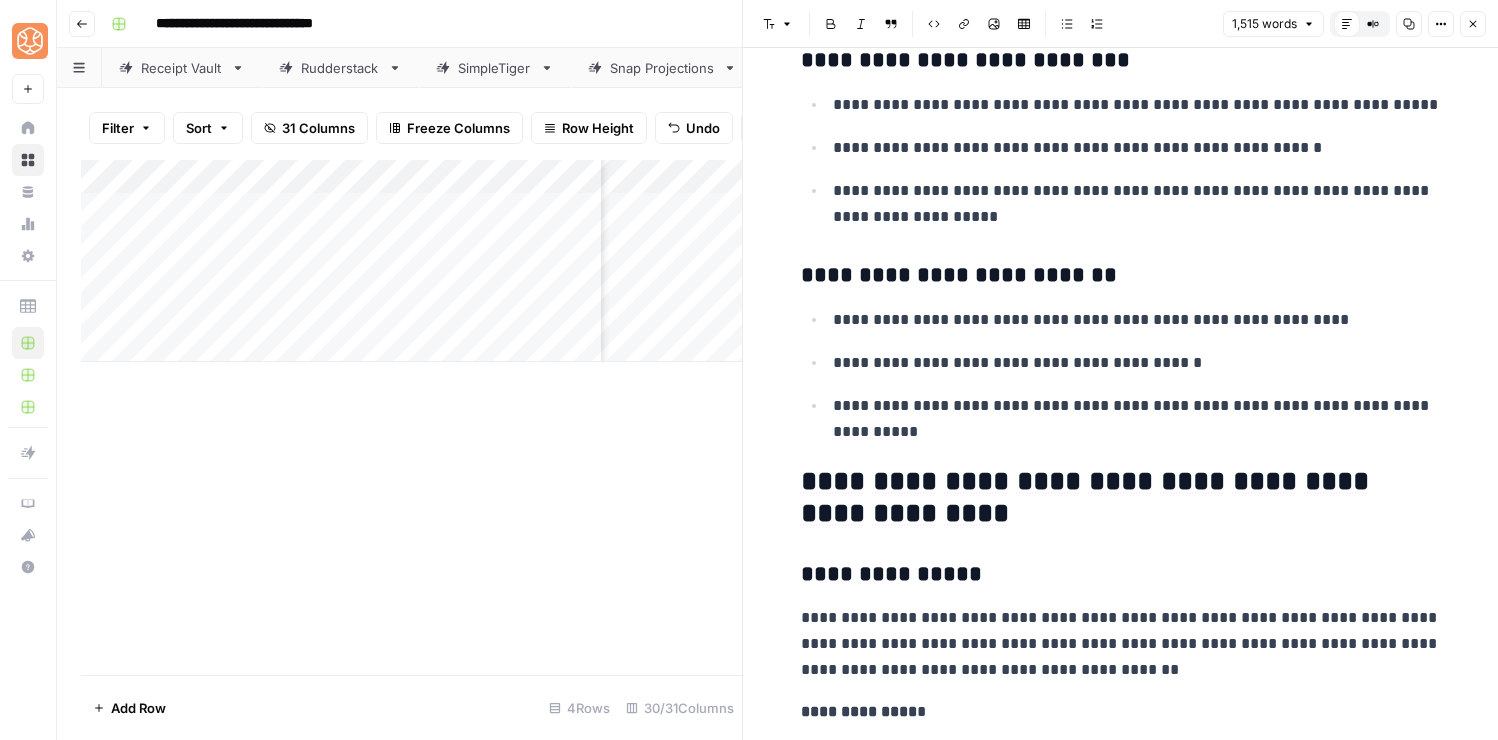 click on "**********" at bounding box center (1121, 1514) 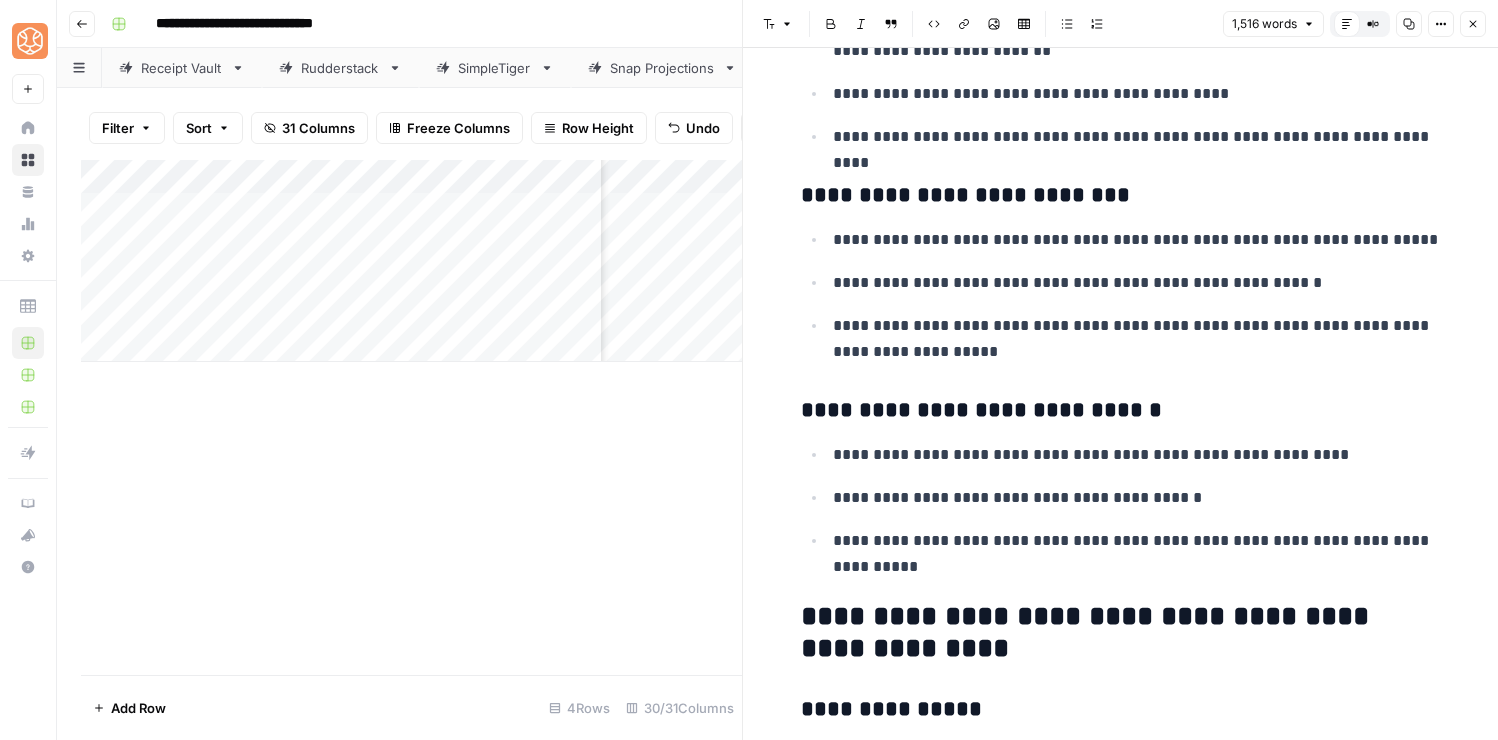 click on "**********" at bounding box center (1121, 1649) 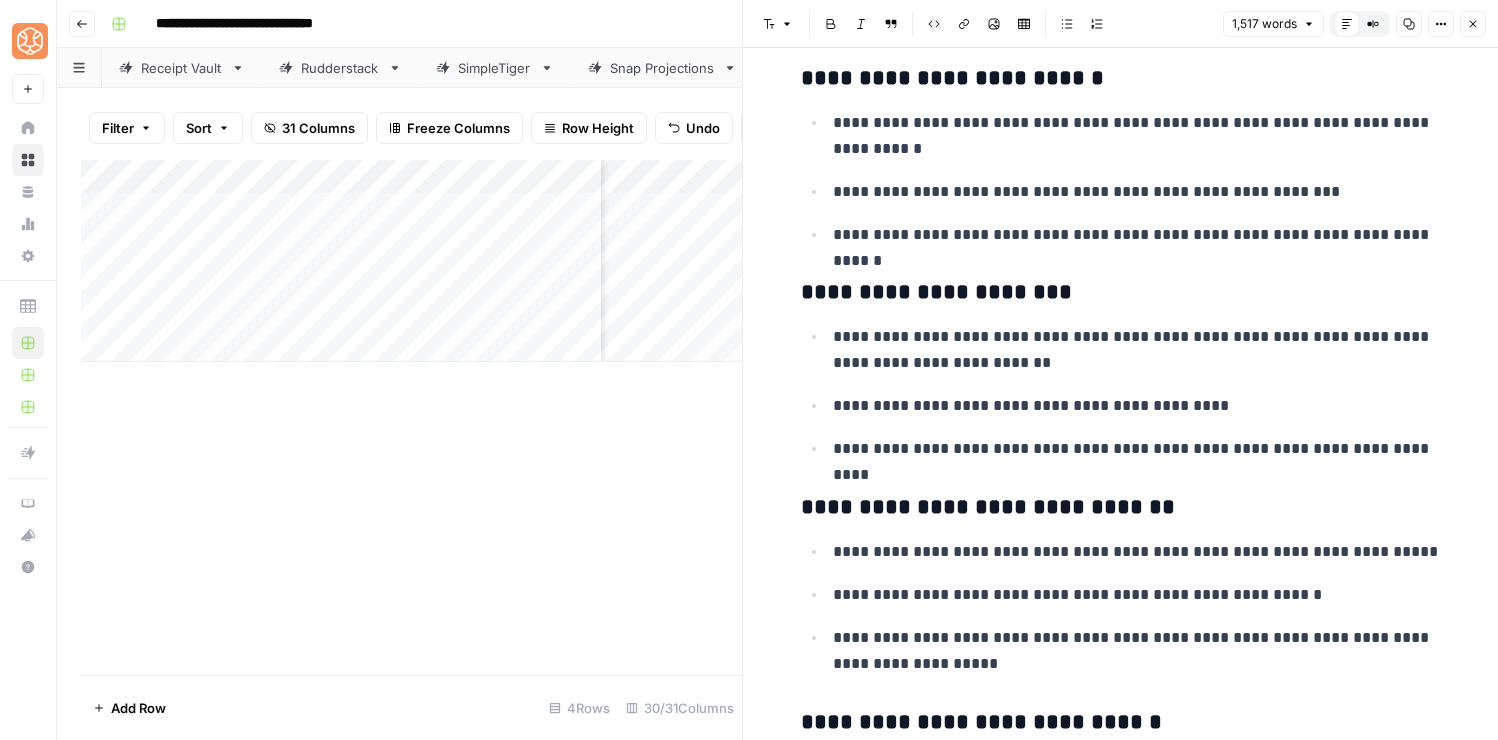 scroll, scrollTop: 2742, scrollLeft: 0, axis: vertical 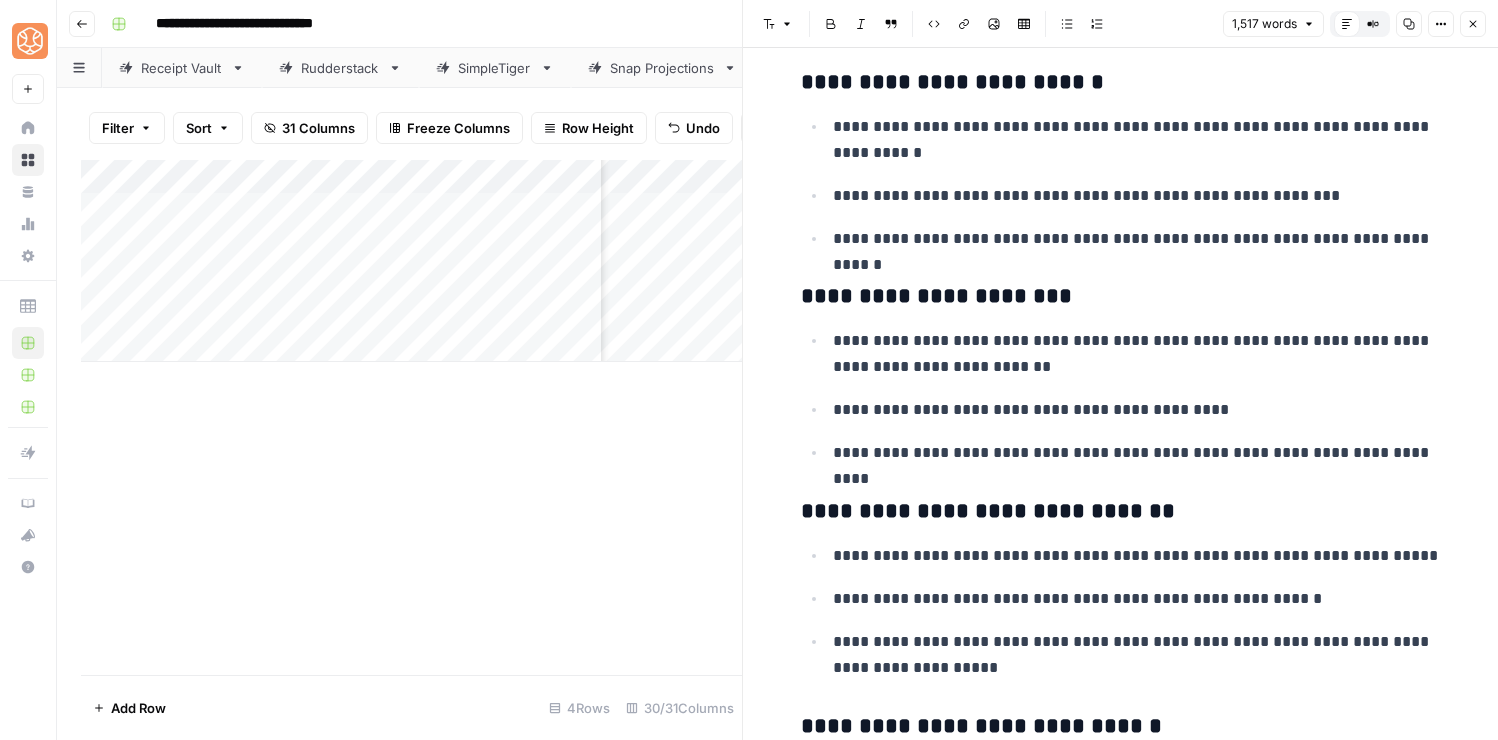click on "**********" at bounding box center [1121, 1965] 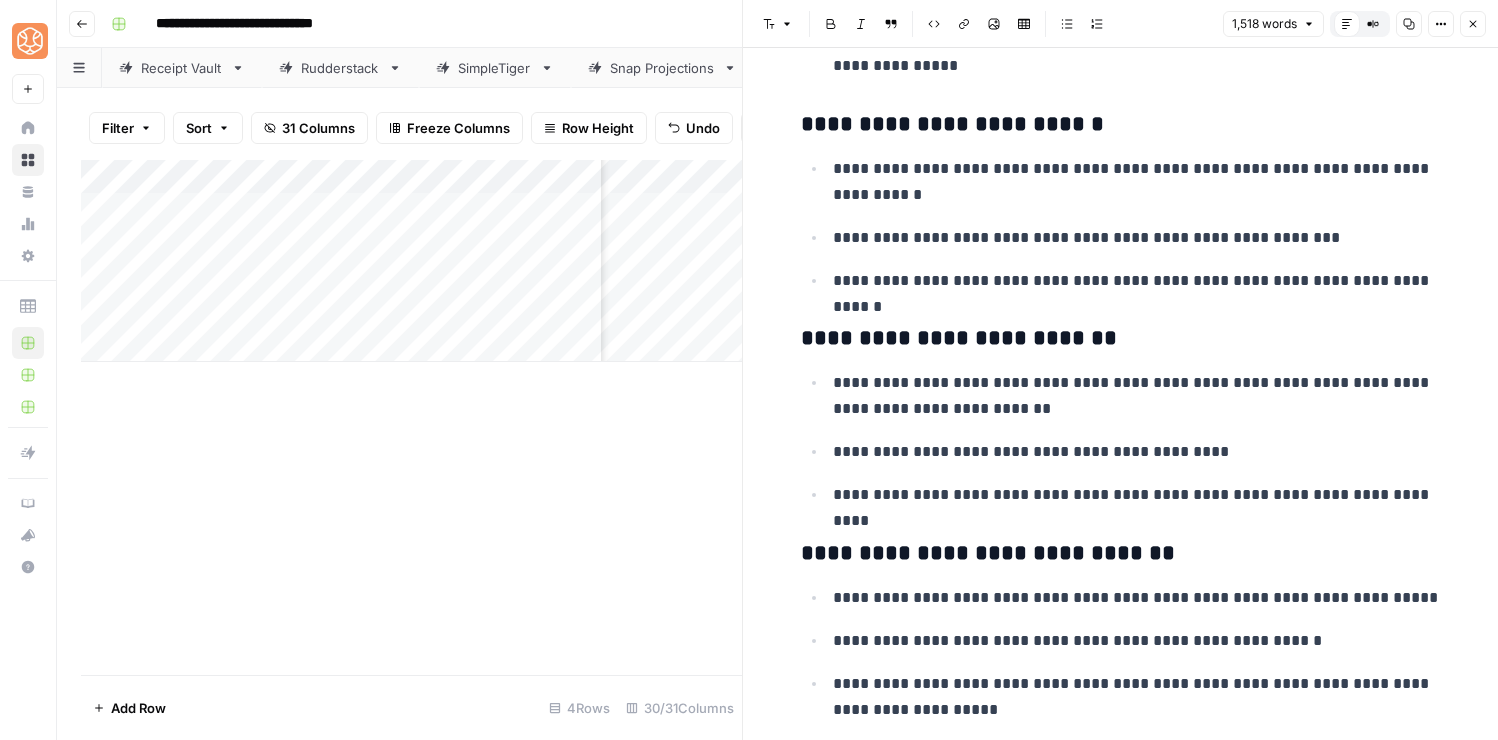 scroll, scrollTop: 2692, scrollLeft: 0, axis: vertical 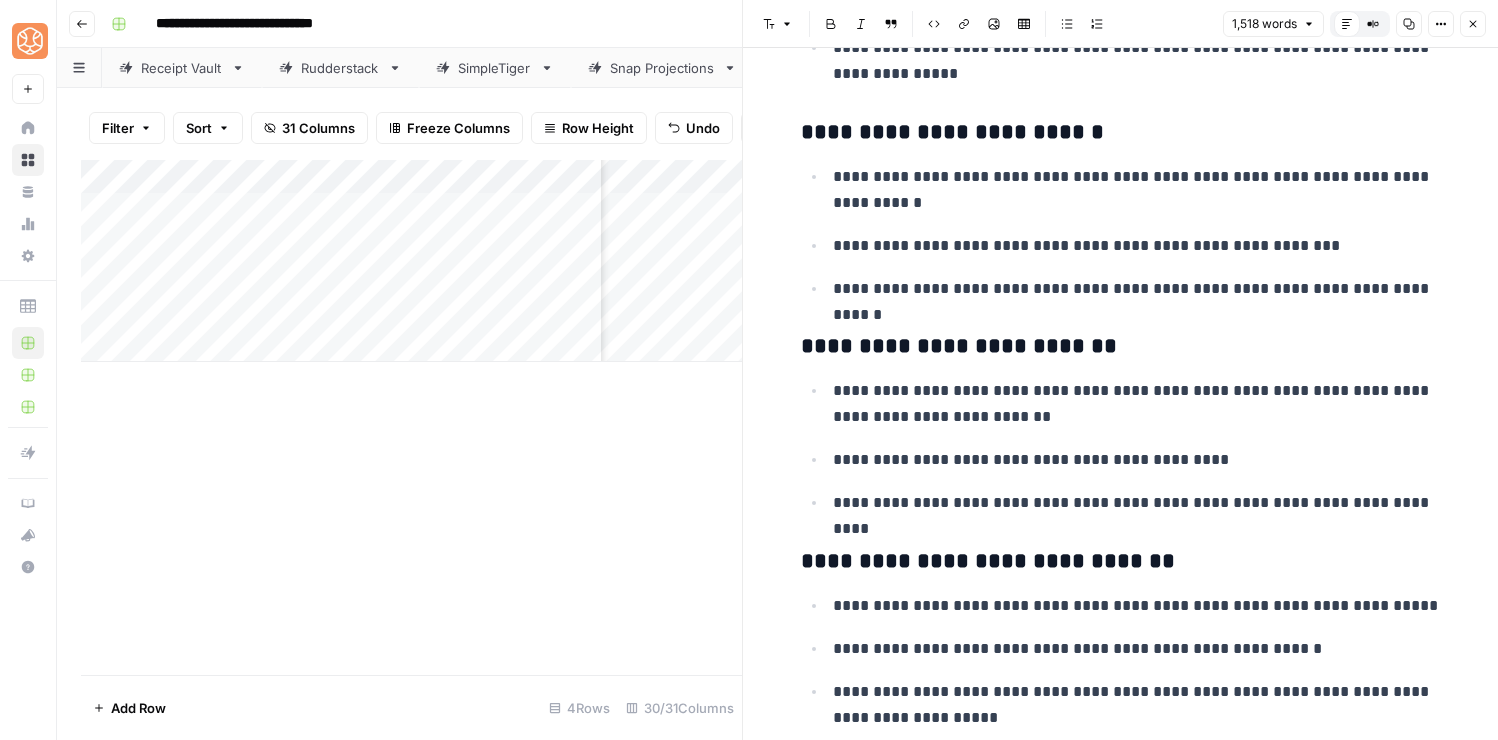 click on "**********" at bounding box center [1121, 2015] 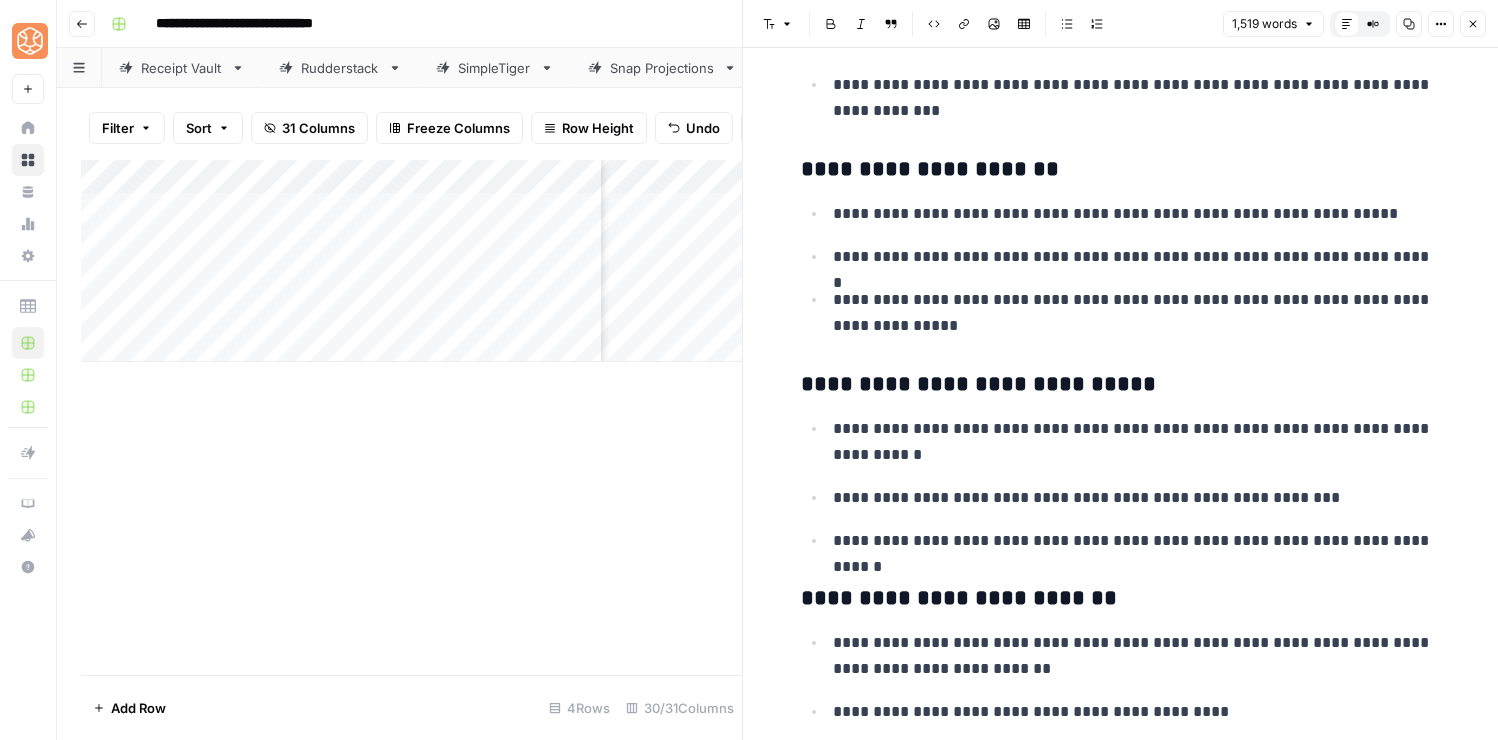 click on "**********" at bounding box center (1121, 2267) 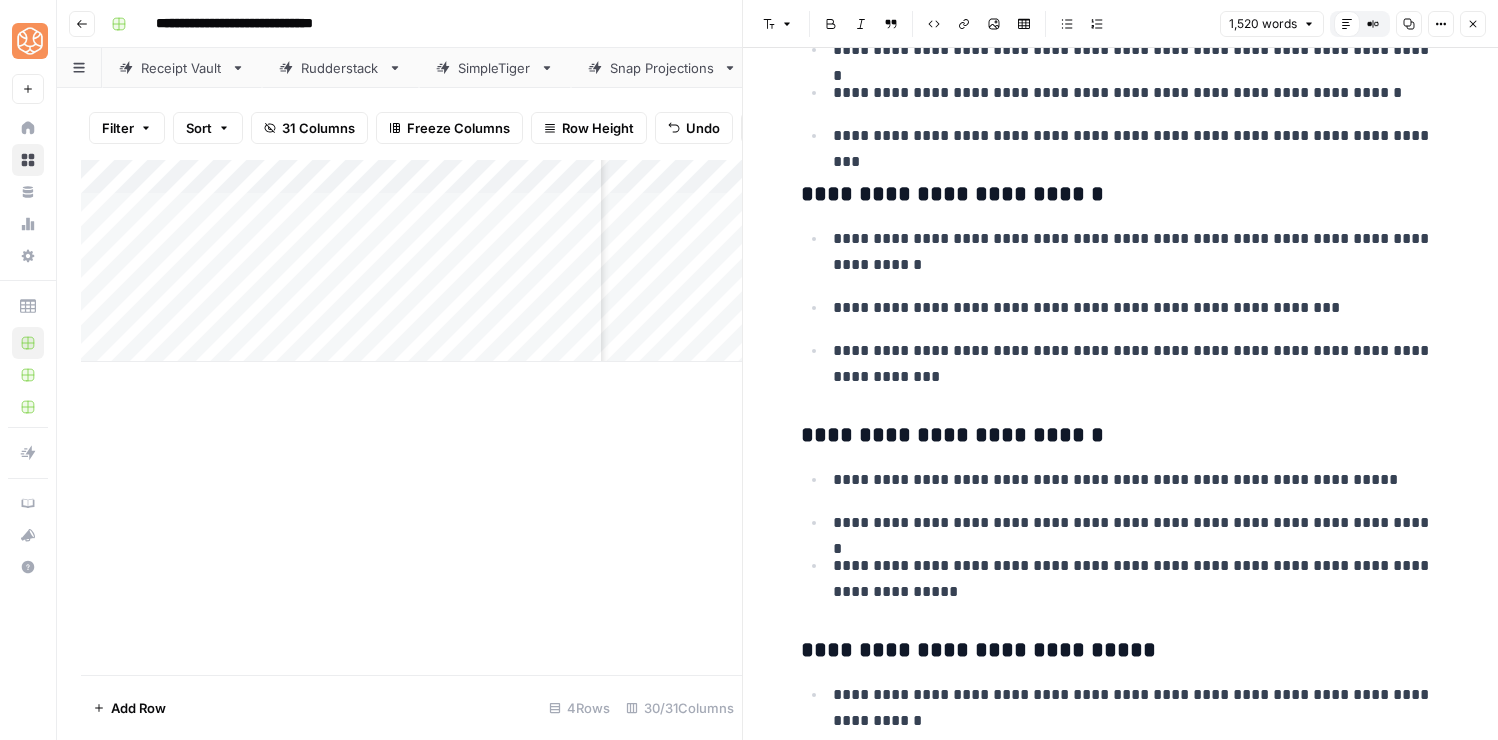click on "**********" at bounding box center [1121, 2533] 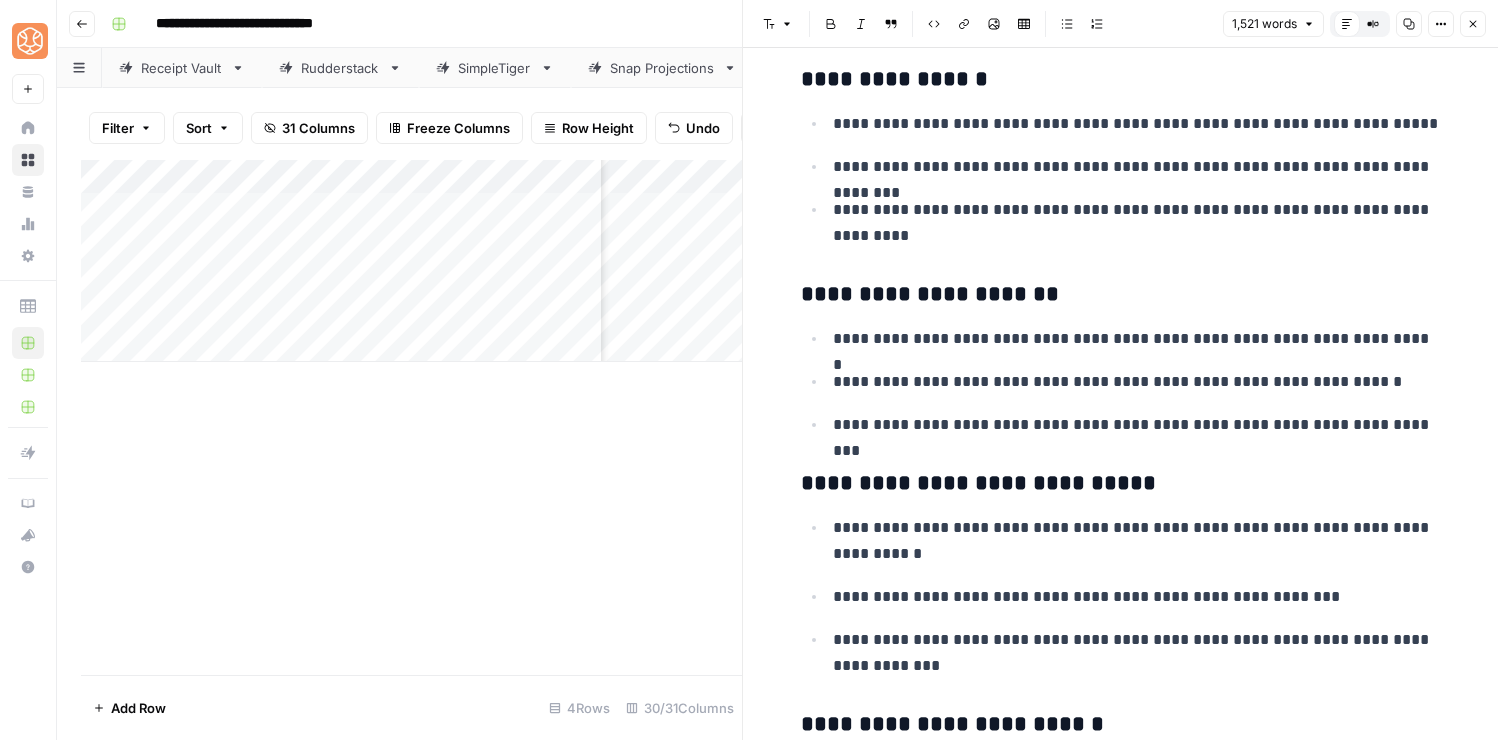 scroll, scrollTop: 1878, scrollLeft: 0, axis: vertical 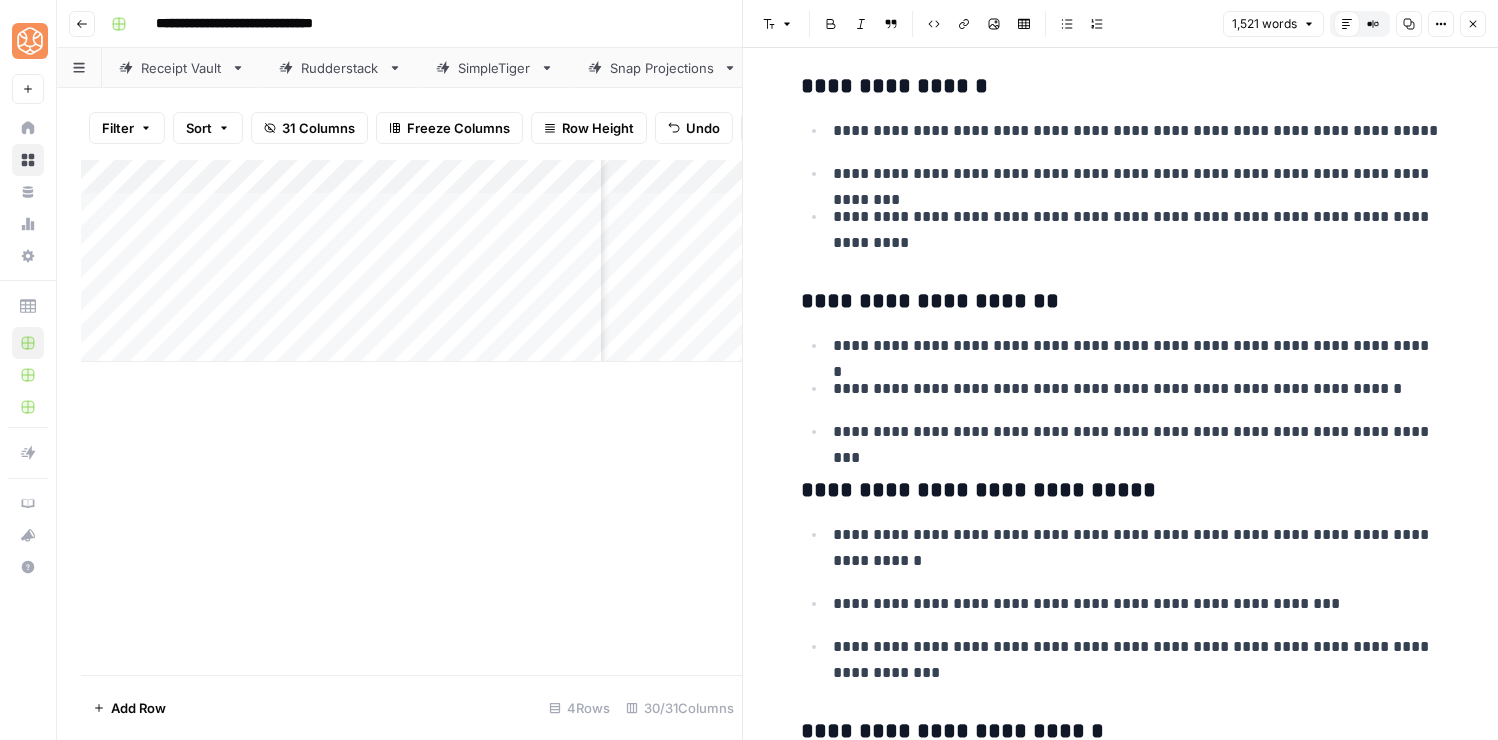 click on "**********" at bounding box center [1121, 2829] 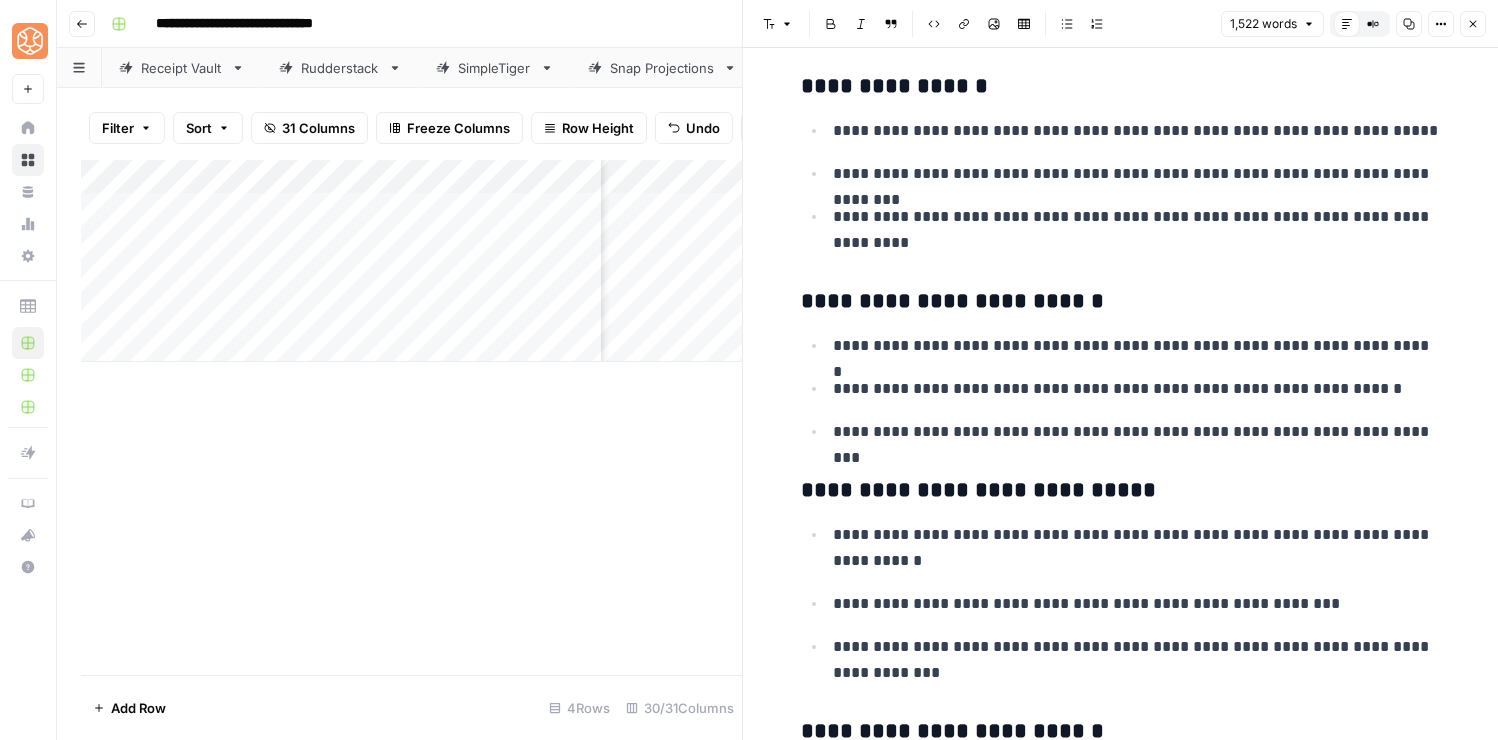 click on "**********" at bounding box center [1121, 87] 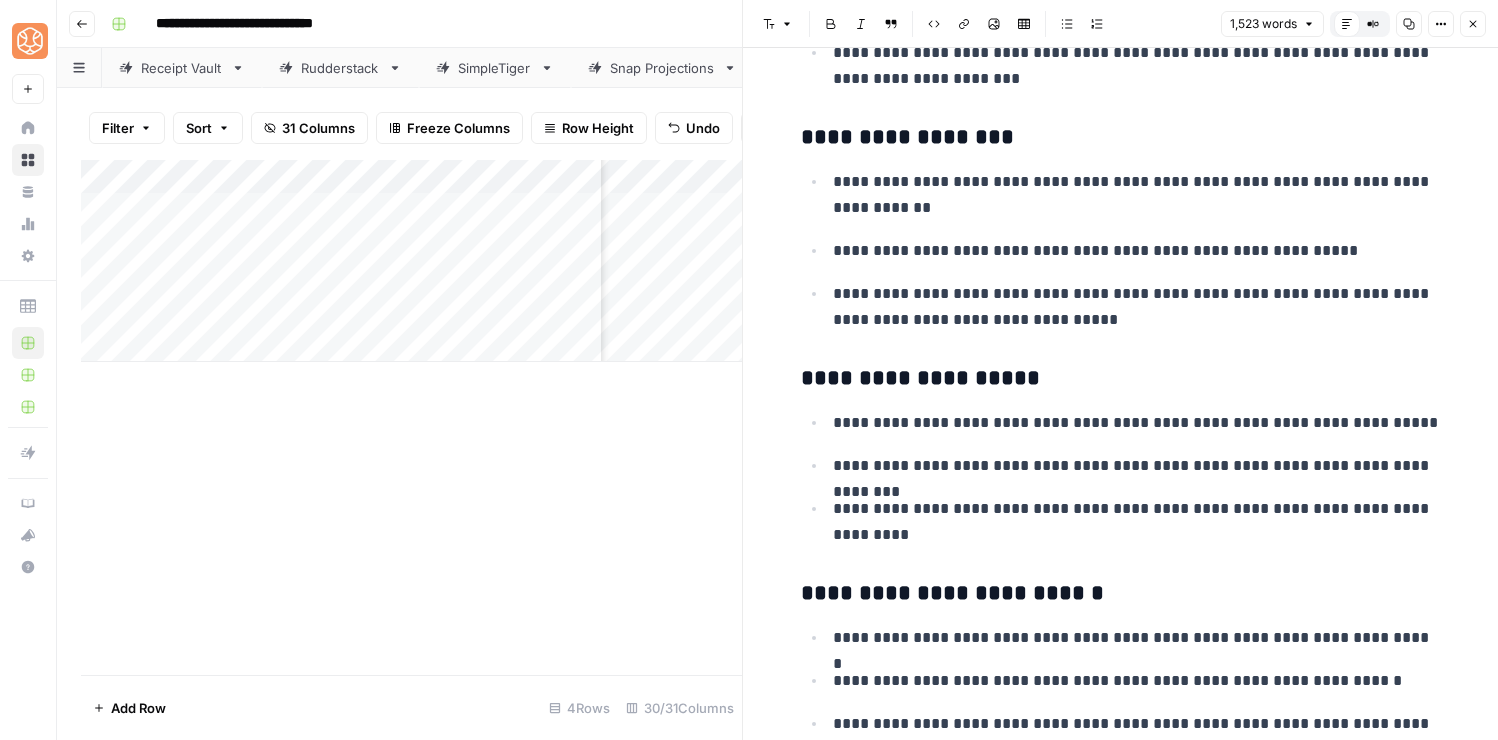 click on "**********" at bounding box center (1121, 3121) 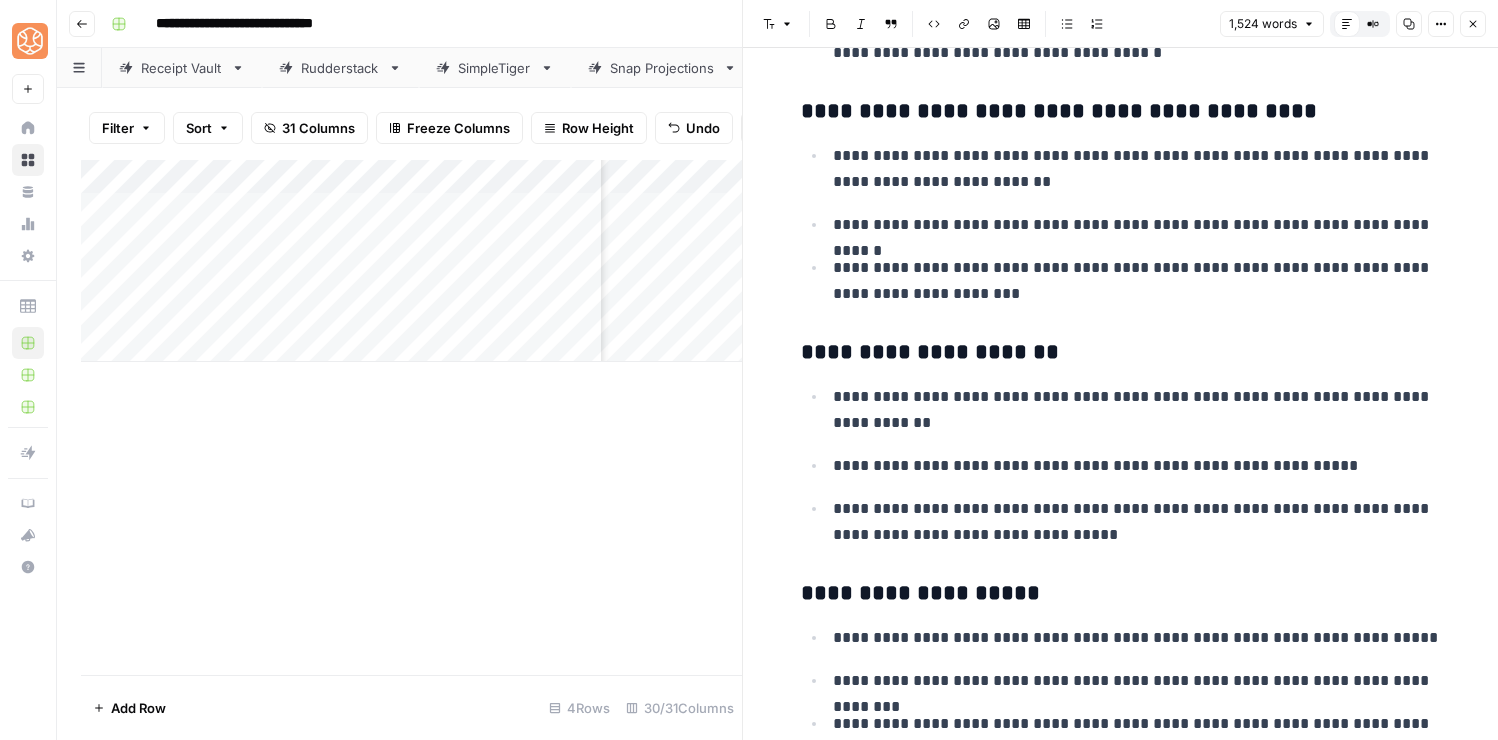 click on "**********" at bounding box center [1121, 112] 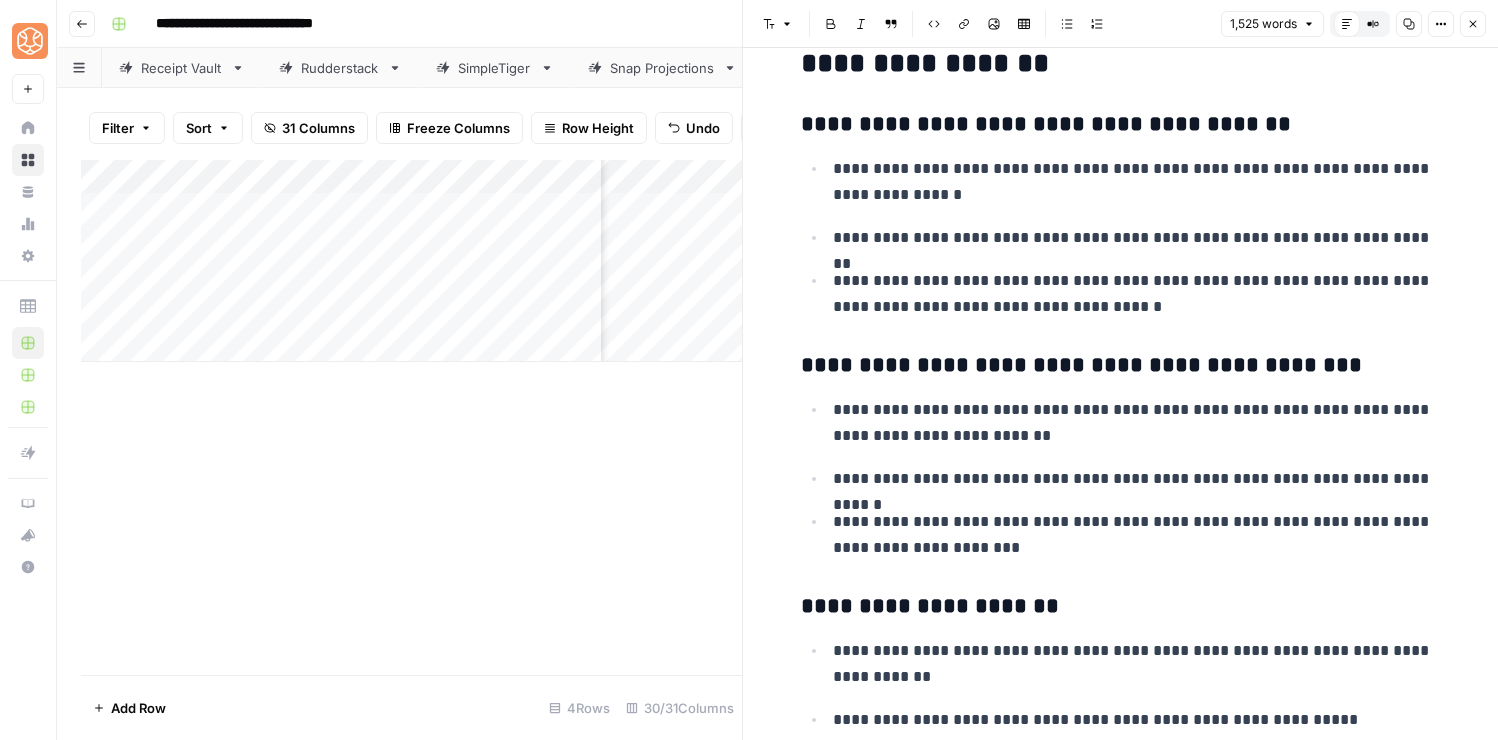 click on "**********" at bounding box center (1121, 125) 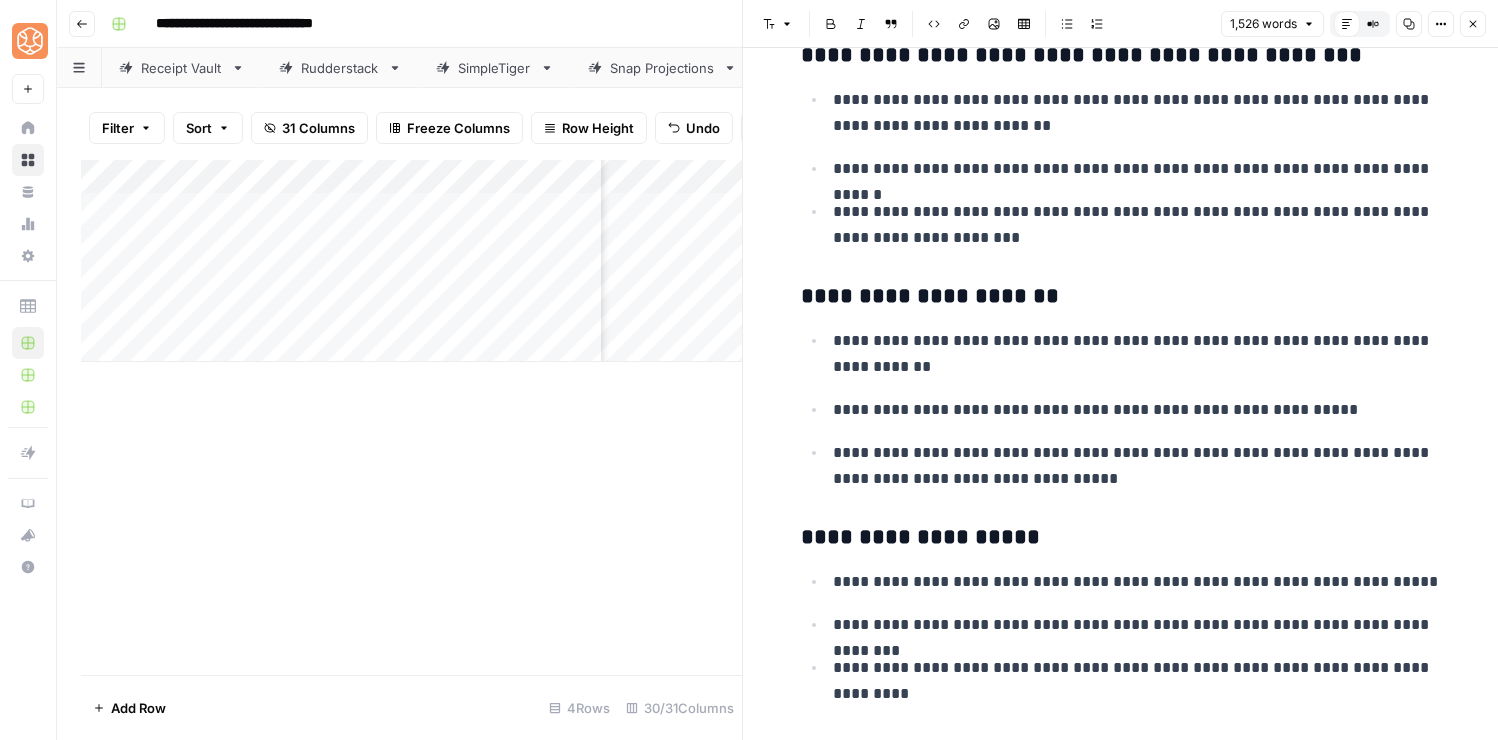 scroll, scrollTop: 1439, scrollLeft: 0, axis: vertical 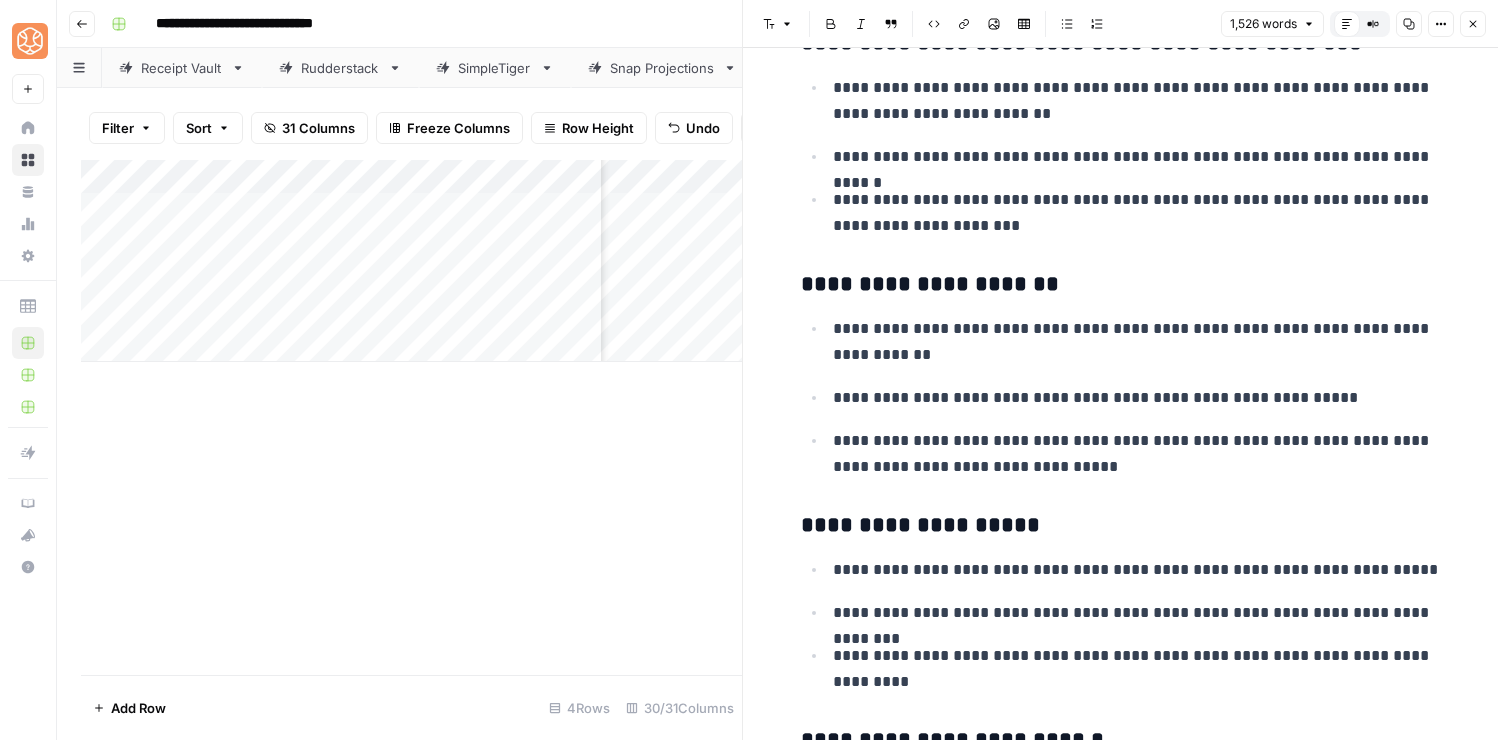 click on "**********" at bounding box center [1137, 454] 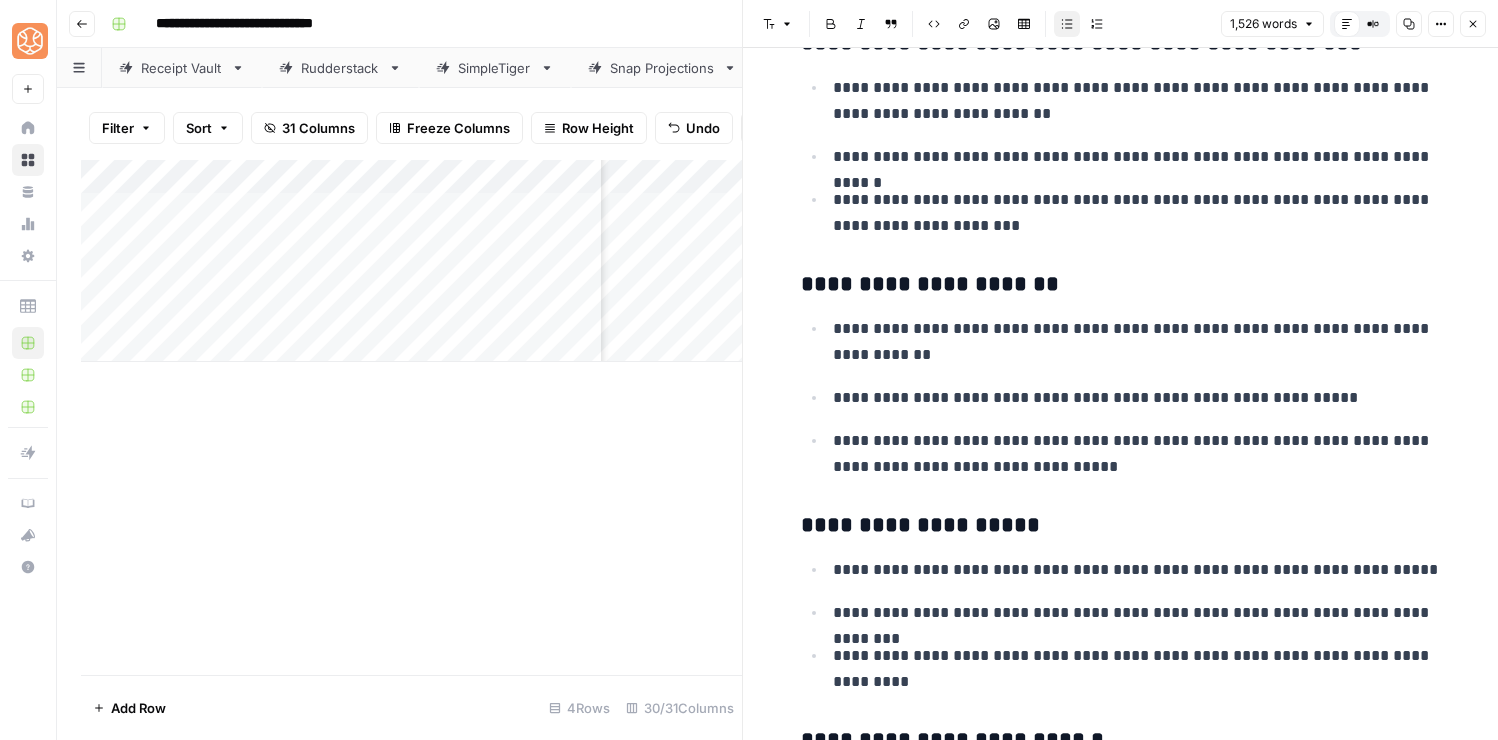 click on "**********" at bounding box center [1137, 398] 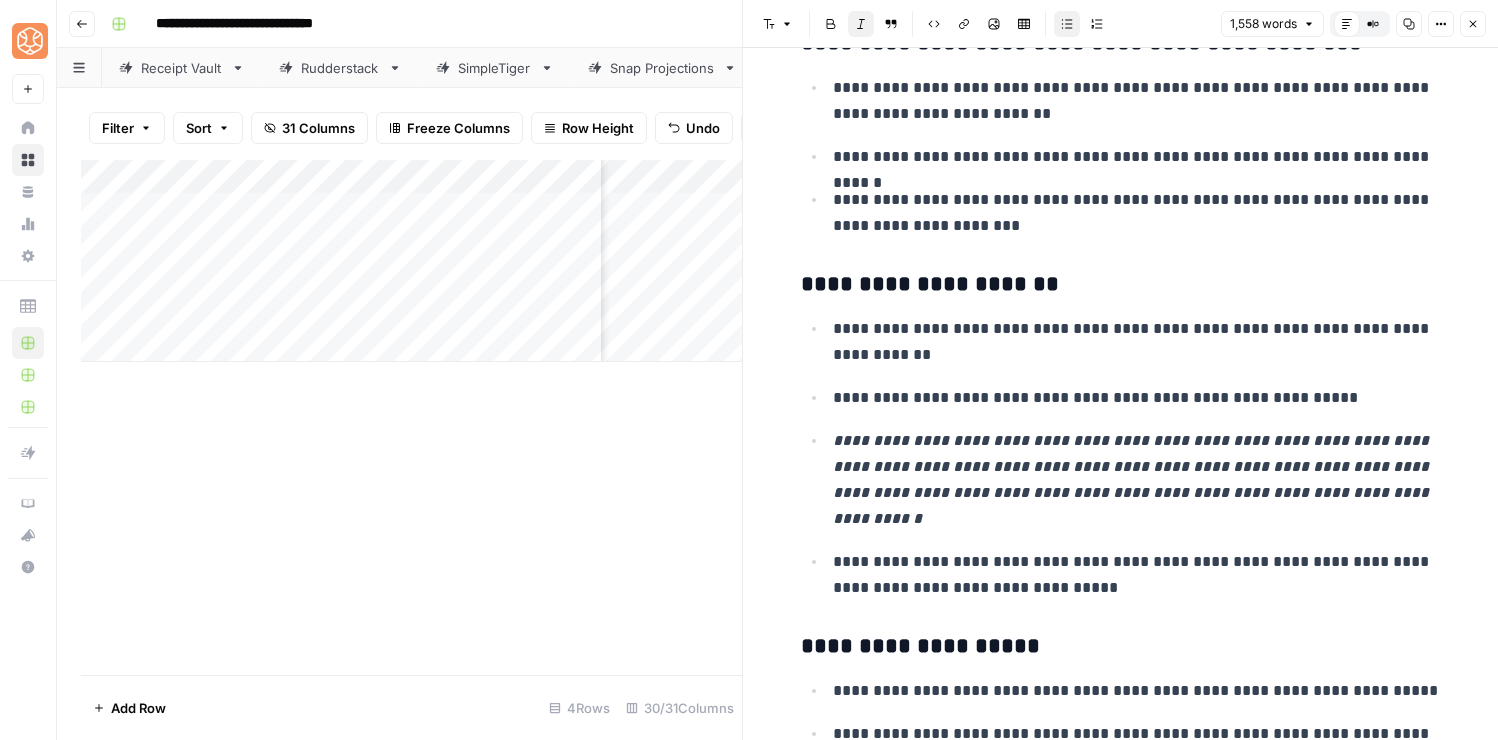 click on "**********" at bounding box center [1137, 480] 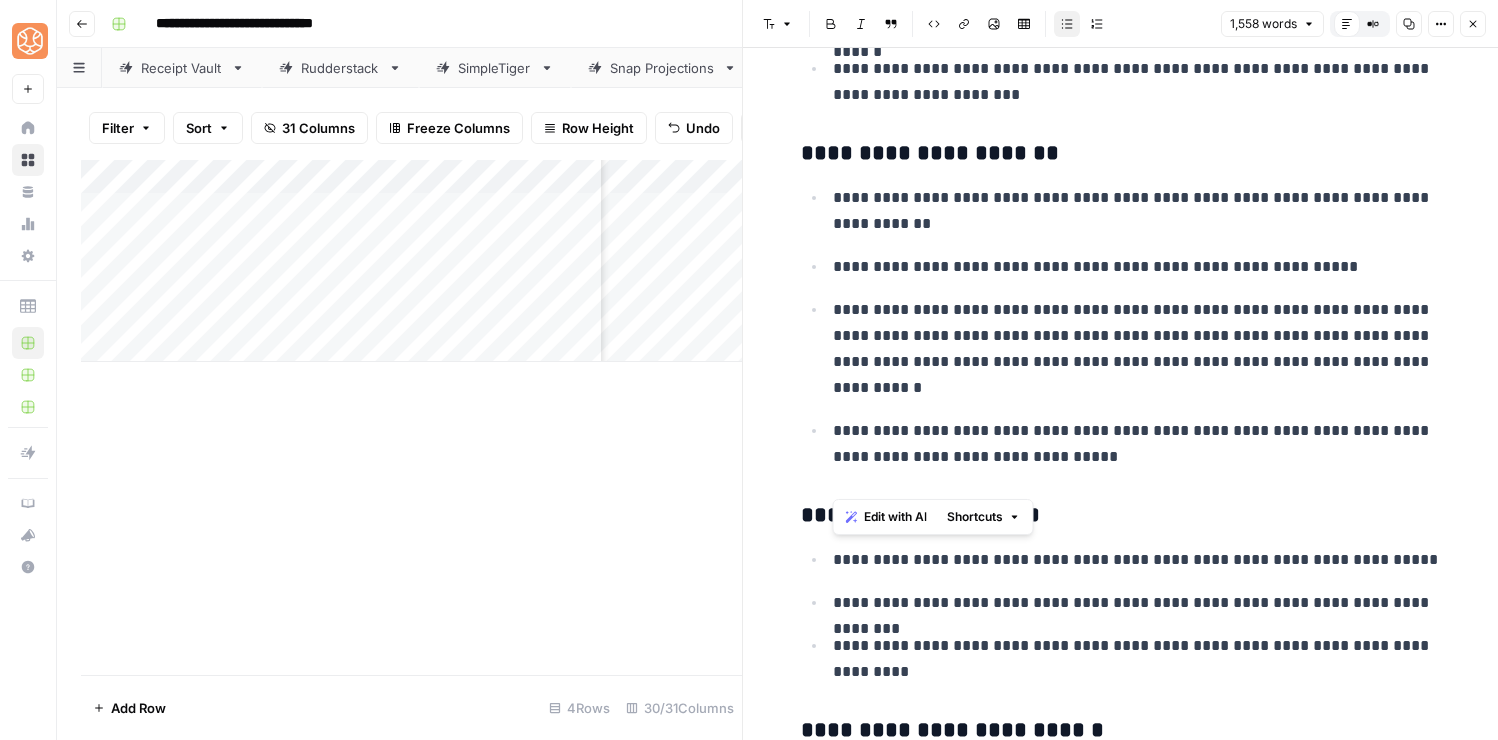 scroll, scrollTop: 1576, scrollLeft: 0, axis: vertical 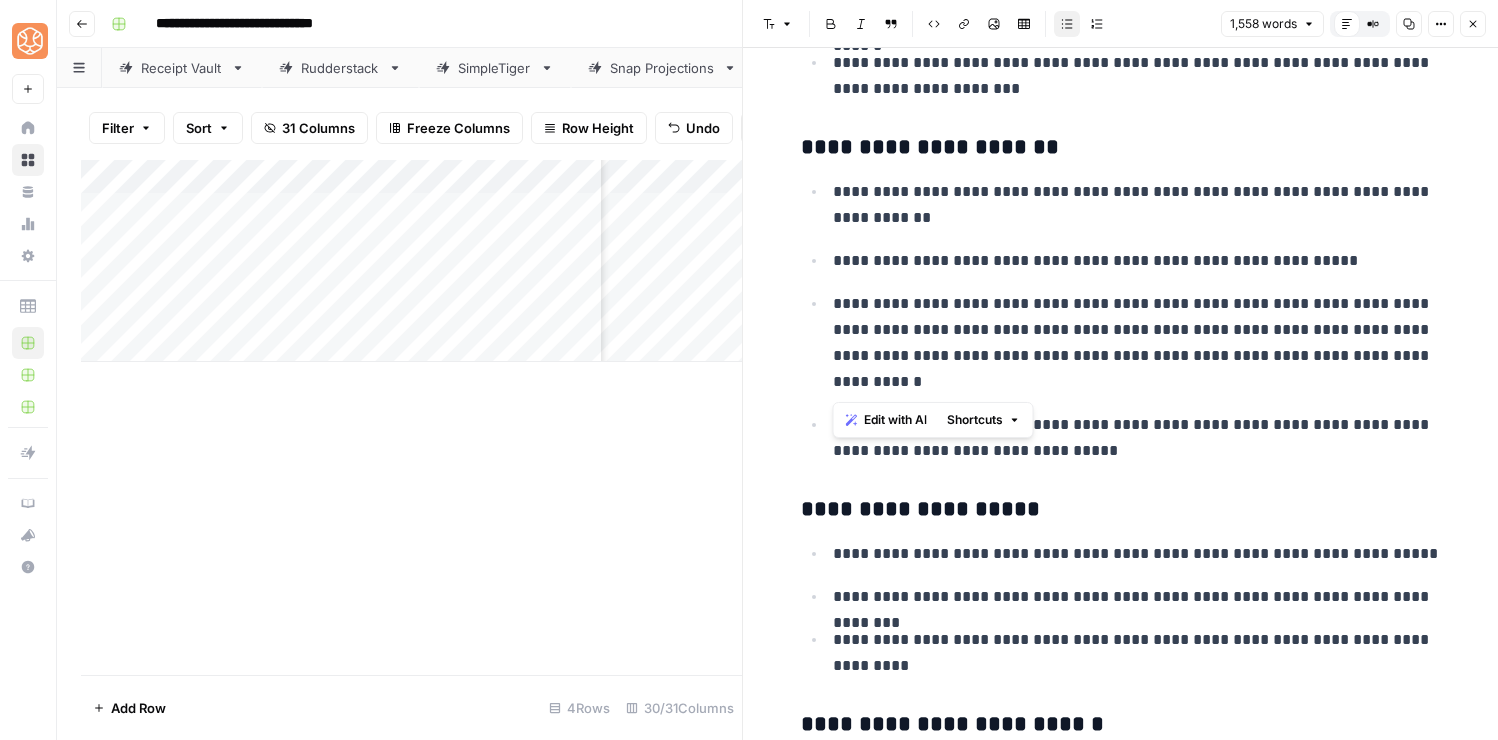 click on "**********" at bounding box center (1137, 653) 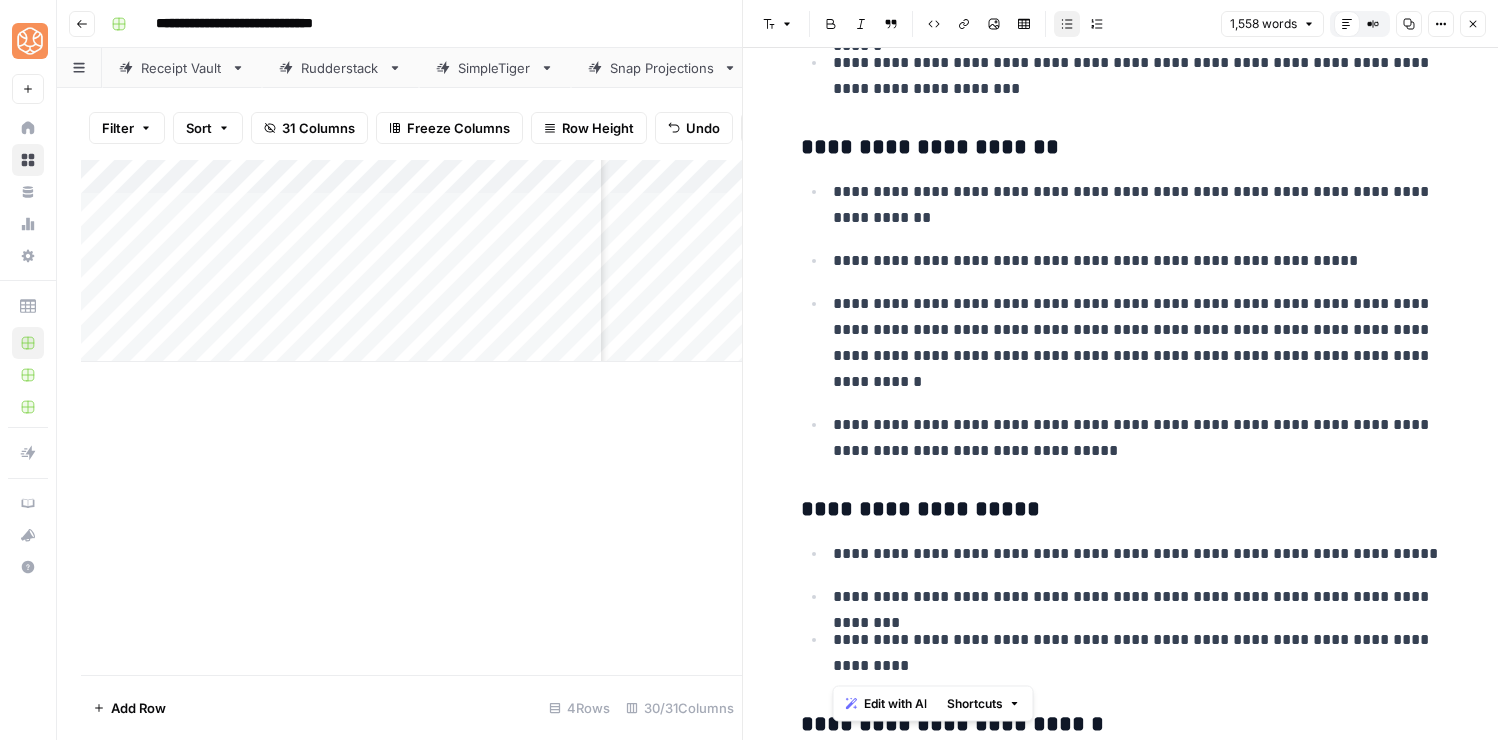 drag, startPoint x: 1178, startPoint y: 664, endPoint x: 1141, endPoint y: 617, distance: 59.816387 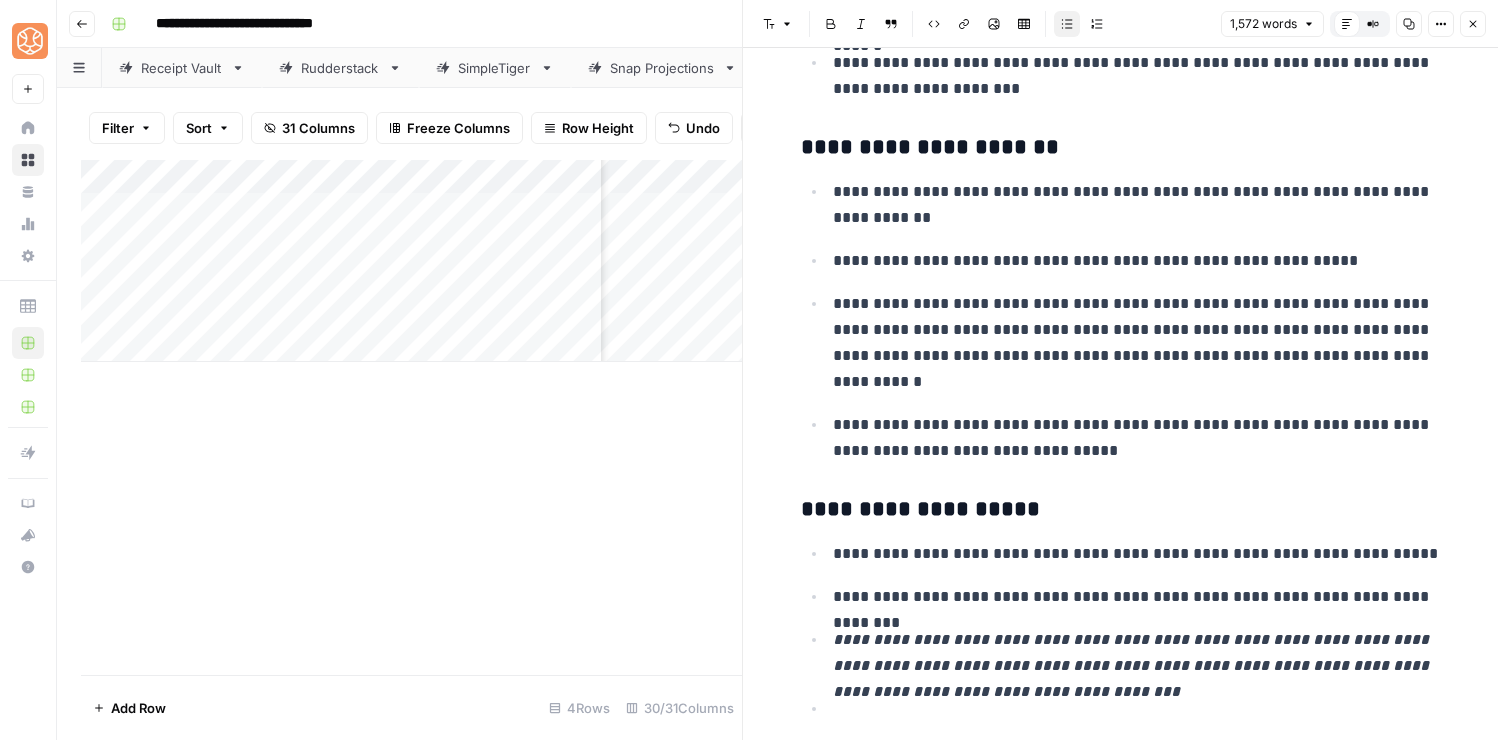 scroll, scrollTop: 1585, scrollLeft: 0, axis: vertical 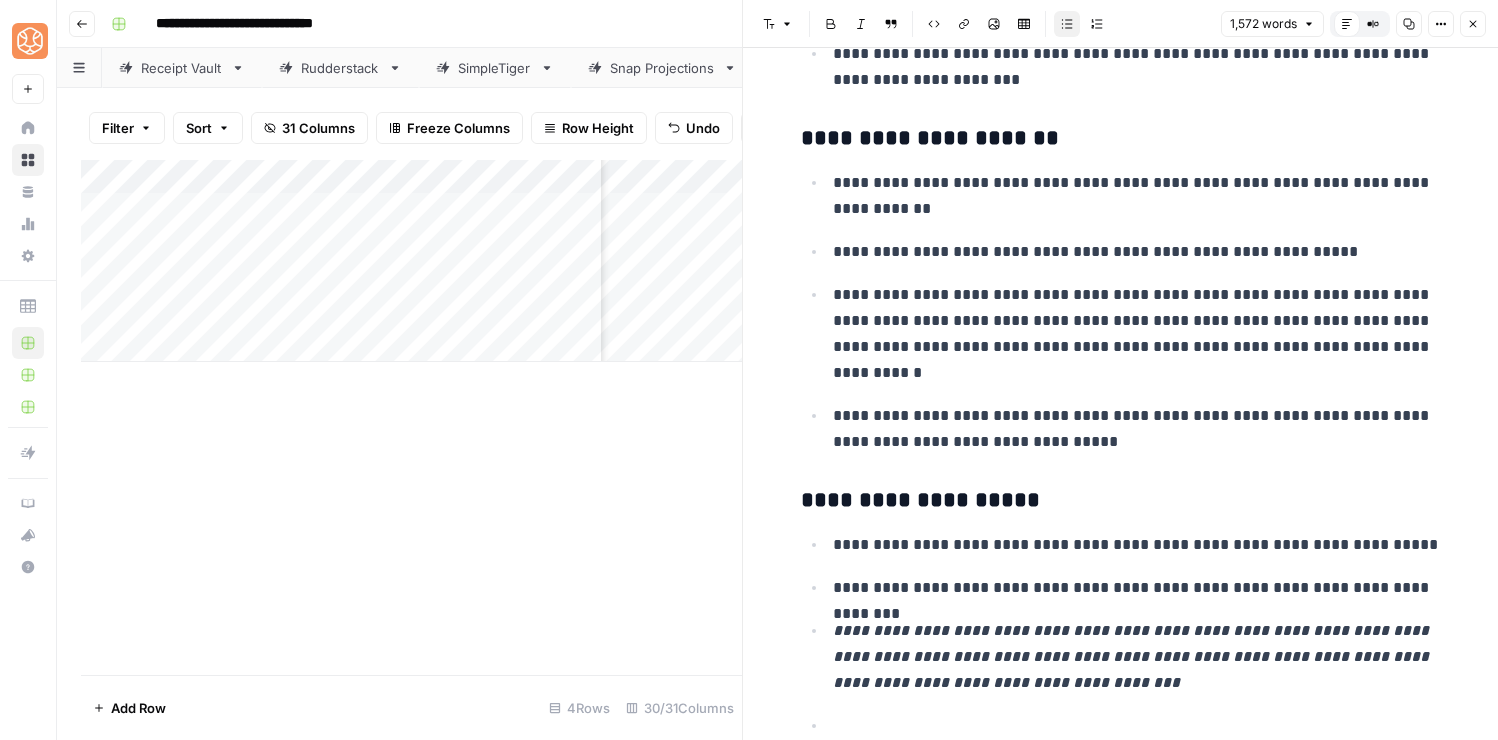 click on "**********" at bounding box center [1133, 656] 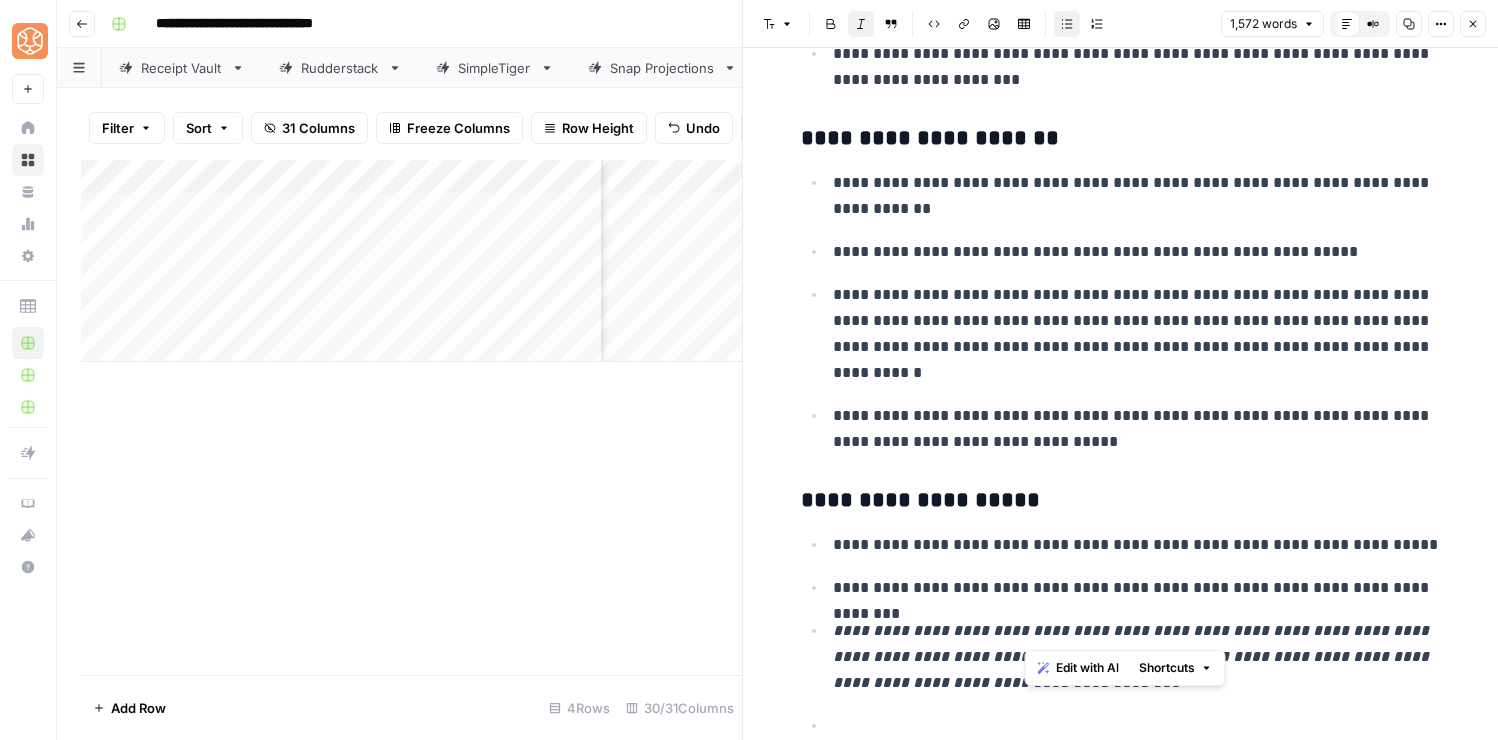click on "**********" at bounding box center (1133, 656) 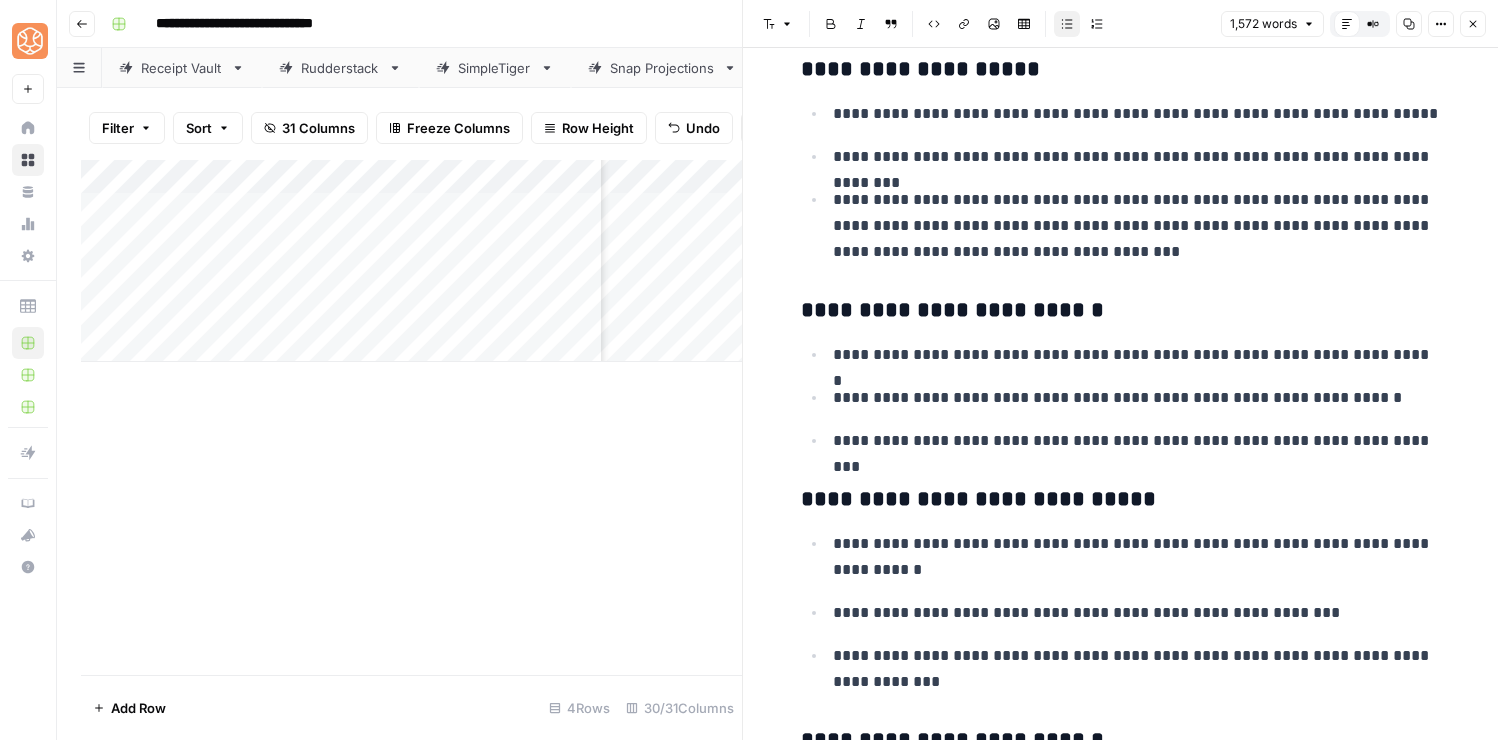 scroll, scrollTop: 2029, scrollLeft: 0, axis: vertical 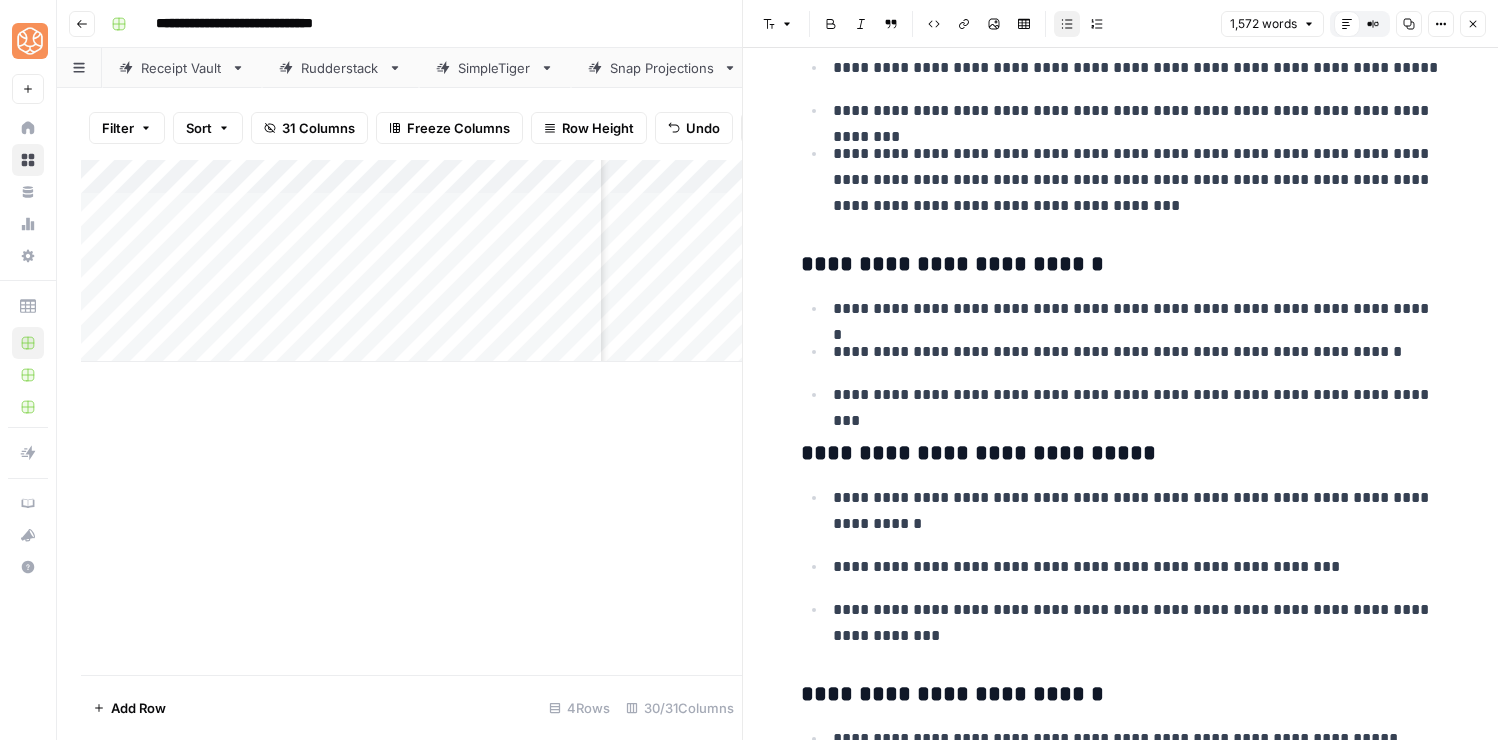 click on "**********" at bounding box center (1137, 395) 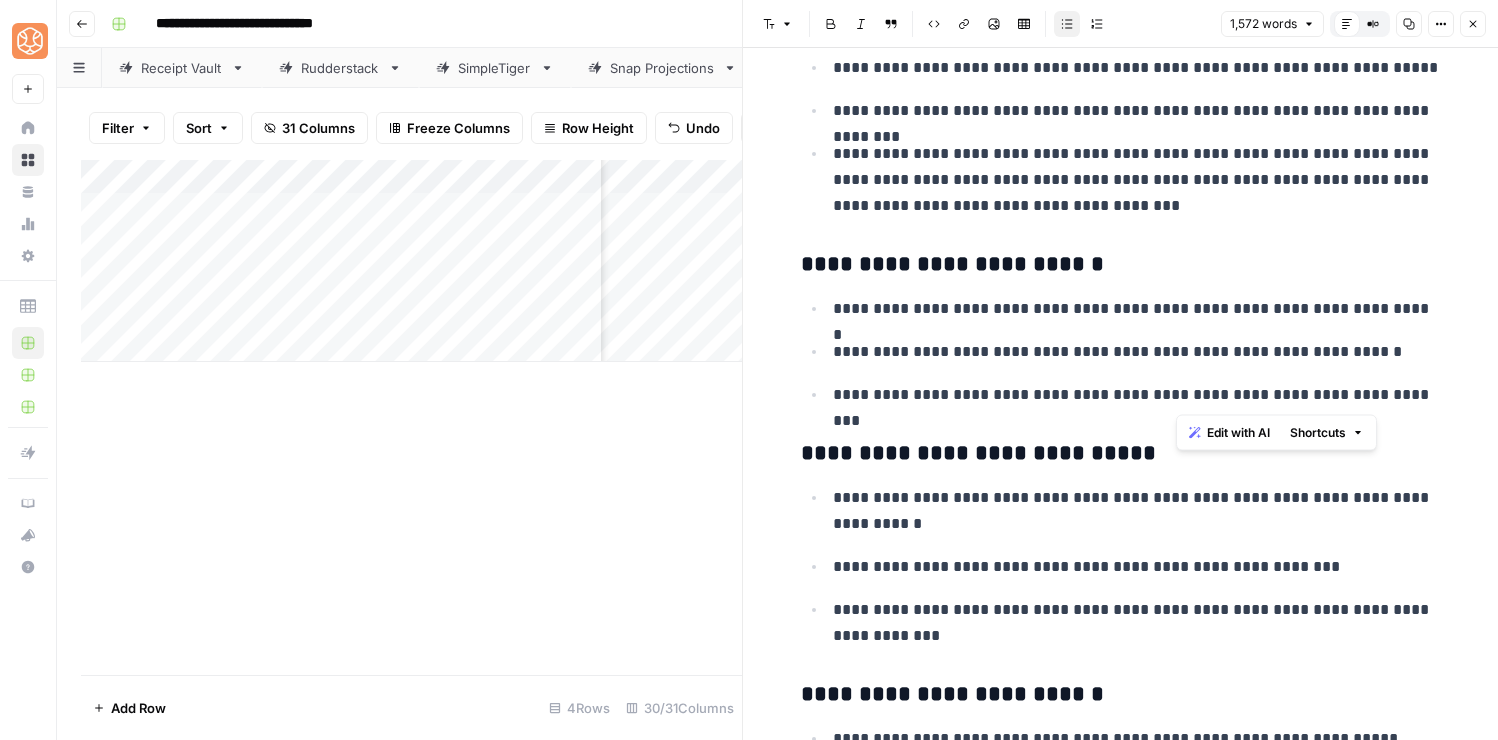 click on "**********" at bounding box center (1137, 395) 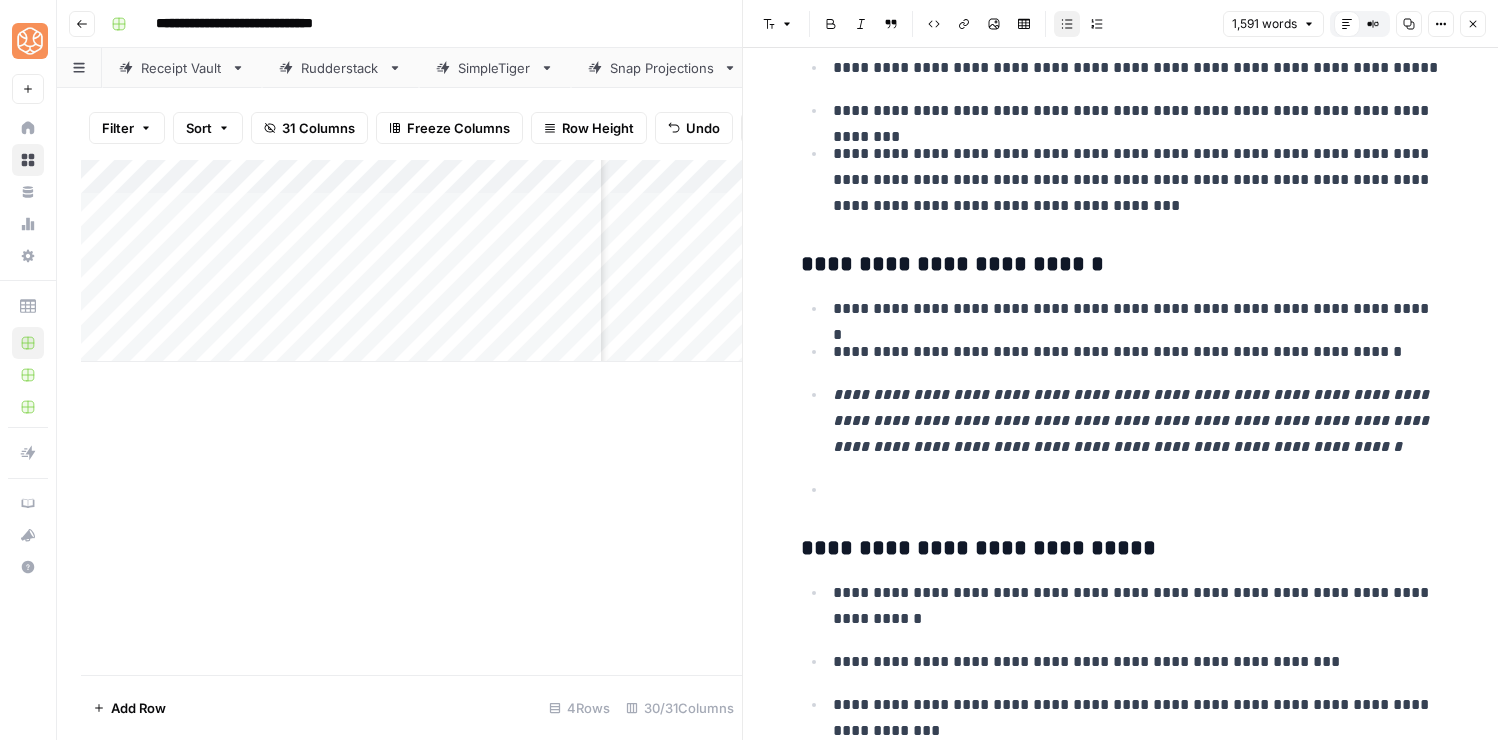 click on "**********" at bounding box center [1133, 420] 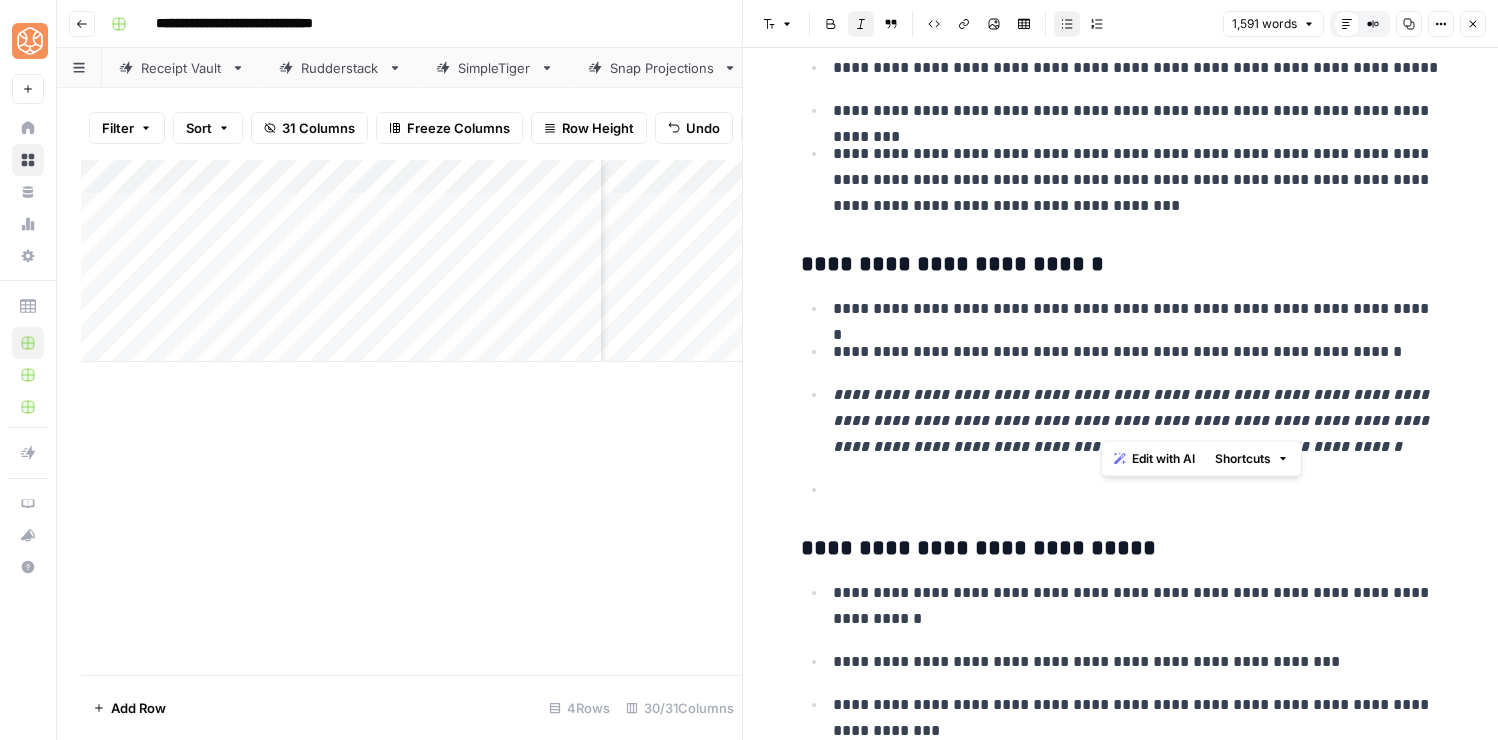 click on "**********" at bounding box center [1133, 420] 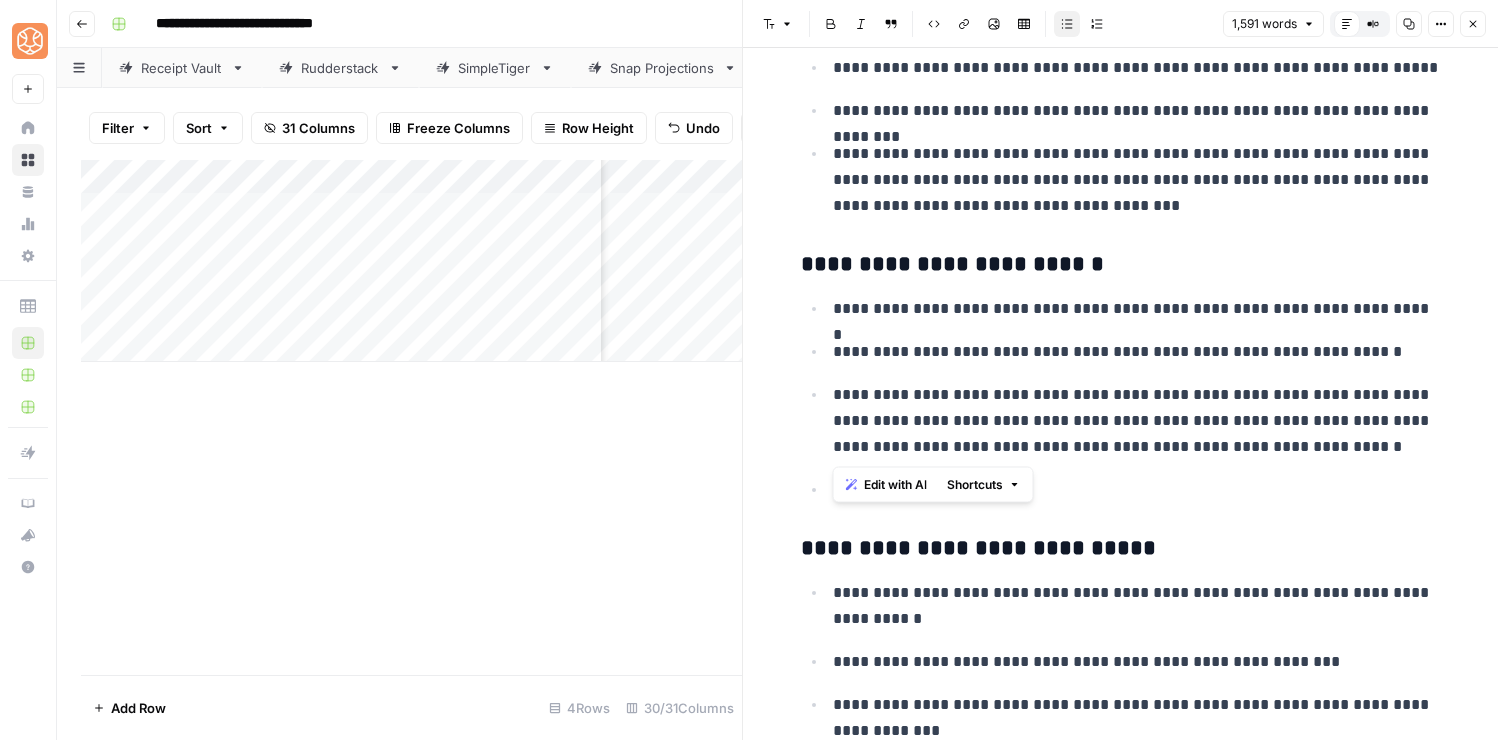click on "**********" at bounding box center [1137, 421] 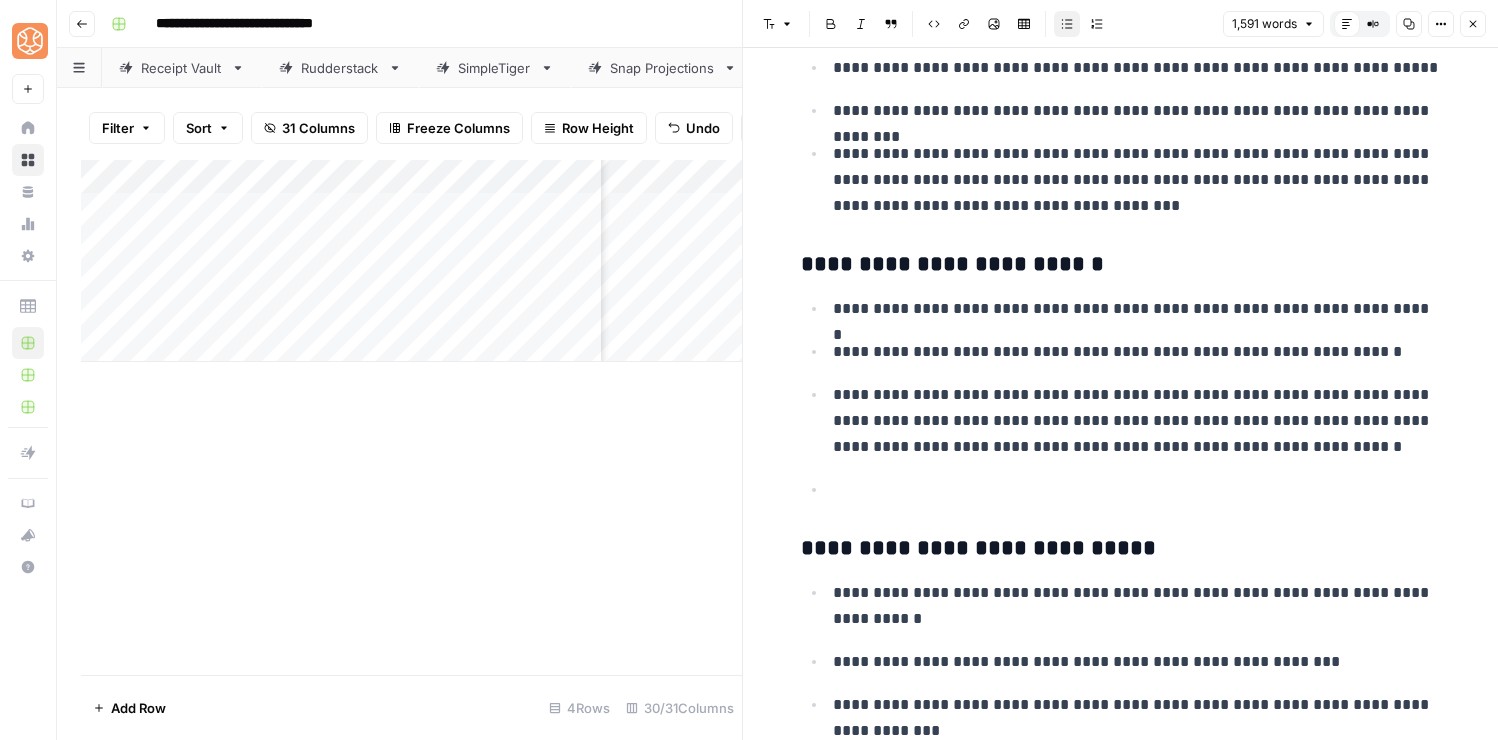 click at bounding box center [1137, 490] 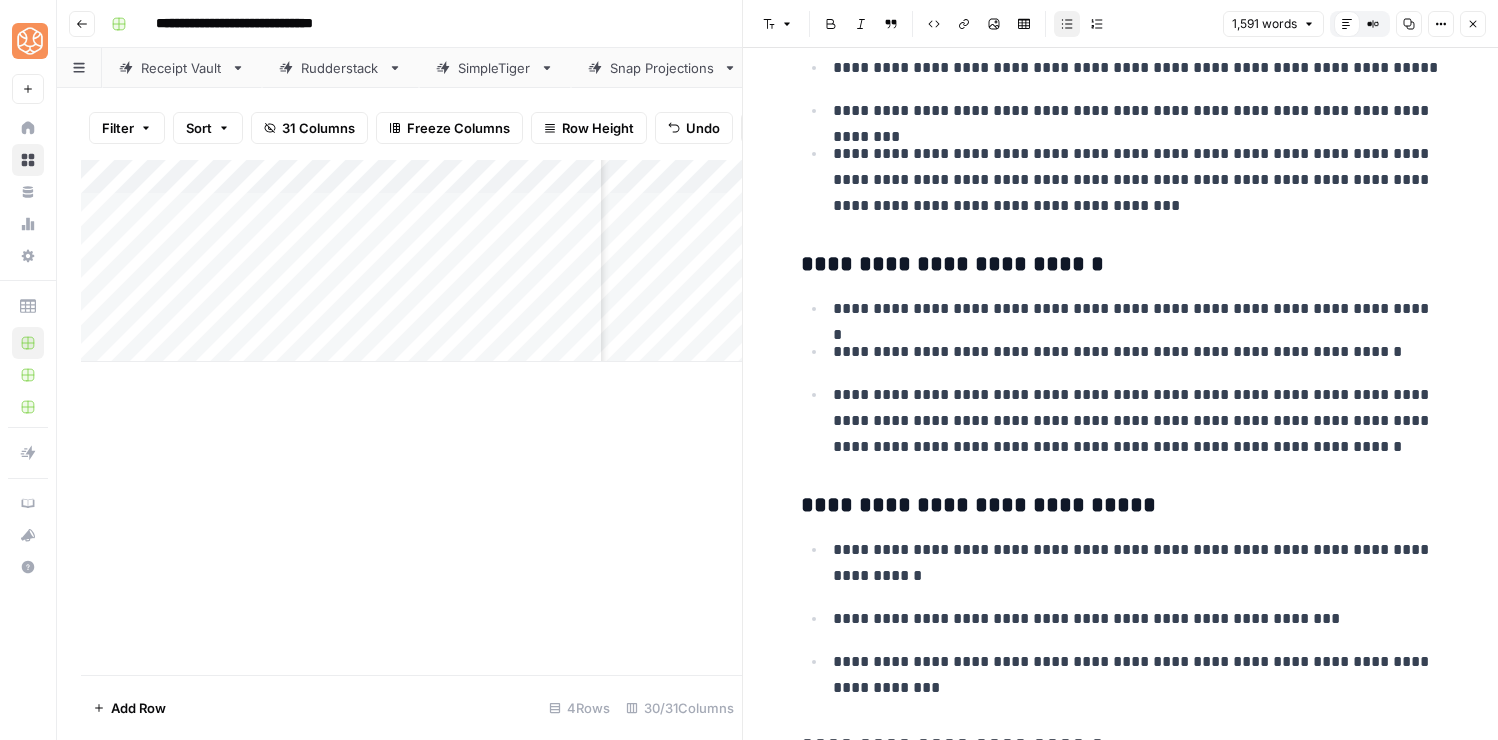 scroll, scrollTop: 2129, scrollLeft: 0, axis: vertical 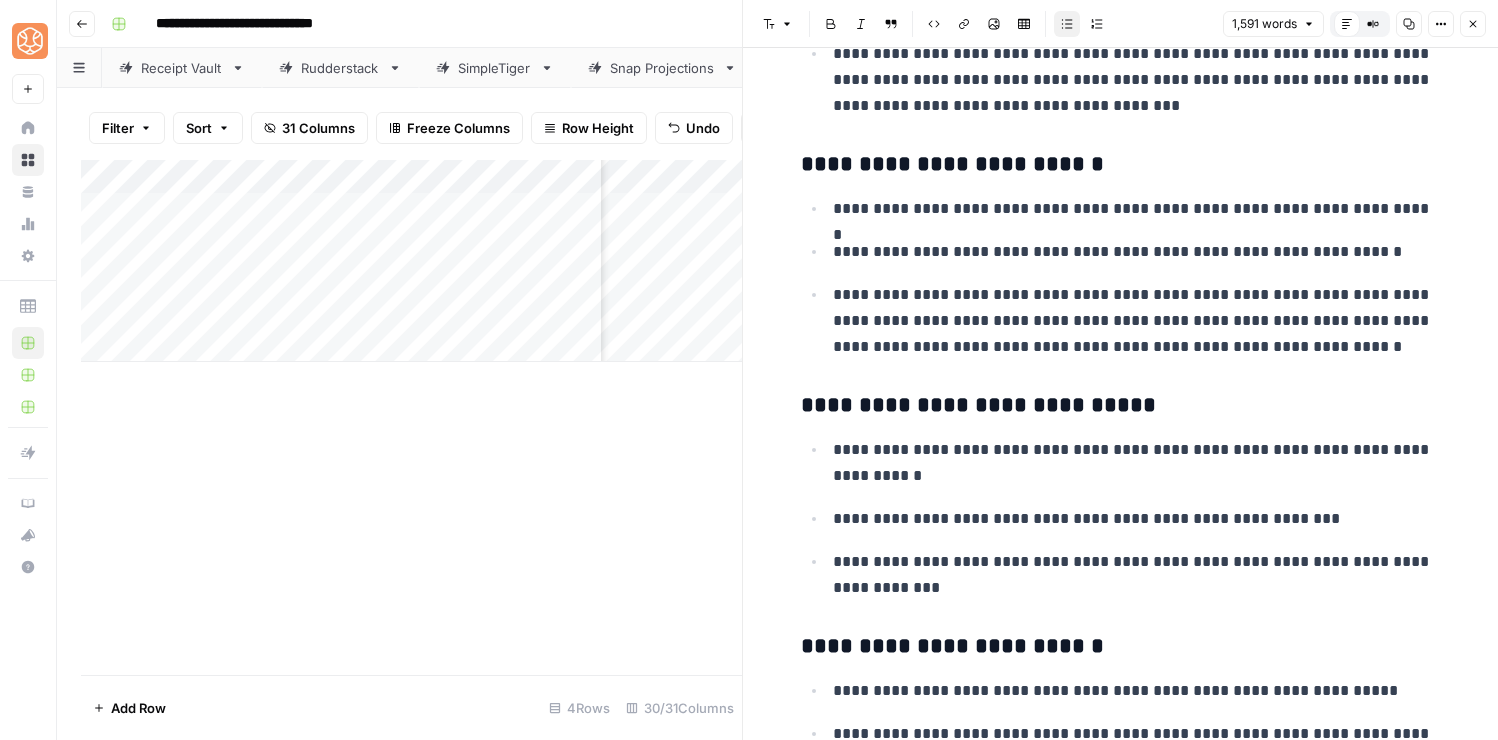 click on "**********" at bounding box center (1121, 518) 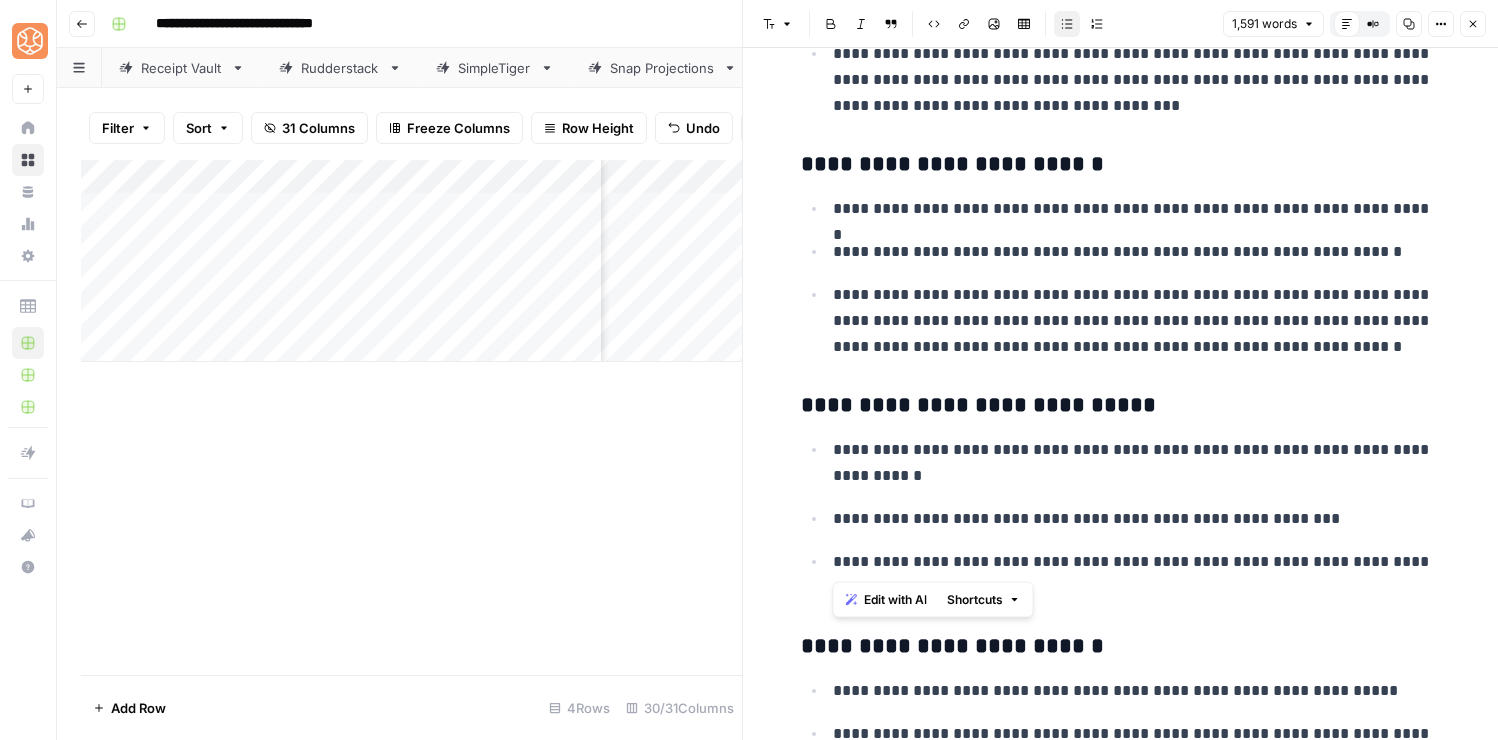 click on "**********" at bounding box center [1121, 518] 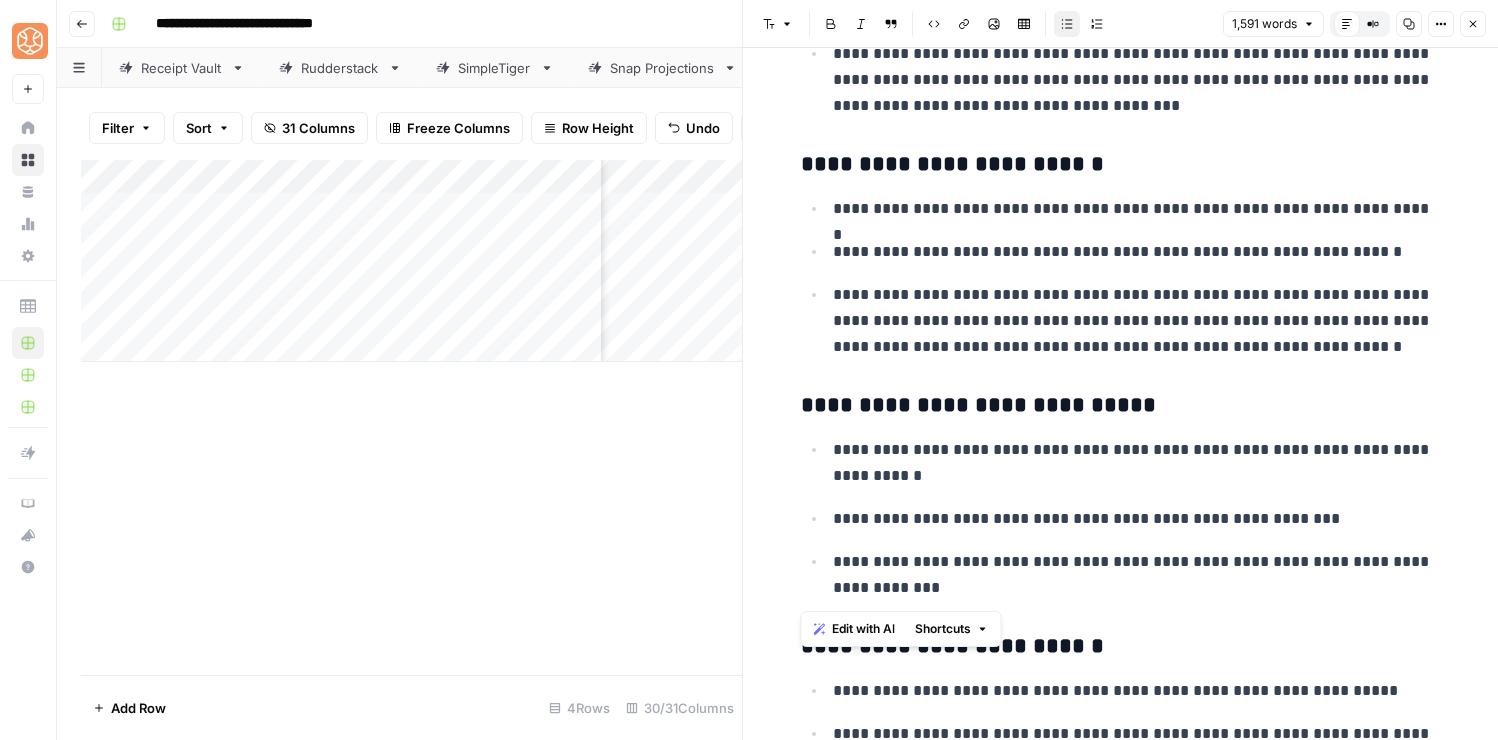 click on "**********" at bounding box center [1137, 575] 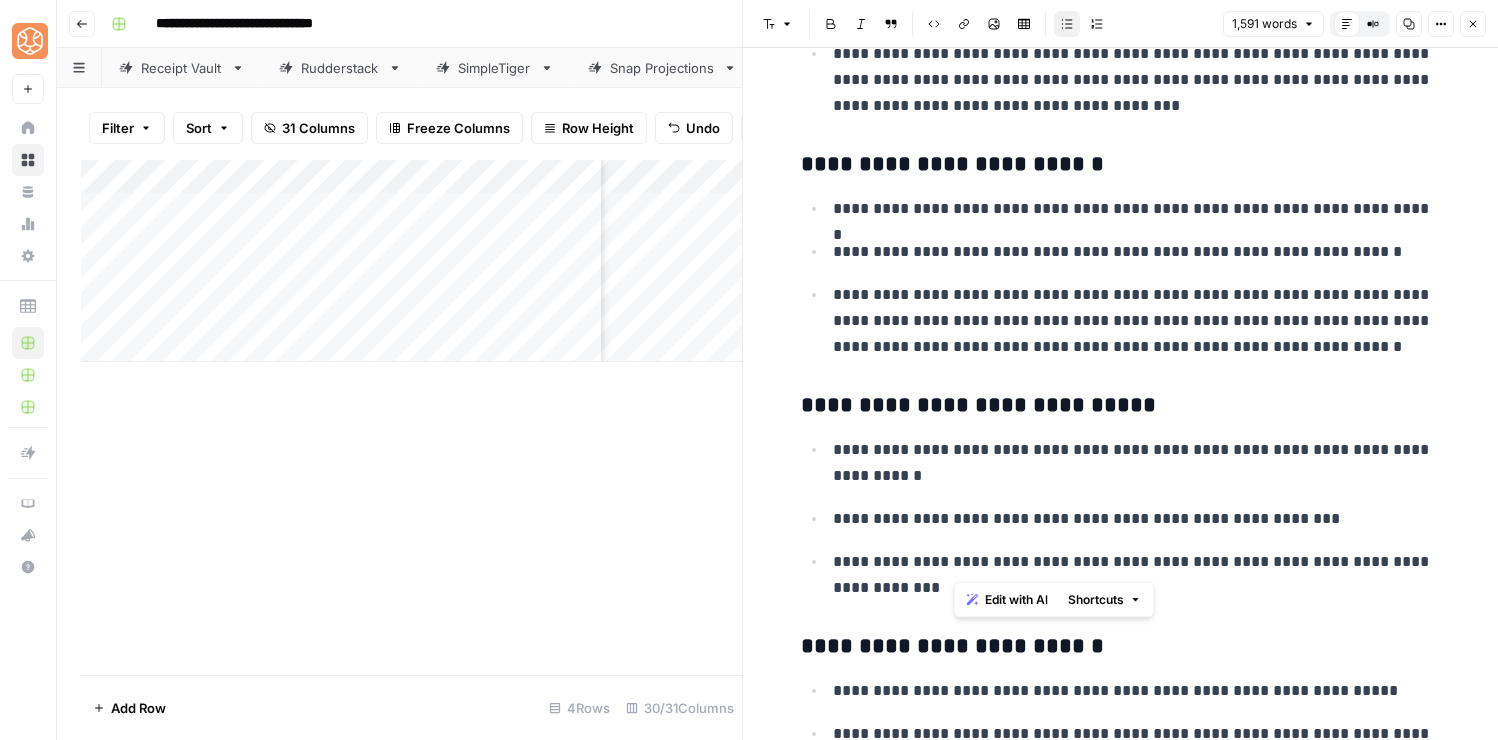 click on "**********" at bounding box center (1137, 575) 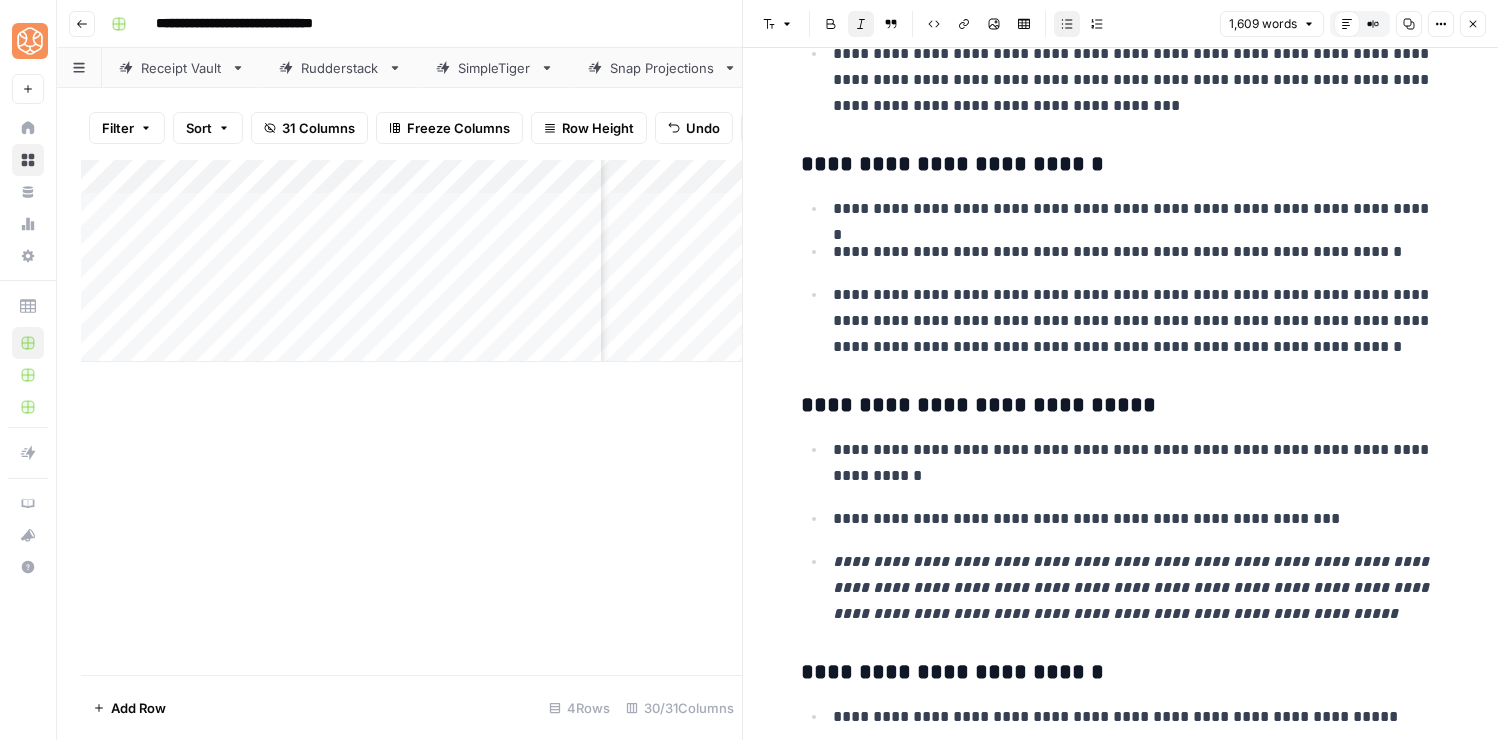 click on "**********" at bounding box center [1137, 588] 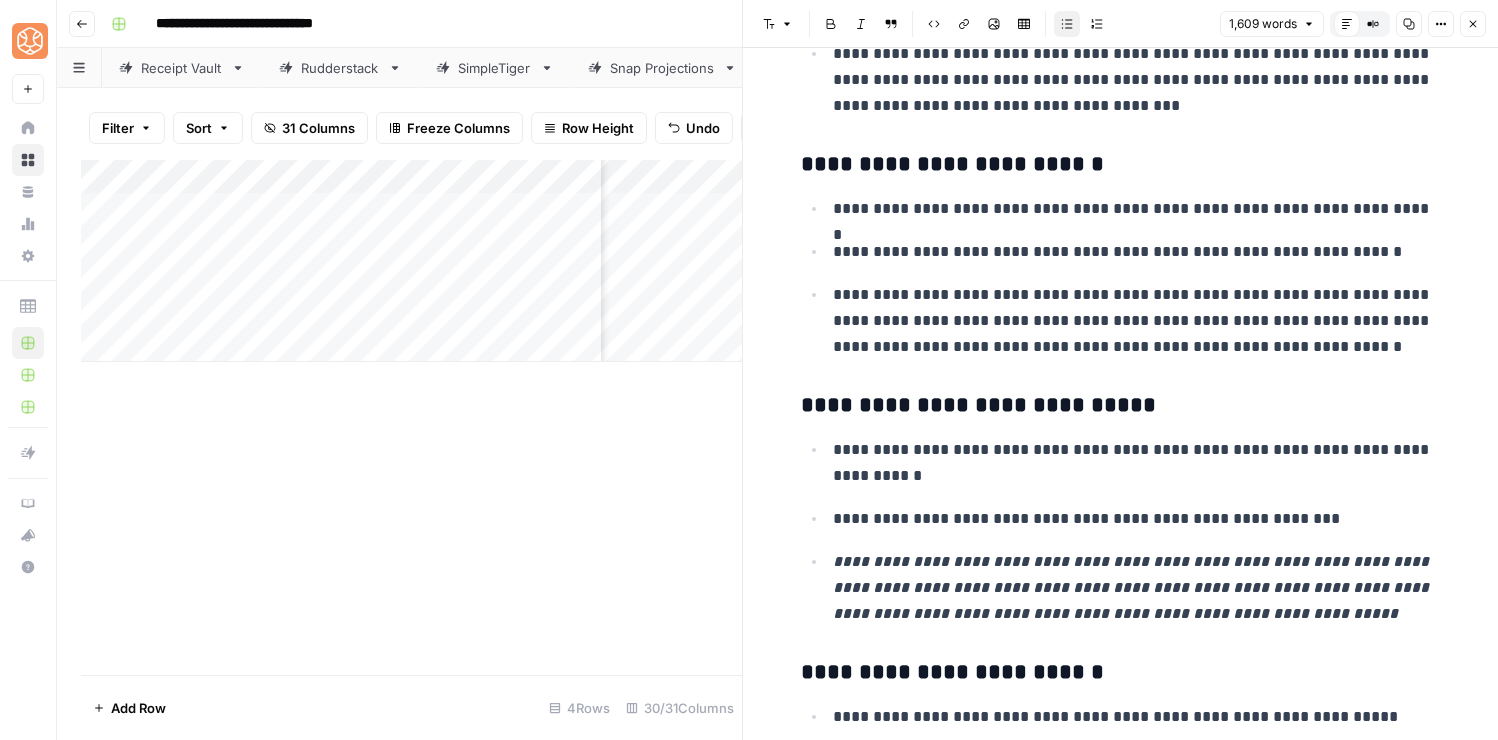 click on "**********" at bounding box center [1133, 587] 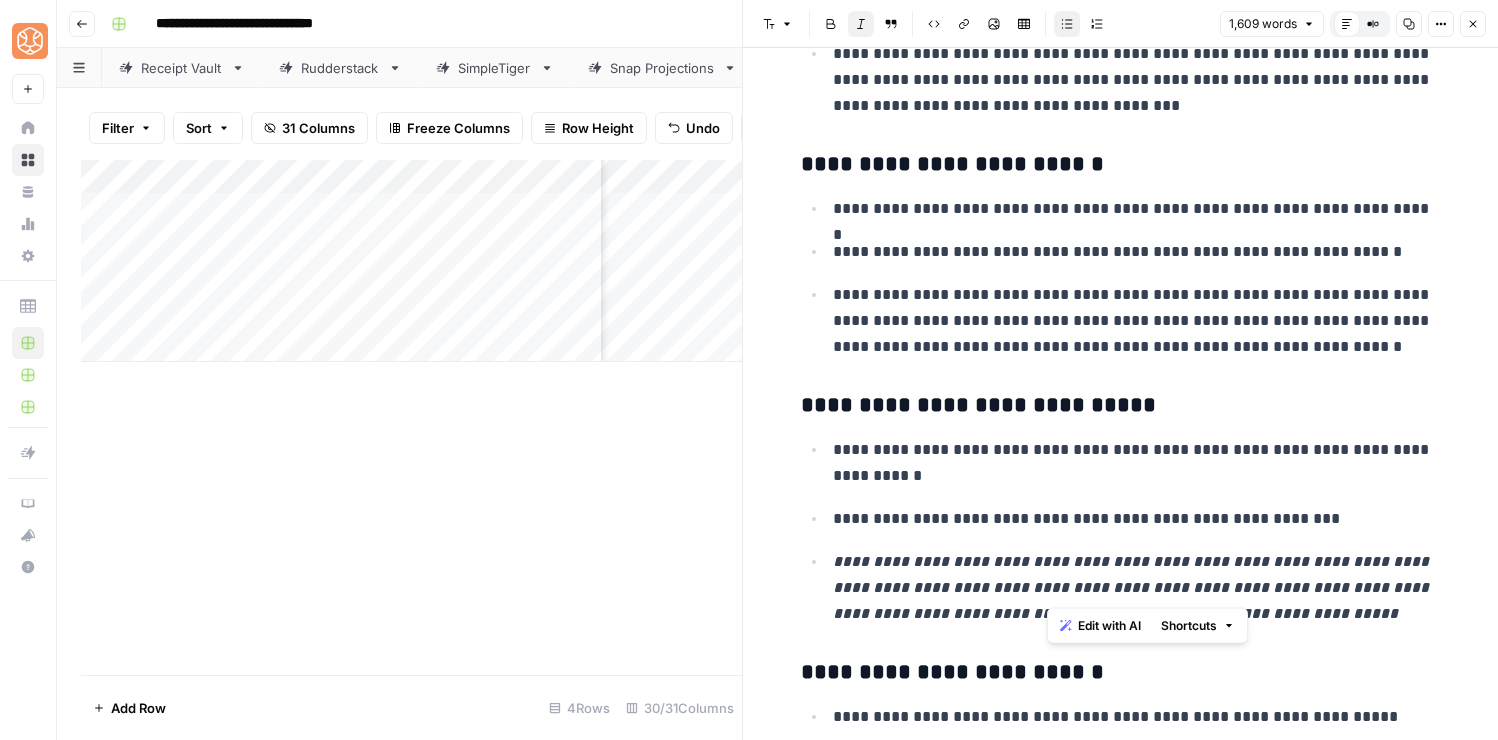 click on "**********" at bounding box center [1133, 587] 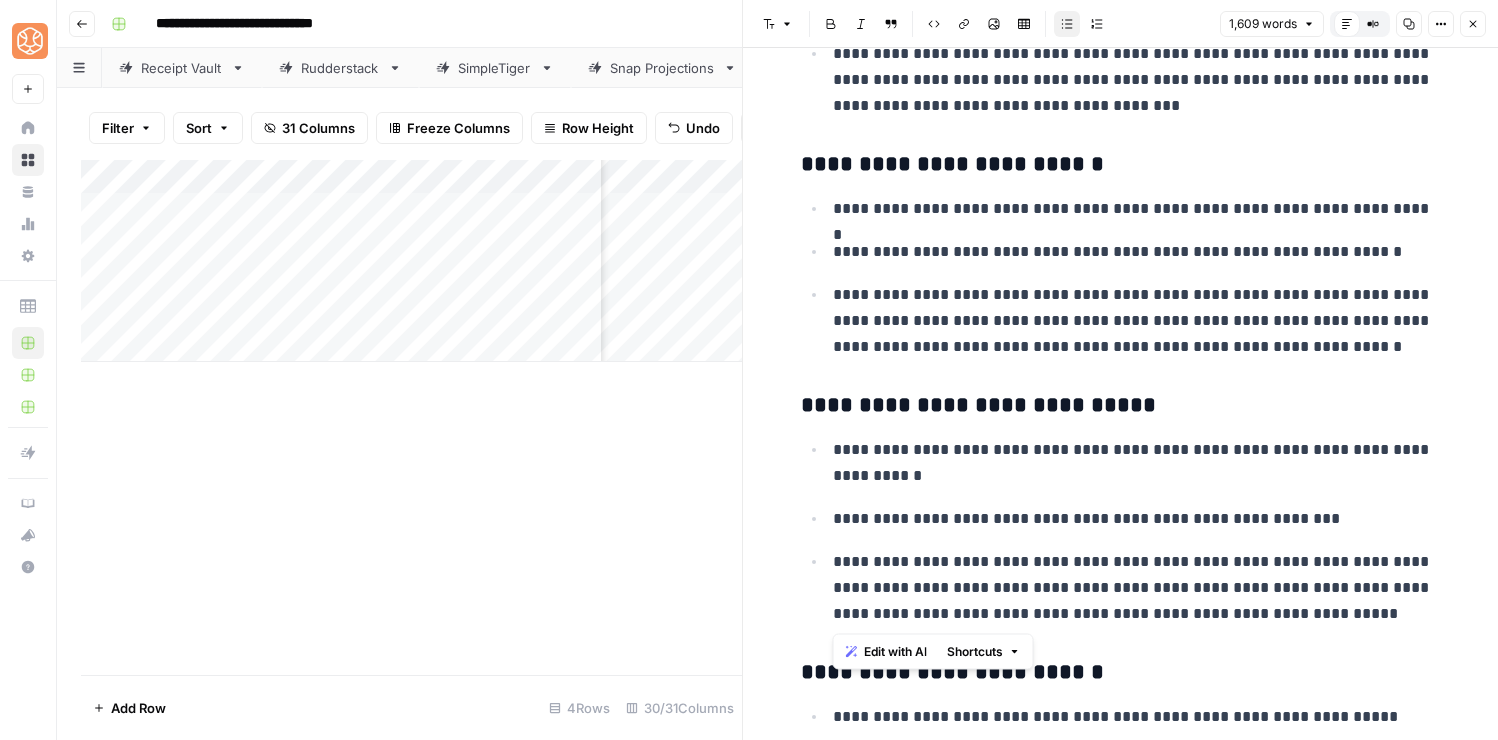 scroll, scrollTop: 2250, scrollLeft: 0, axis: vertical 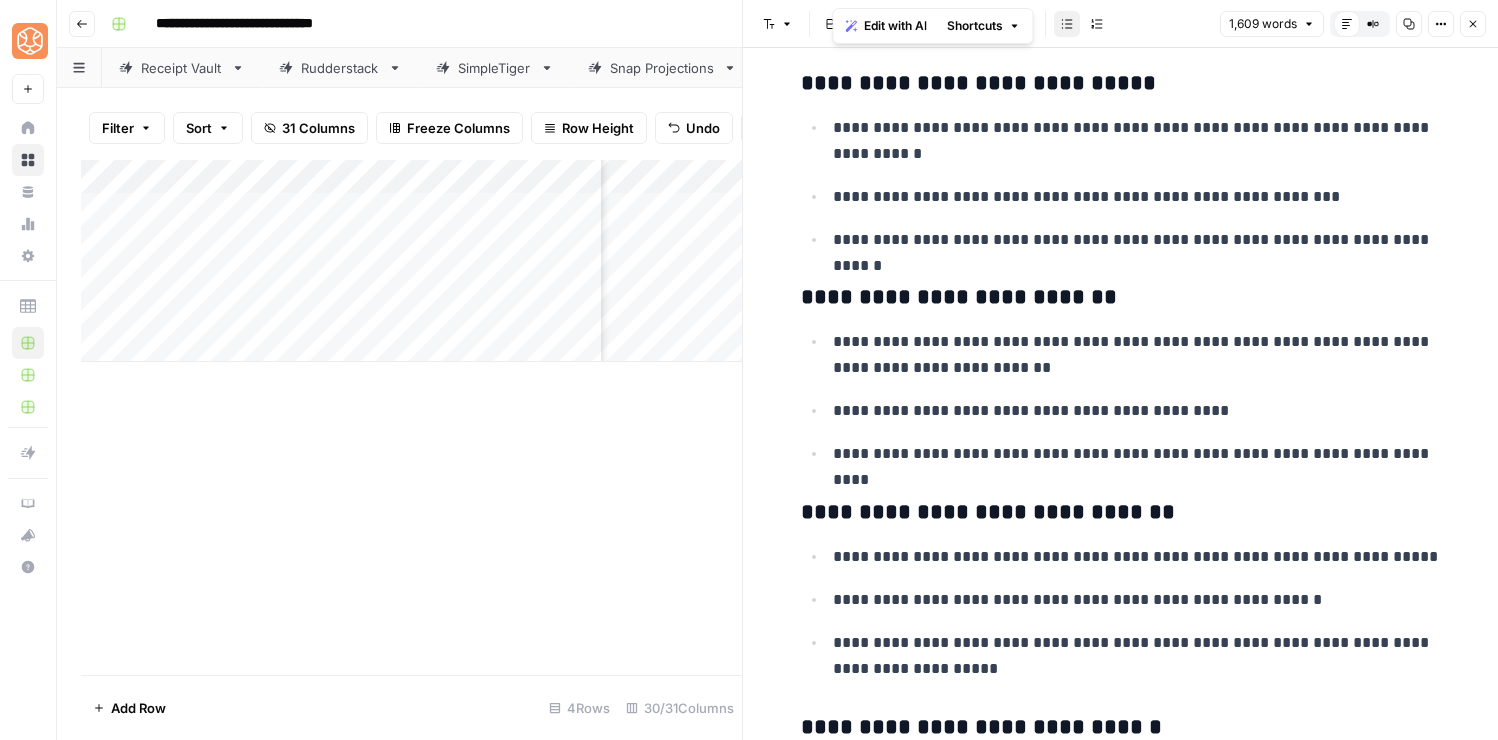 click on "**********" at bounding box center [1137, 656] 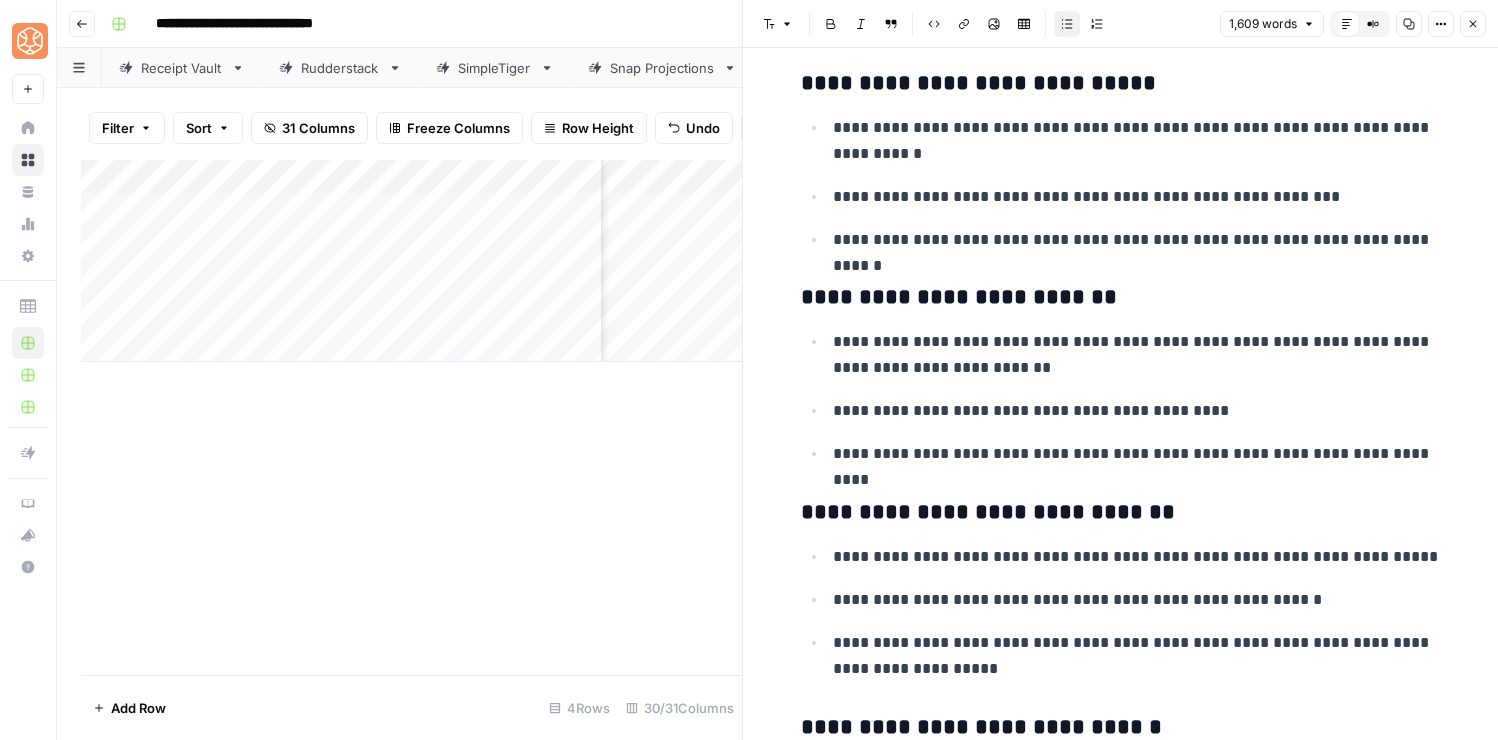 scroll, scrollTop: 3048, scrollLeft: 0, axis: vertical 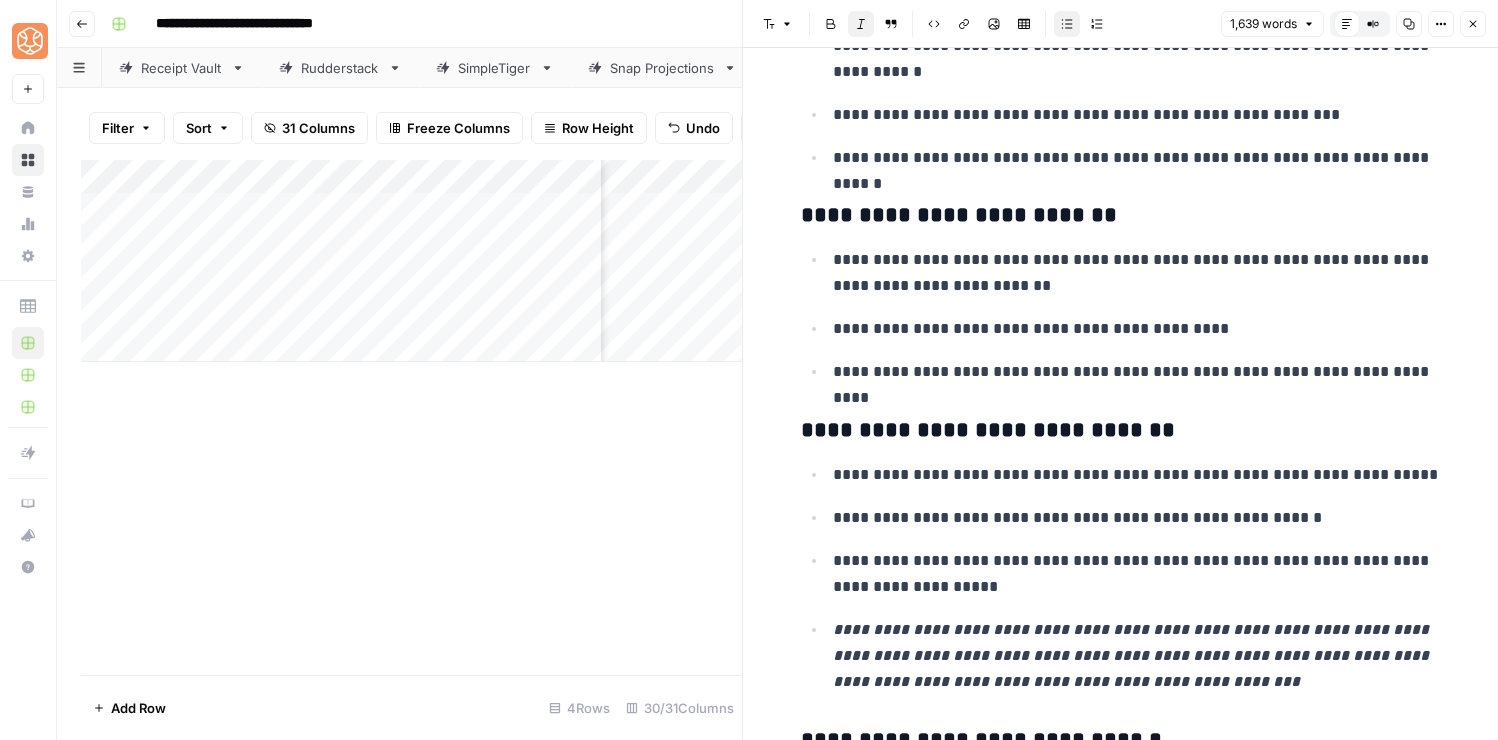 click on "**********" at bounding box center [1133, 655] 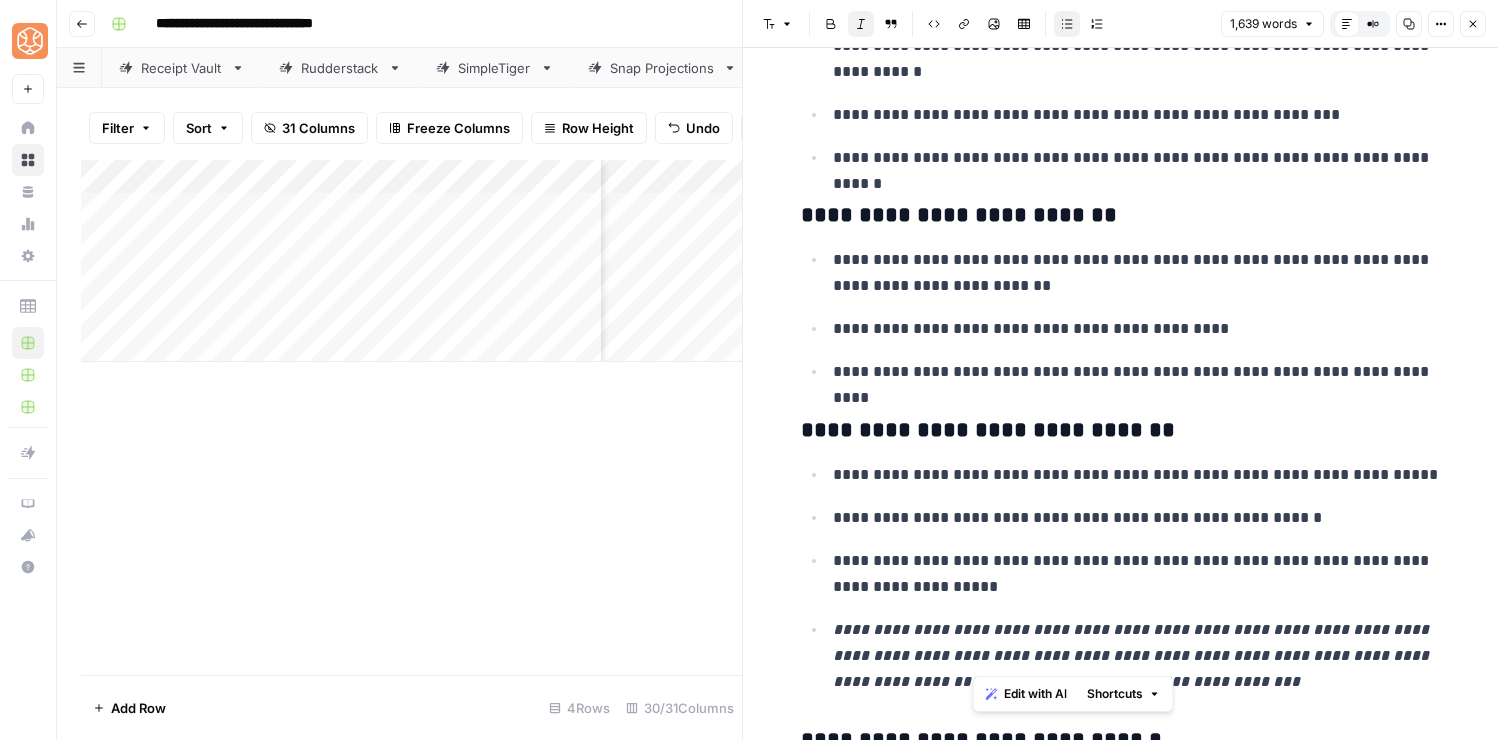 click on "**********" at bounding box center [1133, 655] 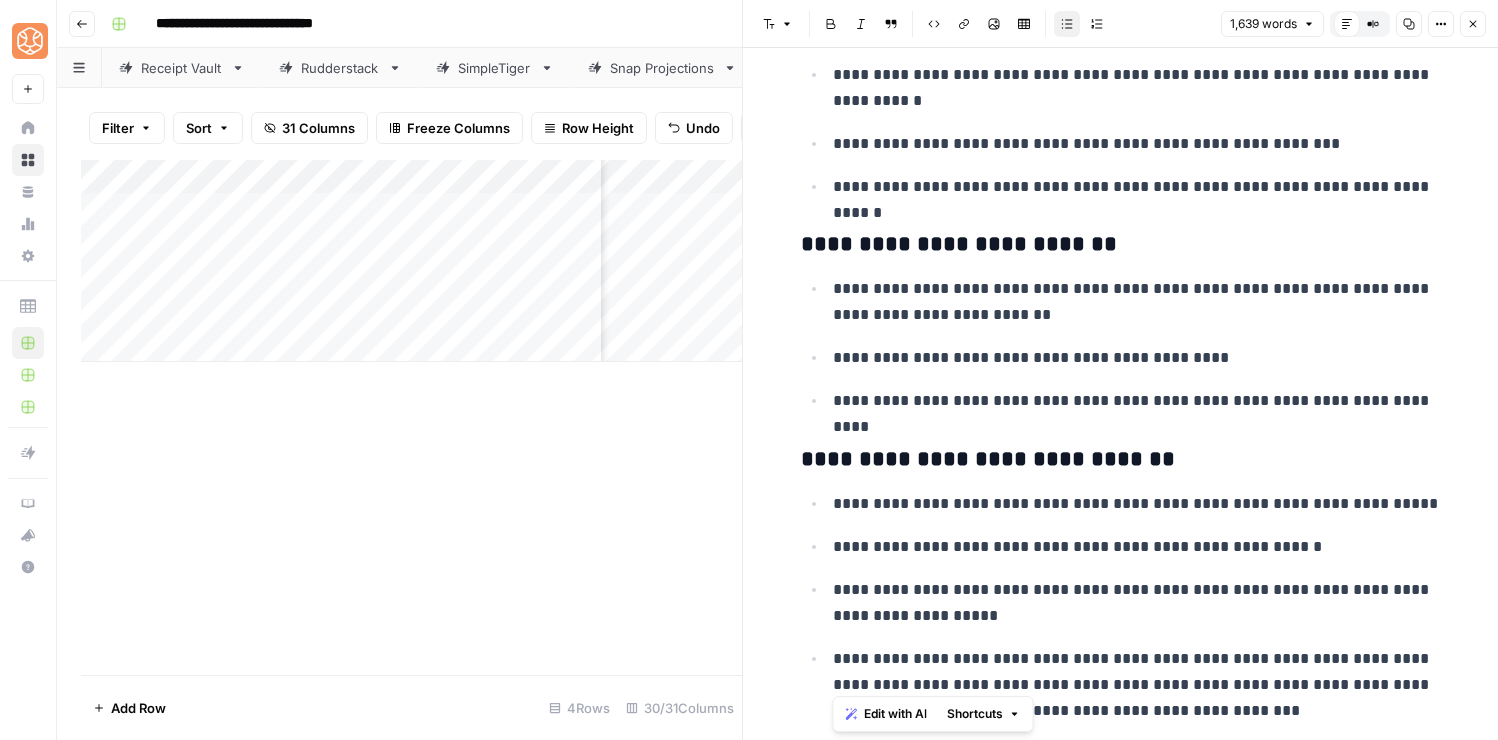 scroll, scrollTop: 3009, scrollLeft: 0, axis: vertical 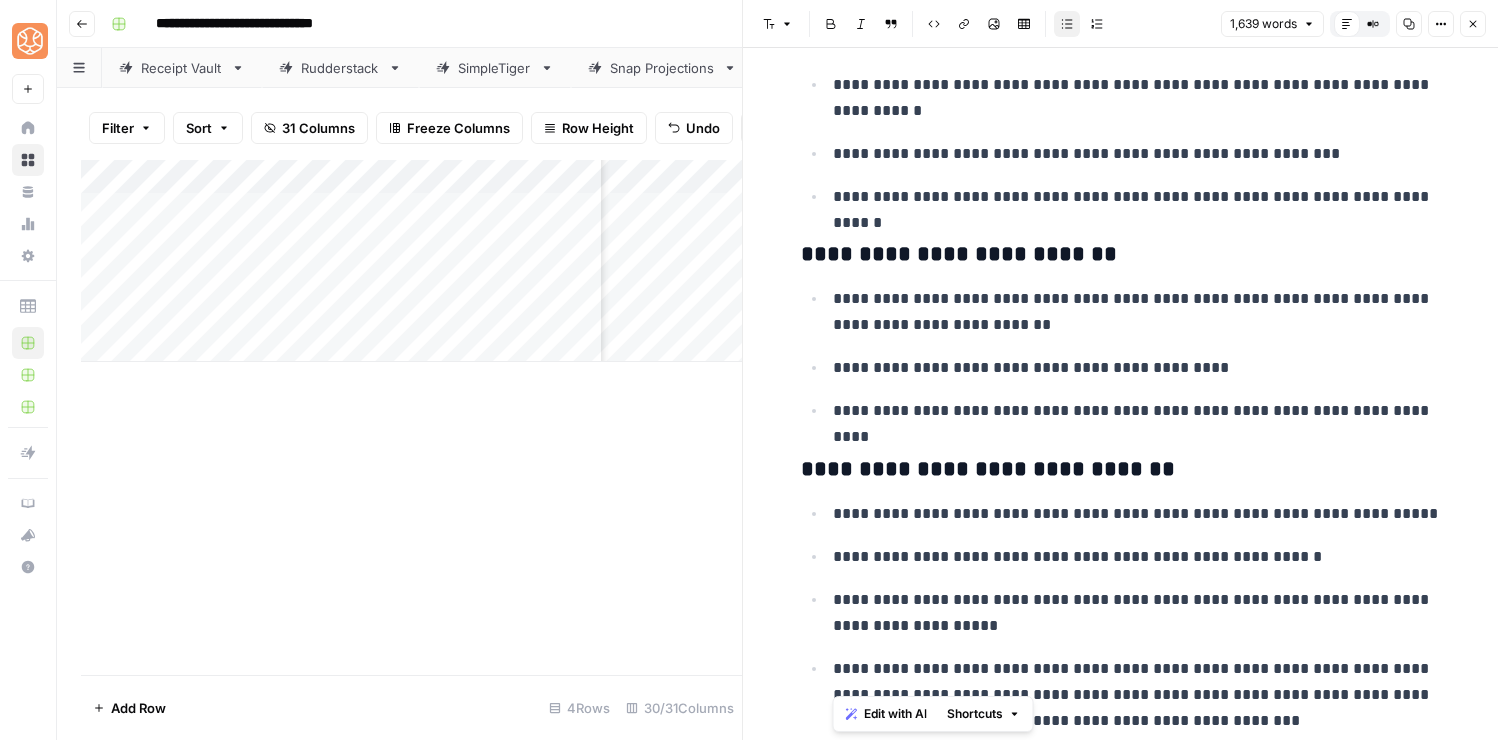 click on "**********" at bounding box center [1121, 1858] 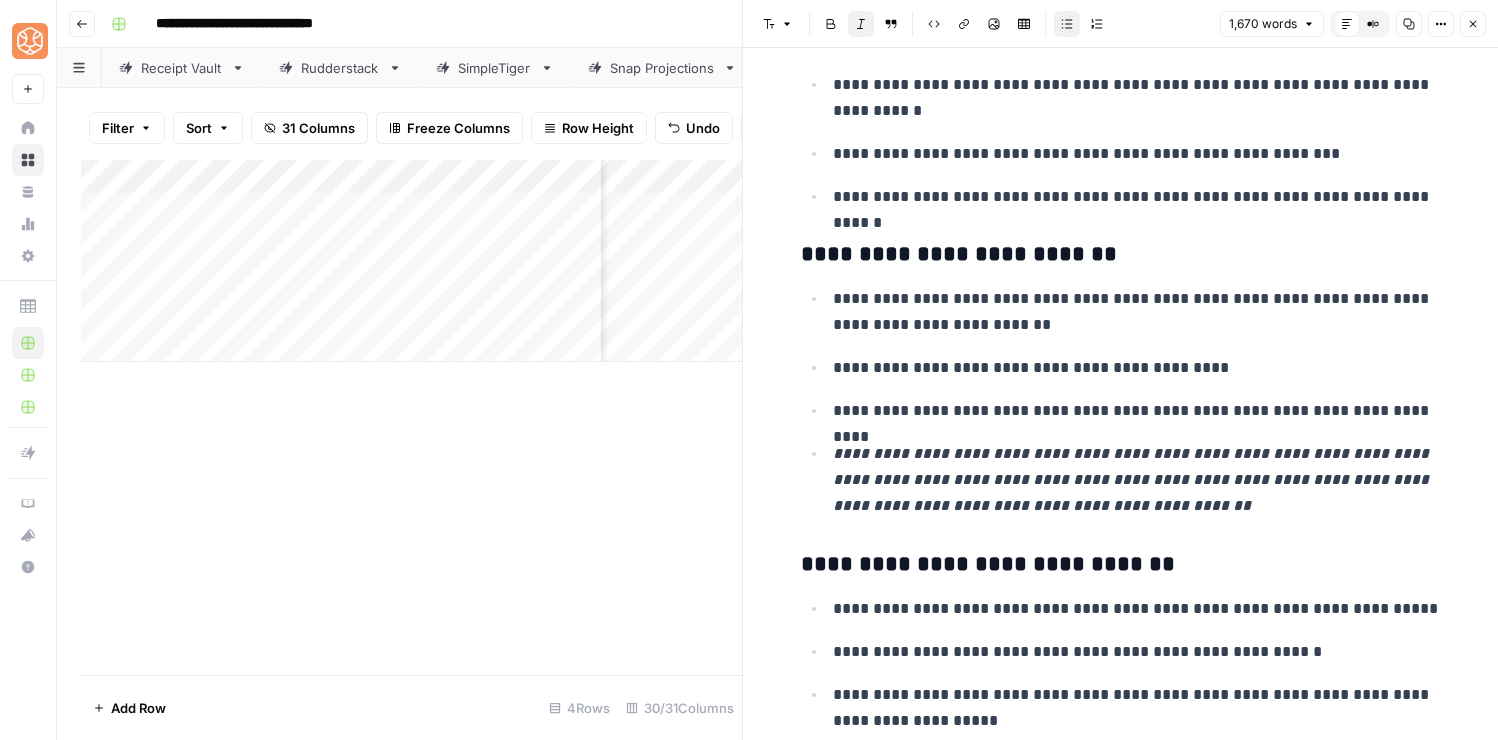 click on "**********" at bounding box center (1133, 479) 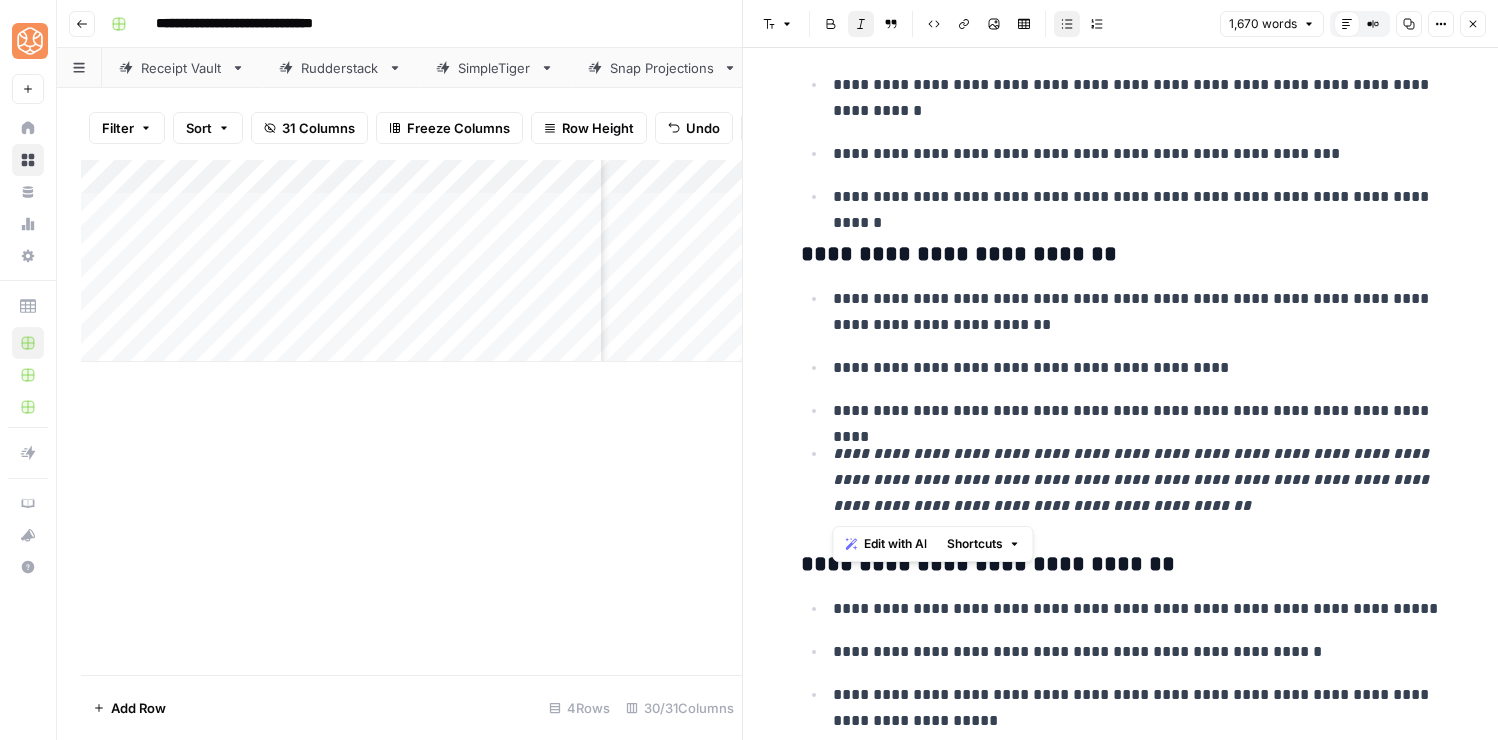click on "**********" at bounding box center [1133, 479] 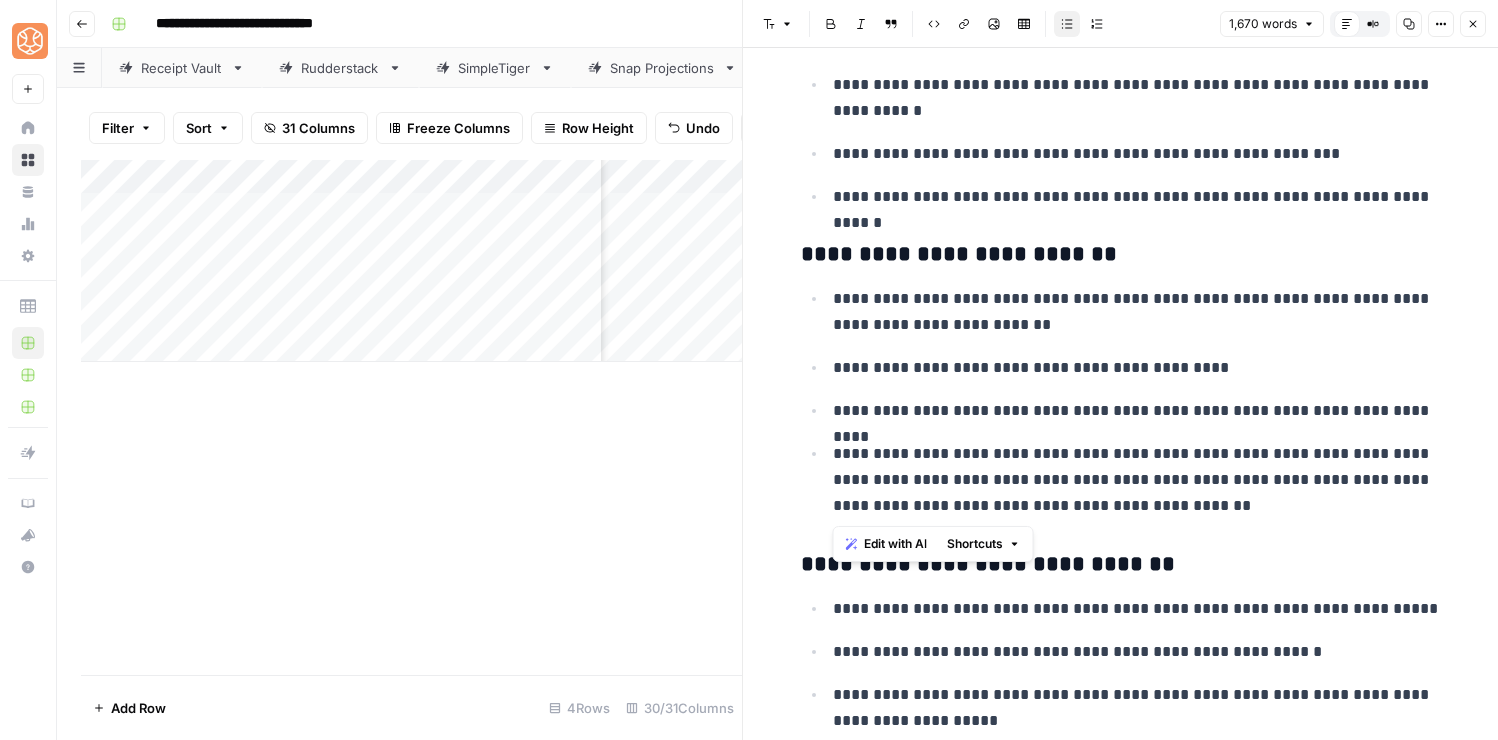 click on "**********" at bounding box center (1137, 480) 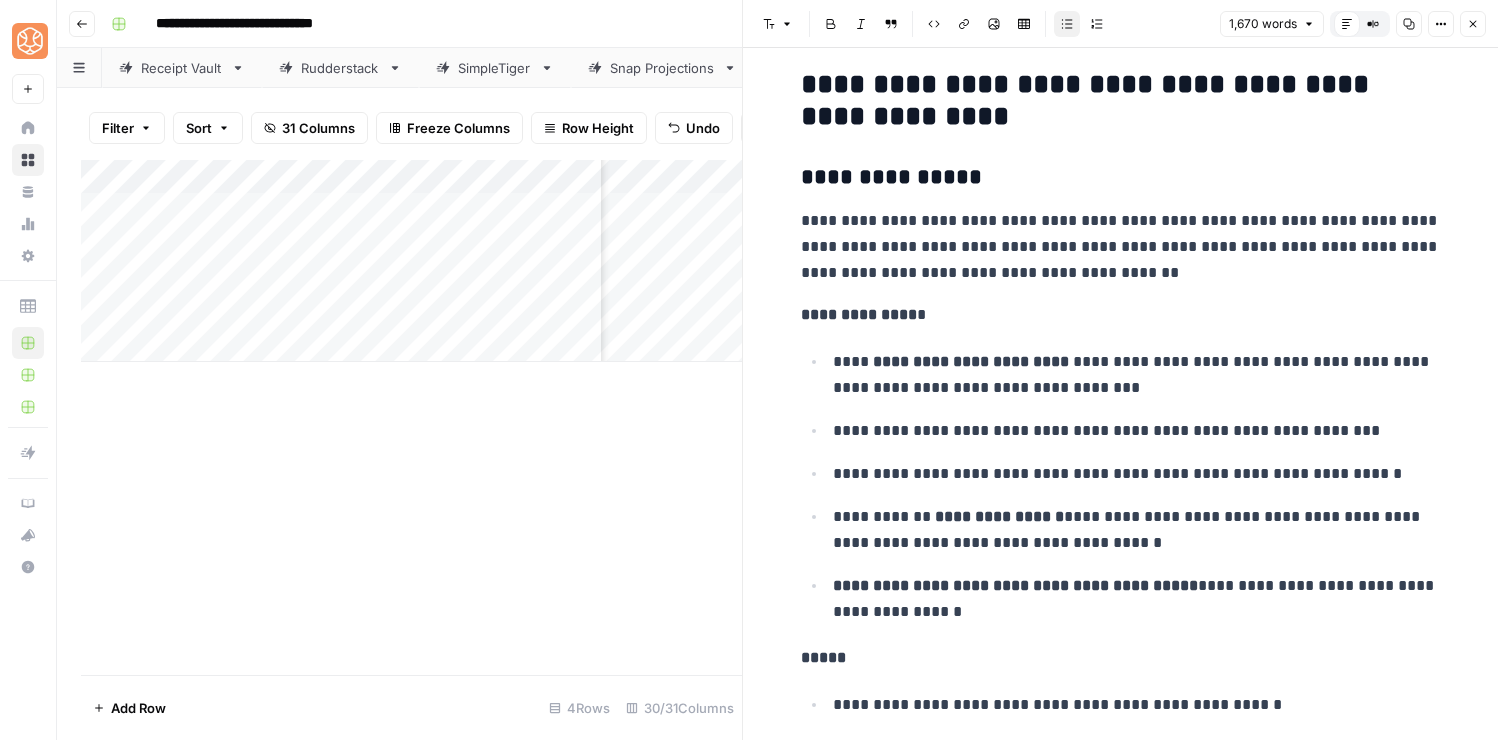 scroll, scrollTop: 4006, scrollLeft: 0, axis: vertical 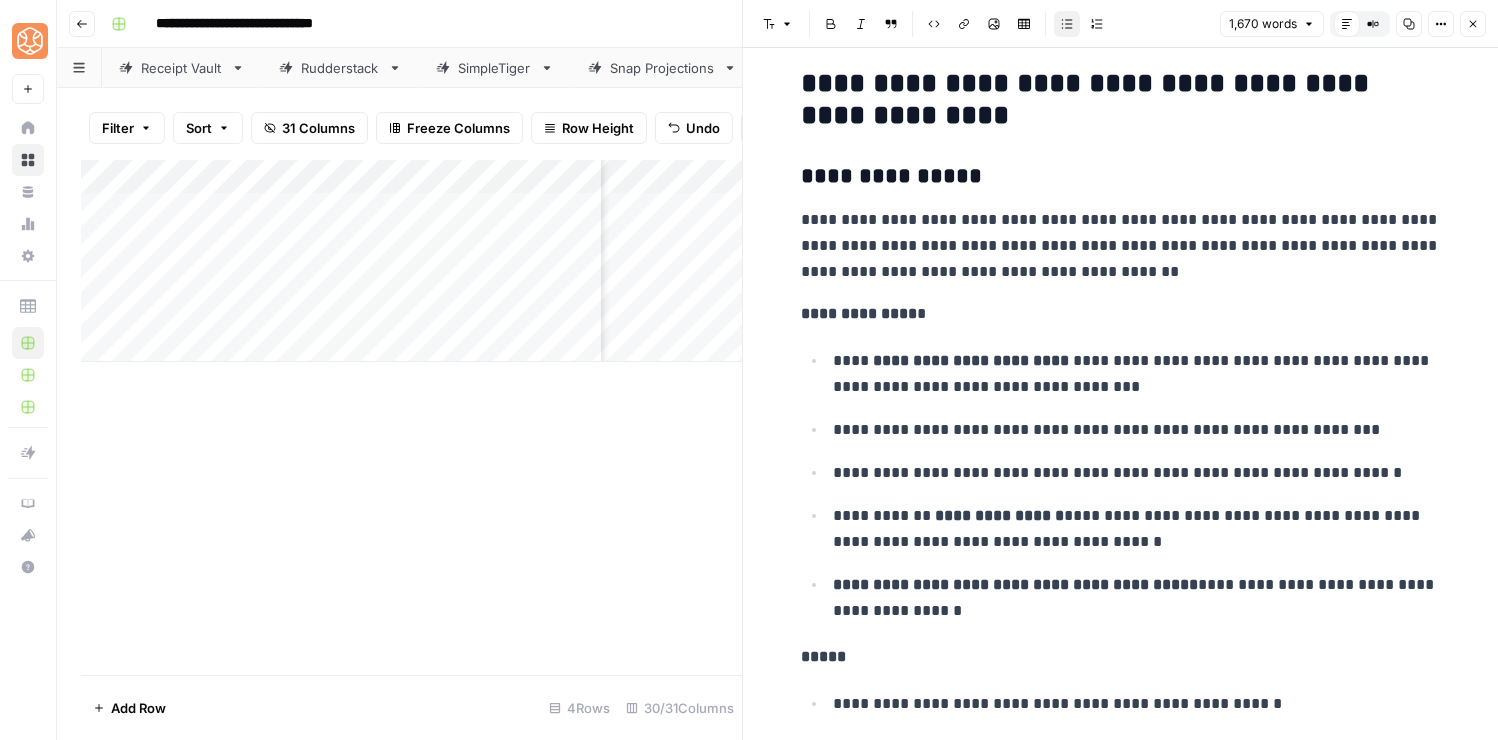 click on "Close" at bounding box center (1473, 24) 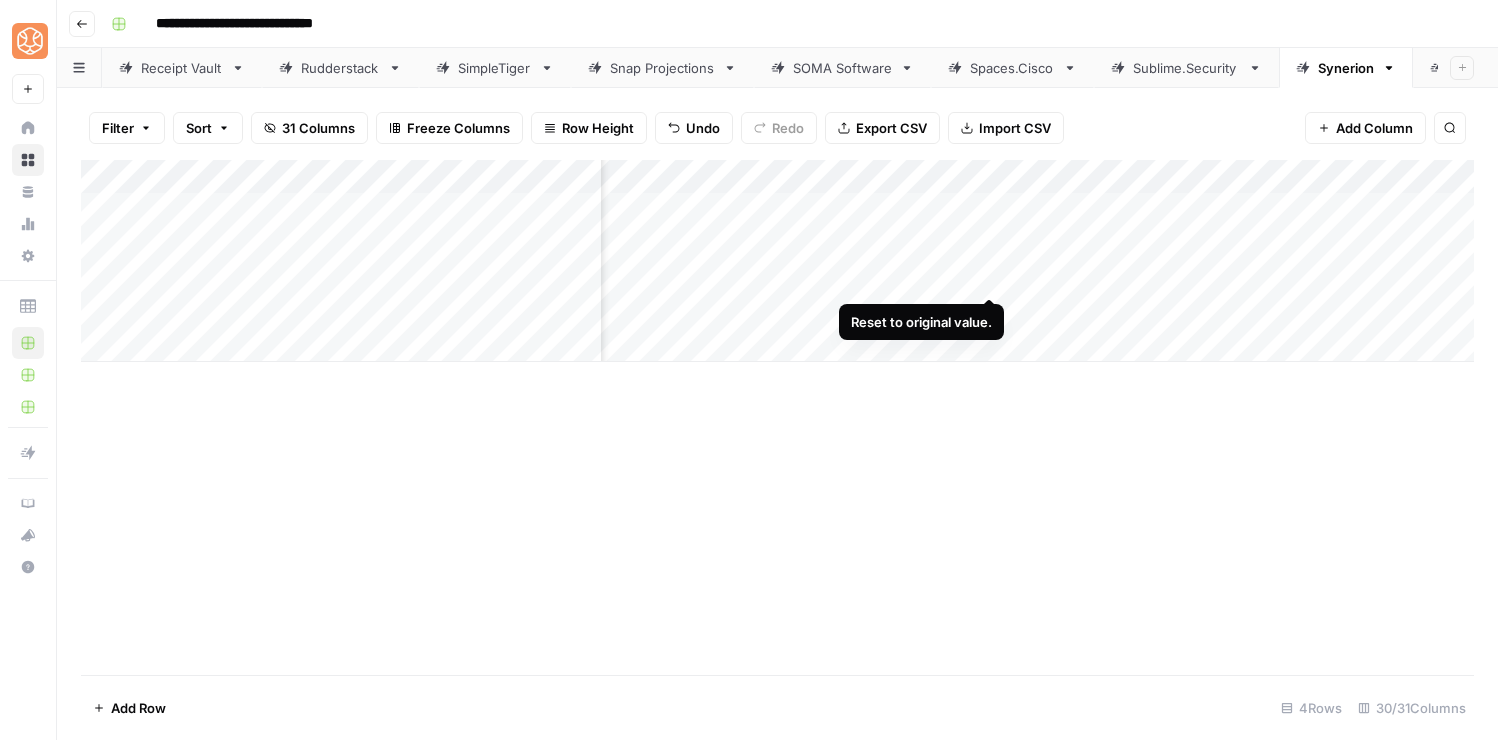 scroll, scrollTop: 0, scrollLeft: 0, axis: both 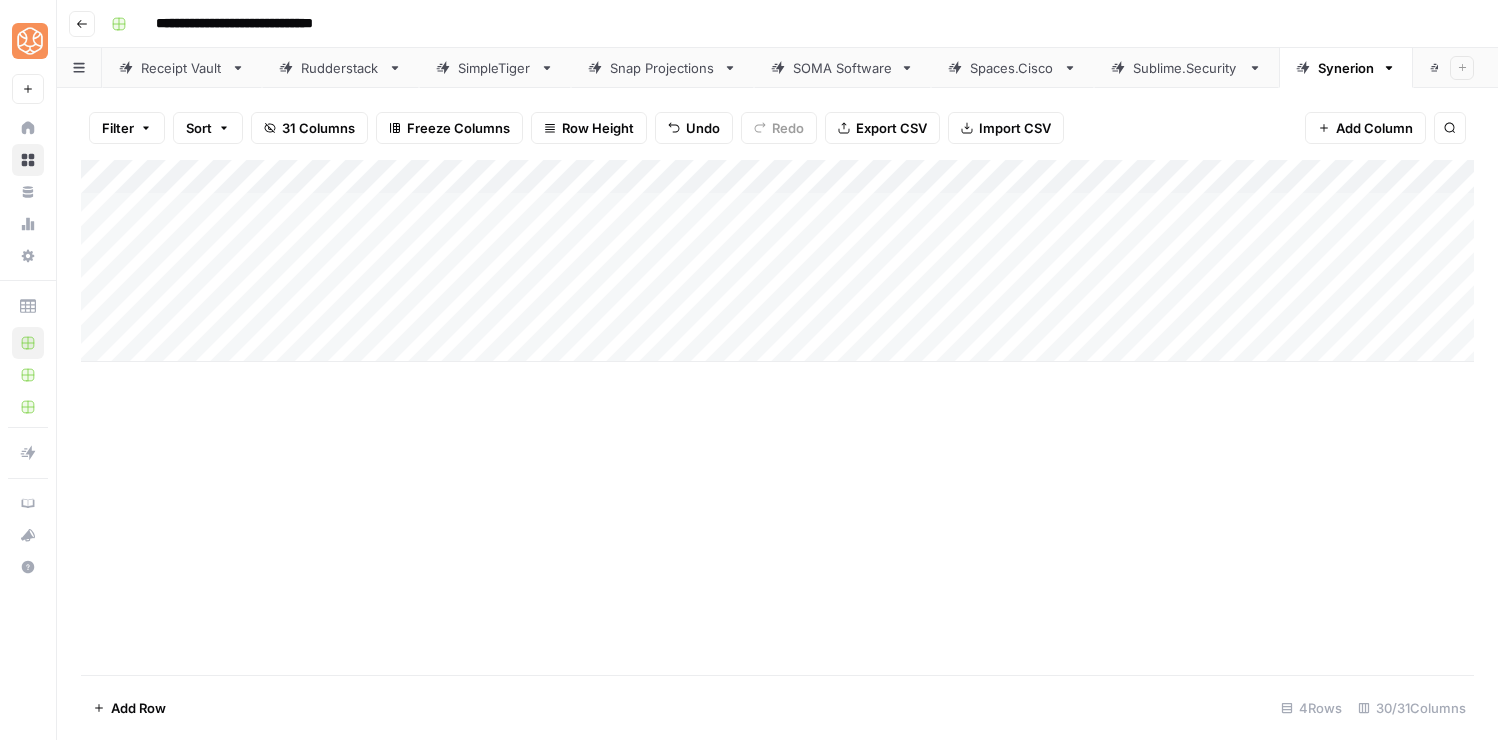 click on "Add Column" at bounding box center [777, 261] 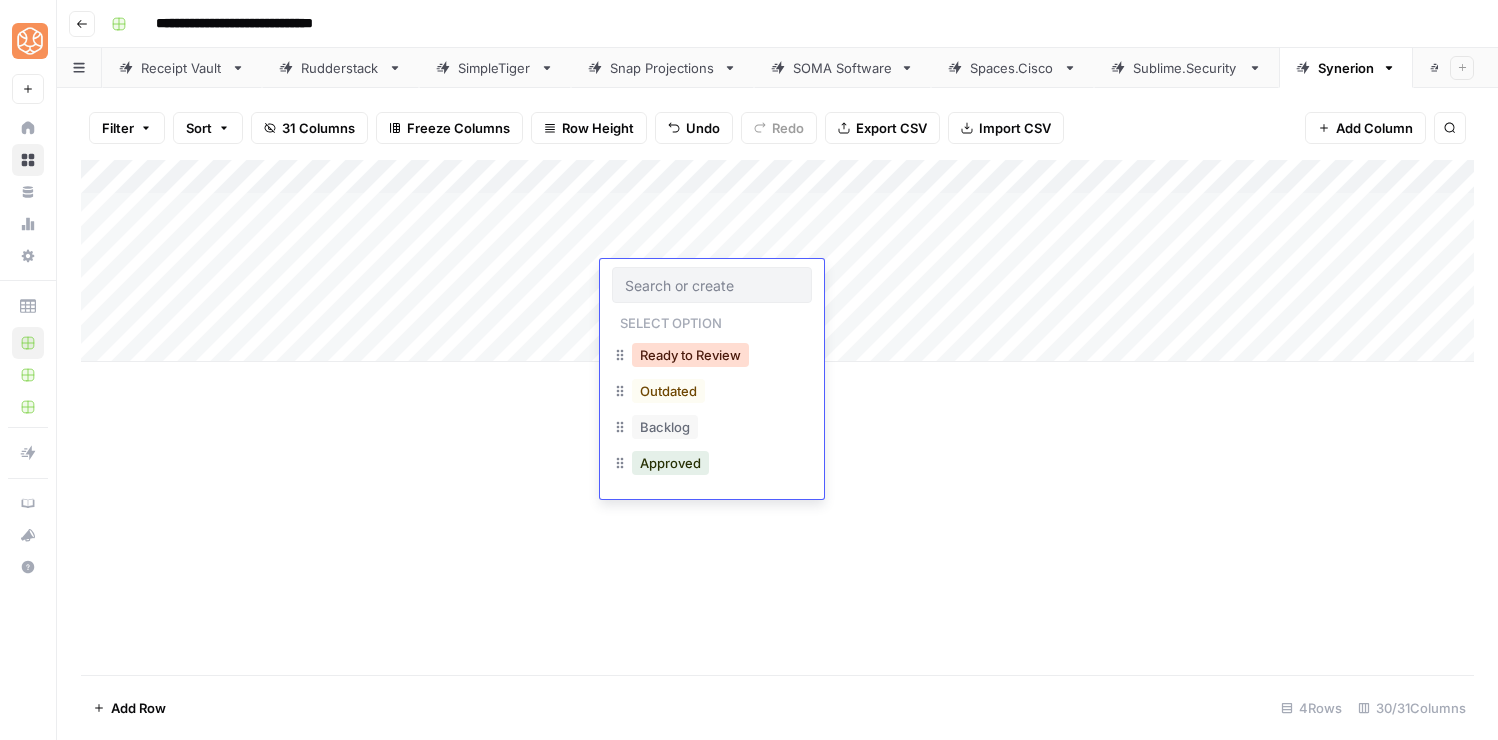 click on "Ready to Review" at bounding box center (690, 355) 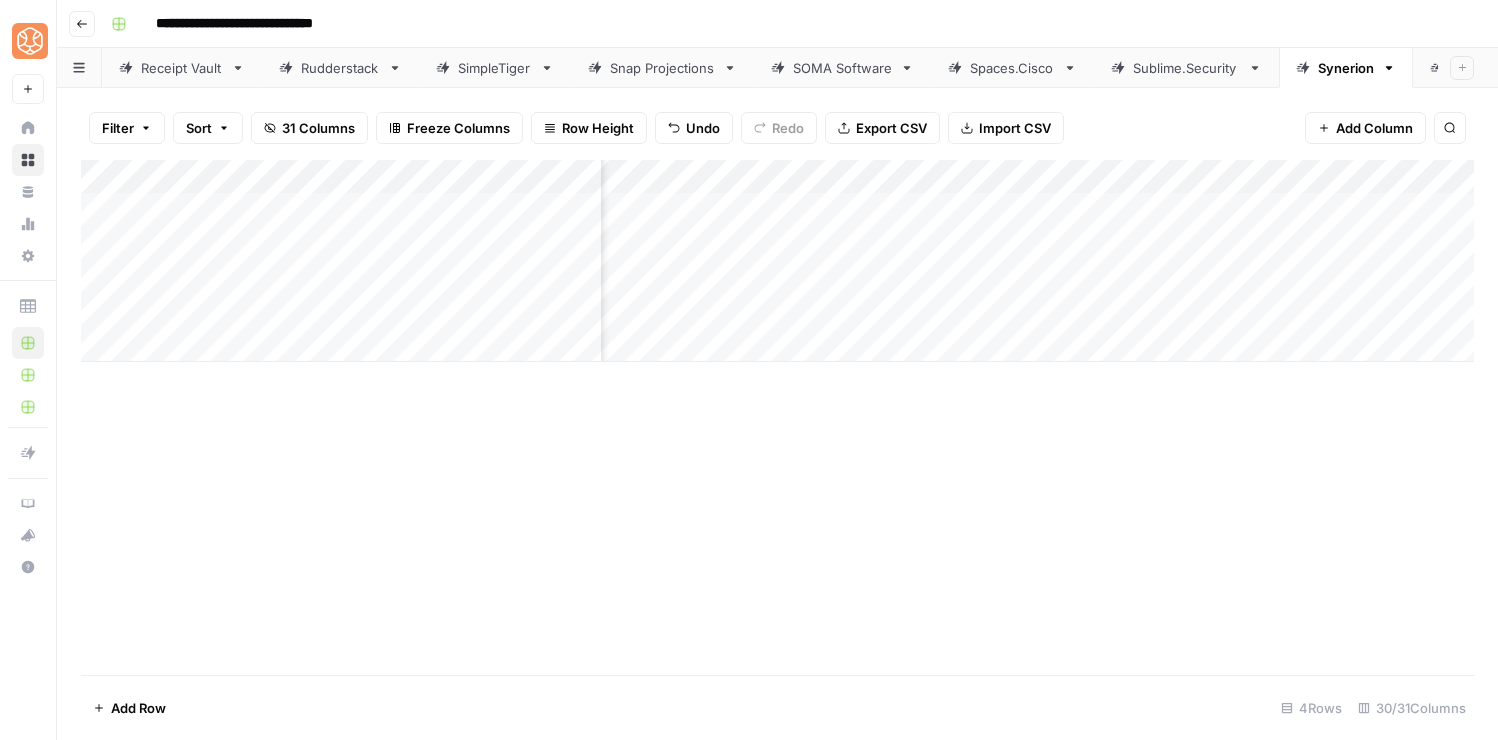 scroll, scrollTop: 0, scrollLeft: 261, axis: horizontal 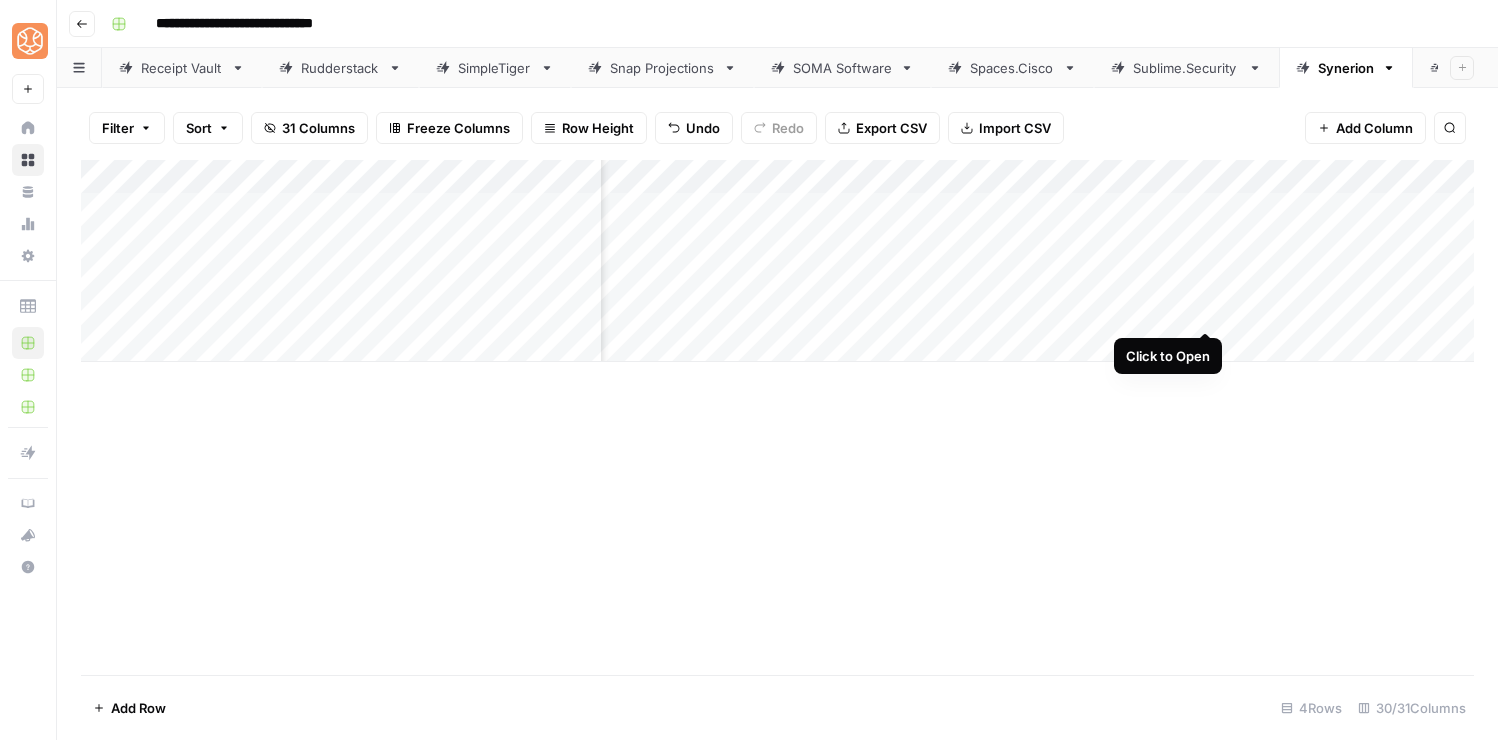 click on "Add Column" at bounding box center (777, 261) 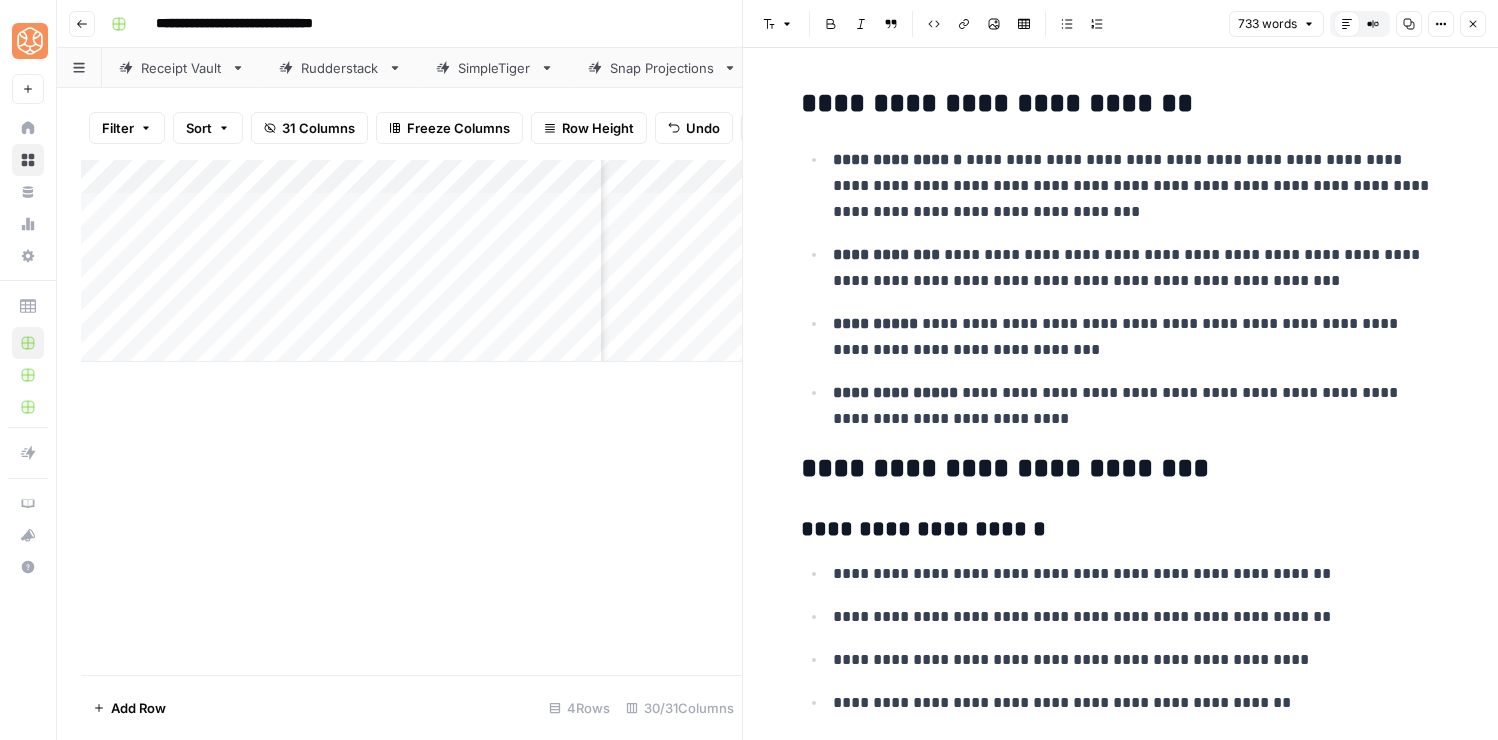 click on "**********" at bounding box center [1121, 104] 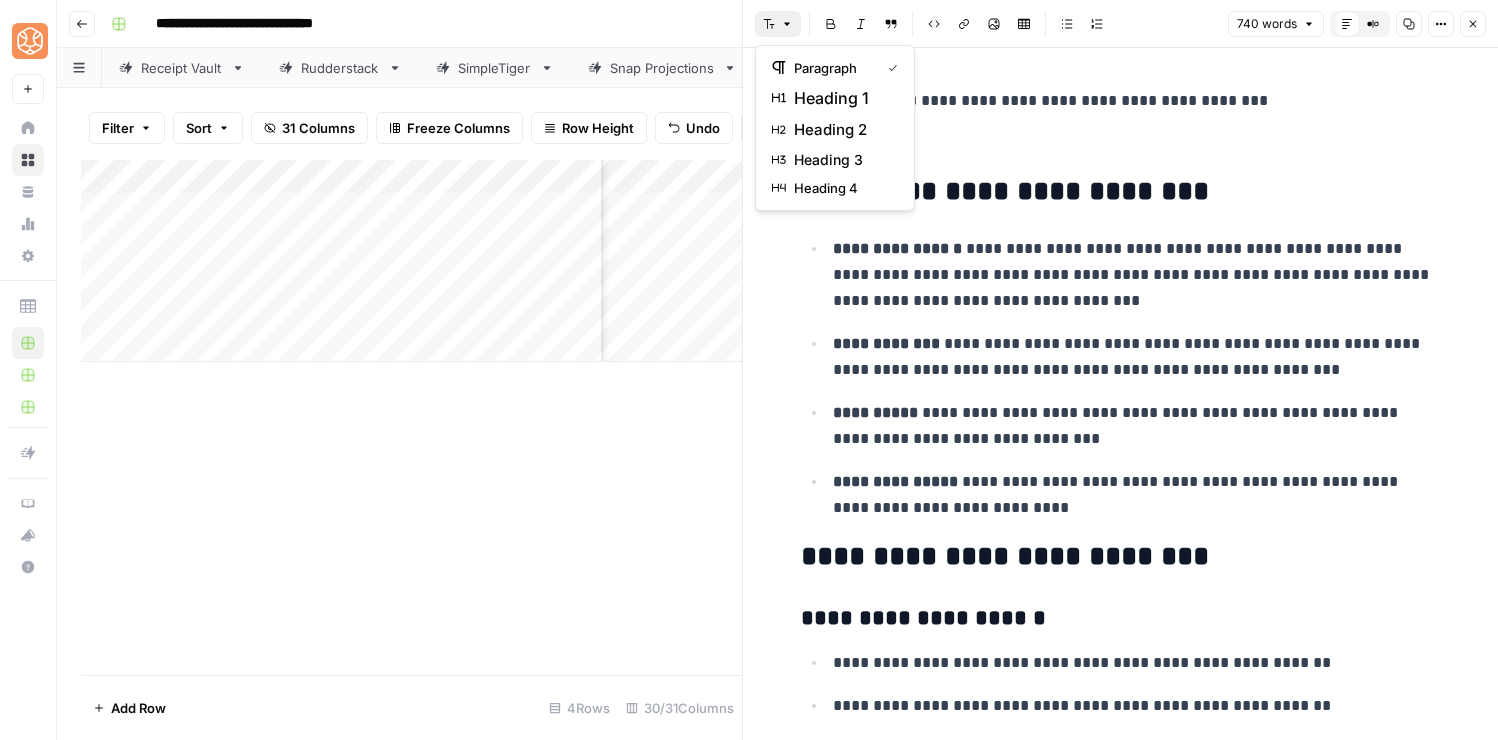 click 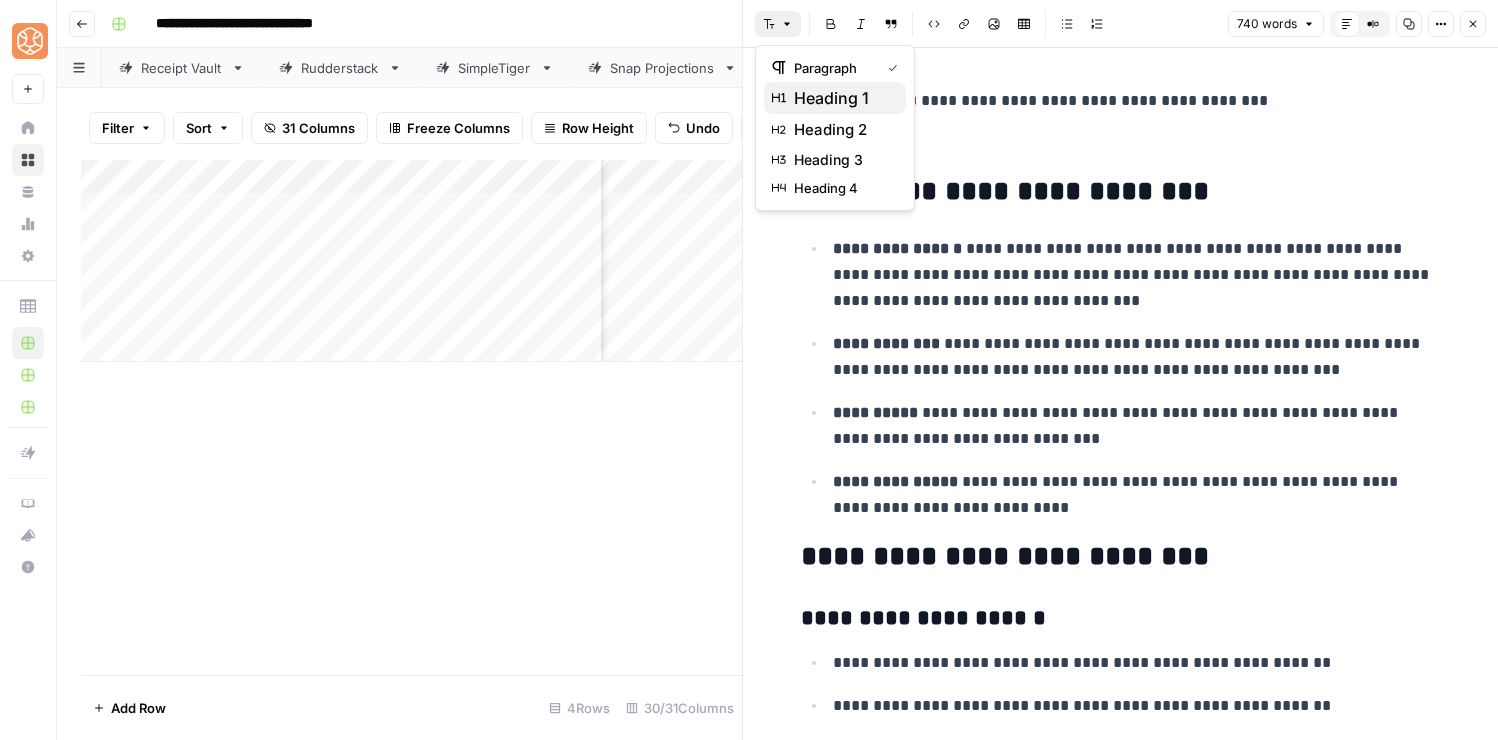 click on "heading 1" at bounding box center [835, 98] 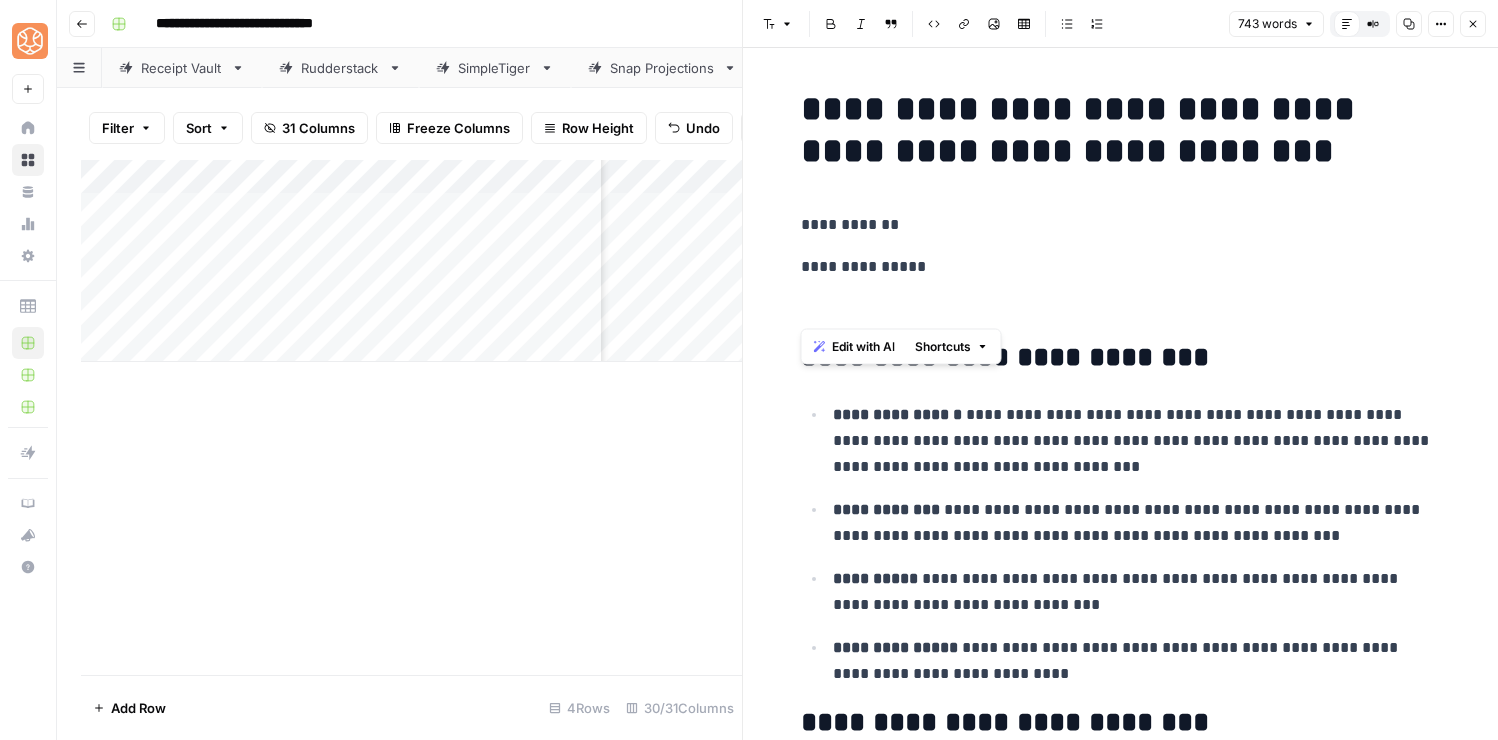 drag, startPoint x: 993, startPoint y: 285, endPoint x: 970, endPoint y: 205, distance: 83.240616 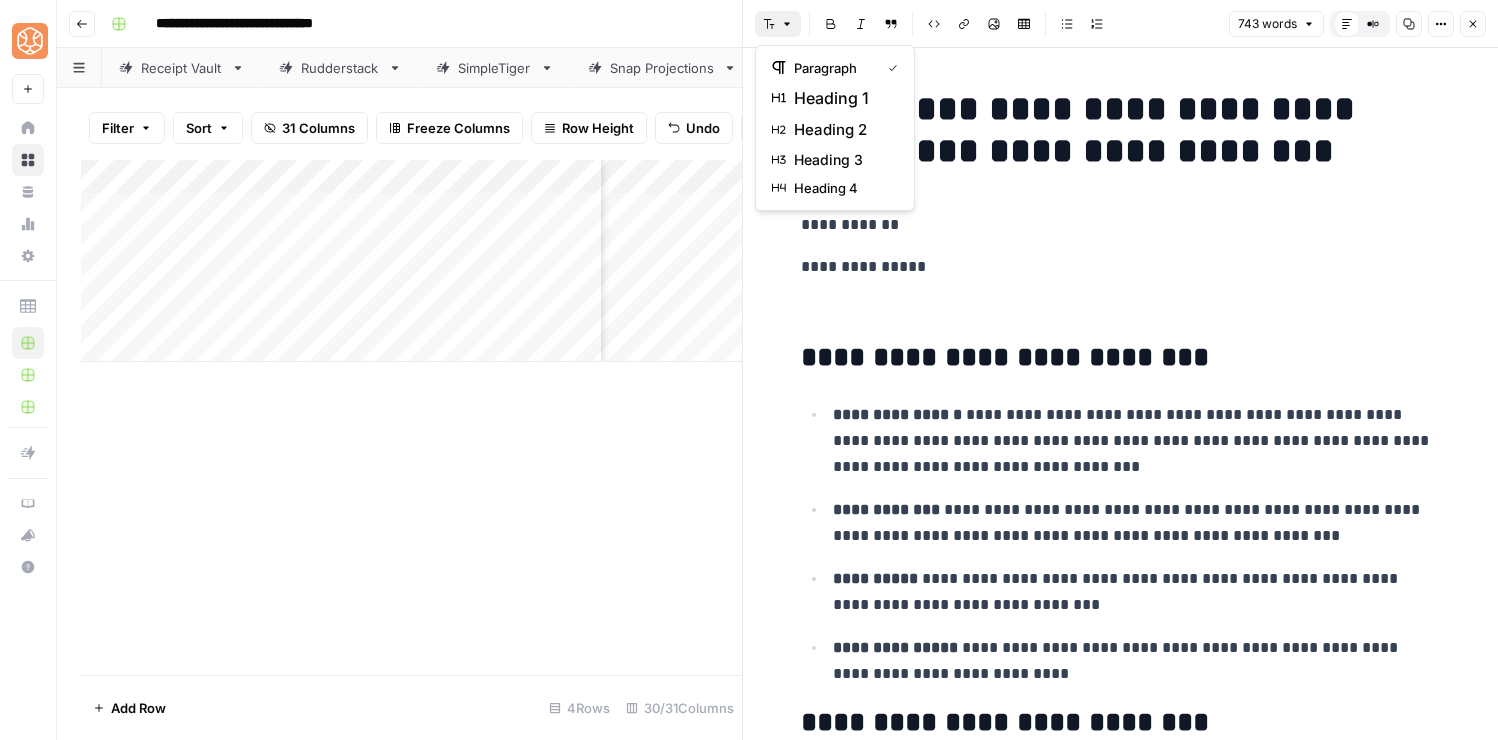 click on "Font style" at bounding box center [778, 24] 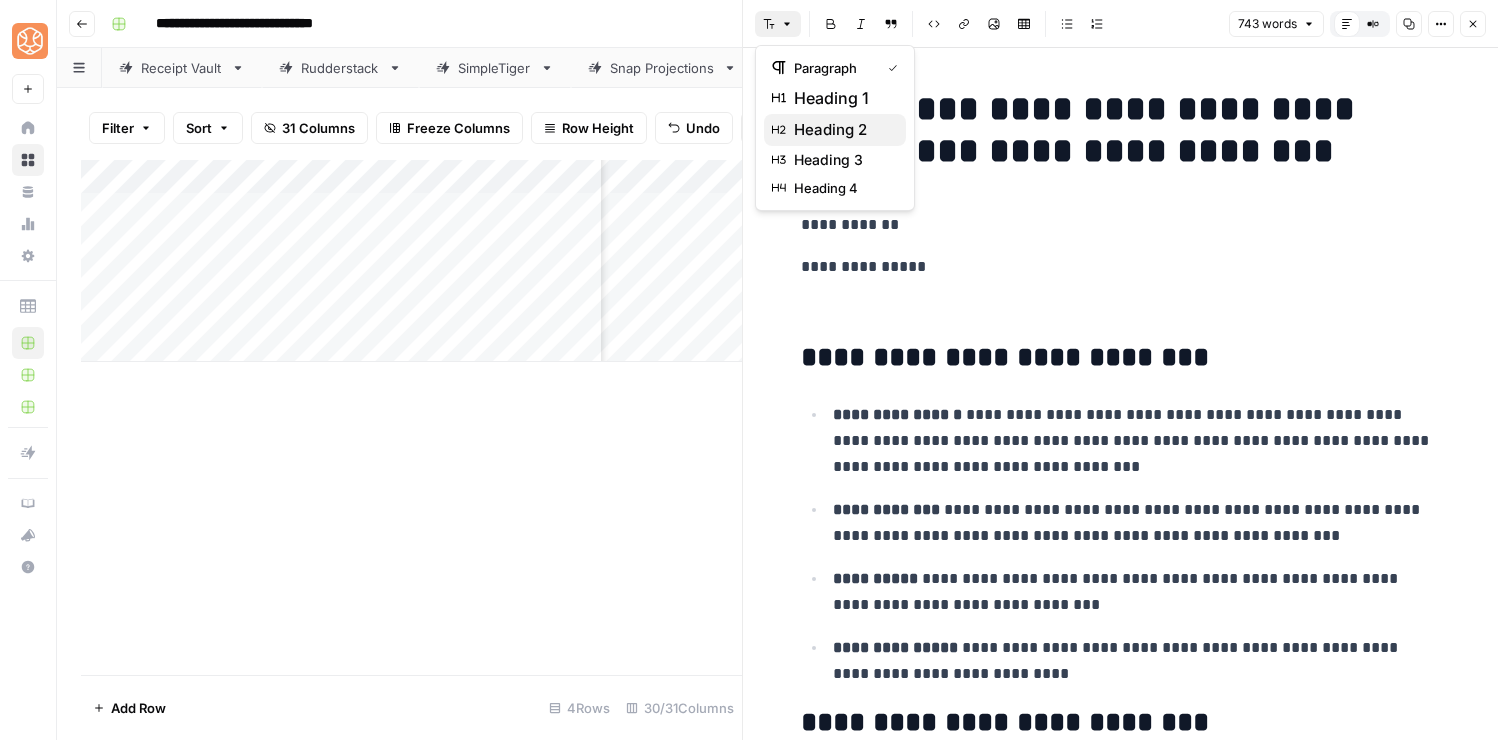 click on "heading 2" at bounding box center [842, 130] 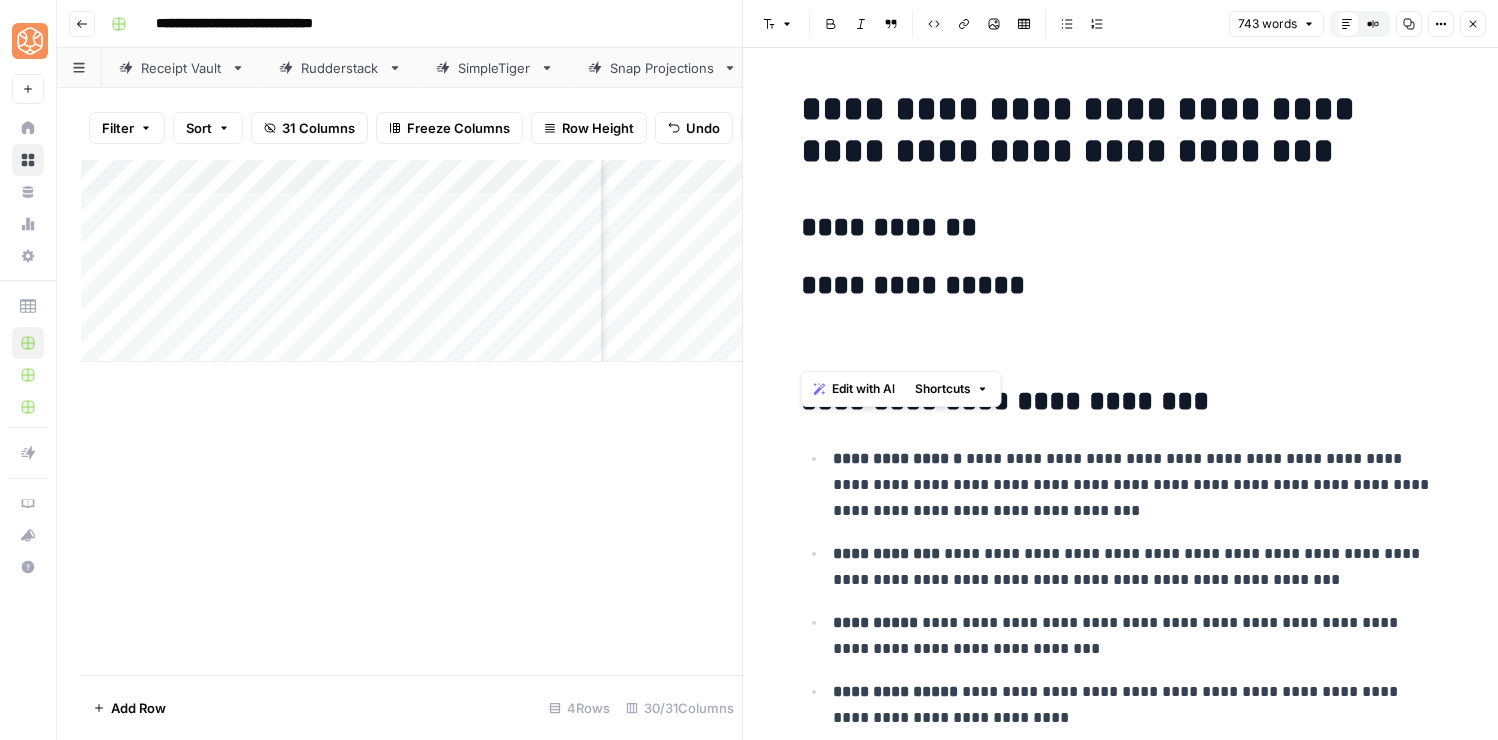 click at bounding box center (1121, 344) 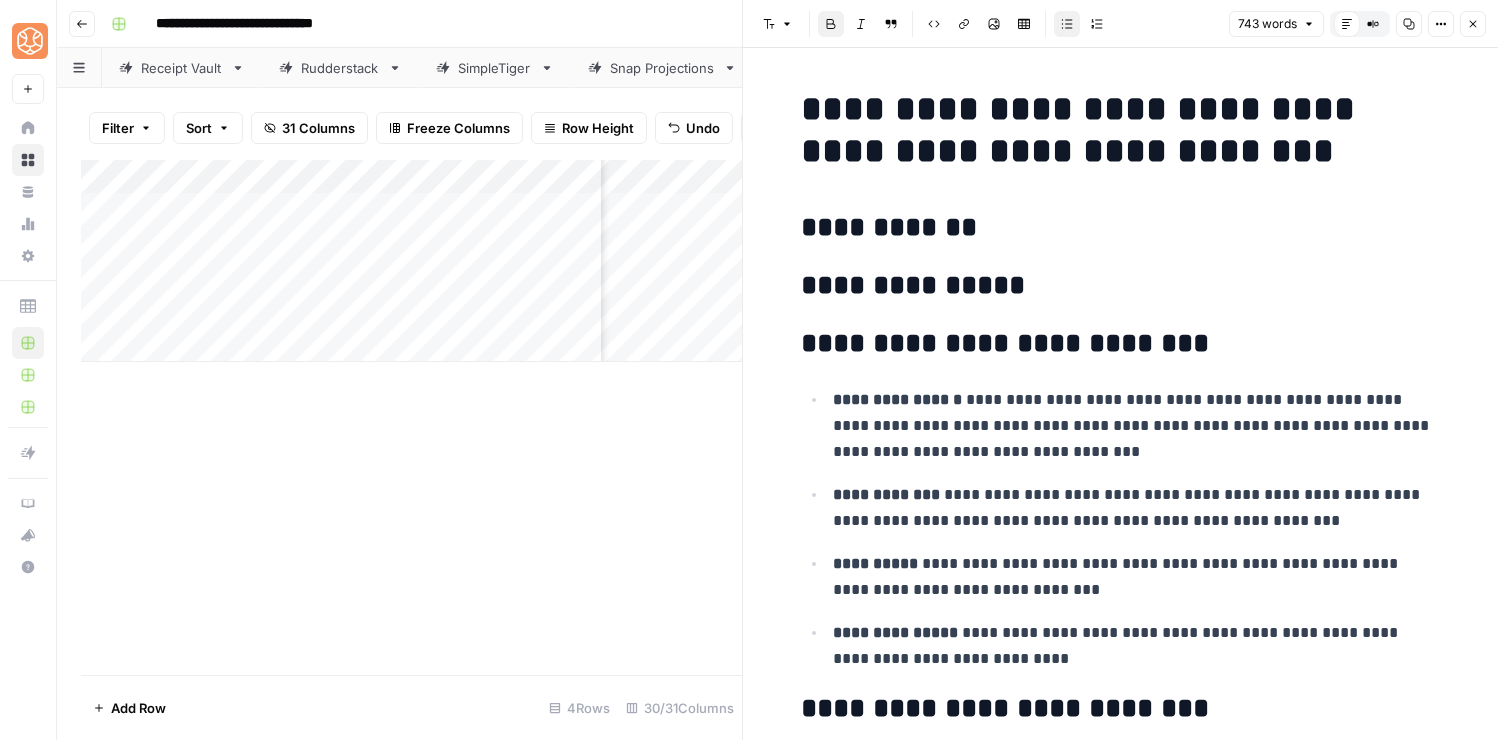 click on "**********" at bounding box center (1121, 2831) 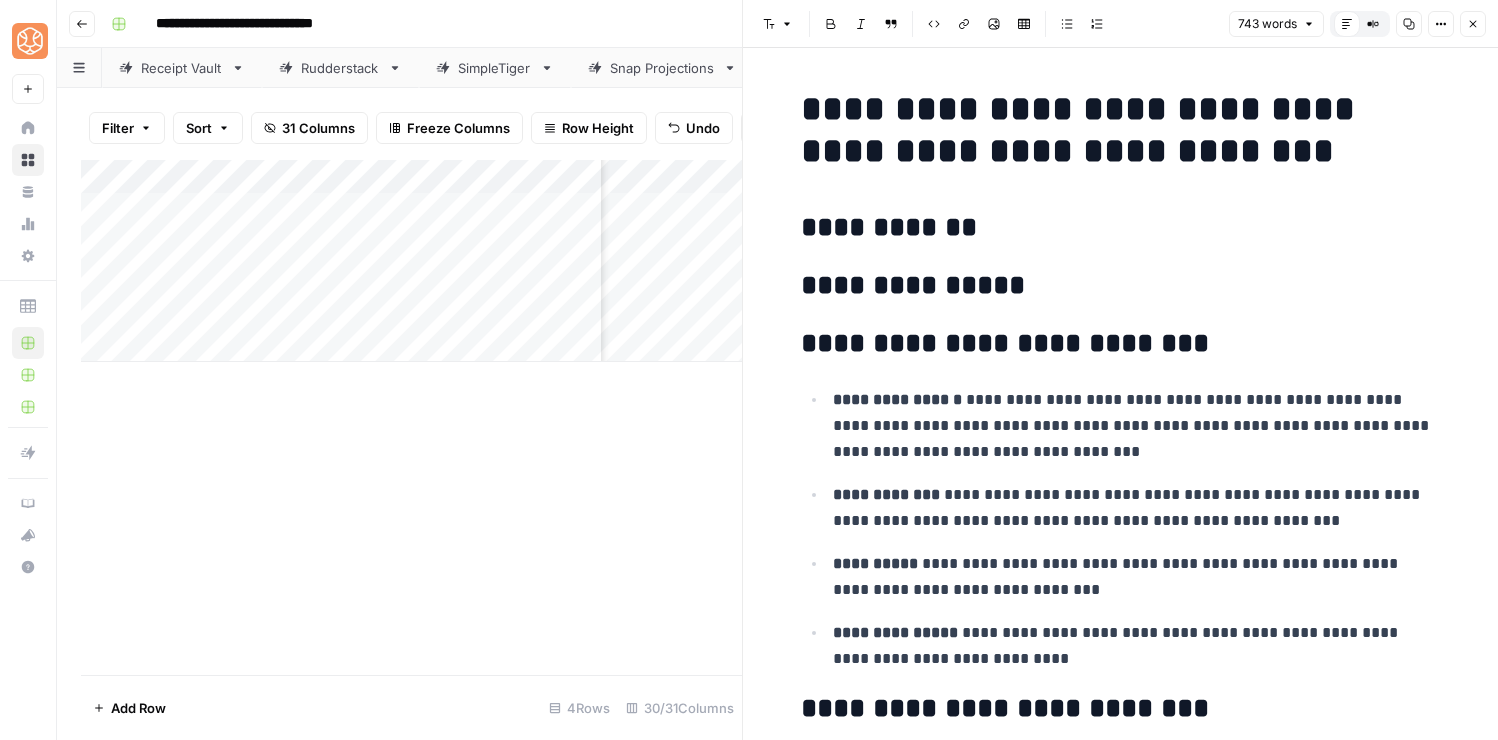 click on "**********" at bounding box center [1121, 344] 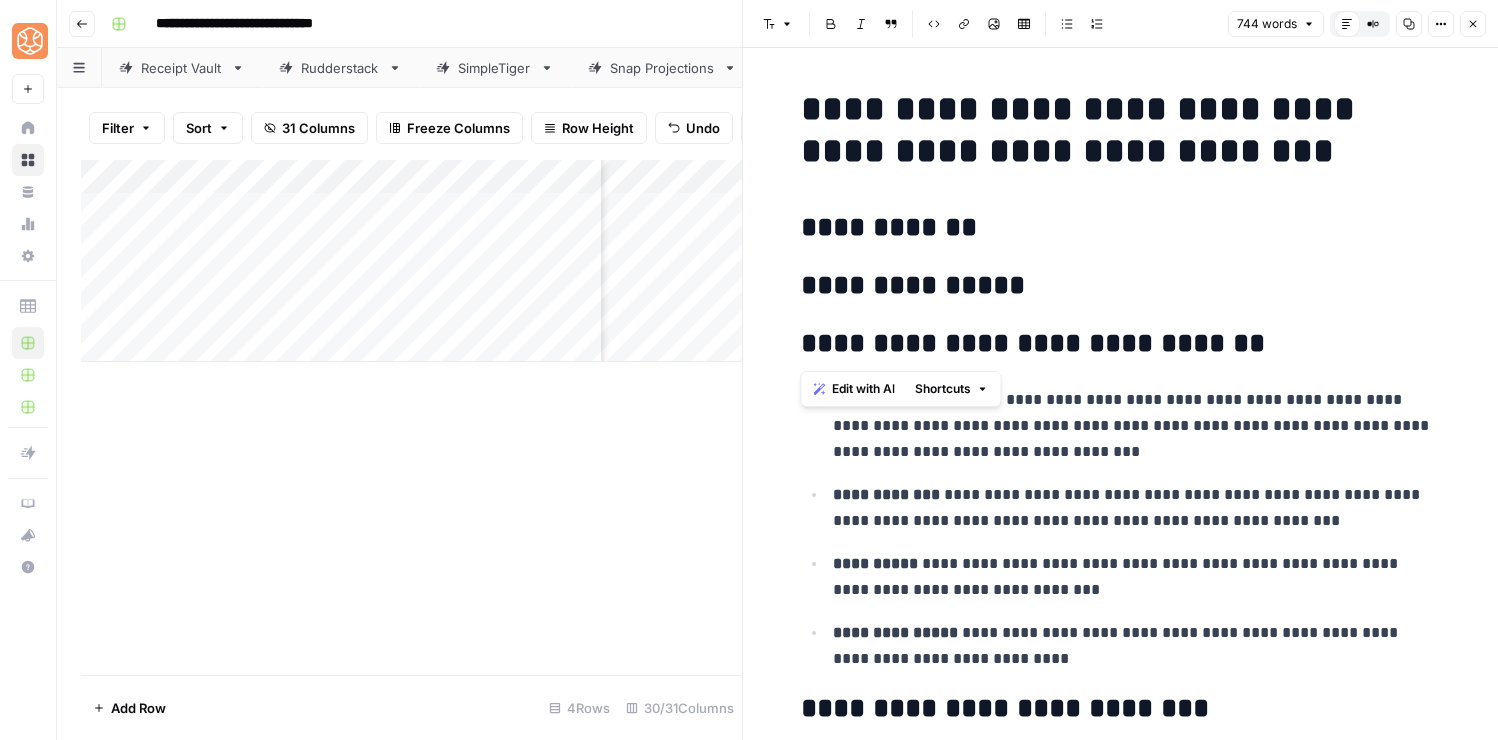 copy on "****" 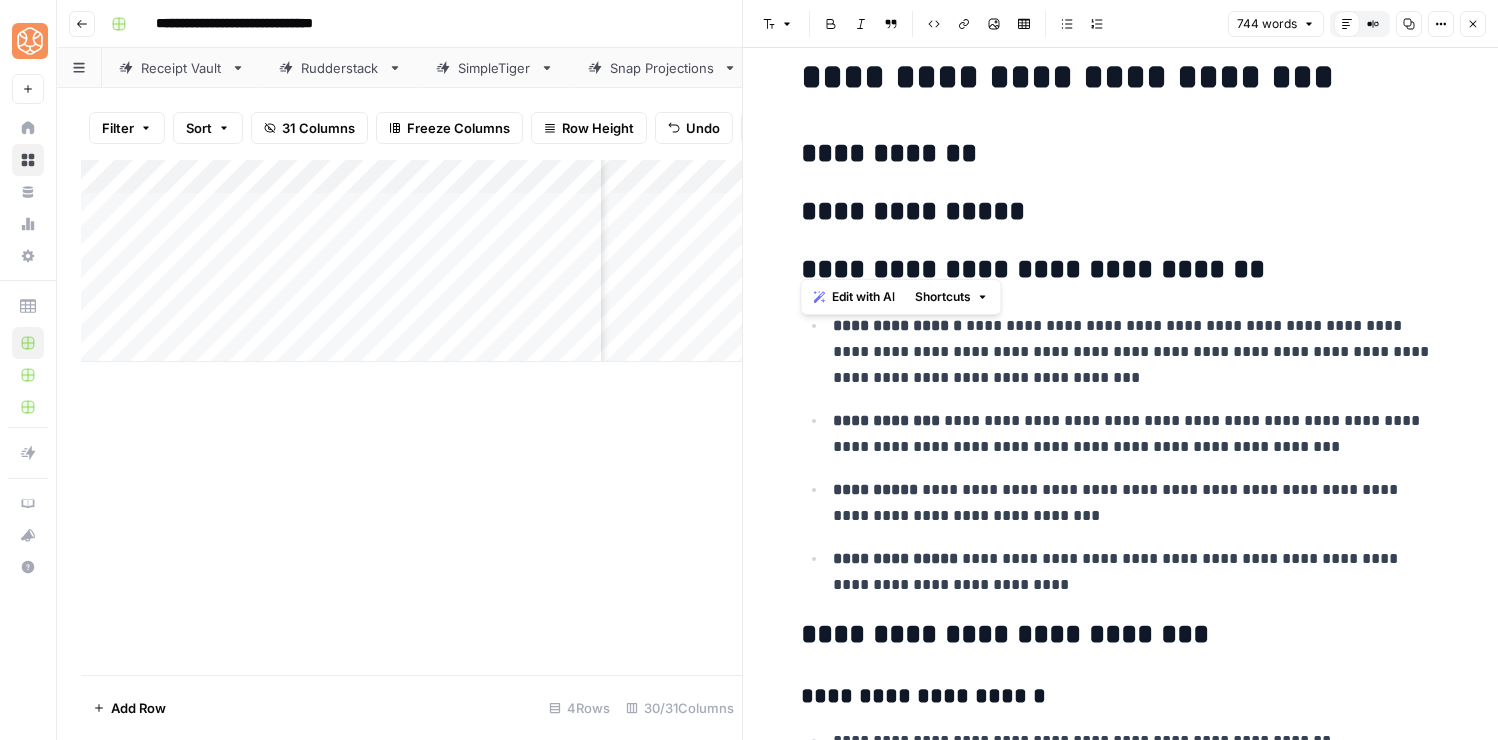 scroll, scrollTop: 96, scrollLeft: 0, axis: vertical 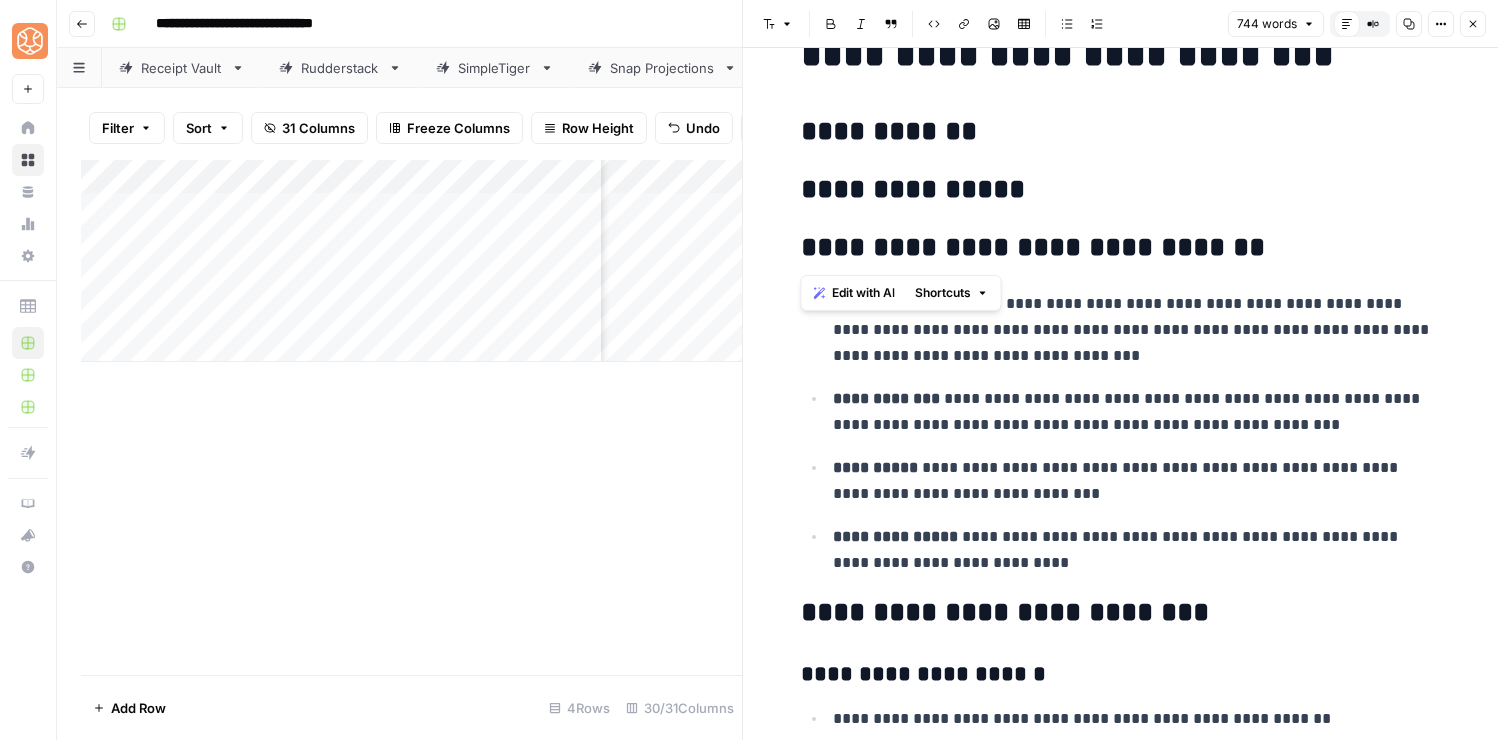 click on "**********" at bounding box center [1121, 2735] 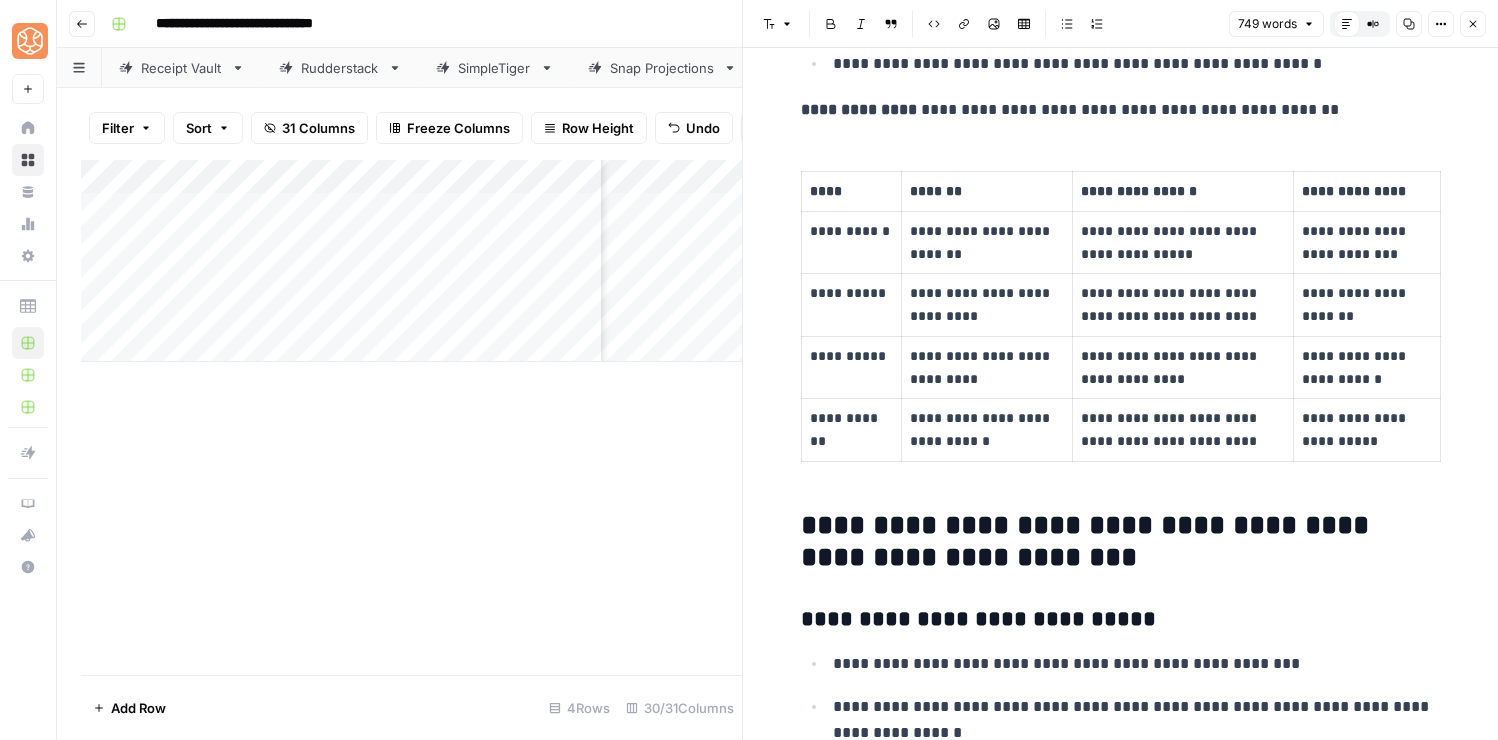 scroll, scrollTop: 1663, scrollLeft: 0, axis: vertical 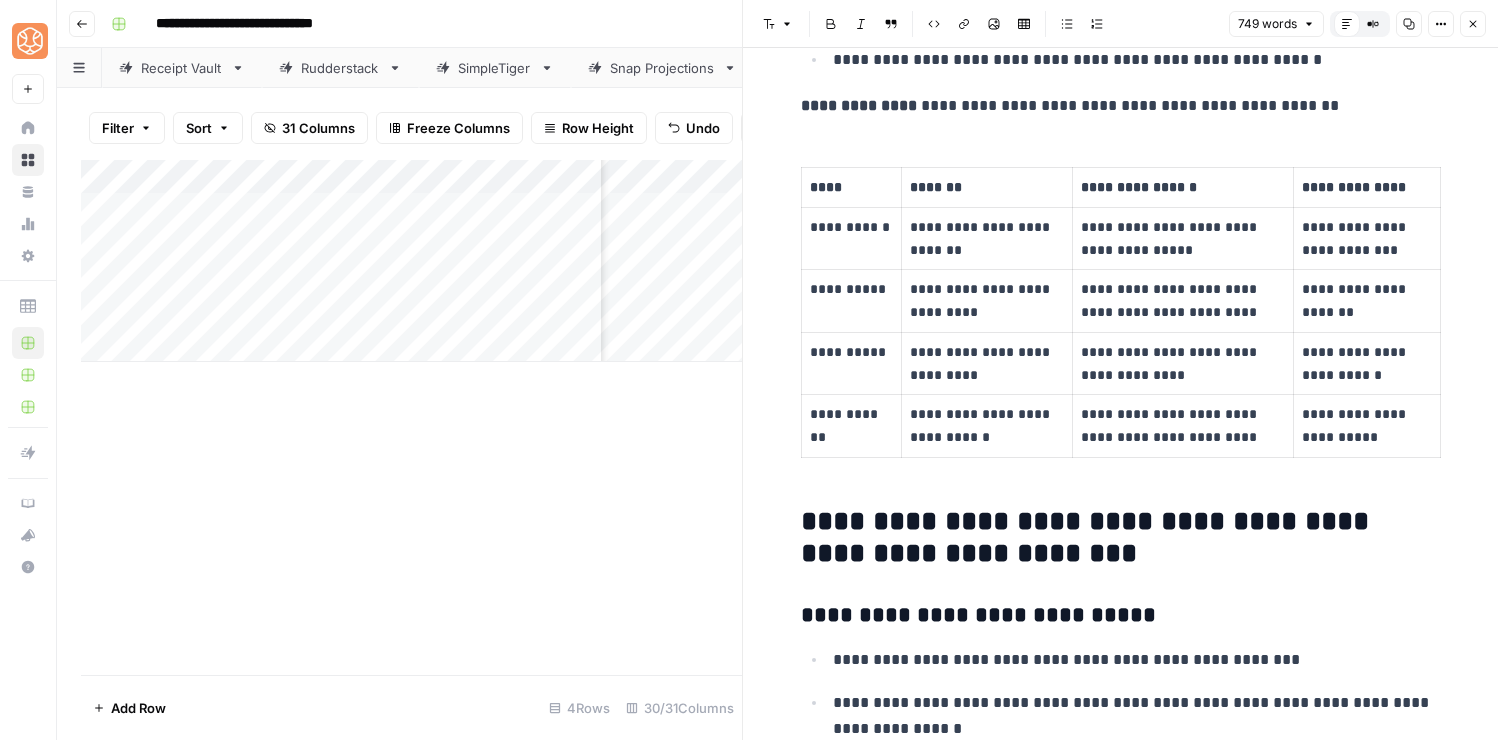 click on "**********" at bounding box center (1121, 538) 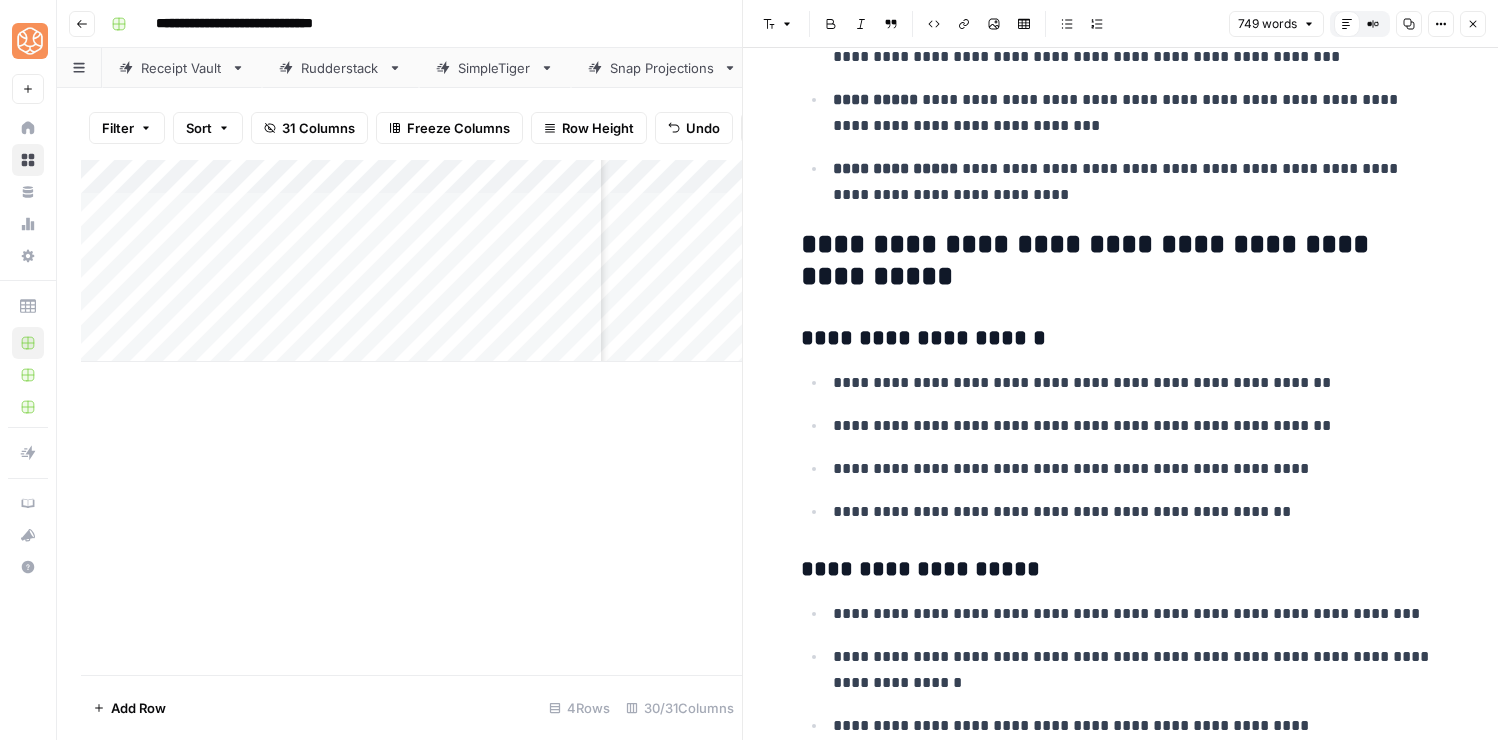 scroll, scrollTop: 0, scrollLeft: 0, axis: both 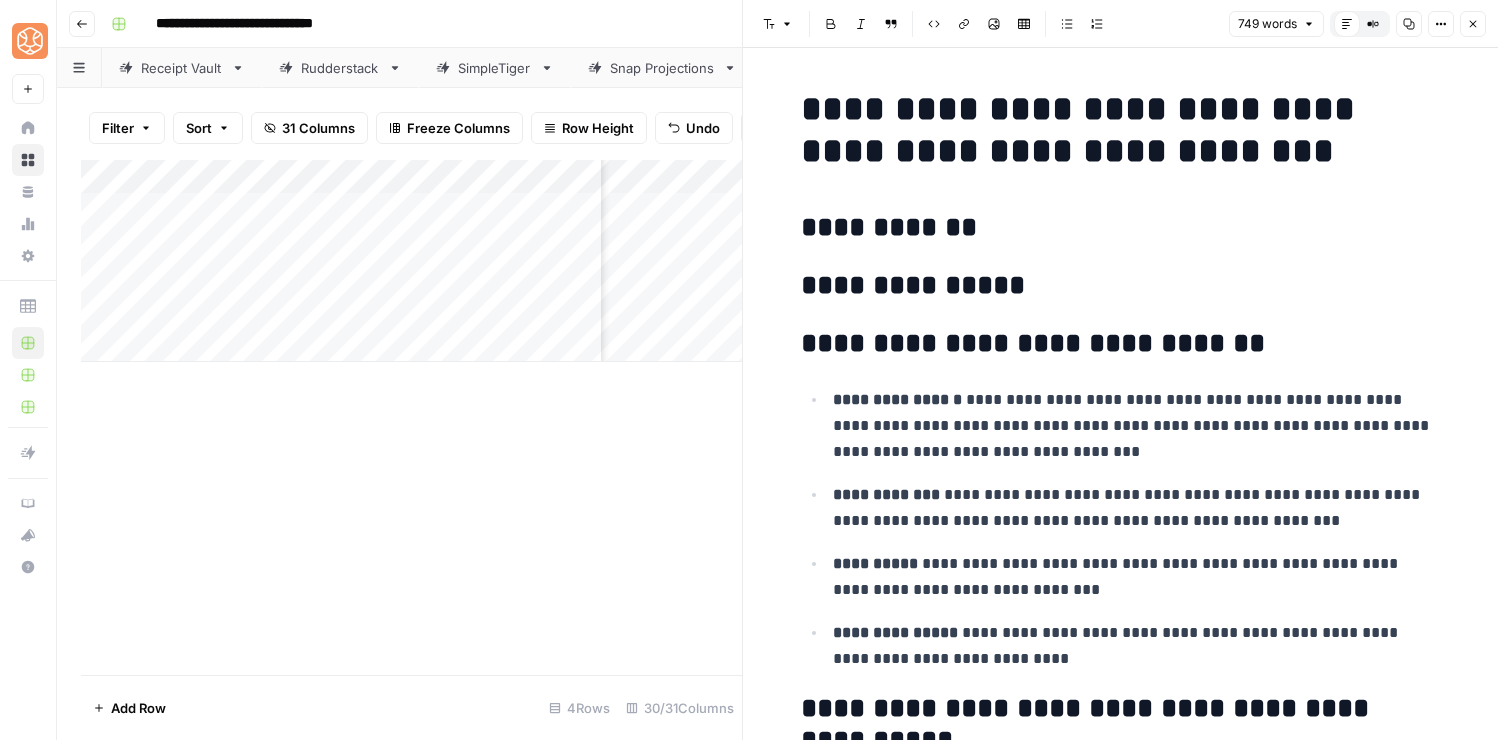 click on "**********" at bounding box center [1121, 228] 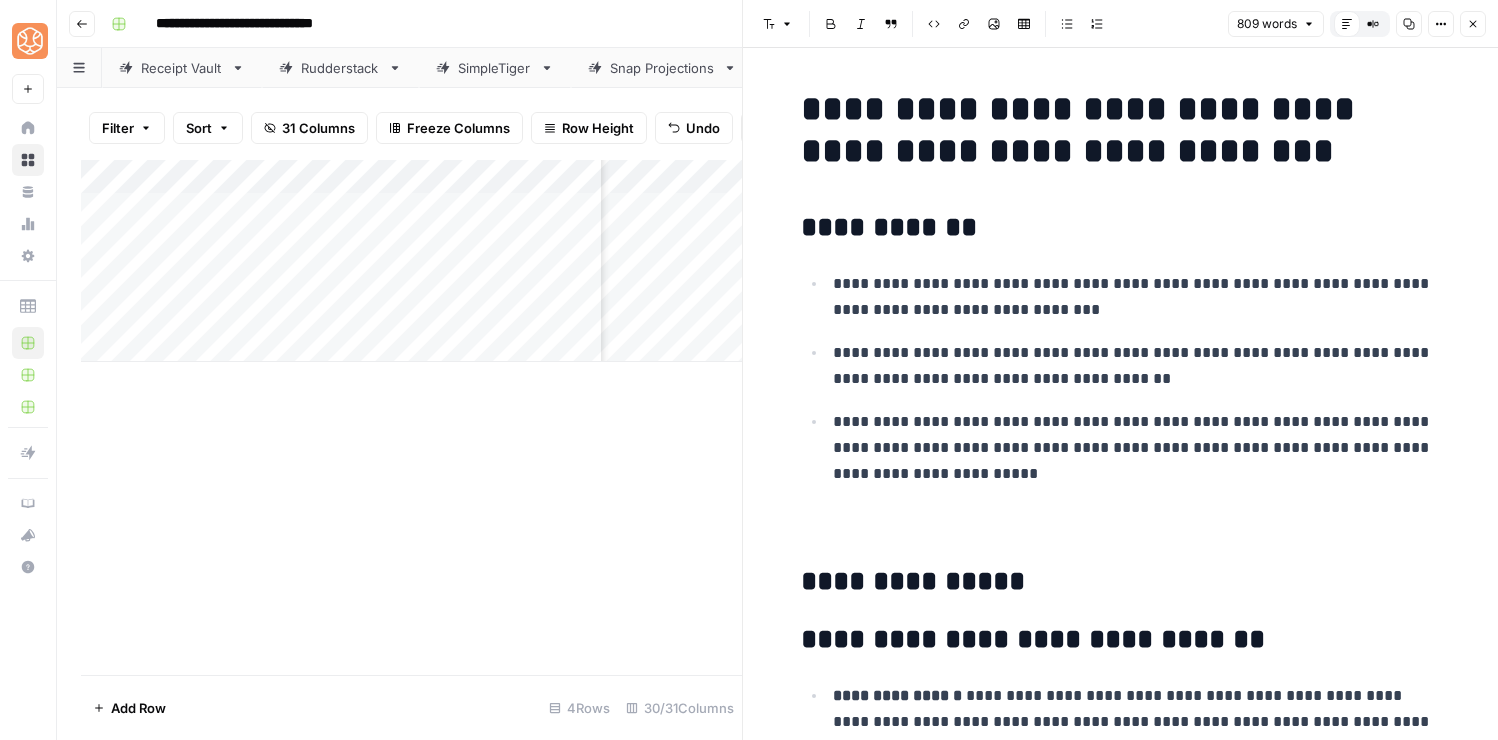 click on "**********" at bounding box center (889, 227) 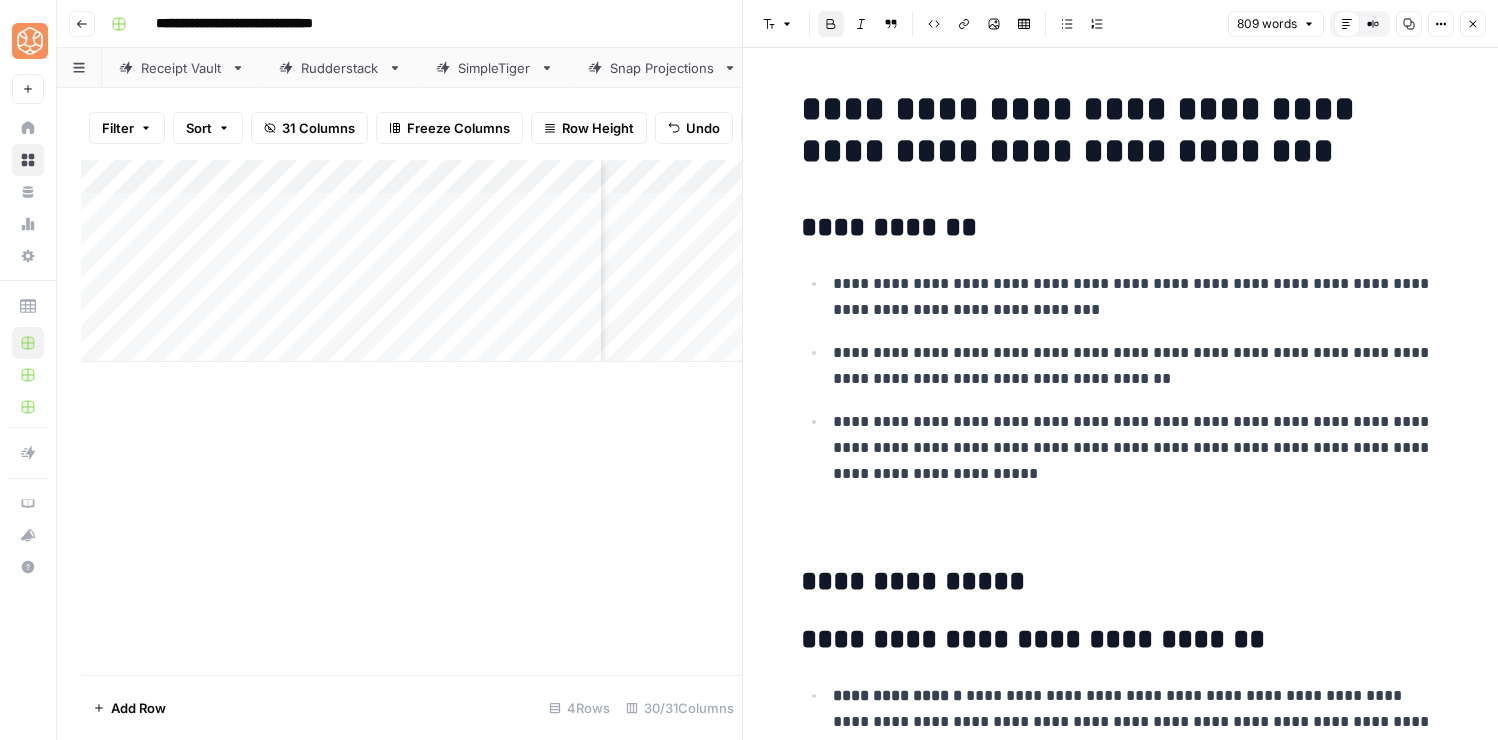 click on "**********" at bounding box center [889, 227] 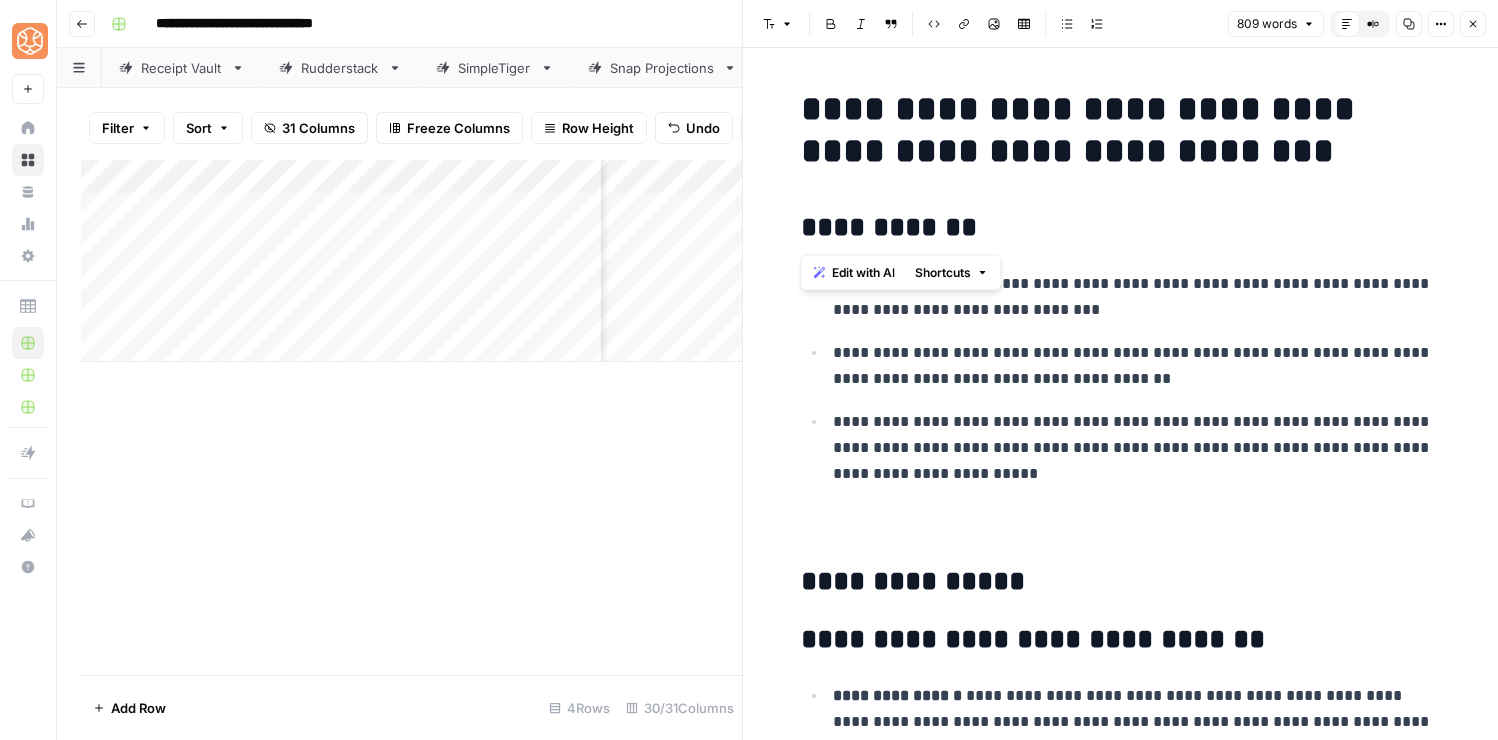 click on "**********" at bounding box center [1121, 228] 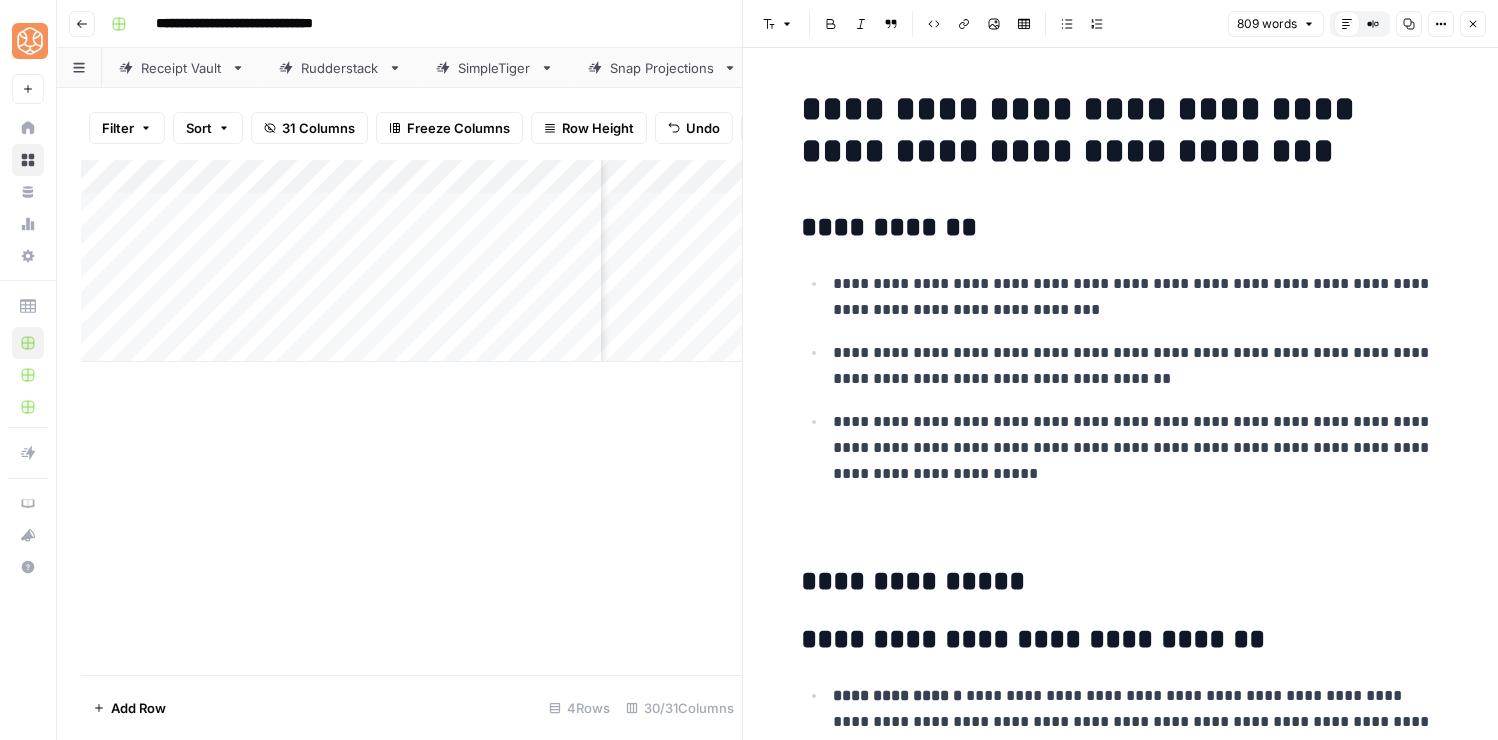 click at bounding box center [1121, 524] 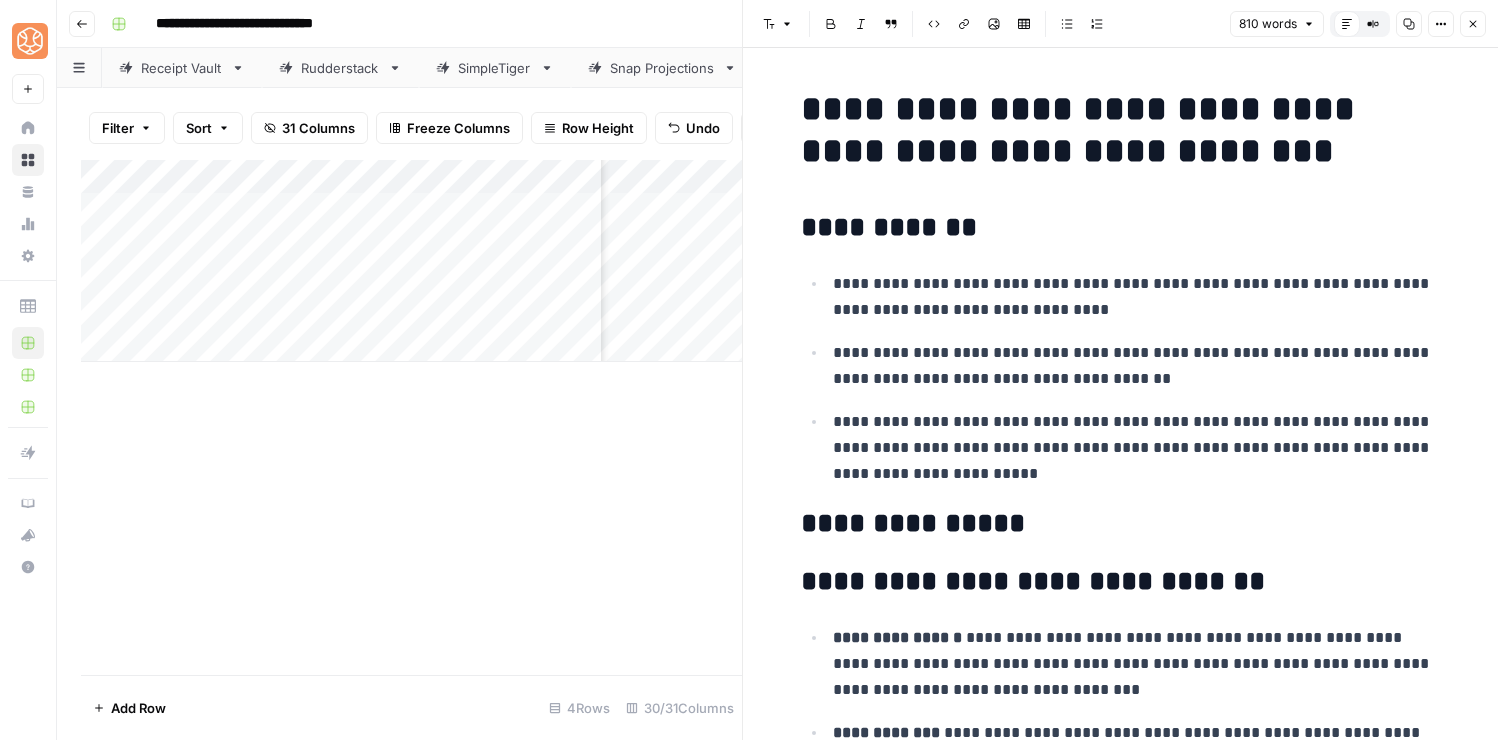 click on "**********" at bounding box center (1121, 524) 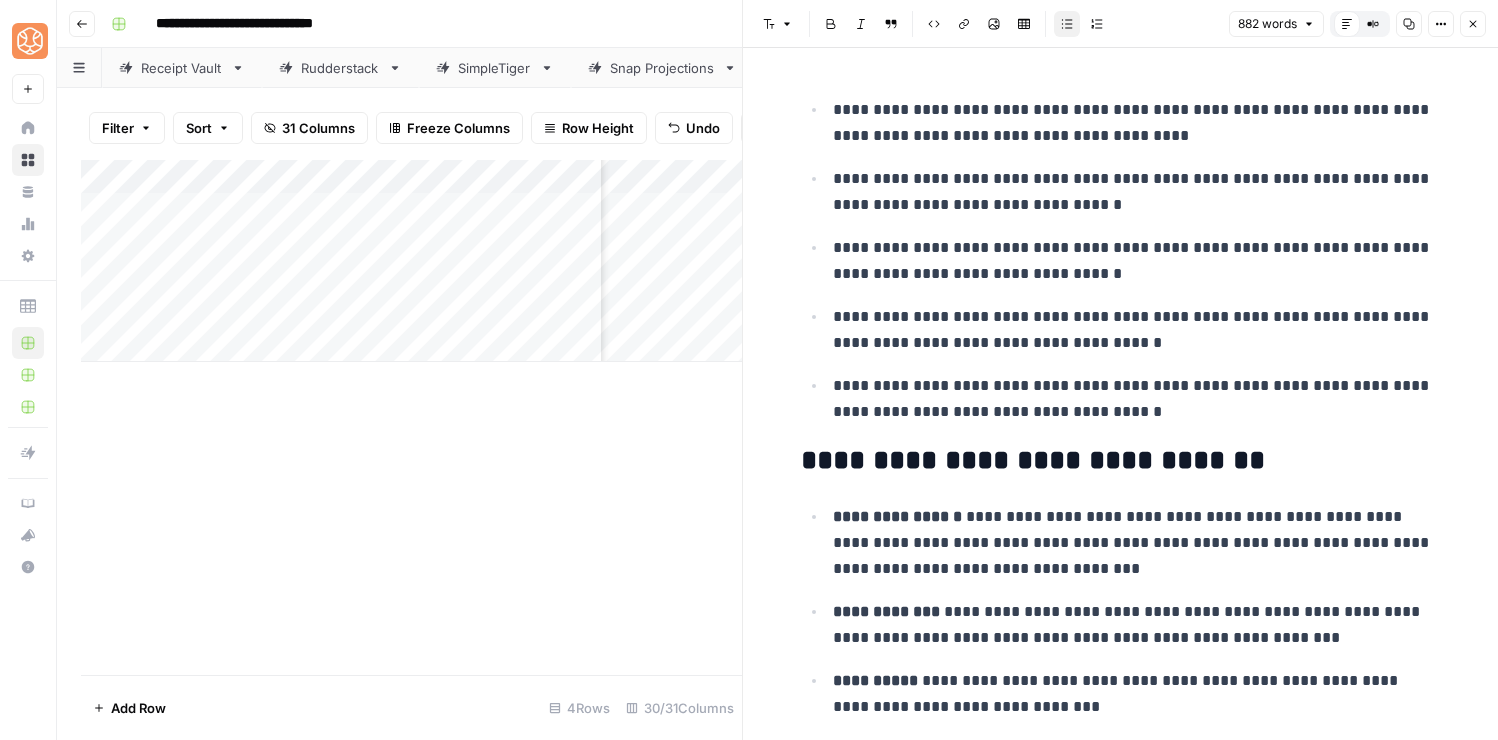 scroll, scrollTop: 520, scrollLeft: 0, axis: vertical 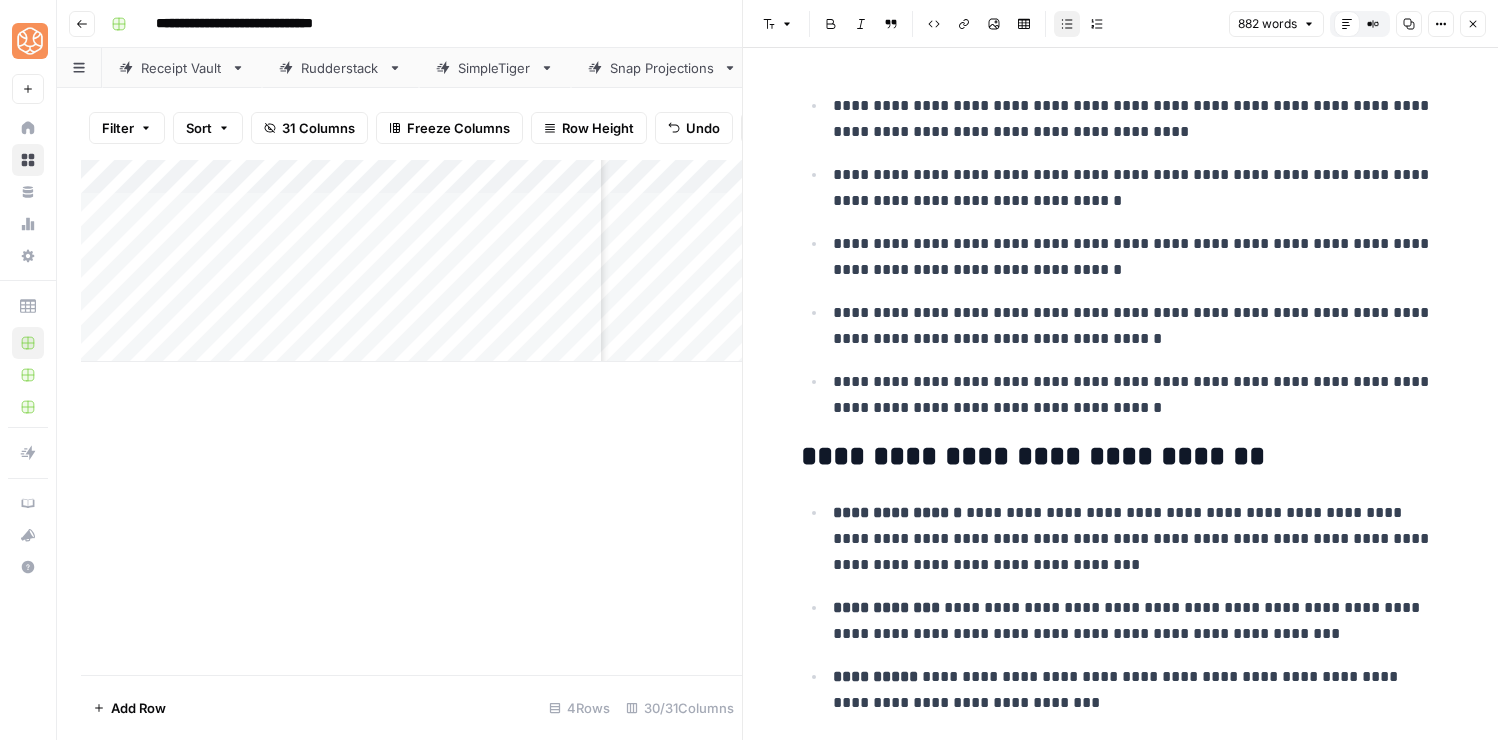 click on "**********" at bounding box center (1121, 2643) 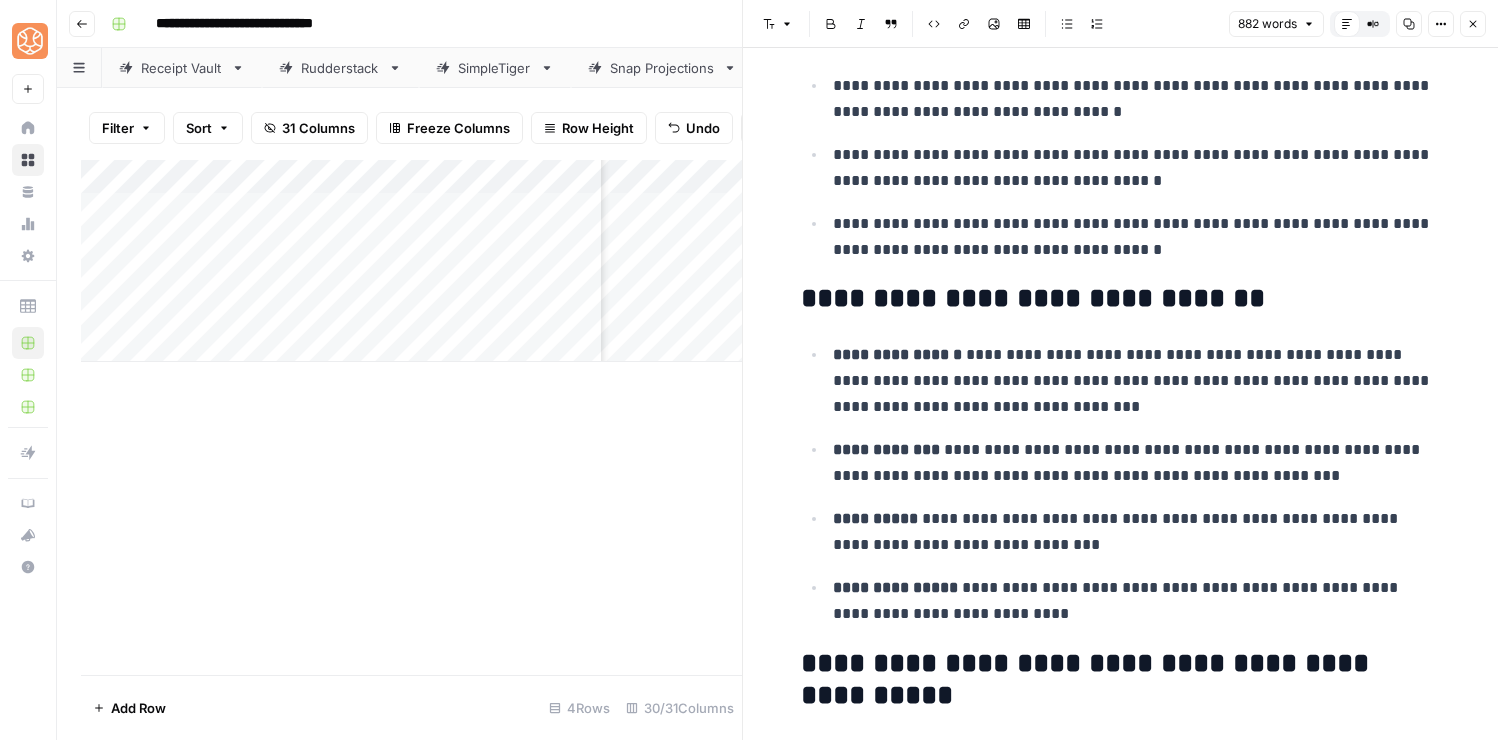 scroll, scrollTop: 680, scrollLeft: 0, axis: vertical 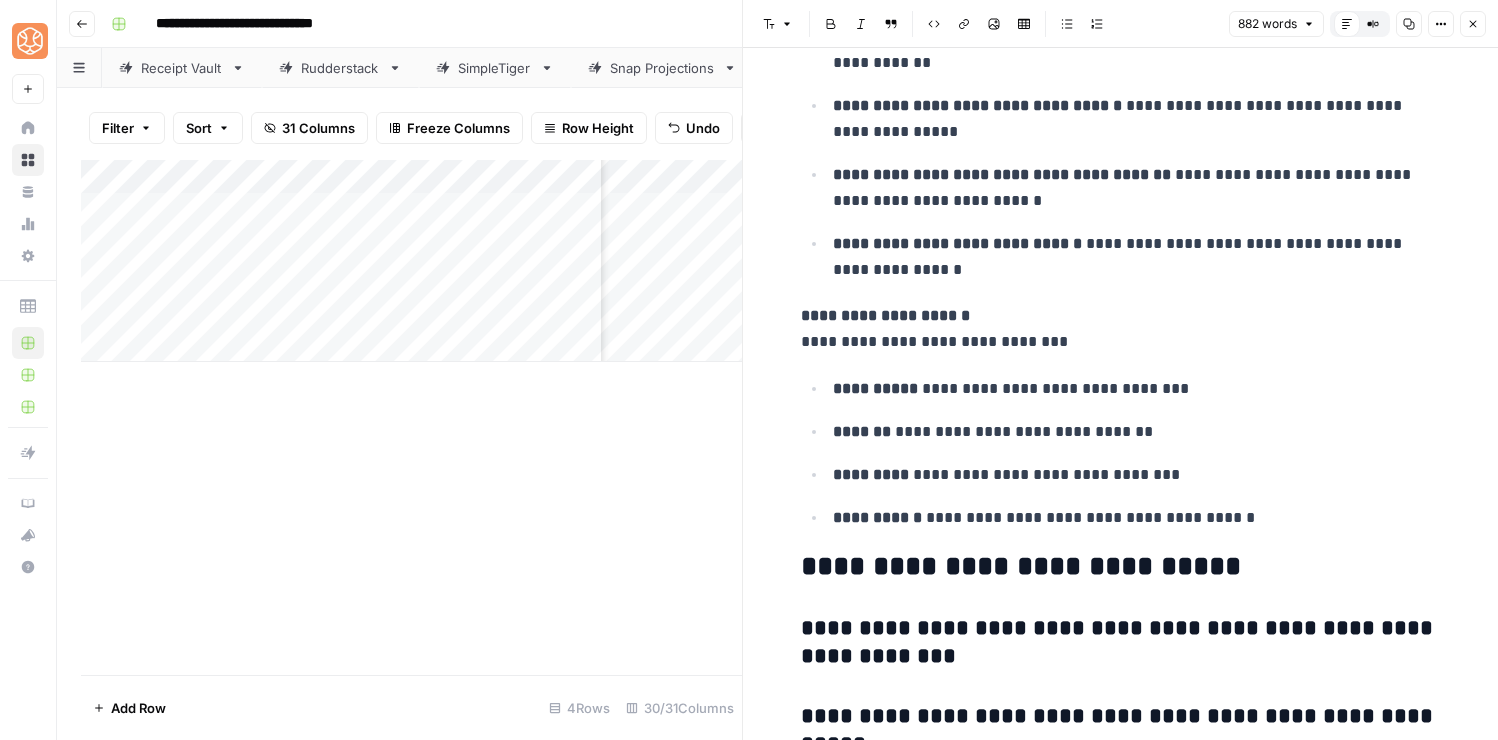 click on "**********" at bounding box center (1137, 518) 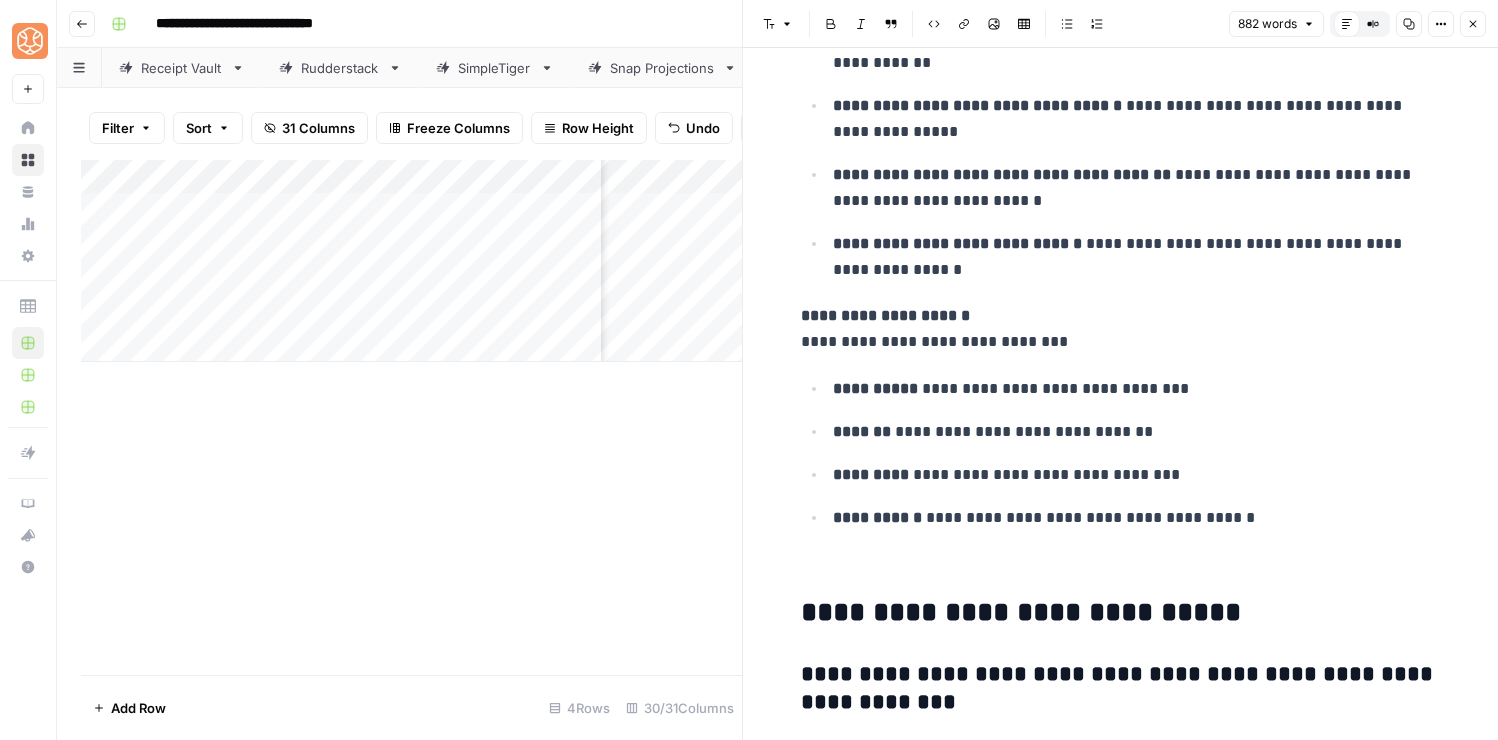 scroll, scrollTop: 5538, scrollLeft: 0, axis: vertical 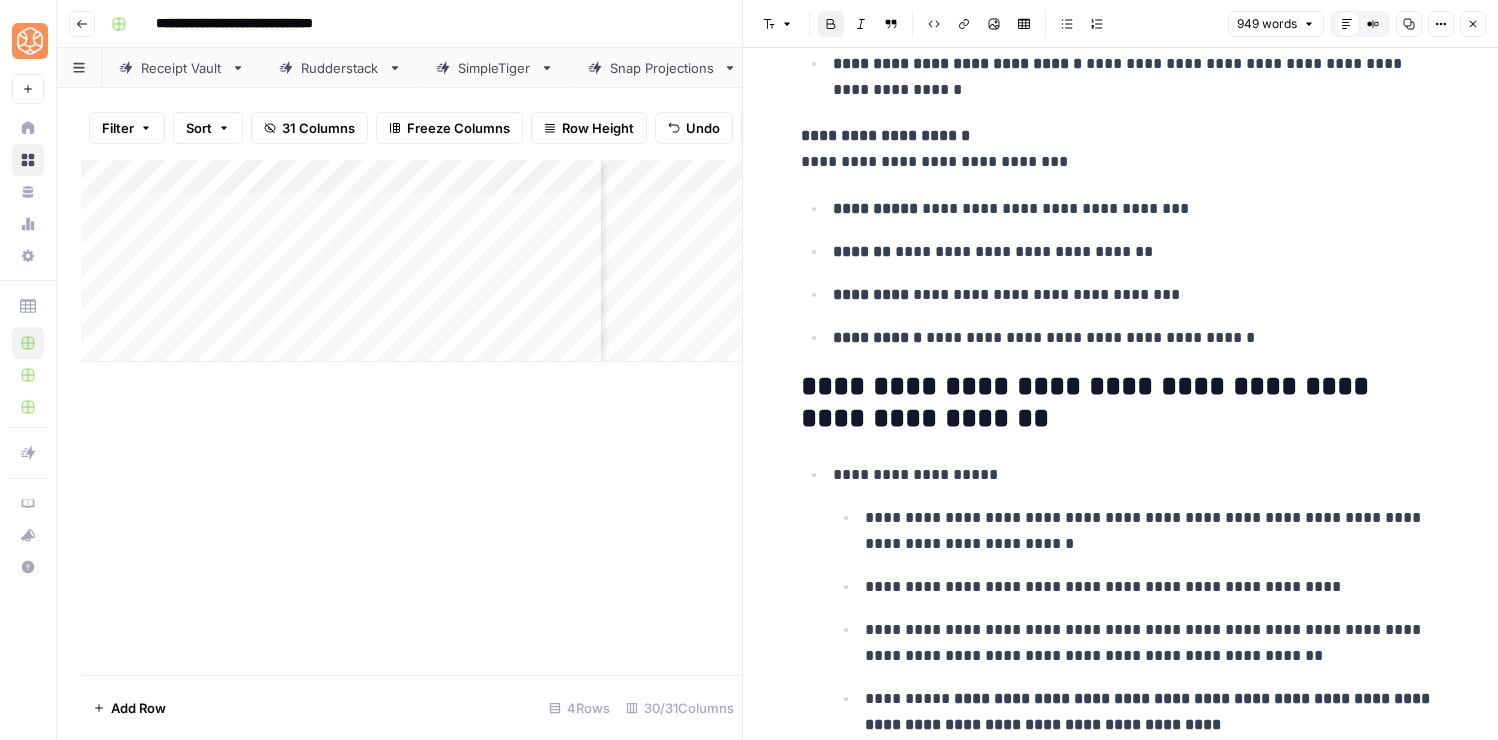 click on "**********" at bounding box center [1089, 402] 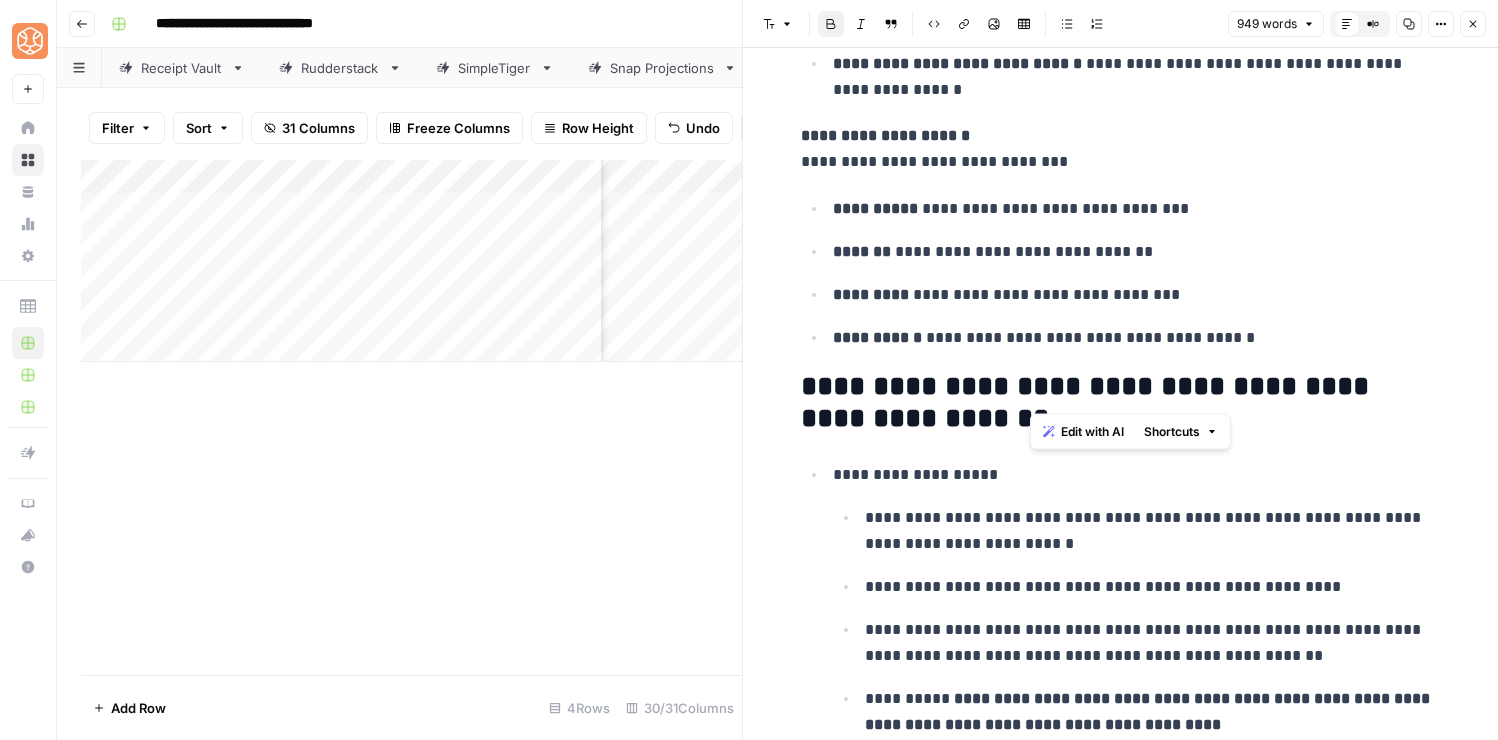 click on "**********" at bounding box center (1089, 402) 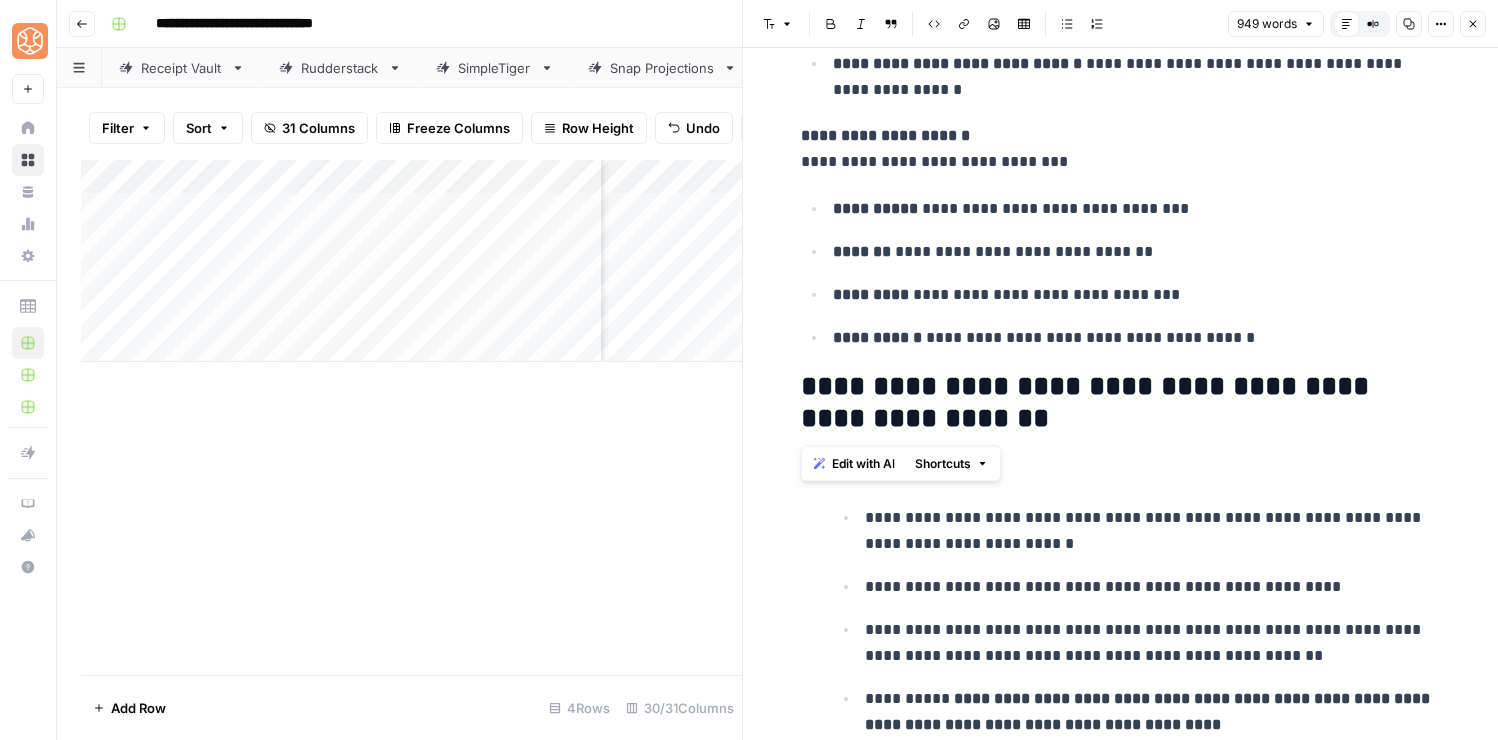 click on "**********" at bounding box center [1121, 403] 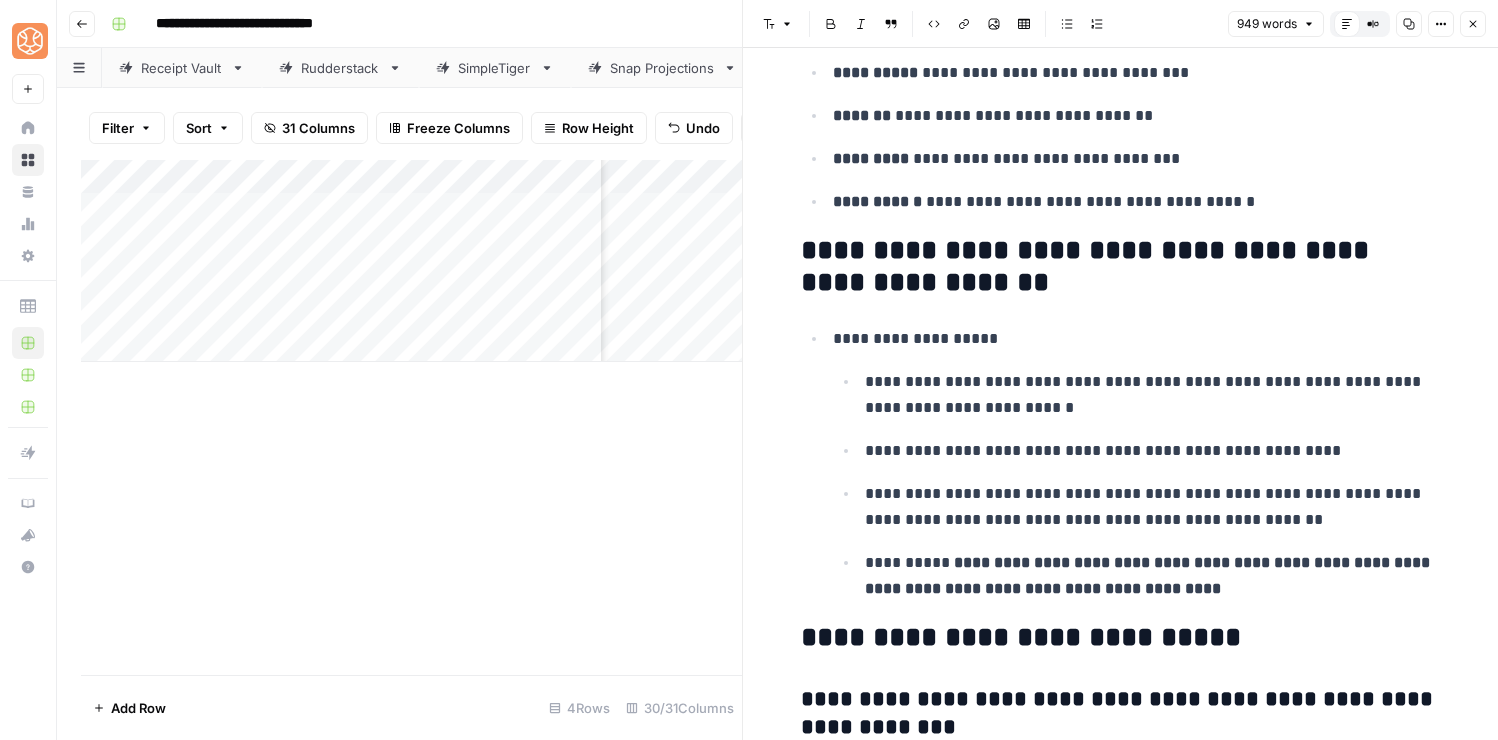scroll, scrollTop: 5681, scrollLeft: 0, axis: vertical 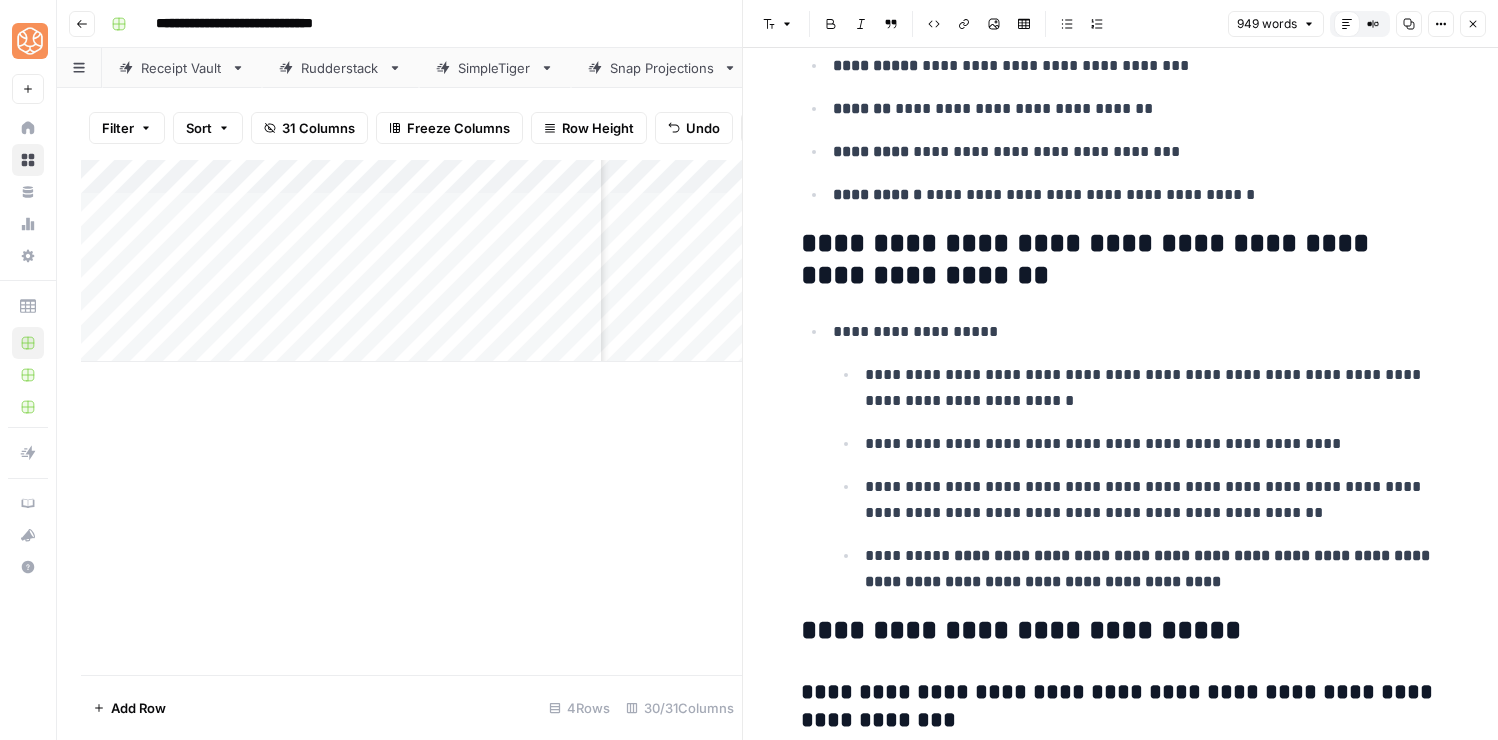 click on "**********" at bounding box center (1137, 332) 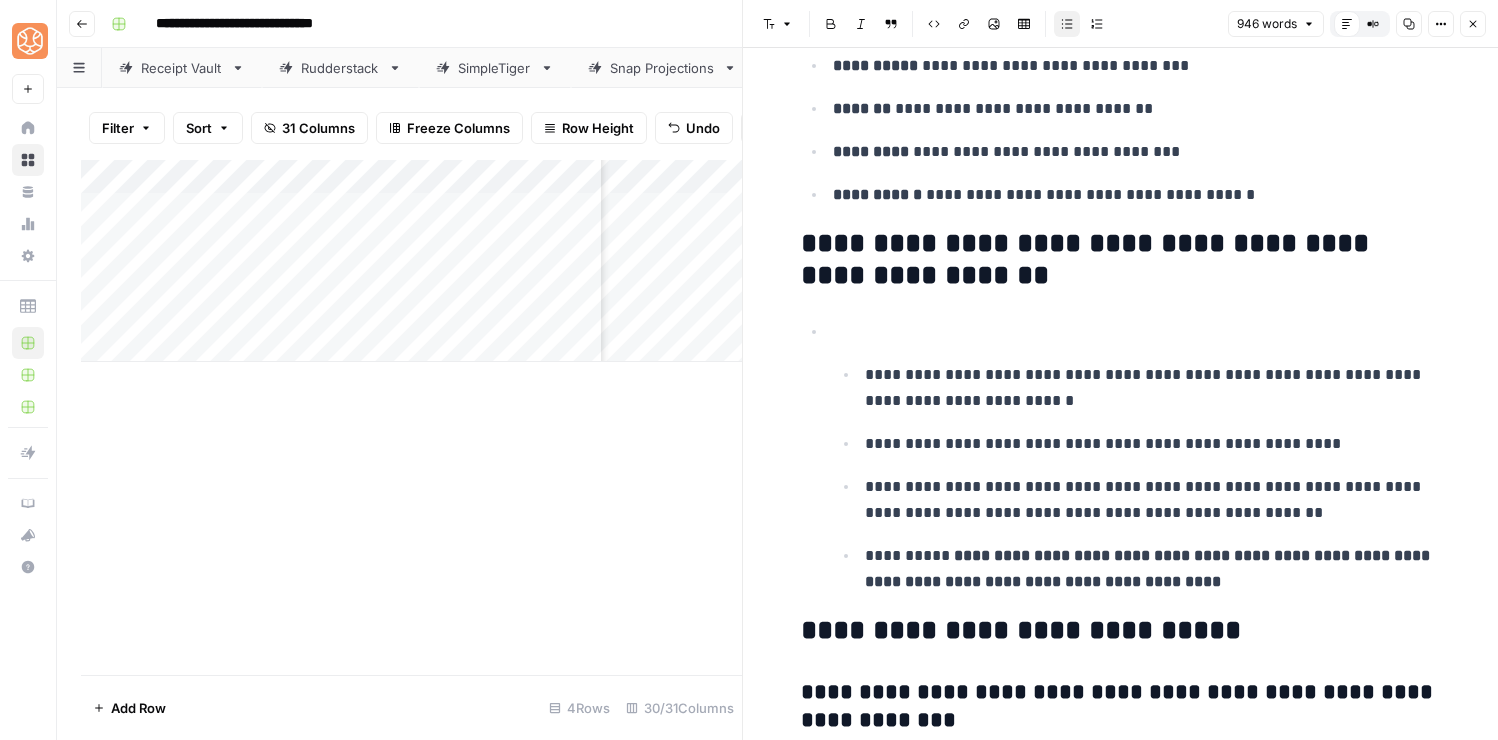 click at bounding box center [1137, 332] 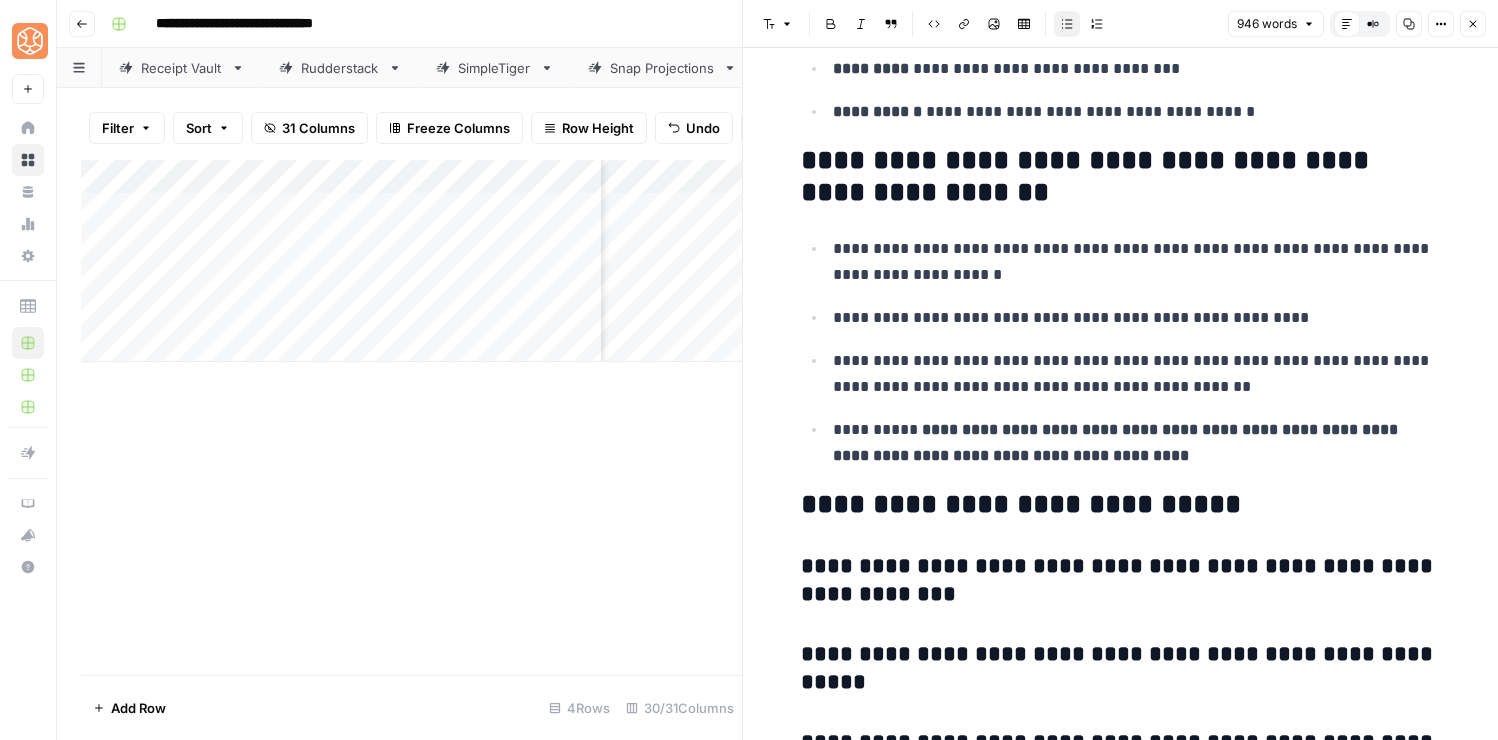 scroll, scrollTop: 5805, scrollLeft: 0, axis: vertical 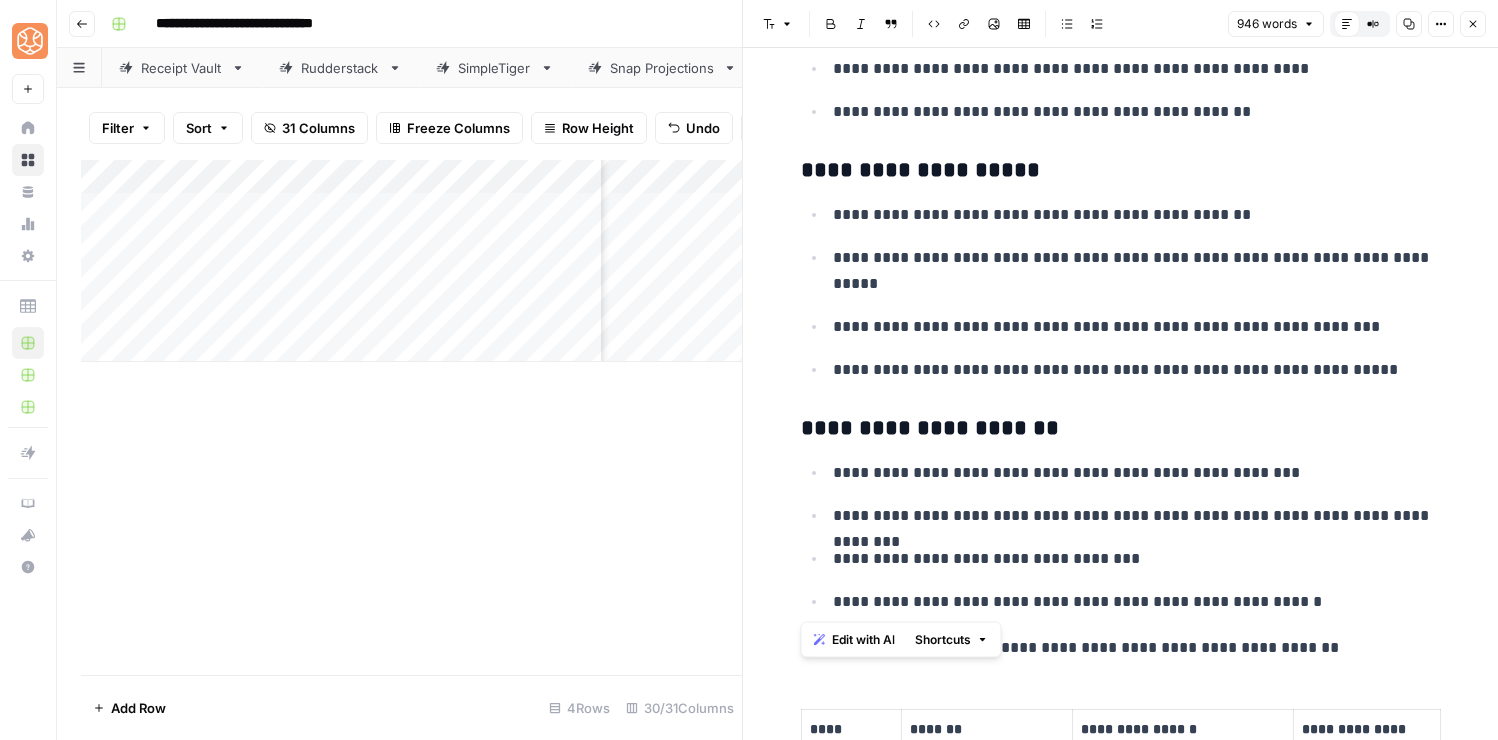 drag, startPoint x: 802, startPoint y: 257, endPoint x: 1293, endPoint y: 611, distance: 605.3074 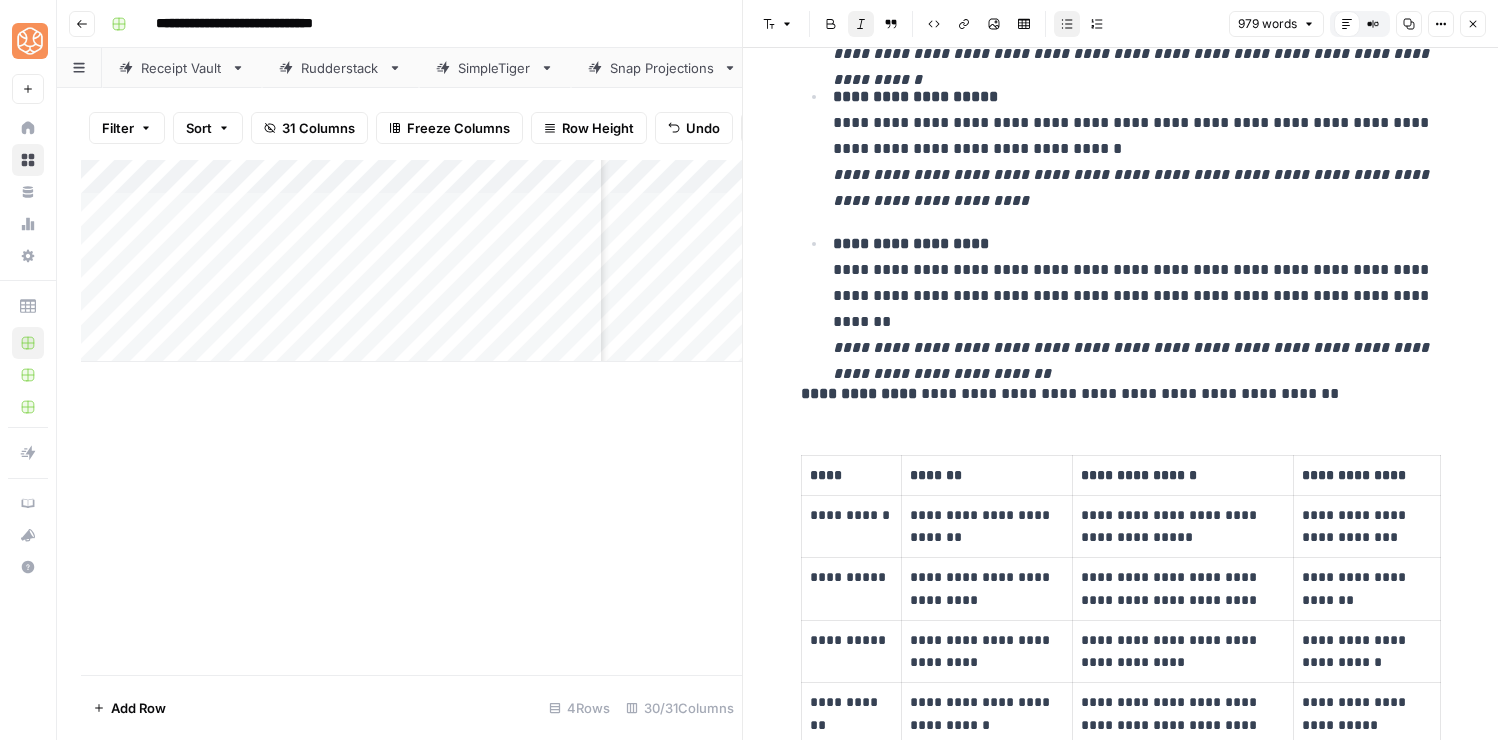 scroll, scrollTop: 1695, scrollLeft: 0, axis: vertical 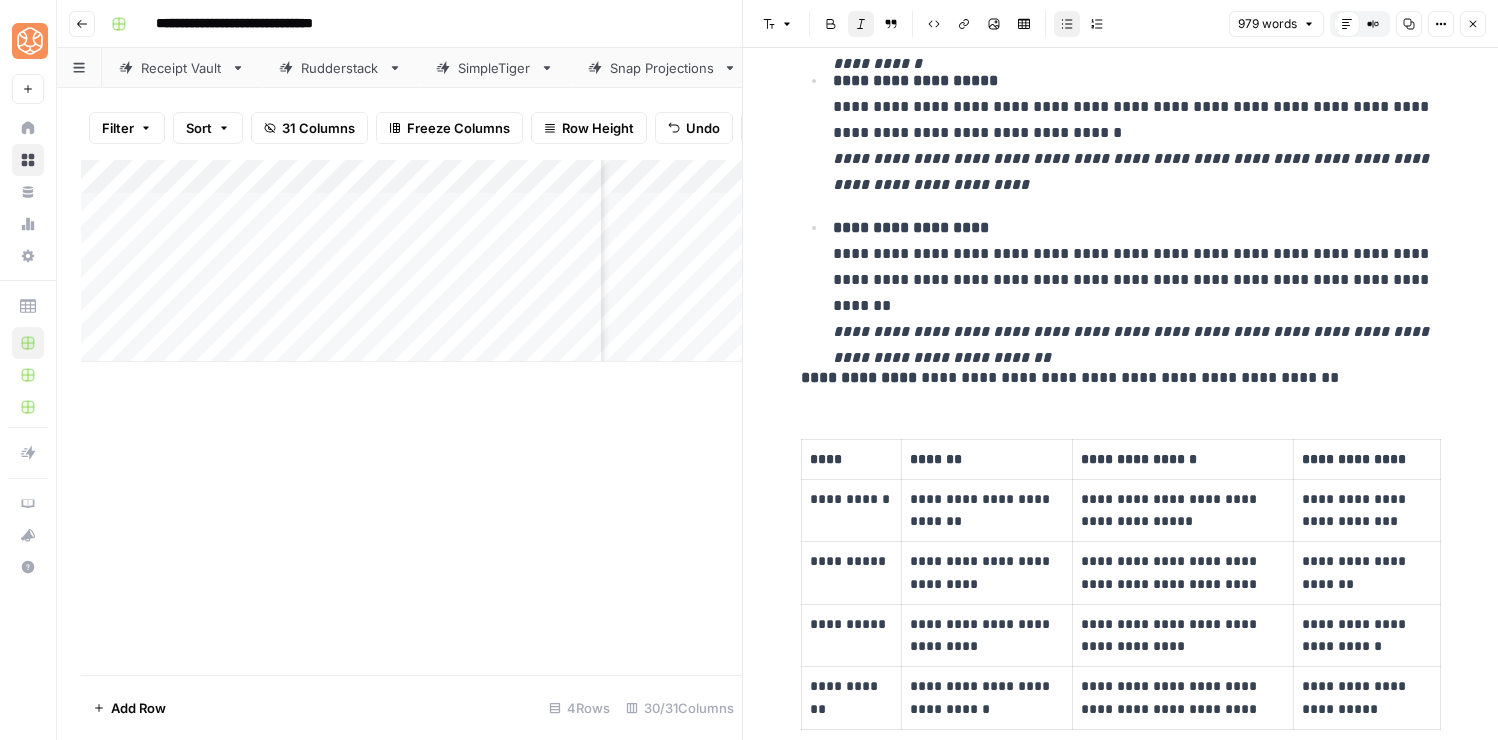 click on "**********" at bounding box center (1121, 378) 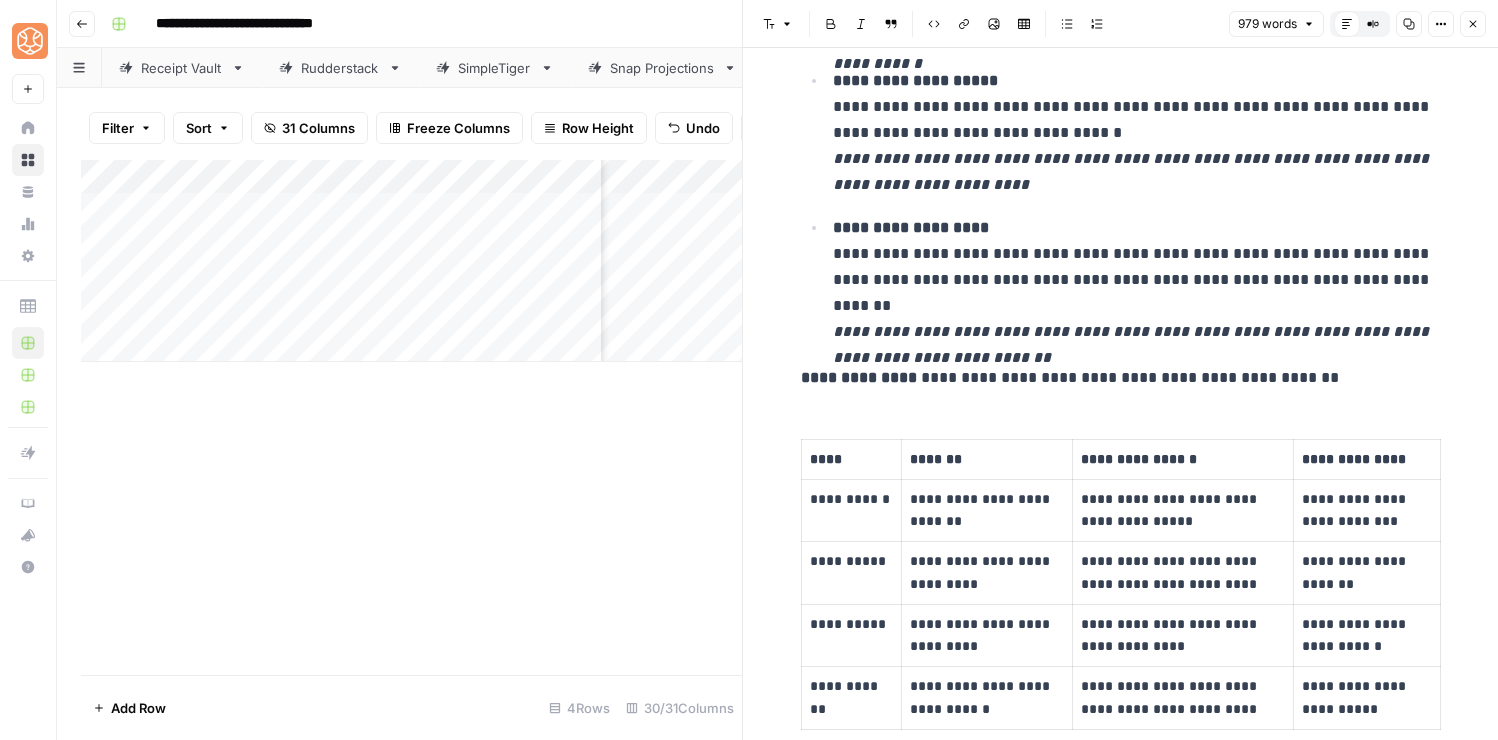 click on "**********" at bounding box center [851, 499] 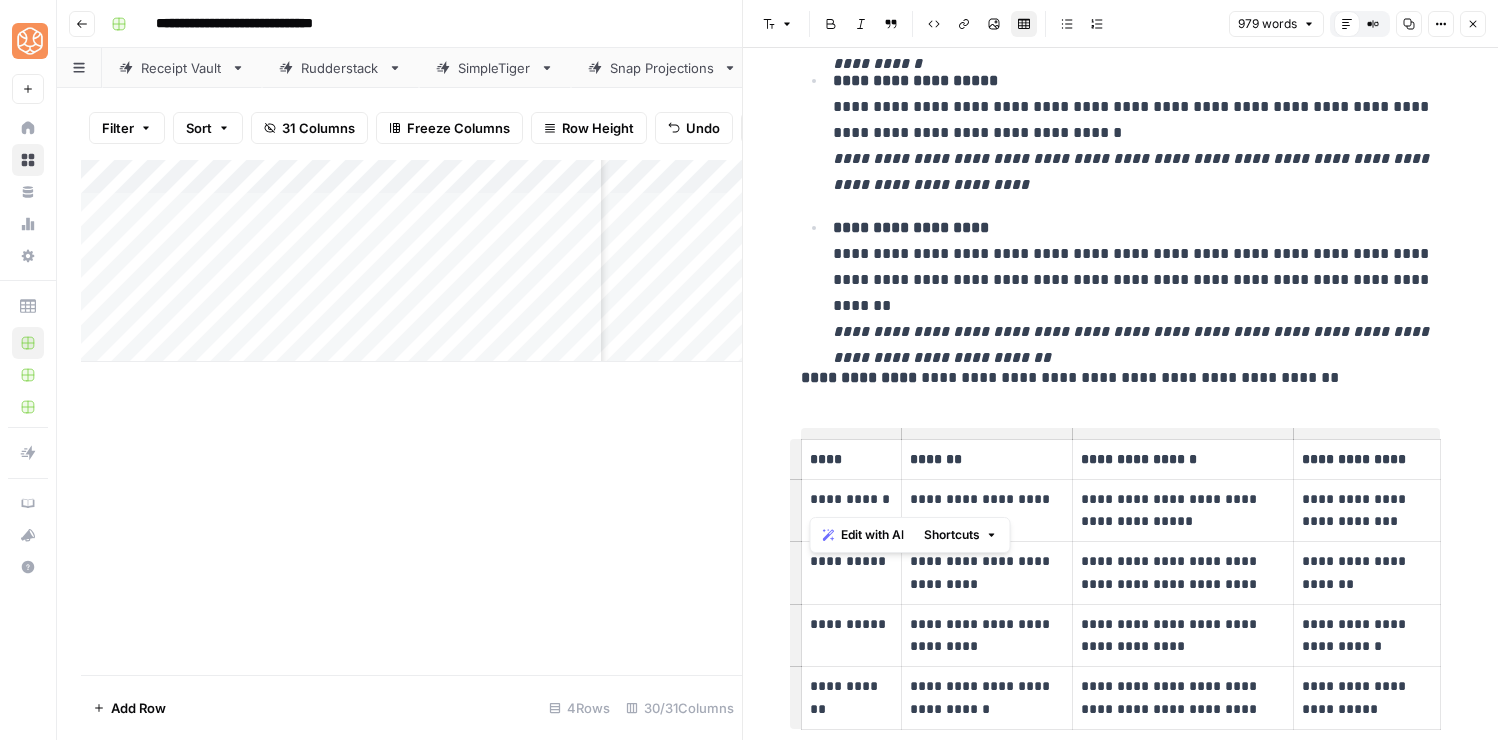 click on "**********" at bounding box center (851, 499) 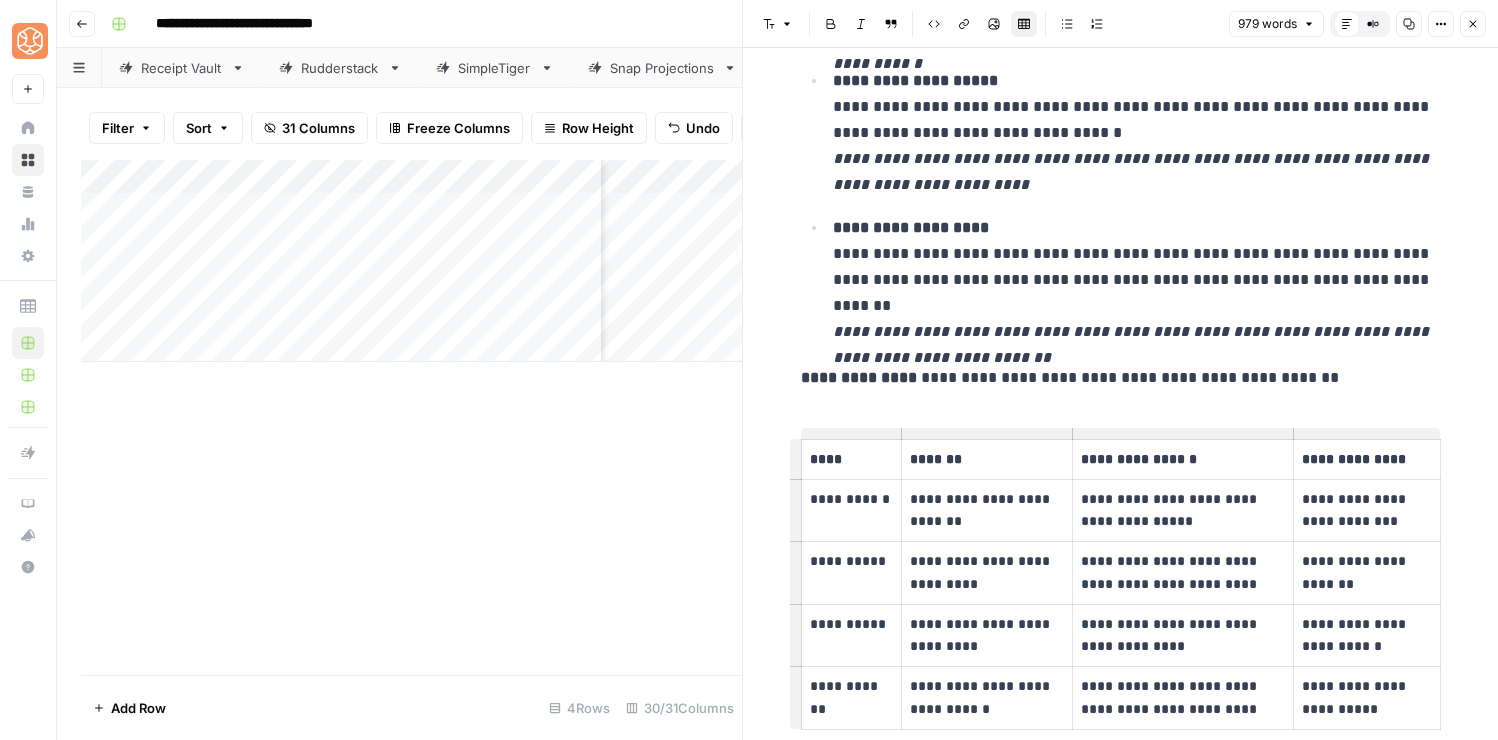 click on "**********" at bounding box center (987, 511) 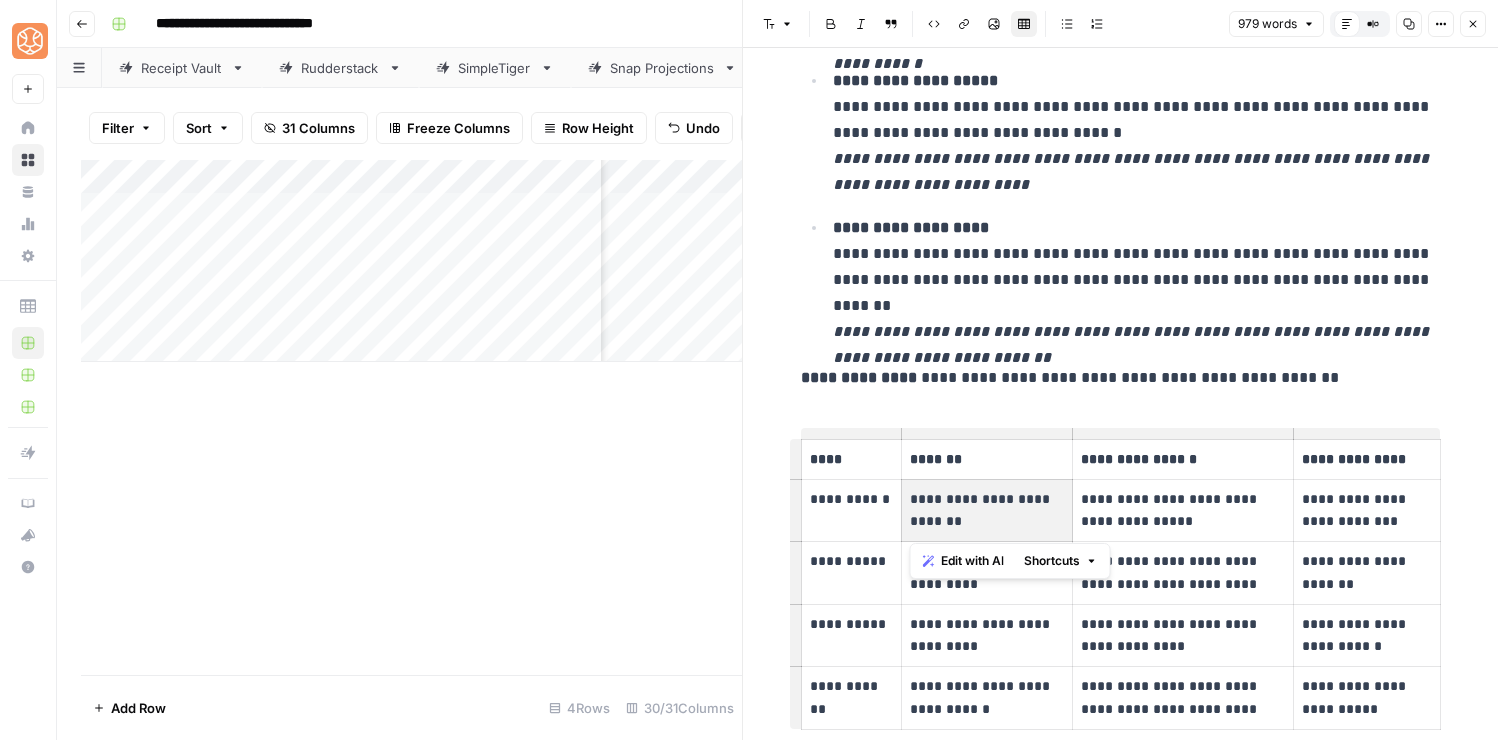 click on "**********" at bounding box center [987, 511] 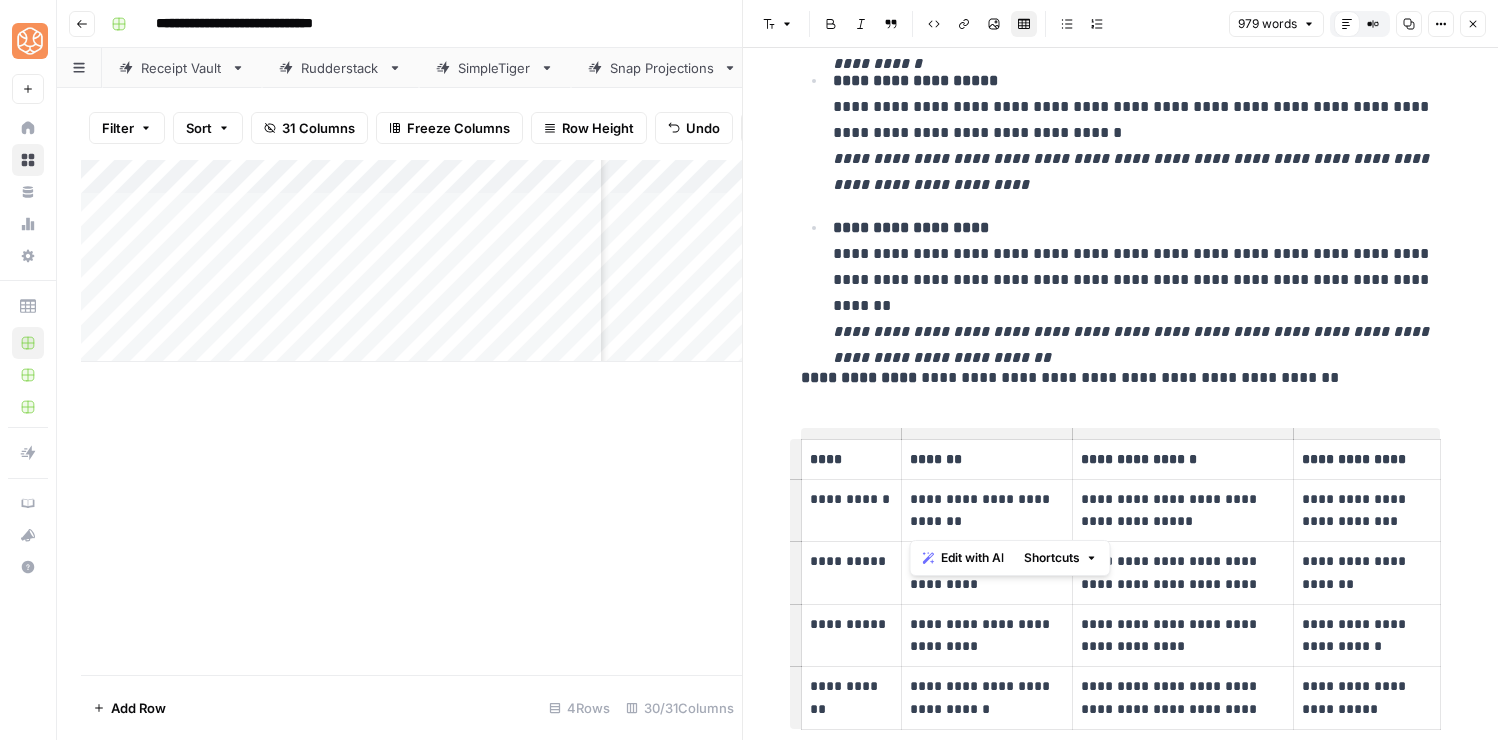 drag, startPoint x: 997, startPoint y: 526, endPoint x: 913, endPoint y: 499, distance: 88.23265 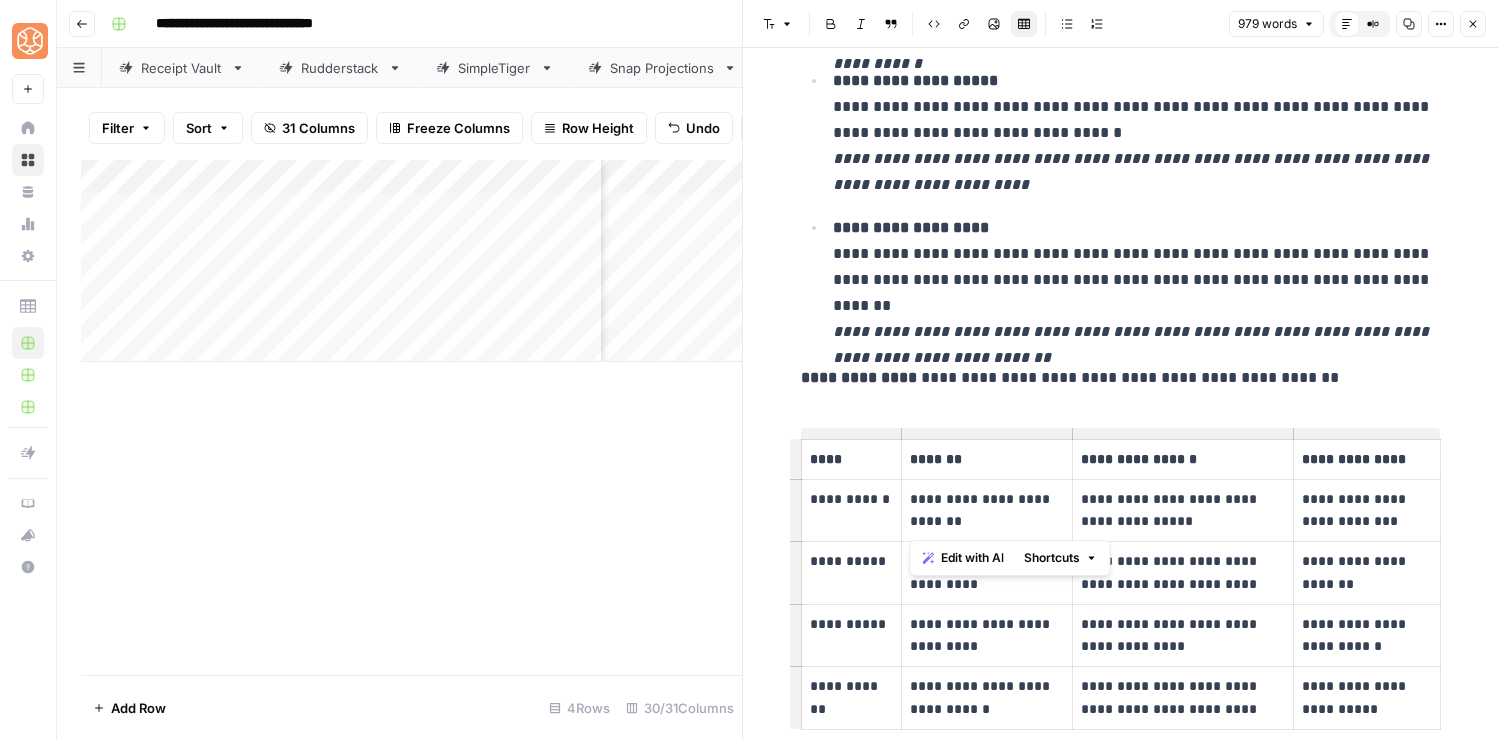 click on "**********" at bounding box center (987, 511) 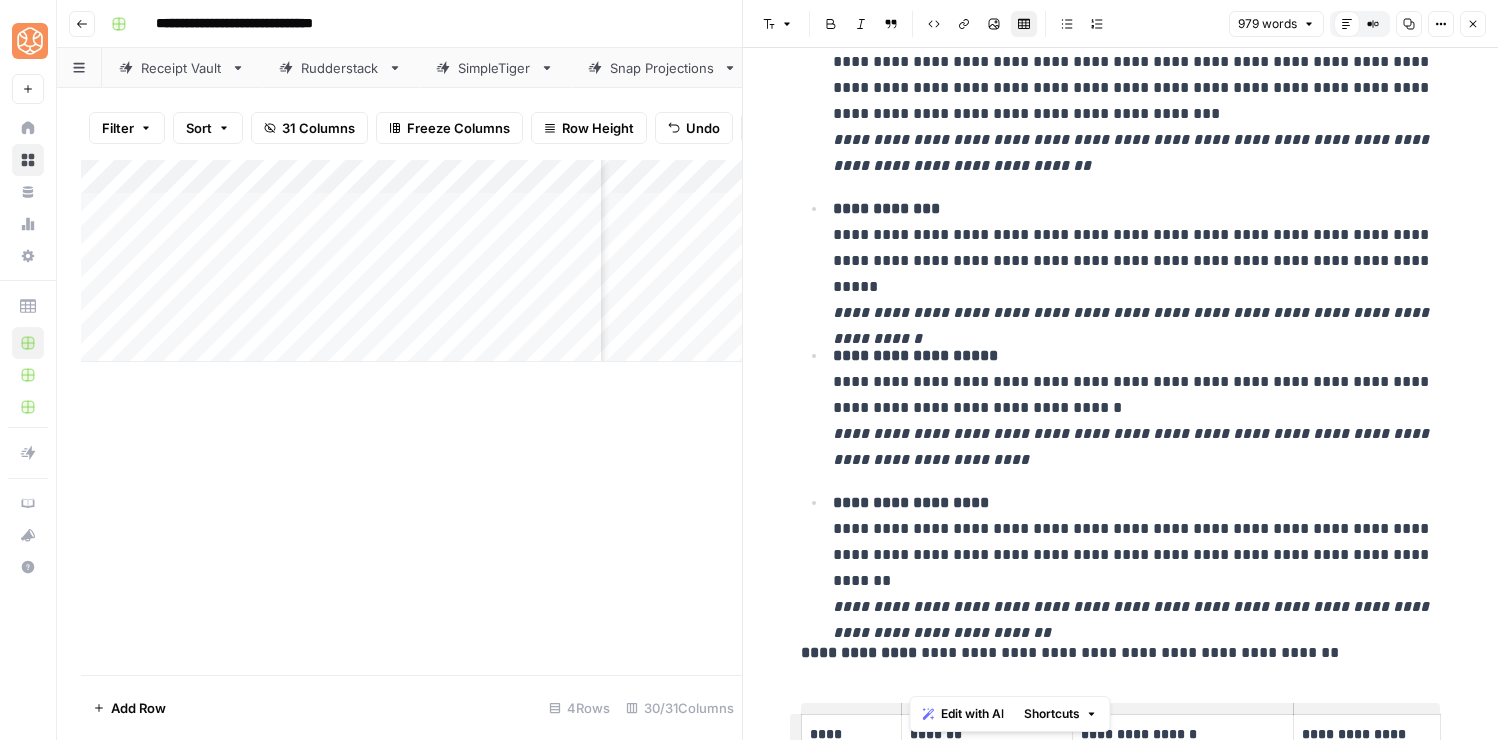 scroll, scrollTop: 1203, scrollLeft: 0, axis: vertical 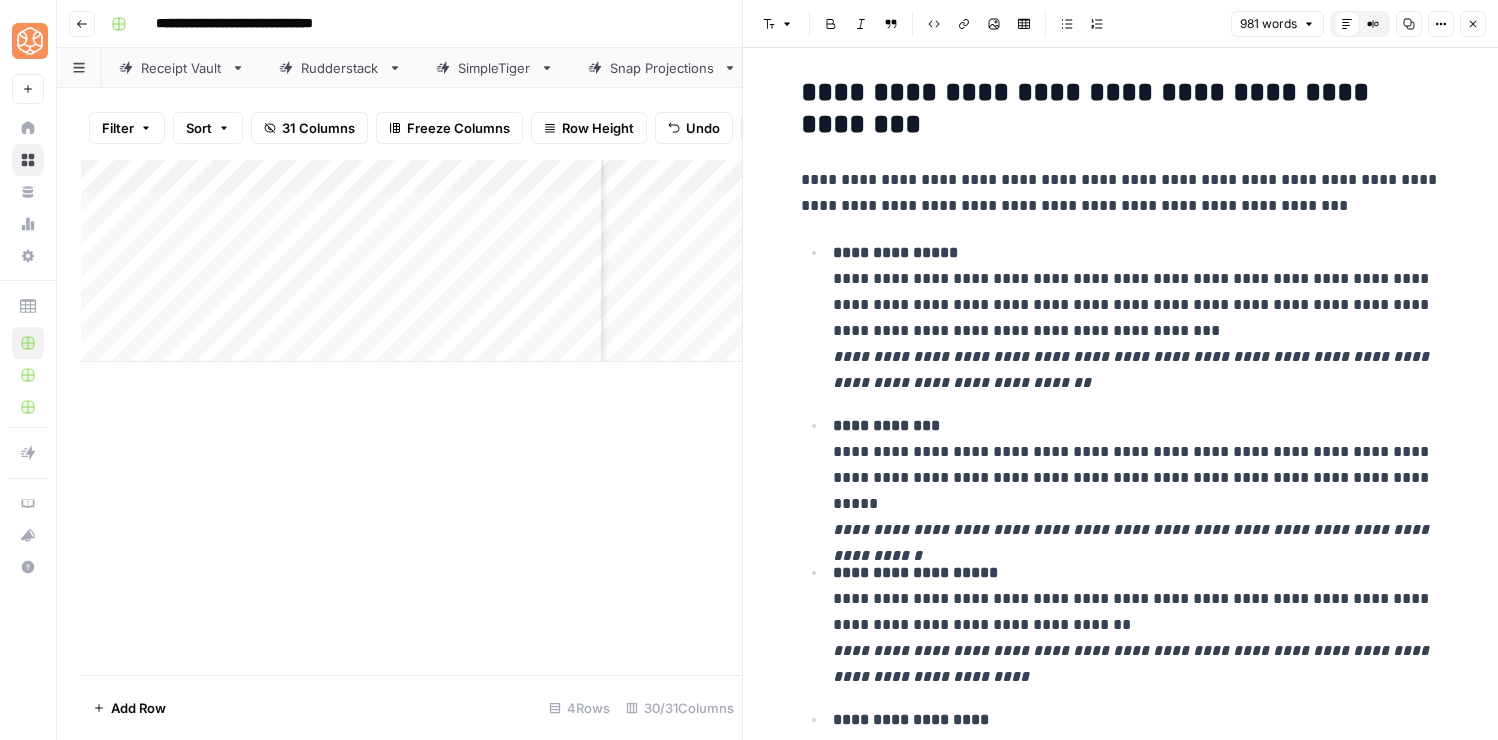 click on "**********" at bounding box center [1137, 318] 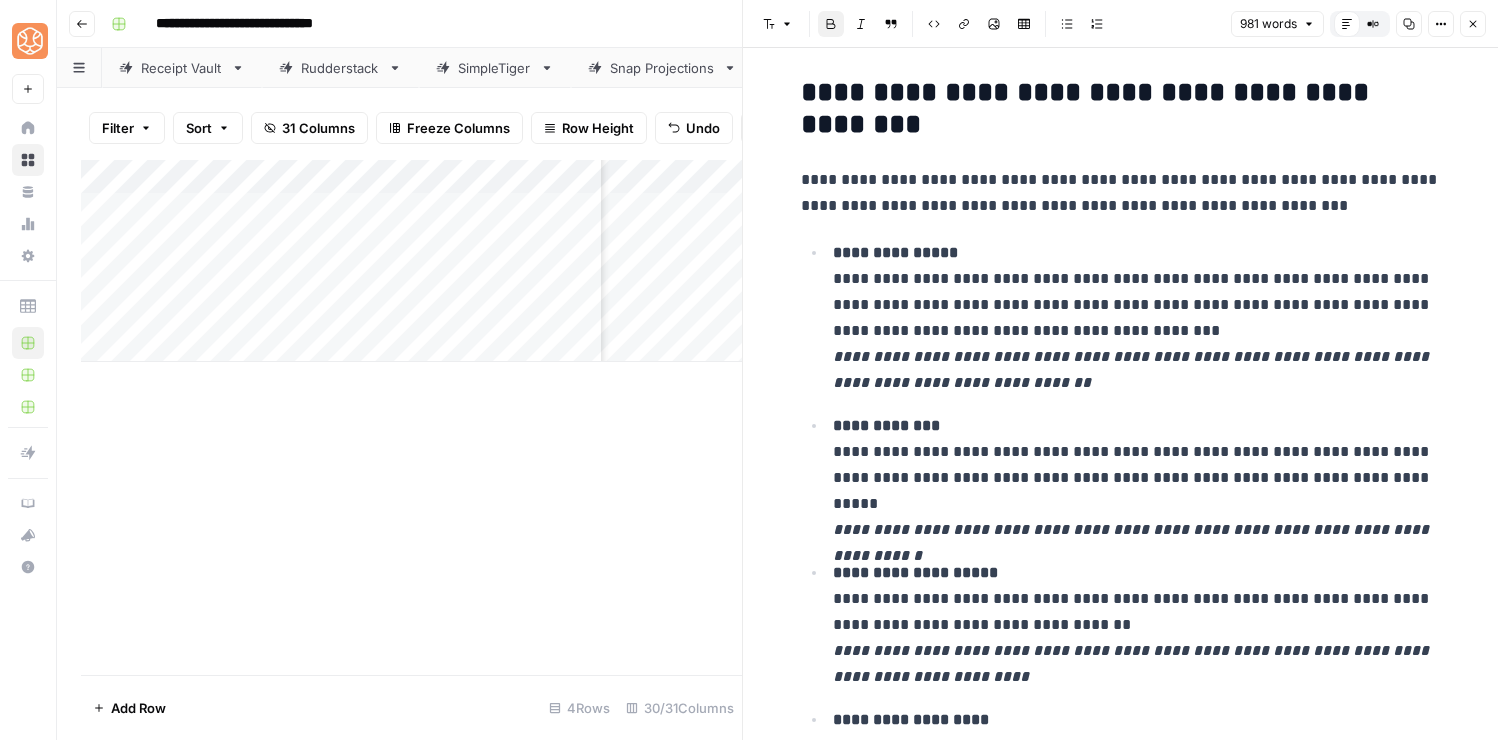 click on "**********" at bounding box center [1089, 108] 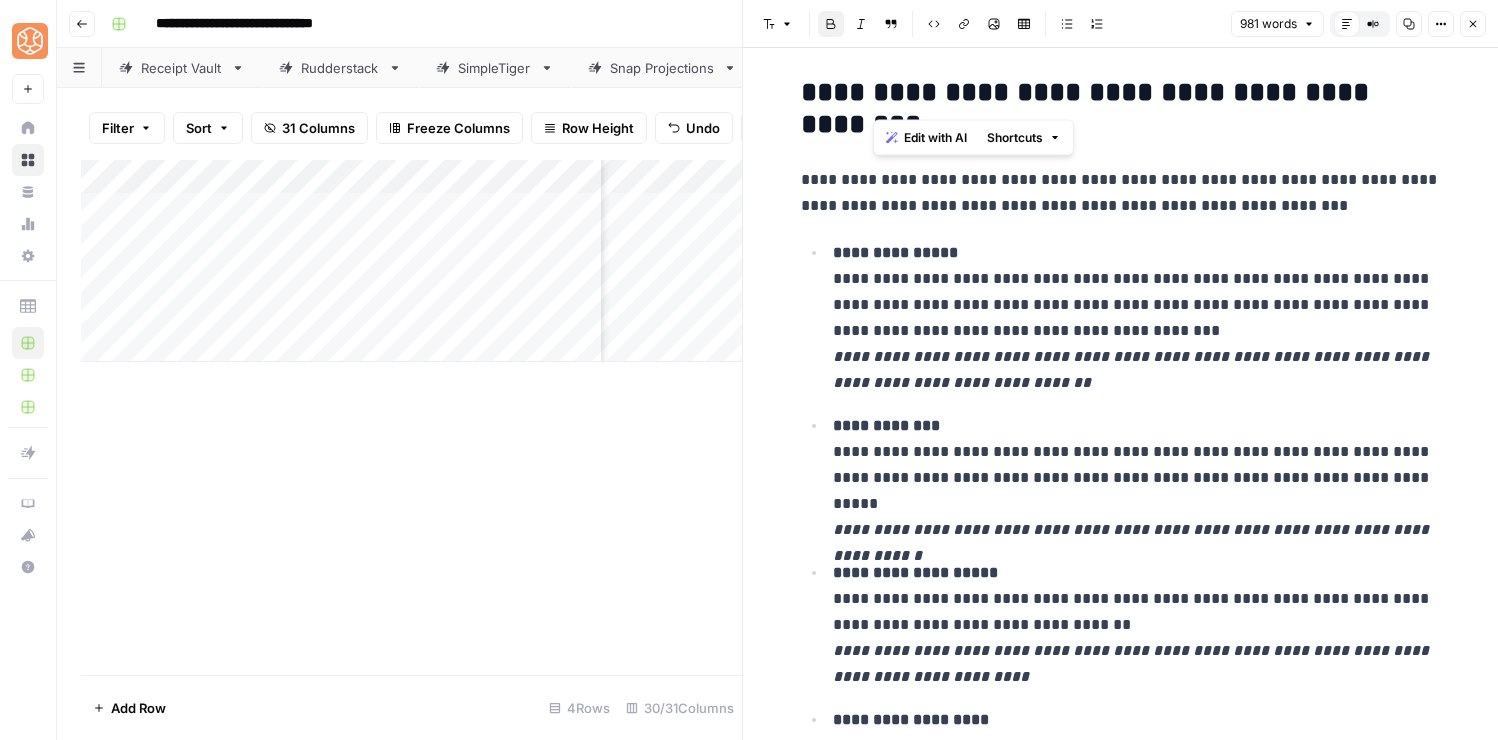 click on "**********" at bounding box center (1089, 108) 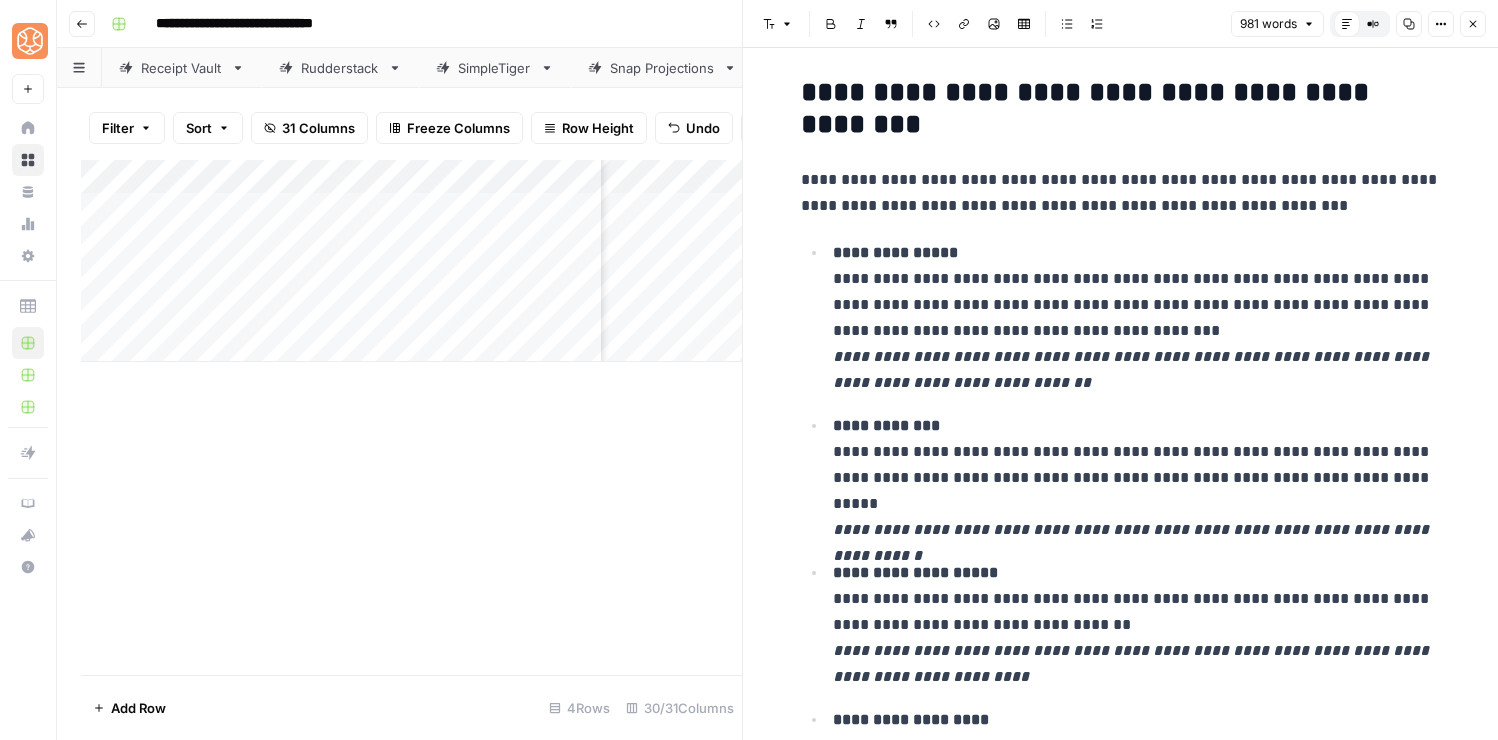 click on "**********" at bounding box center [1121, 109] 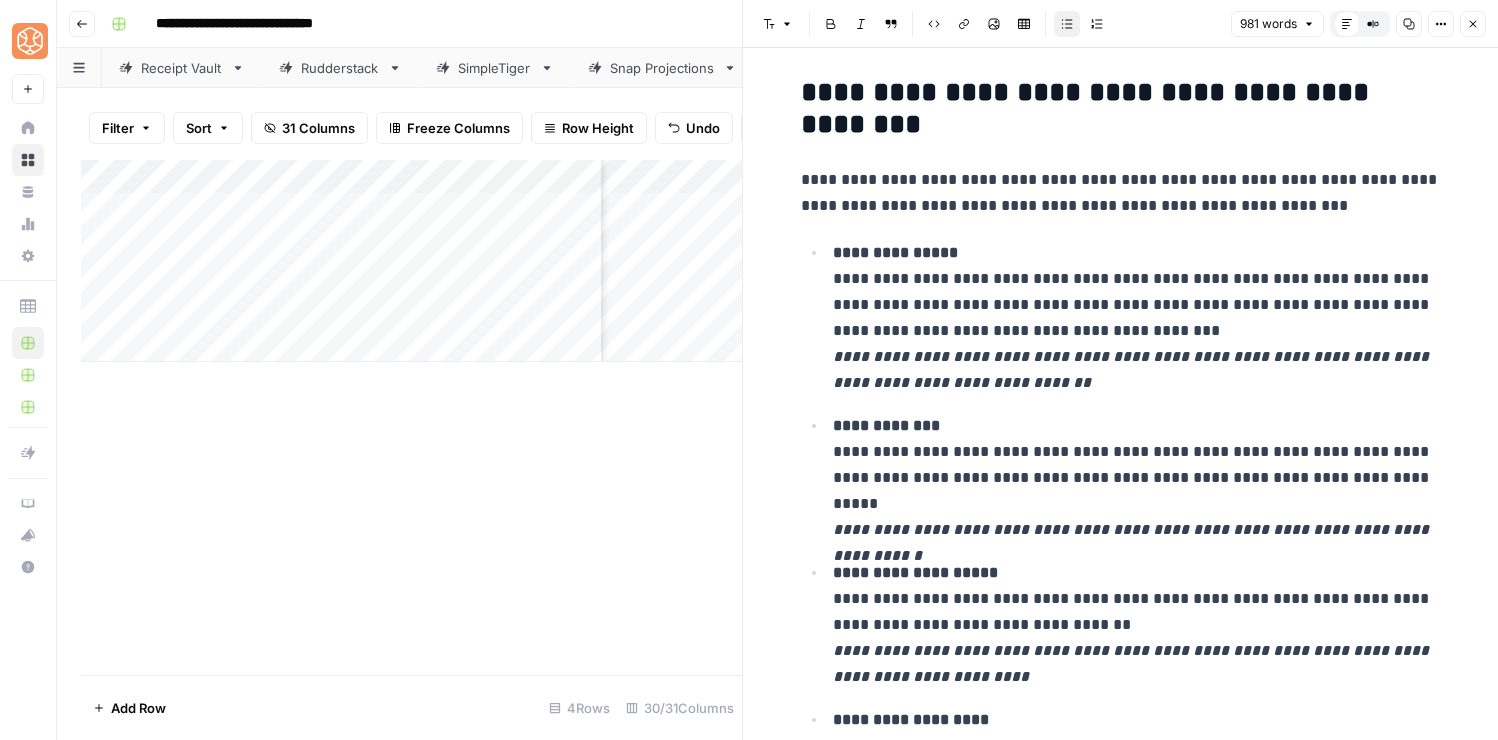 click on "**********" at bounding box center (1137, 318) 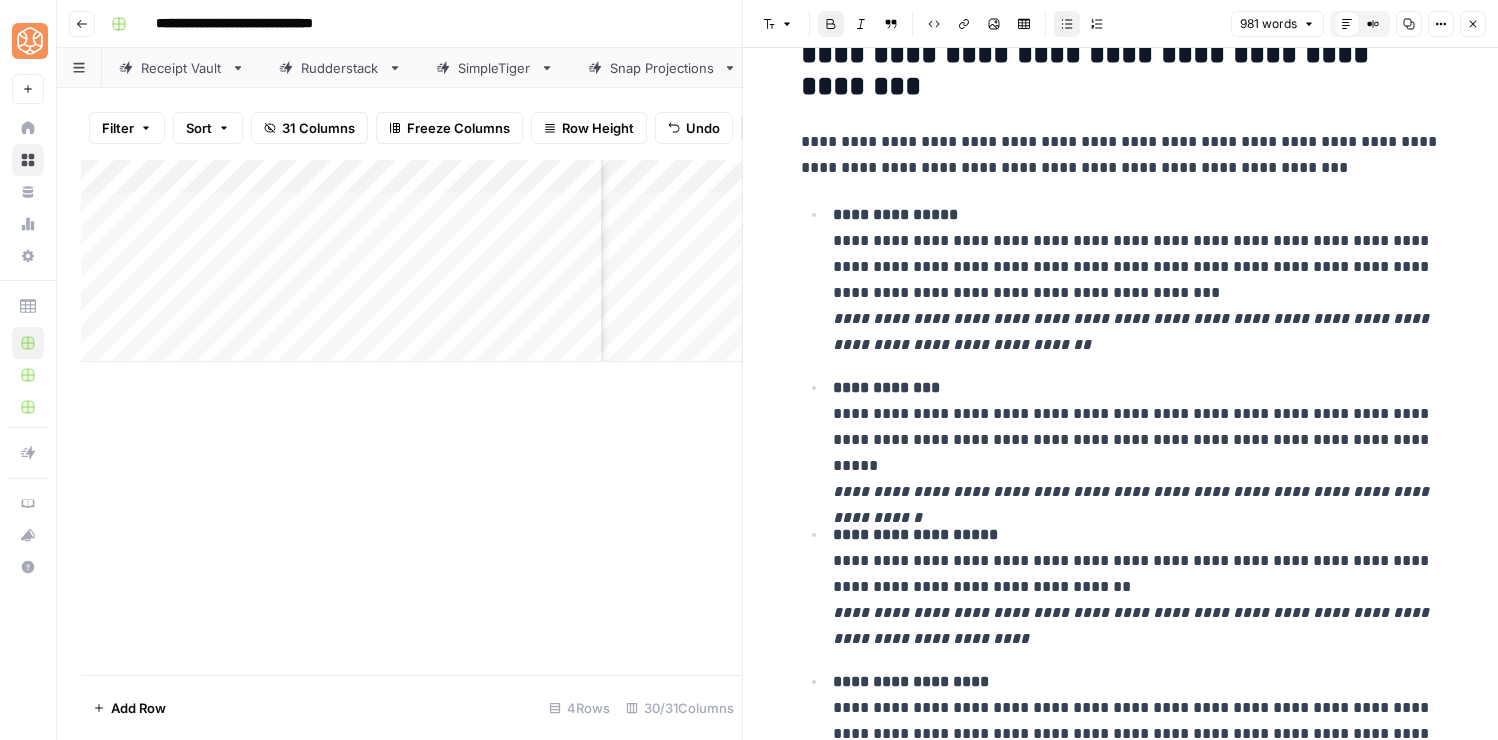 click on "**********" at bounding box center (895, 214) 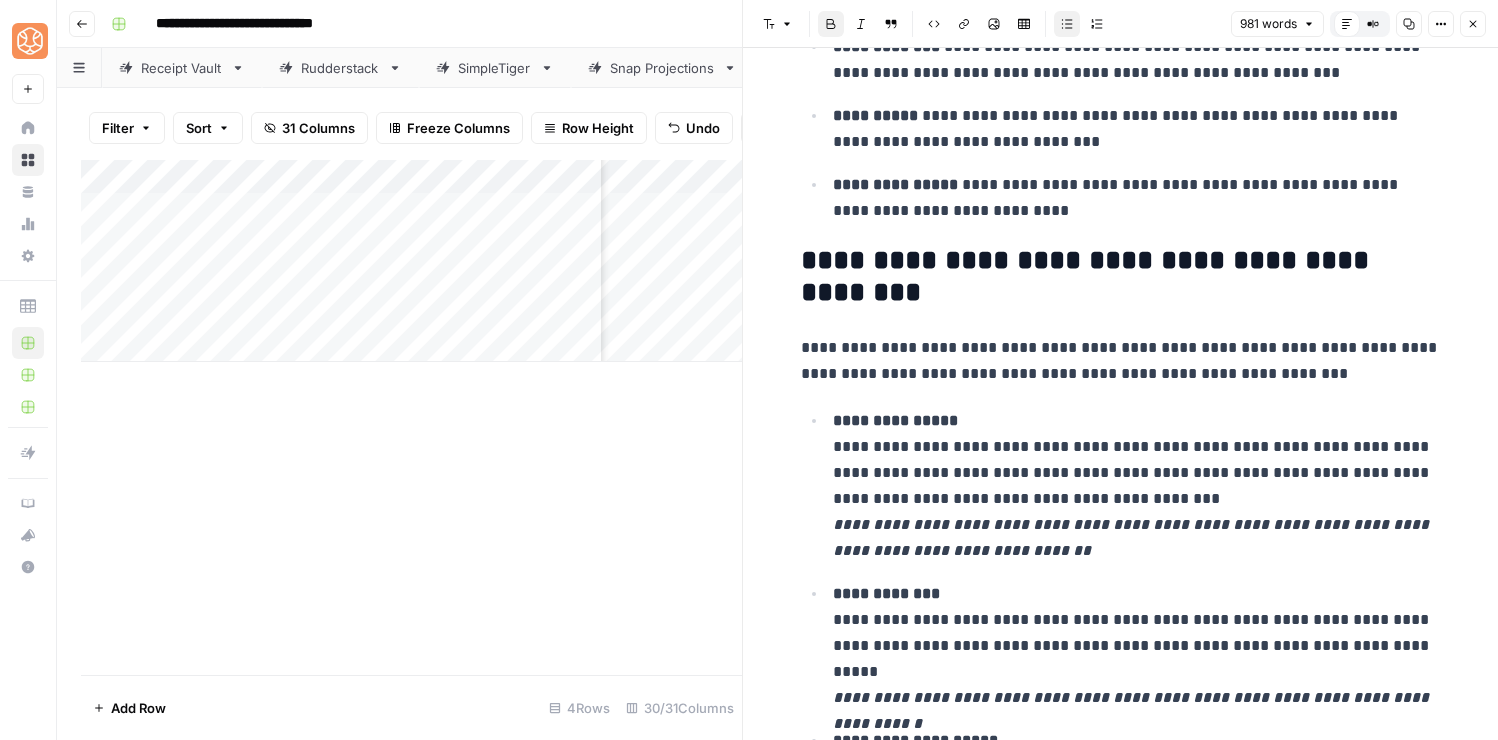 scroll, scrollTop: 1120, scrollLeft: 0, axis: vertical 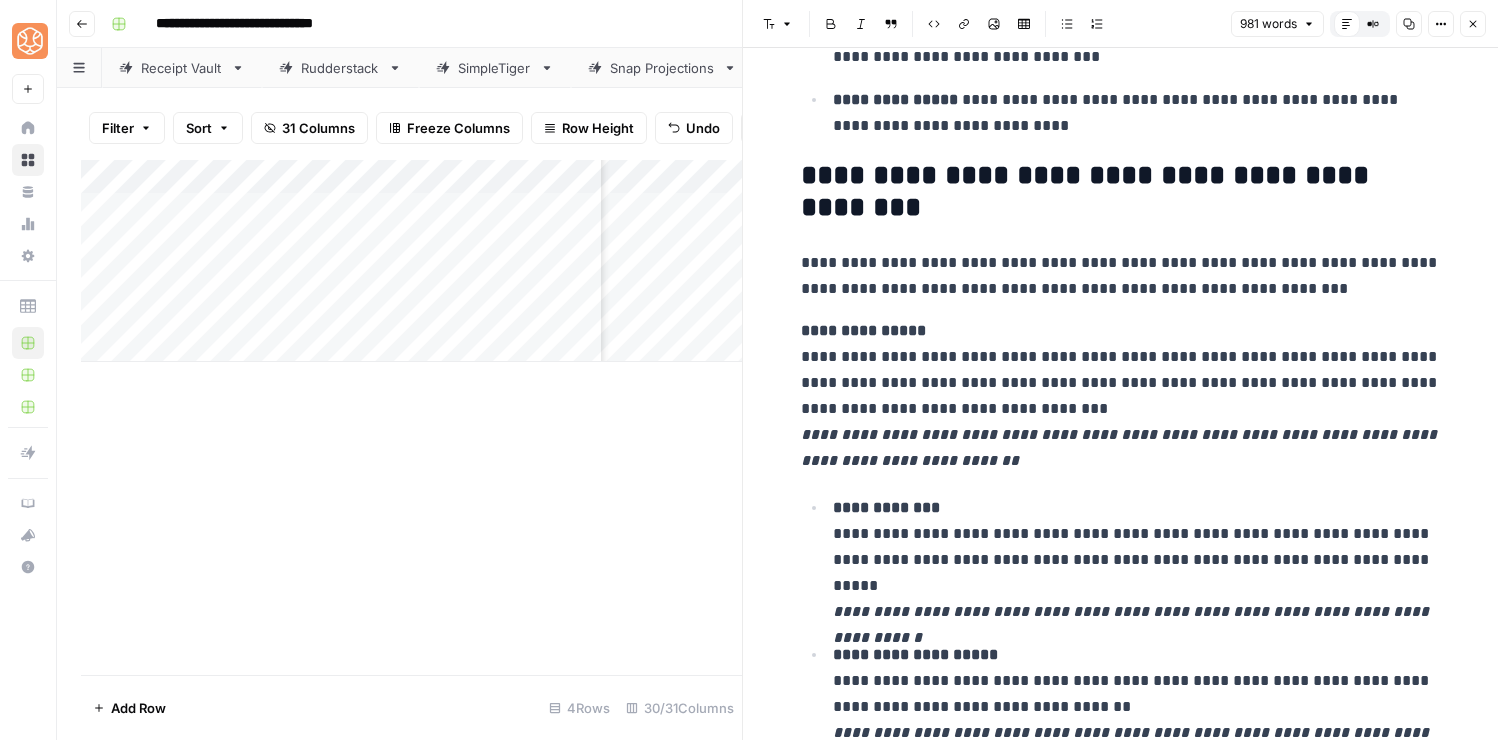 click on "**********" at bounding box center [1121, 2050] 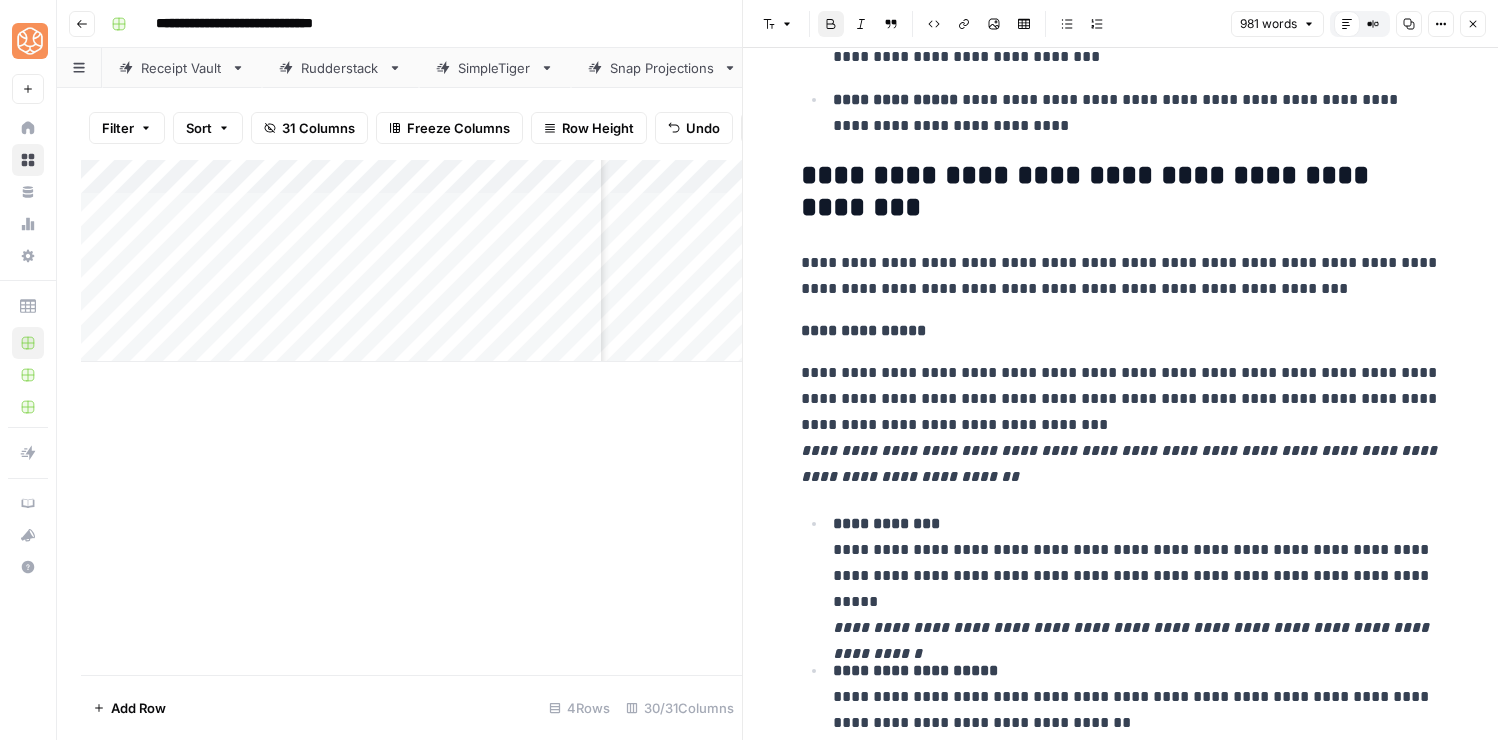 click on "**********" at bounding box center (1121, 331) 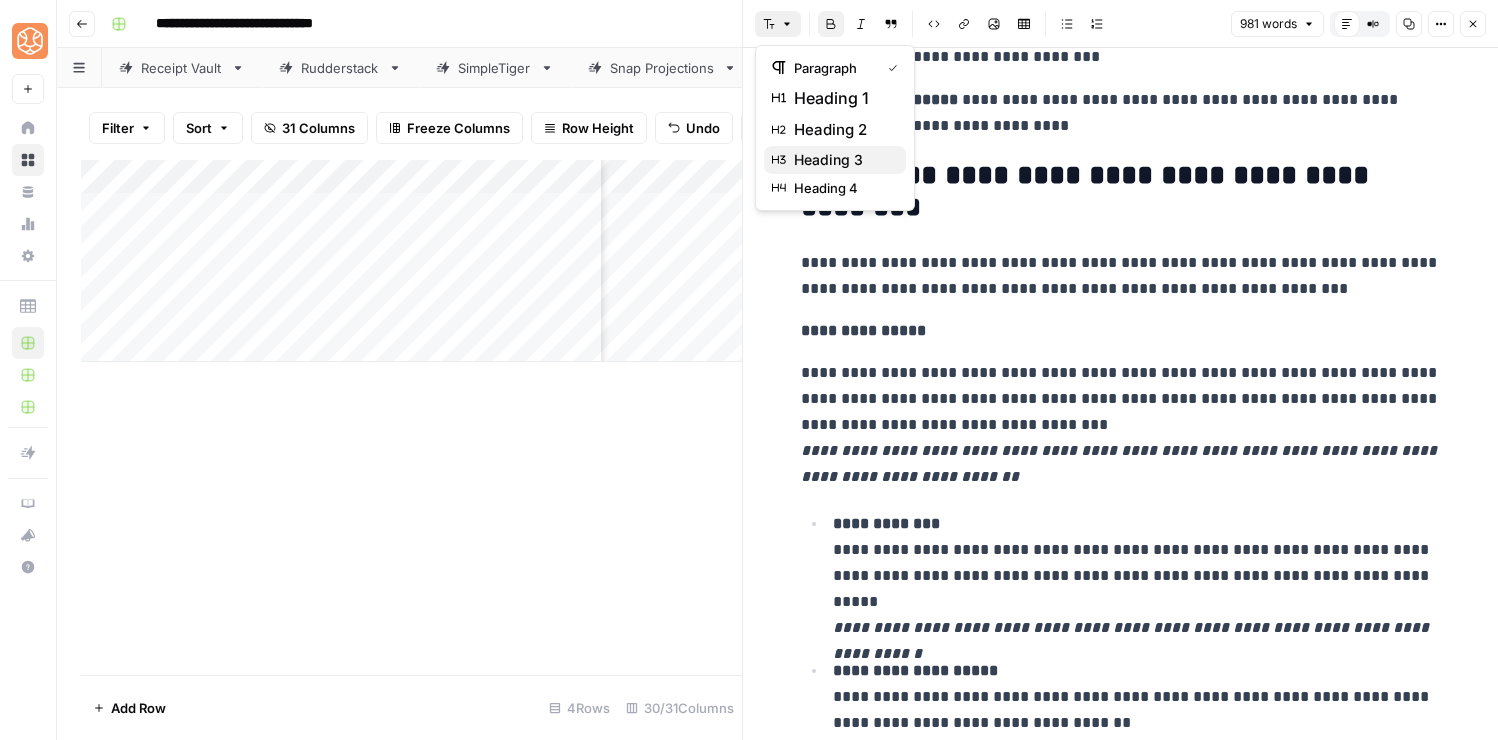 click on "heading 3" at bounding box center [835, 160] 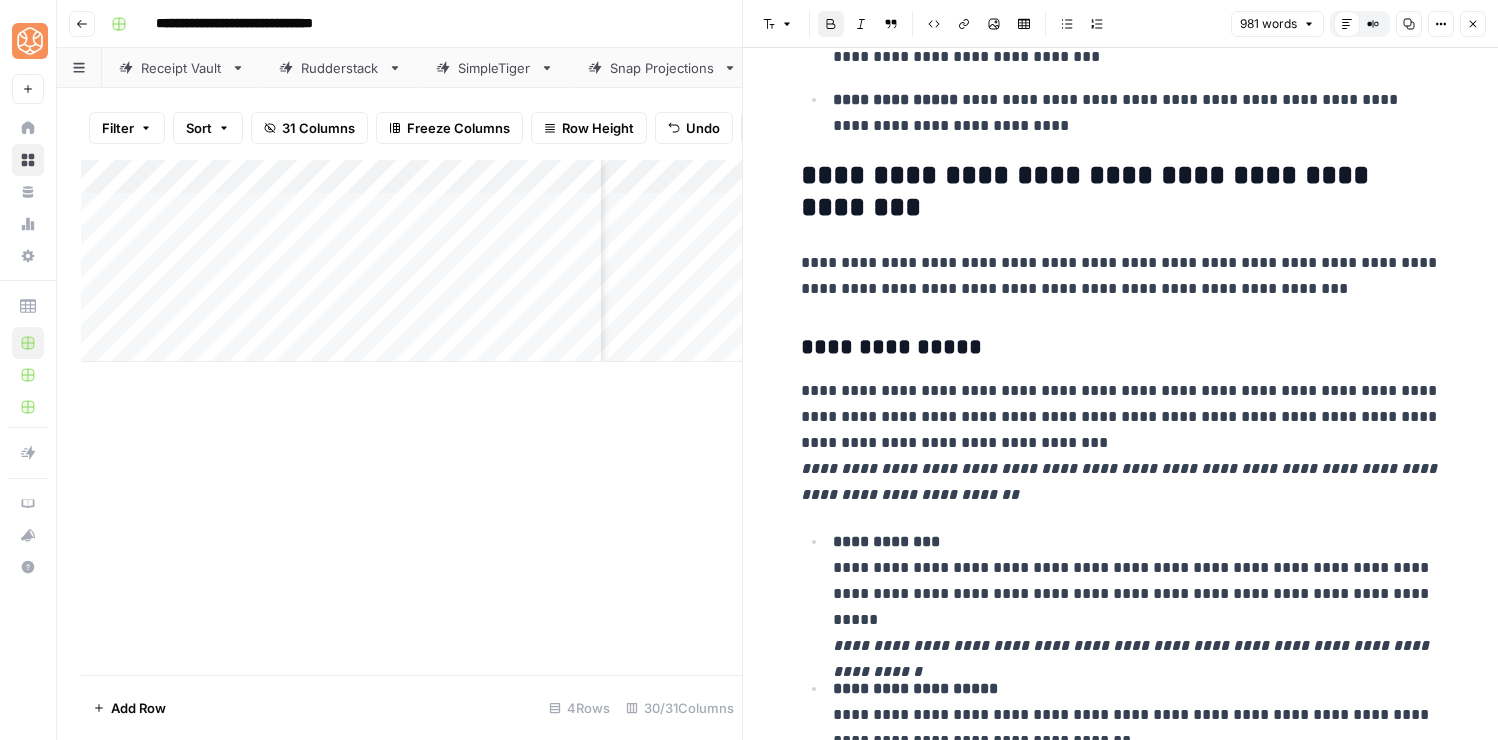 click on "**********" at bounding box center (886, 541) 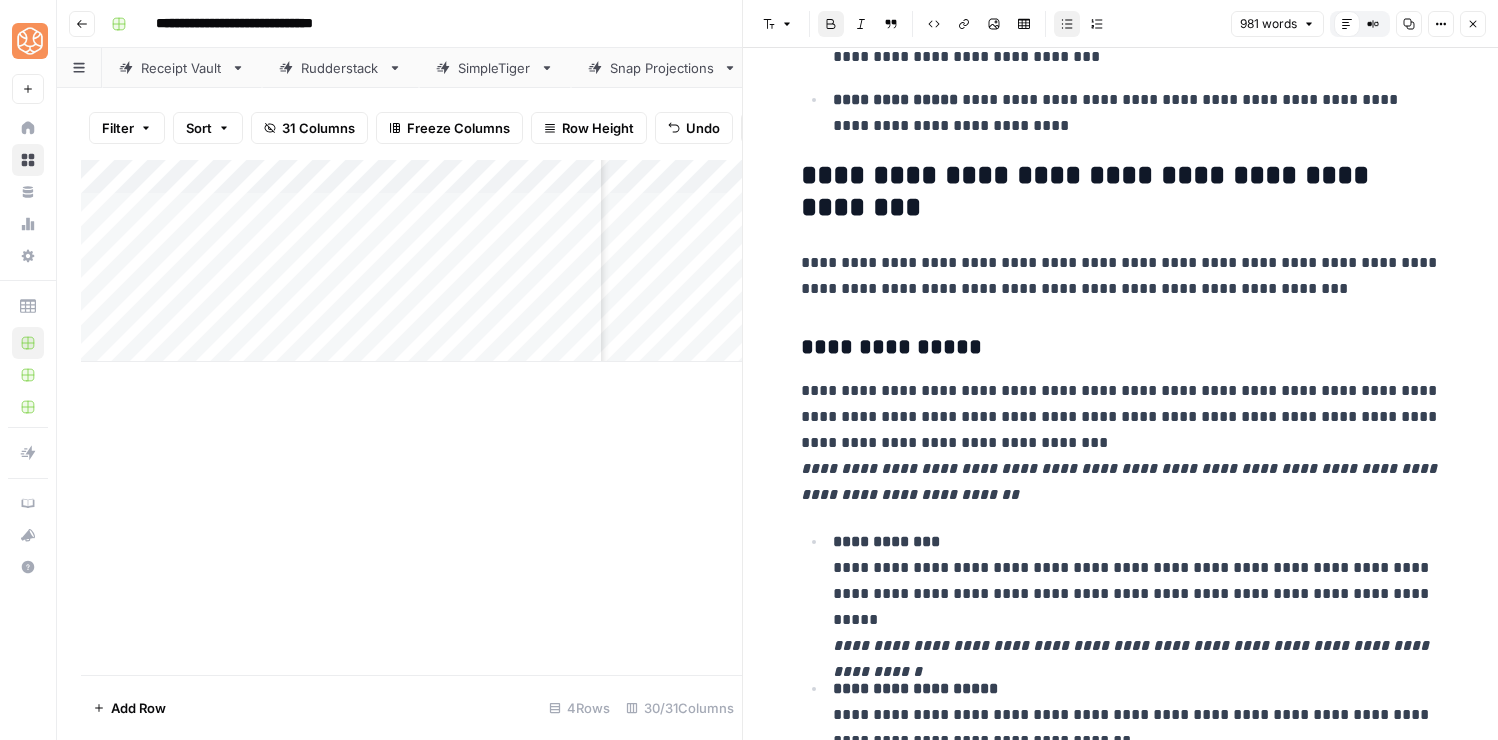 click on "Bulleted list" at bounding box center (1067, 24) 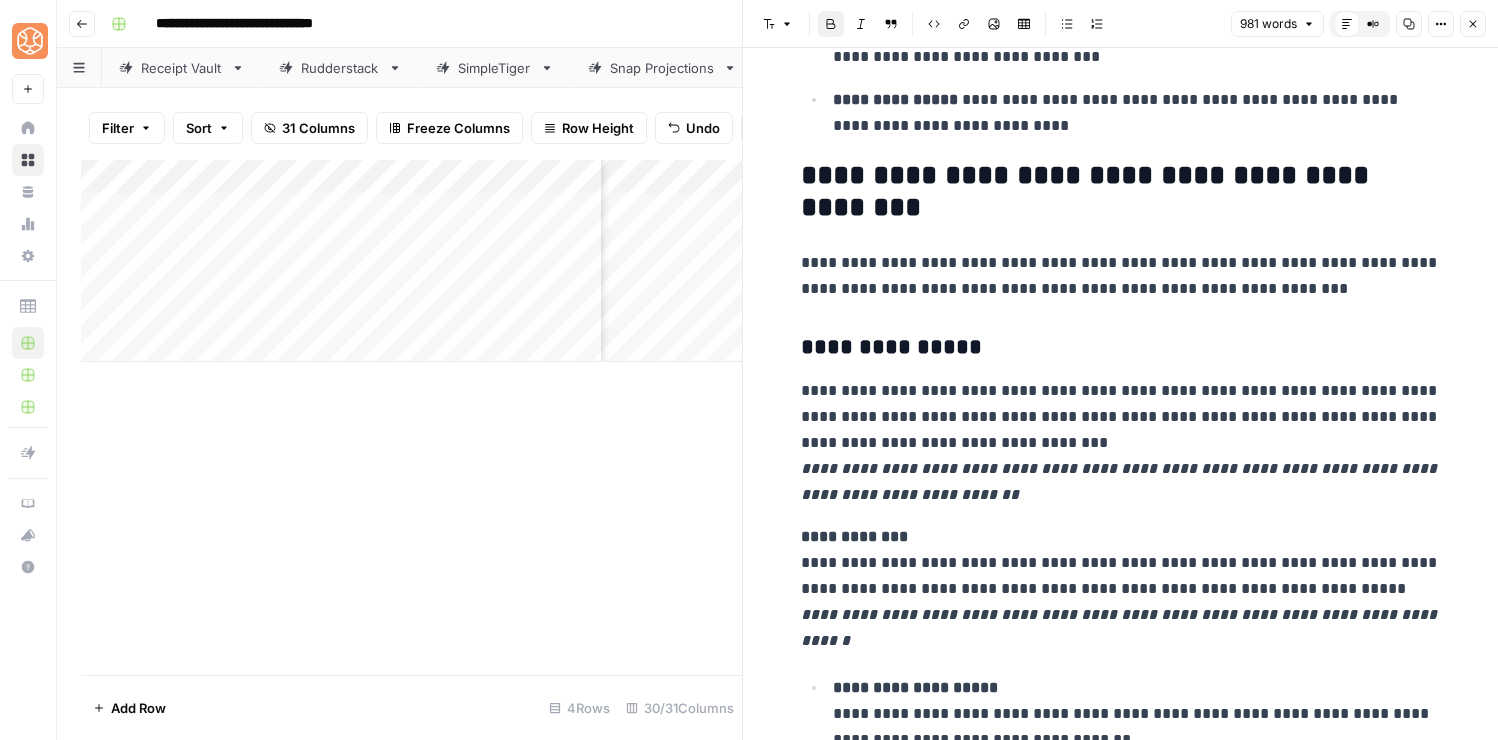 click on "**********" at bounding box center [1121, 2067] 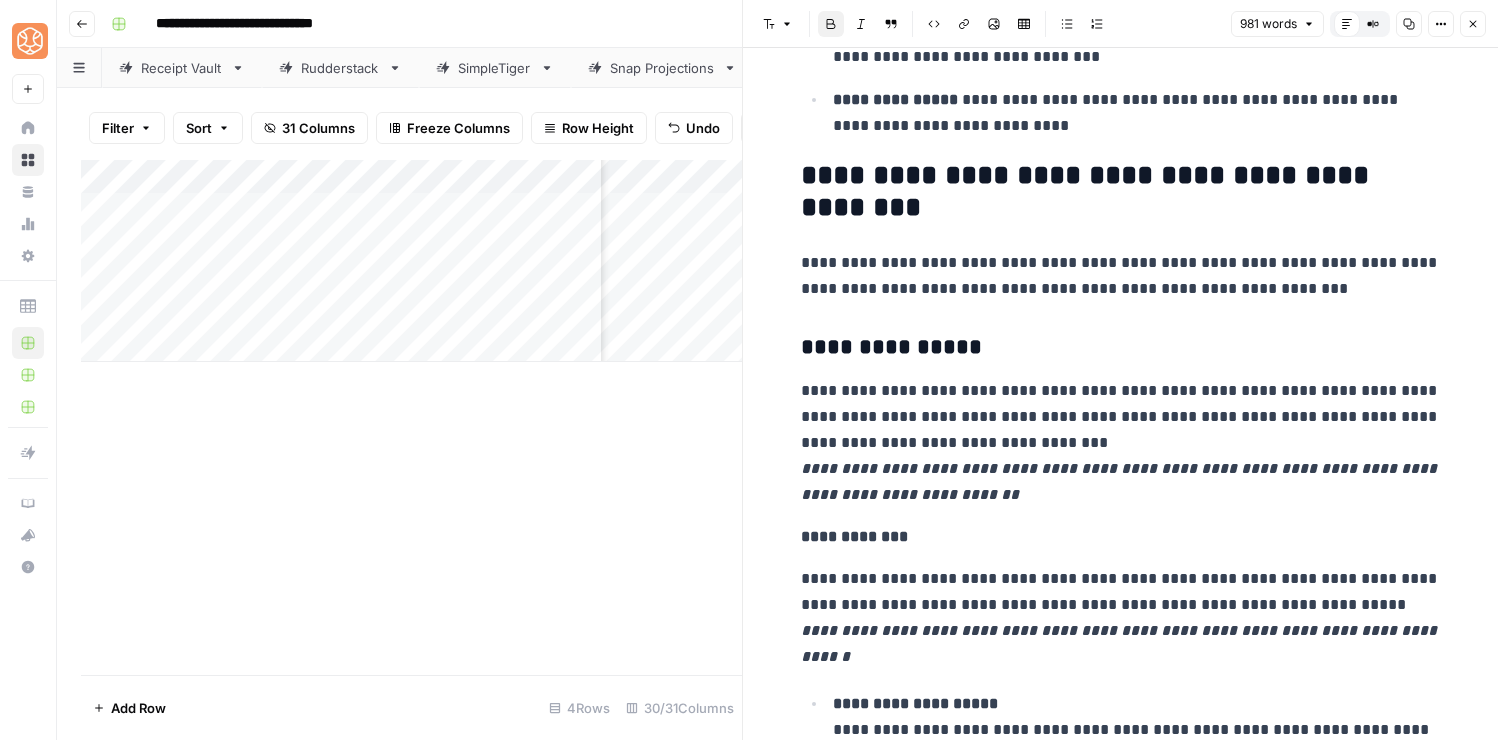 click on "**********" at bounding box center [854, 536] 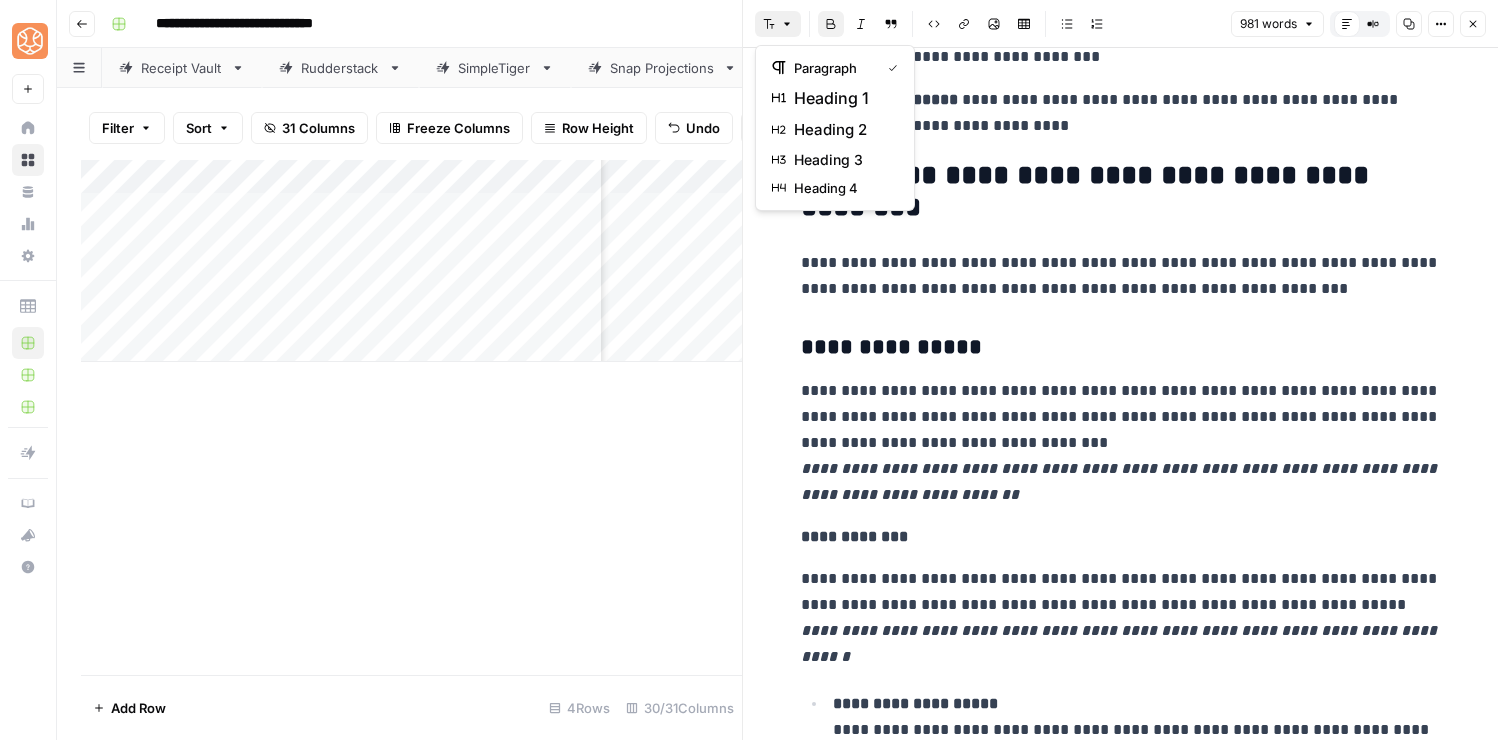 click on "Font style" at bounding box center [778, 24] 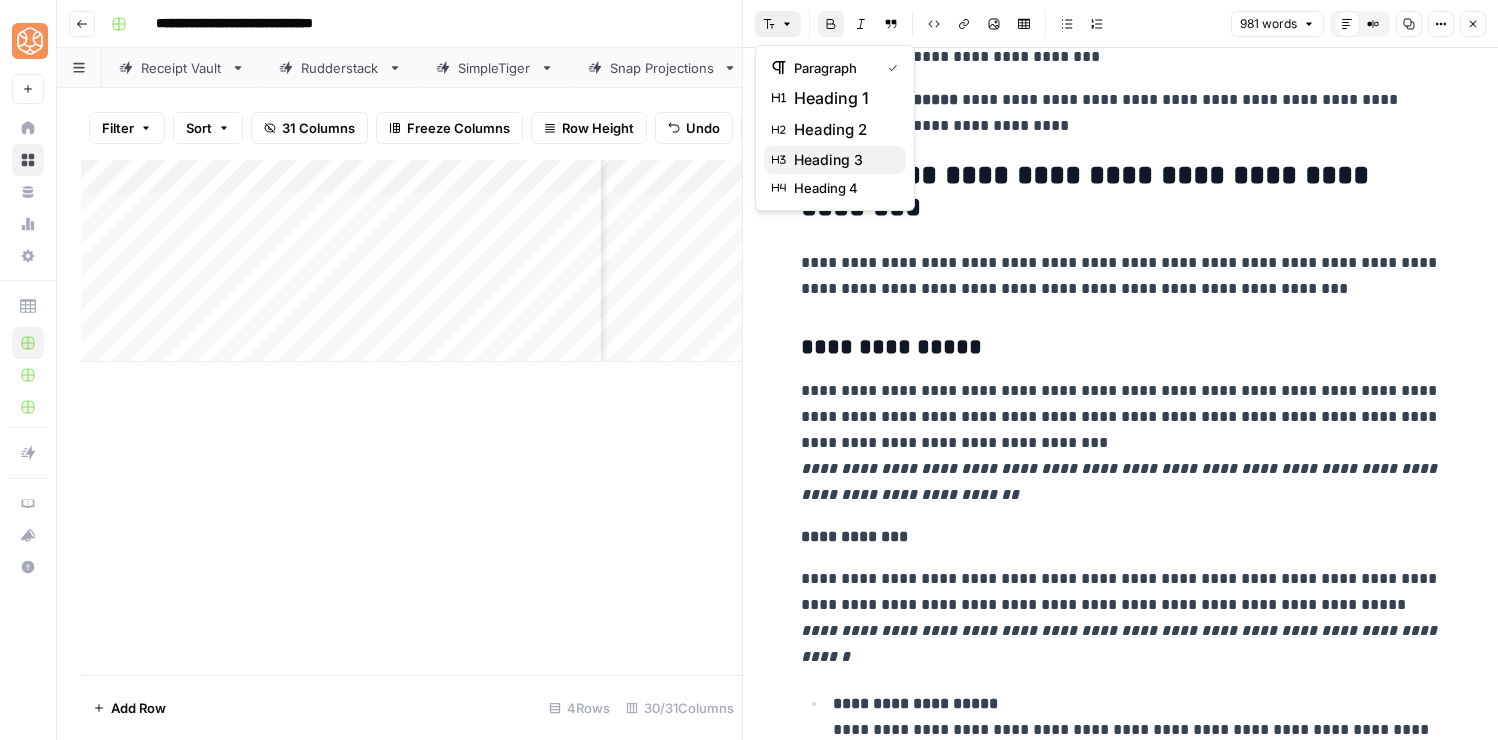 click on "heading 3" at bounding box center (842, 160) 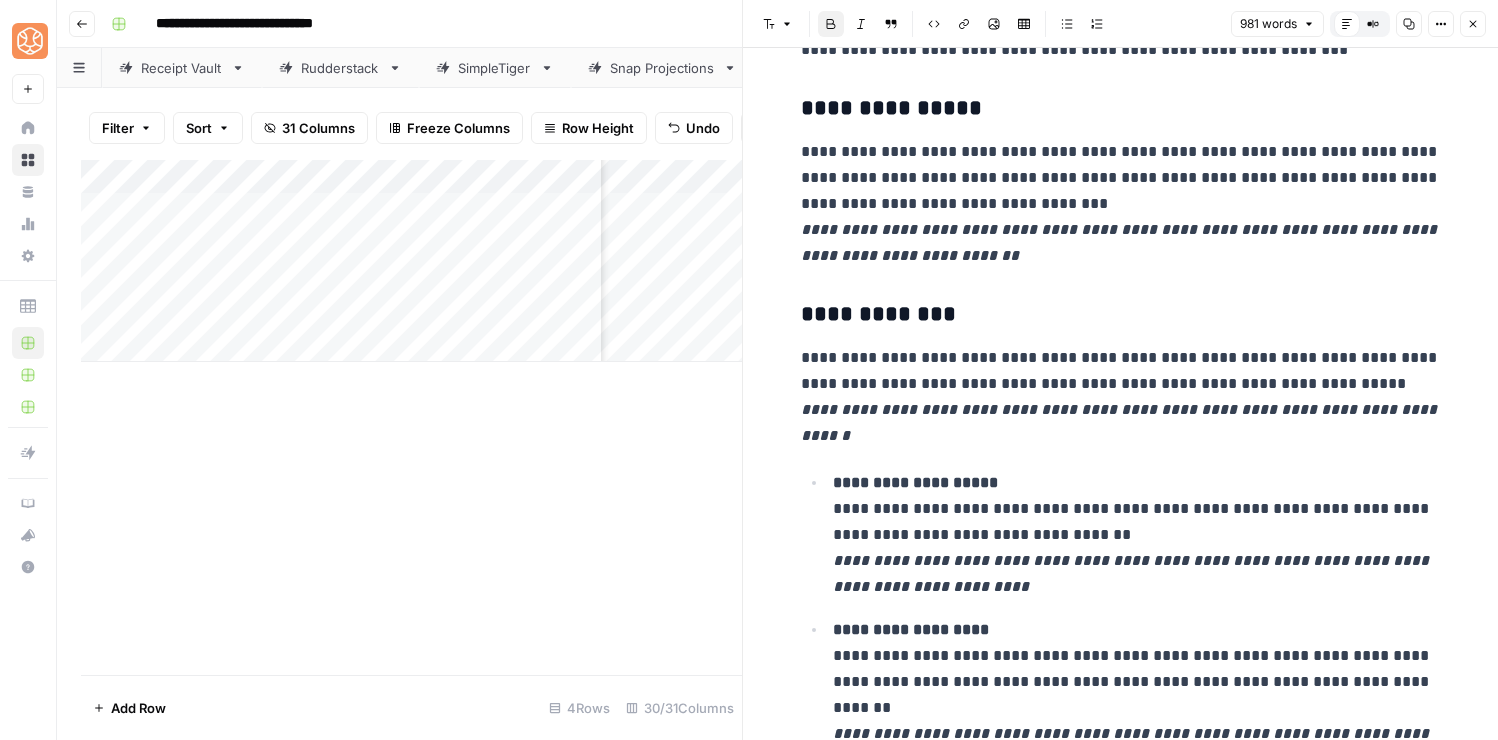 scroll, scrollTop: 1377, scrollLeft: 0, axis: vertical 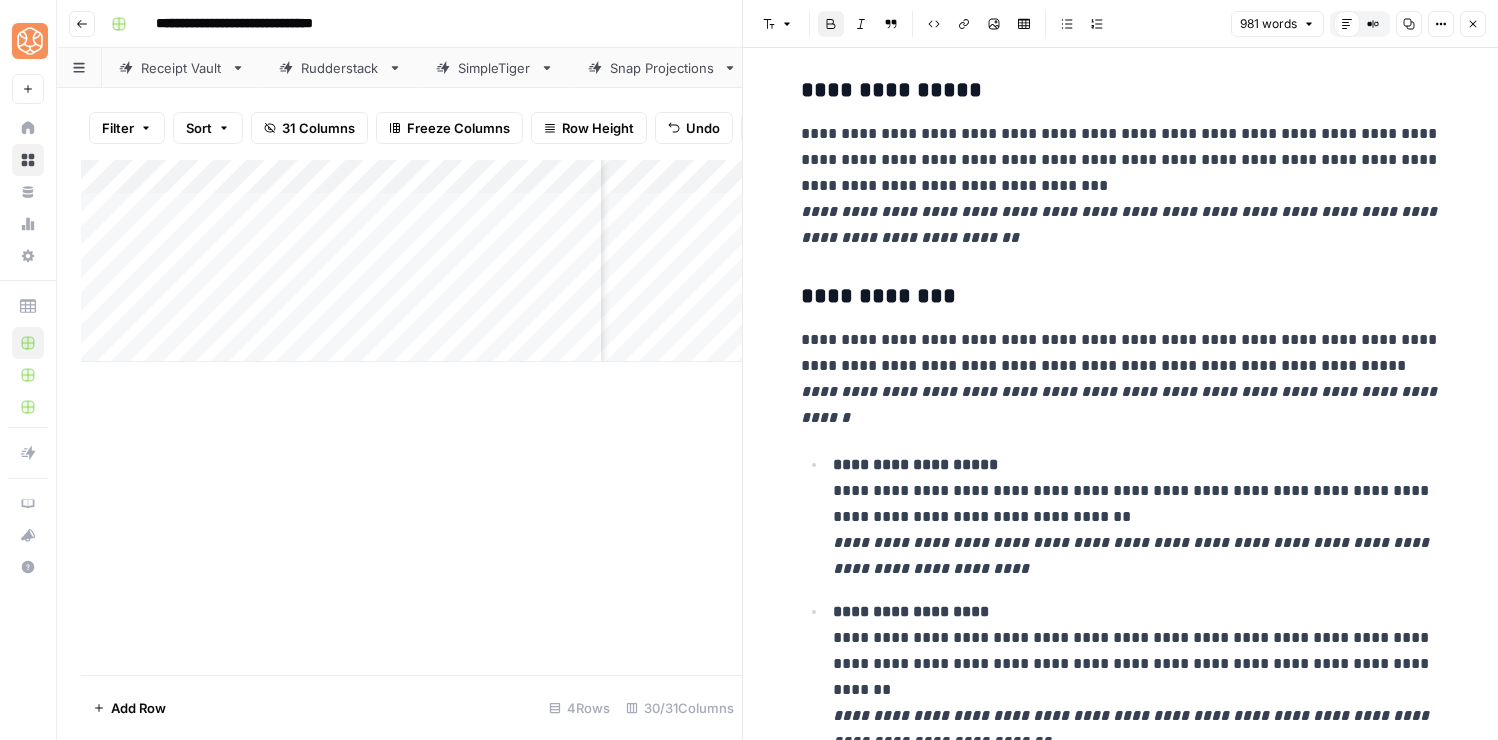 click on "**********" at bounding box center [878, 296] 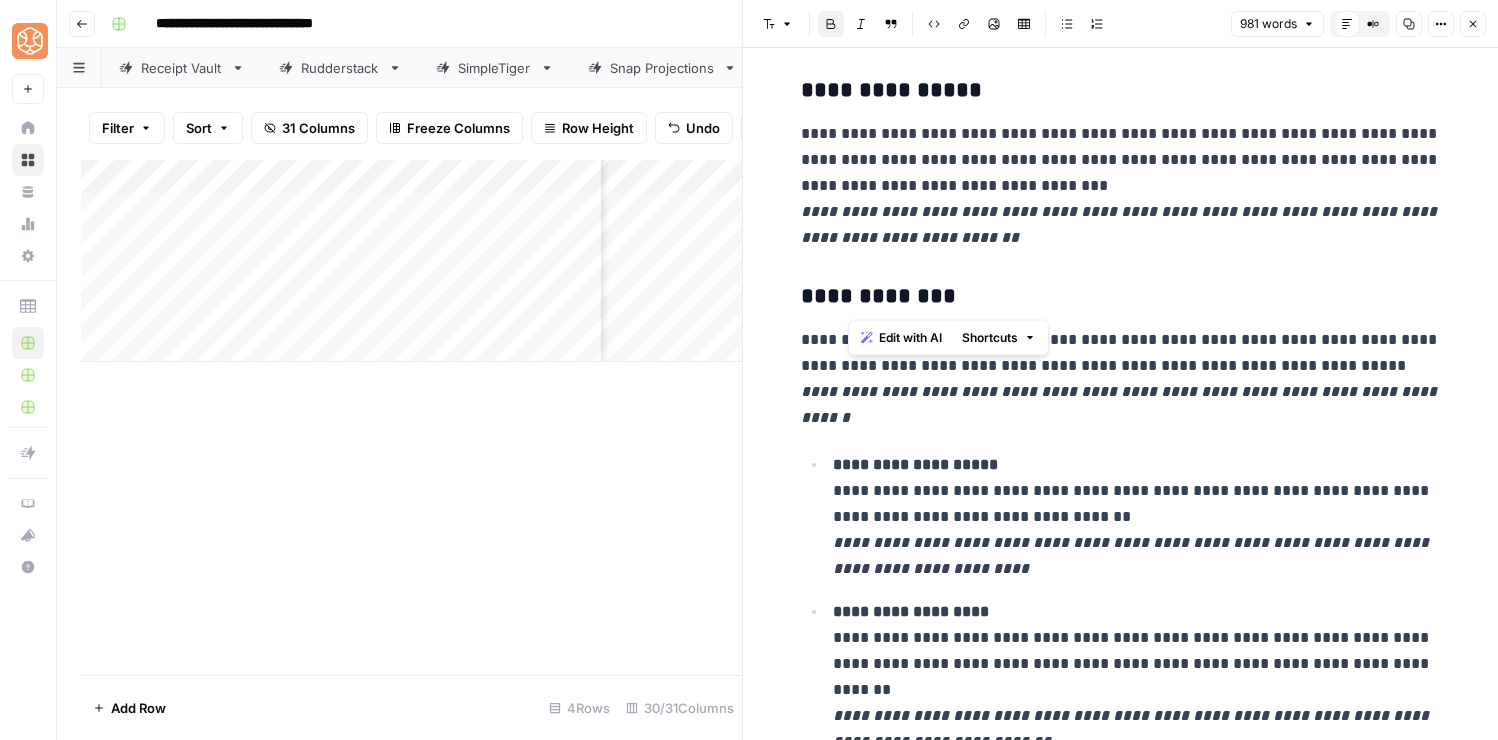click on "**********" at bounding box center (878, 296) 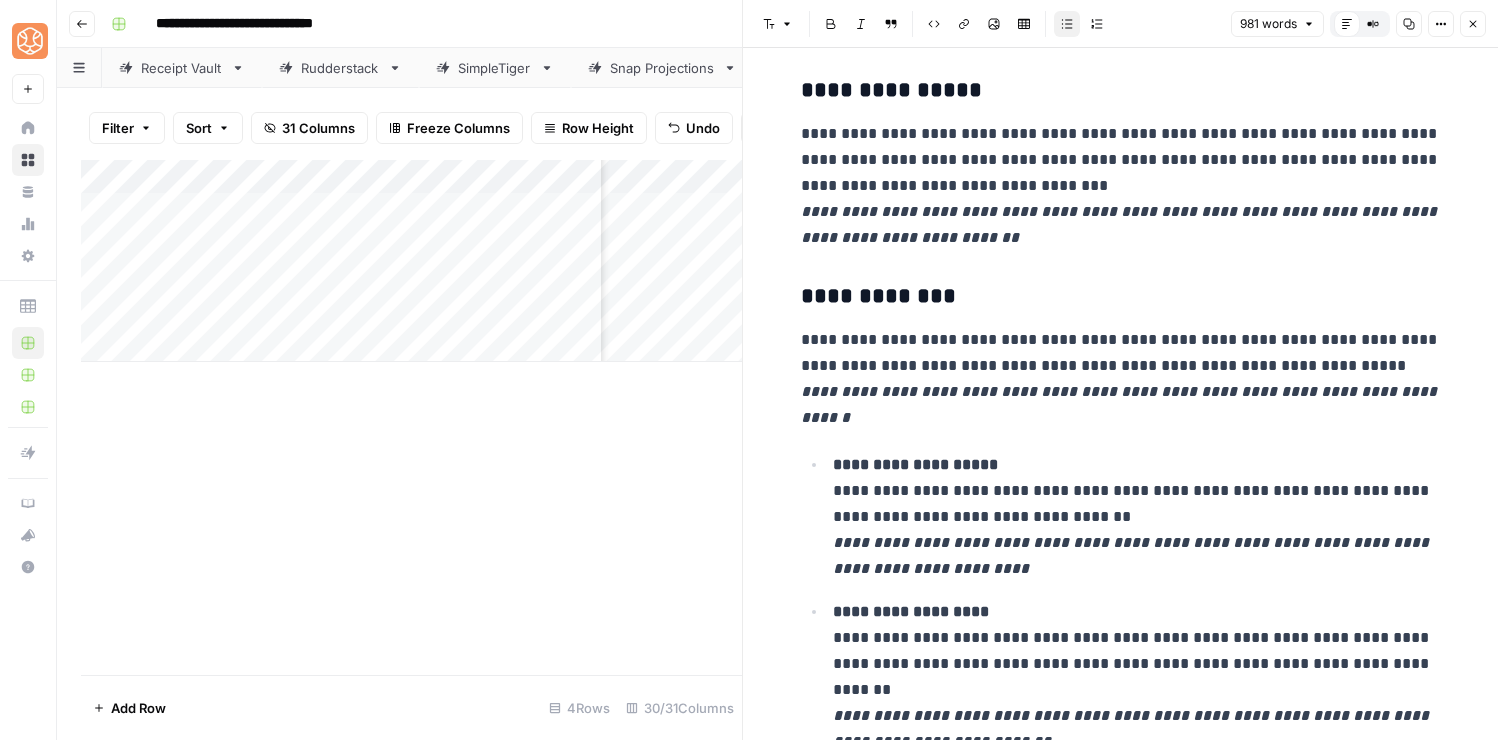 click on "**********" at bounding box center [1137, 517] 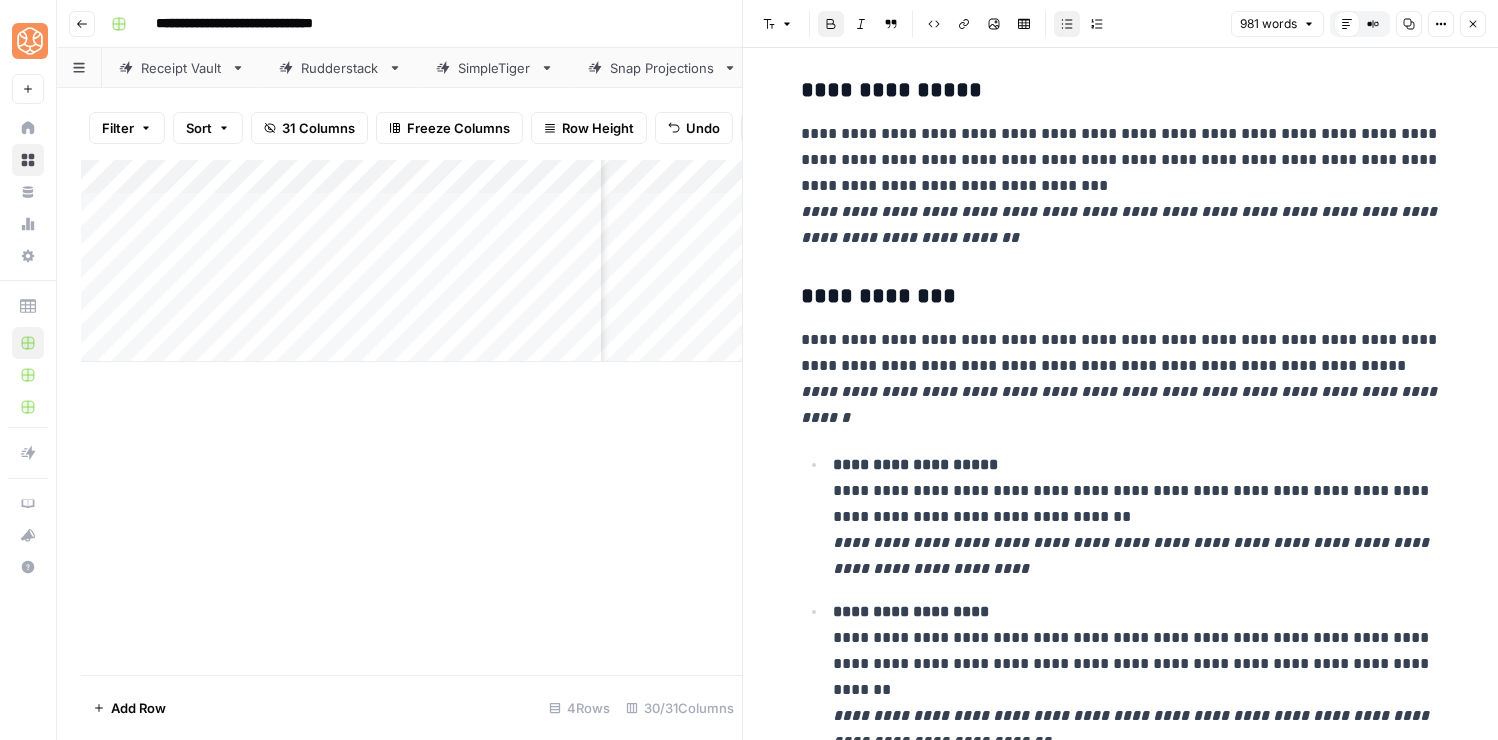 click on "Bulleted list" at bounding box center [1067, 24] 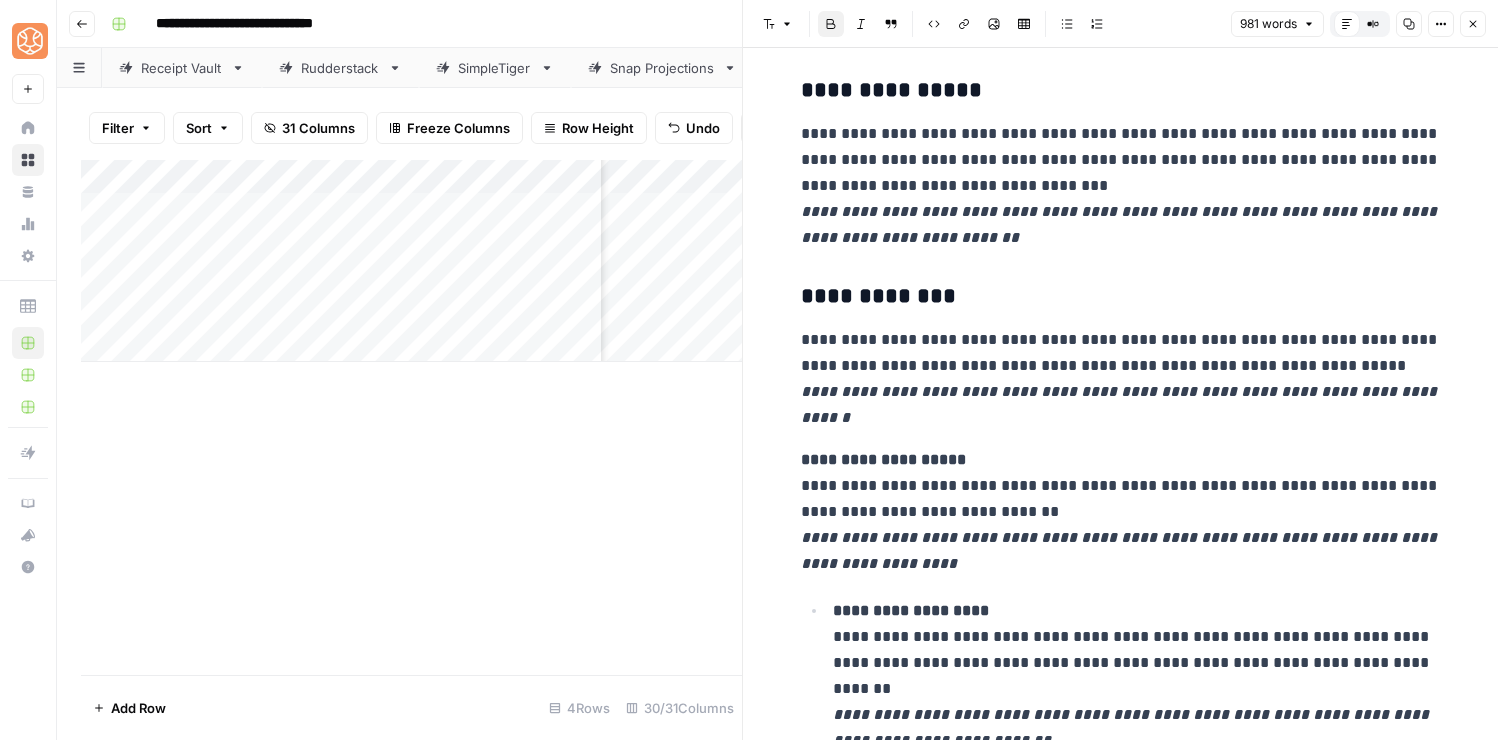 click on "**********" at bounding box center (1121, 1826) 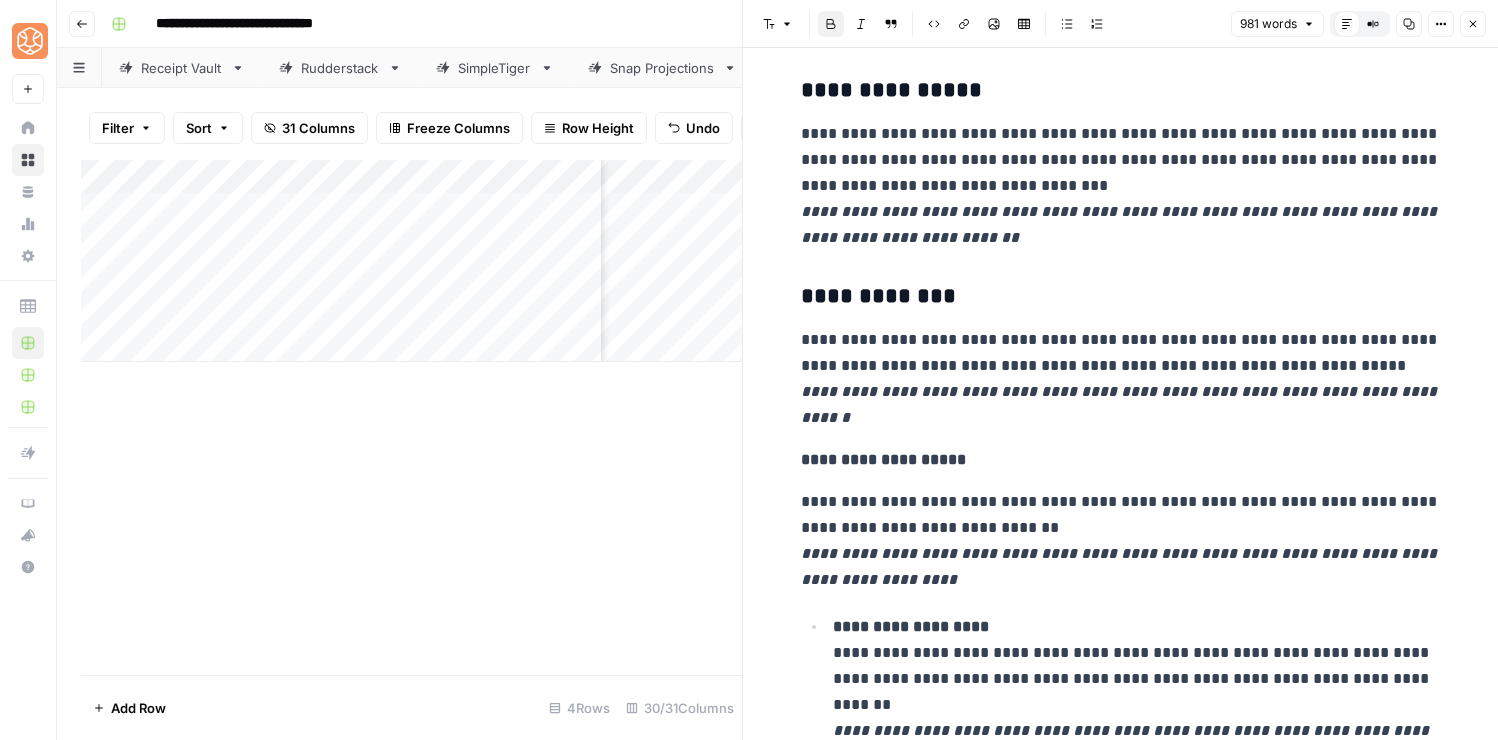 click on "**********" at bounding box center (883, 459) 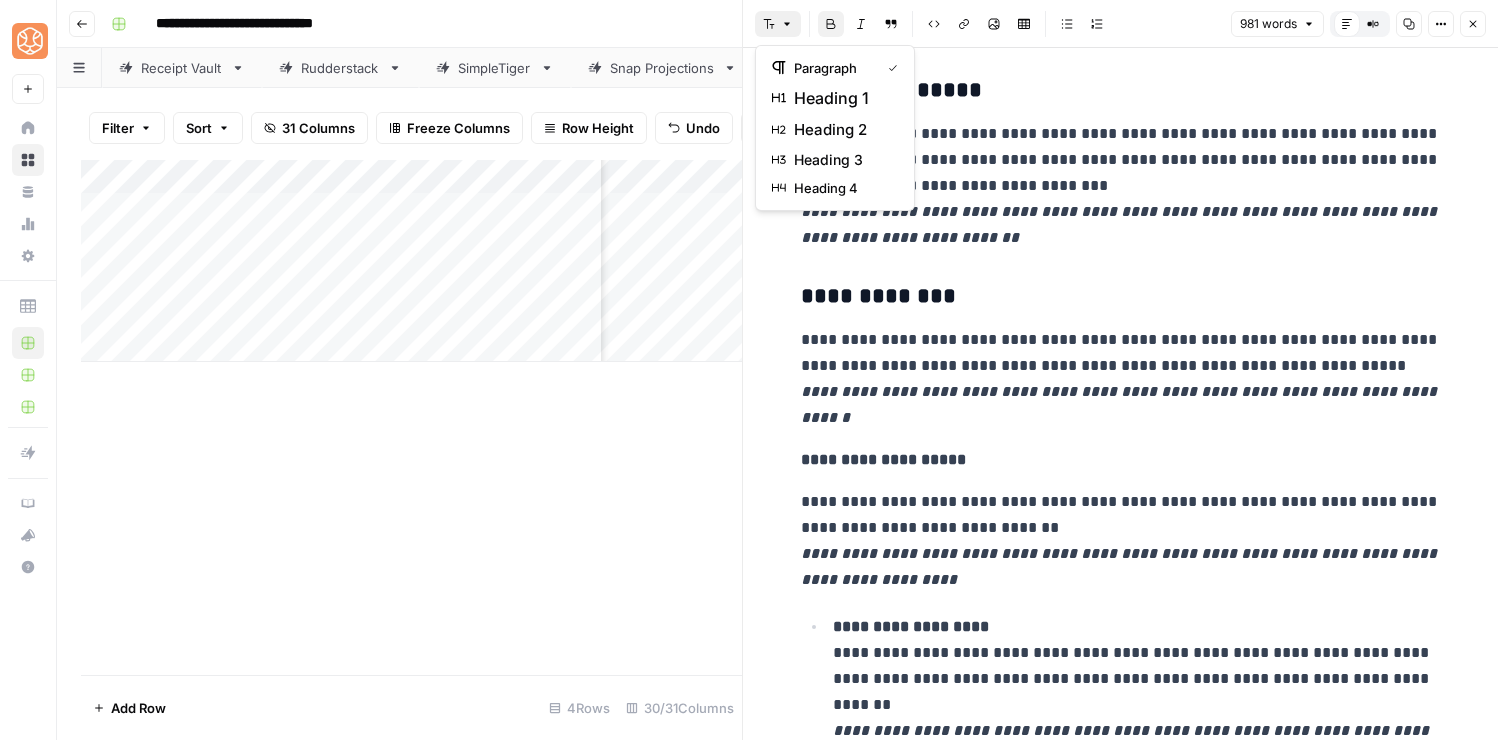 click 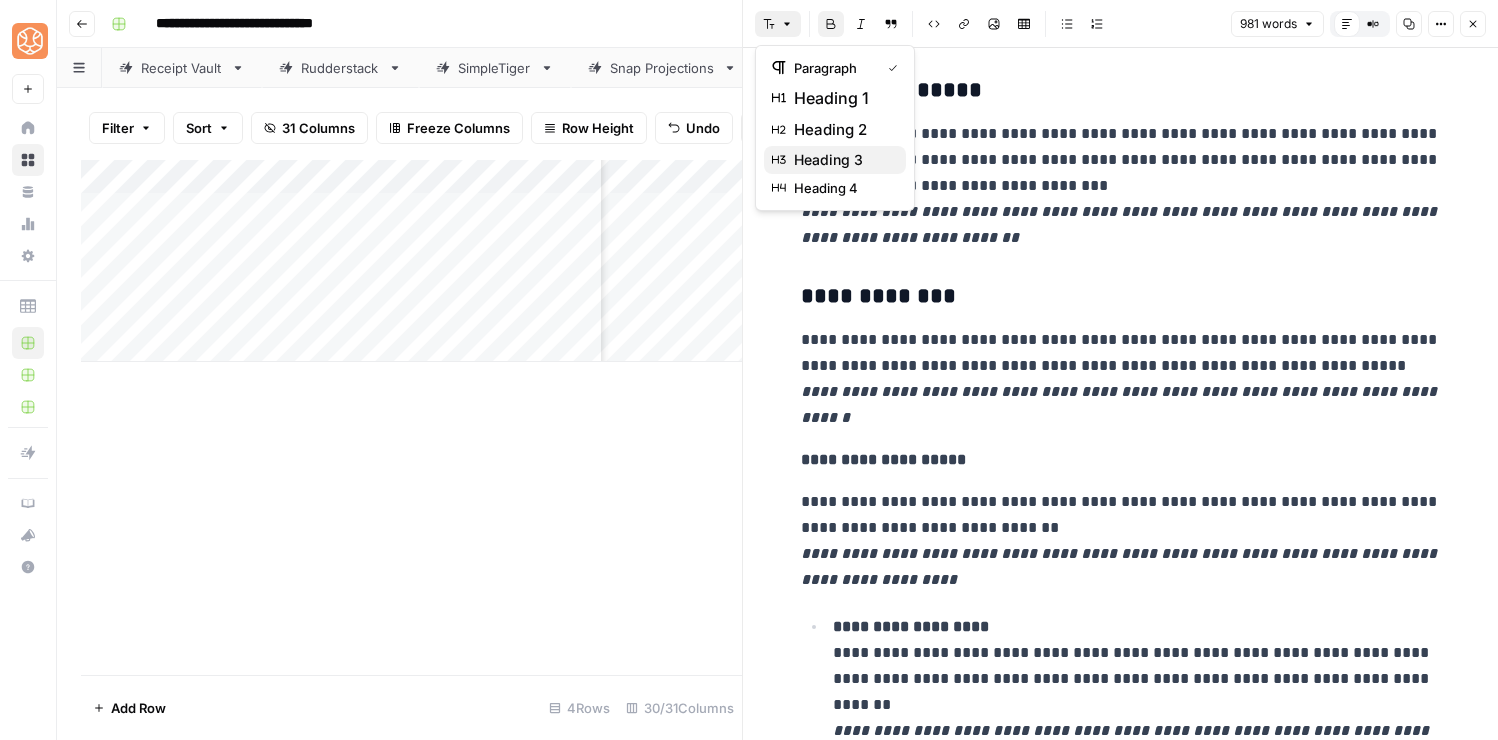 click on "heading 3" at bounding box center [842, 160] 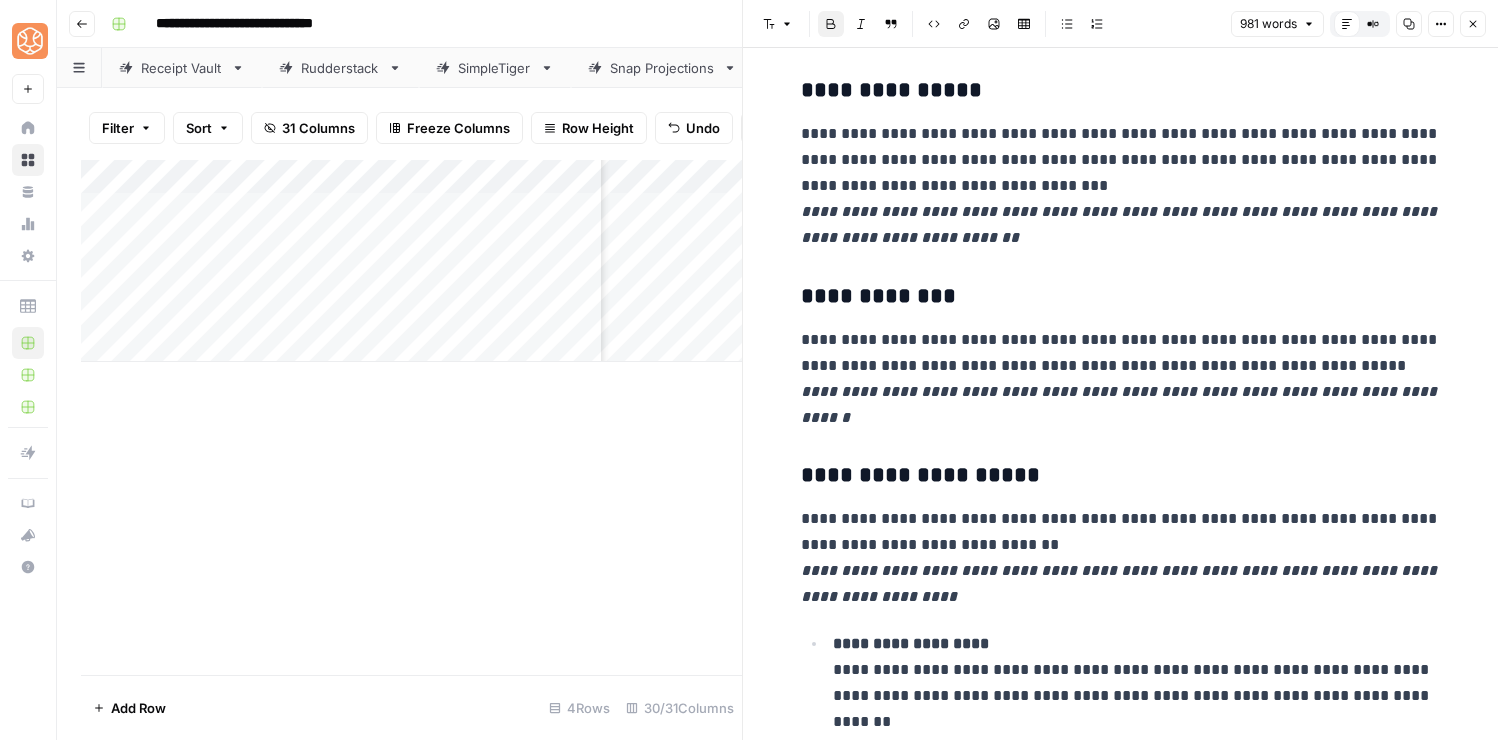 click on "**********" at bounding box center (920, 475) 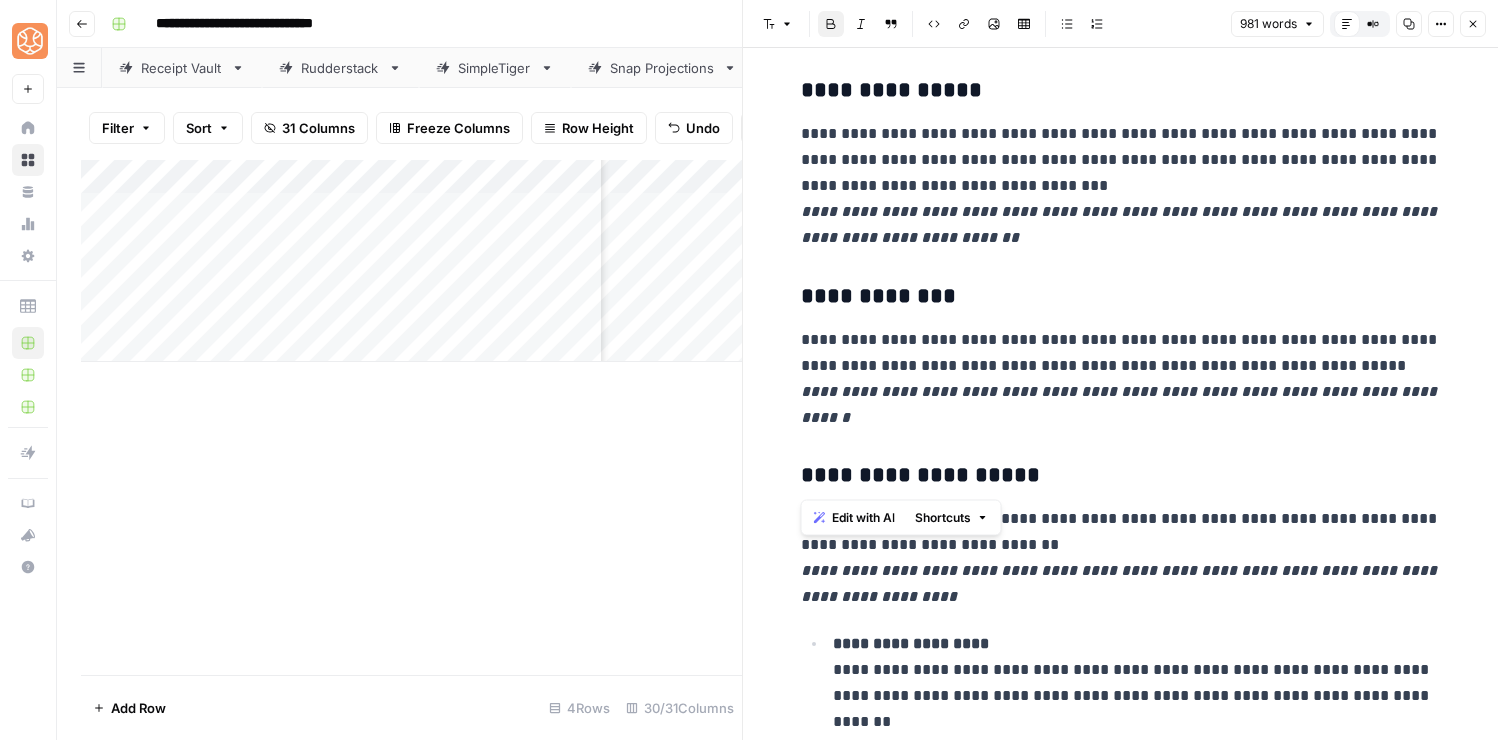 click on "**********" at bounding box center (920, 475) 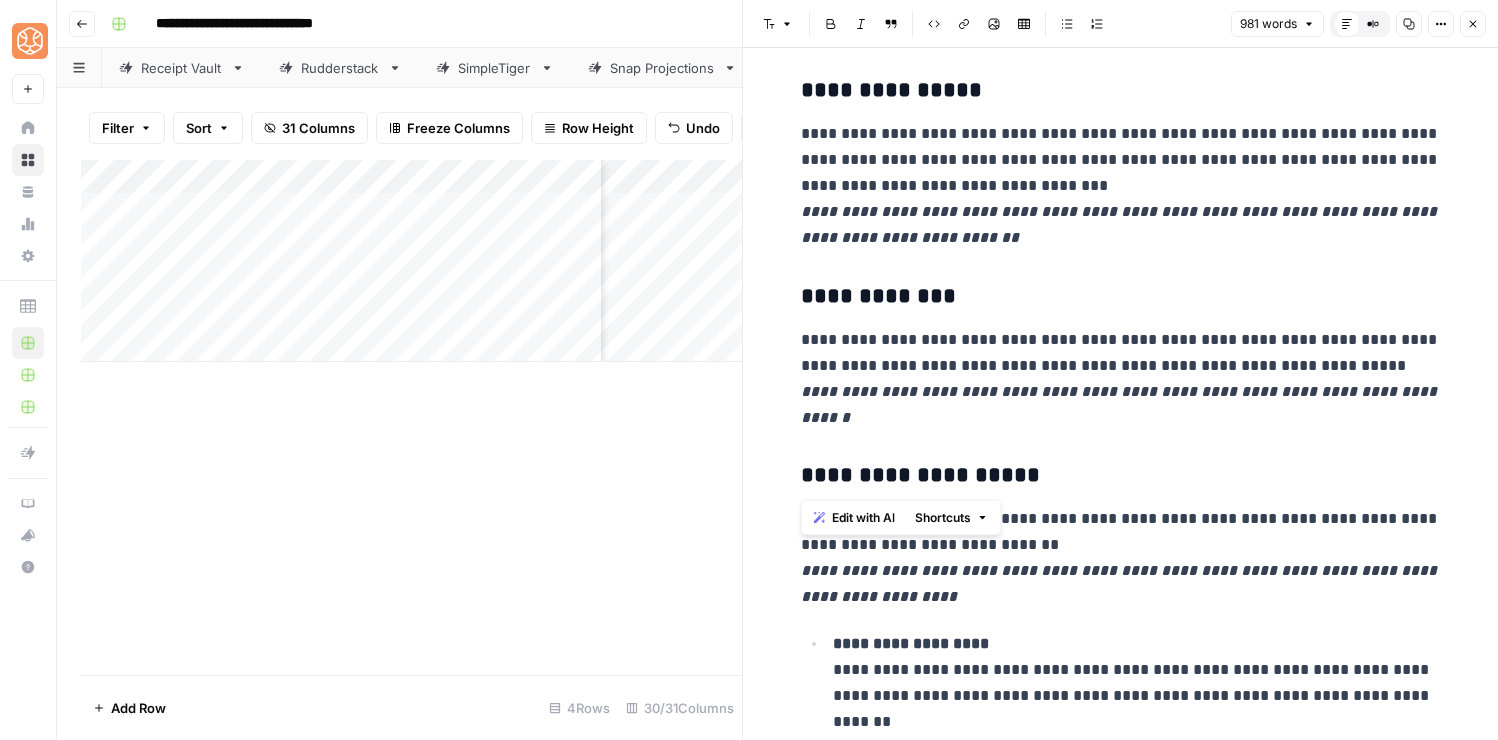 click on "**********" at bounding box center (1121, 404) 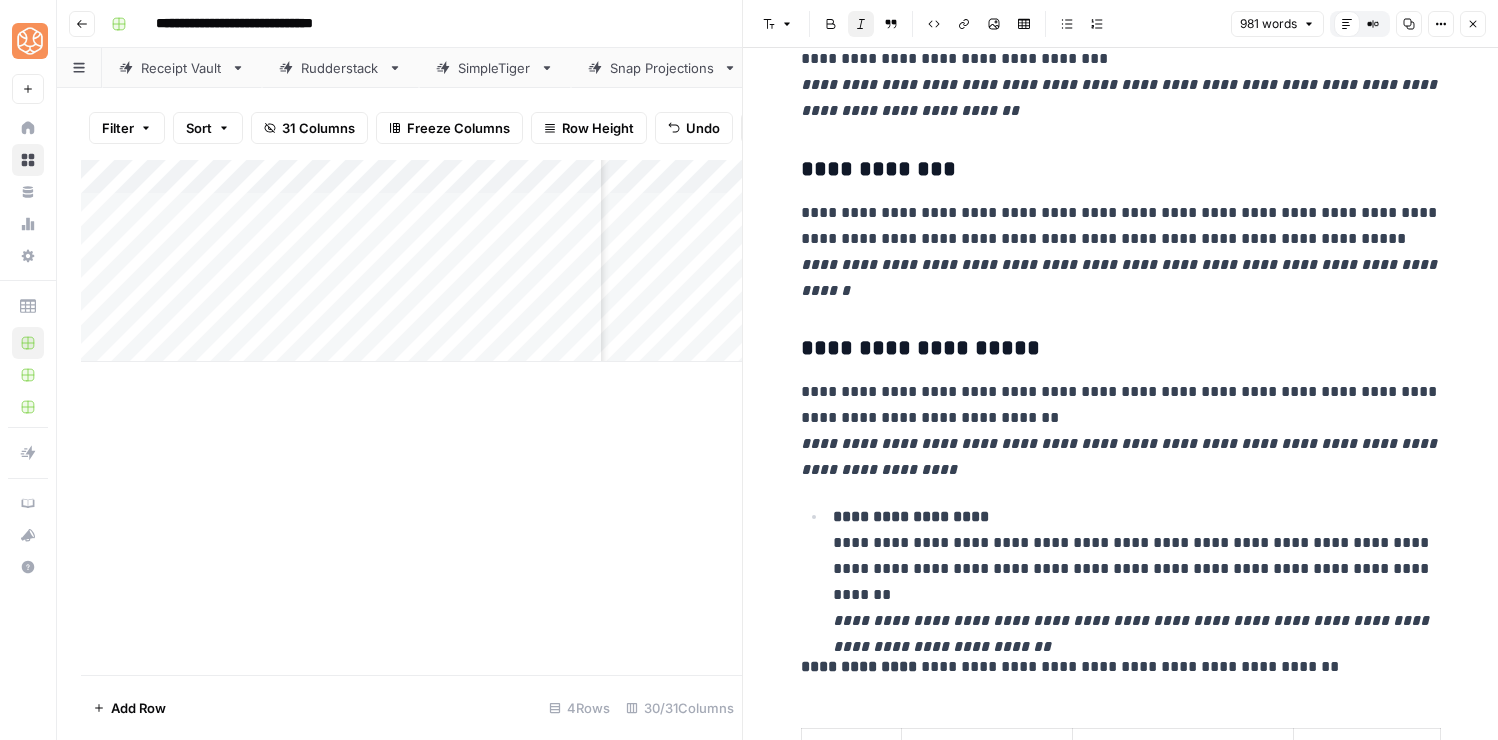 scroll, scrollTop: 1515, scrollLeft: 0, axis: vertical 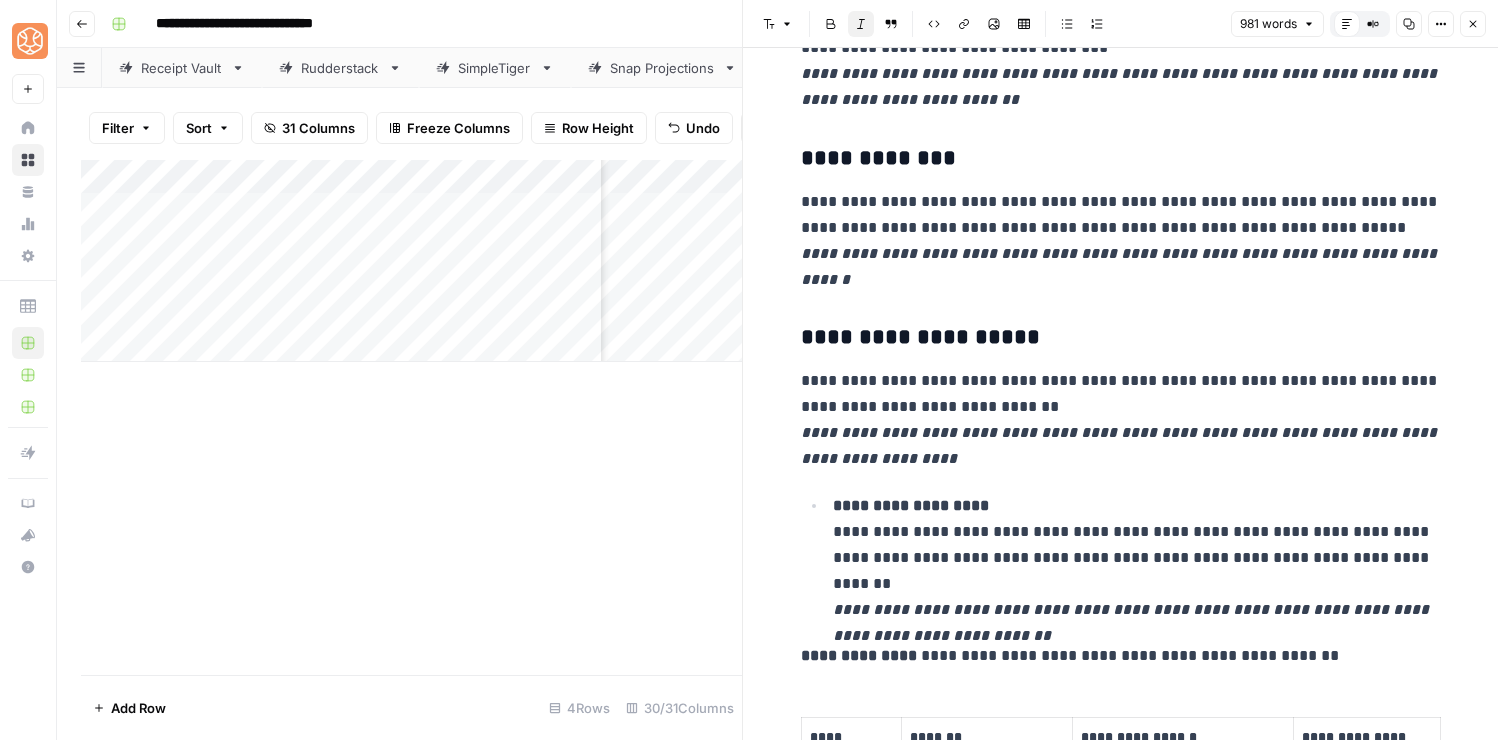 click on "**********" at bounding box center [911, 505] 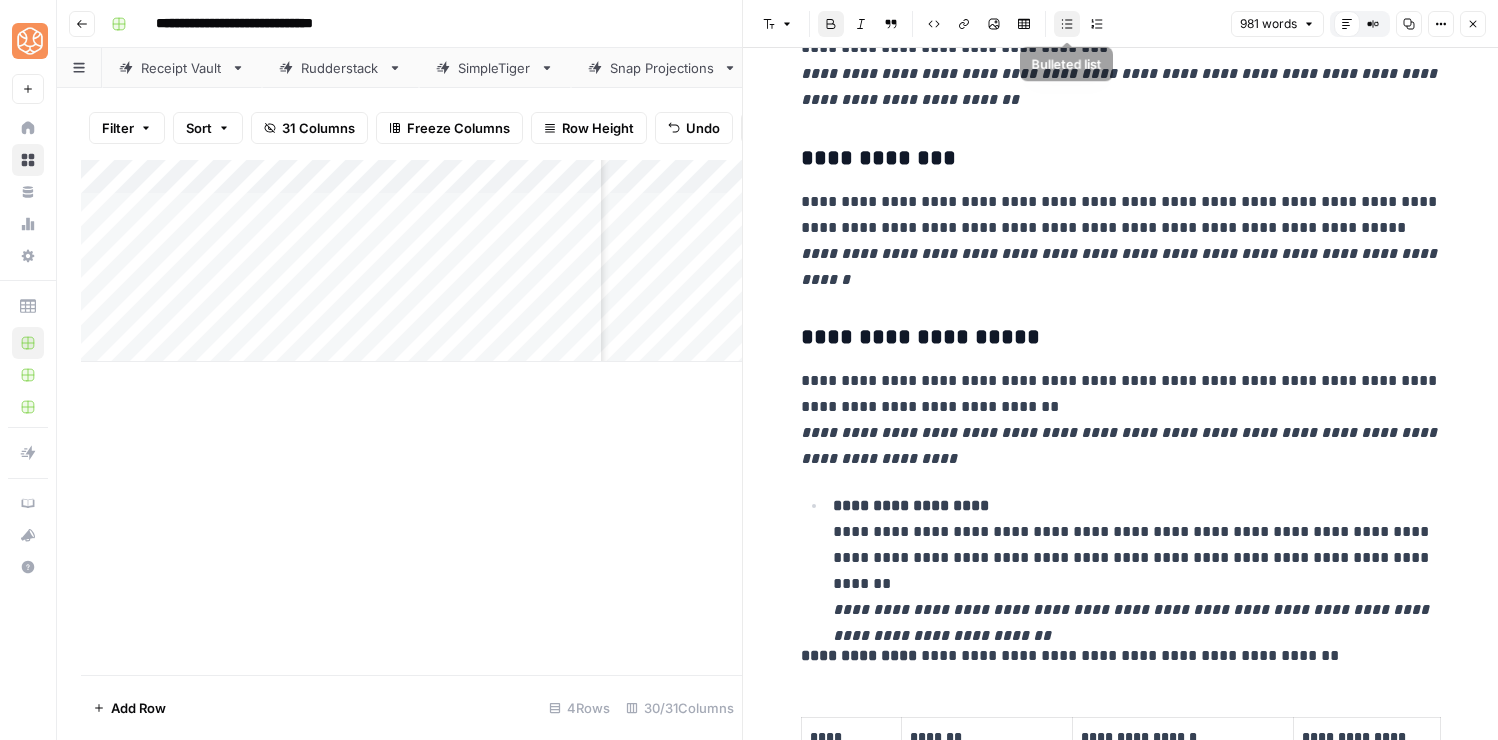 click on "Bulleted list" at bounding box center [1067, 24] 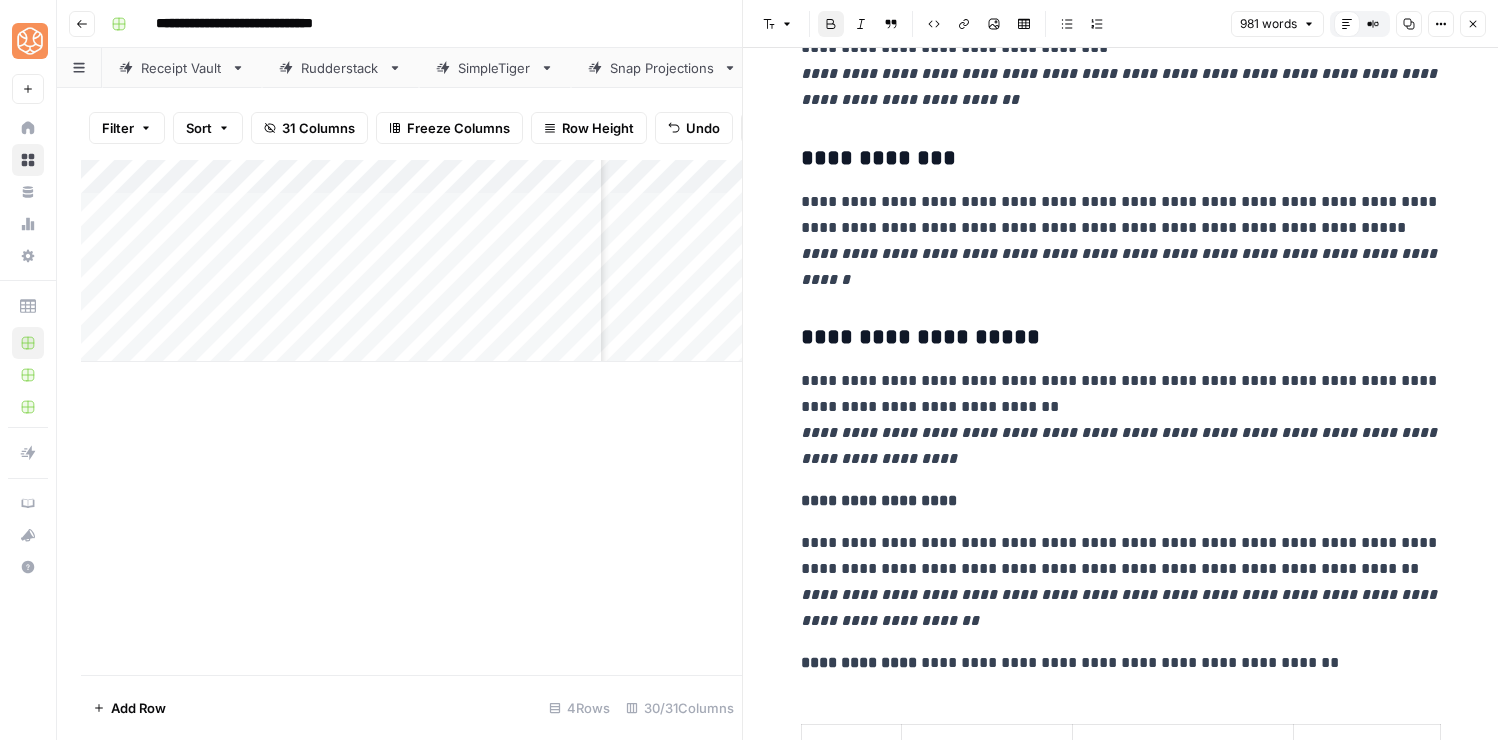 click 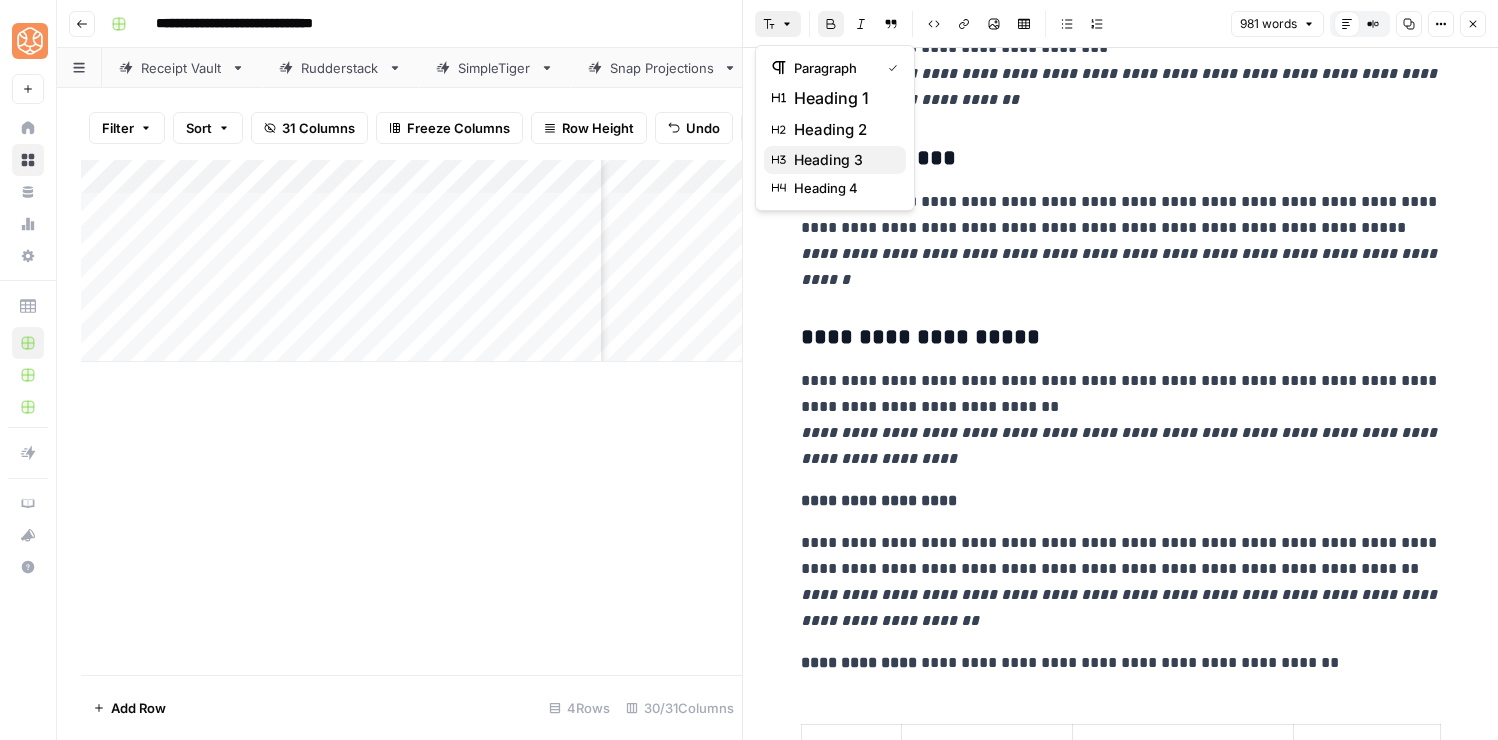 click on "heading 3" at bounding box center [835, 160] 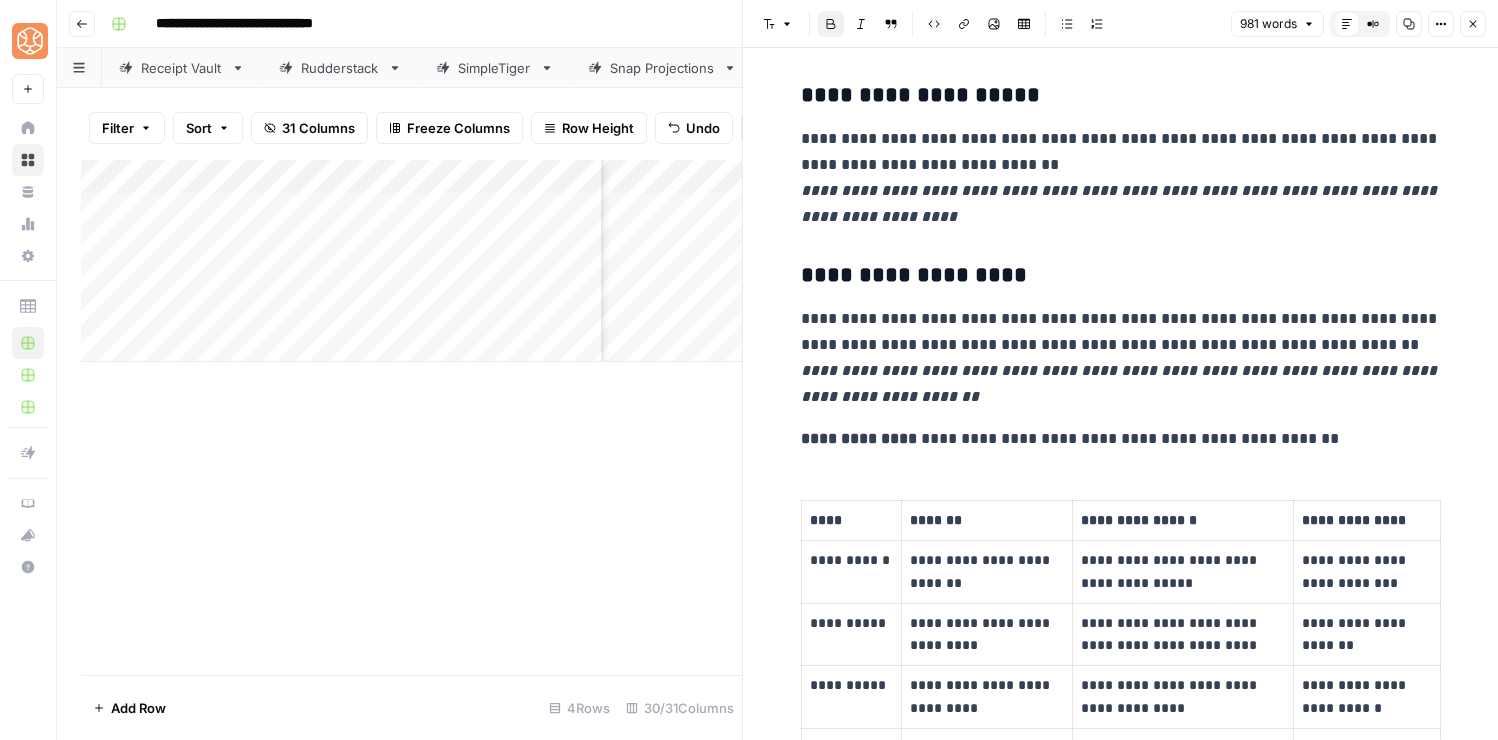 scroll, scrollTop: 1771, scrollLeft: 0, axis: vertical 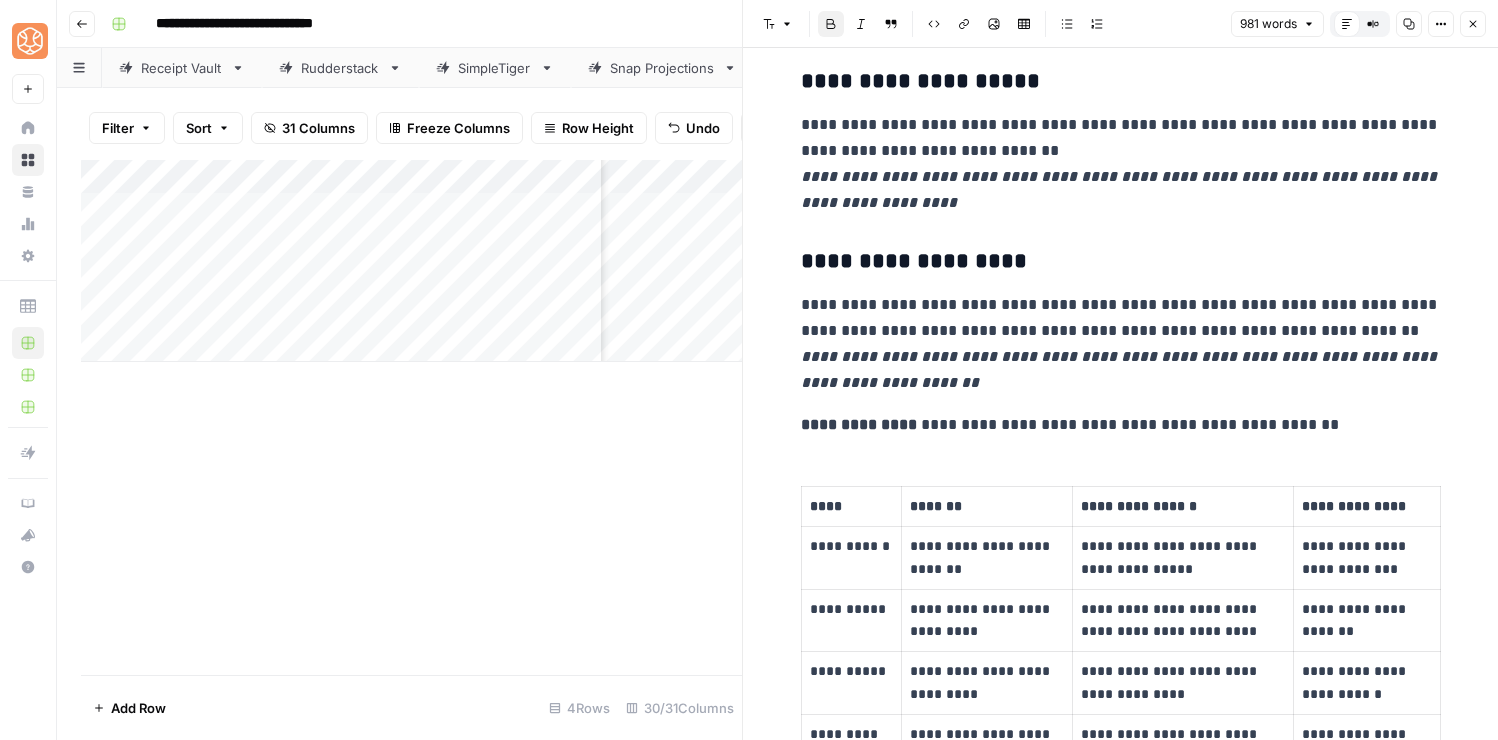 click on "**********" at bounding box center (914, 261) 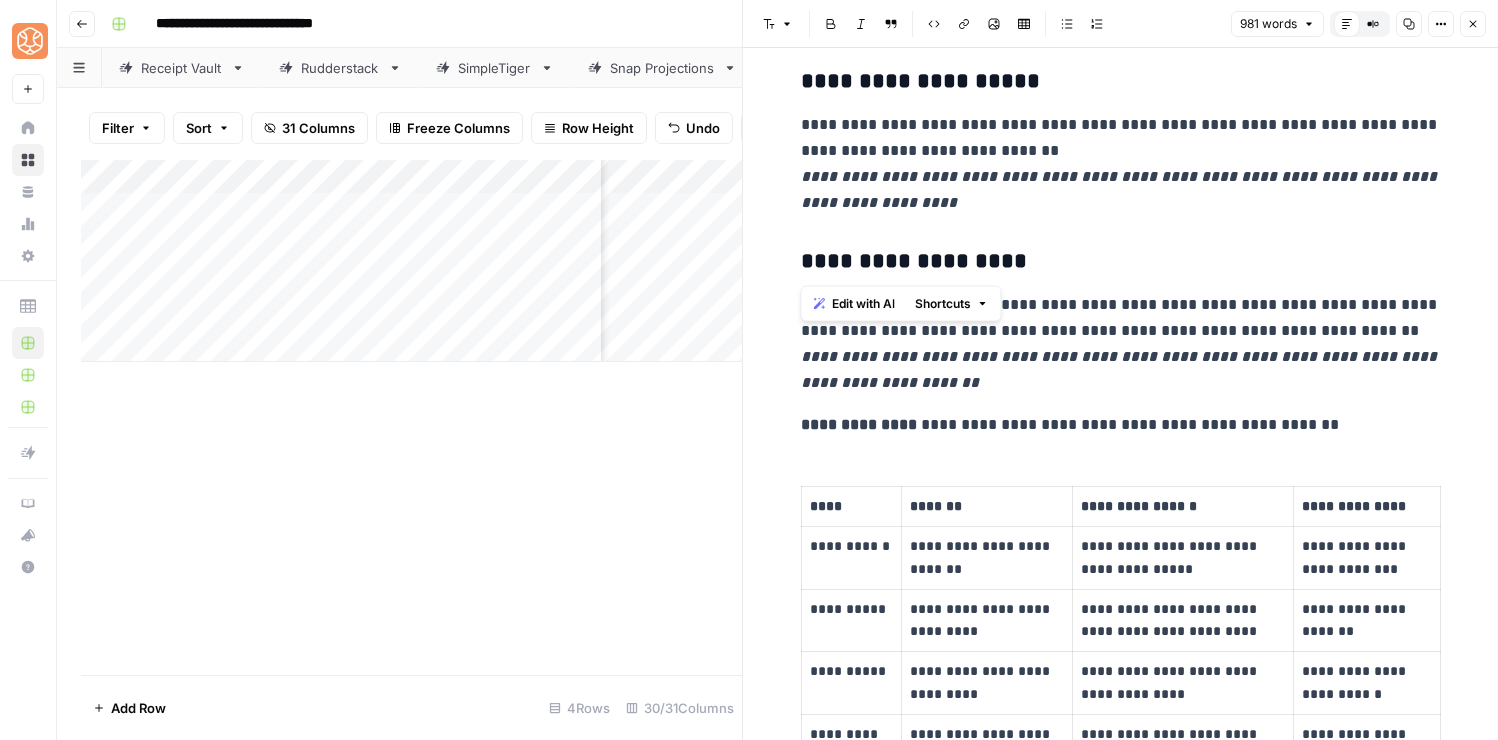 click on "**********" at bounding box center [1121, 262] 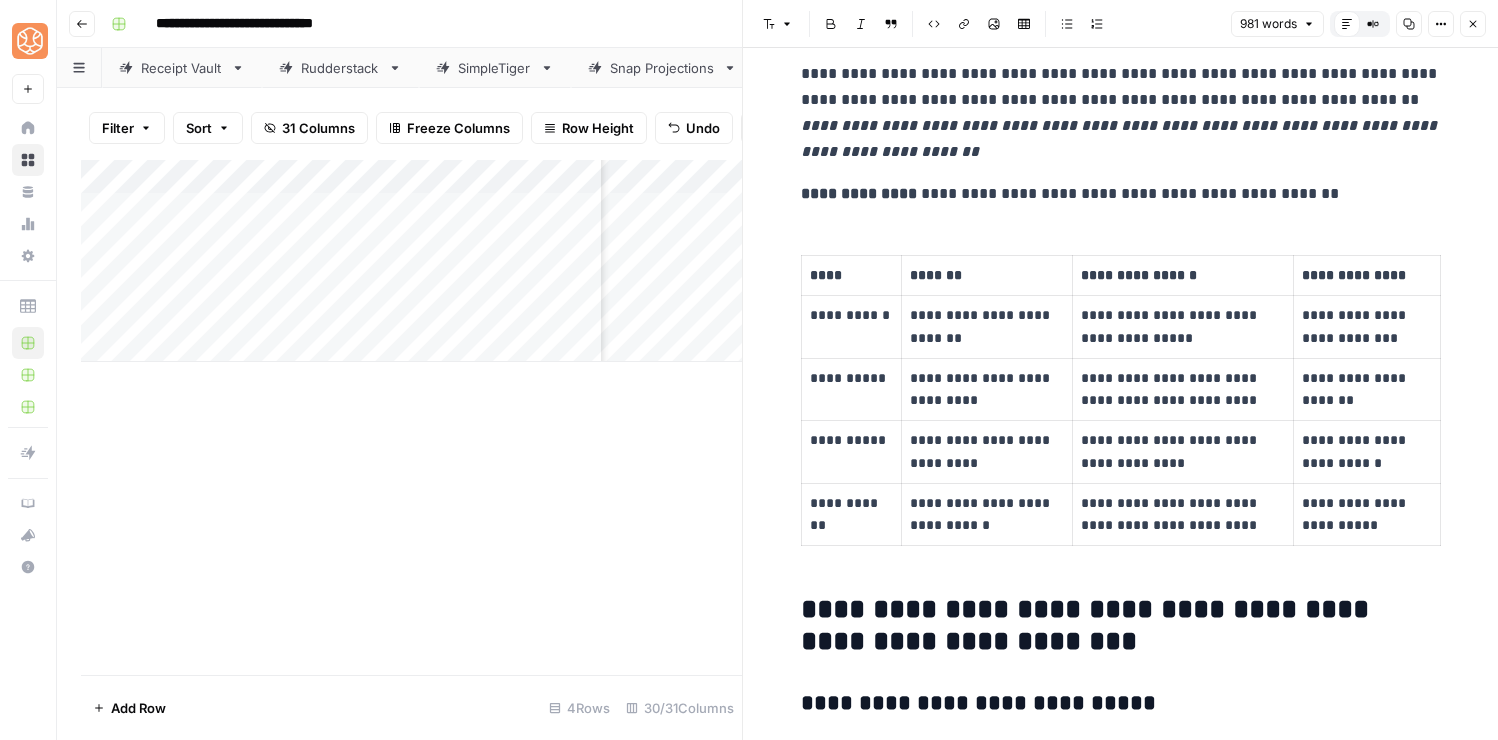 scroll, scrollTop: 2006, scrollLeft: 0, axis: vertical 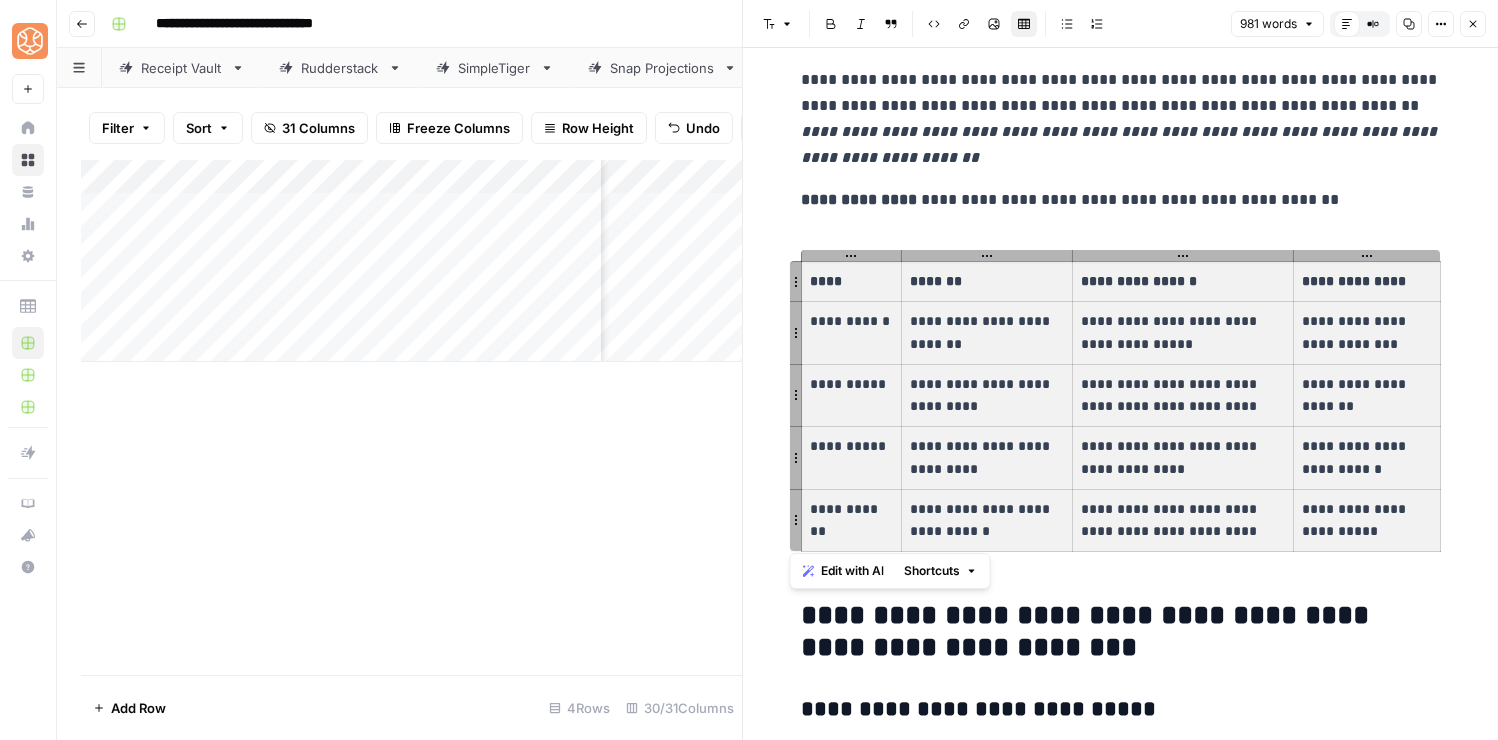 drag, startPoint x: 1393, startPoint y: 530, endPoint x: 838, endPoint y: 291, distance: 604.27313 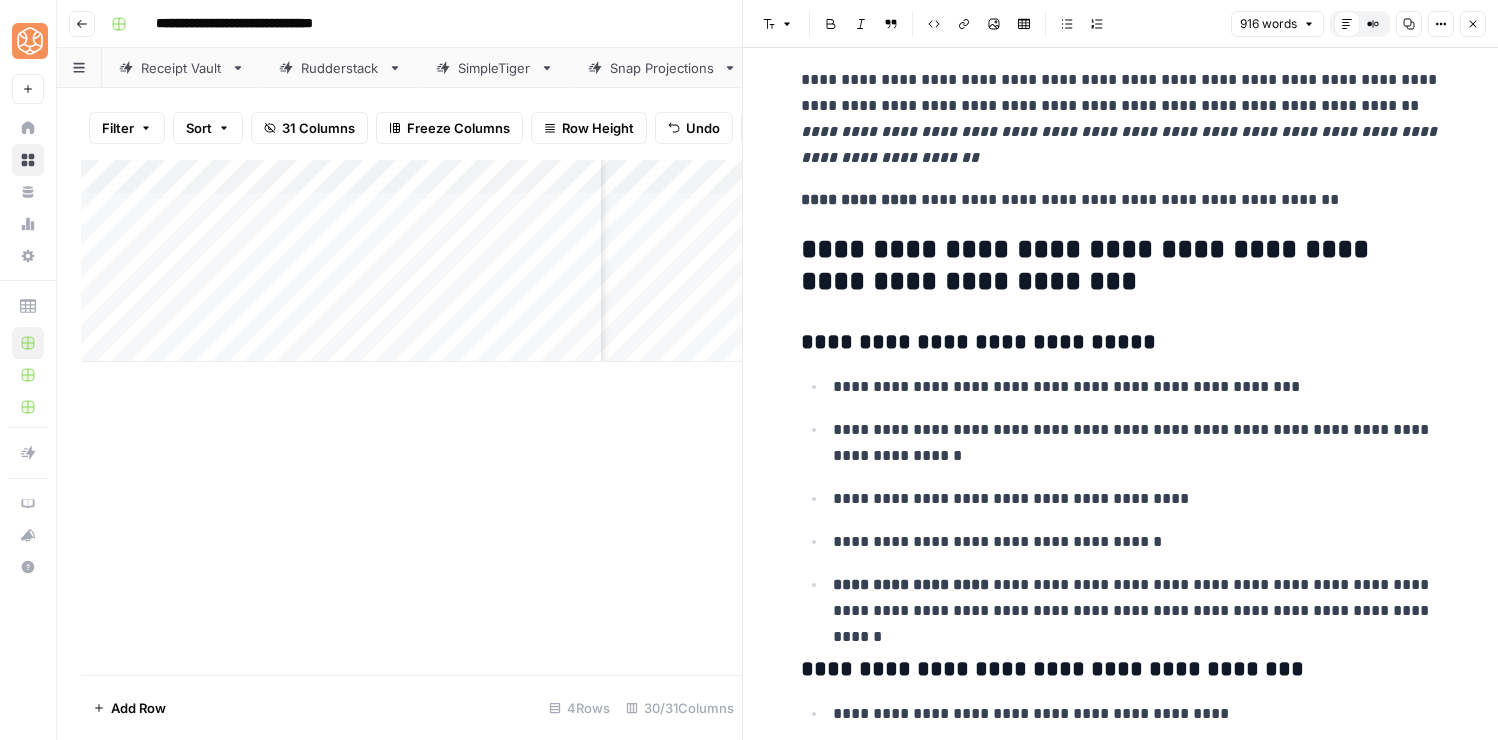 click on "**********" at bounding box center [1121, 266] 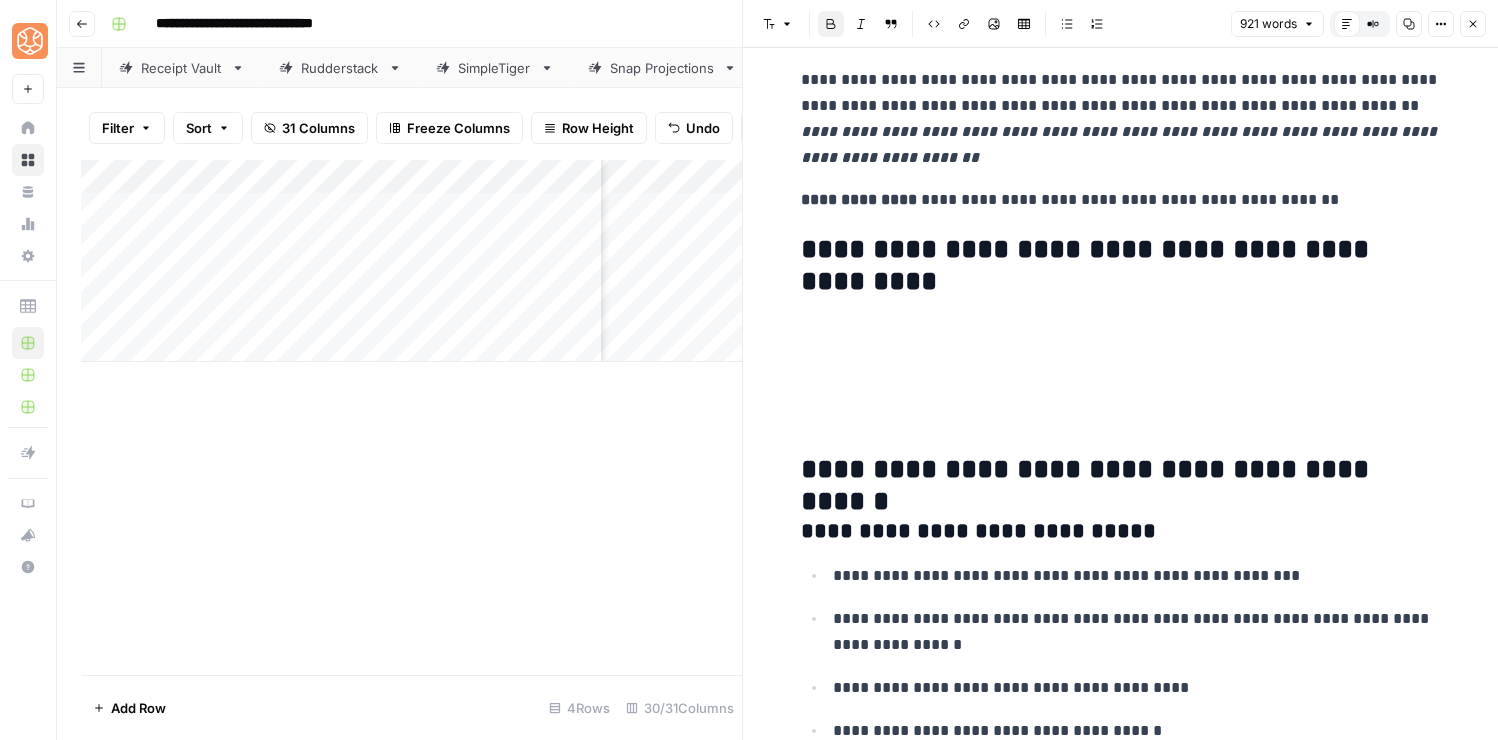 click on "**********" at bounding box center [1089, 265] 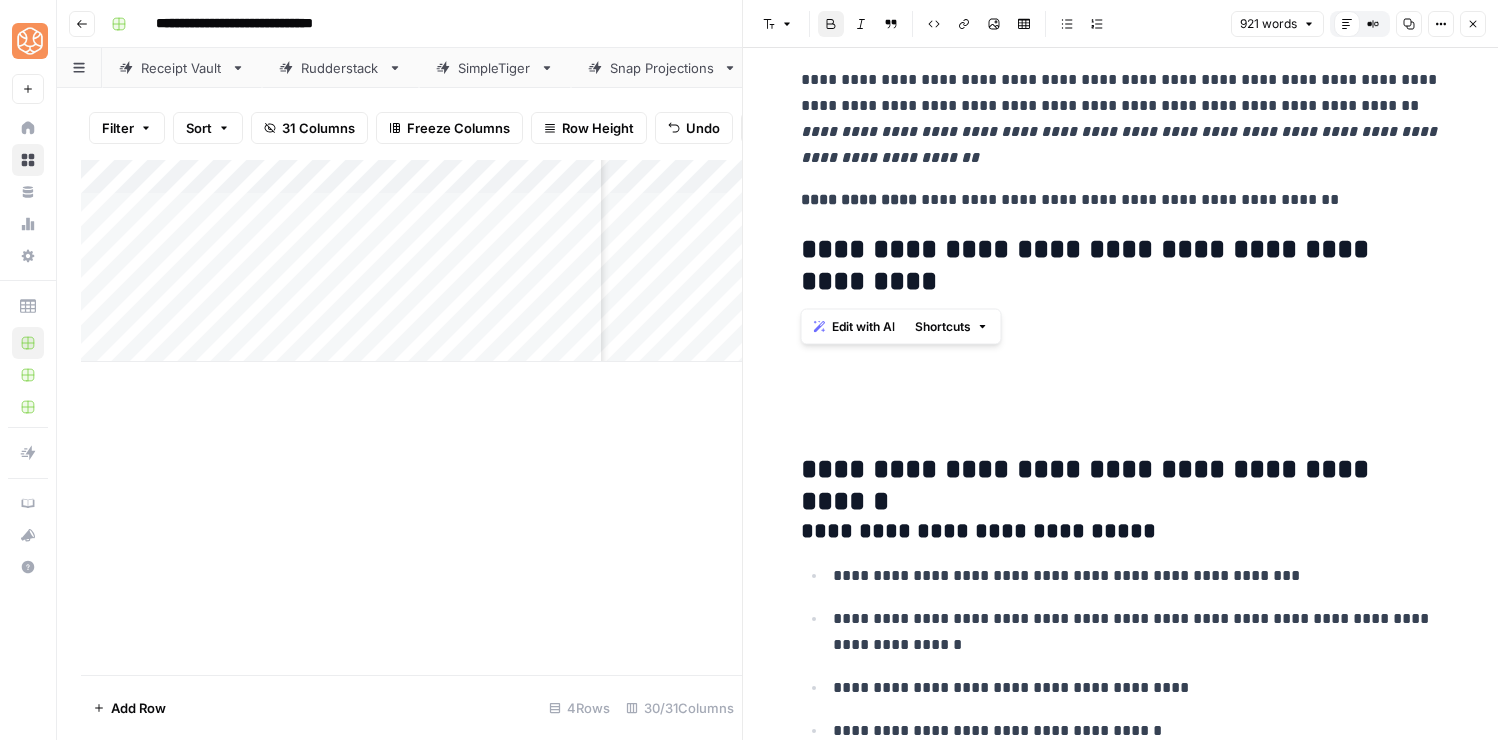 click on "**********" at bounding box center [1089, 265] 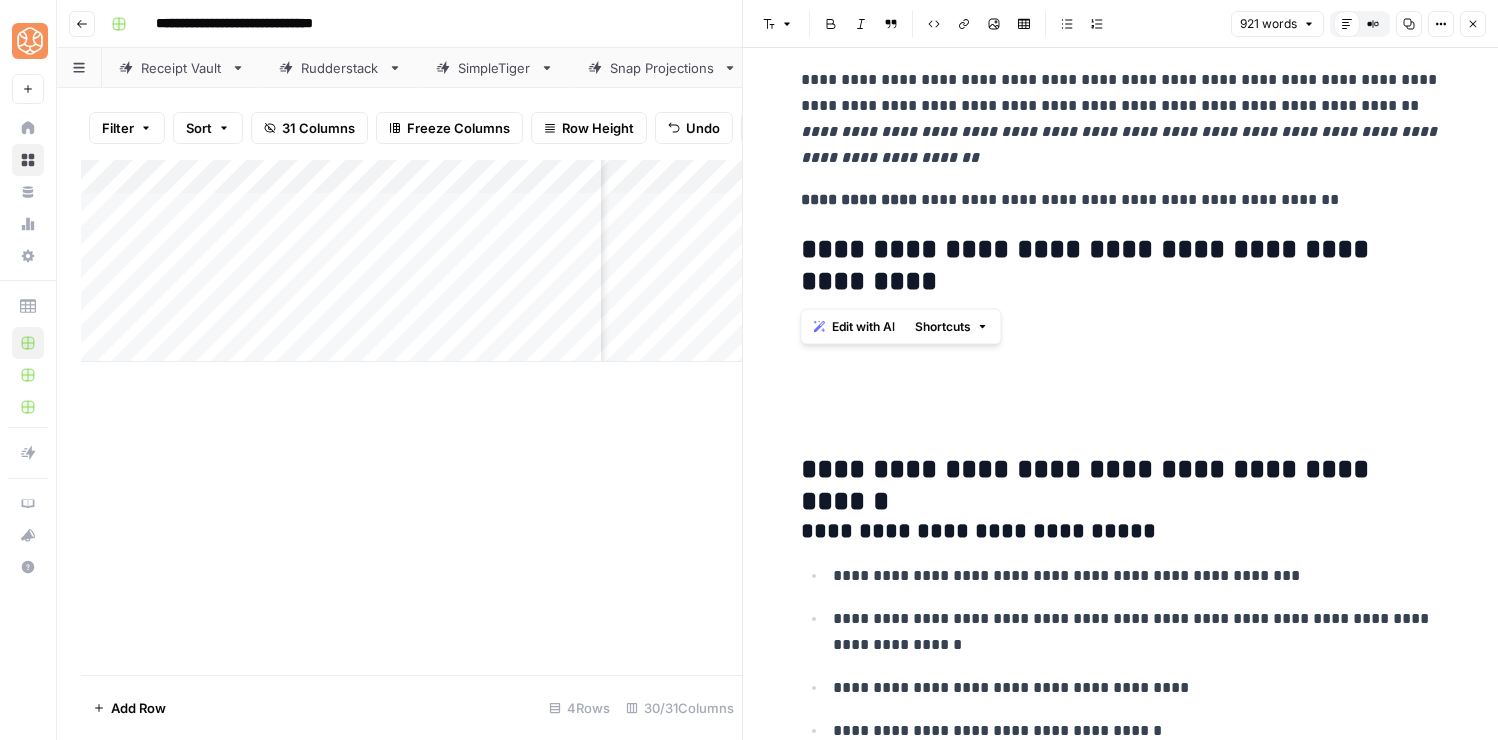 click on "**********" at bounding box center [1121, 266] 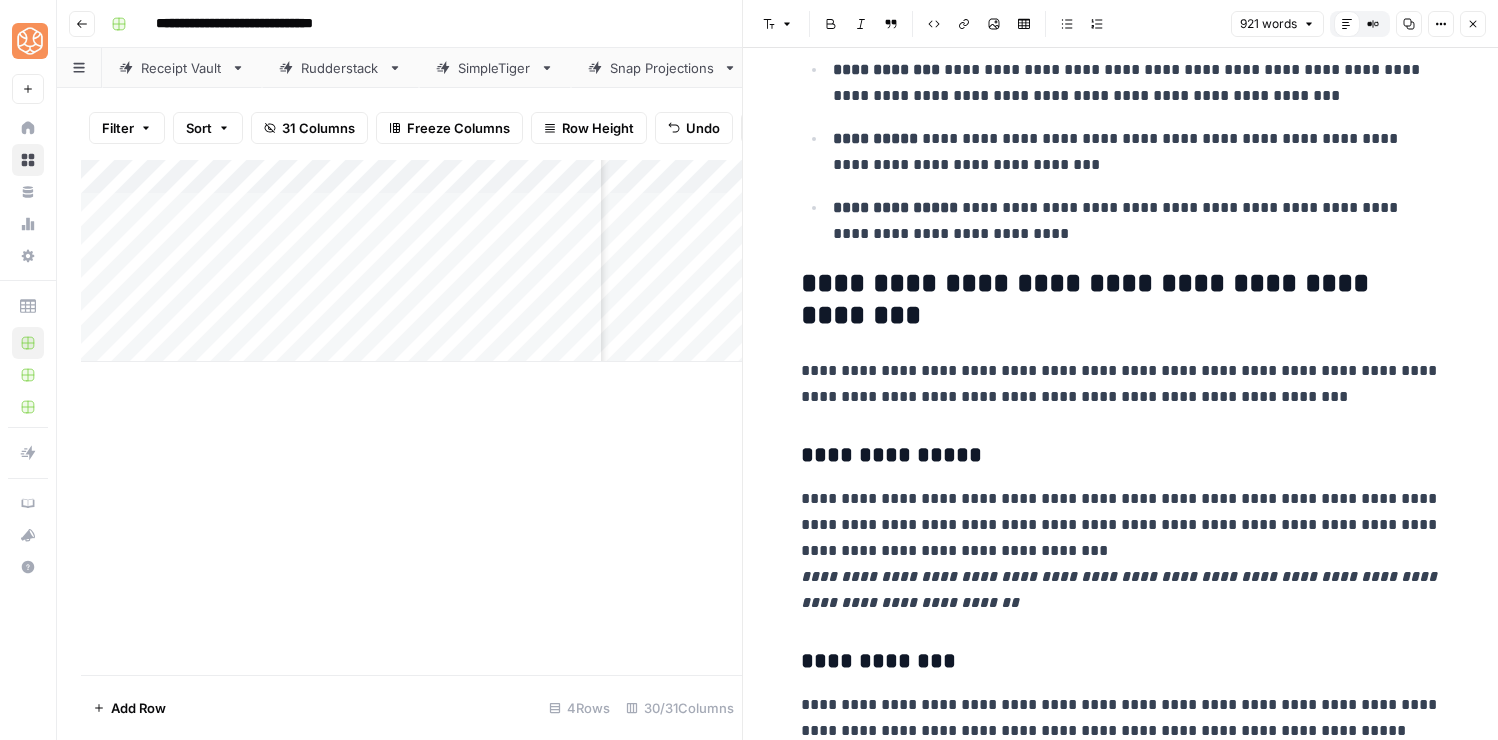 scroll, scrollTop: 1014, scrollLeft: 0, axis: vertical 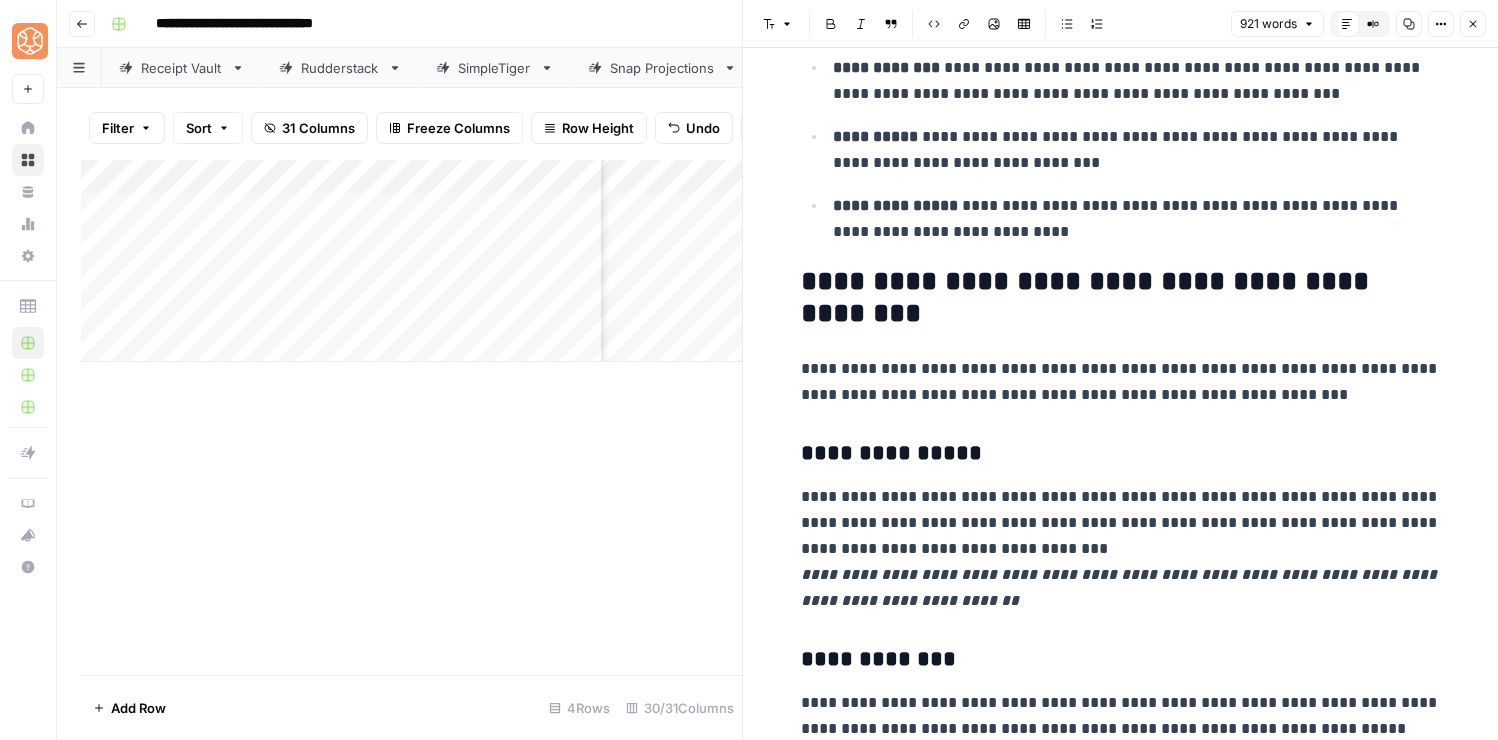 click on "**********" at bounding box center (1121, 382) 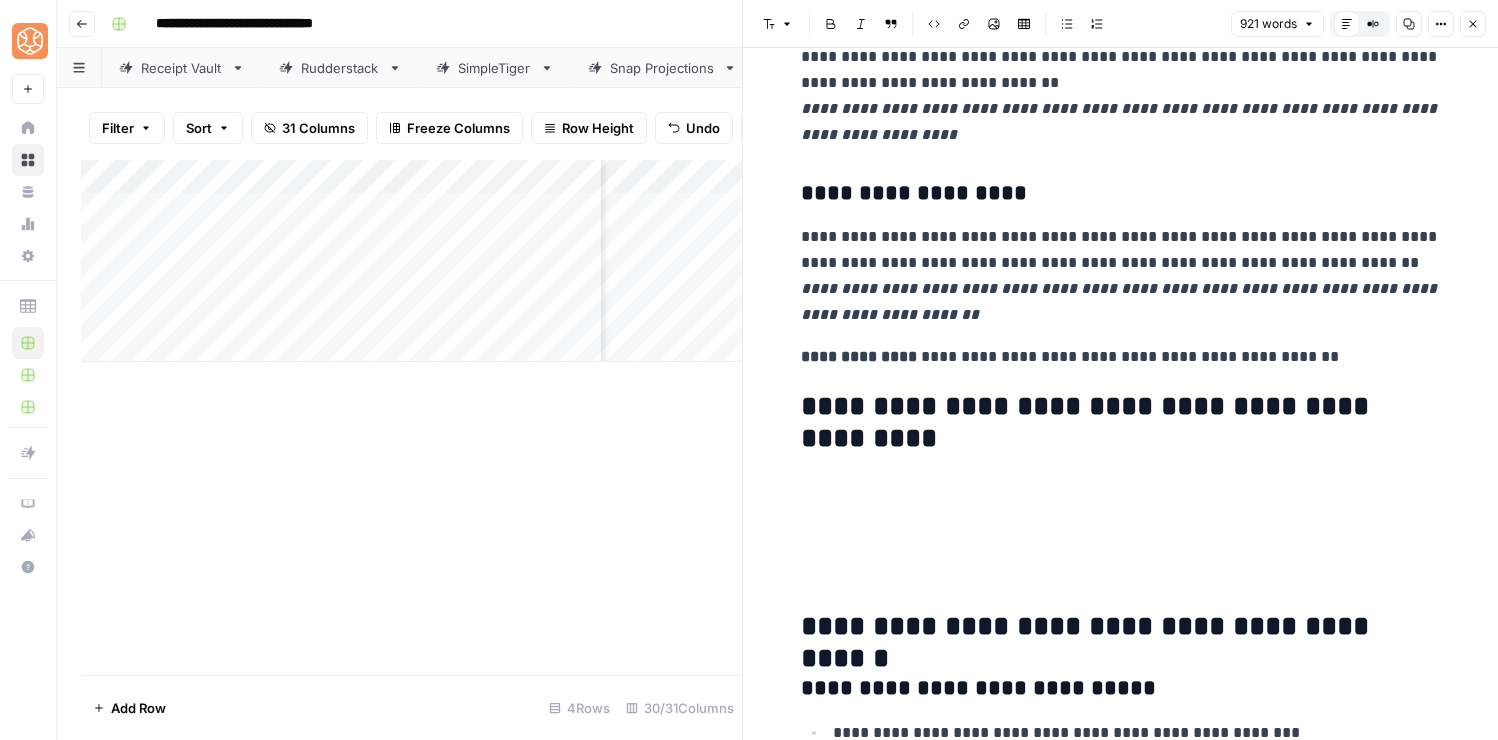 click on "**********" at bounding box center [1121, 423] 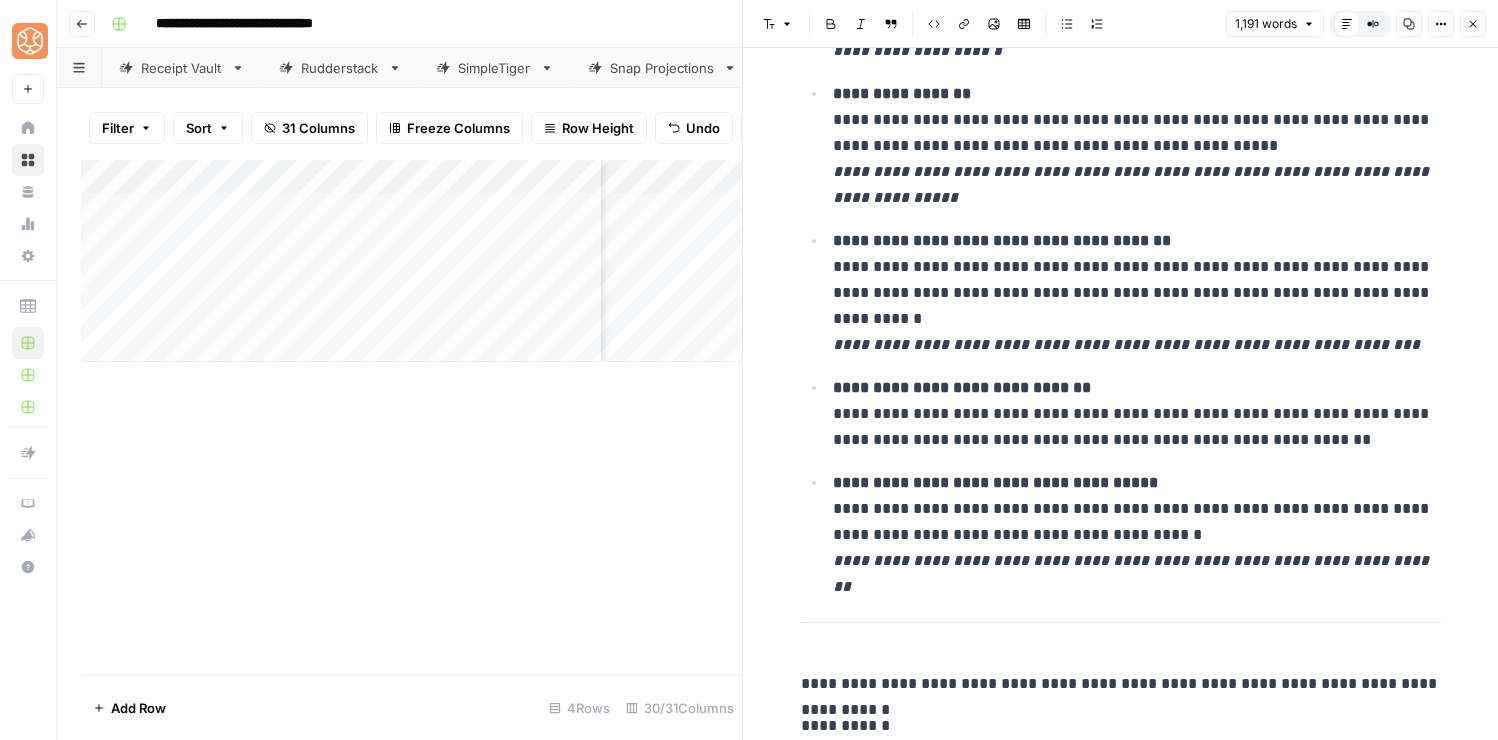 scroll, scrollTop: 2207, scrollLeft: 0, axis: vertical 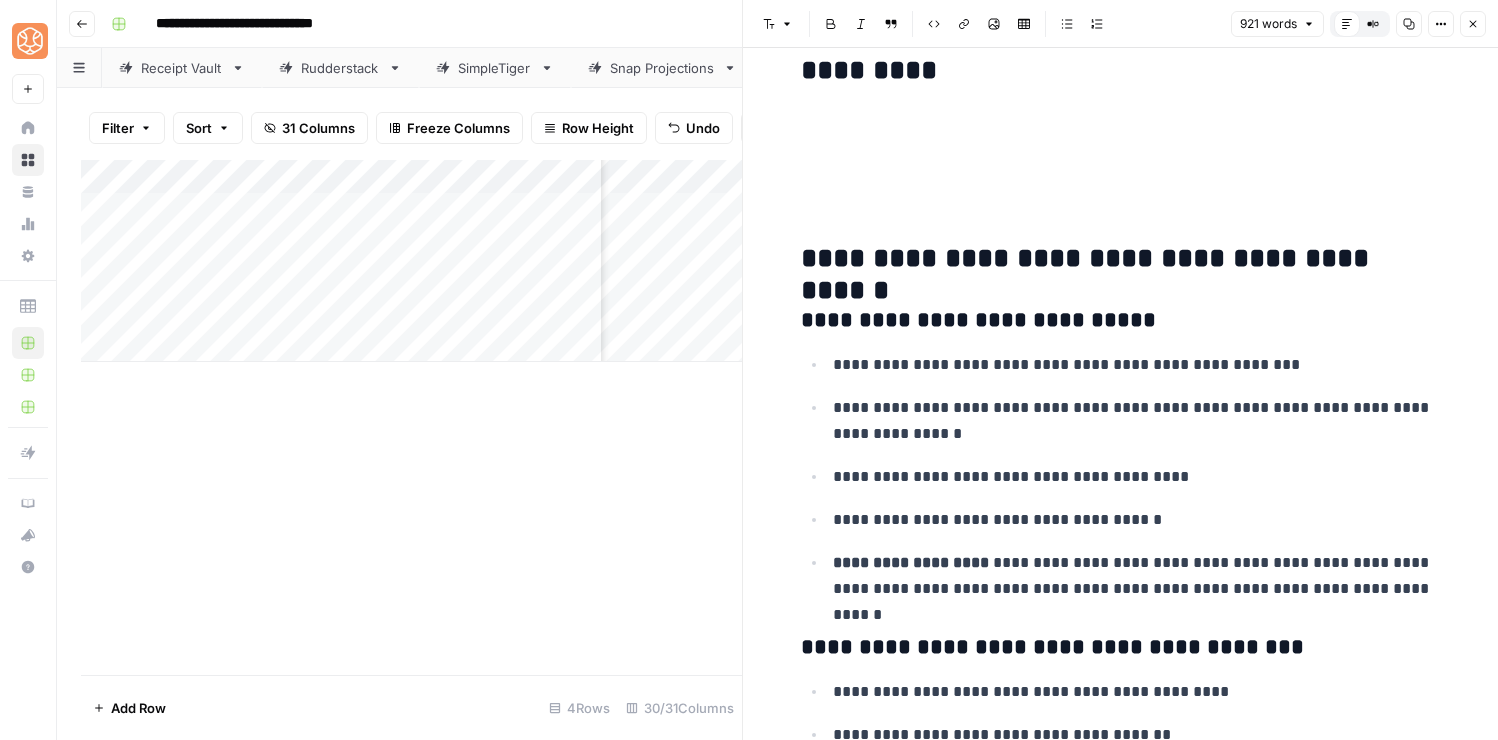 click on "**********" at bounding box center [1121, 937] 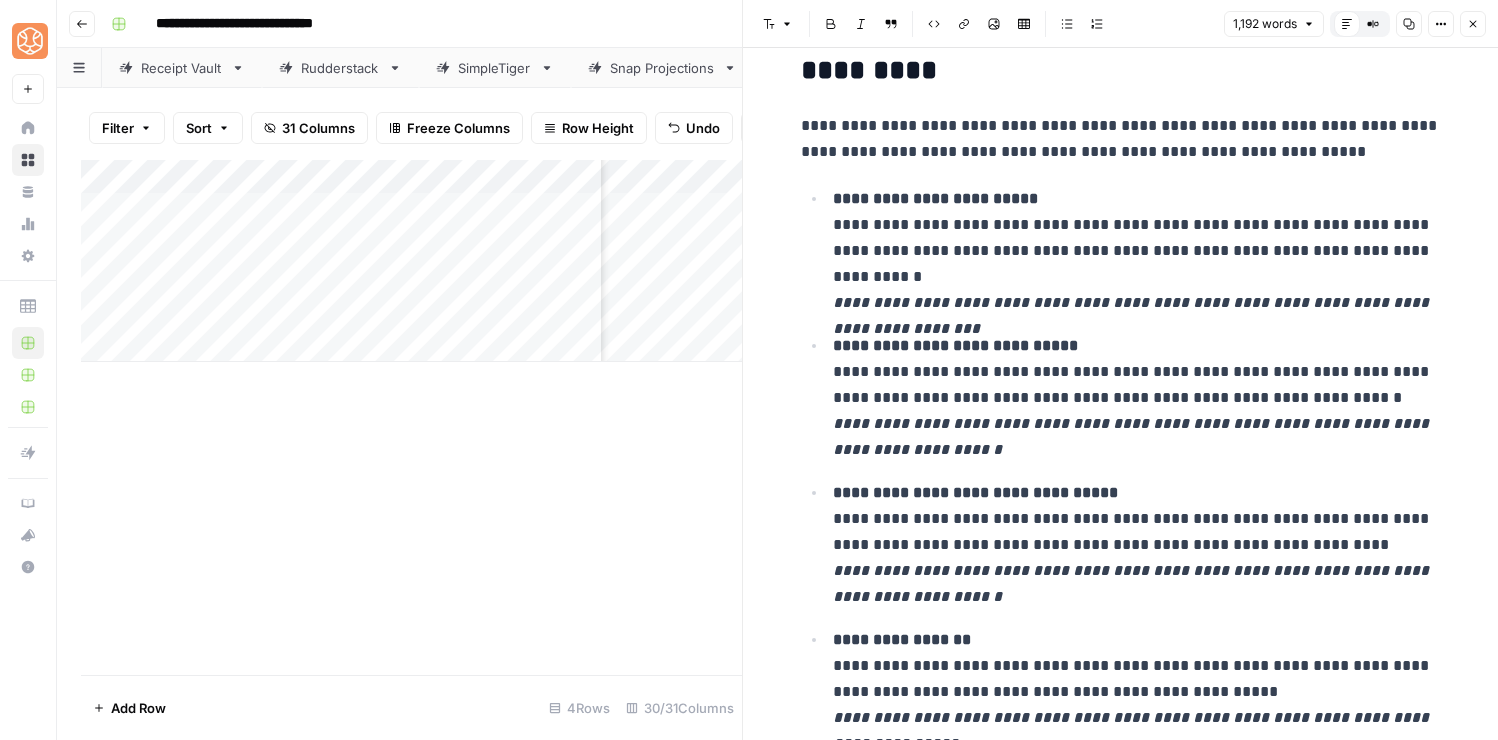 scroll, scrollTop: 2753, scrollLeft: 0, axis: vertical 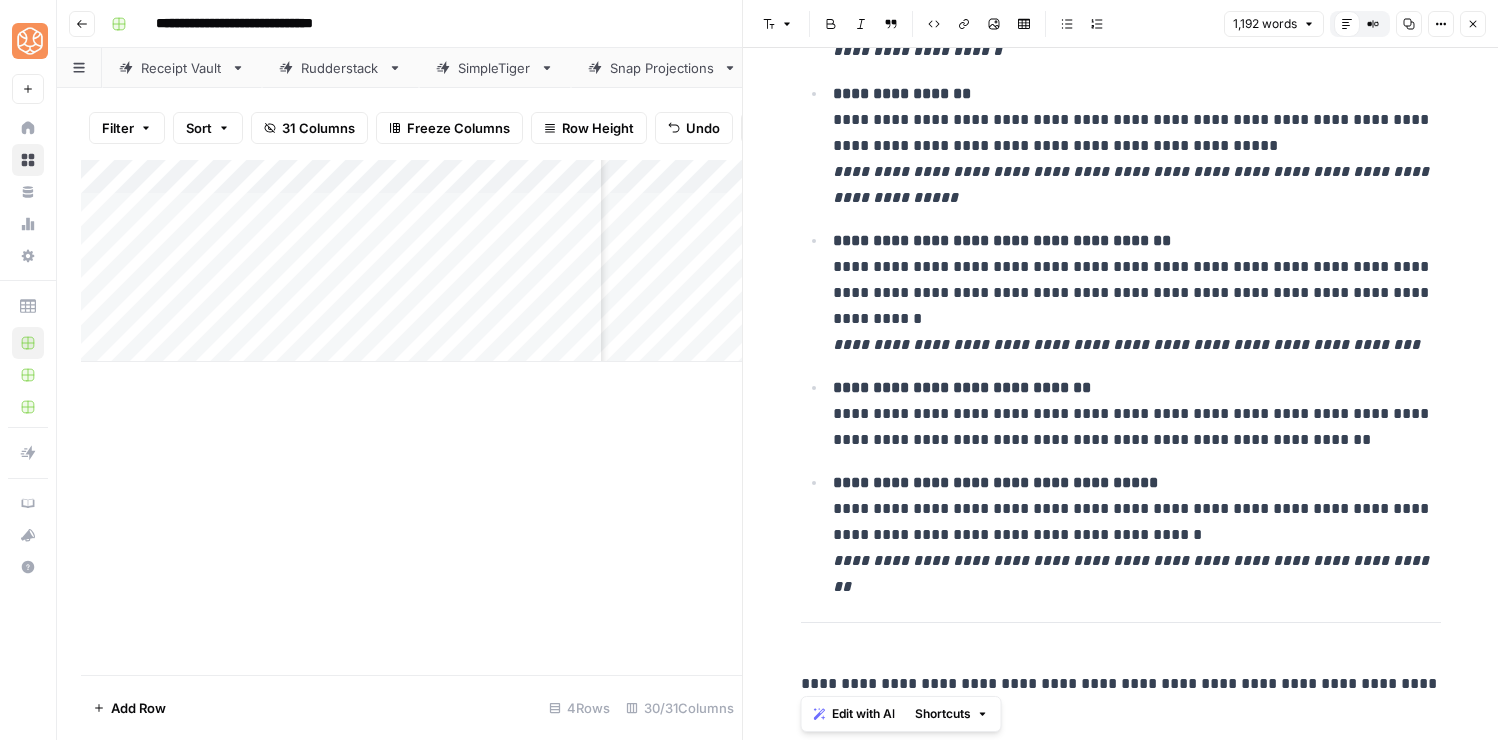 drag, startPoint x: 917, startPoint y: 710, endPoint x: 791, endPoint y: 624, distance: 152.55164 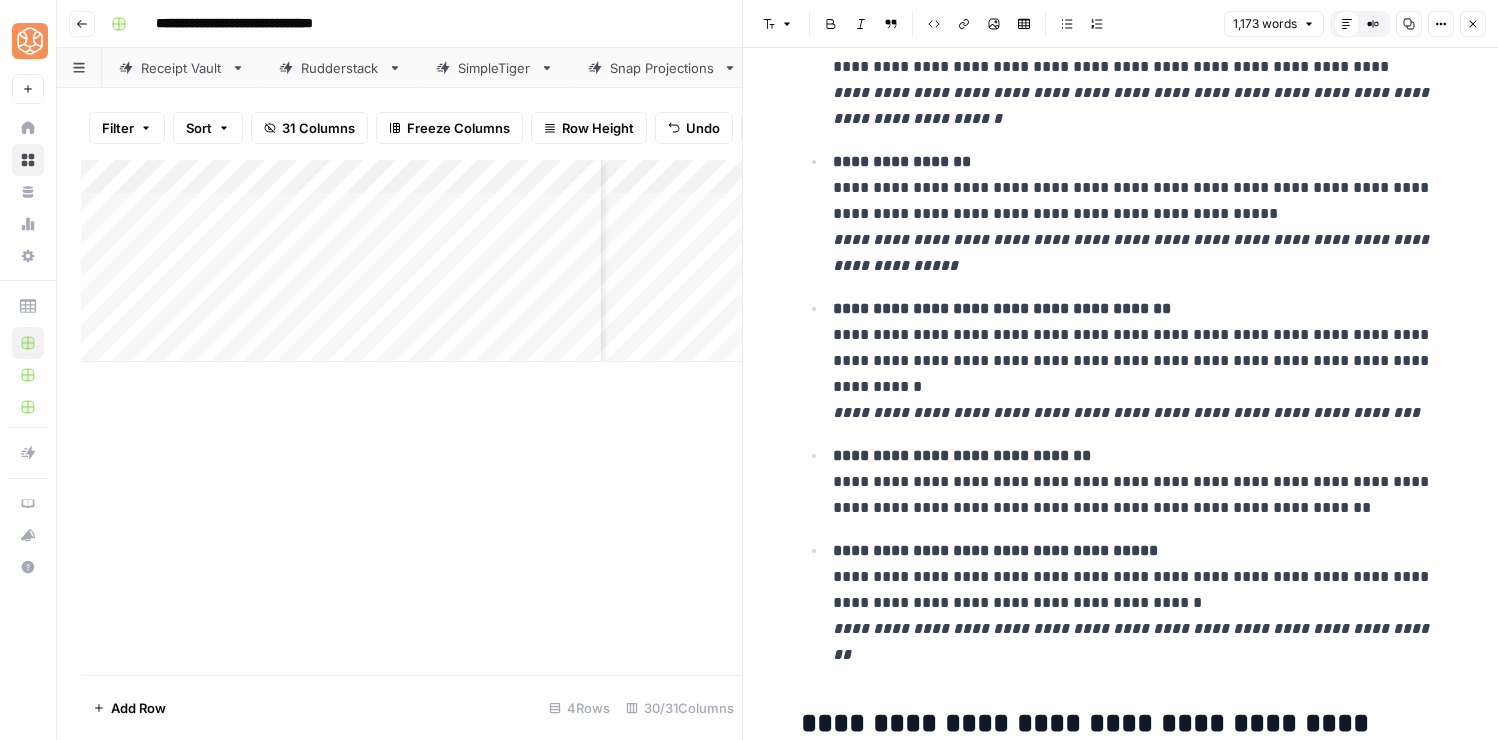 scroll, scrollTop: 2682, scrollLeft: 0, axis: vertical 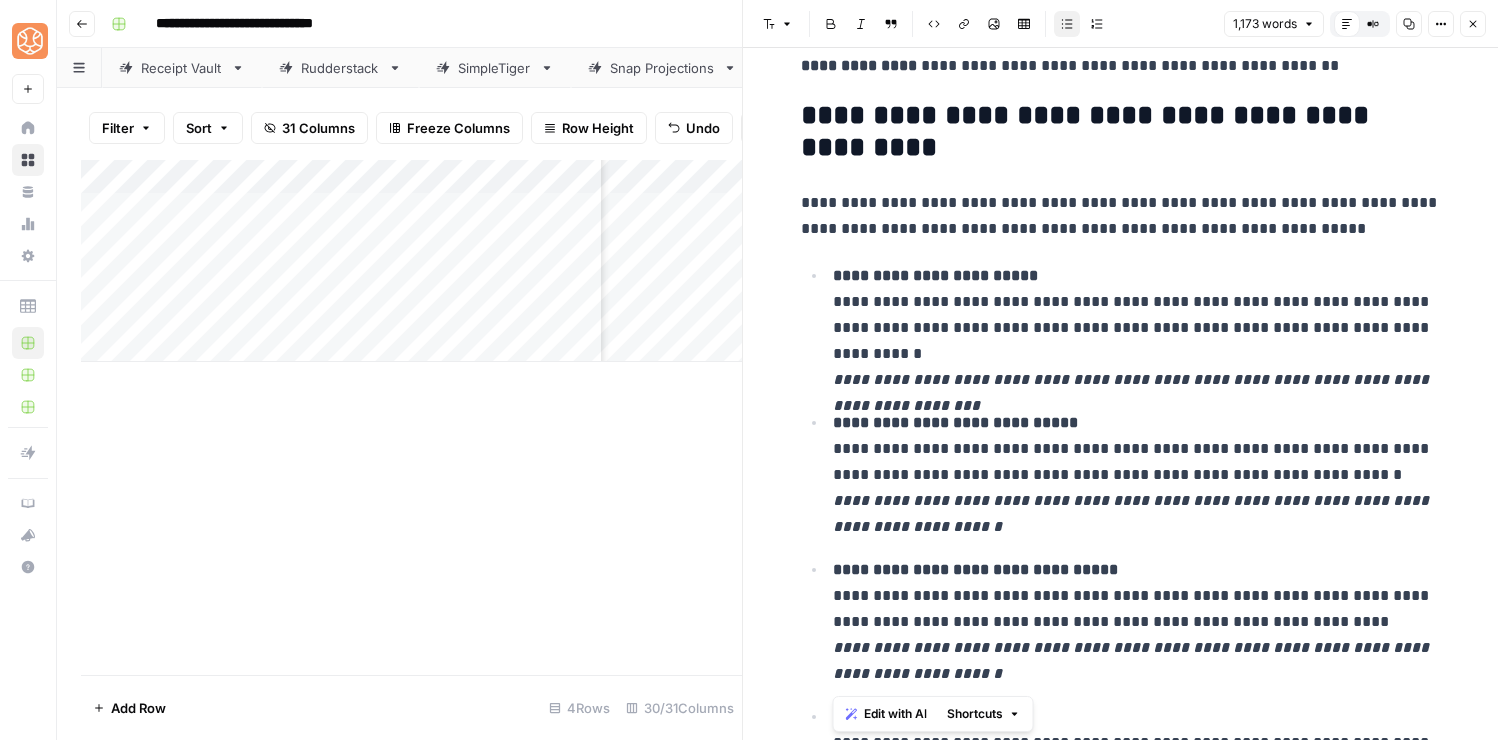 drag, startPoint x: 1181, startPoint y: 550, endPoint x: 1072, endPoint y: 259, distance: 310.74426 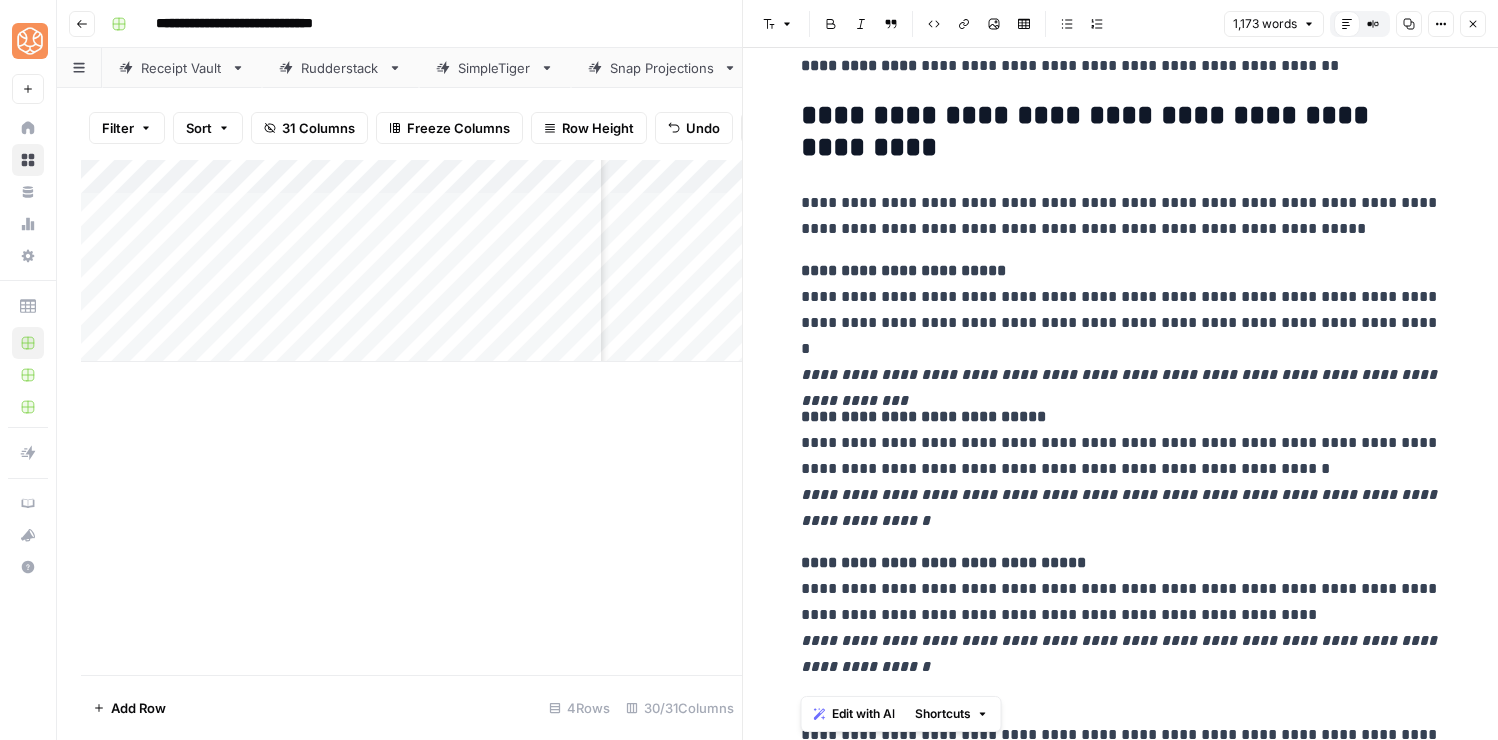 click on "**********" at bounding box center (1121, 323) 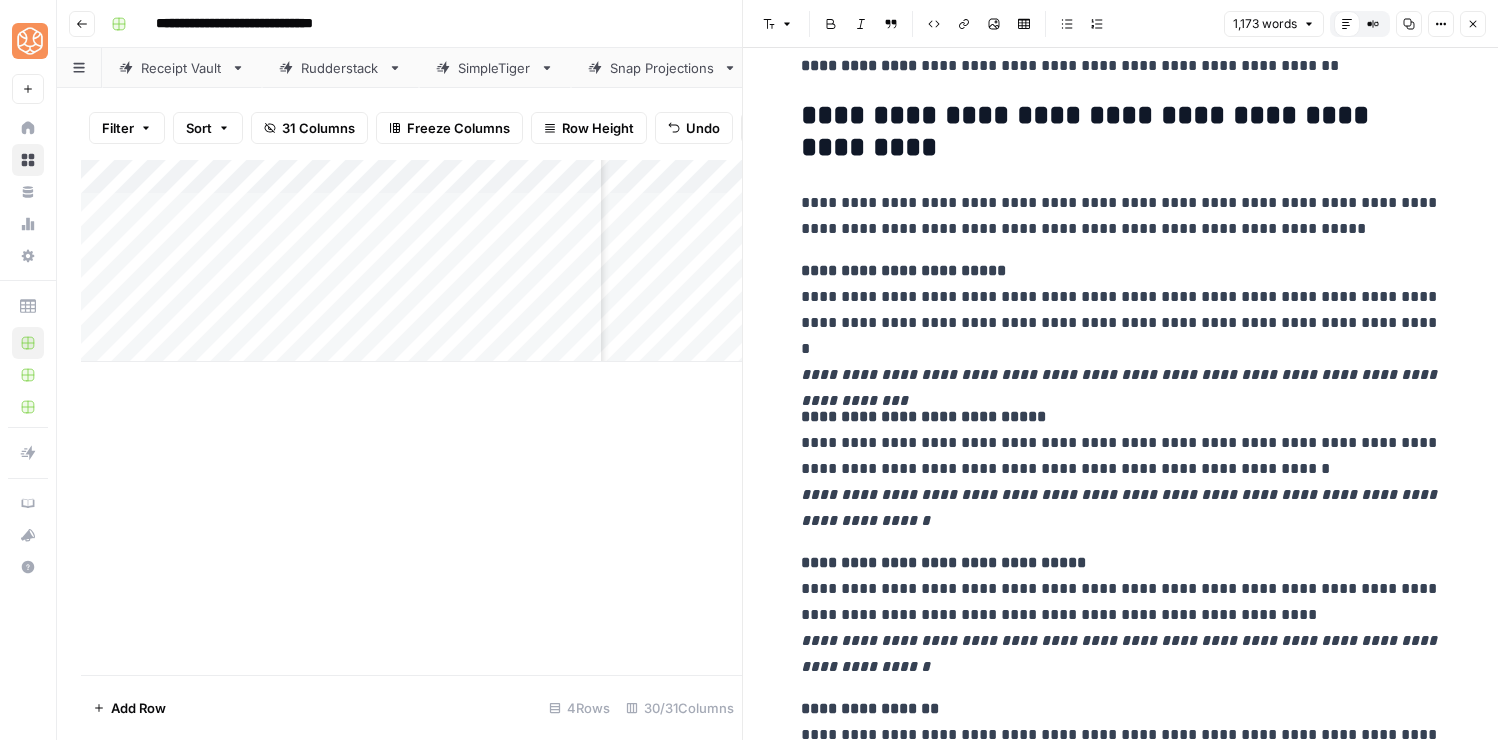 click on "**********" at bounding box center [1121, 323] 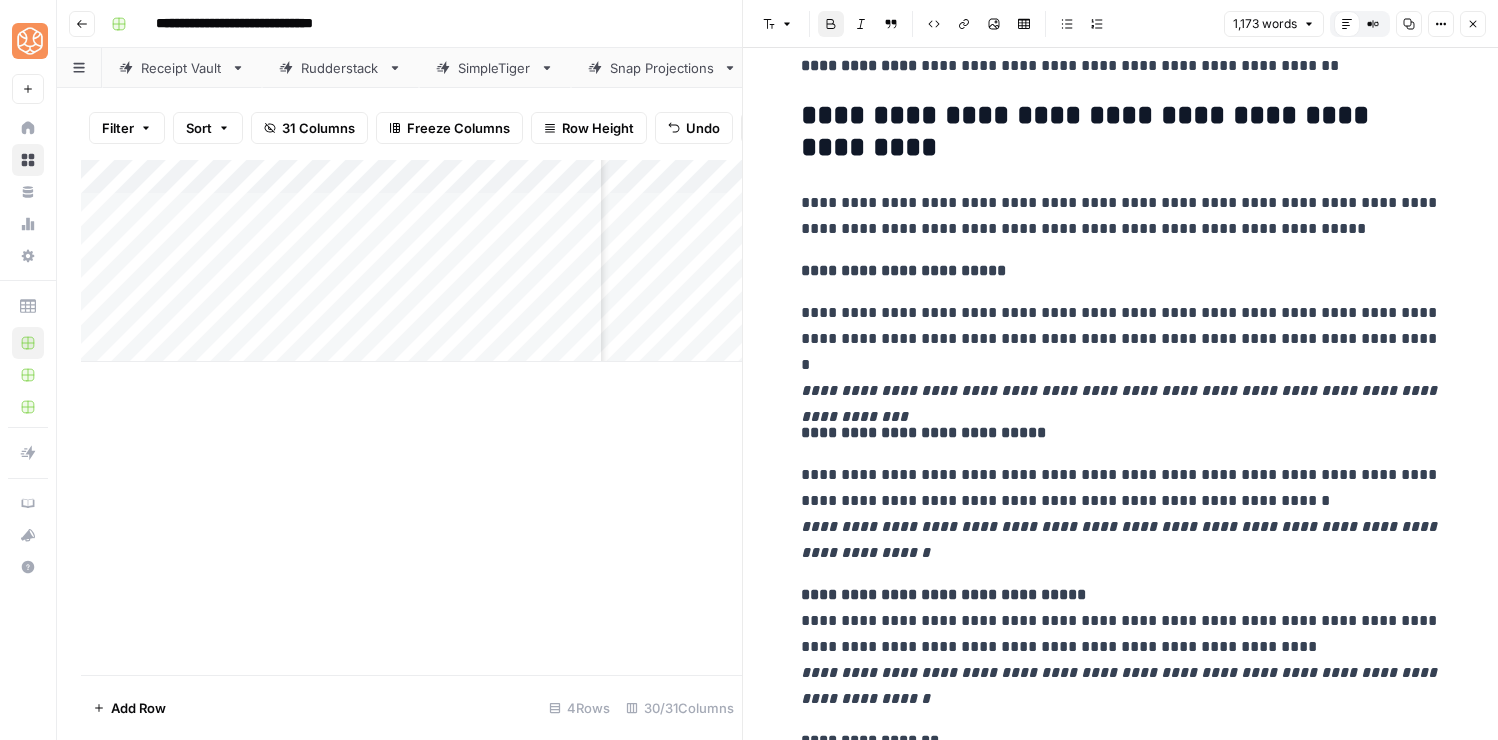 click on "**********" at bounding box center (903, 270) 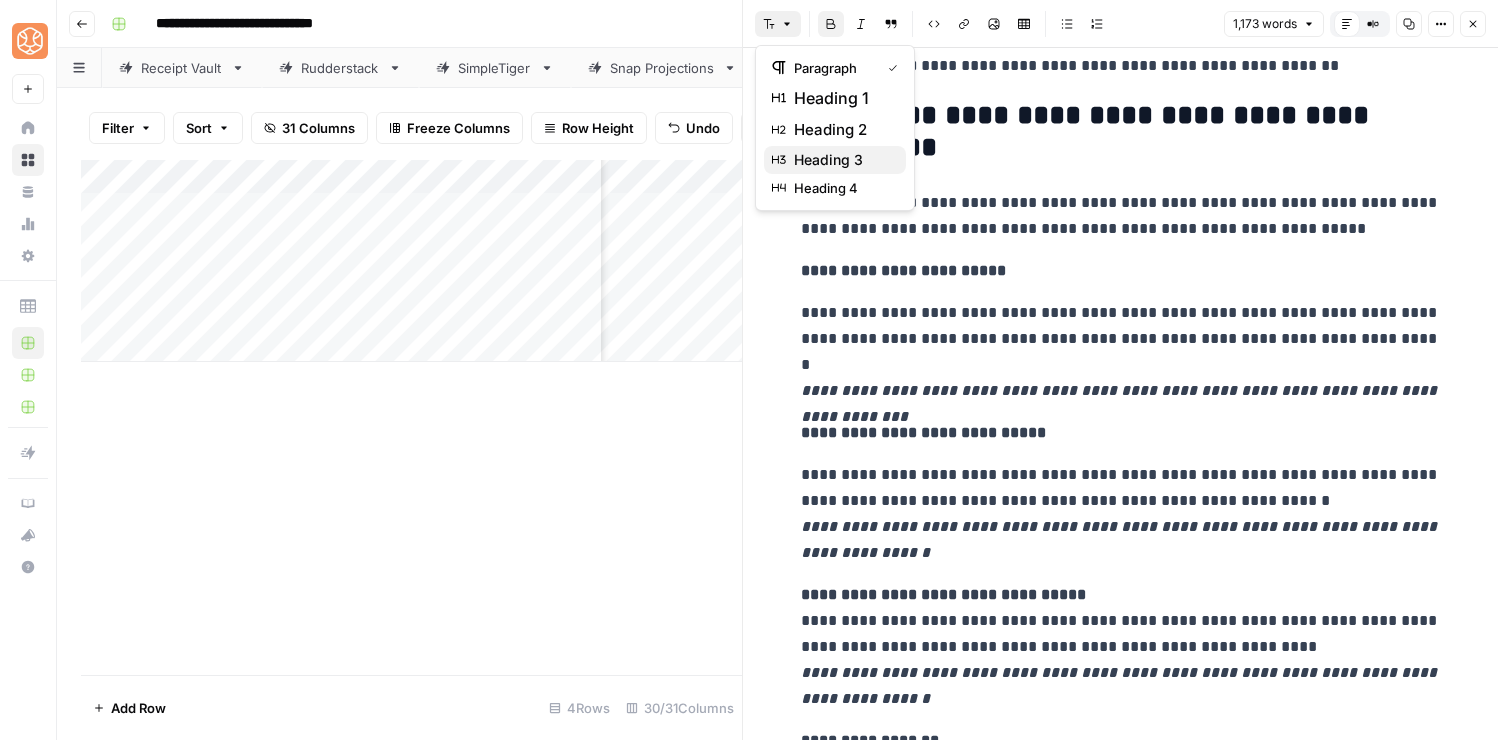 click on "heading 3" at bounding box center [842, 160] 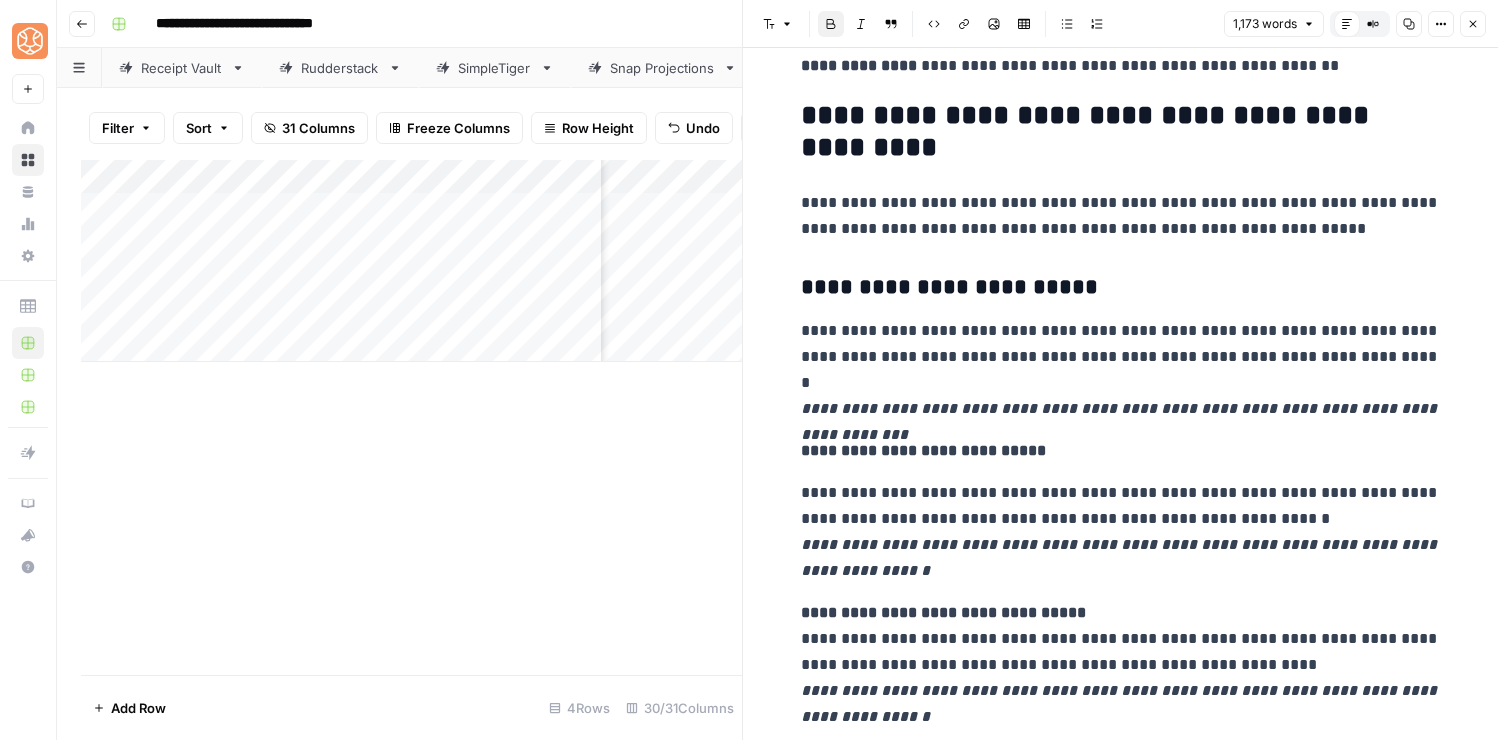click on "**********" at bounding box center [1121, 1489] 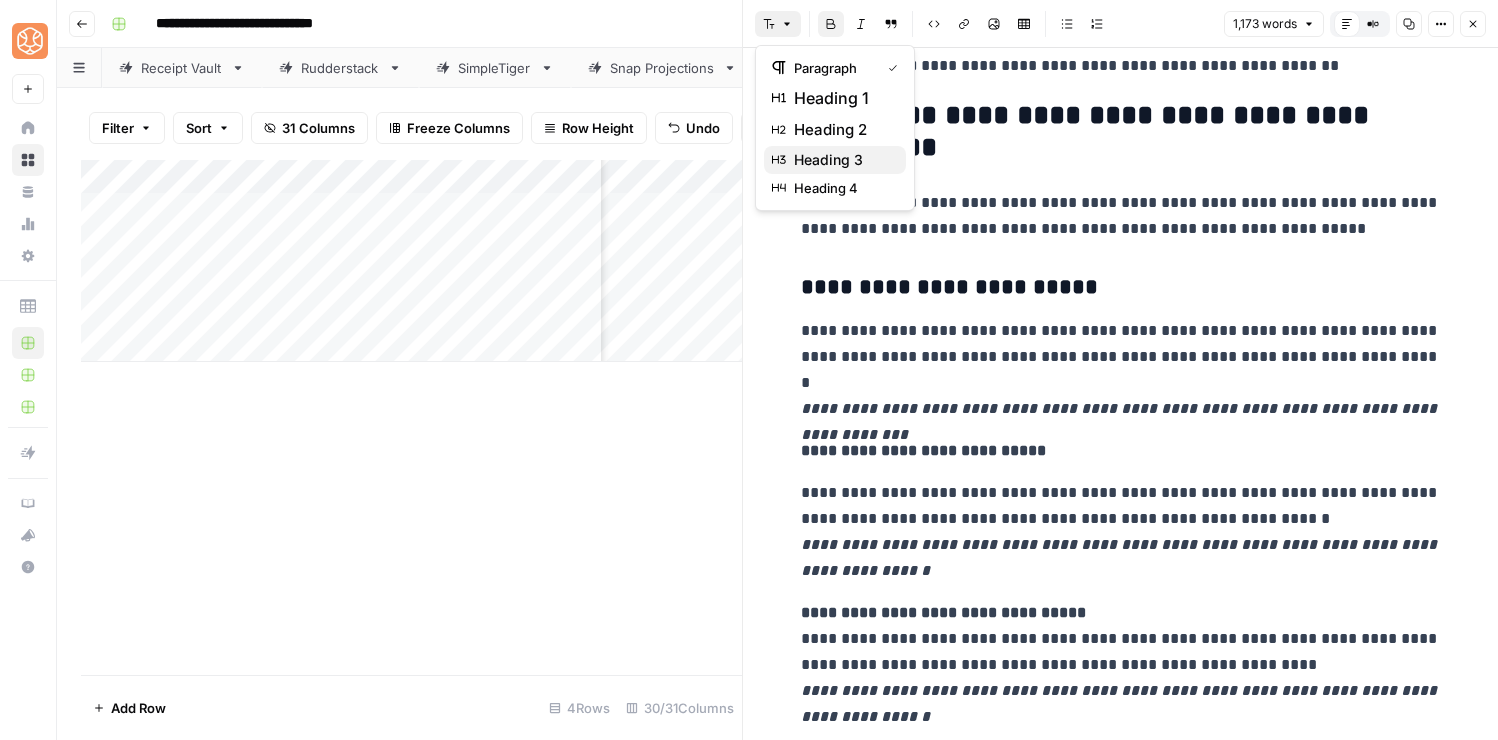 click on "heading 3" at bounding box center [835, 160] 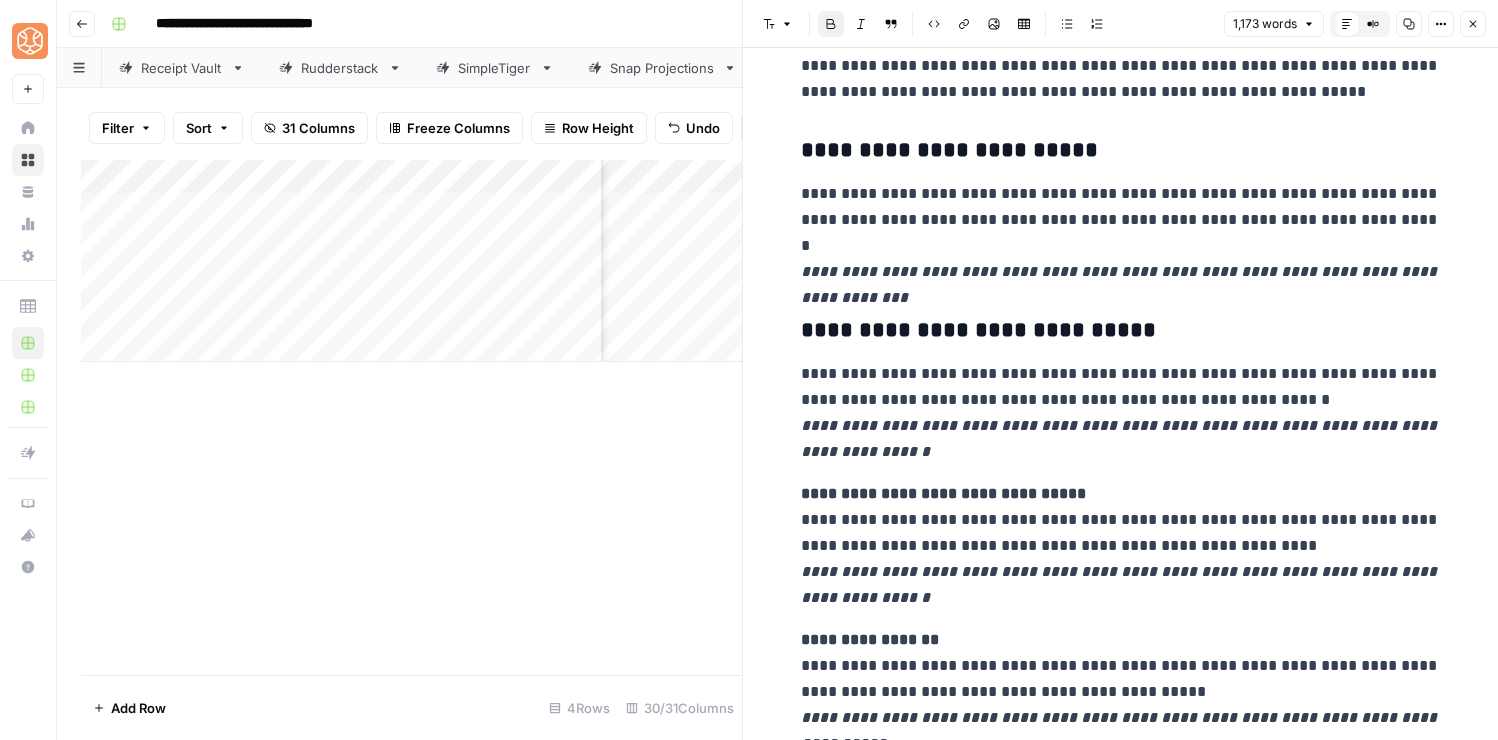 scroll, scrollTop: 2274, scrollLeft: 0, axis: vertical 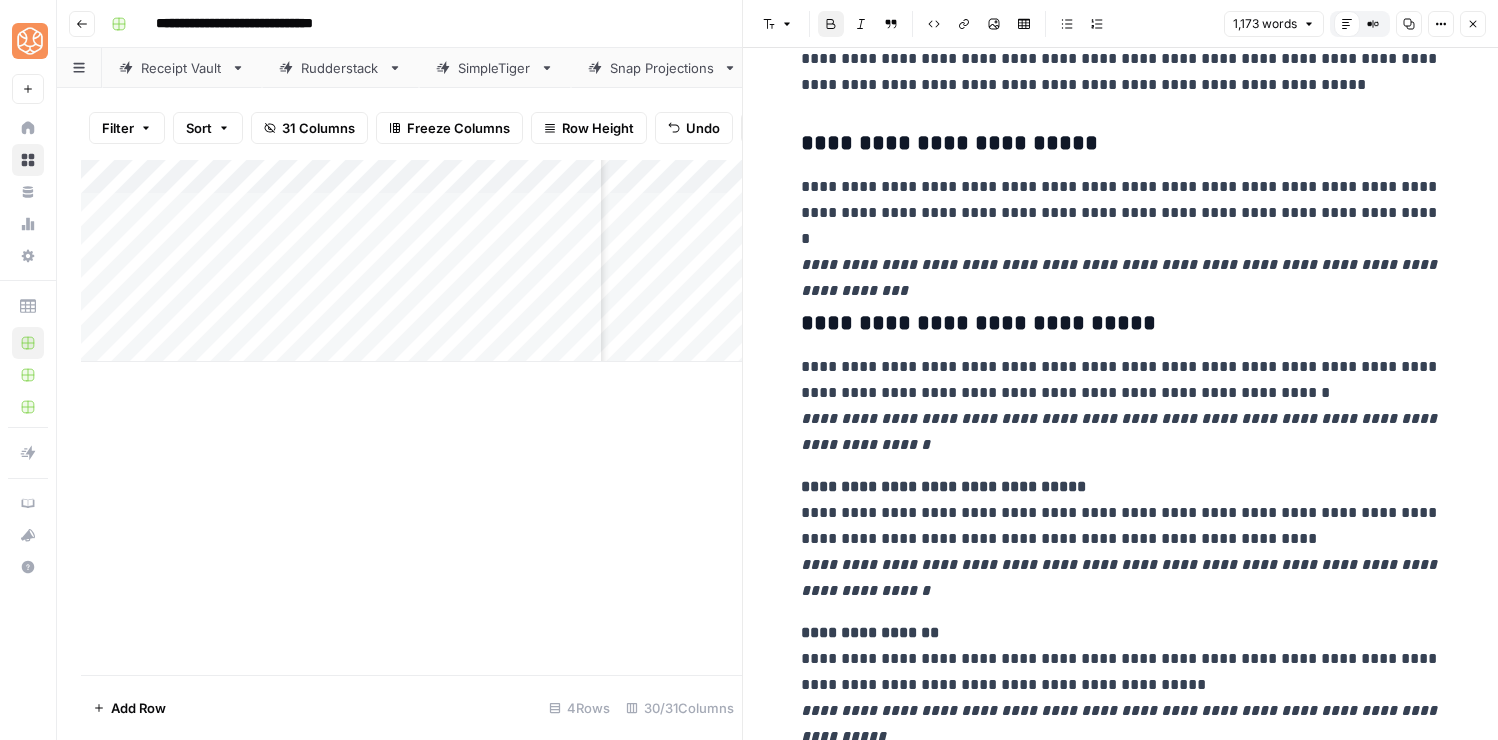 click on "**********" at bounding box center [1121, 539] 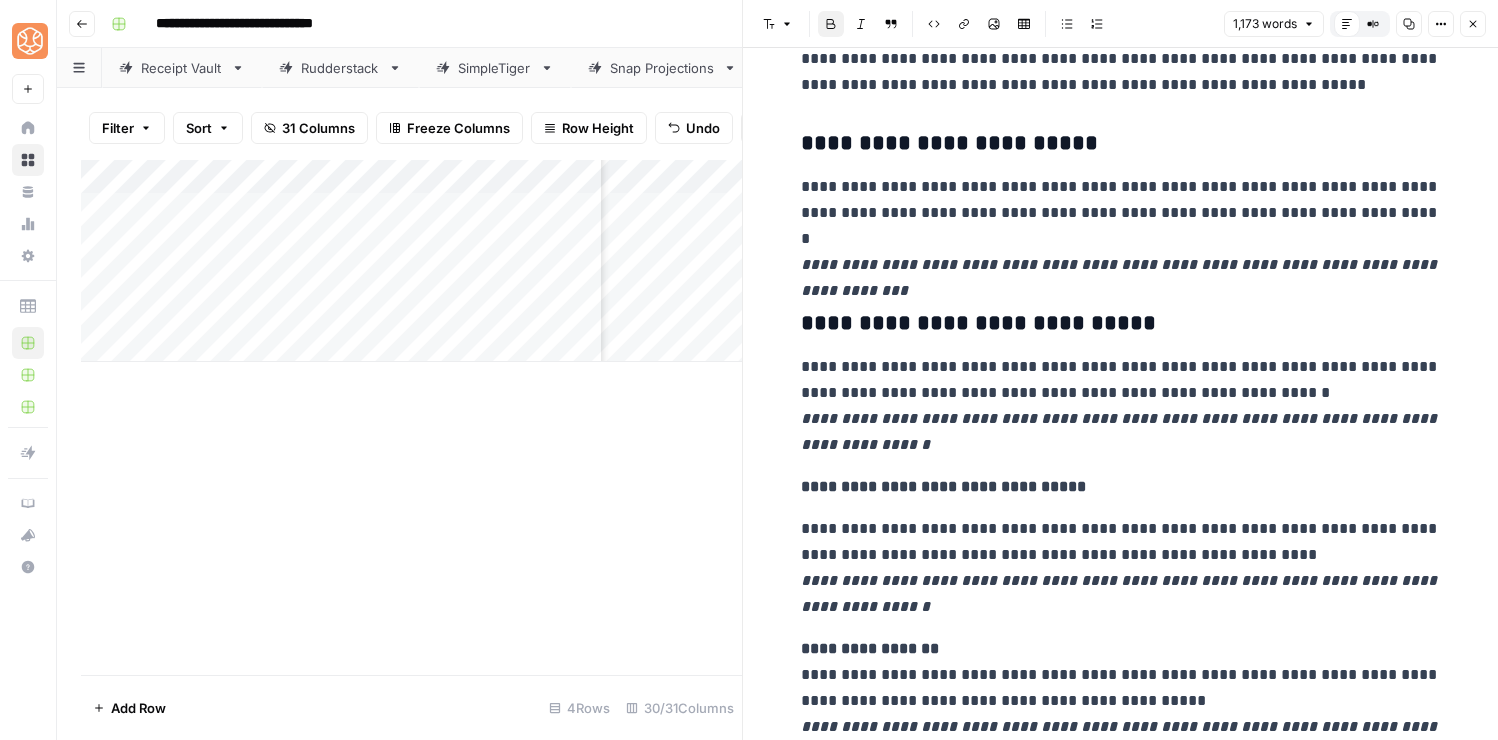 click on "**********" at bounding box center (1121, 1362) 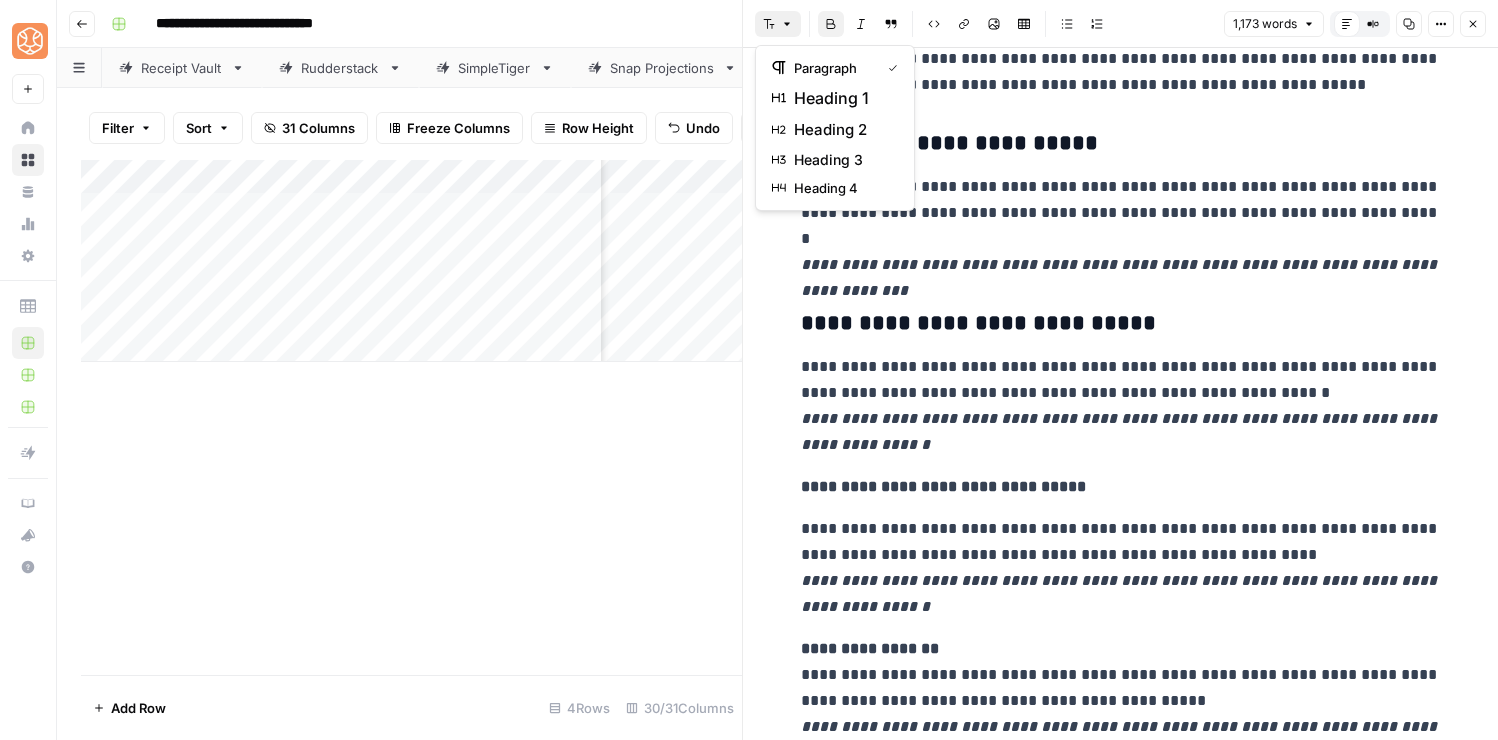 click 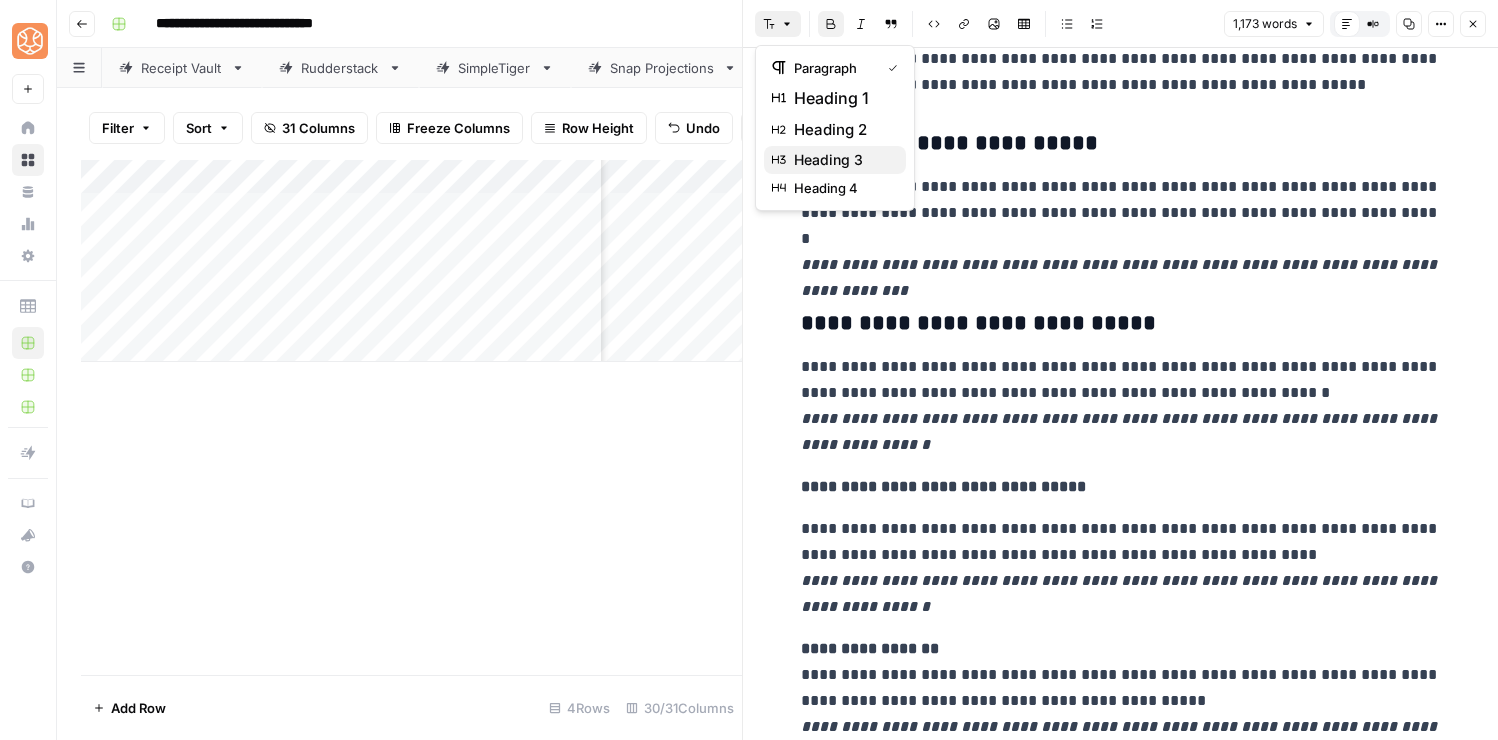 click on "heading 3" at bounding box center (842, 160) 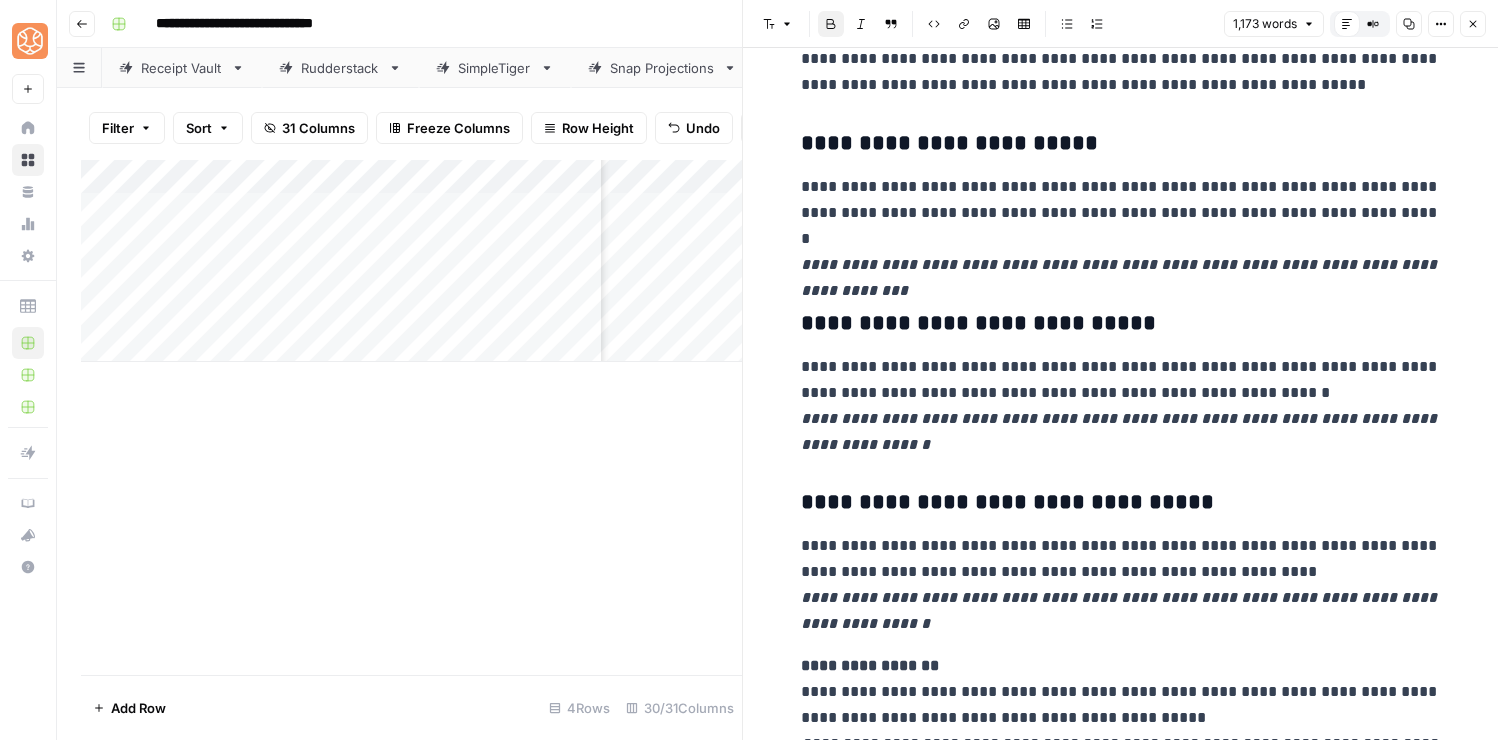 click on "**********" at bounding box center [1007, 502] 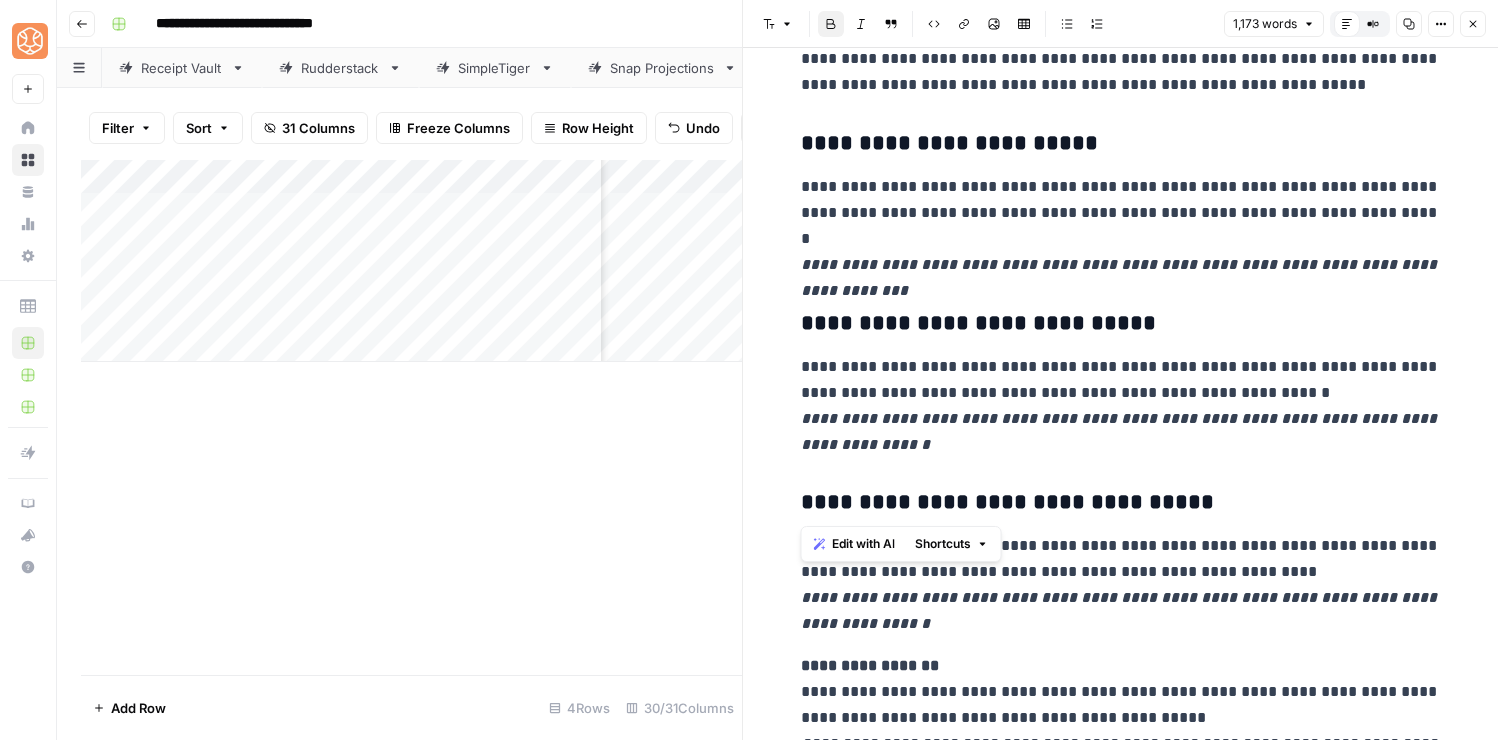 click on "**********" at bounding box center (1007, 502) 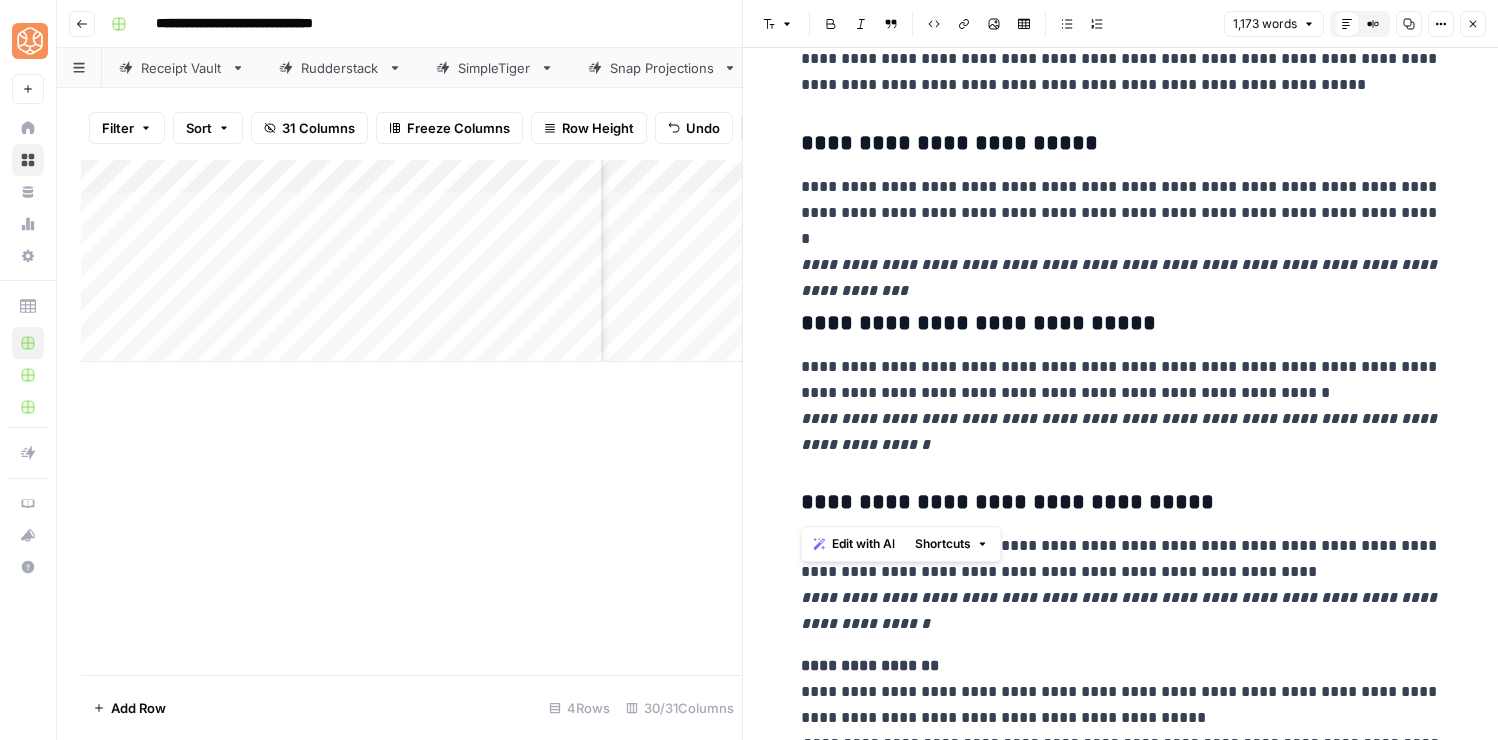 click on "**********" at bounding box center [978, 323] 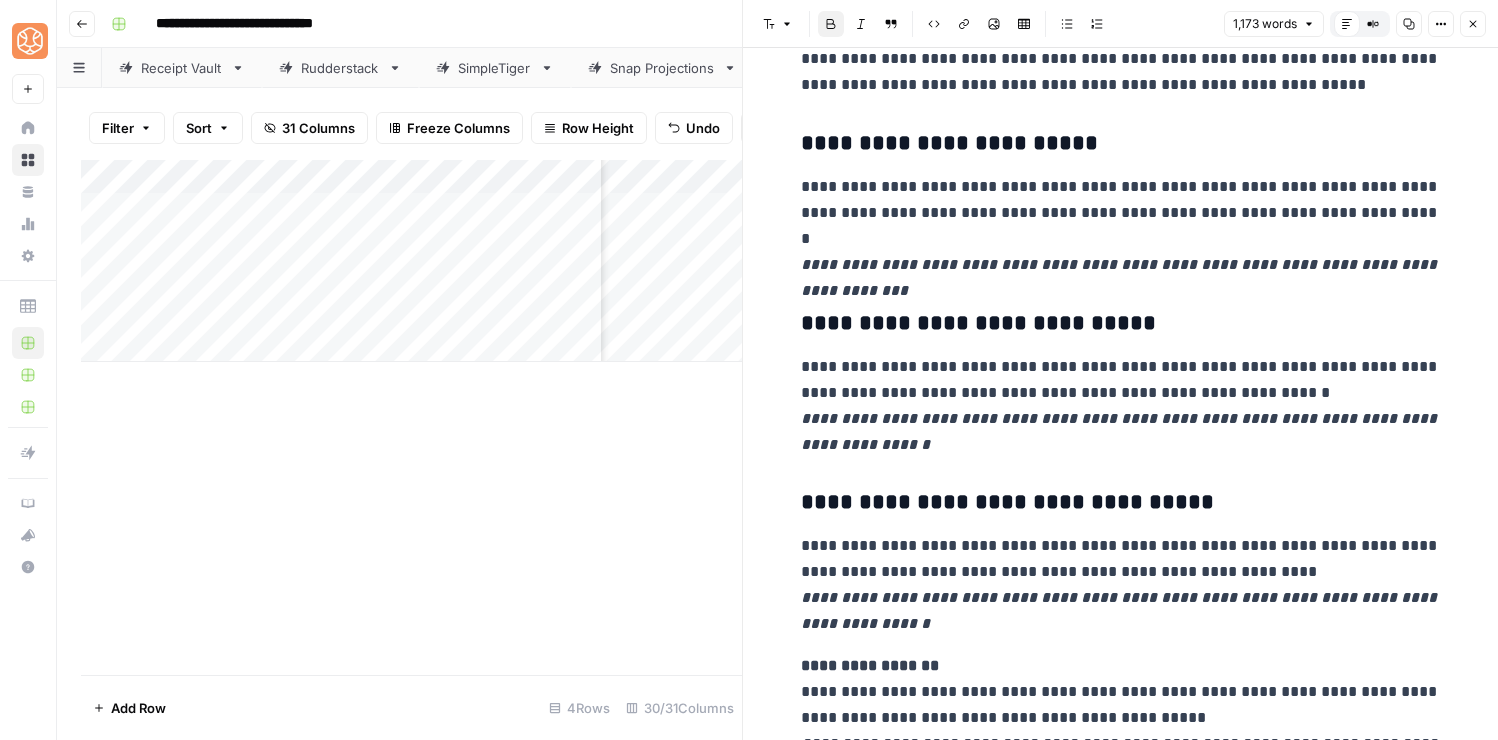 click on "**********" at bounding box center (978, 323) 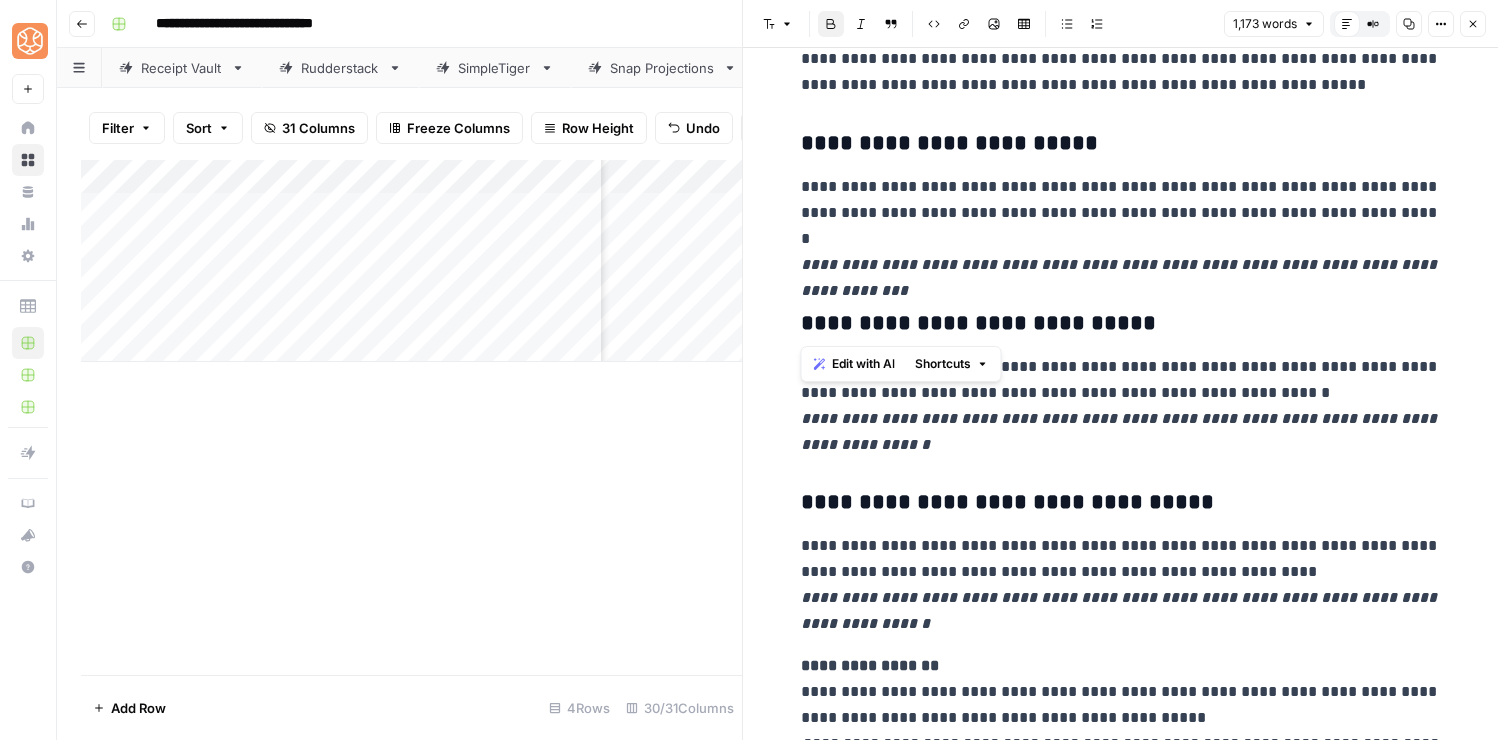 click on "**********" at bounding box center [978, 323] 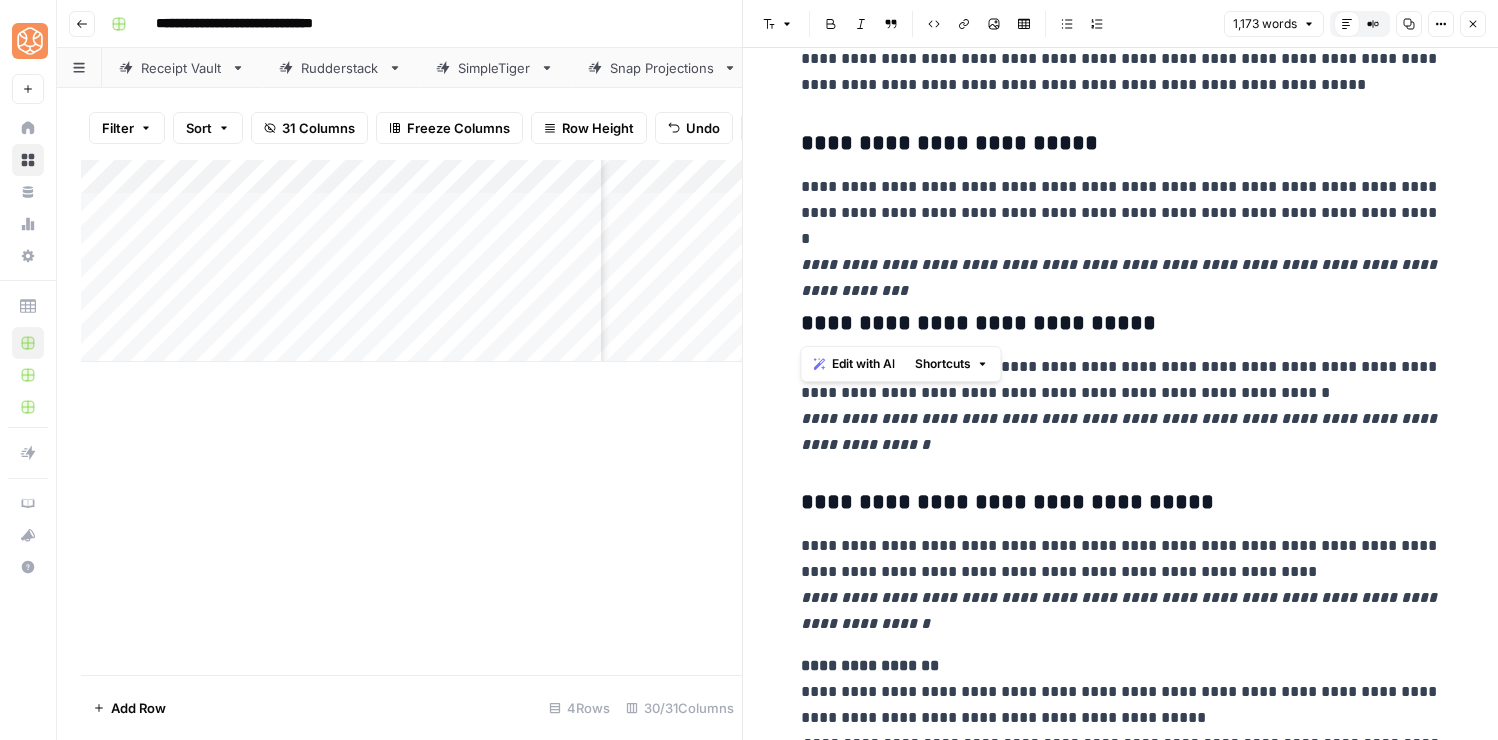 click on "**********" at bounding box center (949, 143) 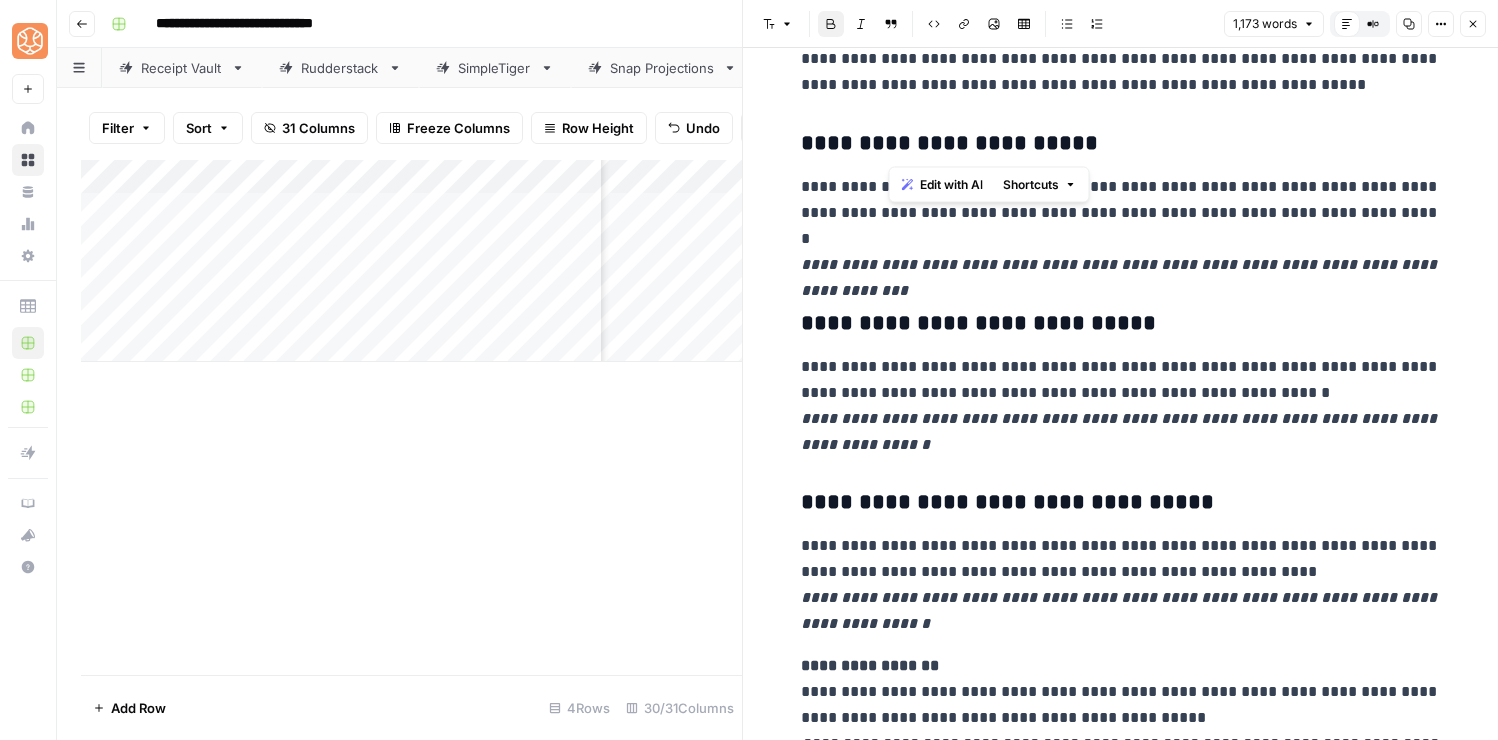 click on "**********" at bounding box center (949, 143) 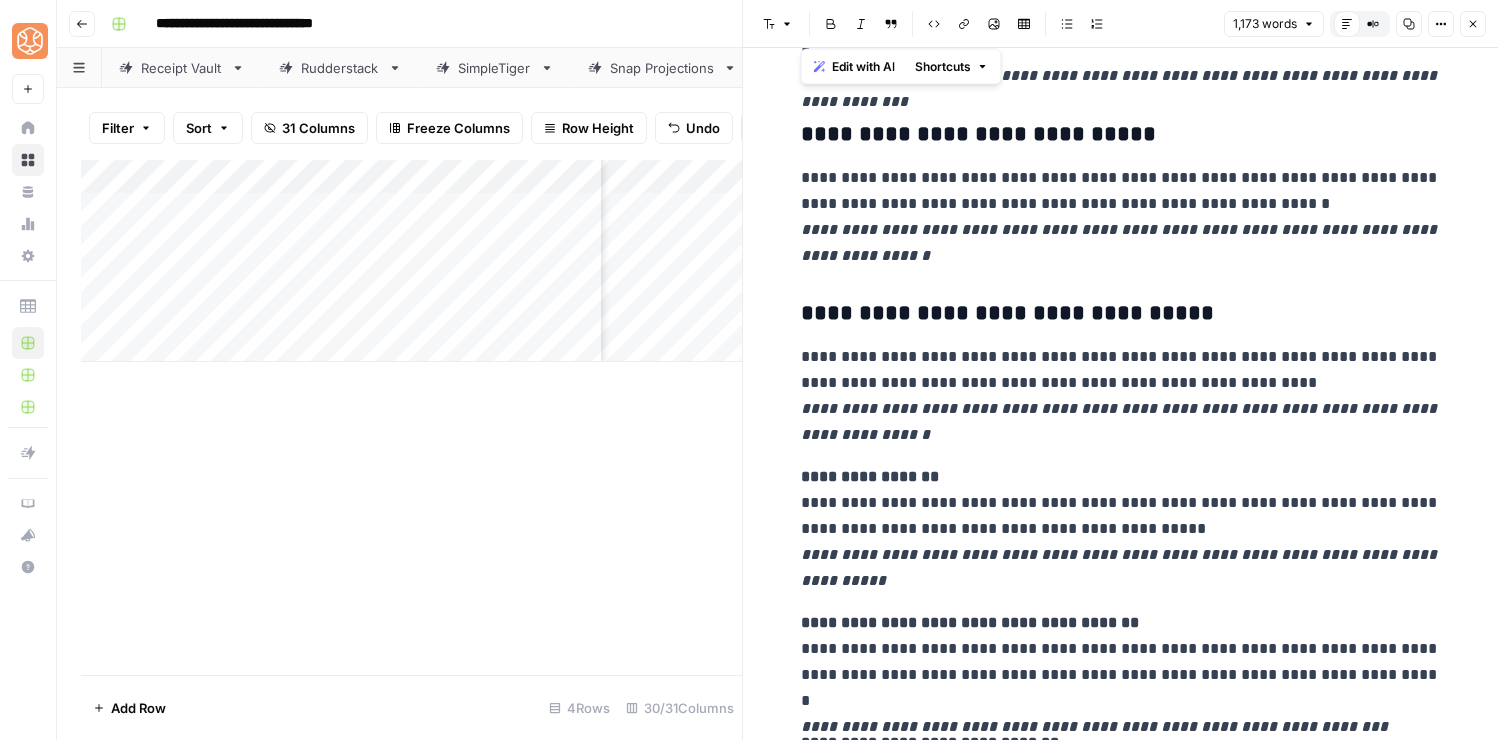 scroll, scrollTop: 2482, scrollLeft: 0, axis: vertical 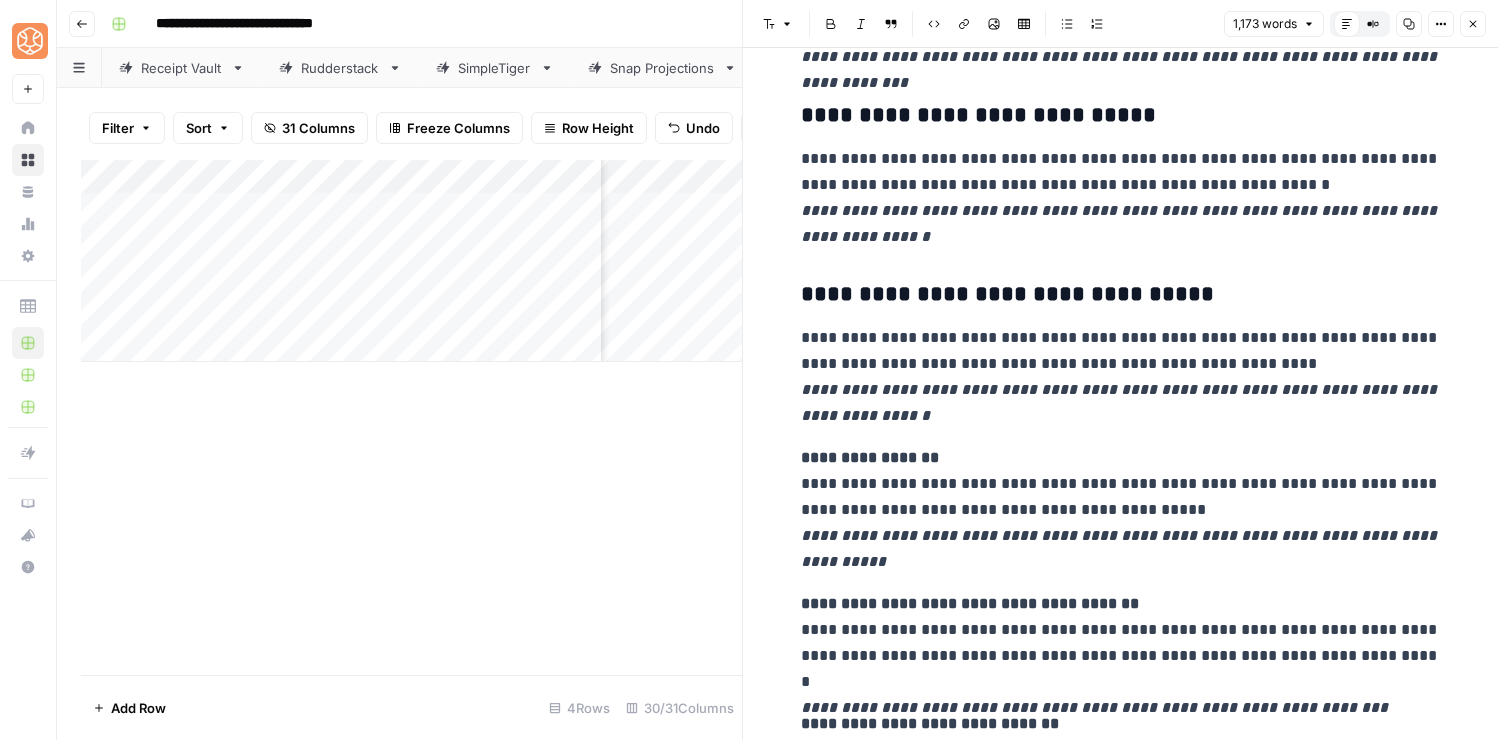 click on "**********" at bounding box center (1121, 510) 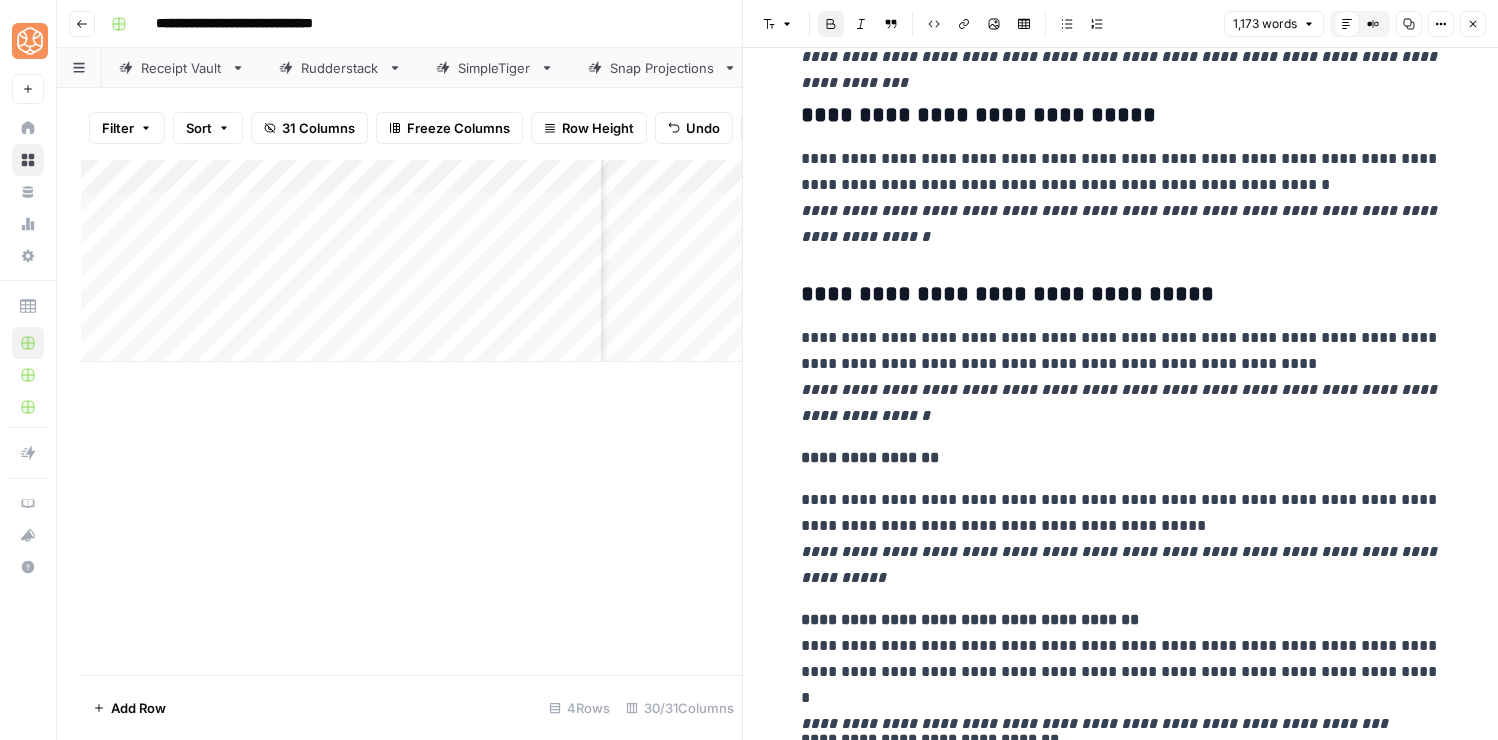 click on "**********" at bounding box center [870, 457] 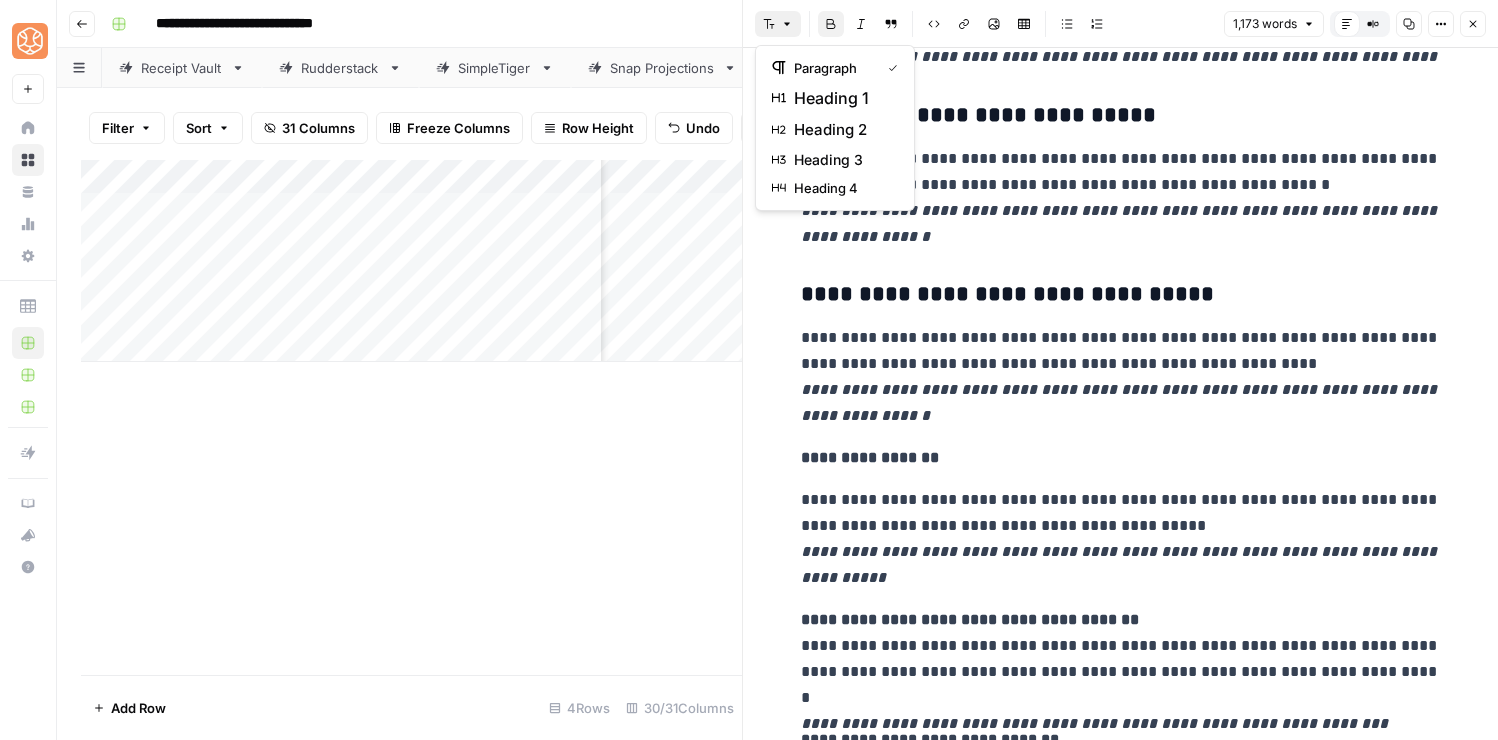 click on "Font style" at bounding box center [778, 24] 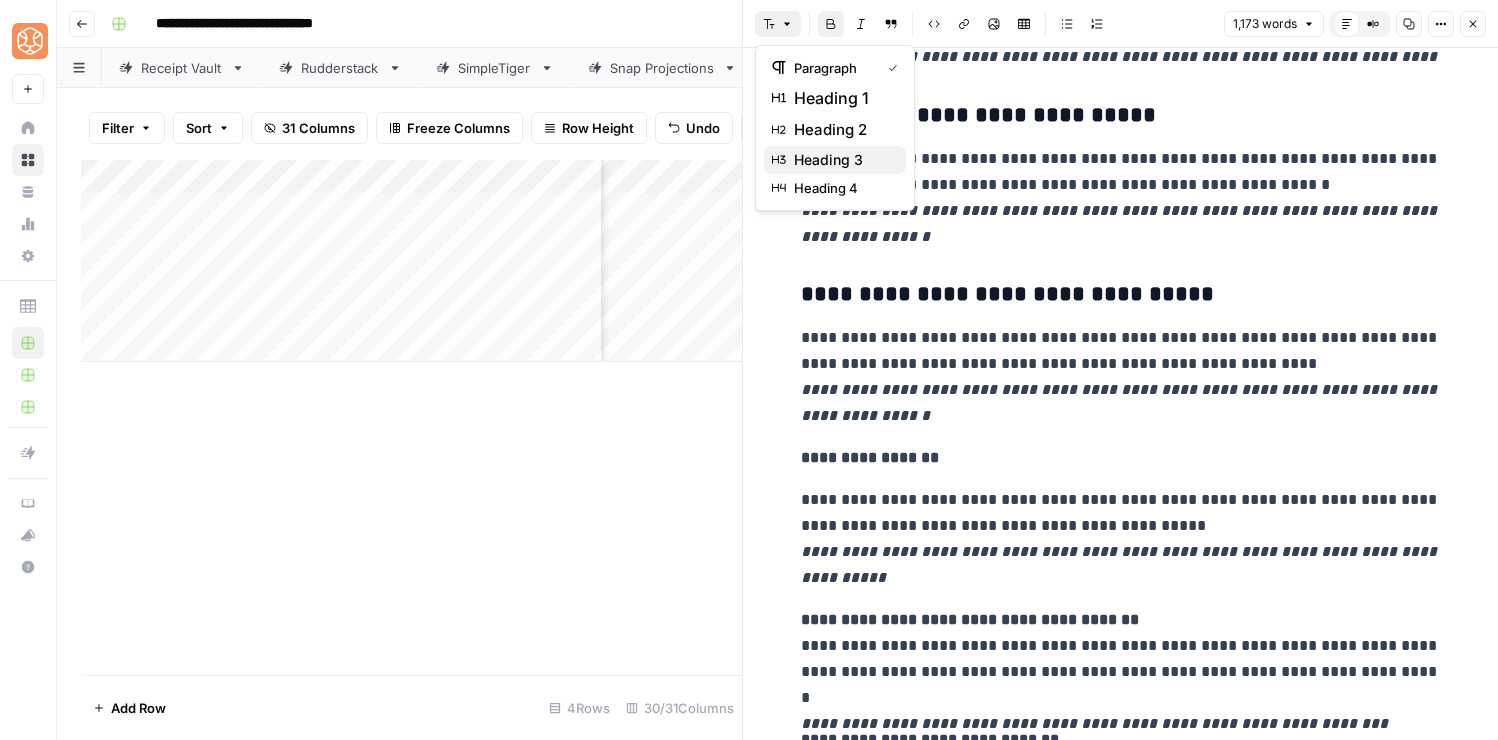 click 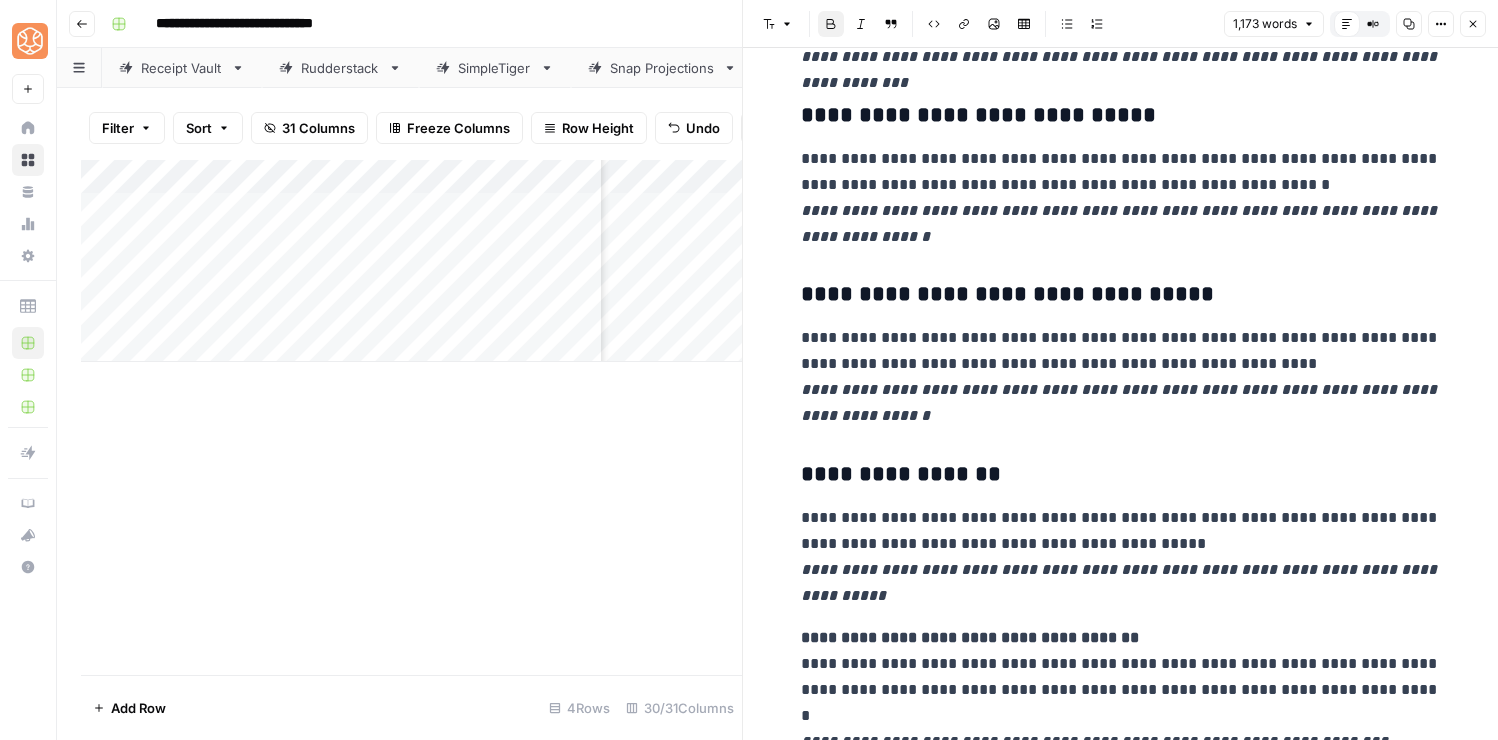 click on "**********" at bounding box center [901, 474] 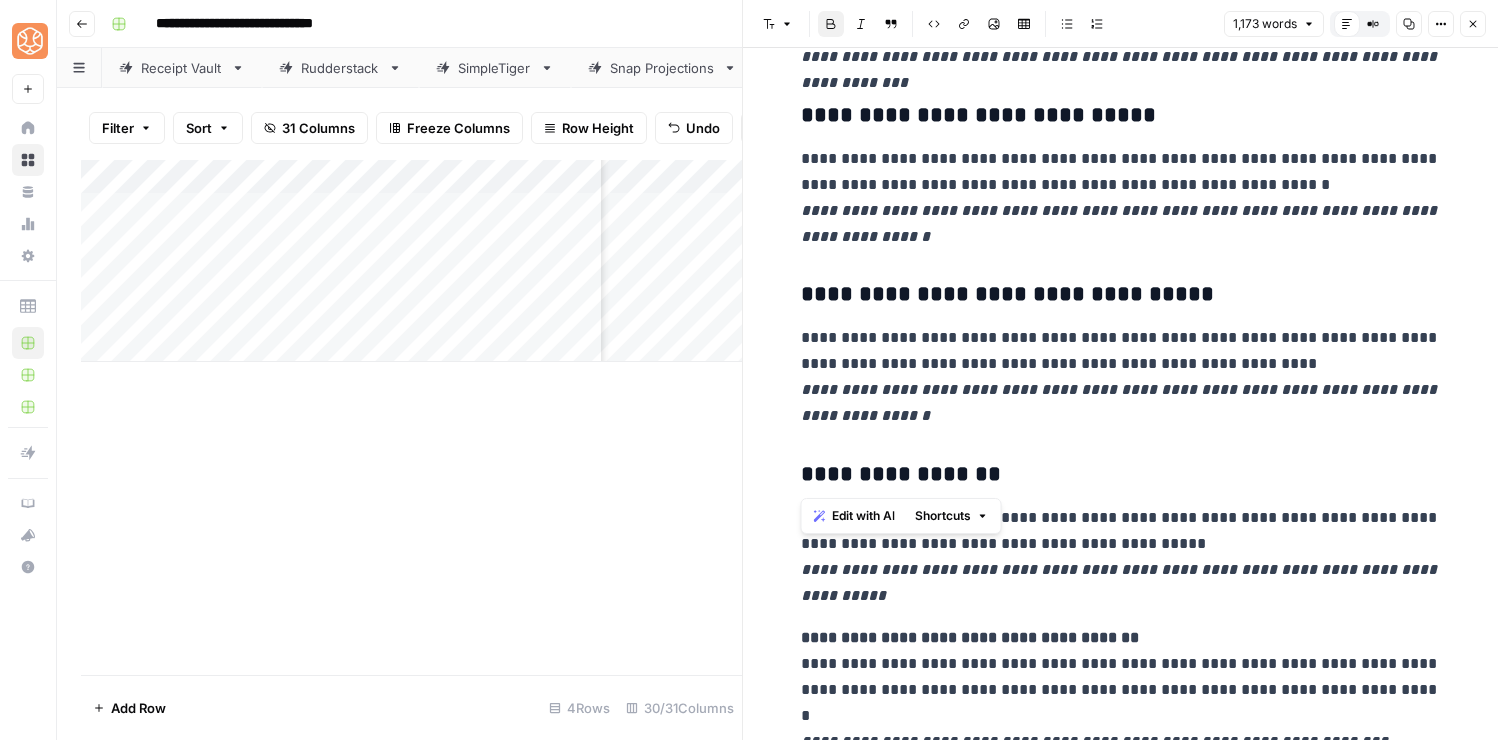 click on "**********" at bounding box center (901, 474) 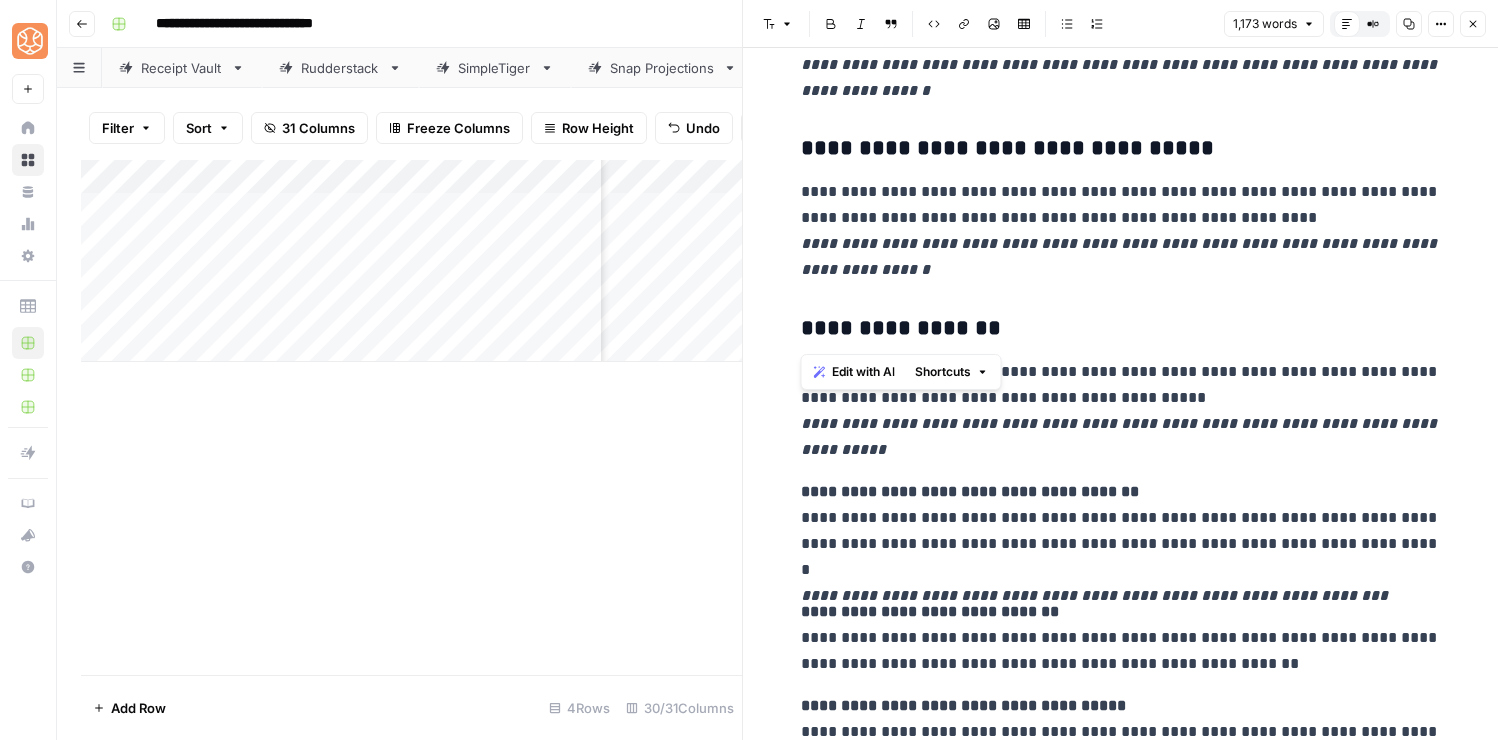 scroll, scrollTop: 2631, scrollLeft: 0, axis: vertical 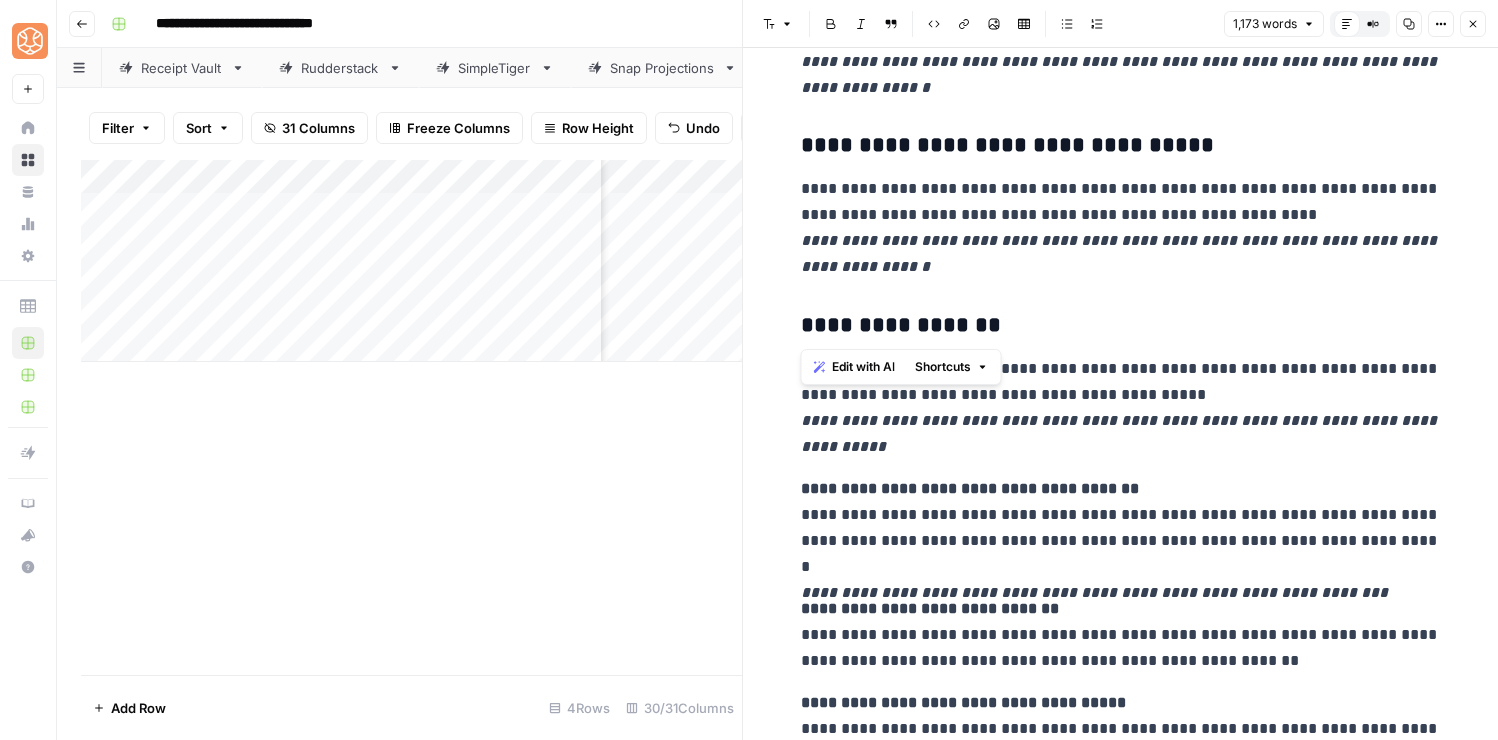 click on "**********" at bounding box center [1121, 1031] 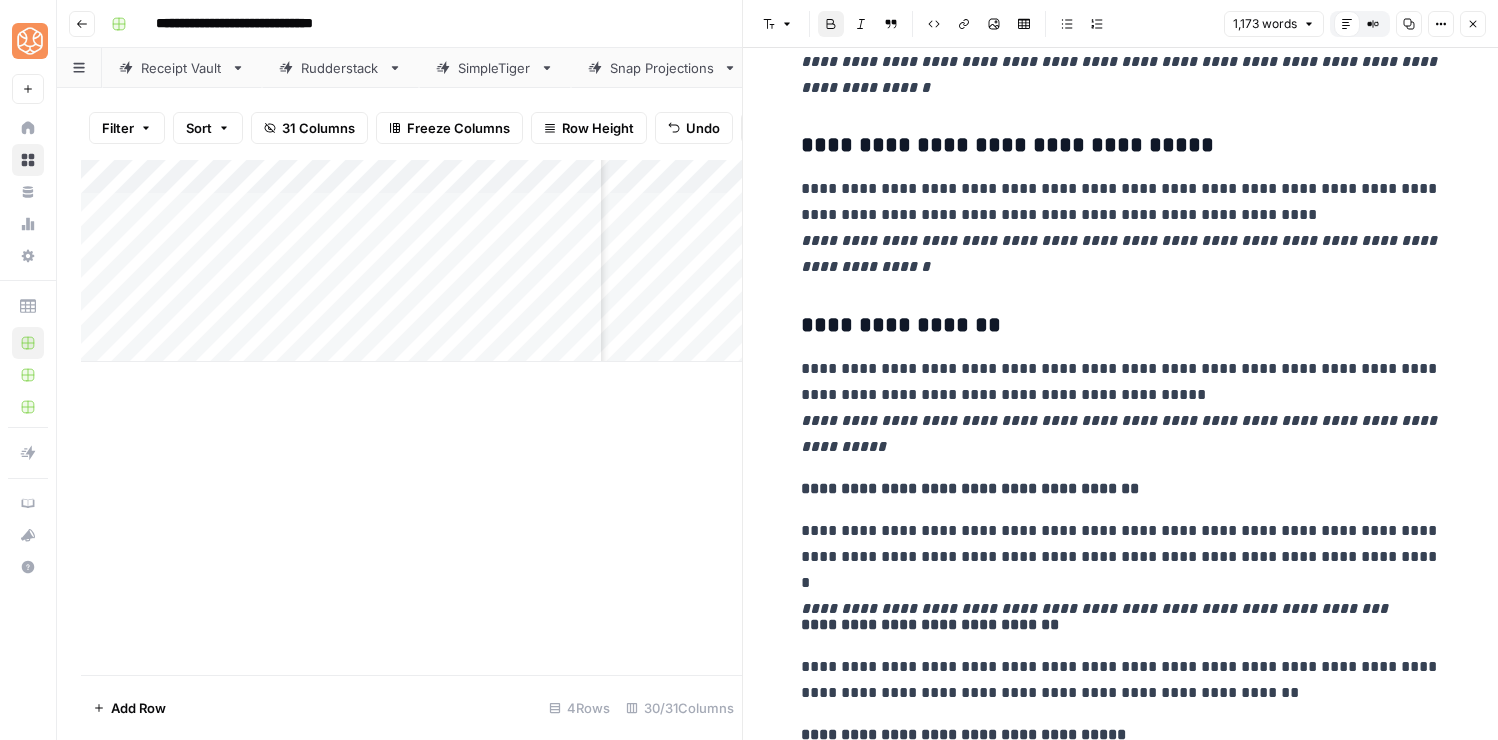 click on "**********" at bounding box center (930, 624) 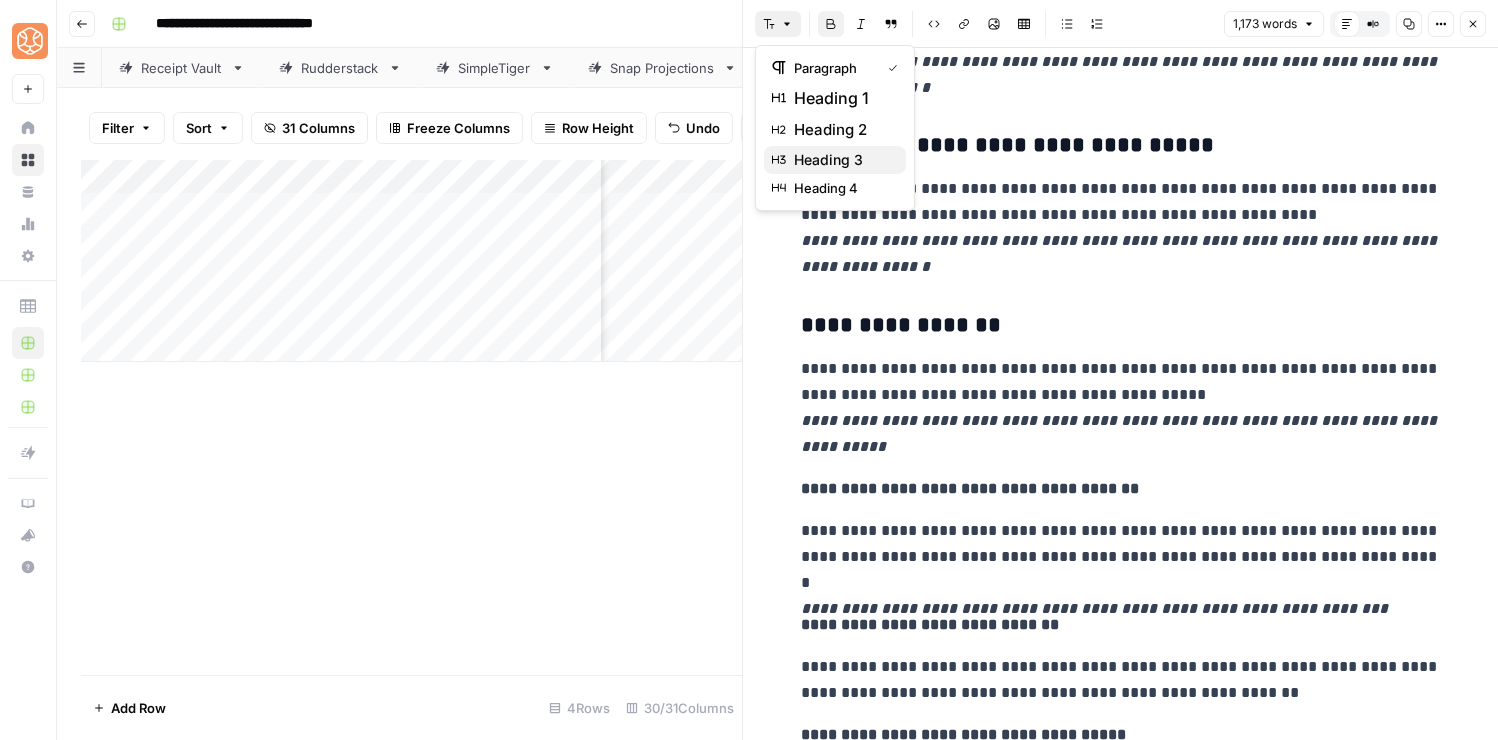 click on "heading 3" at bounding box center [835, 160] 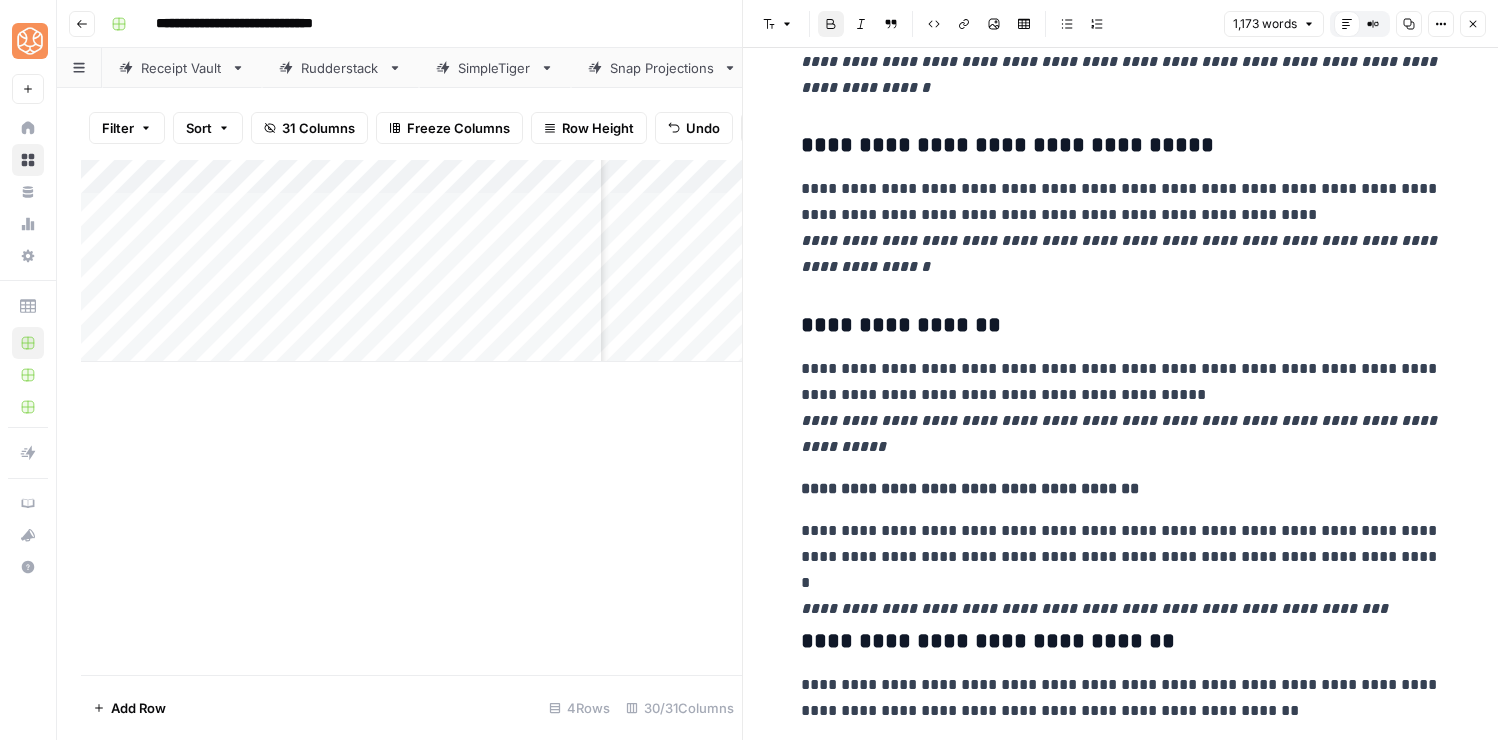 click on "**********" at bounding box center (970, 488) 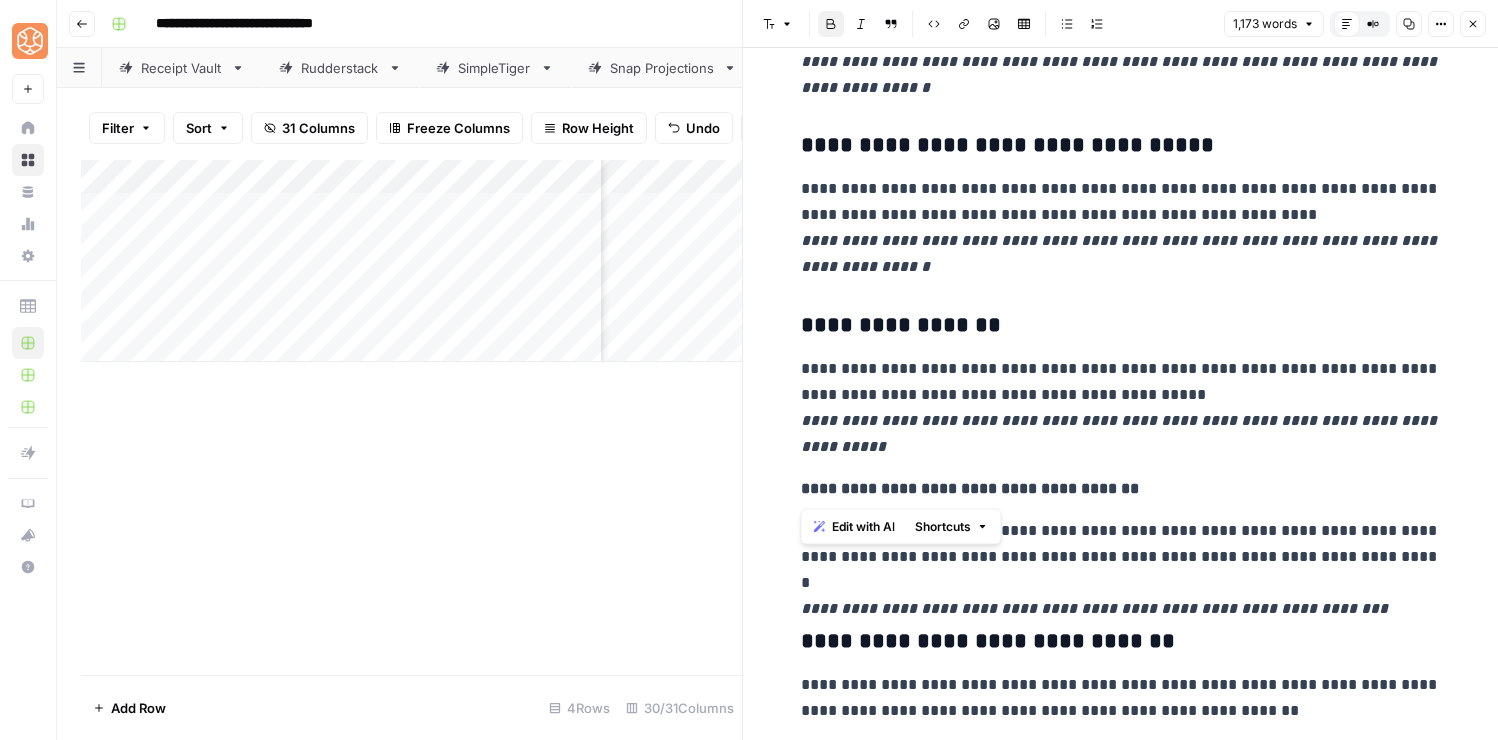 click on "**********" at bounding box center [970, 488] 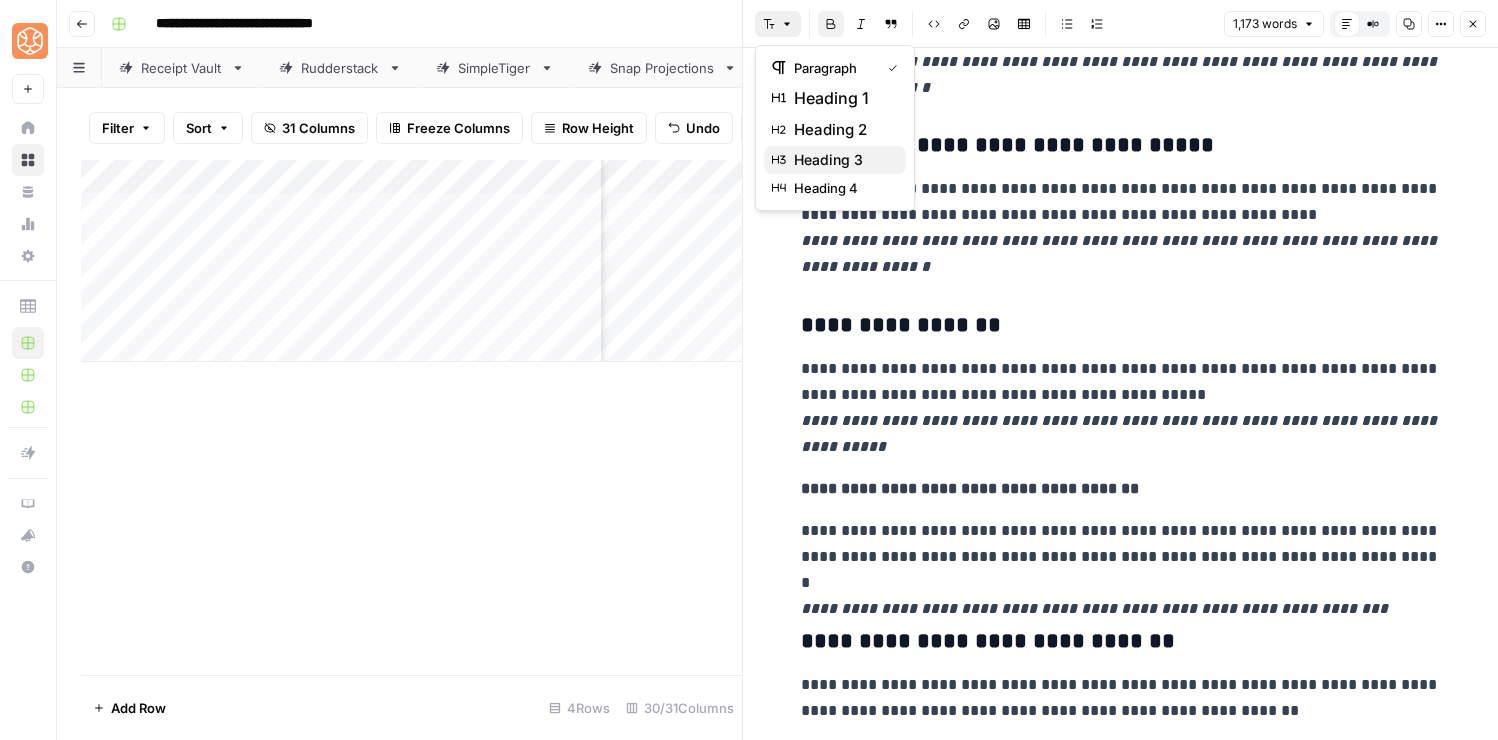click 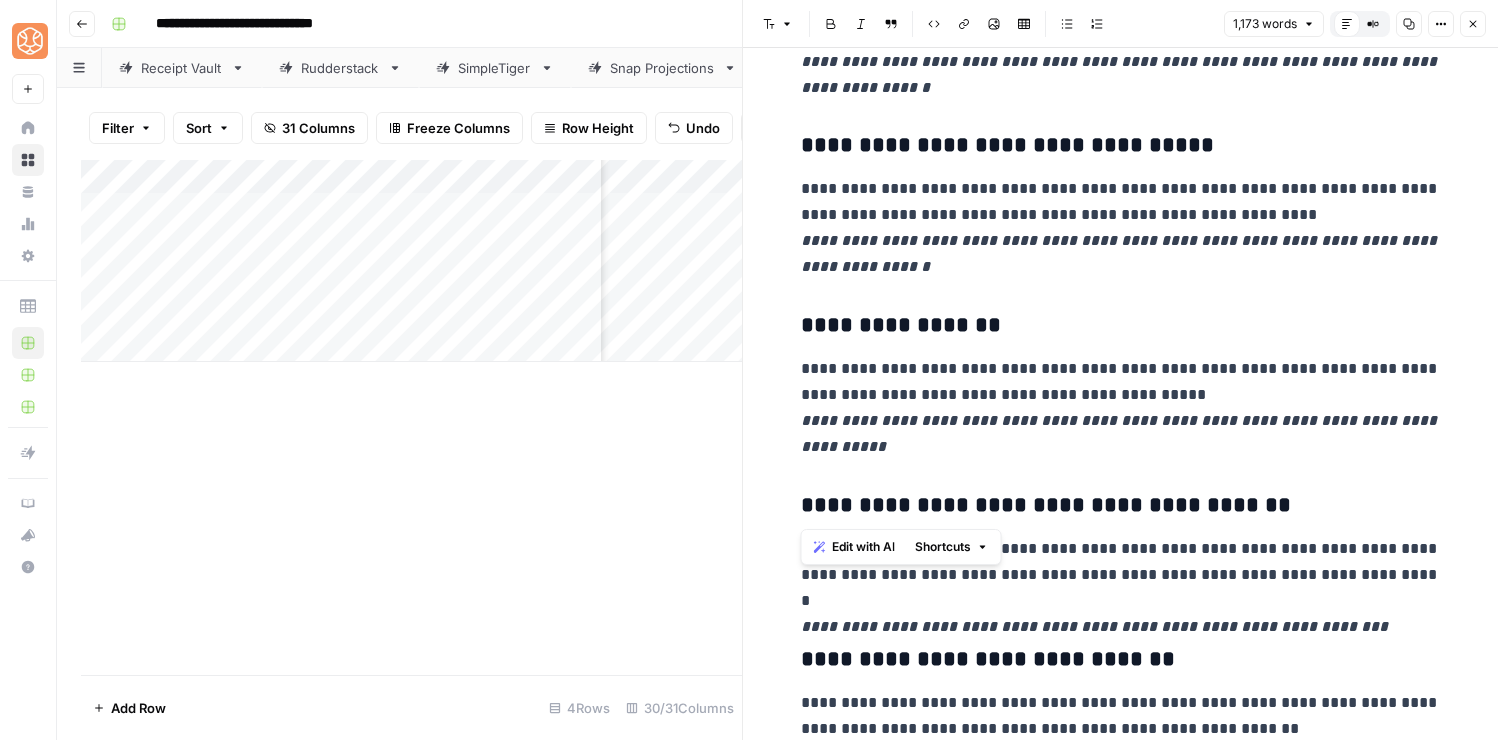 click on "**********" at bounding box center [1121, 1065] 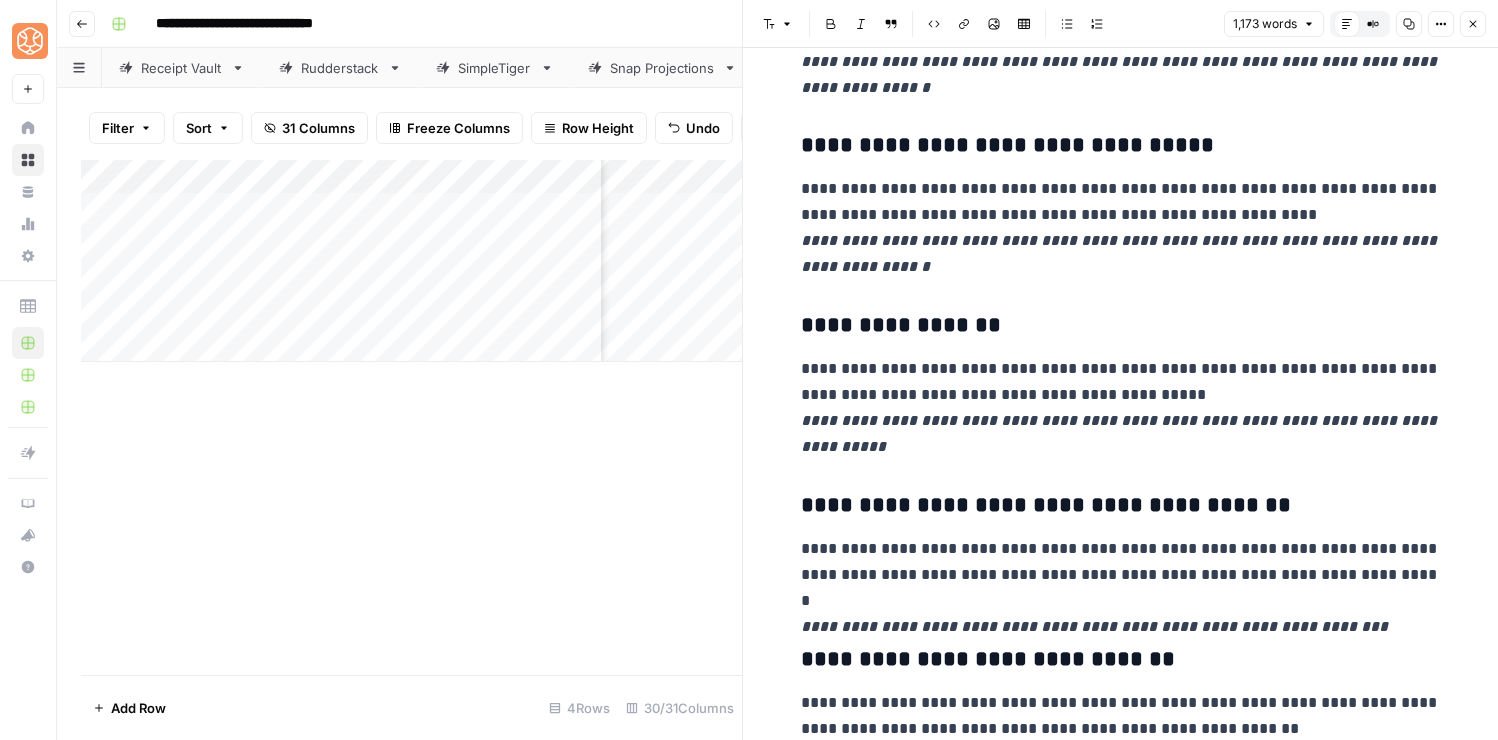 click on "**********" at bounding box center [988, 659] 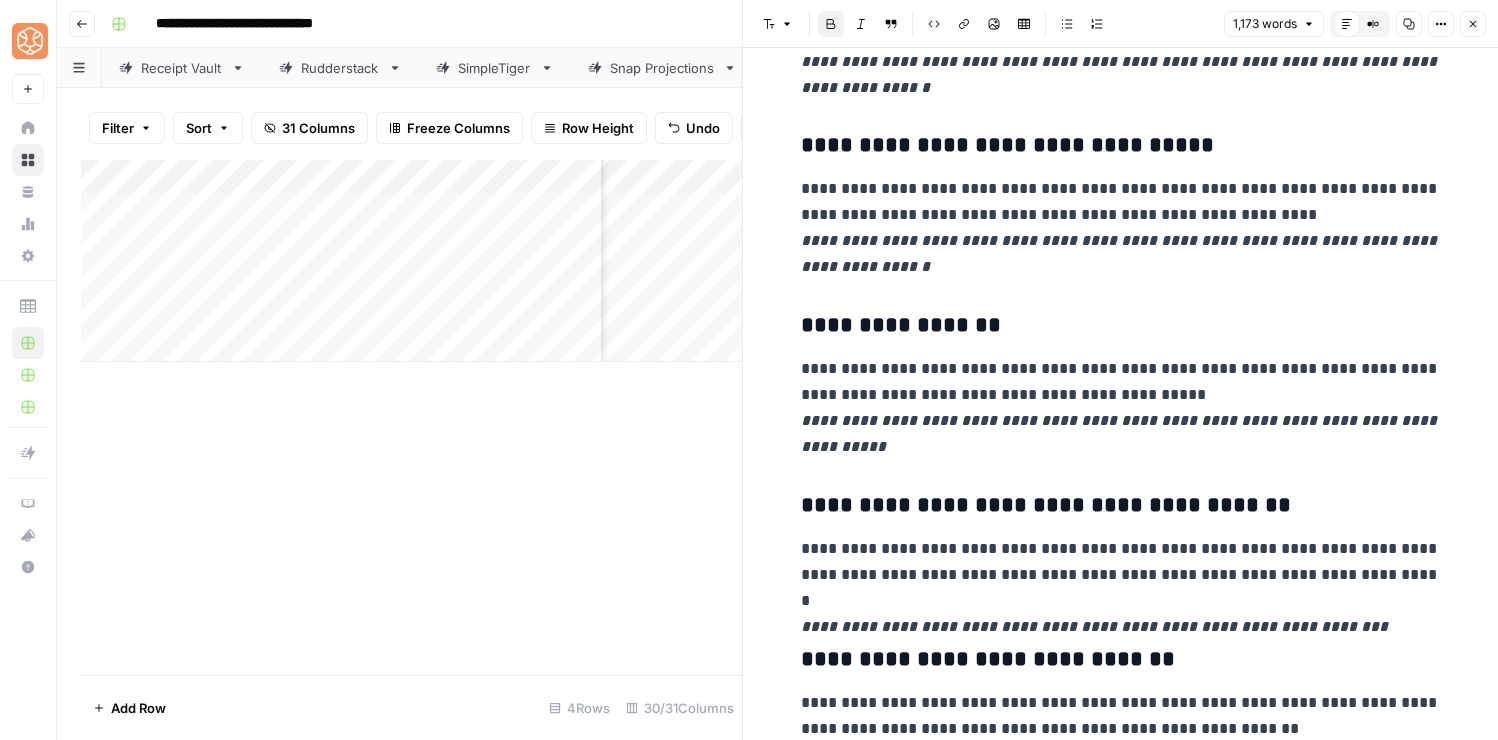 click on "**********" at bounding box center (988, 659) 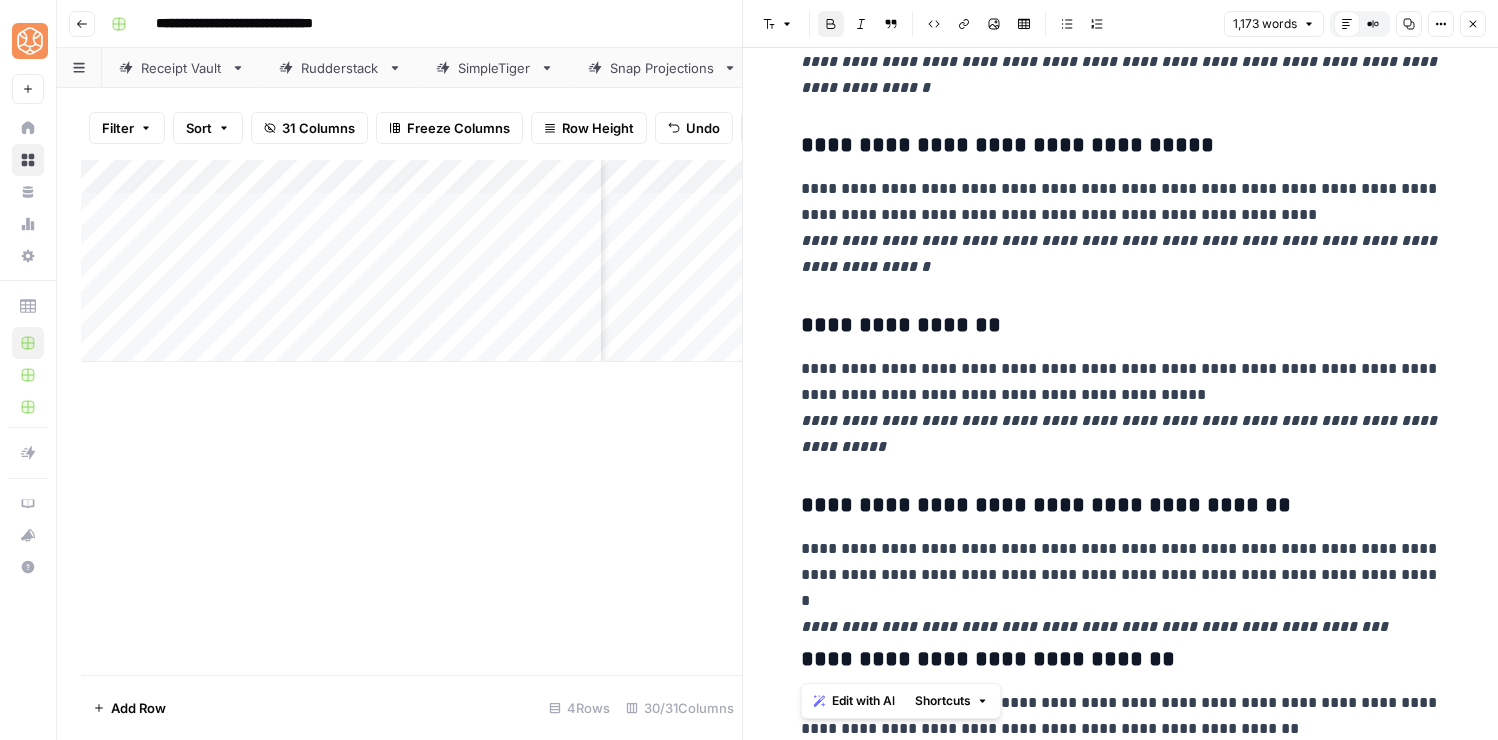 click on "**********" at bounding box center (988, 659) 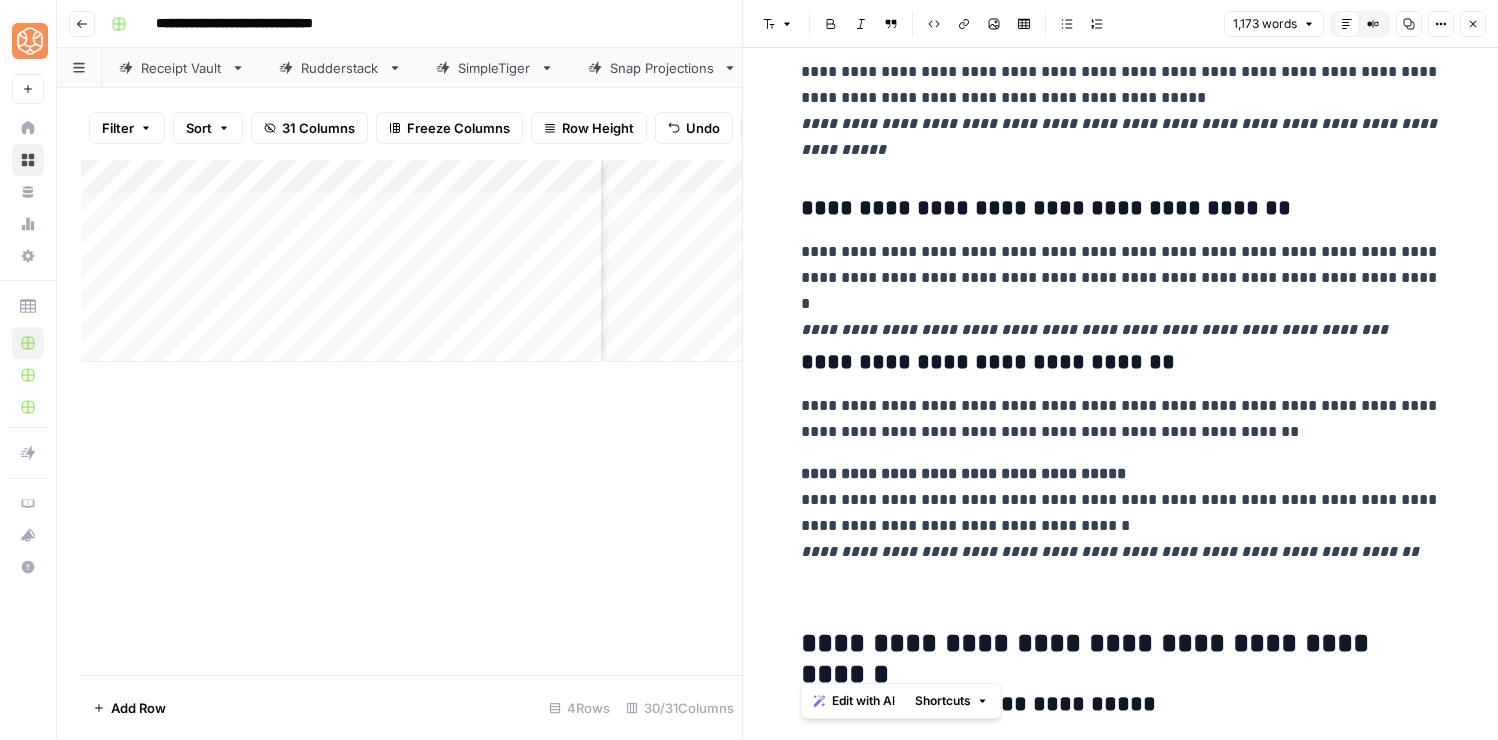 scroll, scrollTop: 2987, scrollLeft: 0, axis: vertical 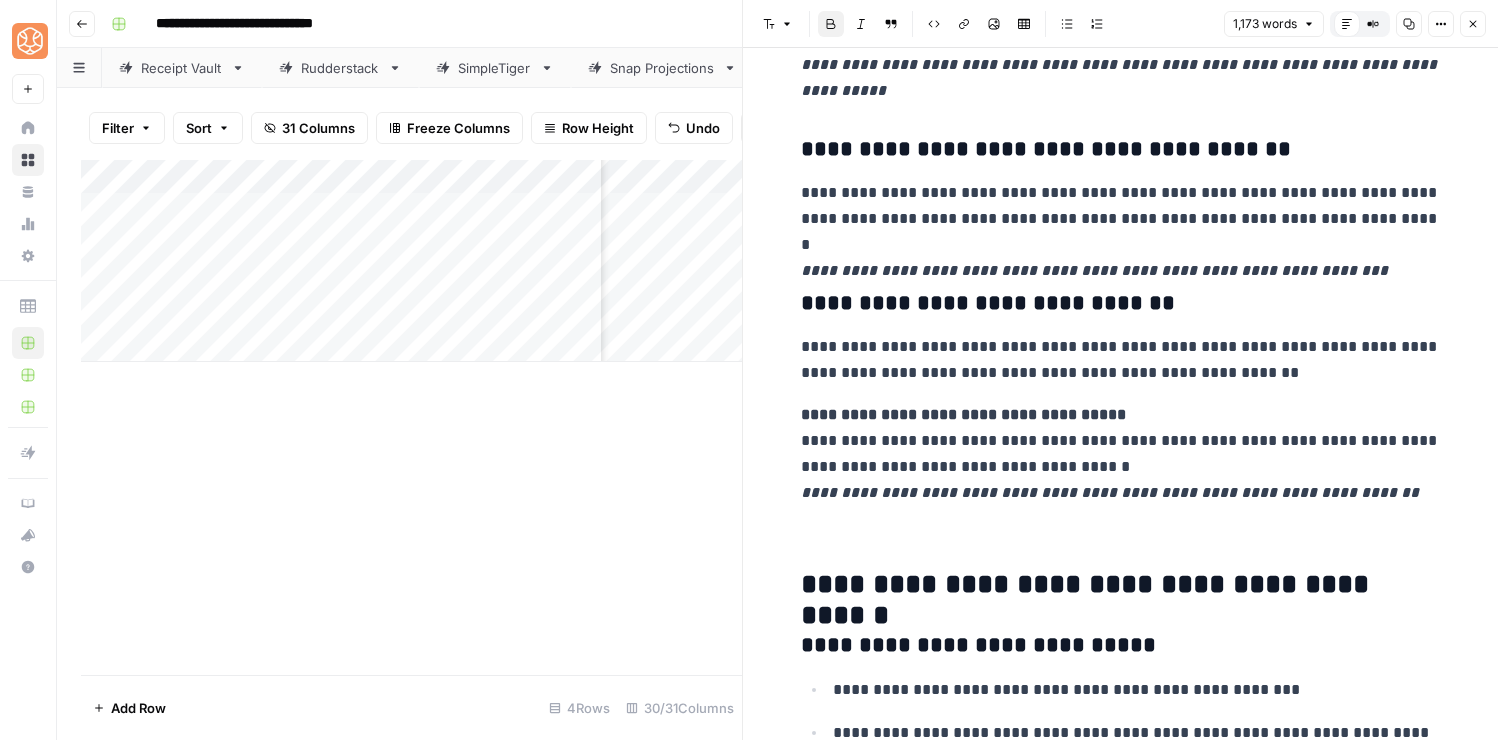 click on "**********" at bounding box center [1121, 454] 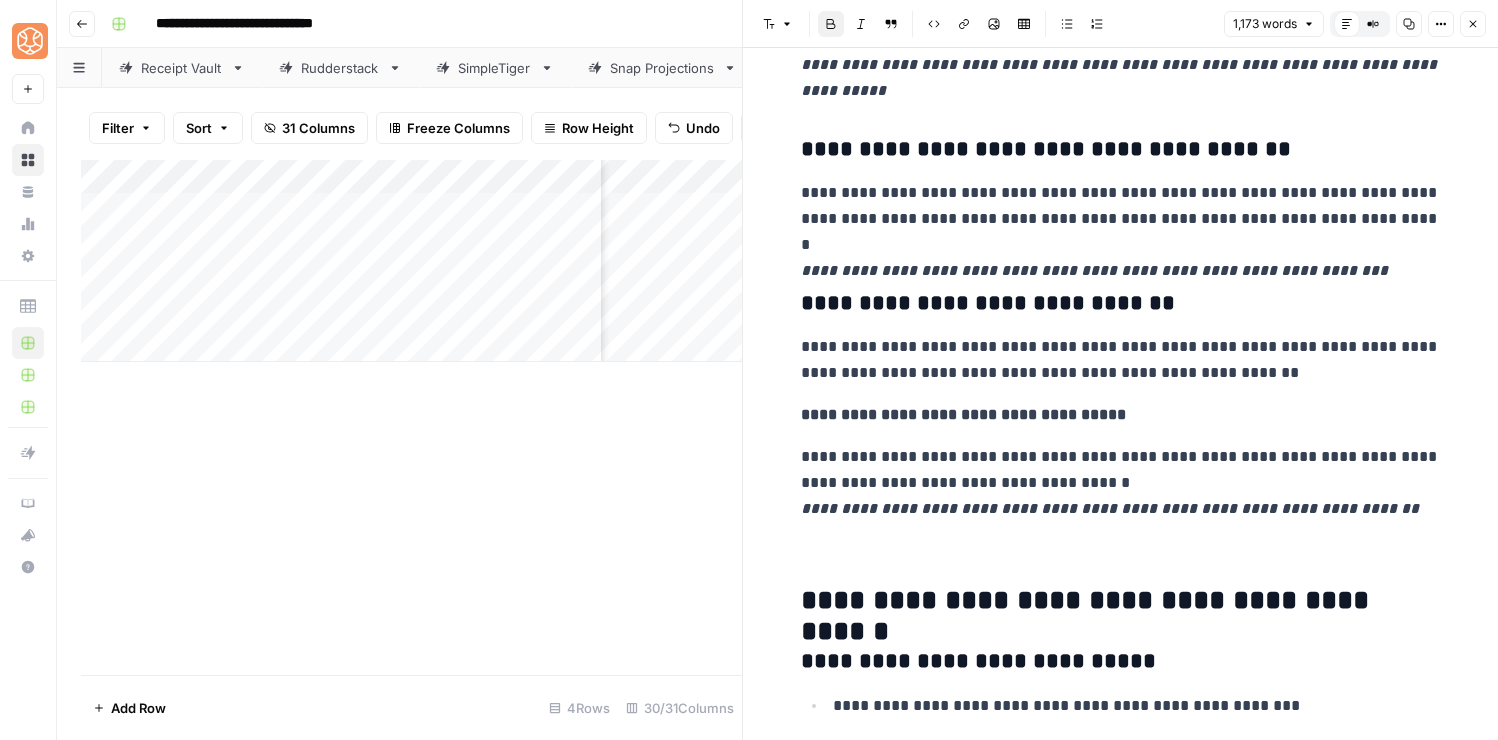 click on "**********" at bounding box center (1121, 415) 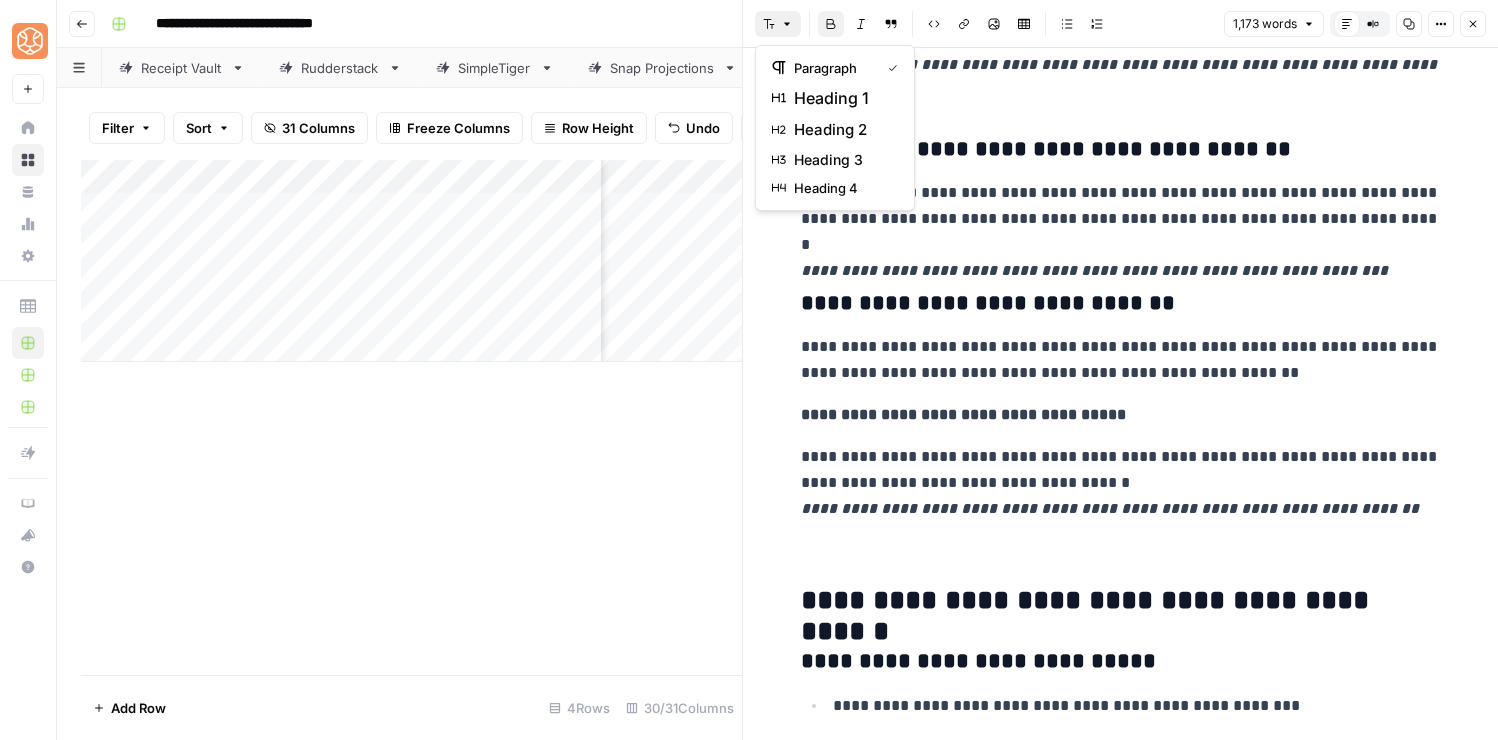 click 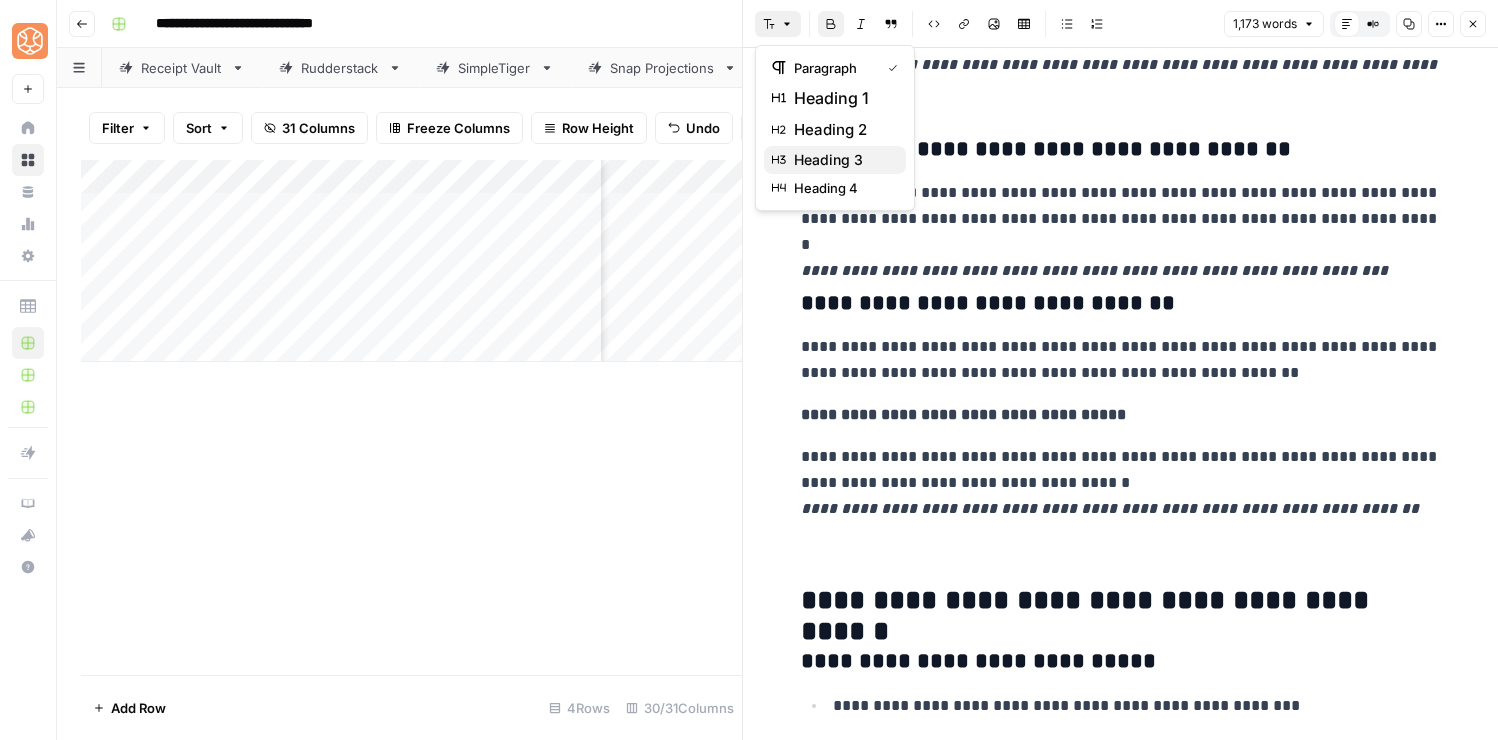 click on "heading 3" at bounding box center [842, 160] 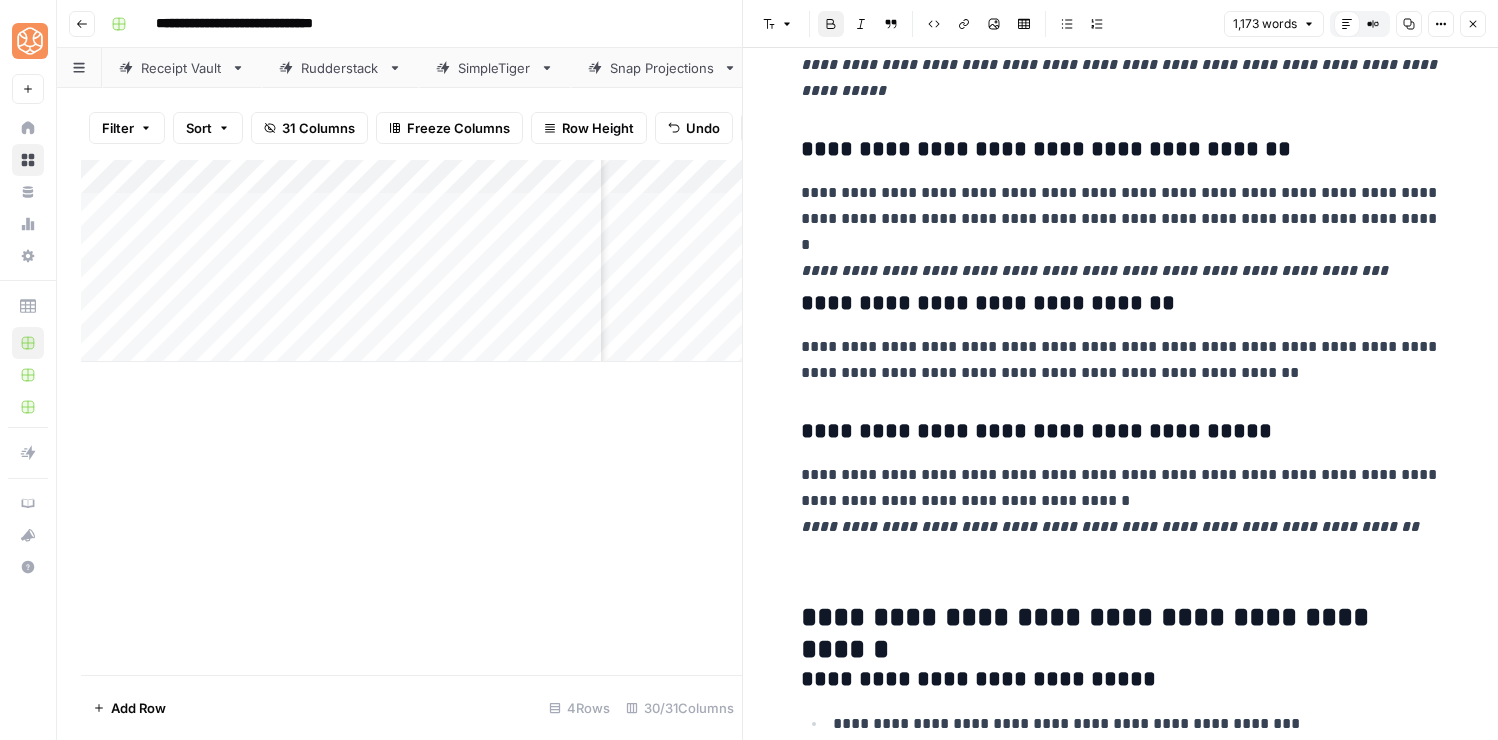 click on "**********" at bounding box center [1036, 431] 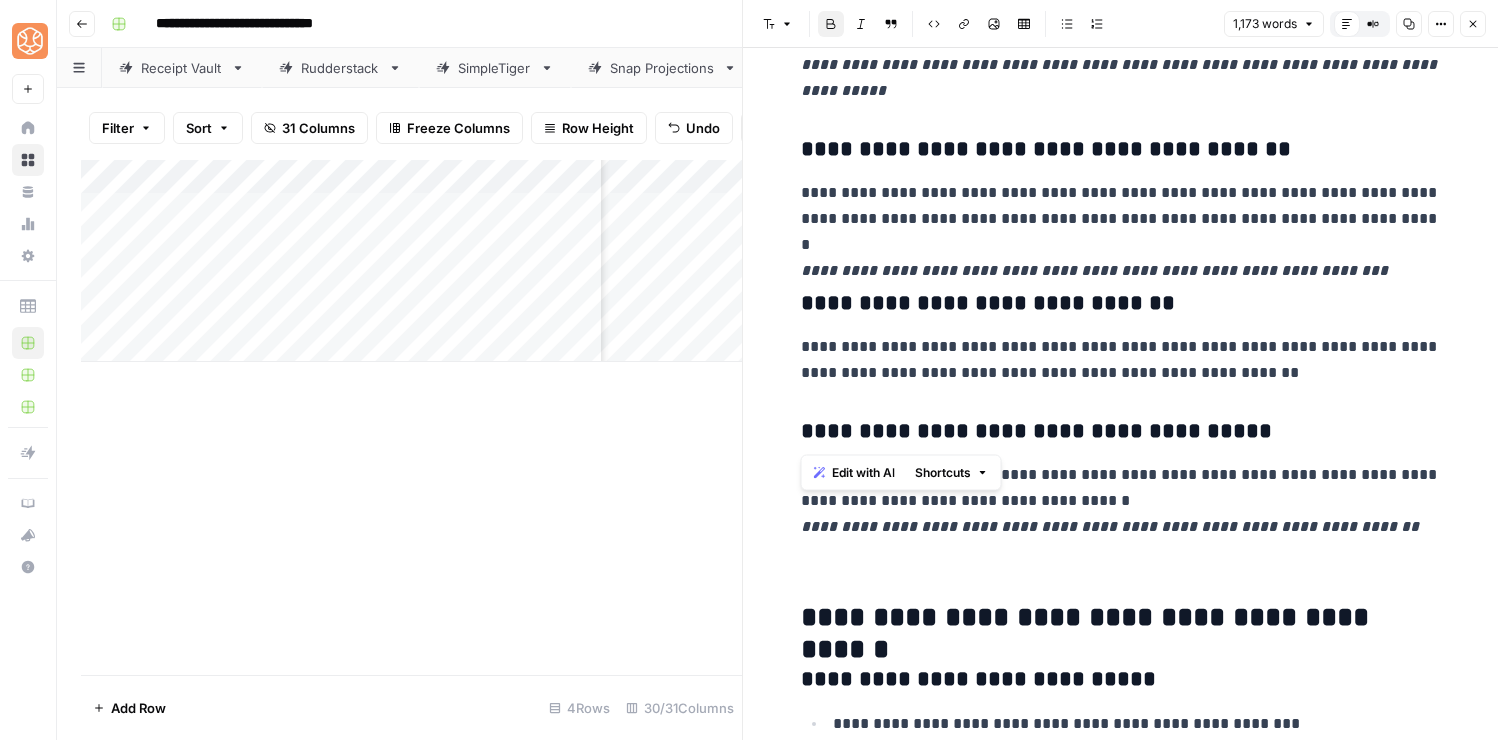 click on "**********" at bounding box center (1036, 431) 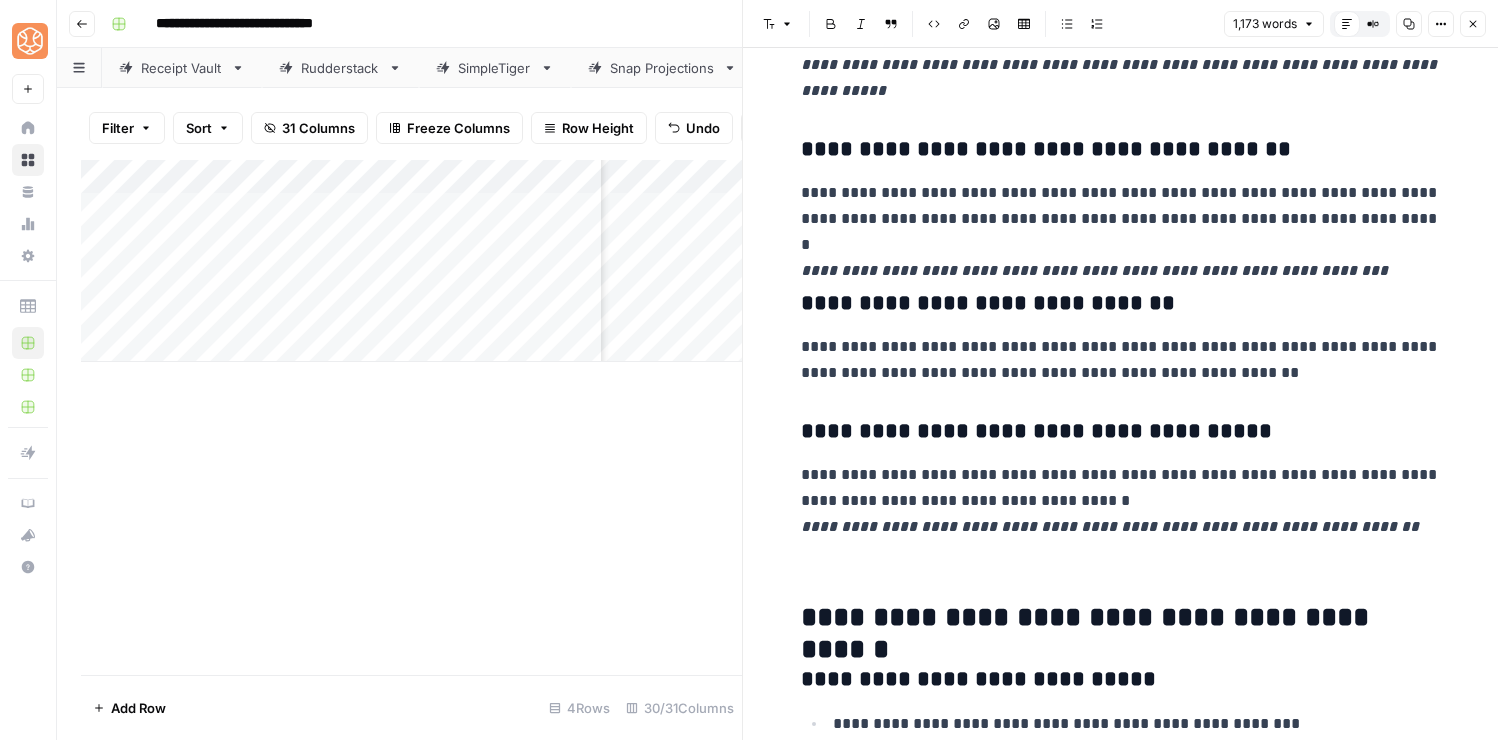 click at bounding box center [1121, 569] 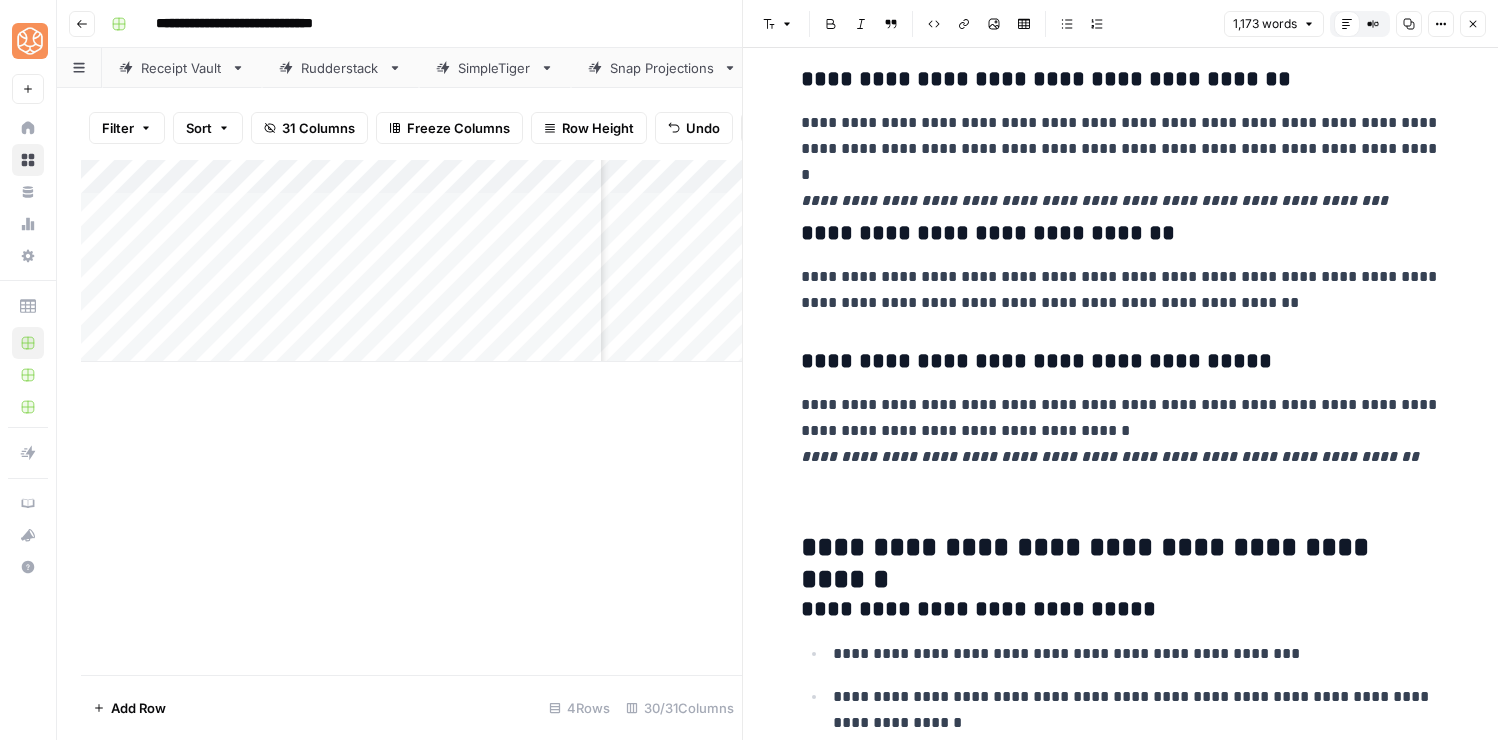 scroll, scrollTop: 3059, scrollLeft: 0, axis: vertical 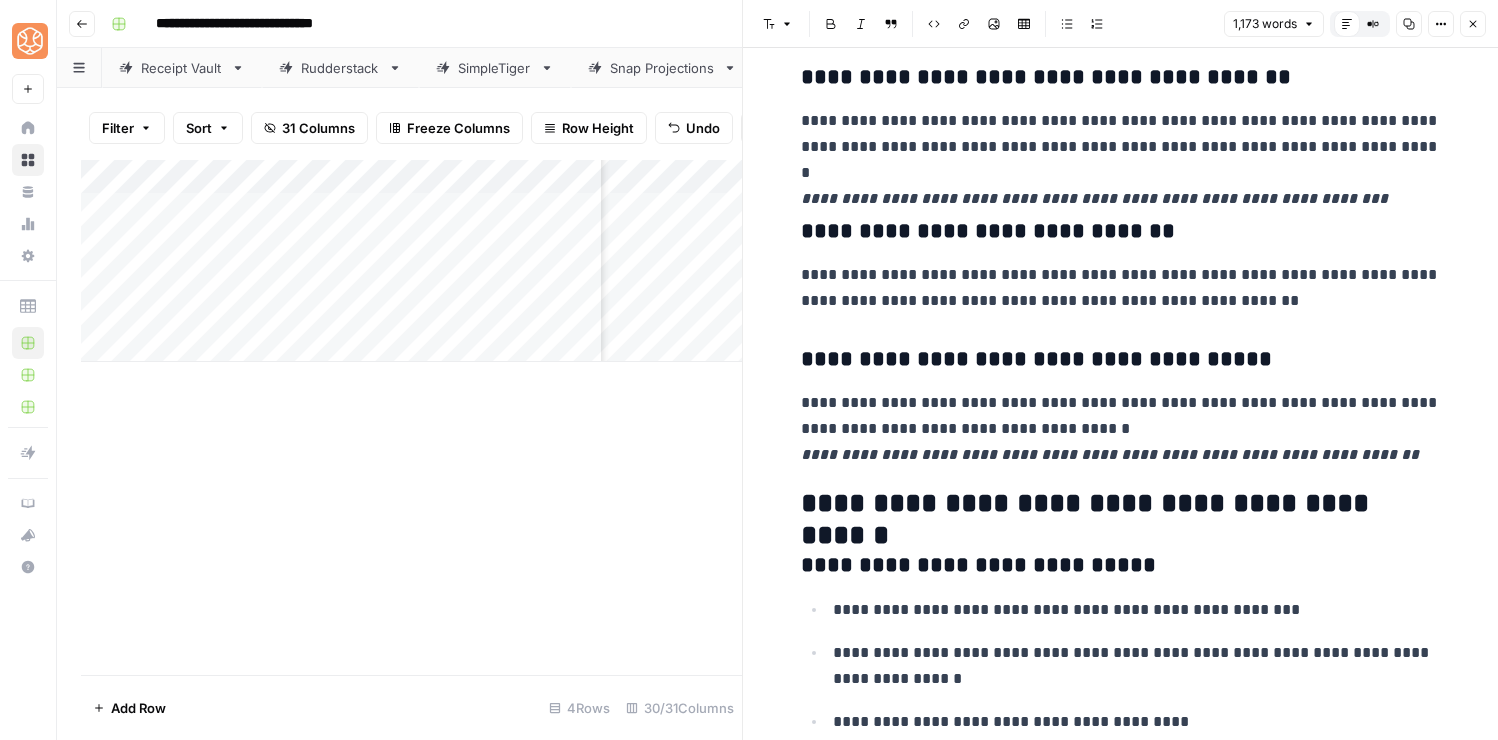 click on "**********" at bounding box center (1121, 504) 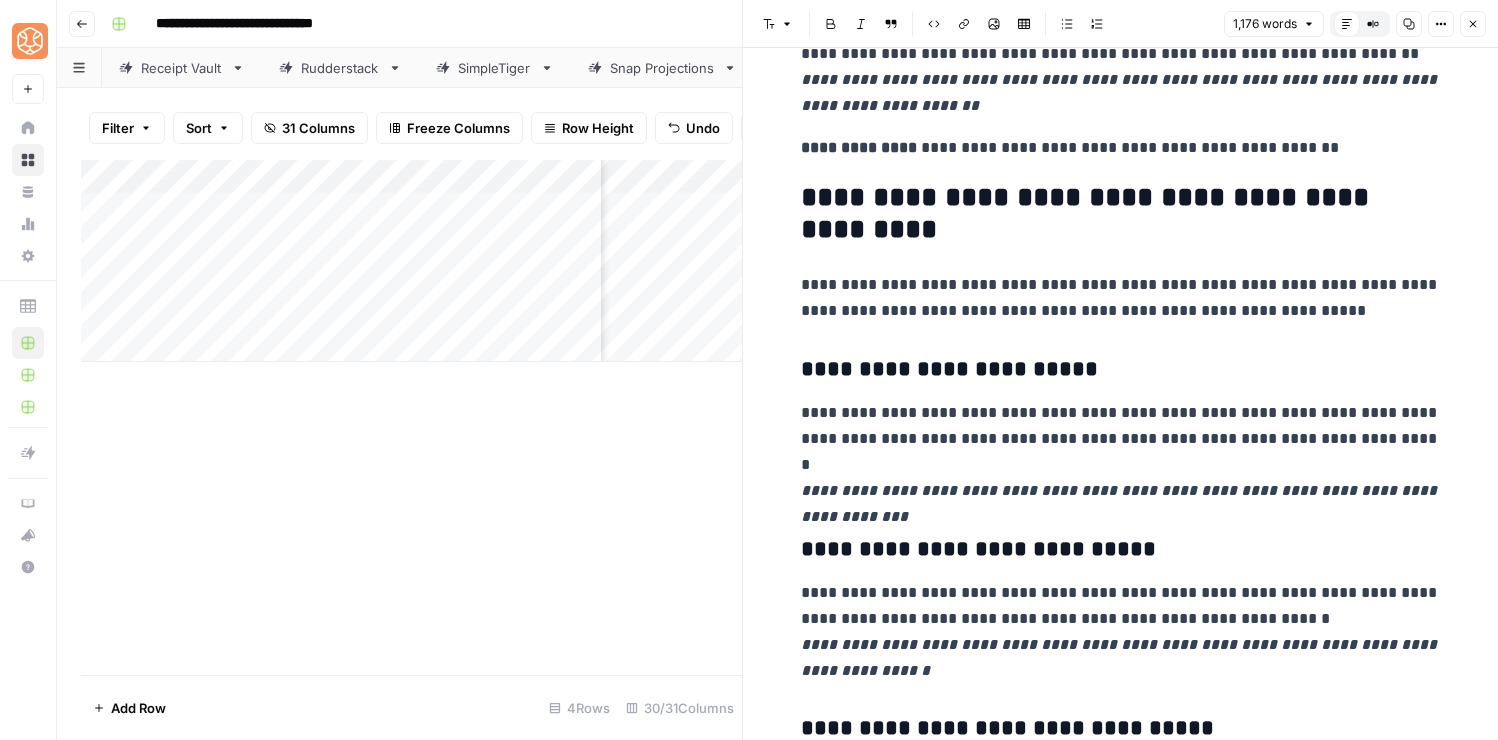 scroll, scrollTop: 2050, scrollLeft: 0, axis: vertical 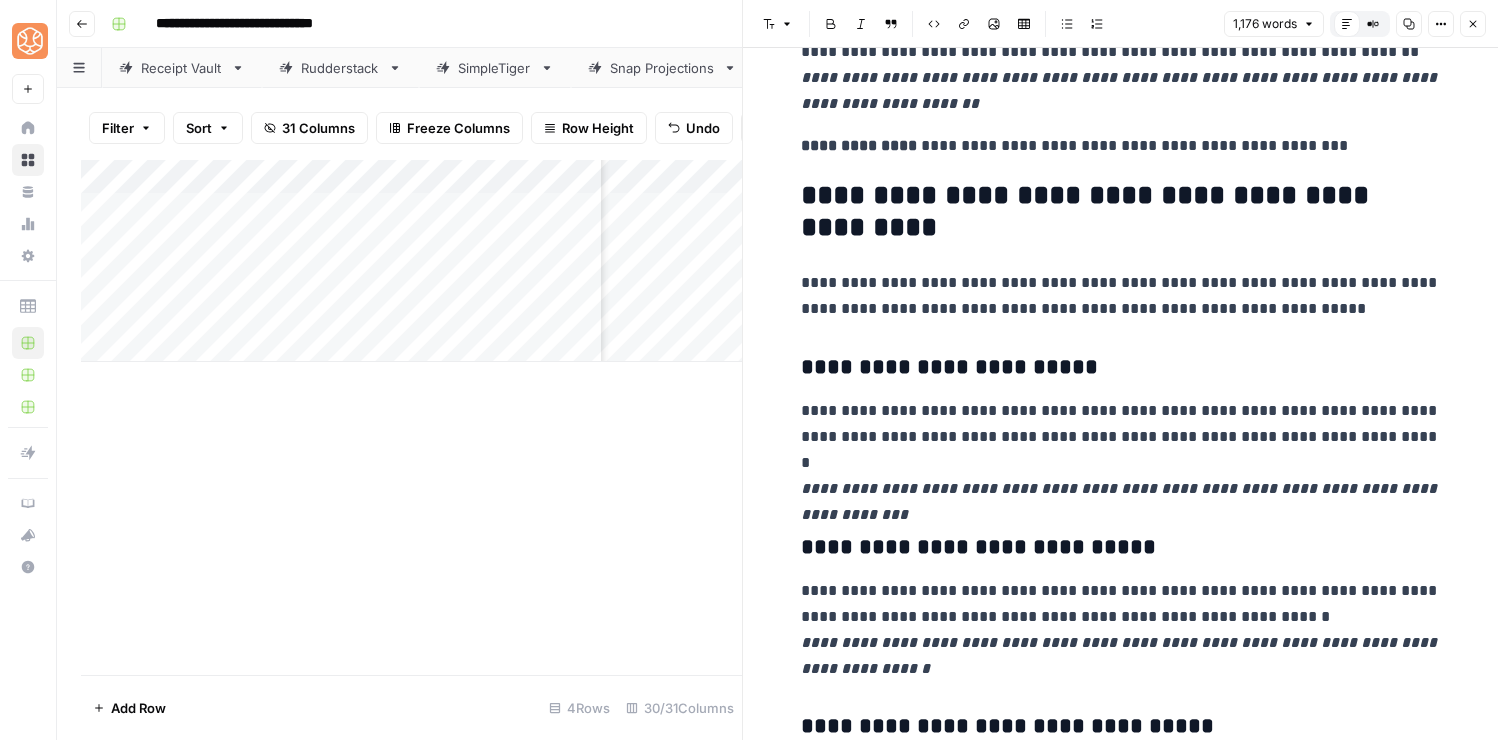 click on "**********" at bounding box center (1121, 146) 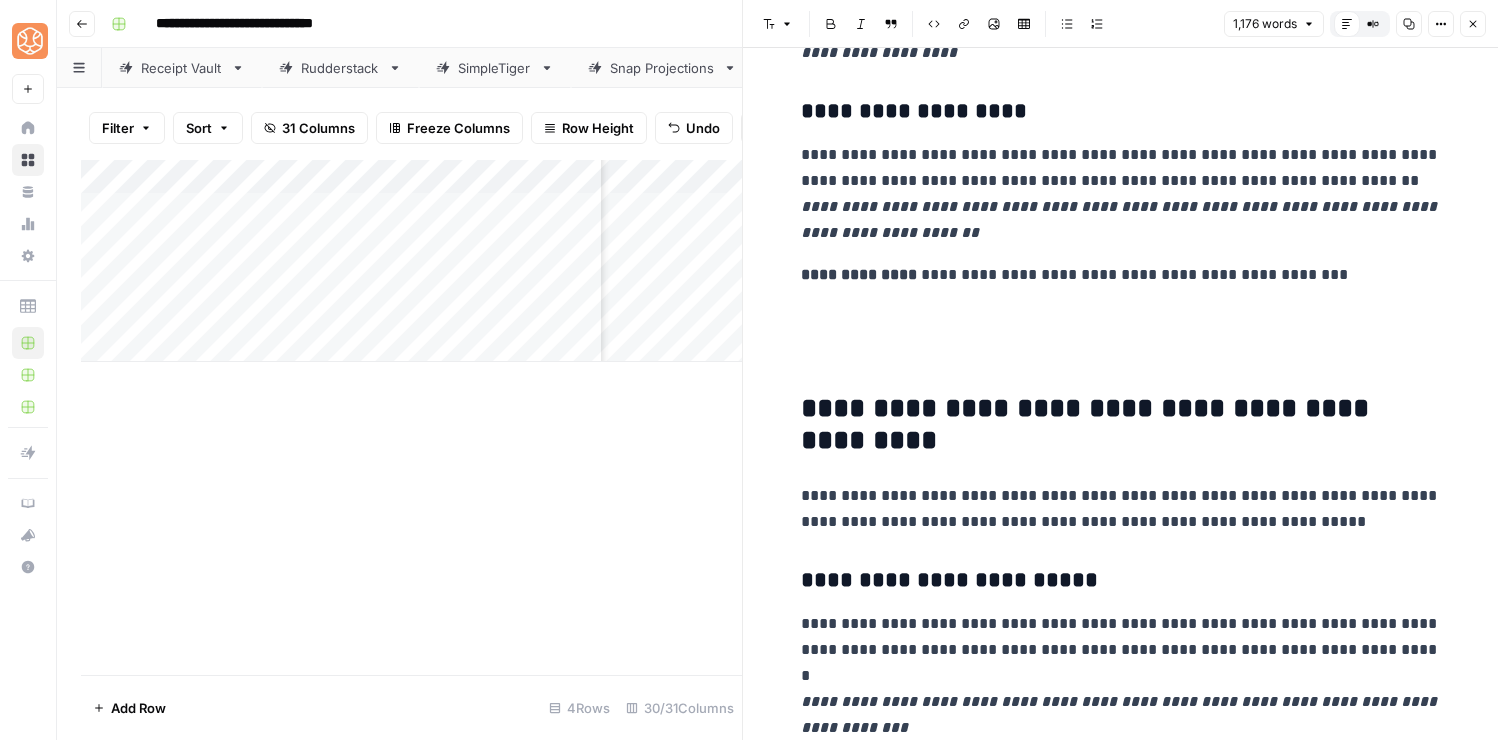 scroll, scrollTop: 1939, scrollLeft: 0, axis: vertical 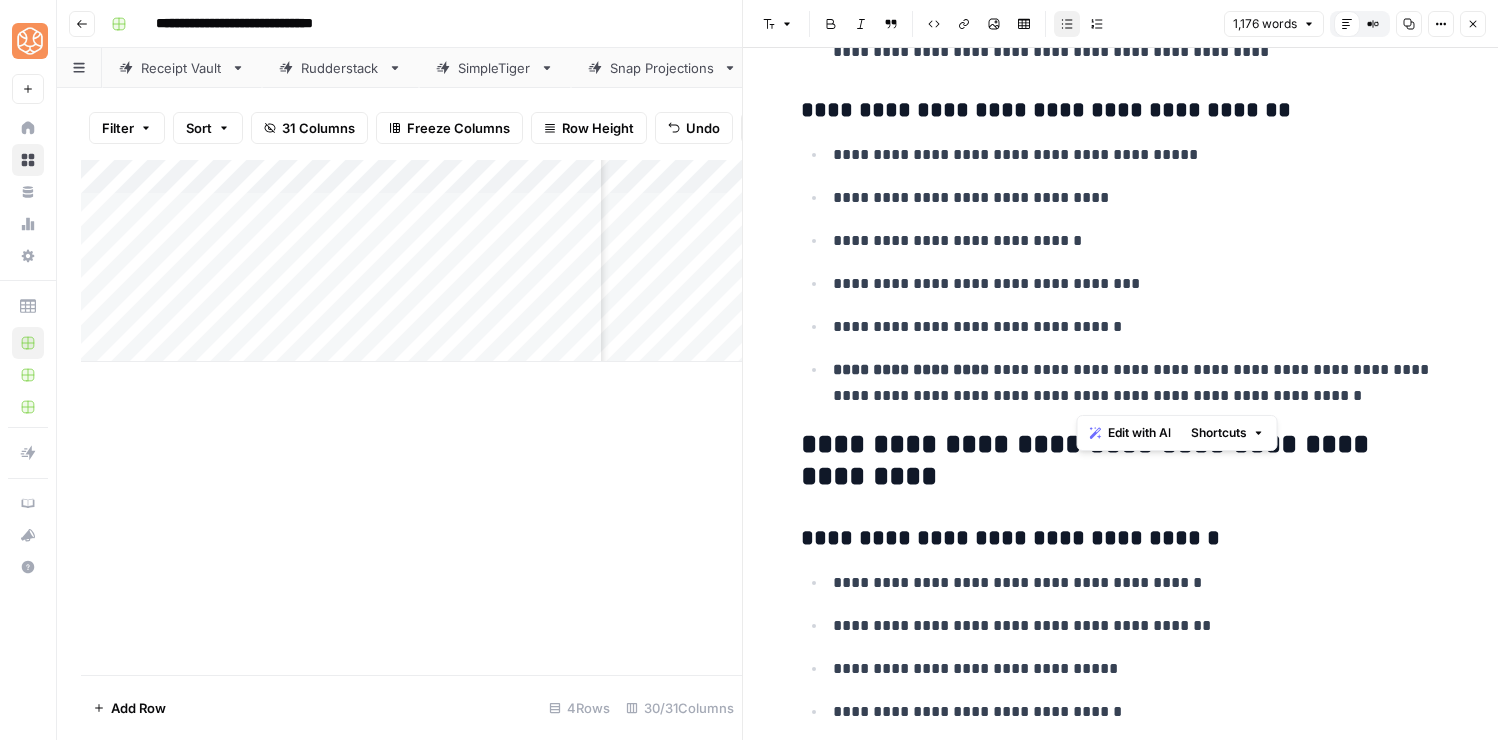 drag, startPoint x: 1384, startPoint y: 394, endPoint x: 1332, endPoint y: 242, distance: 160.64868 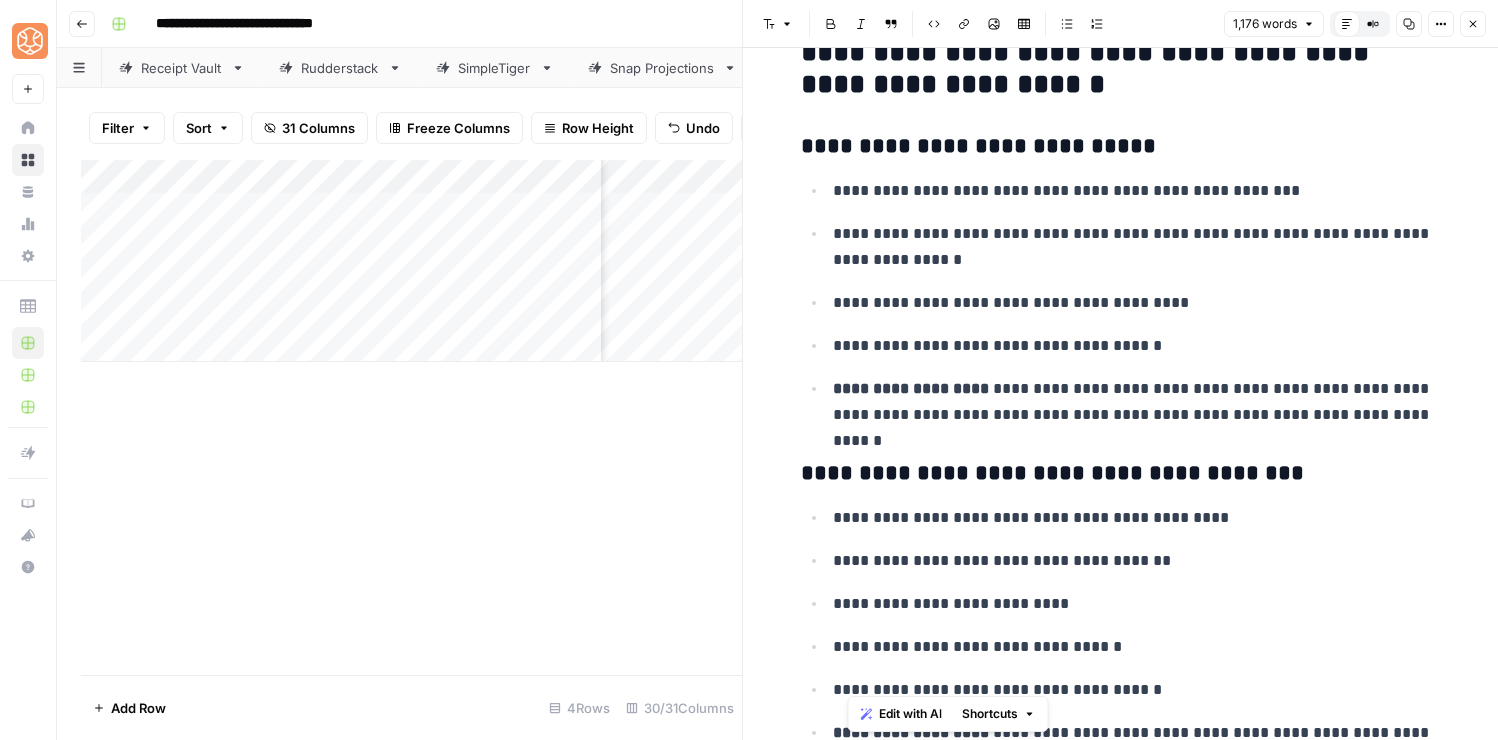 scroll, scrollTop: 3523, scrollLeft: 0, axis: vertical 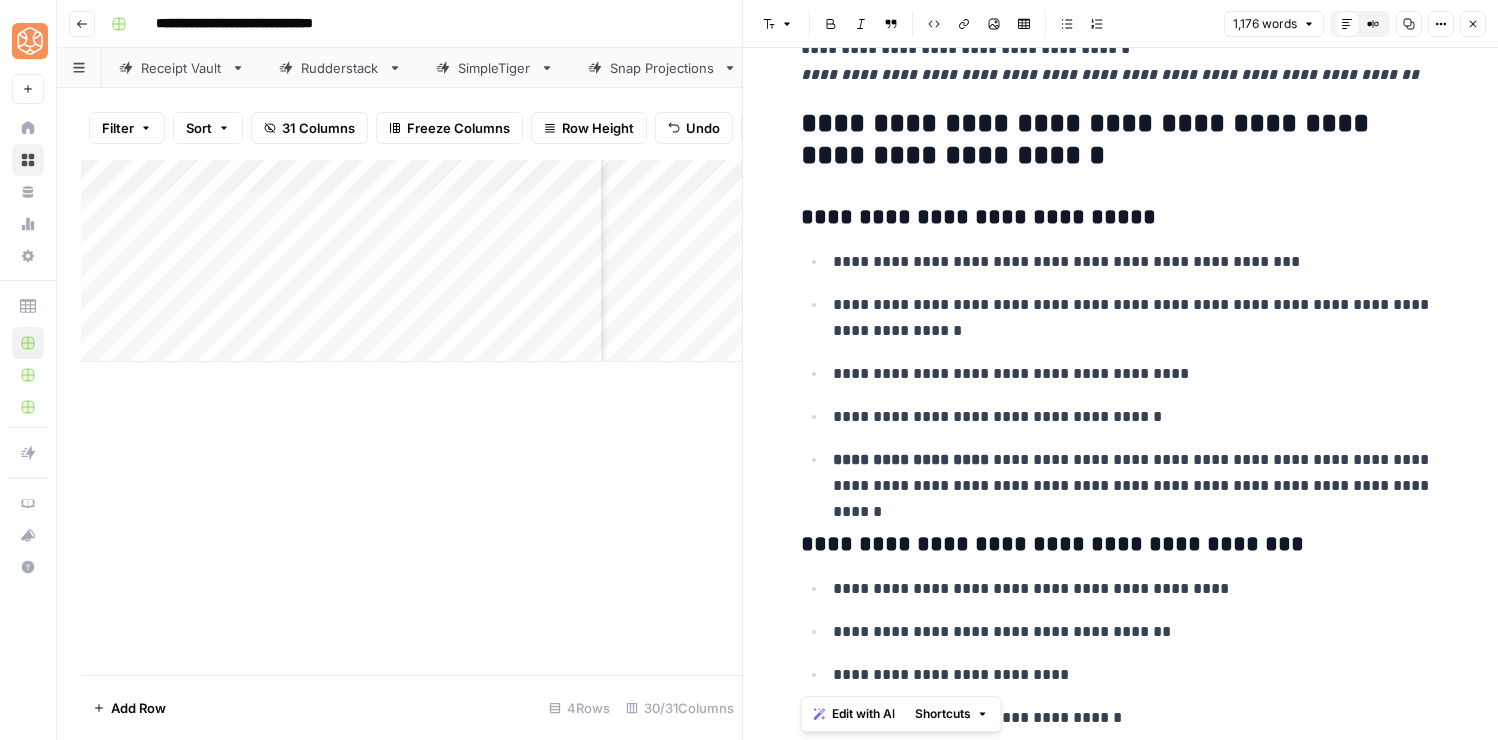 drag, startPoint x: 1370, startPoint y: 398, endPoint x: 797, endPoint y: 205, distance: 604.6305 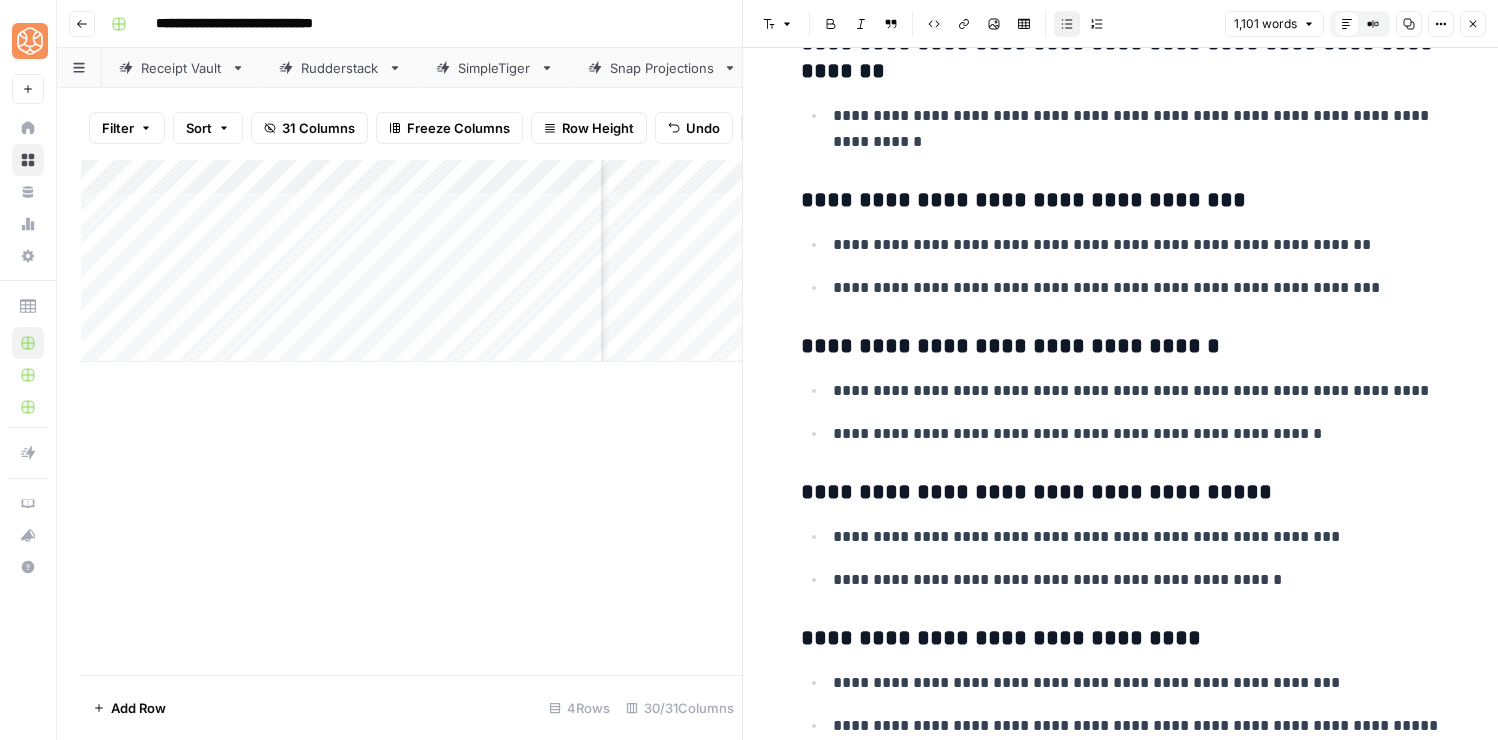 click on "**********" at bounding box center [1023, 200] 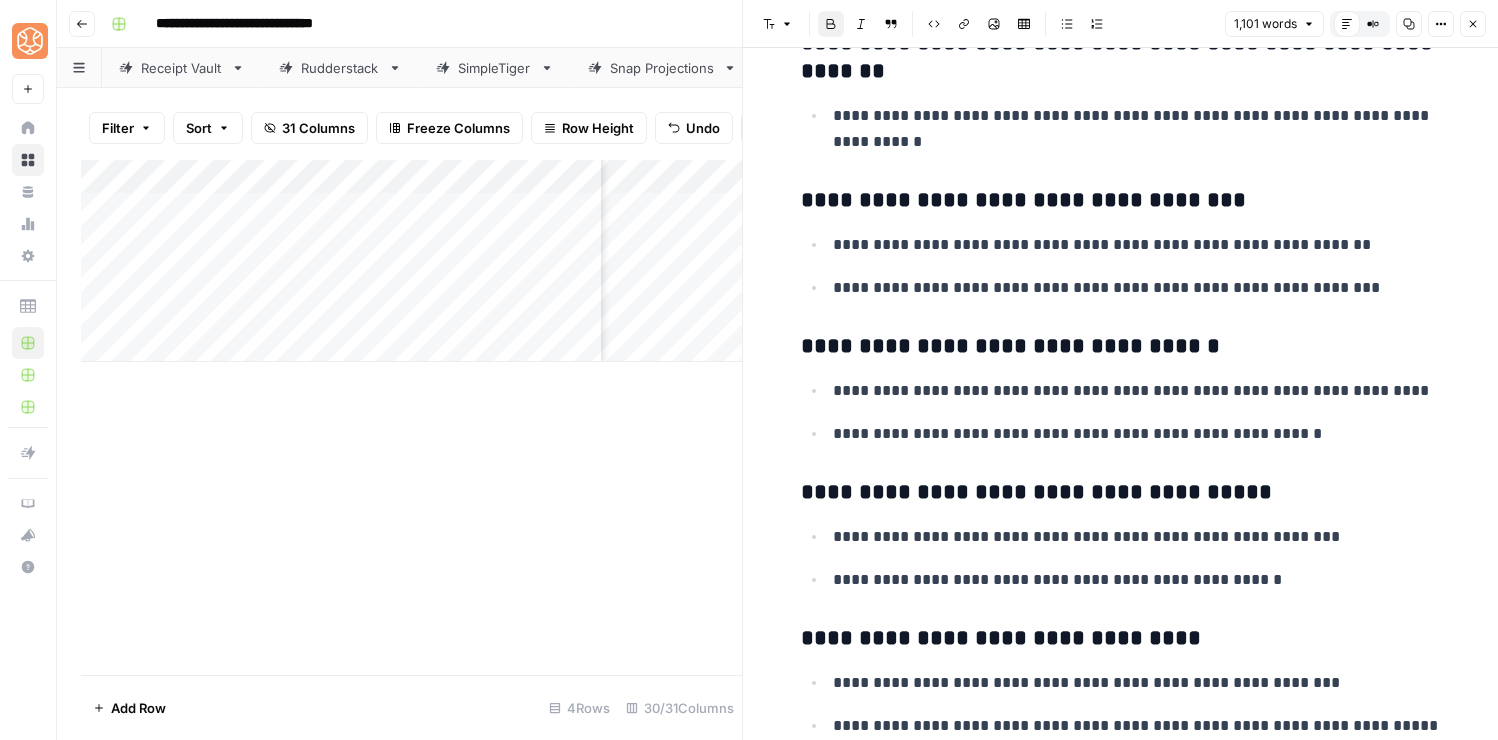 click on "**********" at bounding box center (1023, 200) 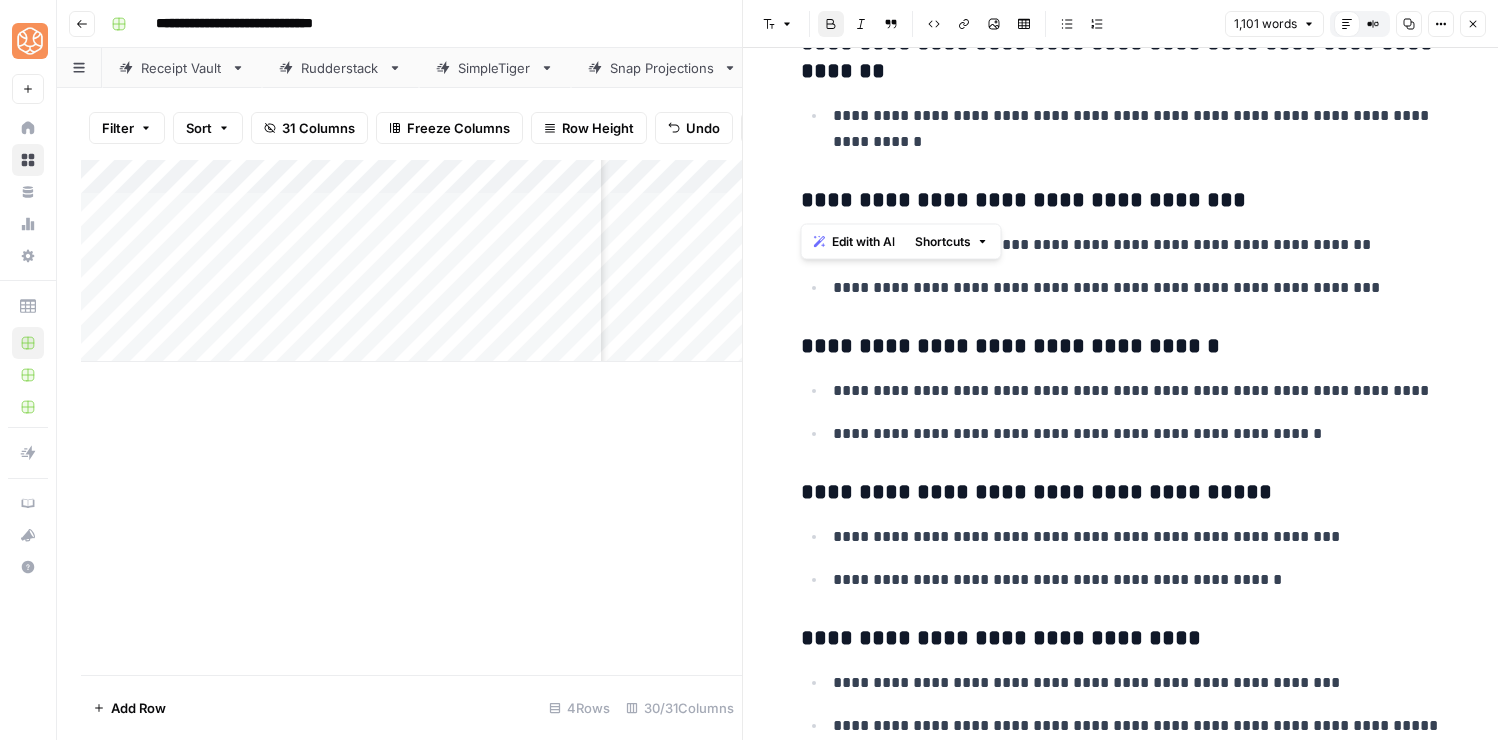 click on "**********" at bounding box center [1023, 200] 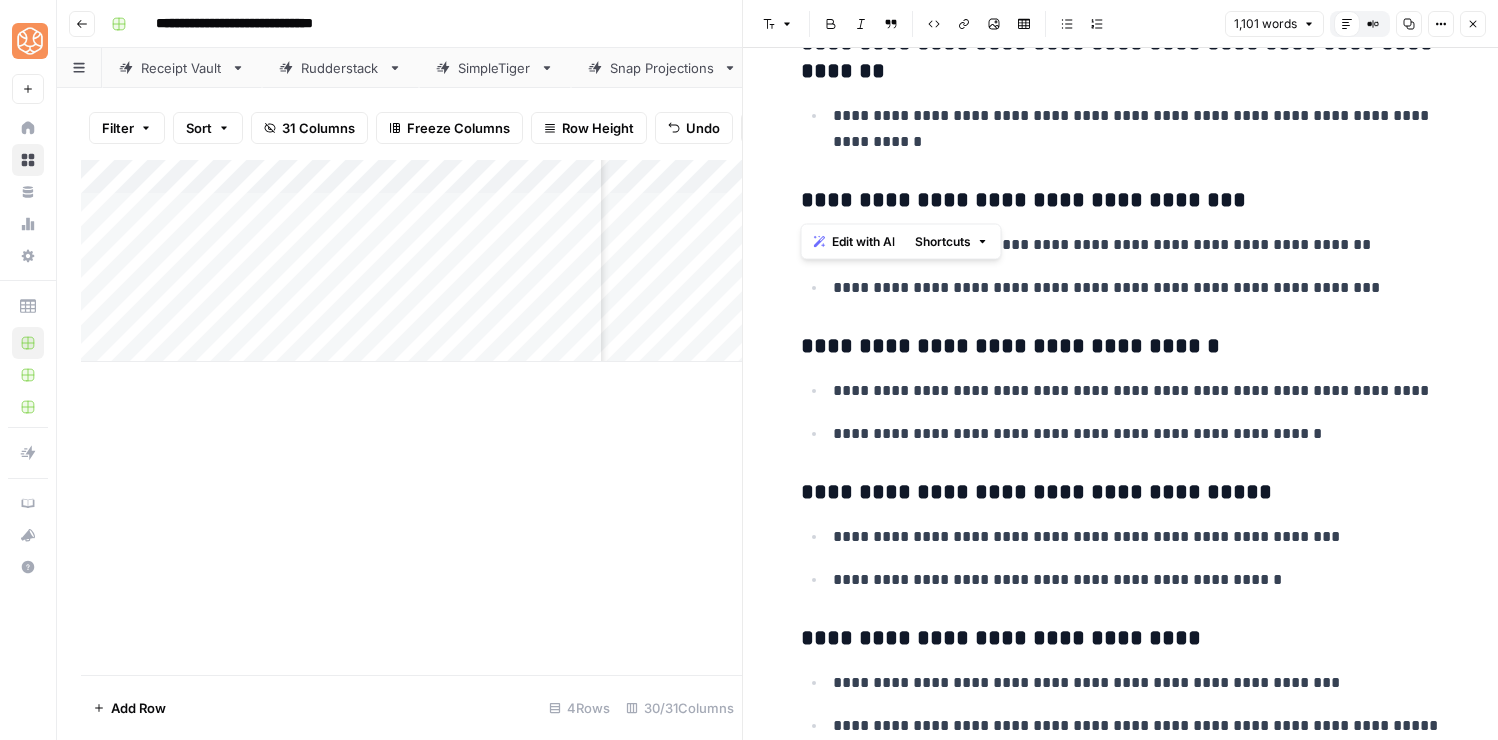 click on "**********" at bounding box center [1010, 346] 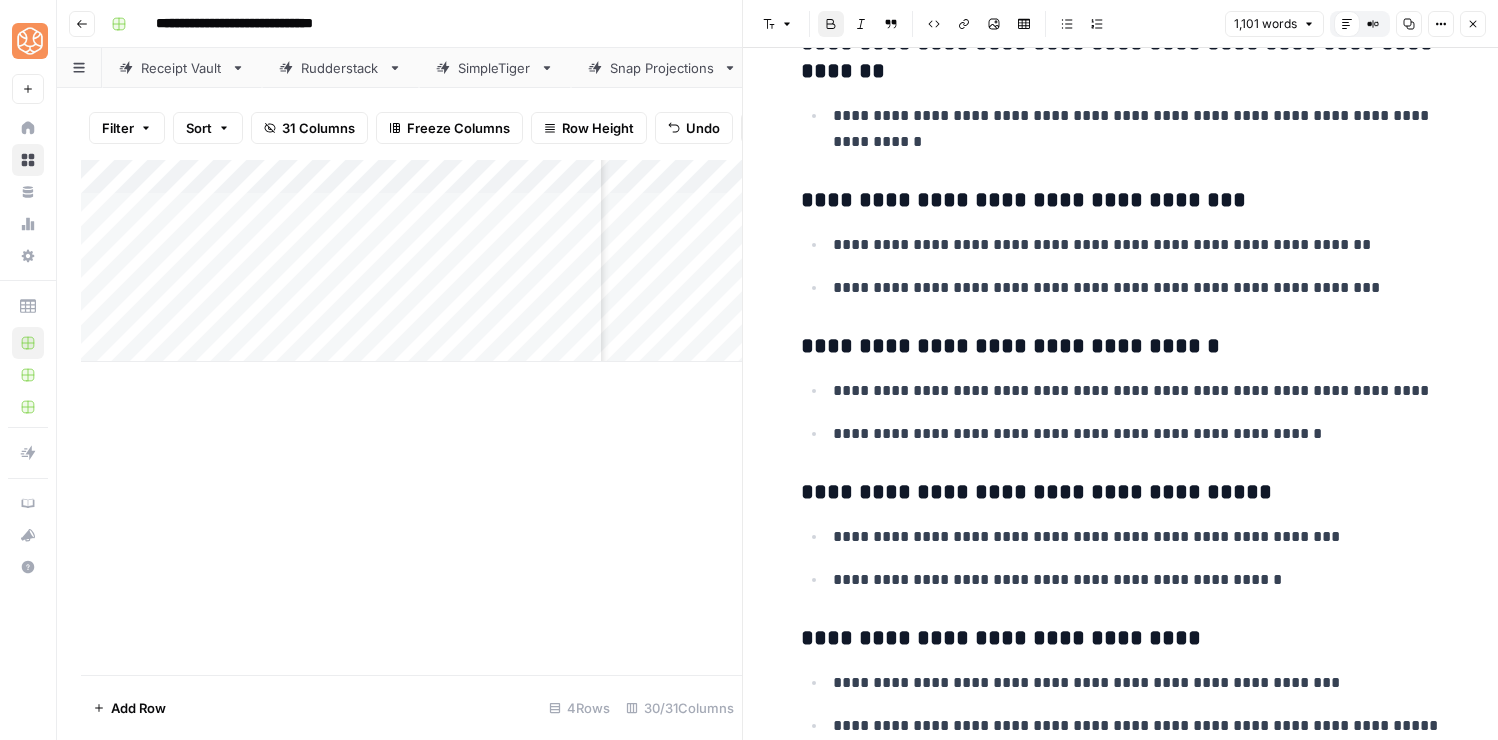 click on "**********" at bounding box center (1010, 346) 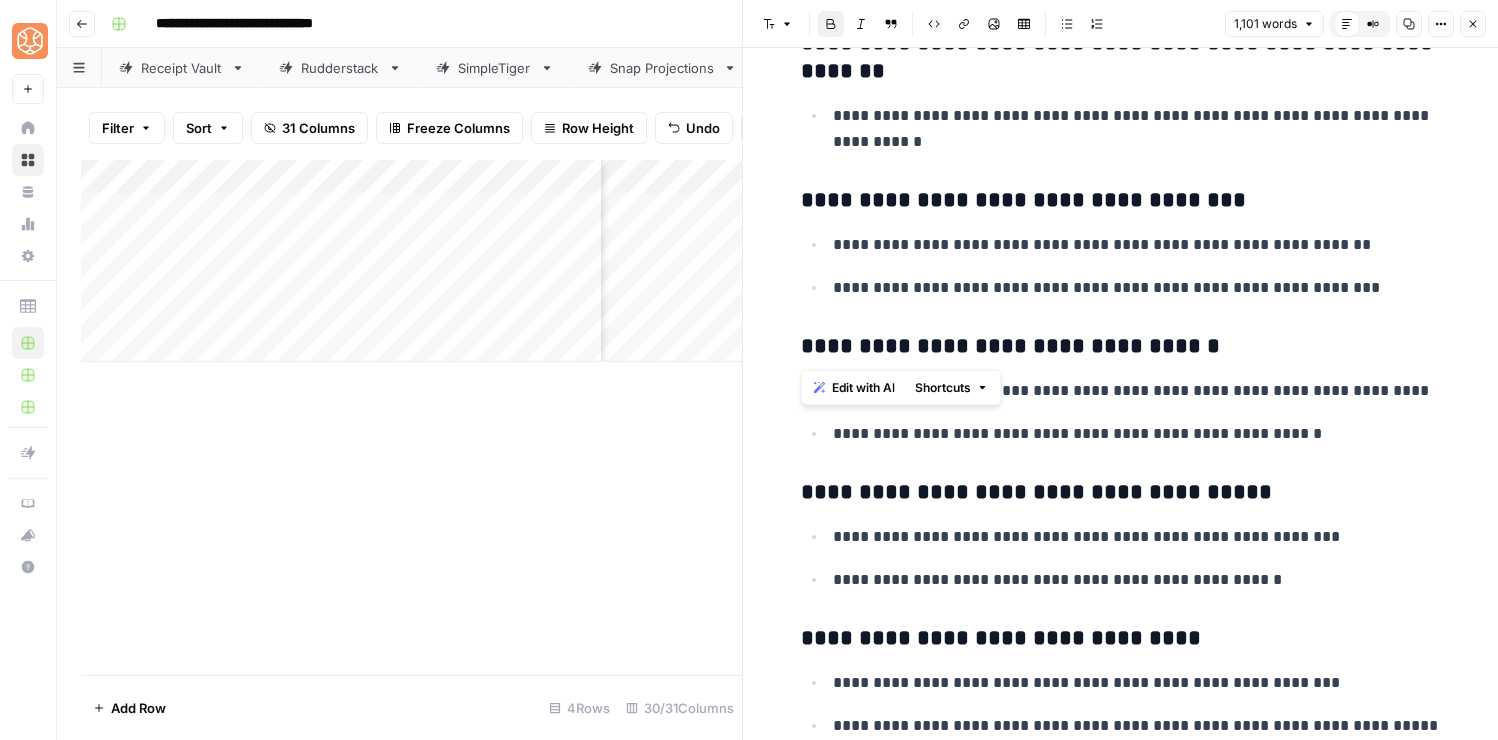 click on "**********" at bounding box center [1010, 346] 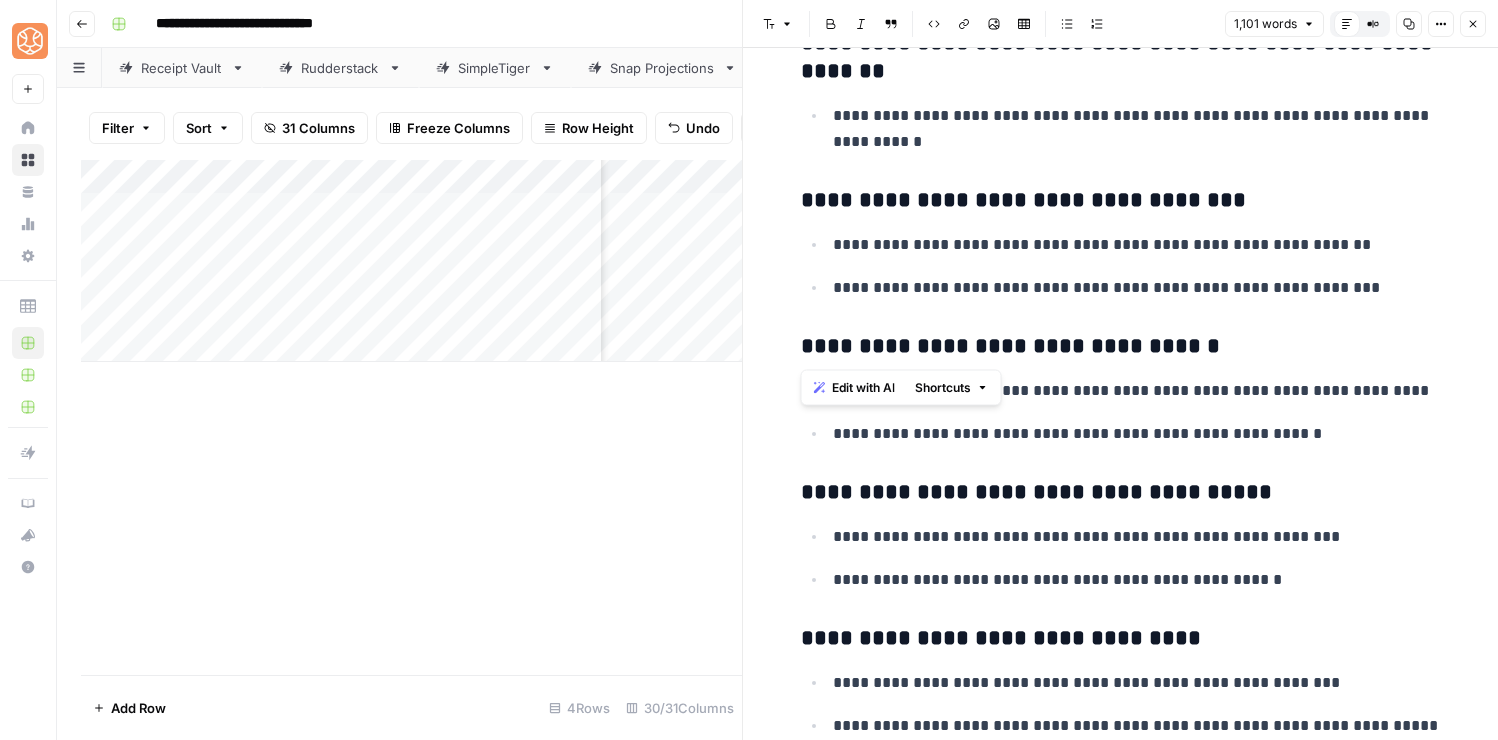 click on "**********" at bounding box center (1036, 492) 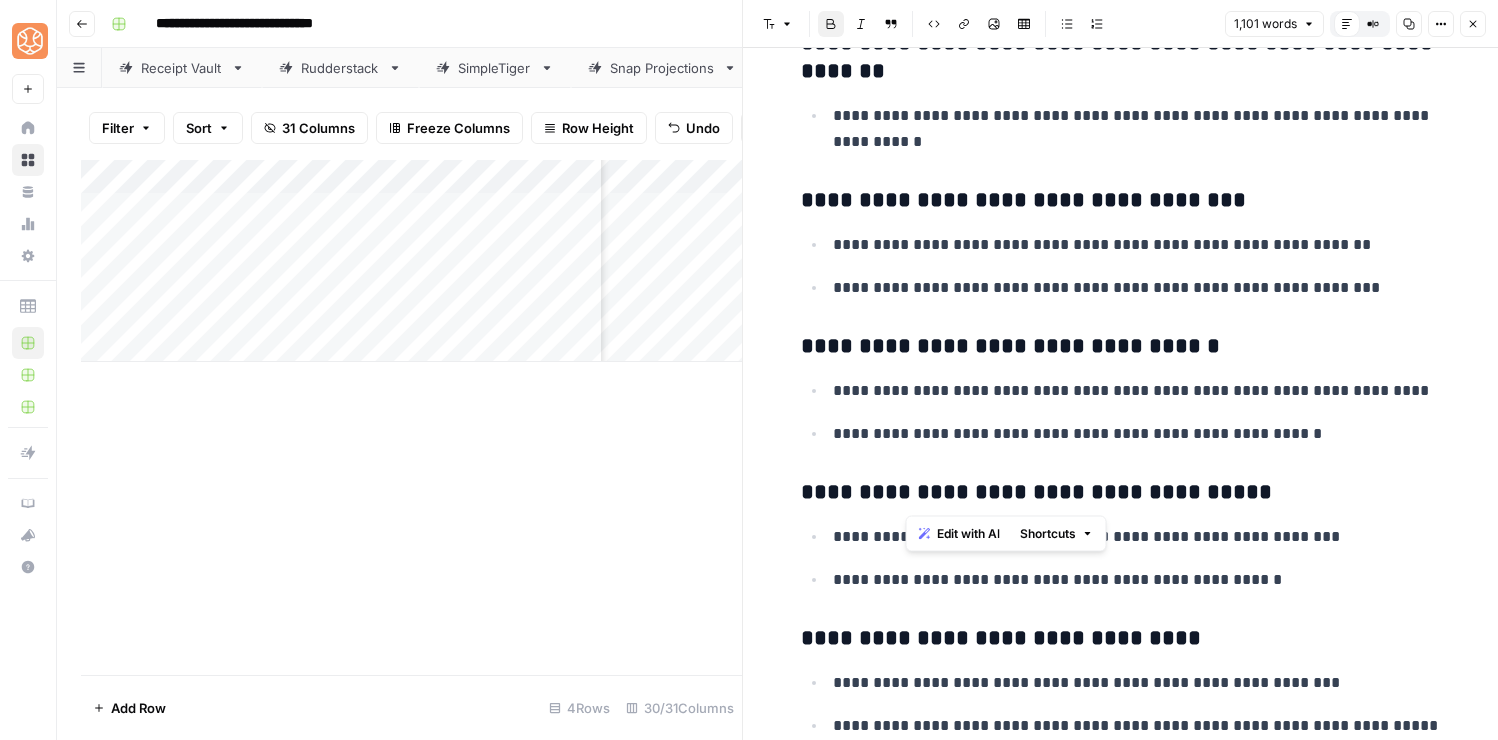 click on "**********" at bounding box center (1036, 492) 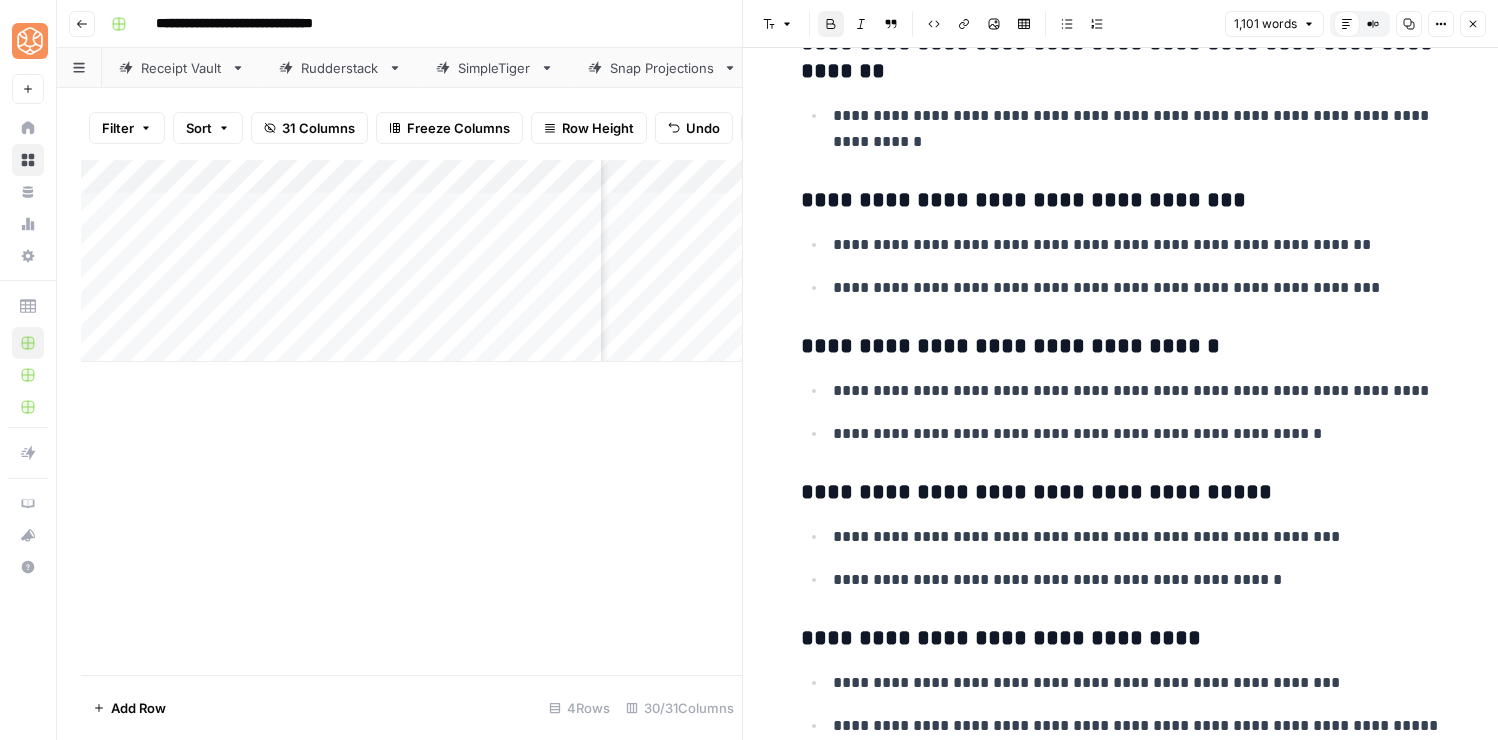 click on "**********" at bounding box center [1001, 638] 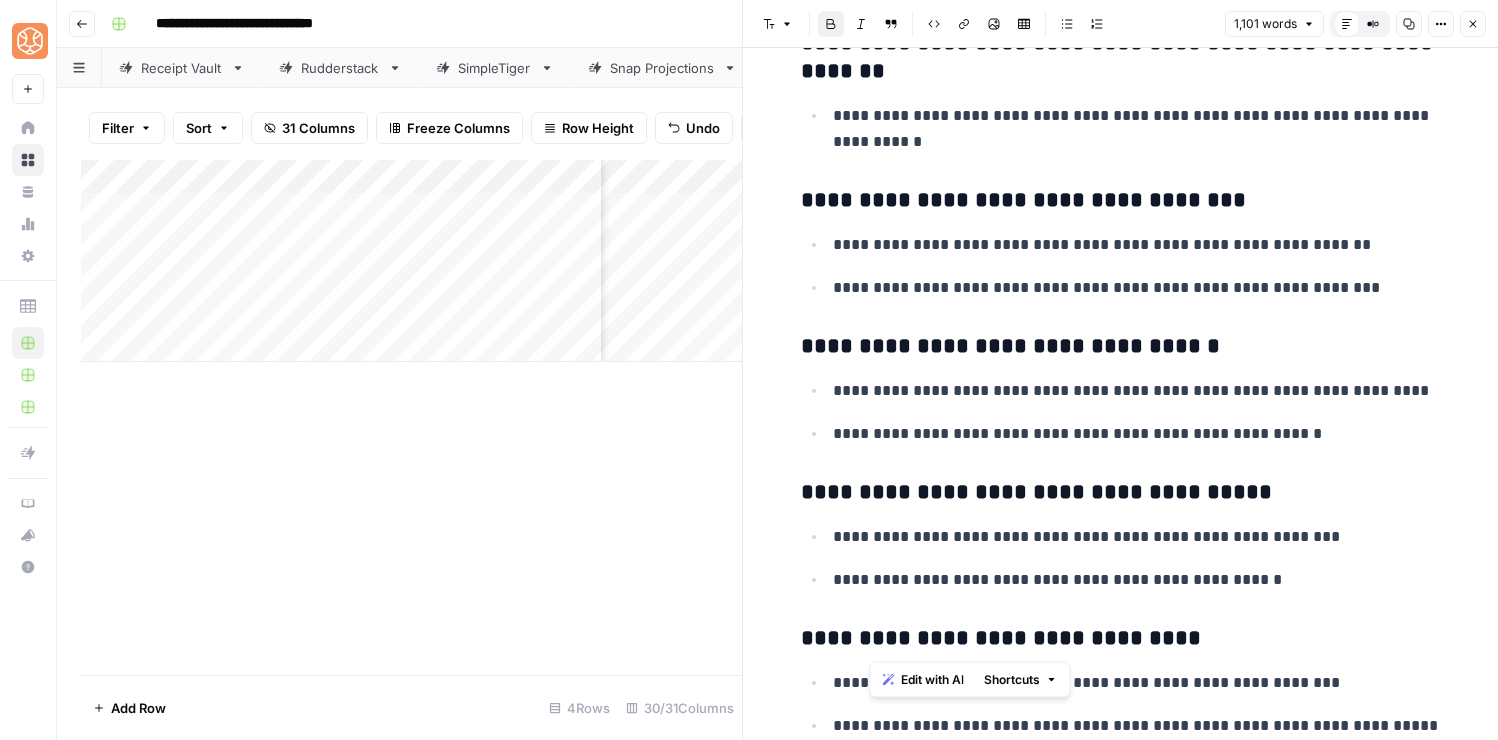 click on "**********" at bounding box center [1001, 638] 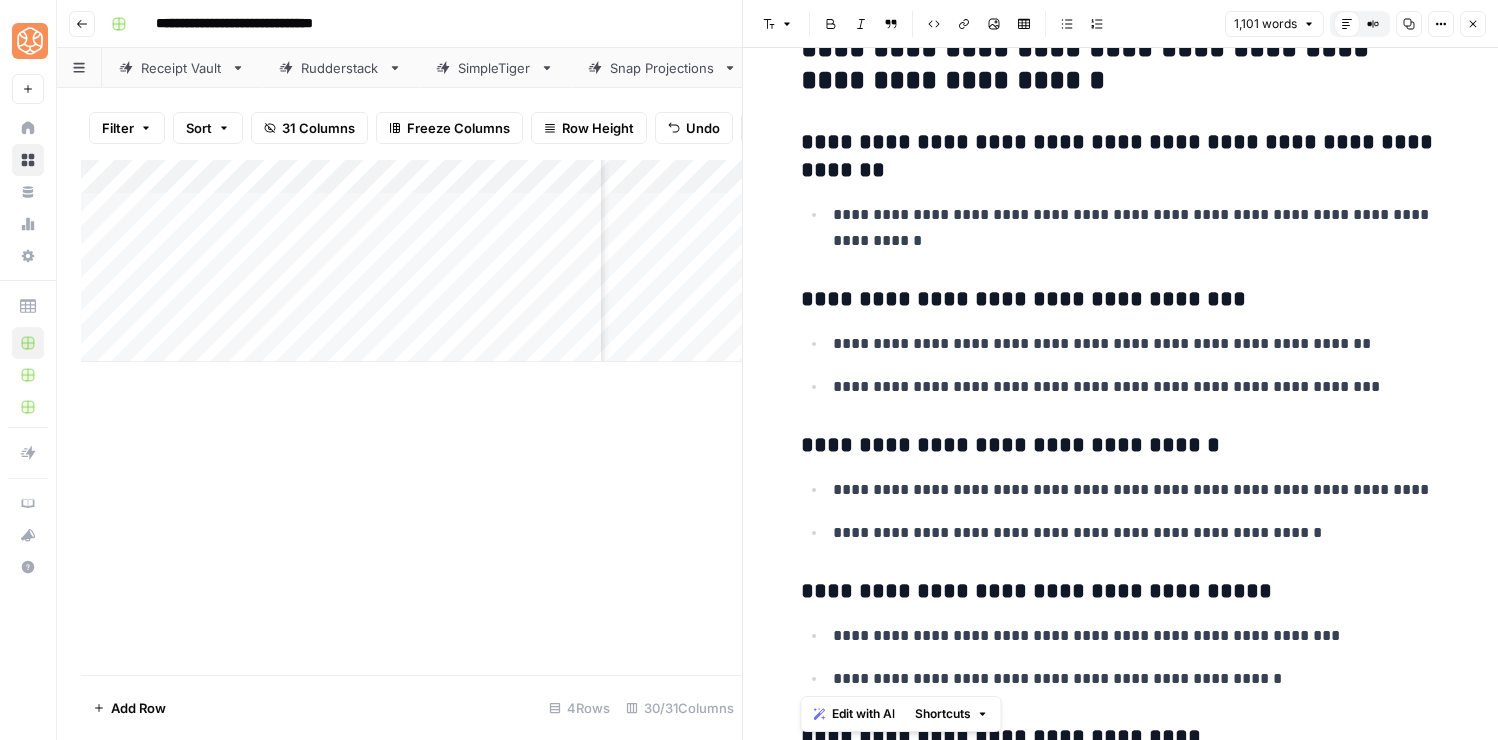scroll, scrollTop: 3424, scrollLeft: 0, axis: vertical 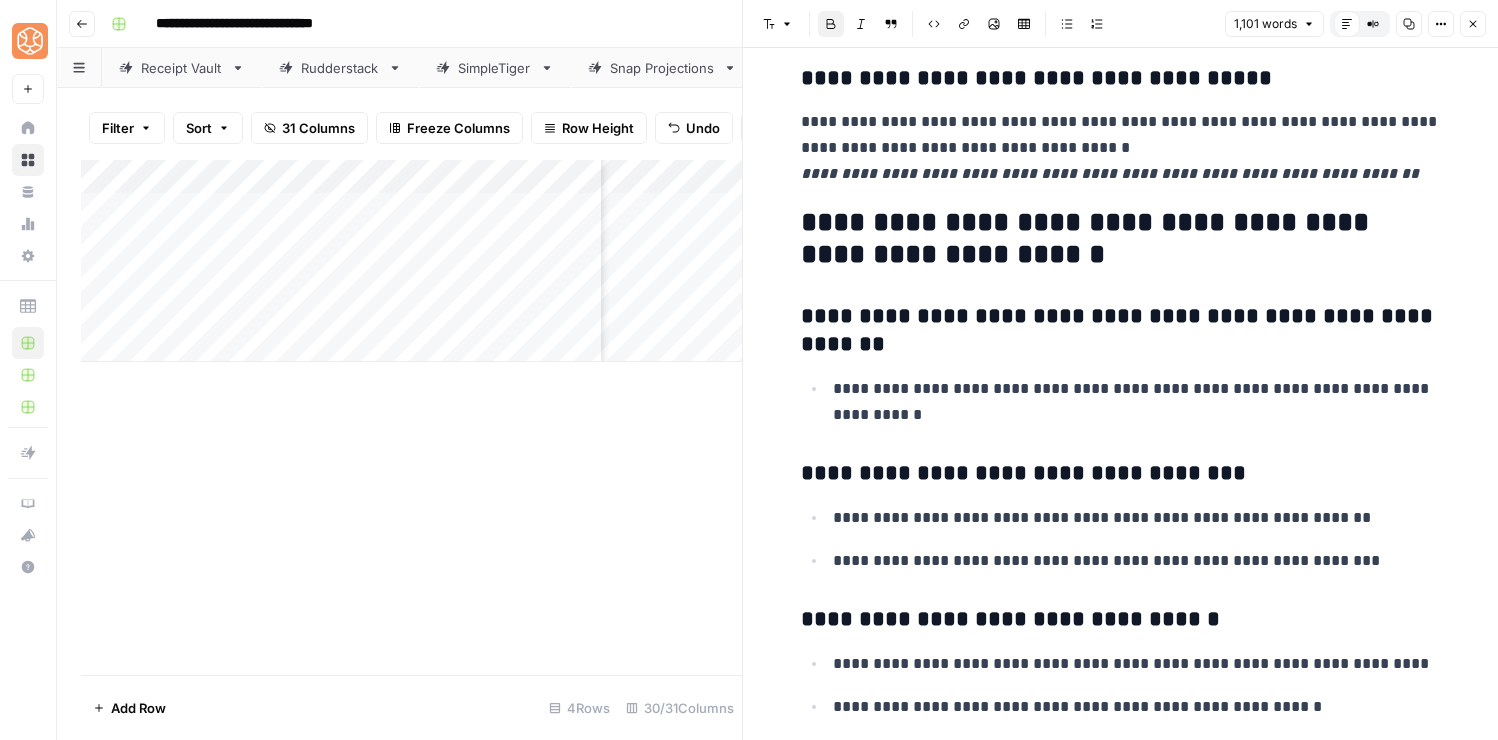 click on "**********" at bounding box center [1120, 330] 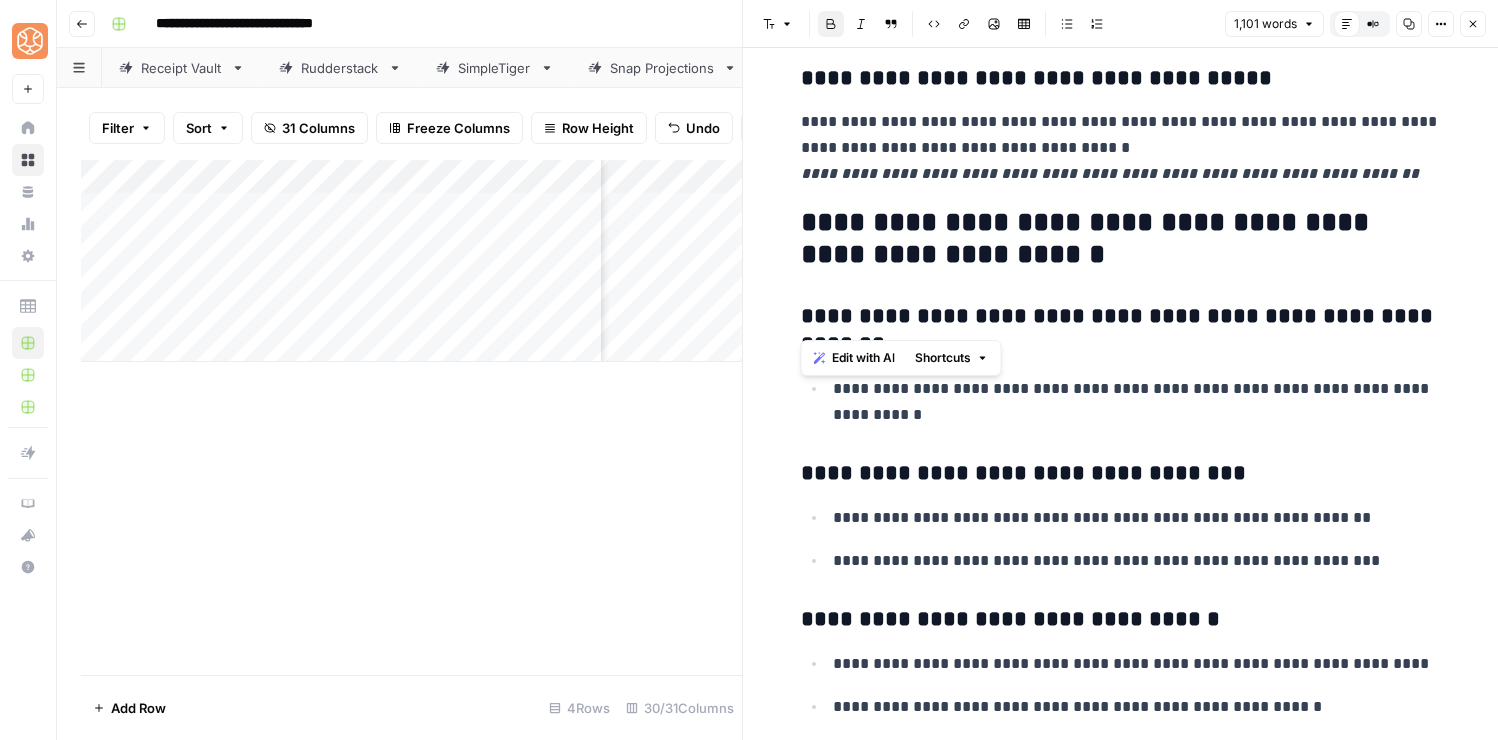click on "**********" at bounding box center [1120, 330] 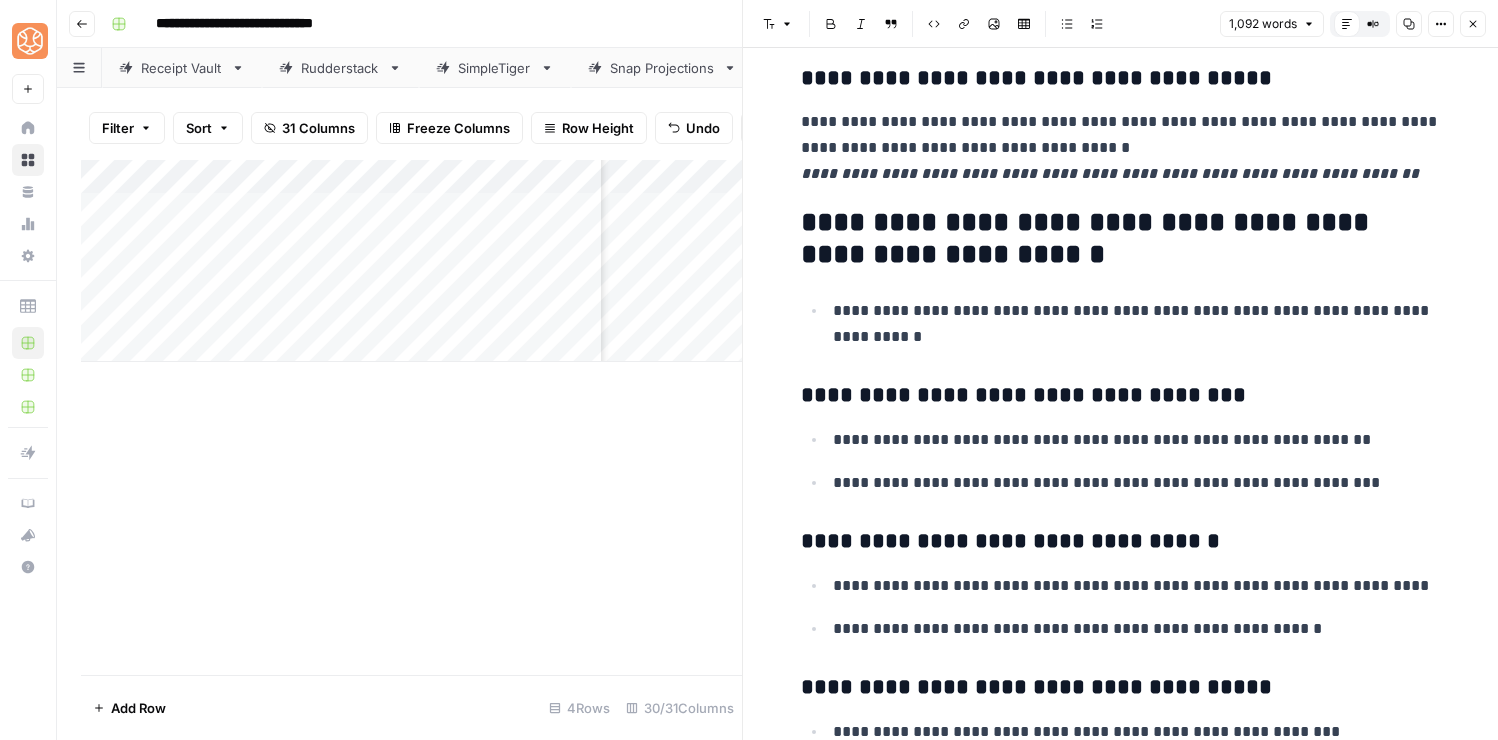 click on "**********" at bounding box center [1121, -22] 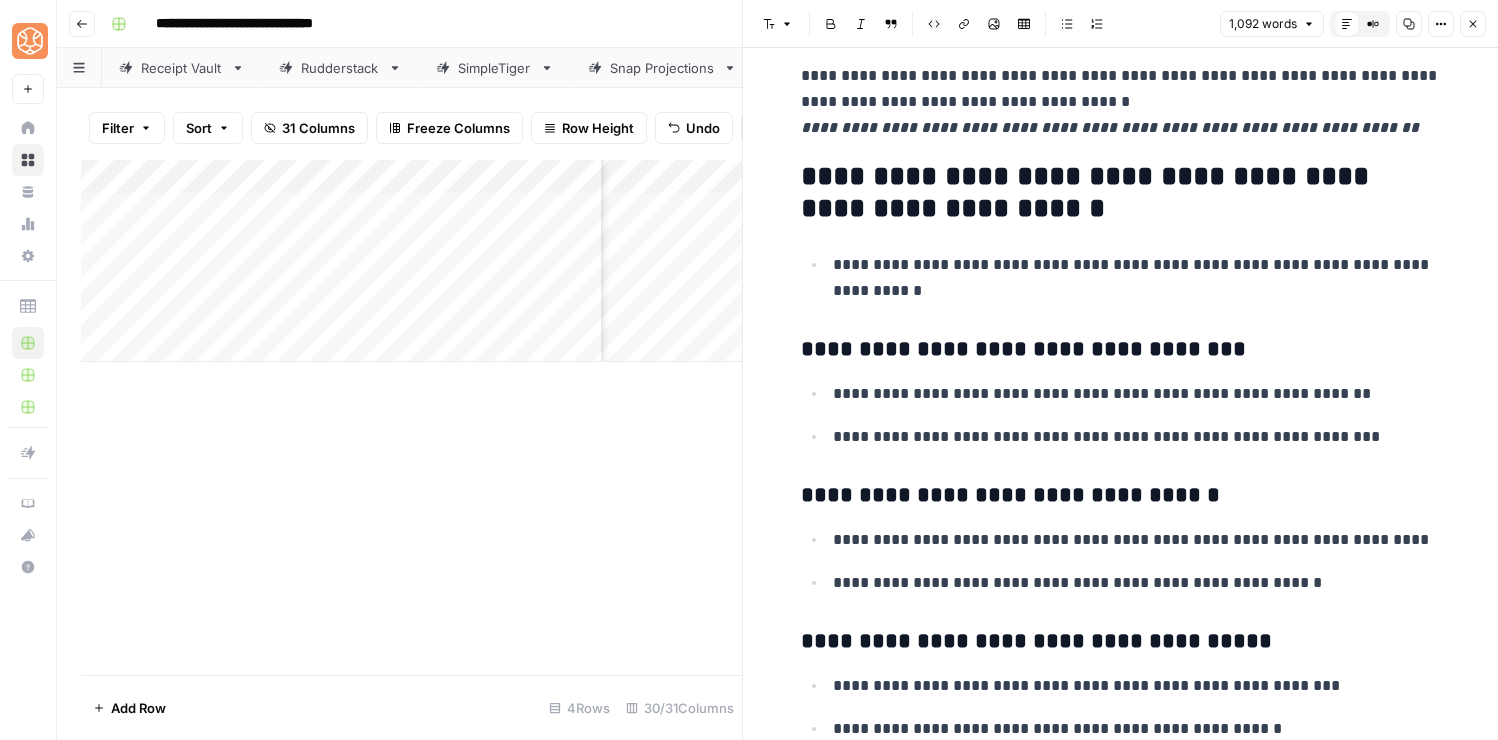 scroll, scrollTop: 3471, scrollLeft: 0, axis: vertical 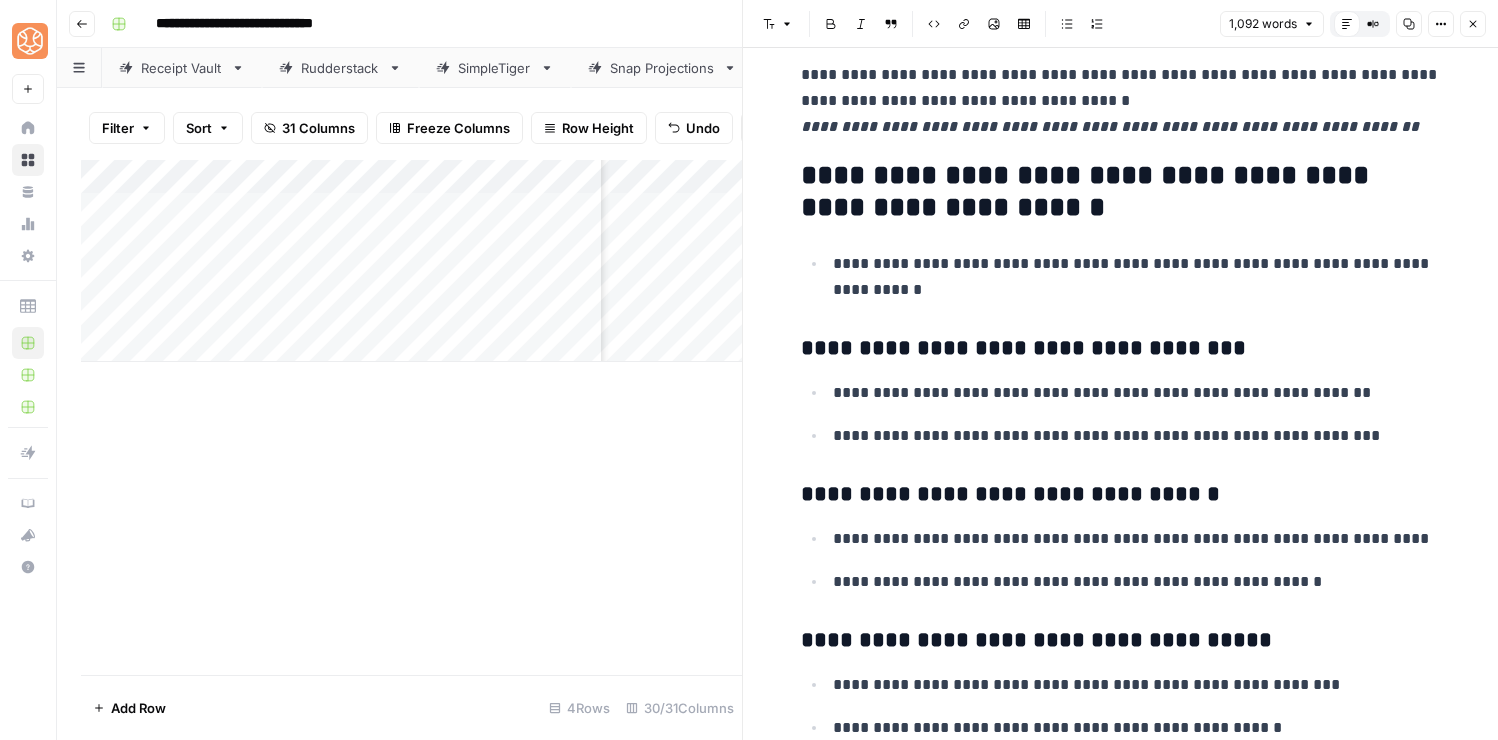 click on "**********" at bounding box center [1121, -69] 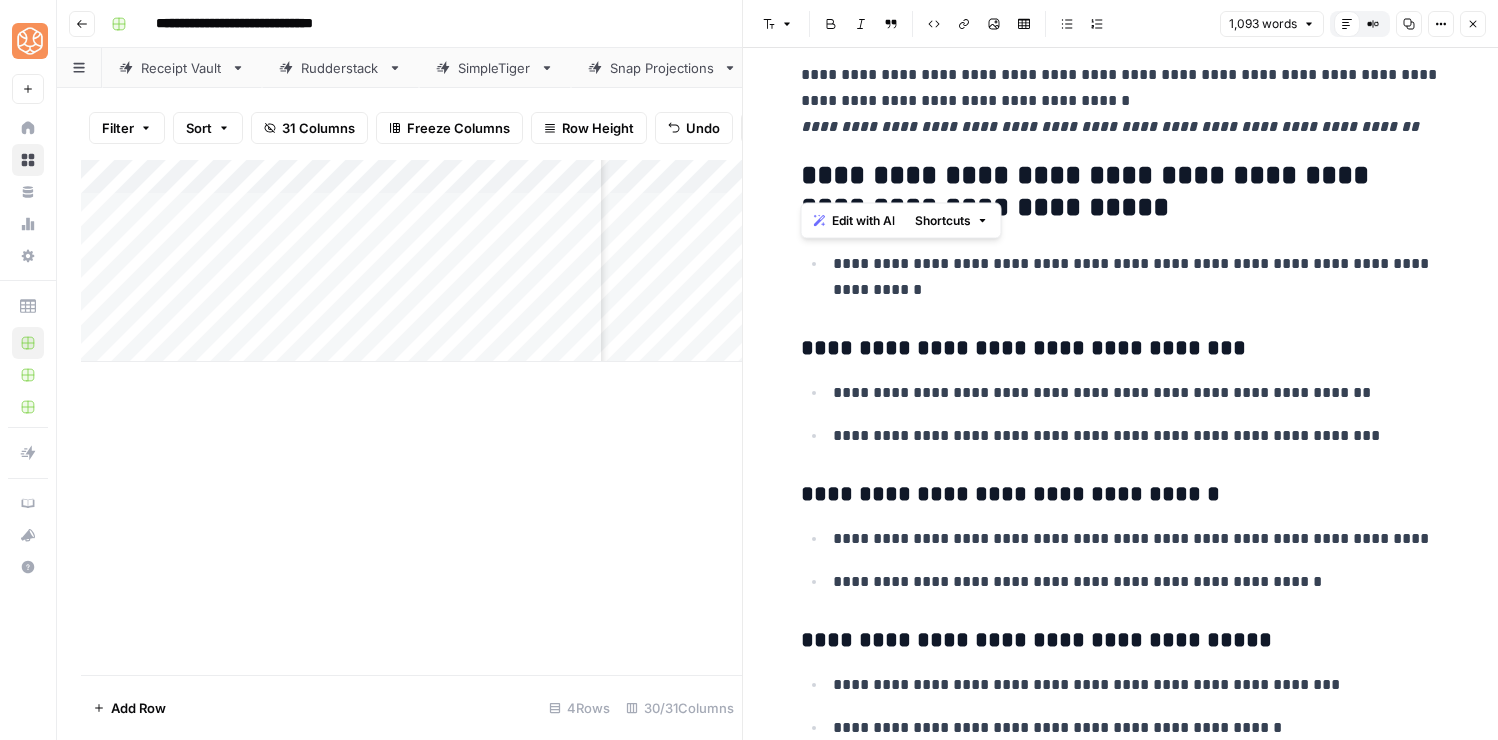 copy on "****" 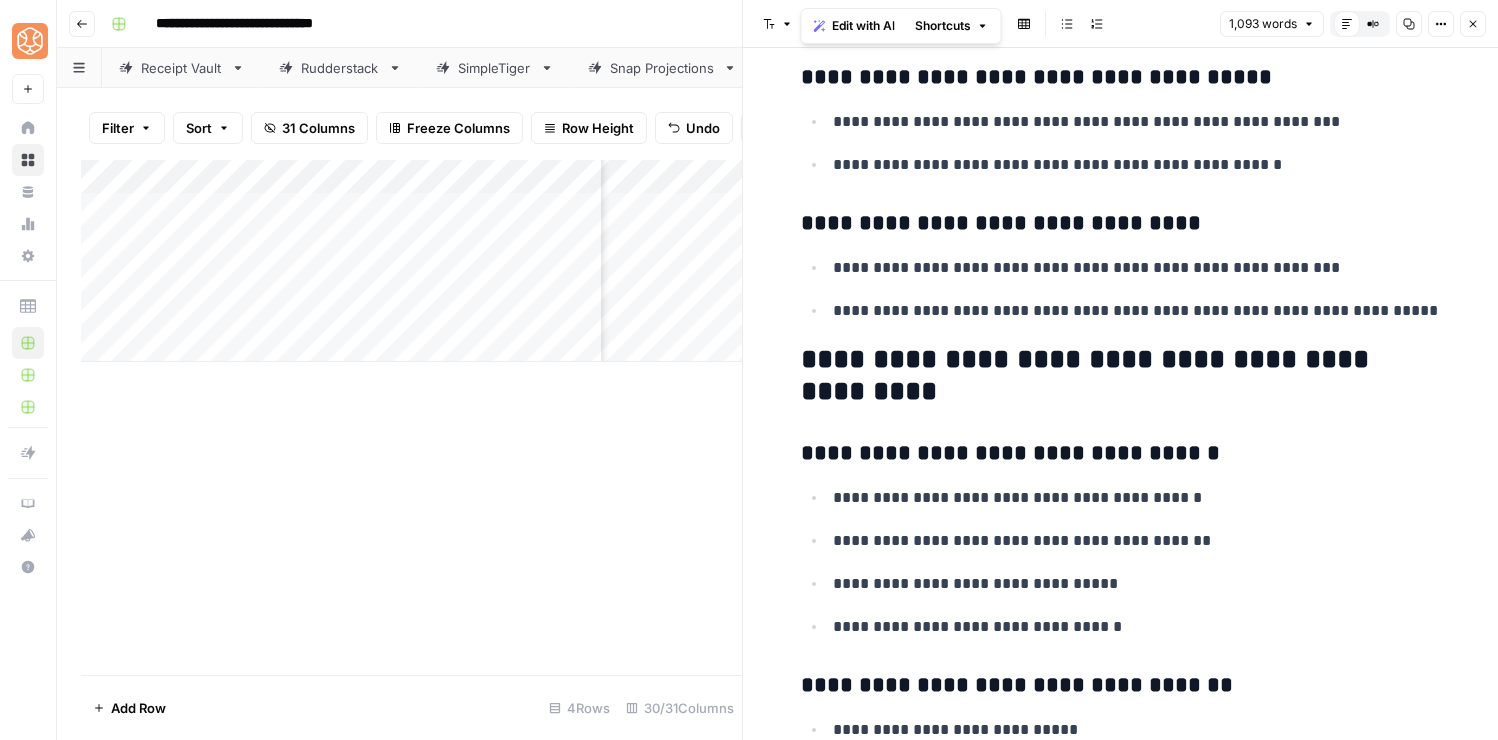 scroll, scrollTop: 4206, scrollLeft: 0, axis: vertical 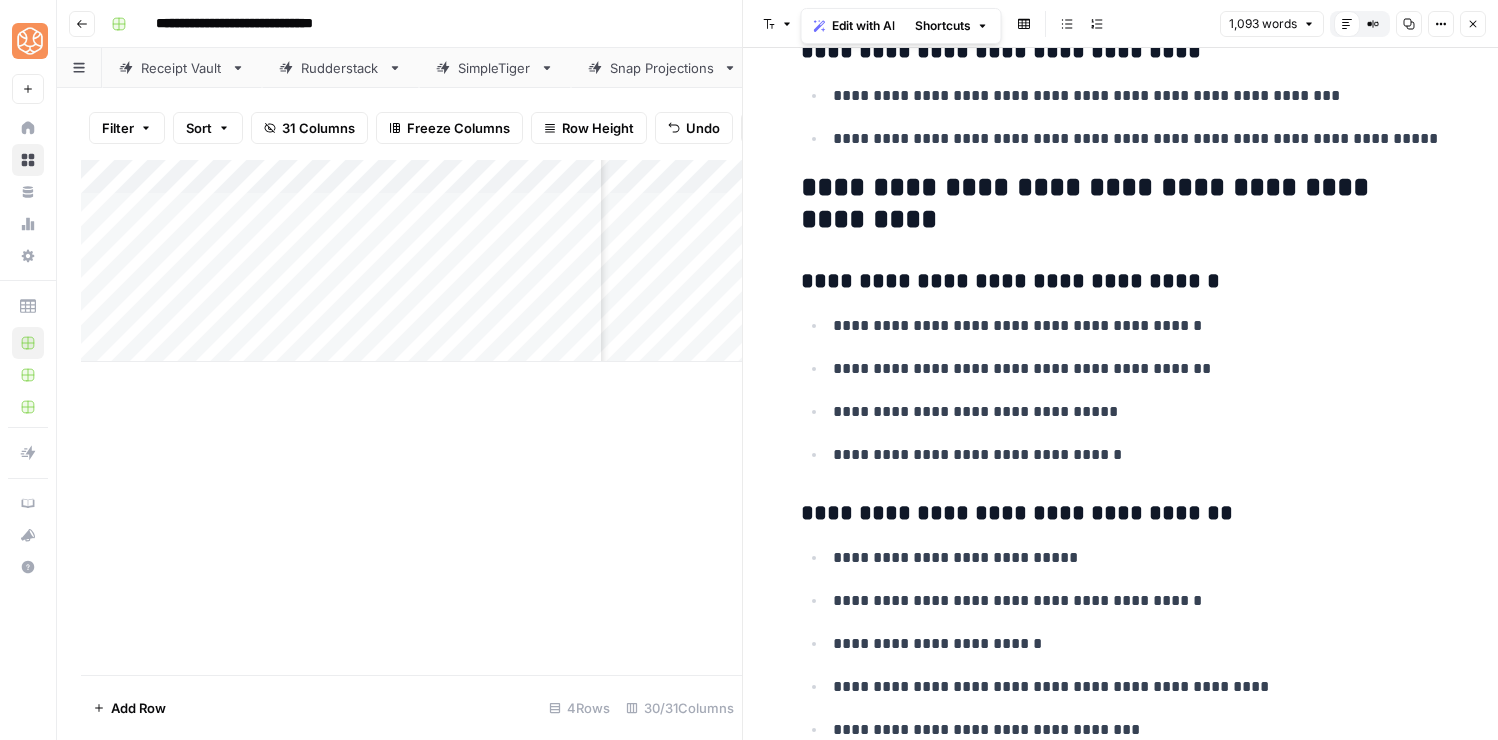 click on "**********" at bounding box center (1121, -804) 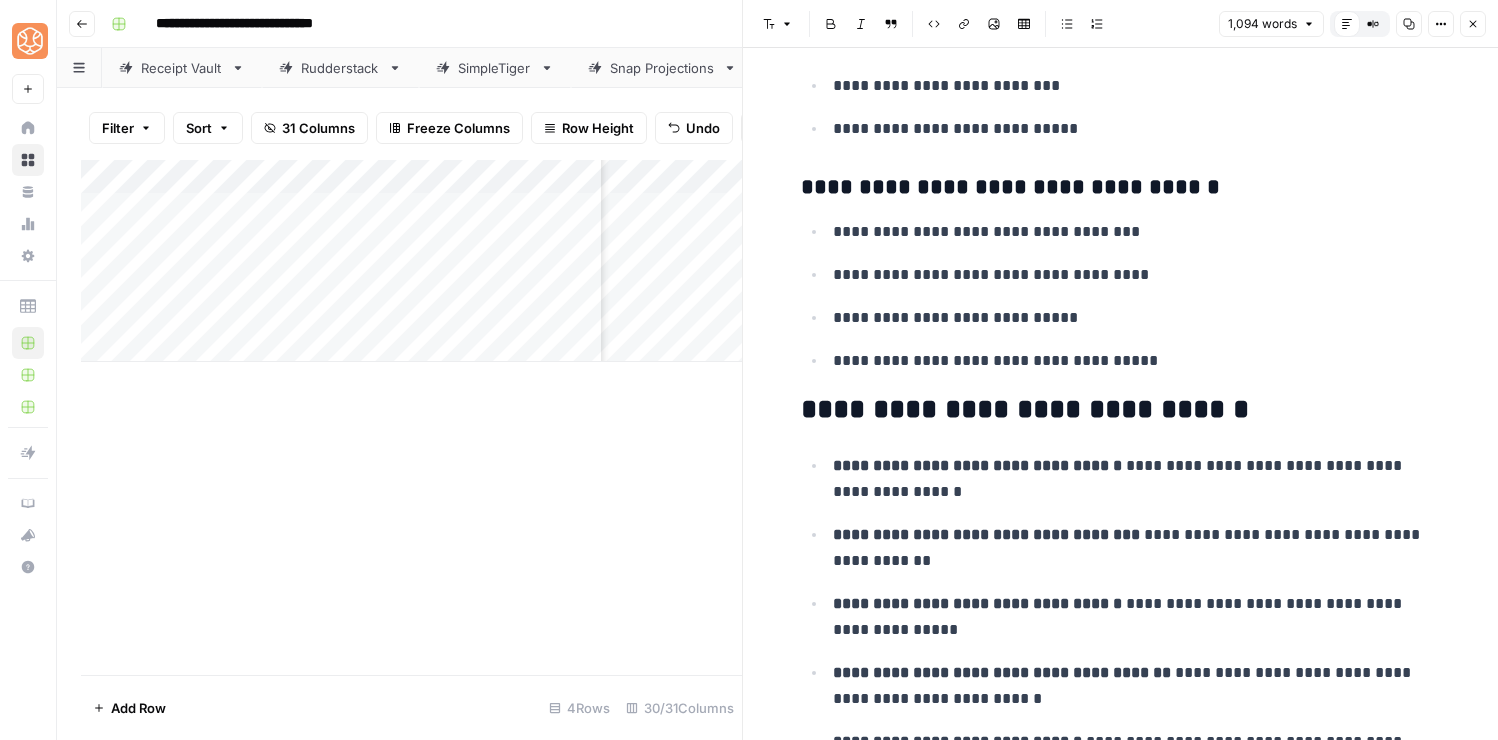 scroll, scrollTop: 5321, scrollLeft: 0, axis: vertical 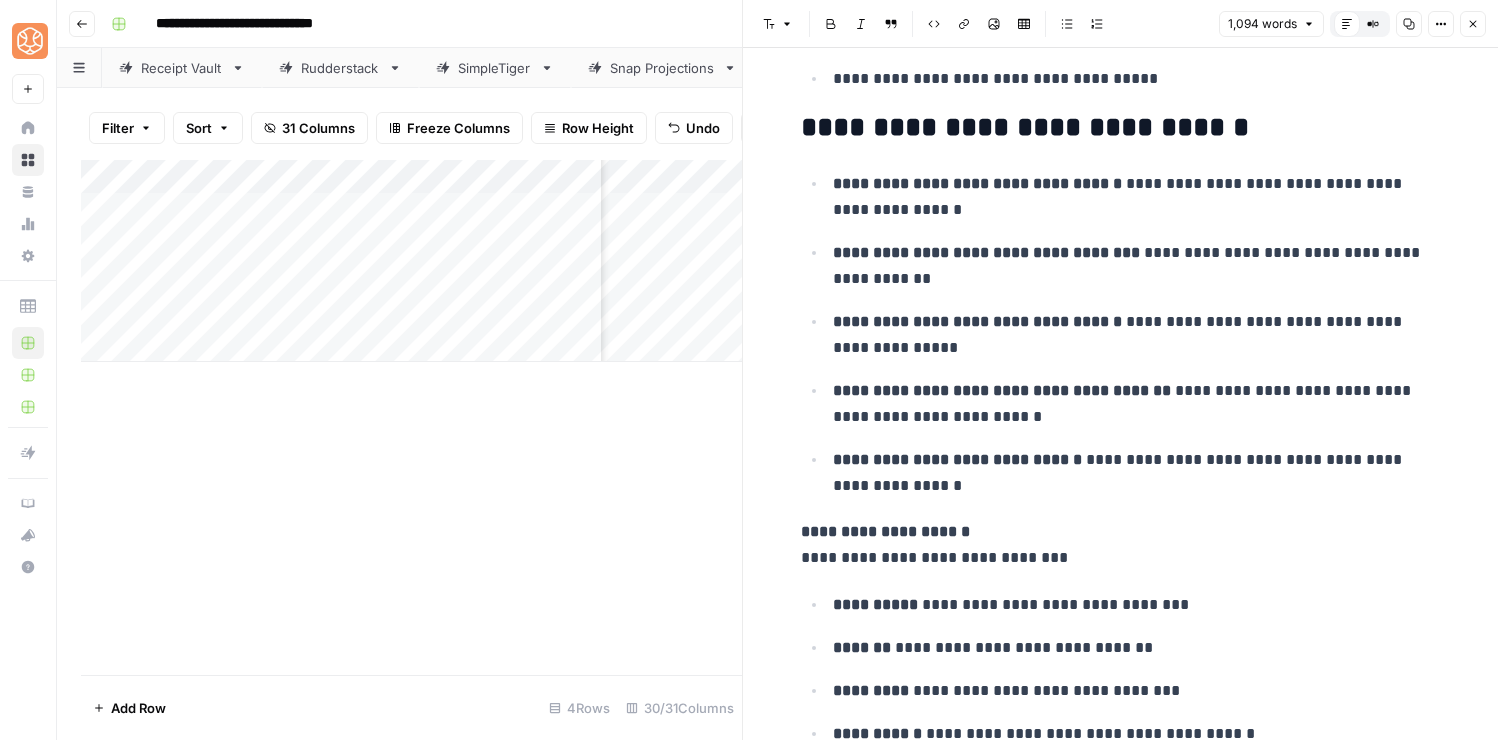 click on "**********" at bounding box center (1121, 128) 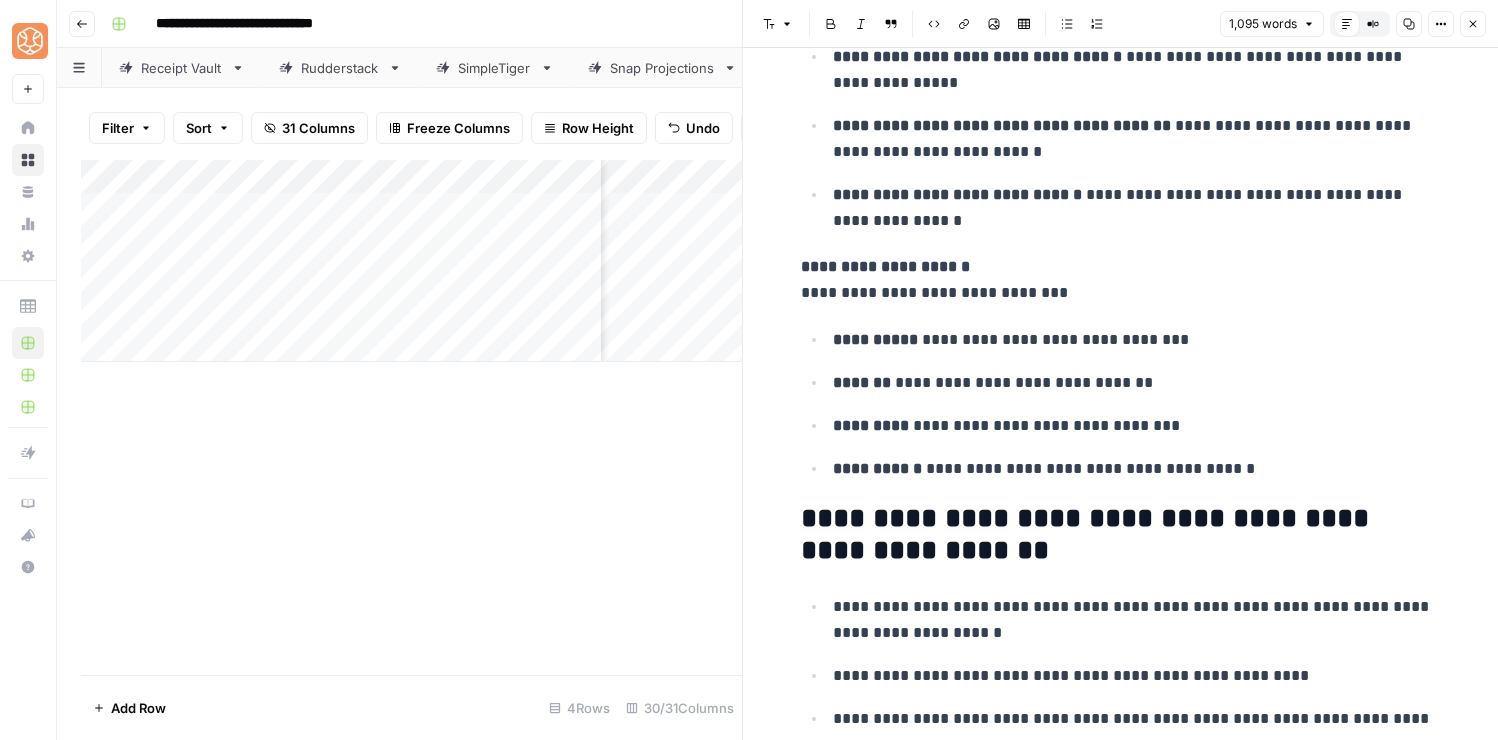 click on "**********" at bounding box center [1121, -2184] 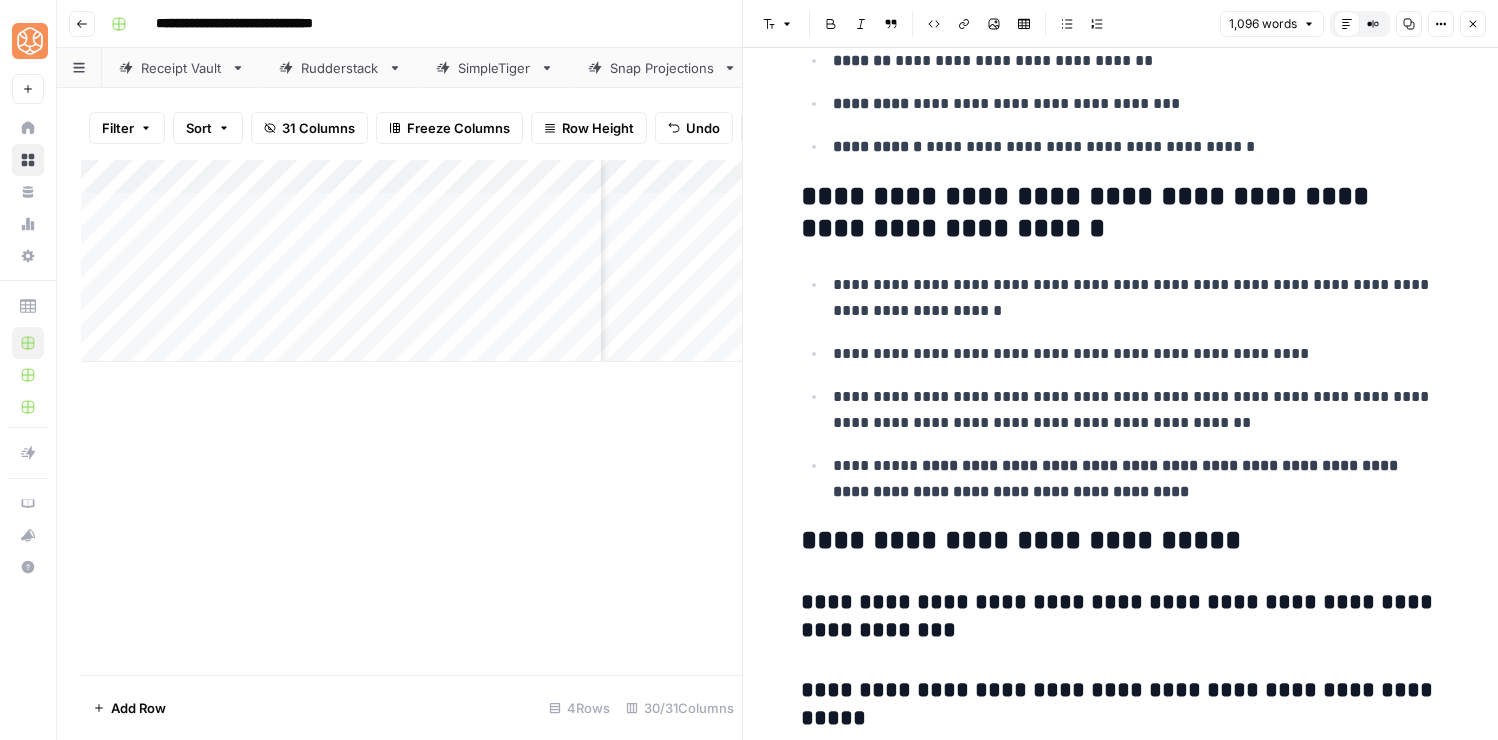 click on "**********" at bounding box center [1121, -2506] 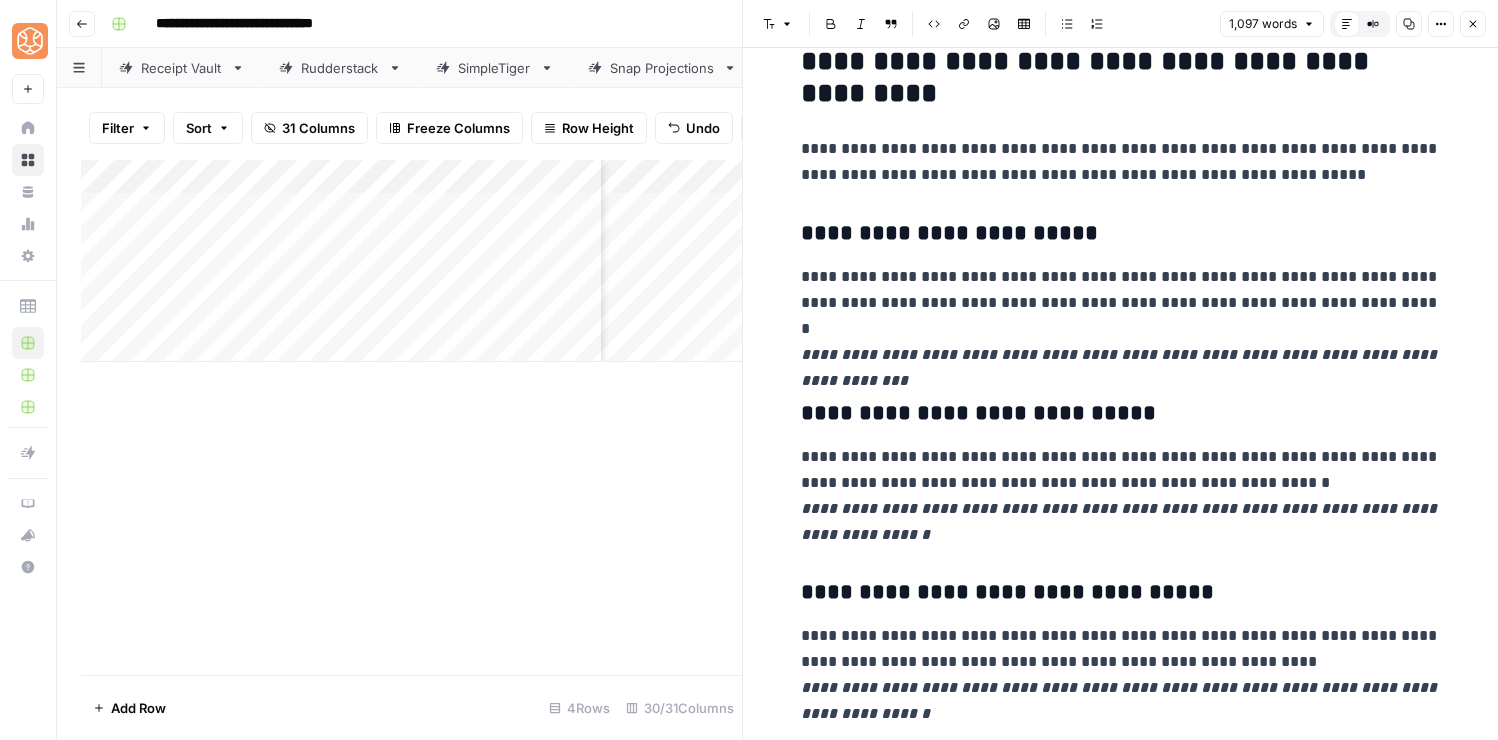 scroll, scrollTop: 2266, scrollLeft: 0, axis: vertical 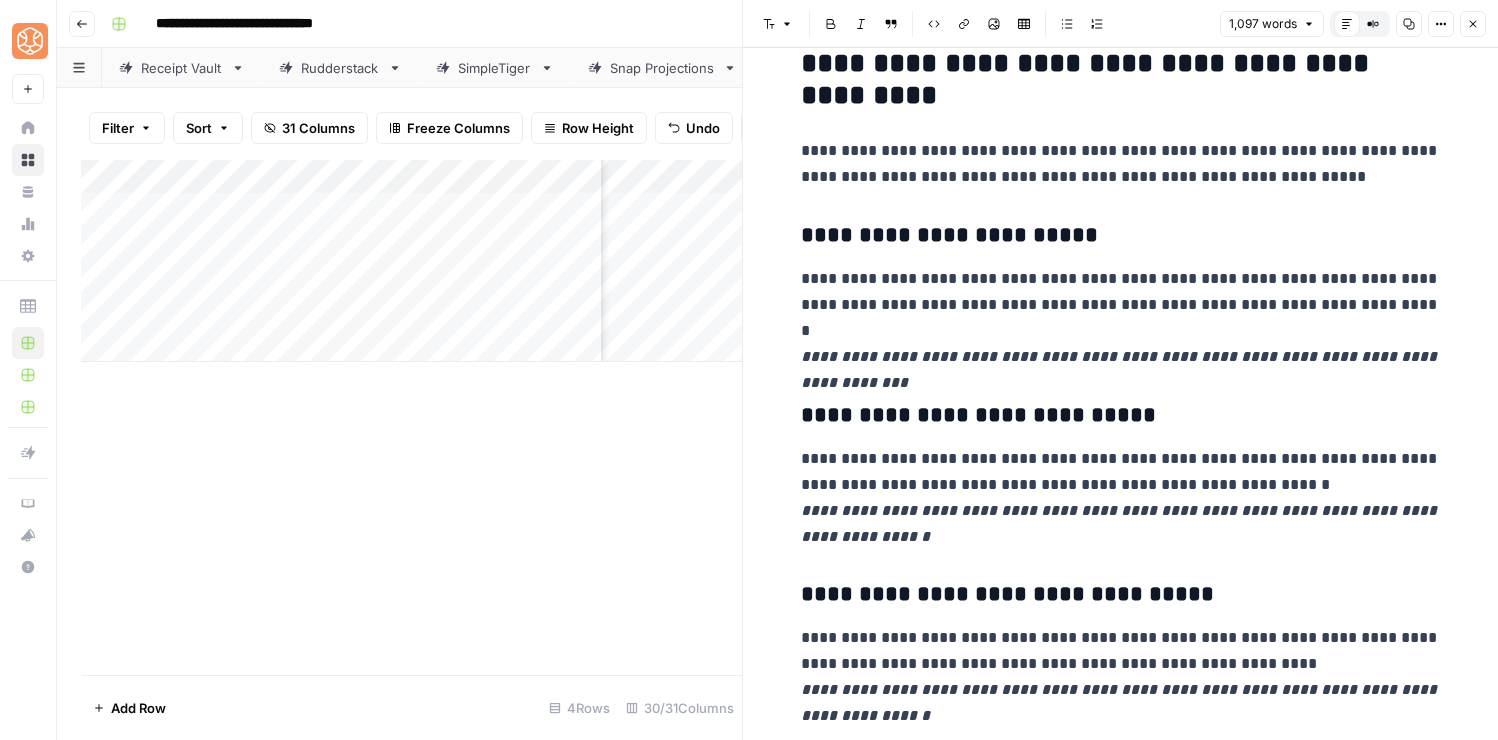 click on "**********" at bounding box center [1121, 1136] 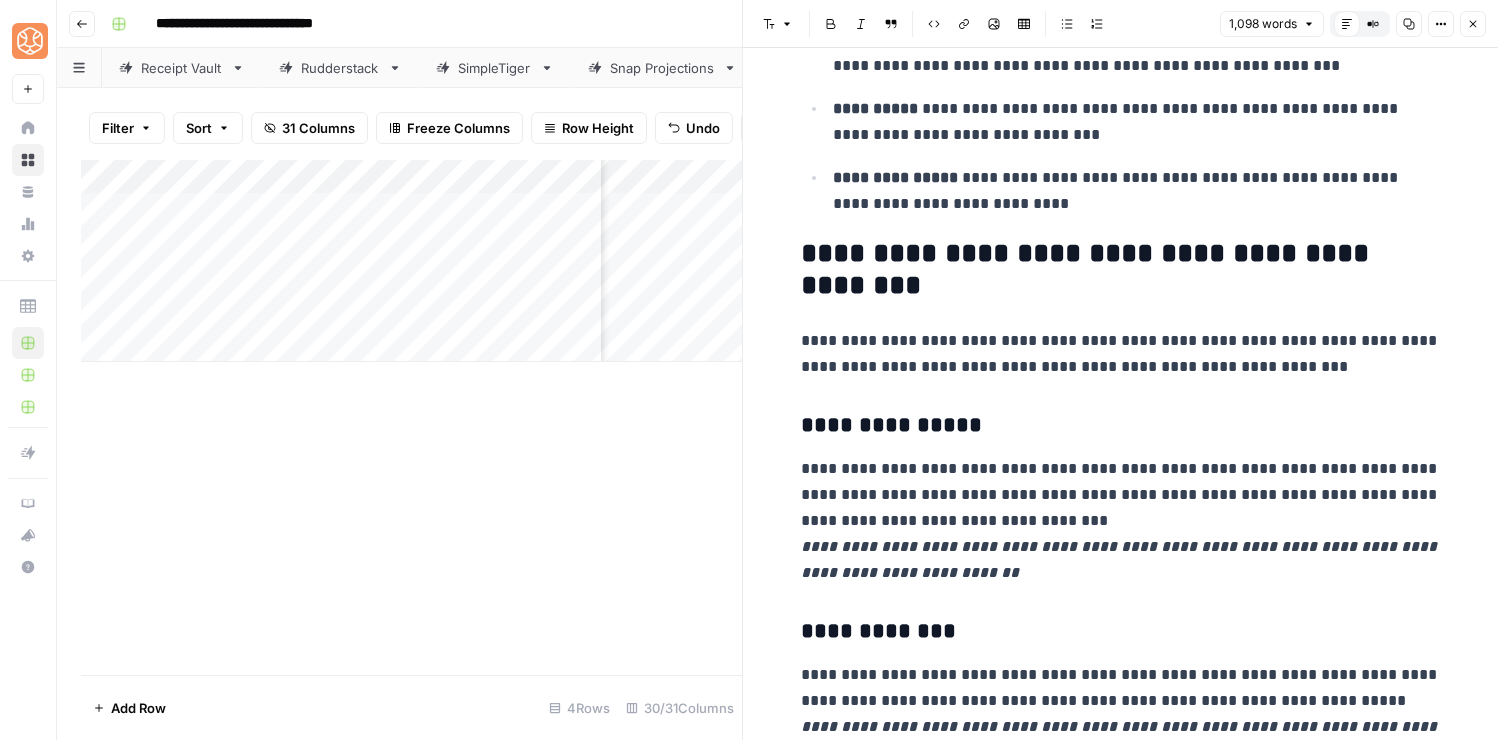 click on "**********" at bounding box center (1121, 270) 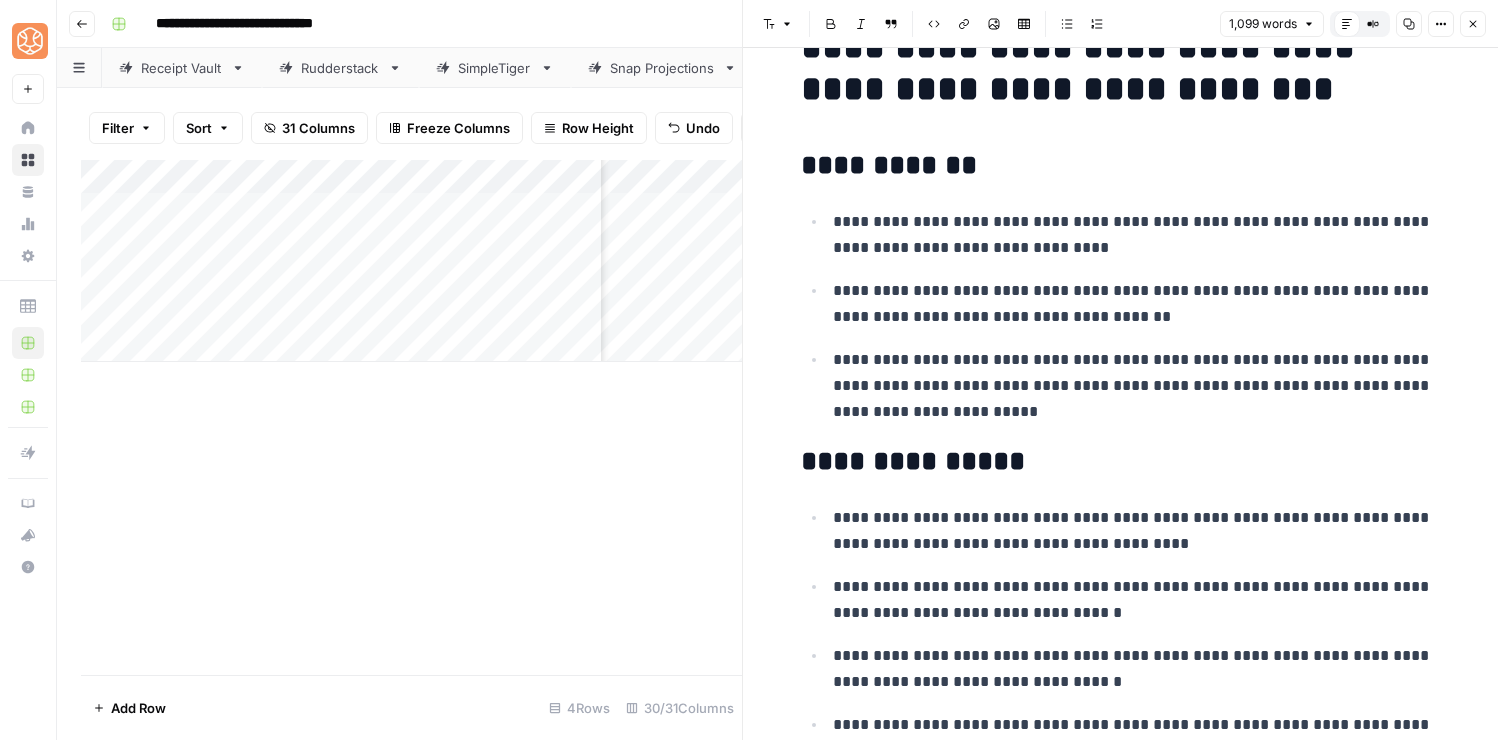 scroll, scrollTop: 0, scrollLeft: 0, axis: both 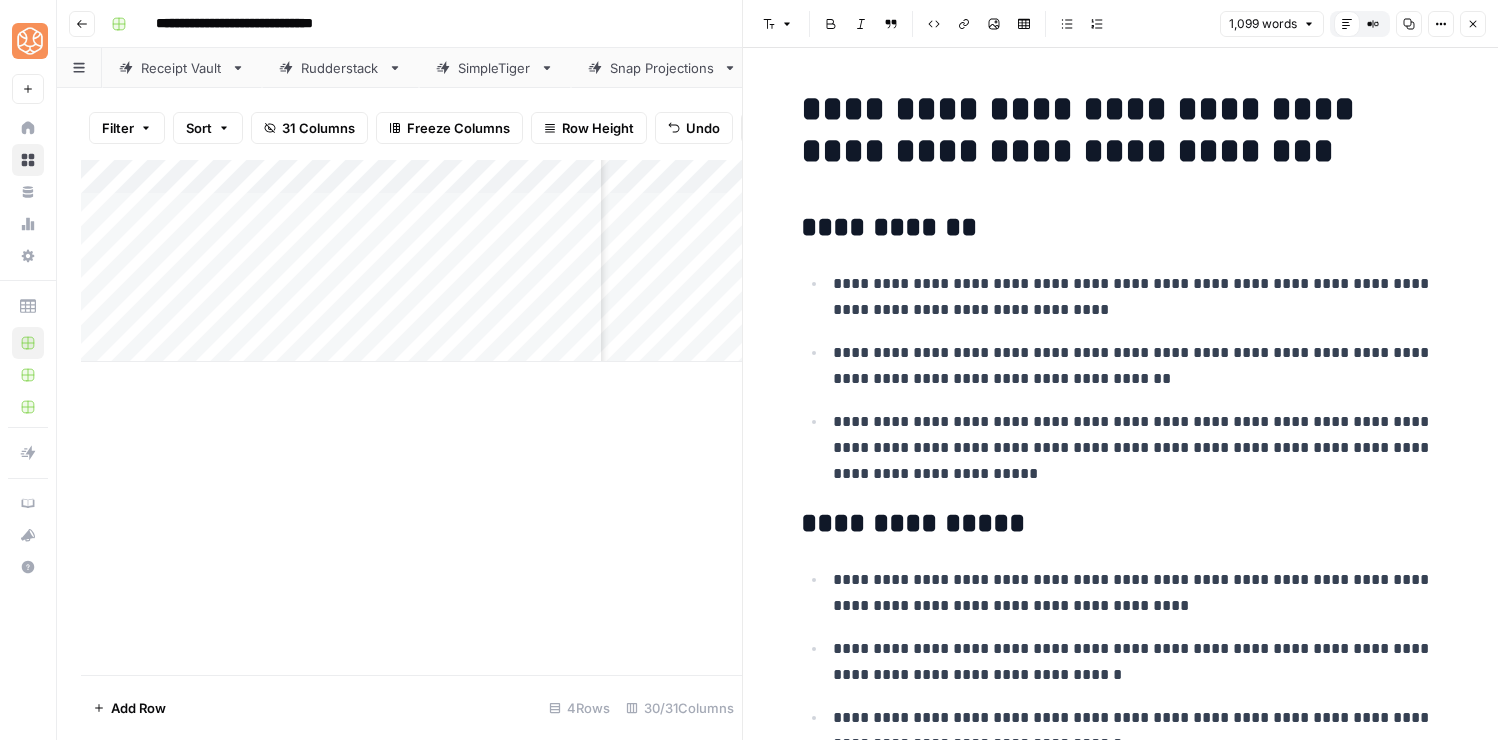 click on "**********" at bounding box center (1121, 524) 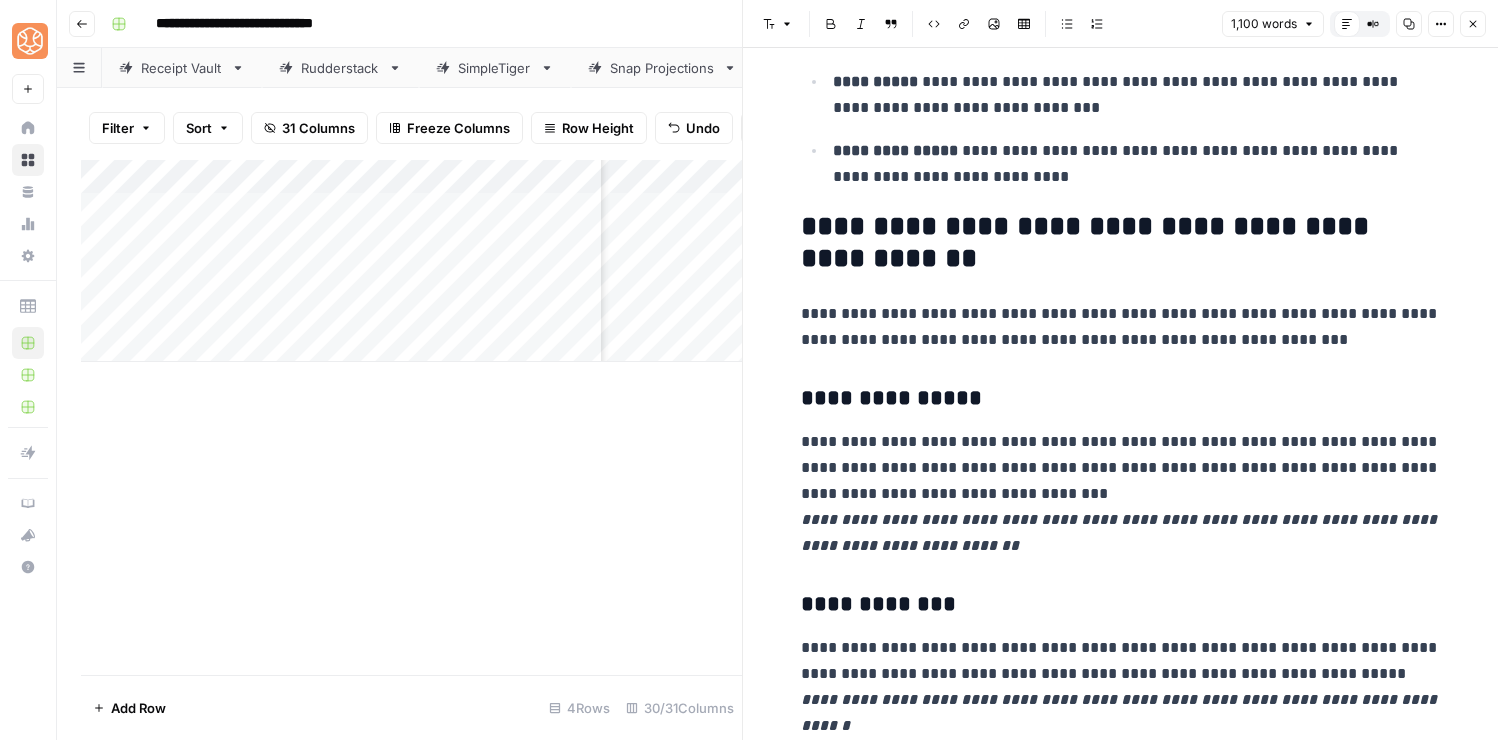 scroll, scrollTop: 1080, scrollLeft: 0, axis: vertical 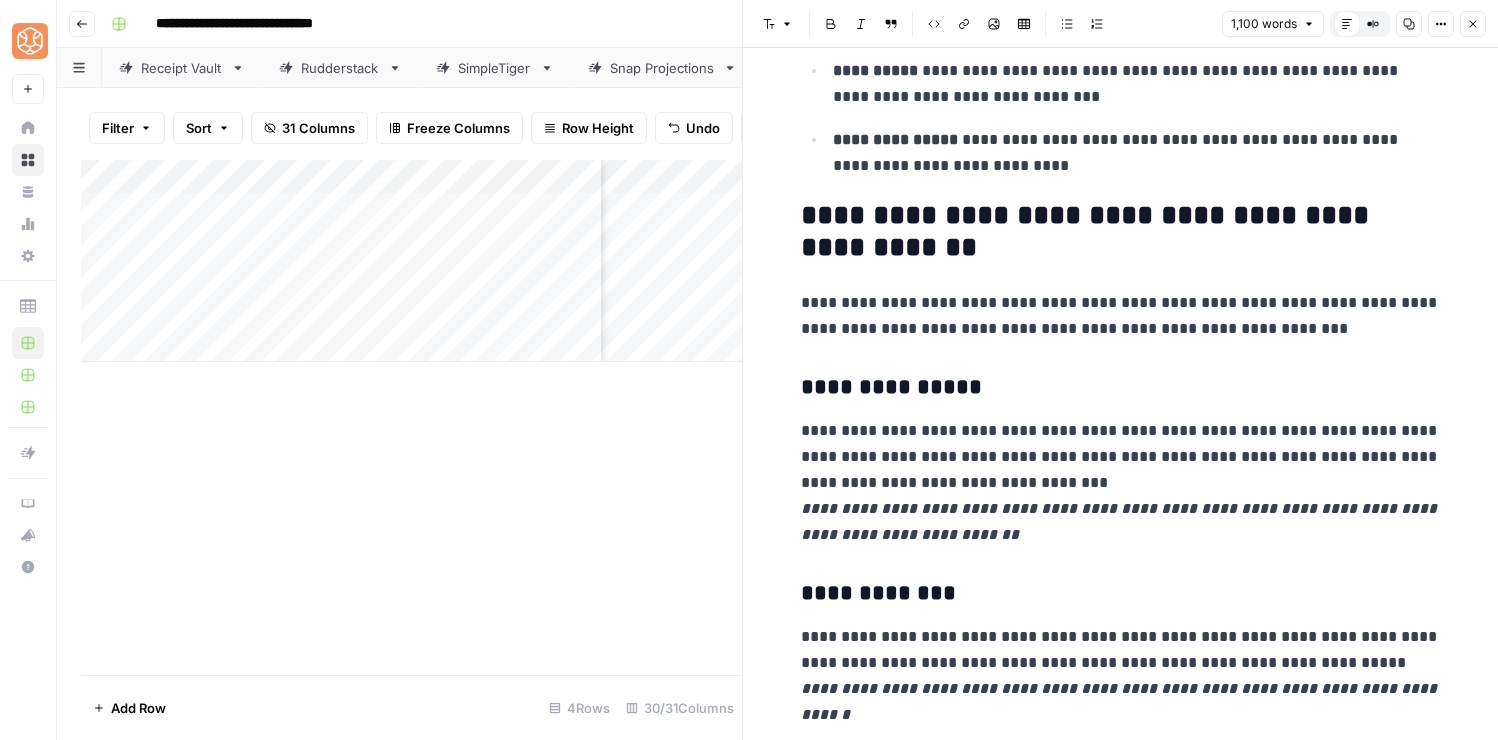 click on "**********" at bounding box center [1121, 2322] 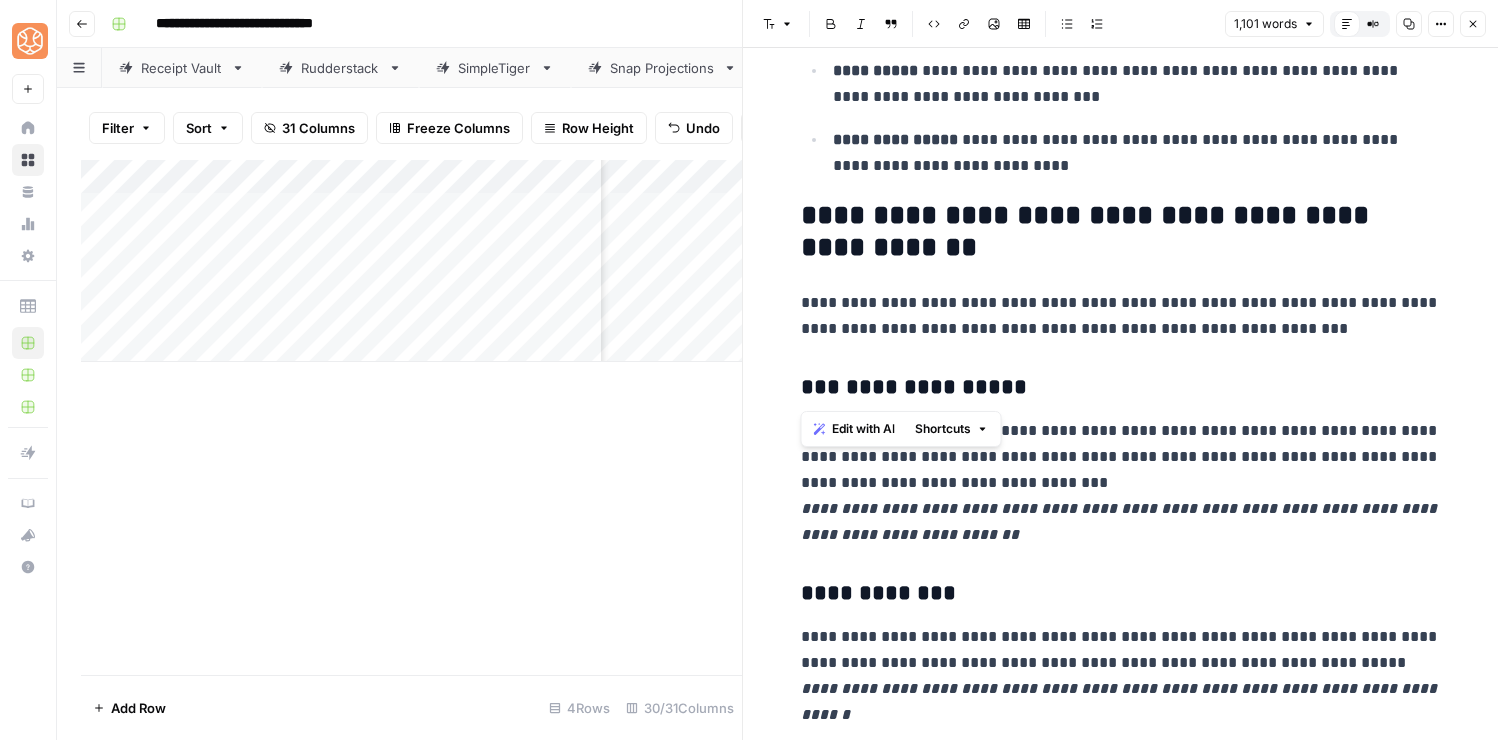 click on "**********" at bounding box center (936, 387) 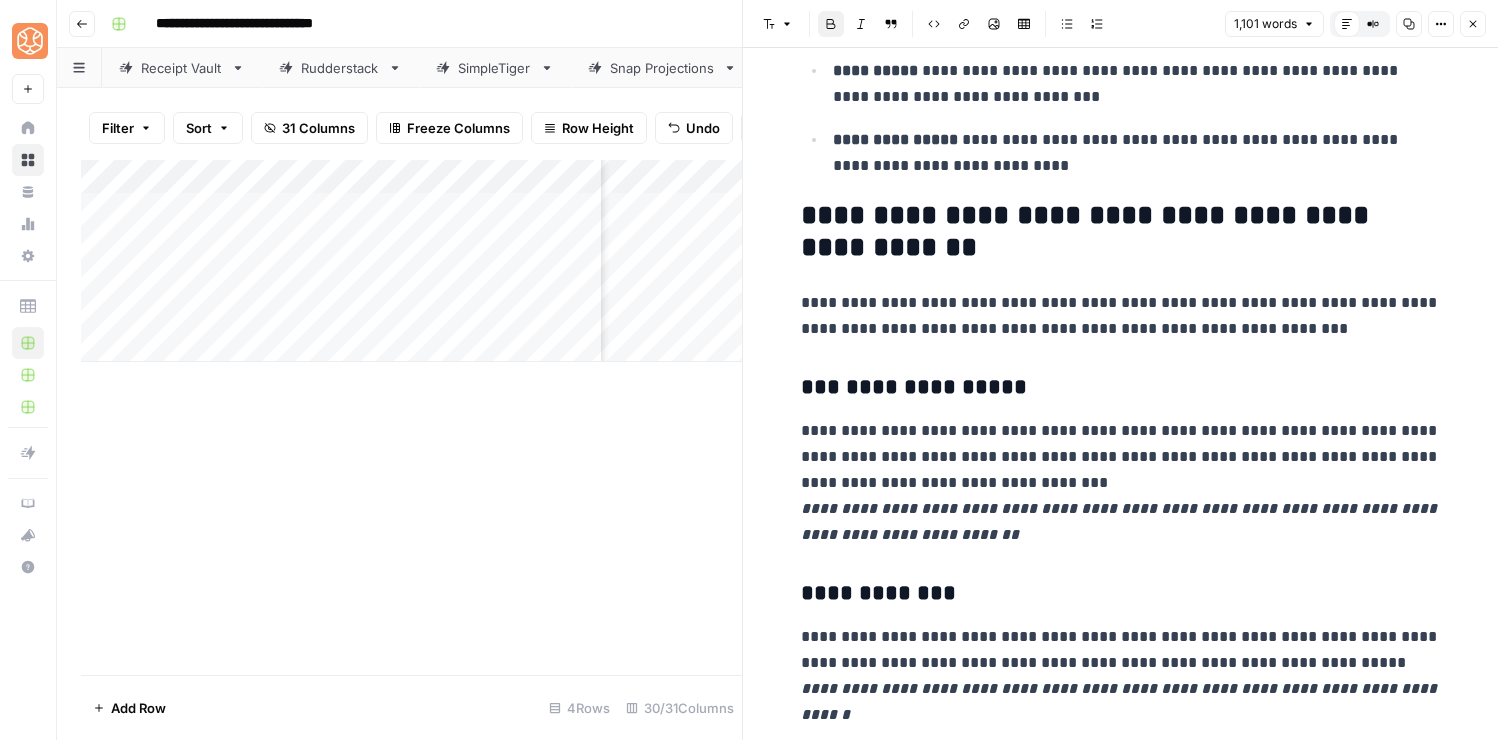click on "**********" at bounding box center [936, 387] 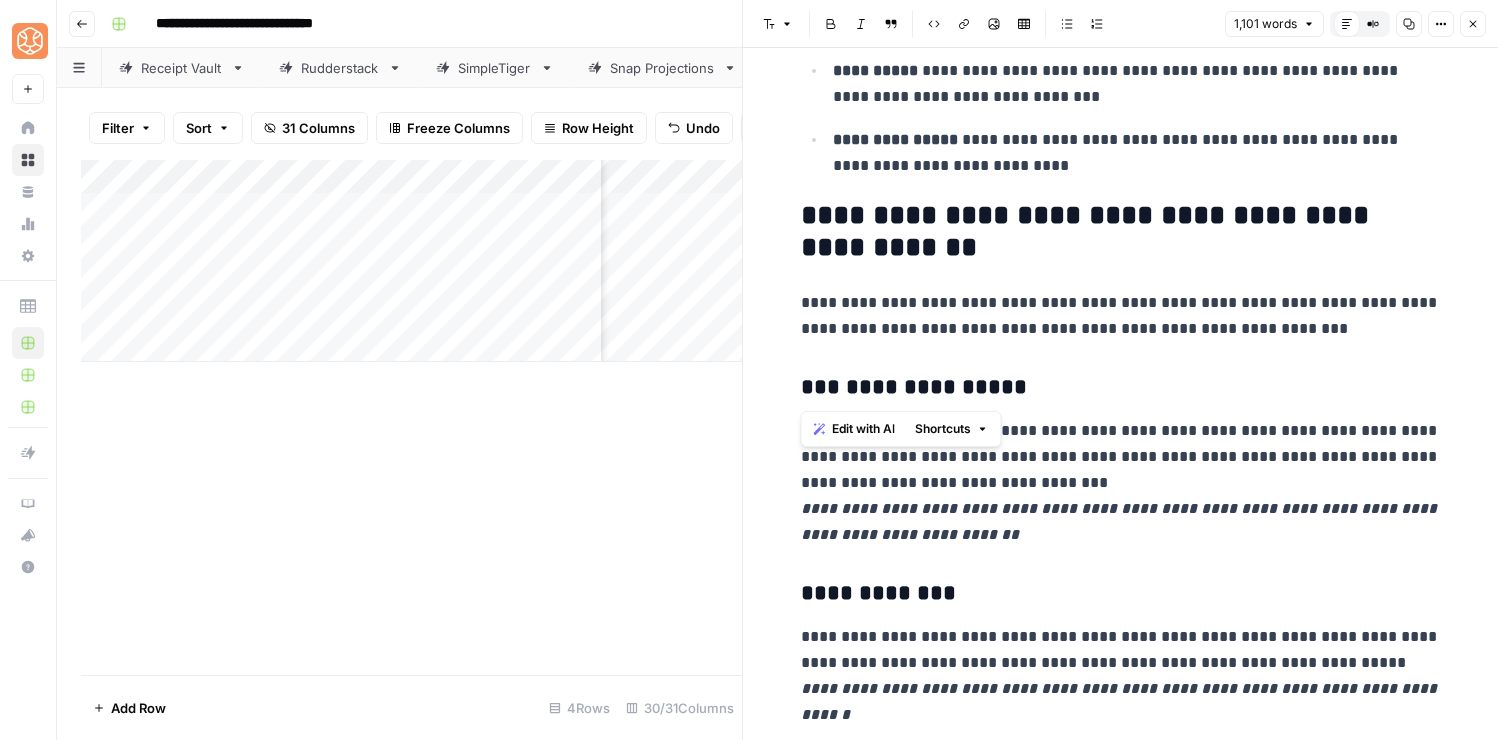 click on "**********" at bounding box center (936, 387) 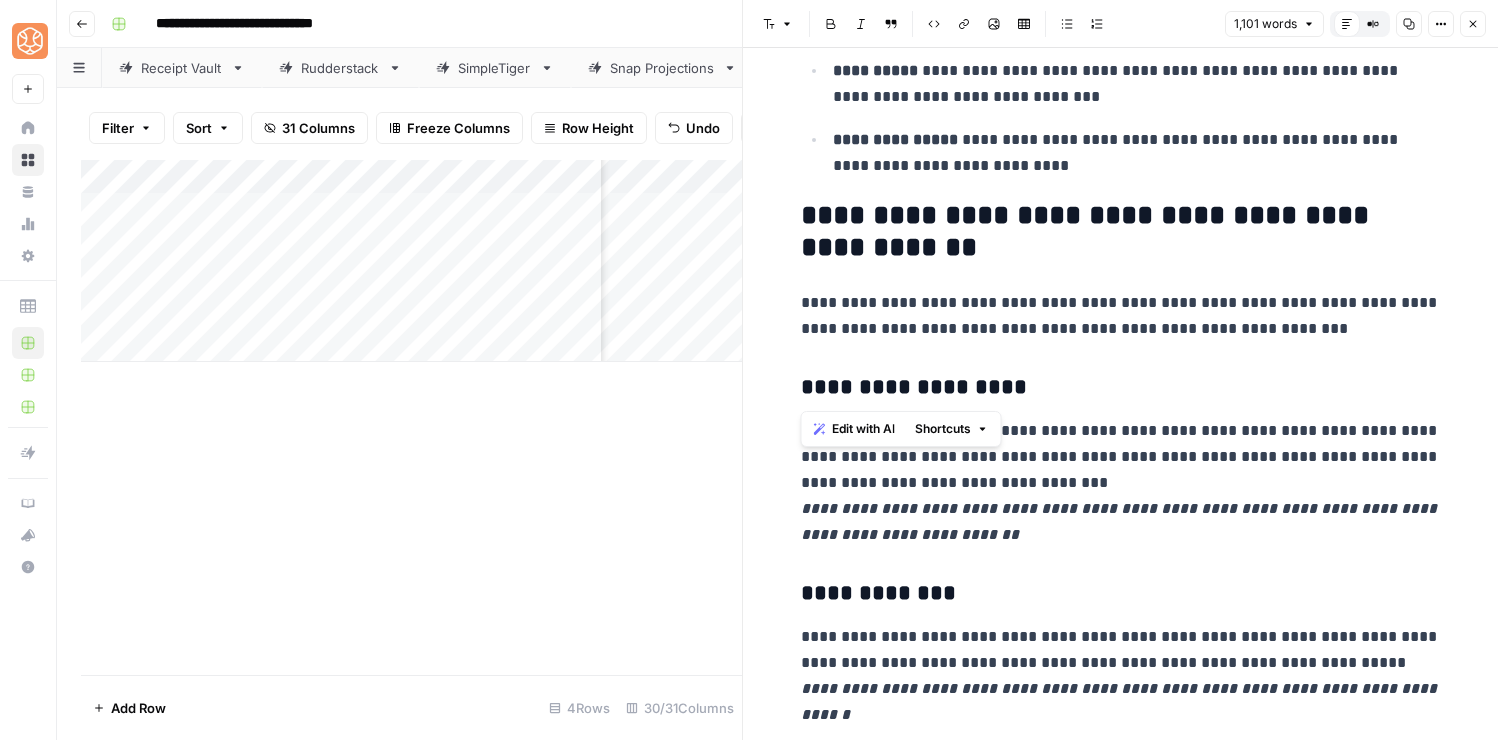 click on "**********" at bounding box center (1121, 388) 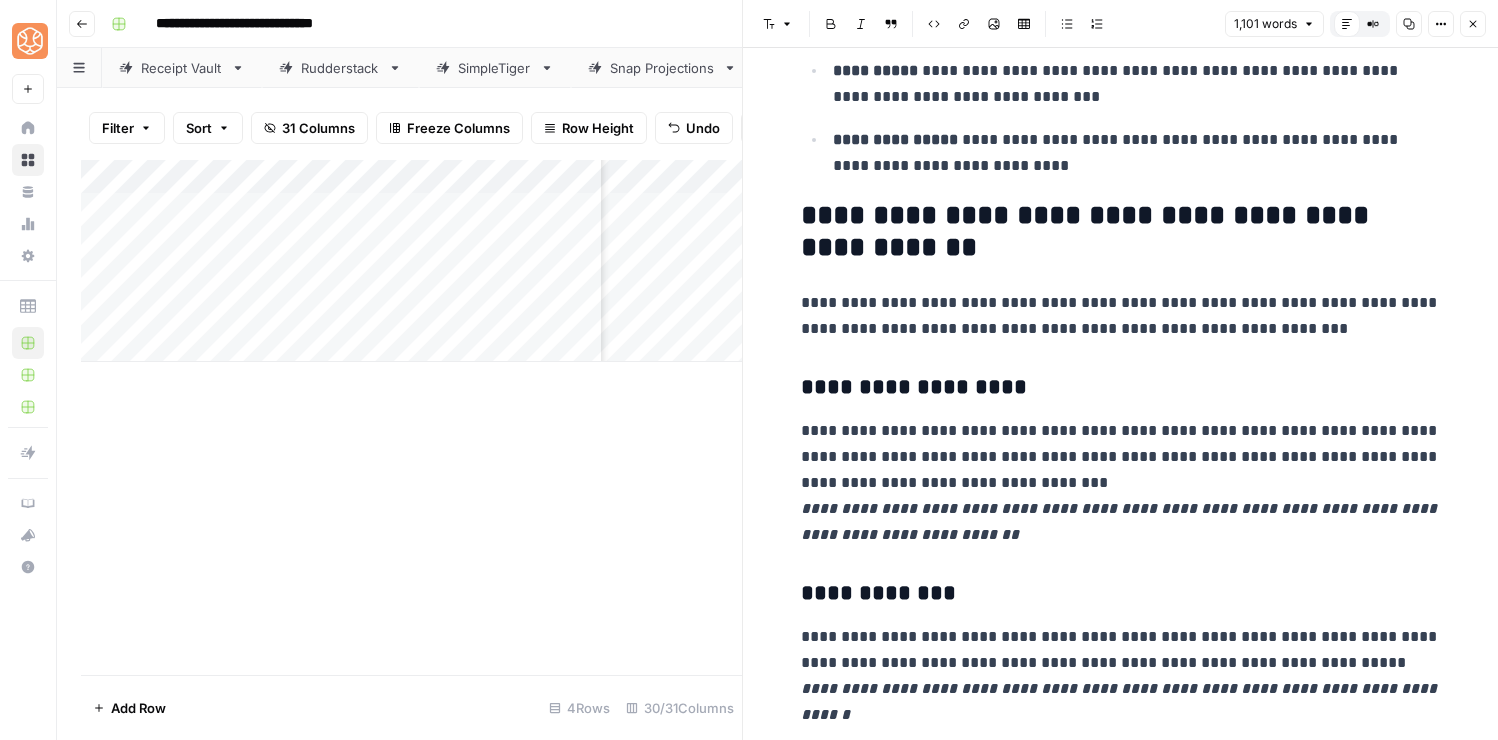 click on "**********" at bounding box center (1121, 388) 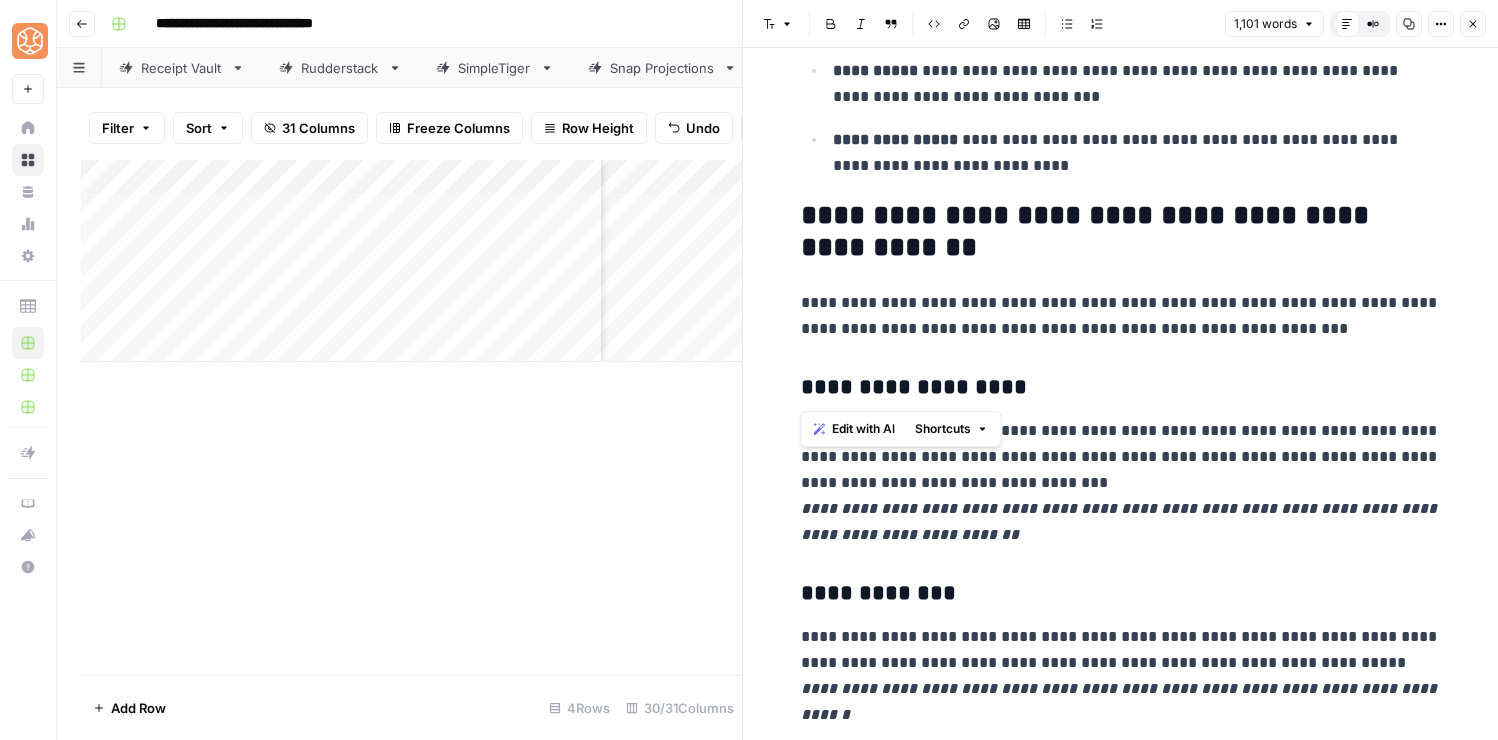 copy on "****" 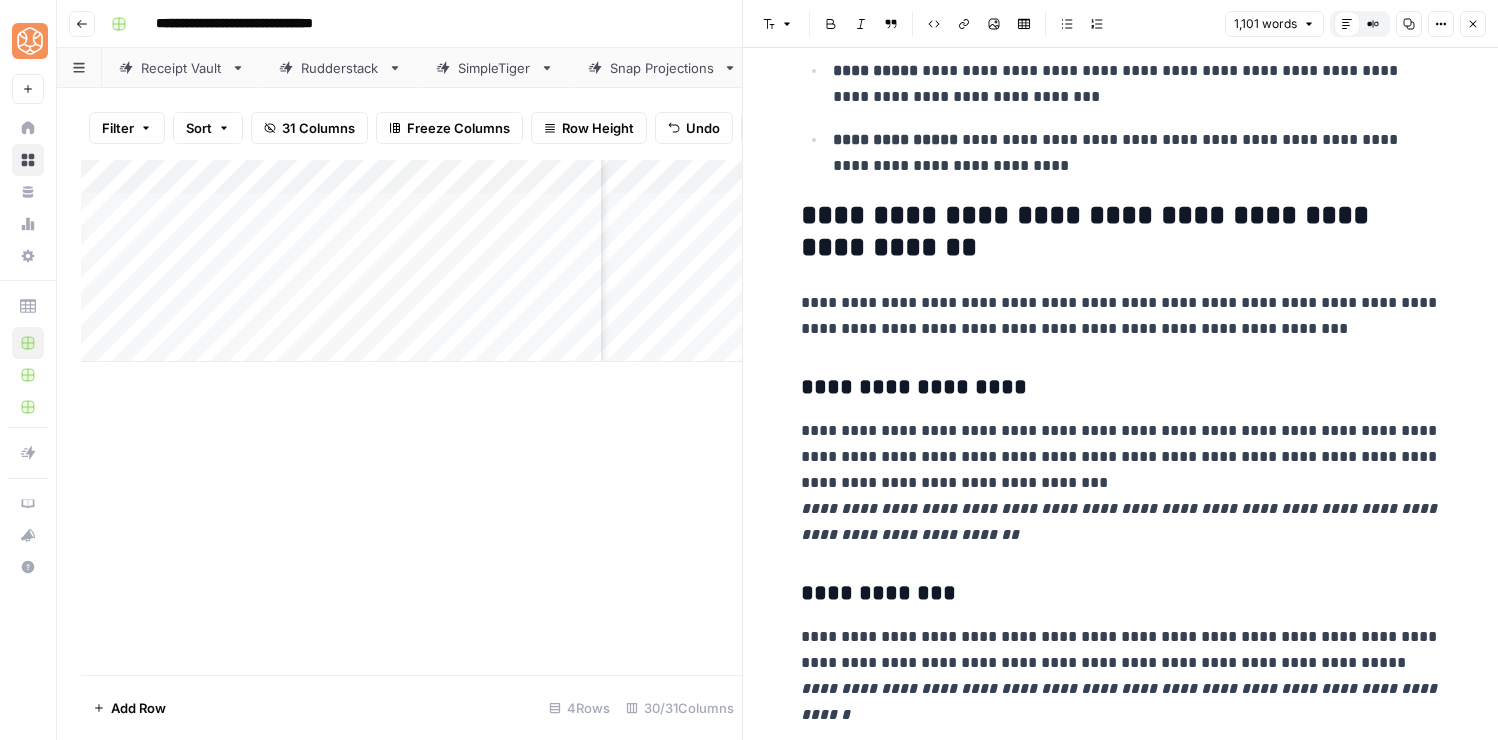 click on "**********" at bounding box center [1121, 594] 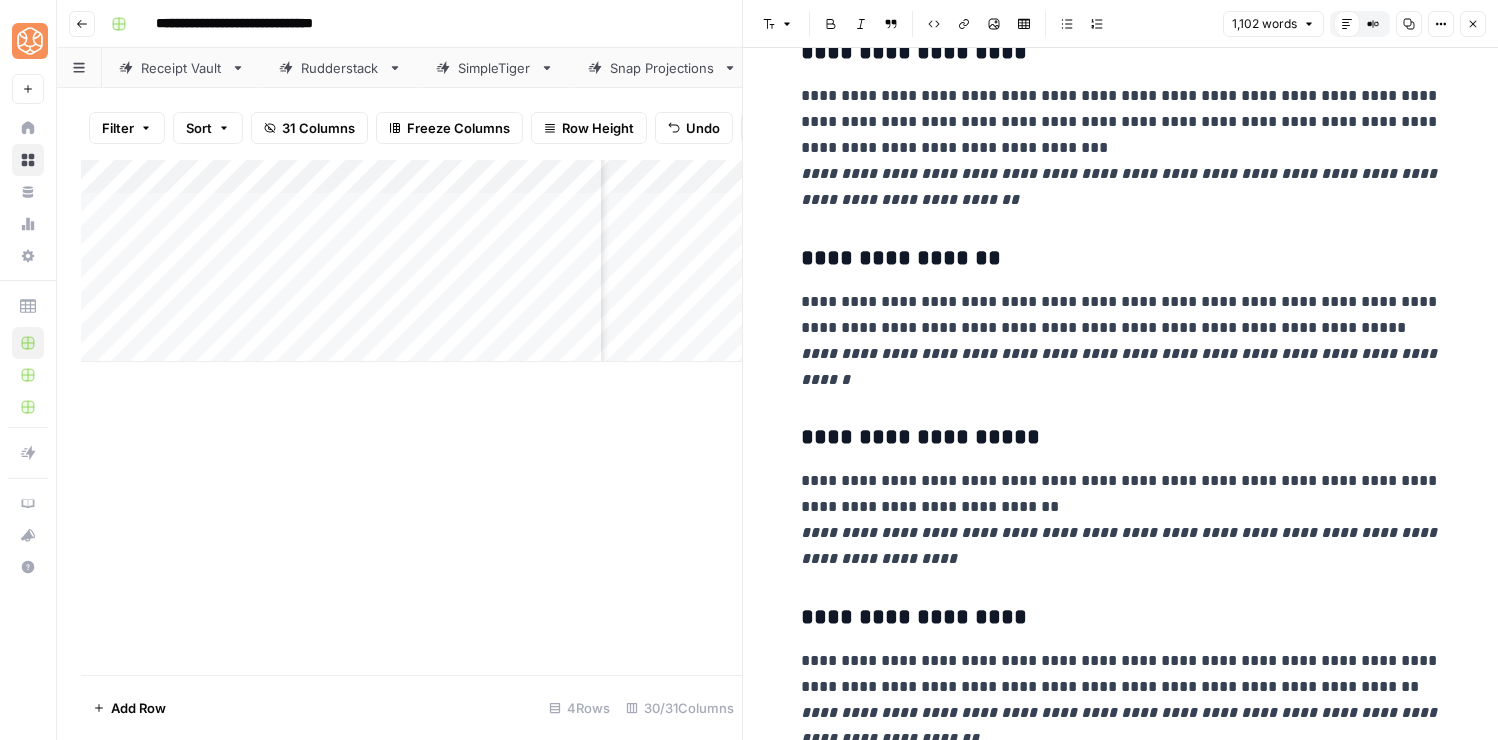 scroll, scrollTop: 1443, scrollLeft: 0, axis: vertical 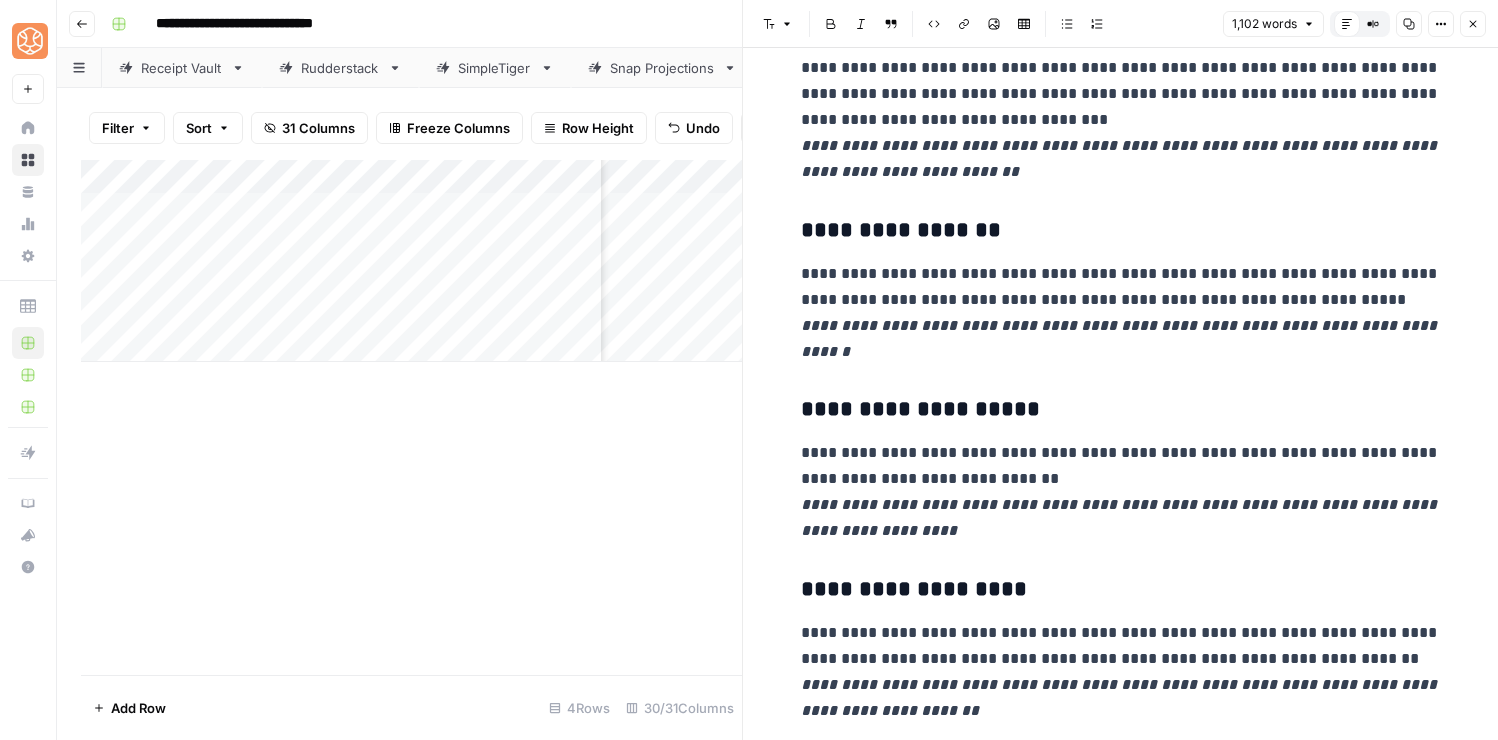 click on "**********" at bounding box center (1121, 1959) 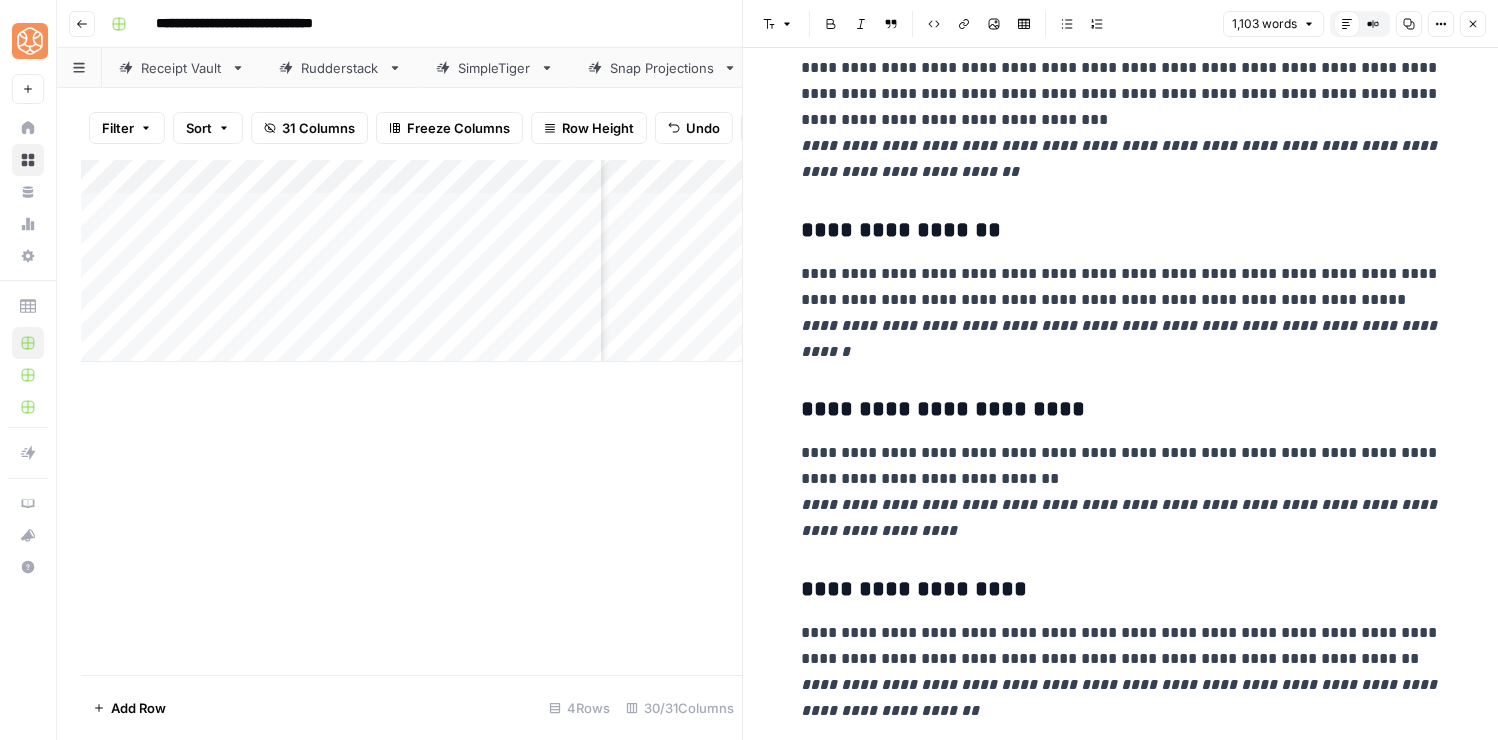 click on "**********" at bounding box center (1121, 590) 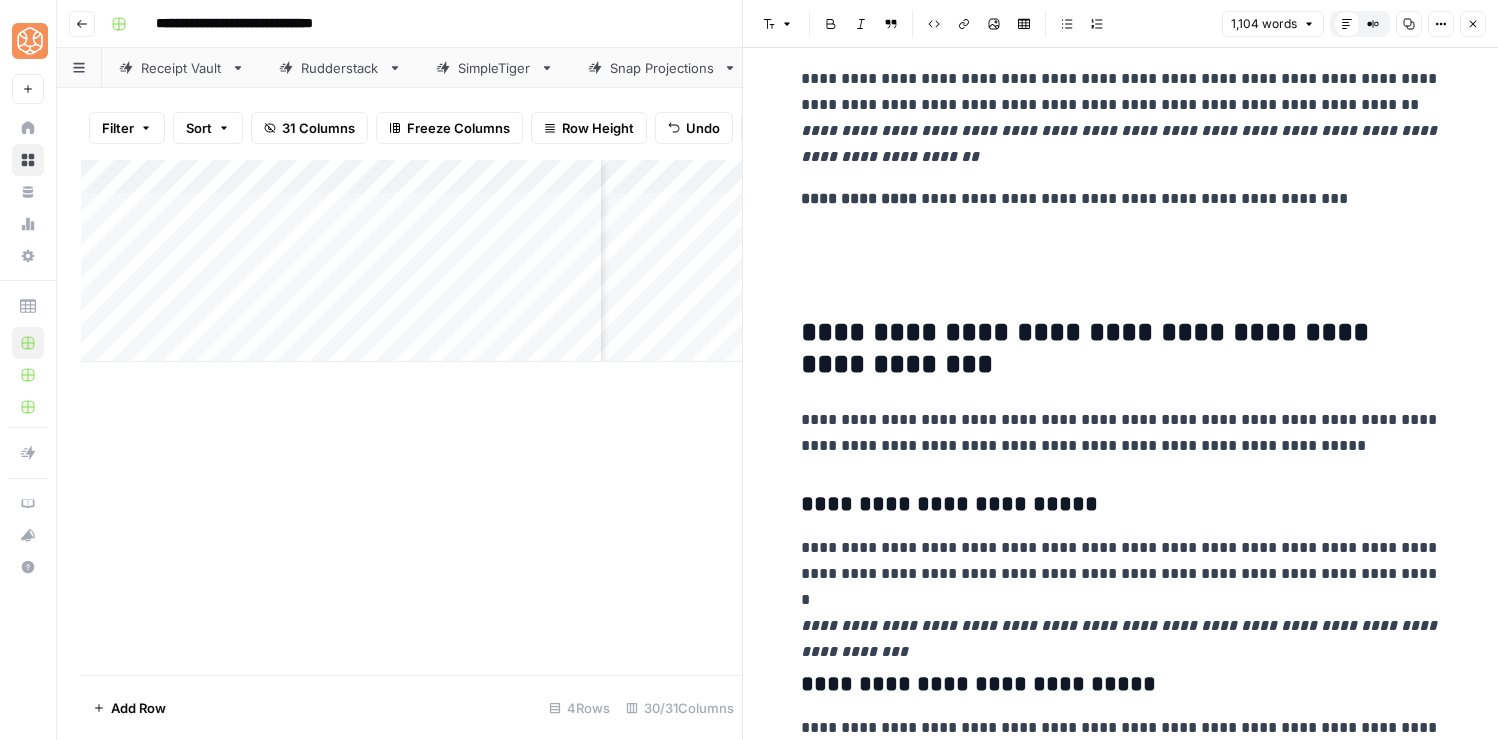 scroll, scrollTop: 2019, scrollLeft: 0, axis: vertical 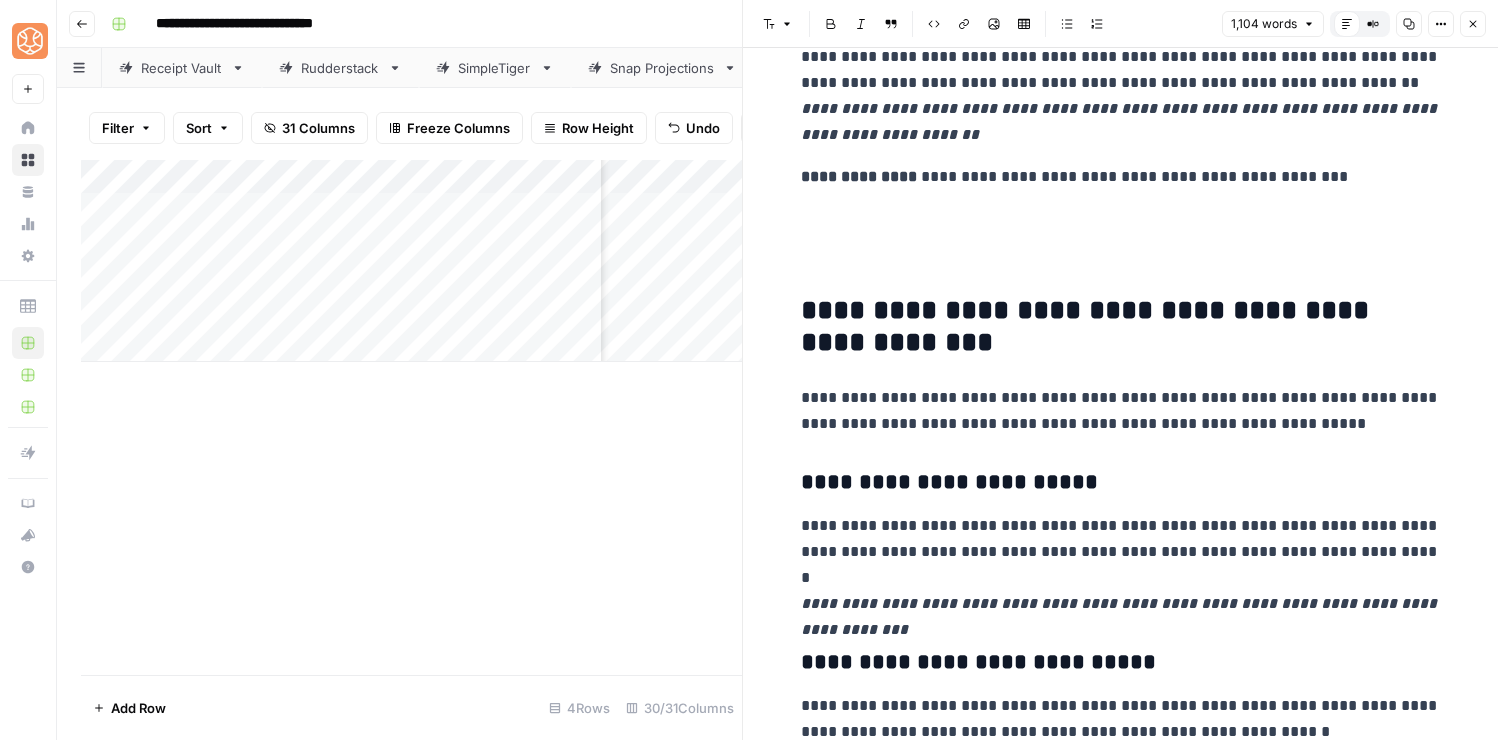 click on "**********" at bounding box center (1121, 1383) 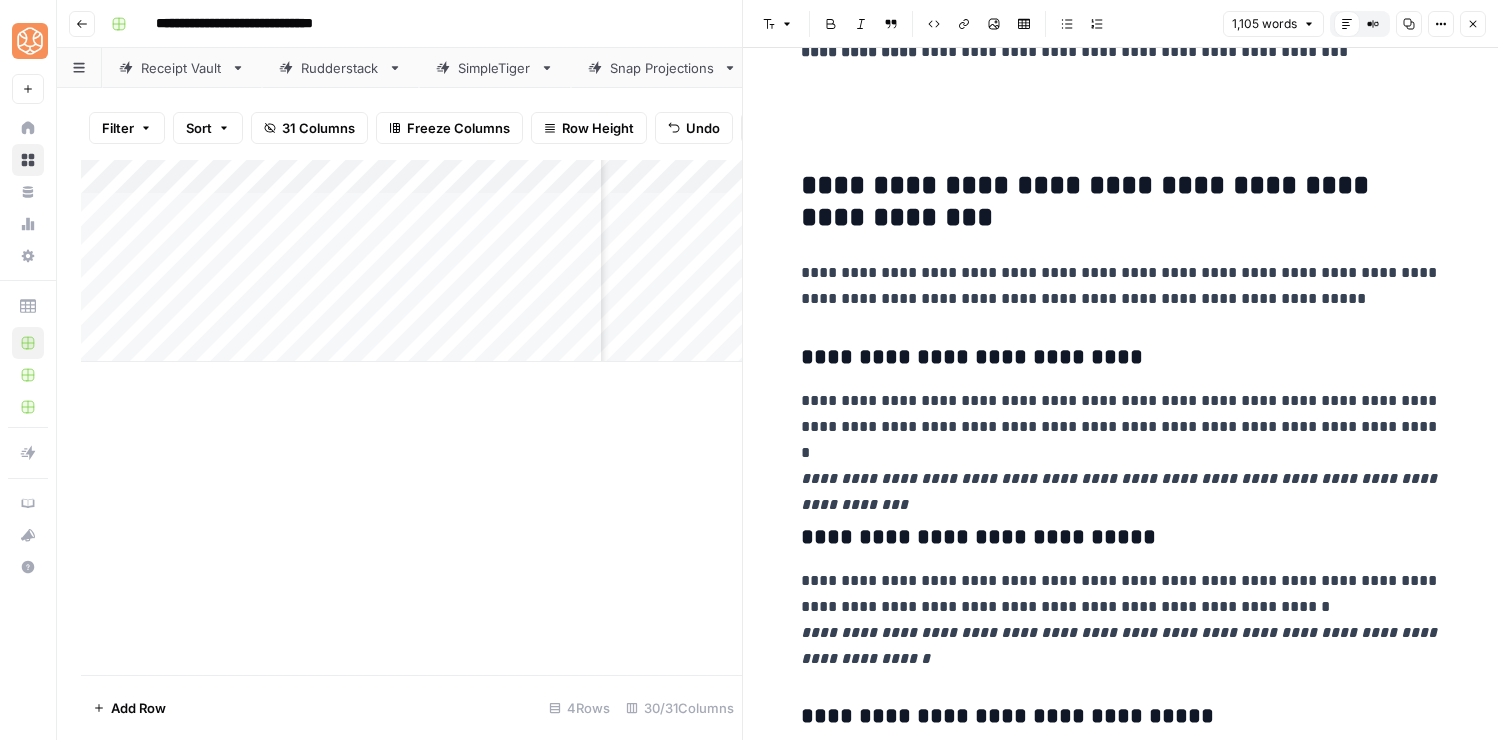 click on "**********" at bounding box center [1121, 538] 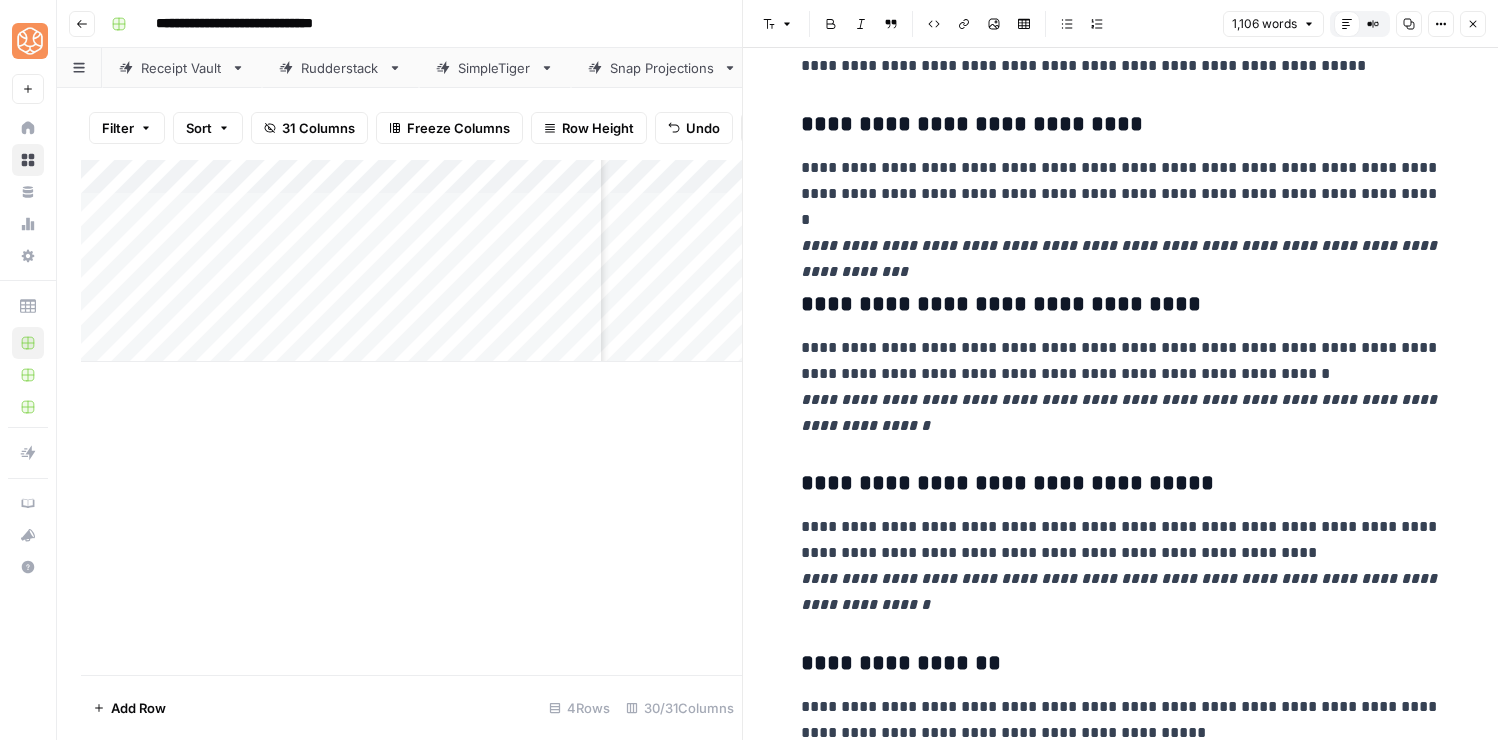scroll, scrollTop: 2399, scrollLeft: 0, axis: vertical 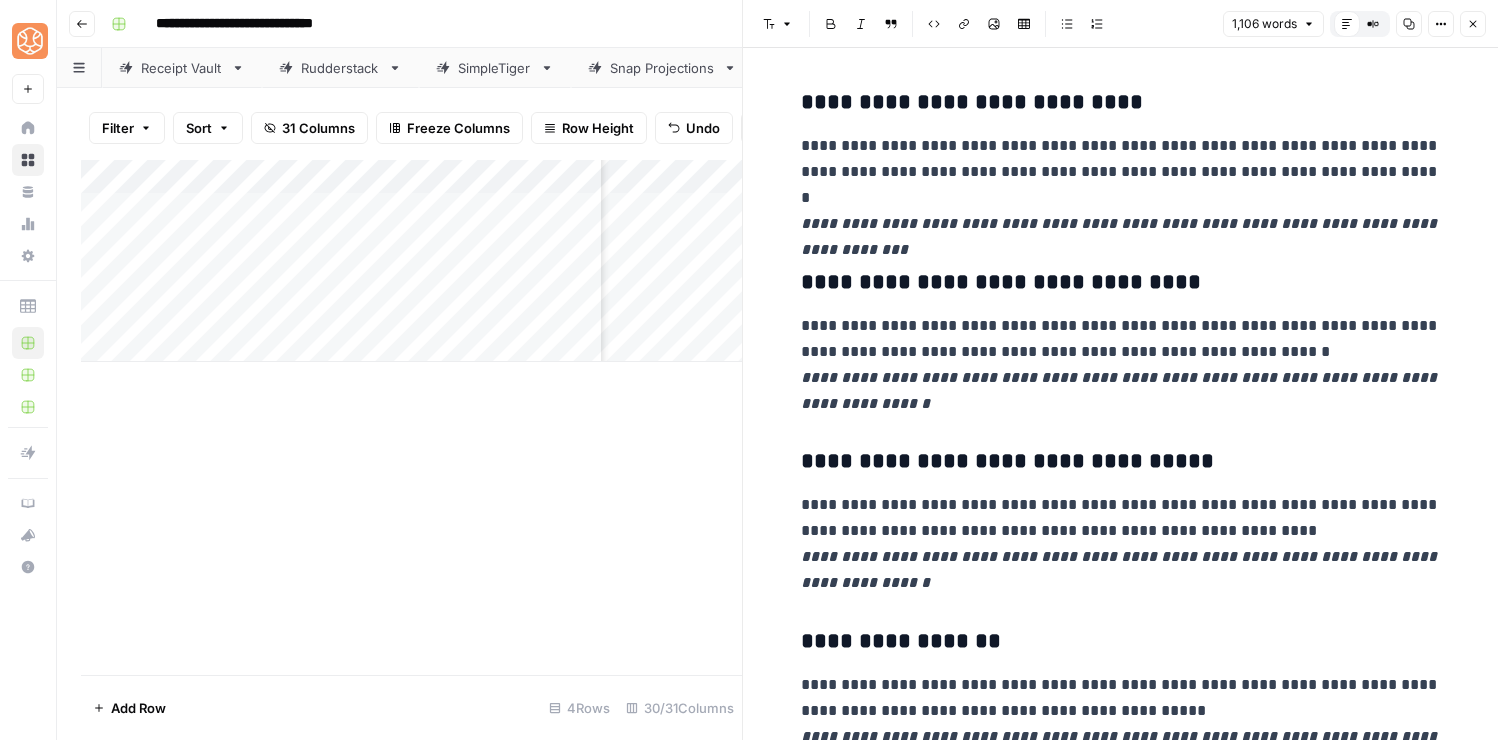 click on "**********" at bounding box center [1121, 462] 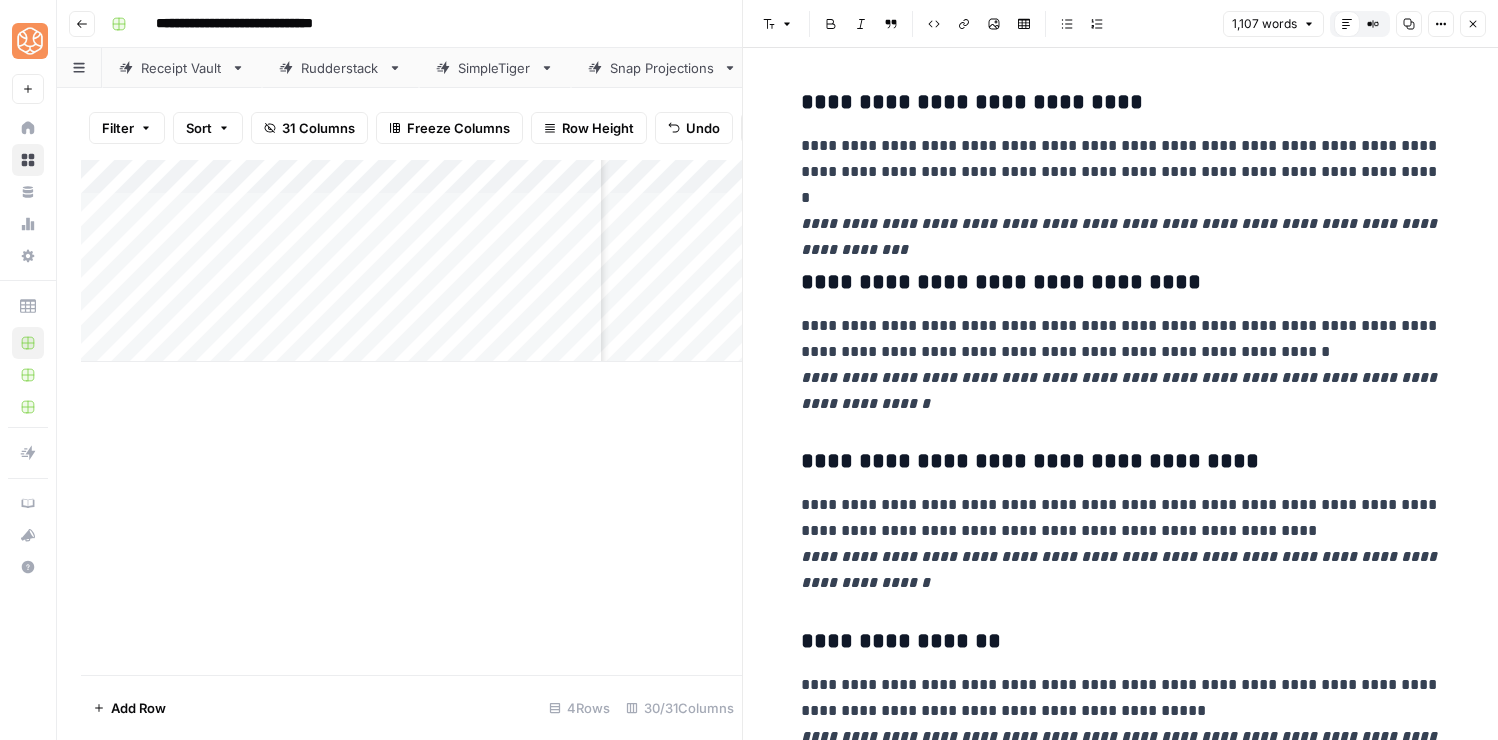 click on "**********" at bounding box center [1121, 642] 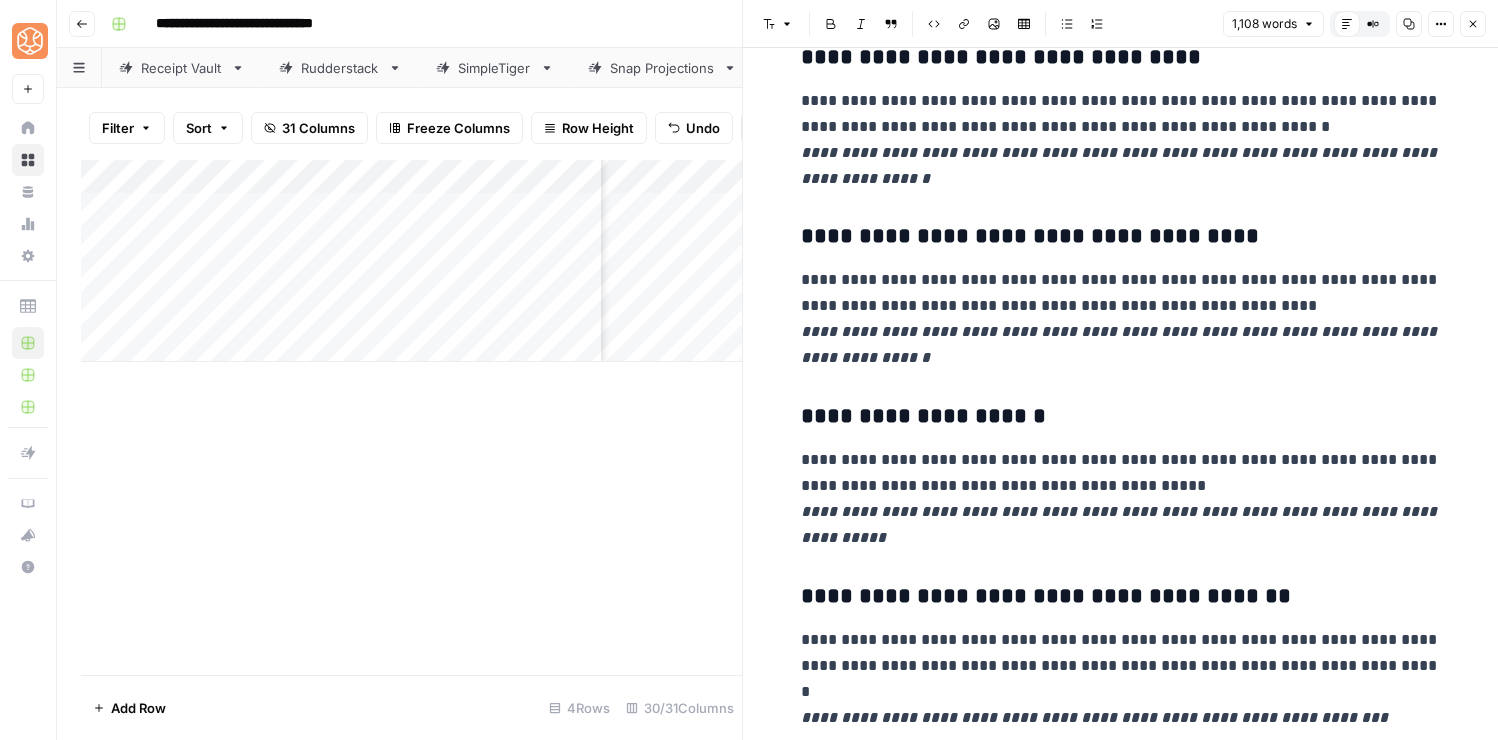 click on "**********" at bounding box center (1121, 778) 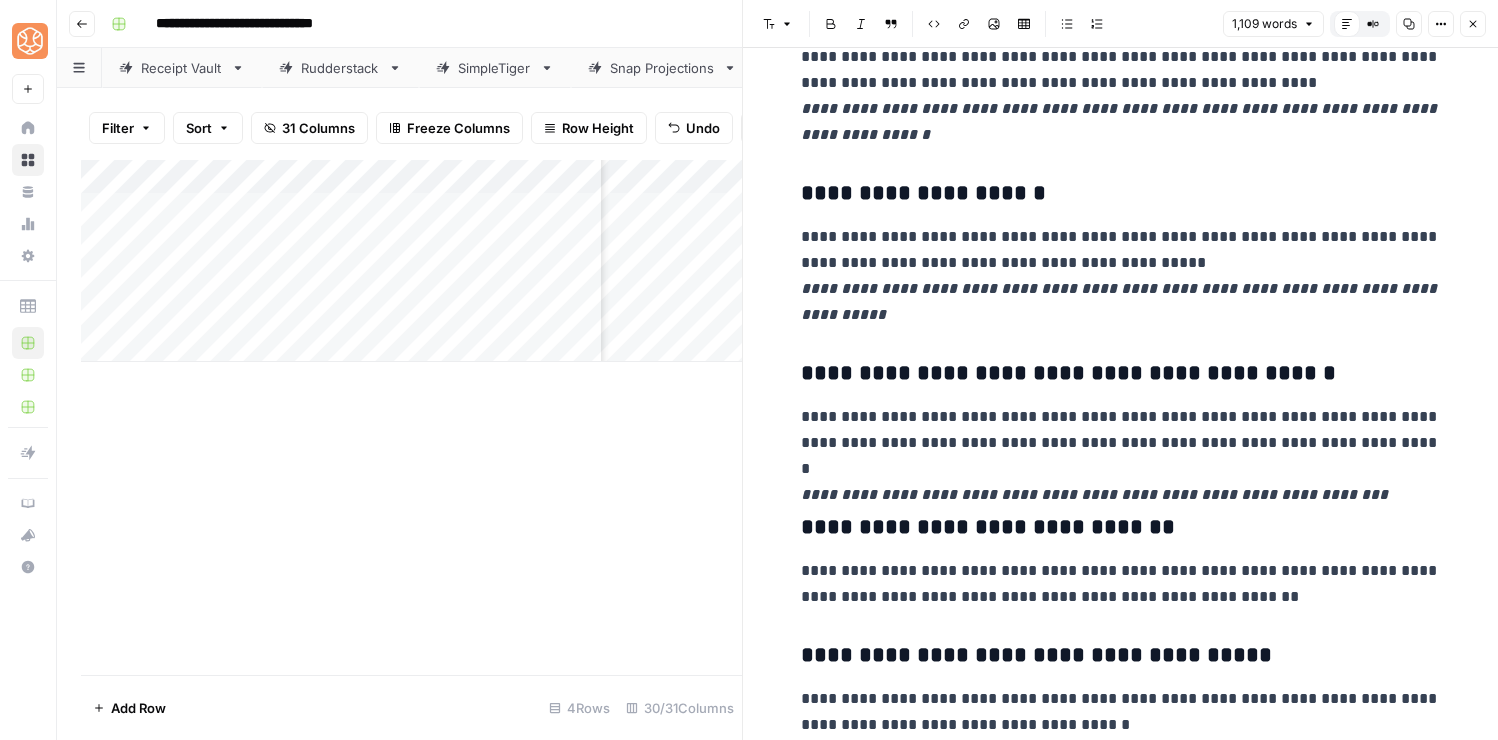 scroll, scrollTop: 2868, scrollLeft: 0, axis: vertical 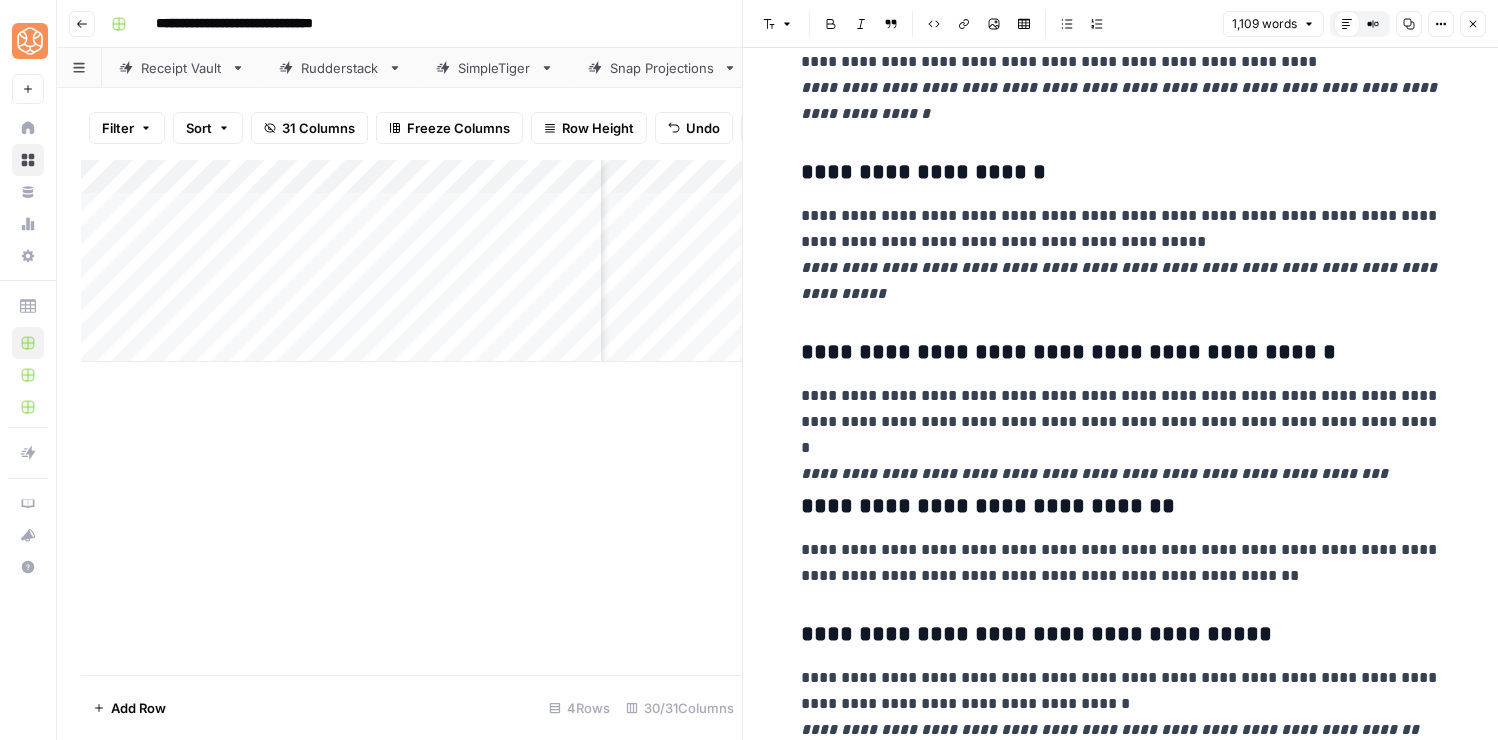 click on "**********" at bounding box center (1121, 534) 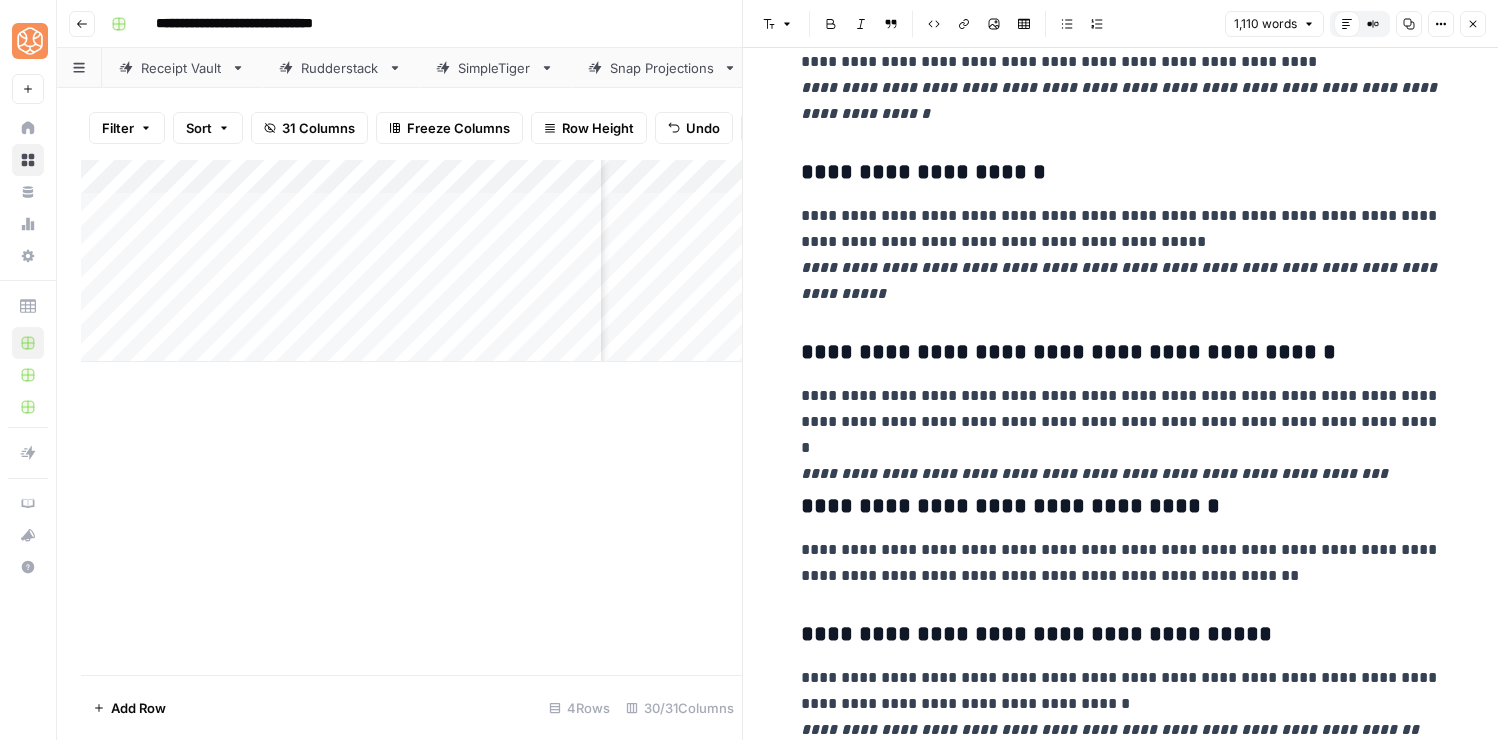 click on "**********" at bounding box center (1120, 518) 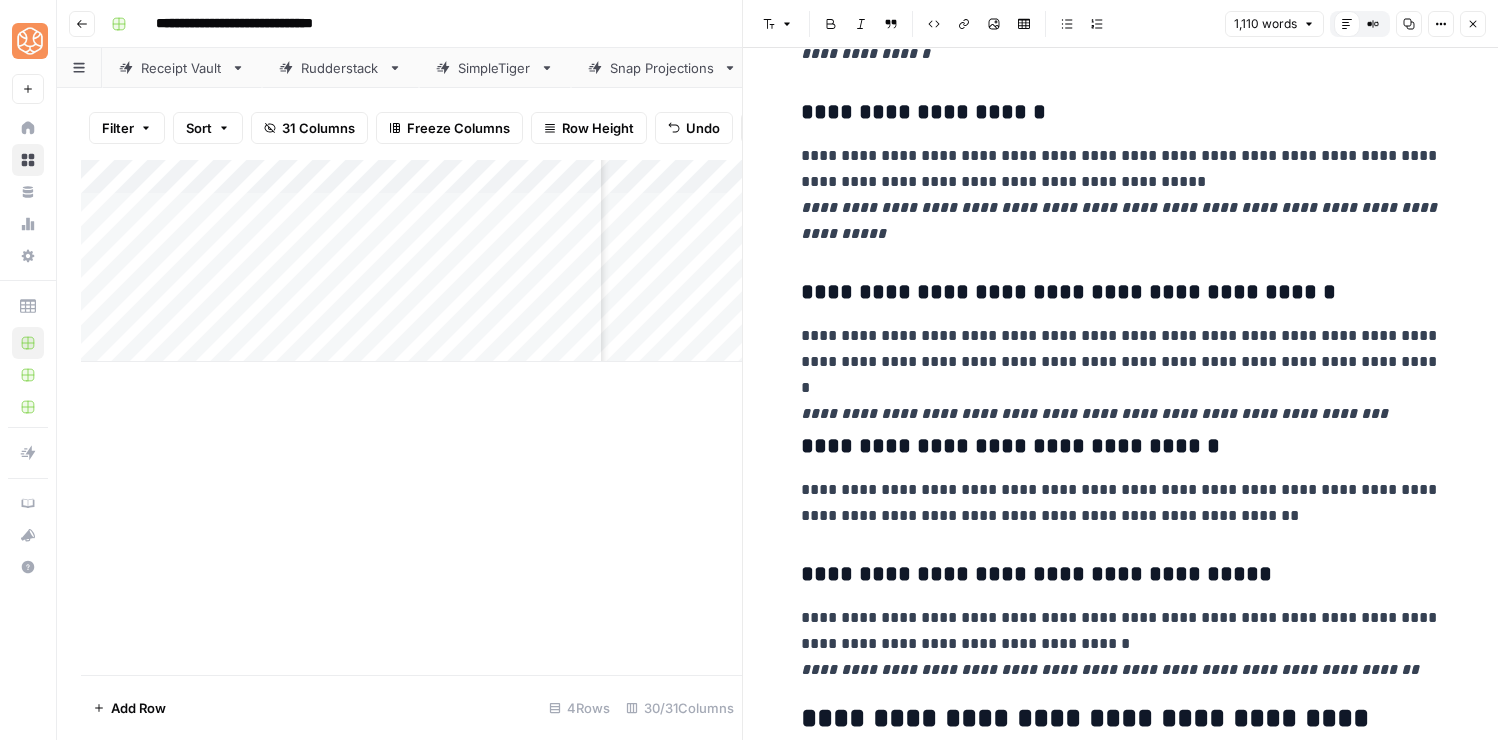 click on "**********" at bounding box center [1121, 575] 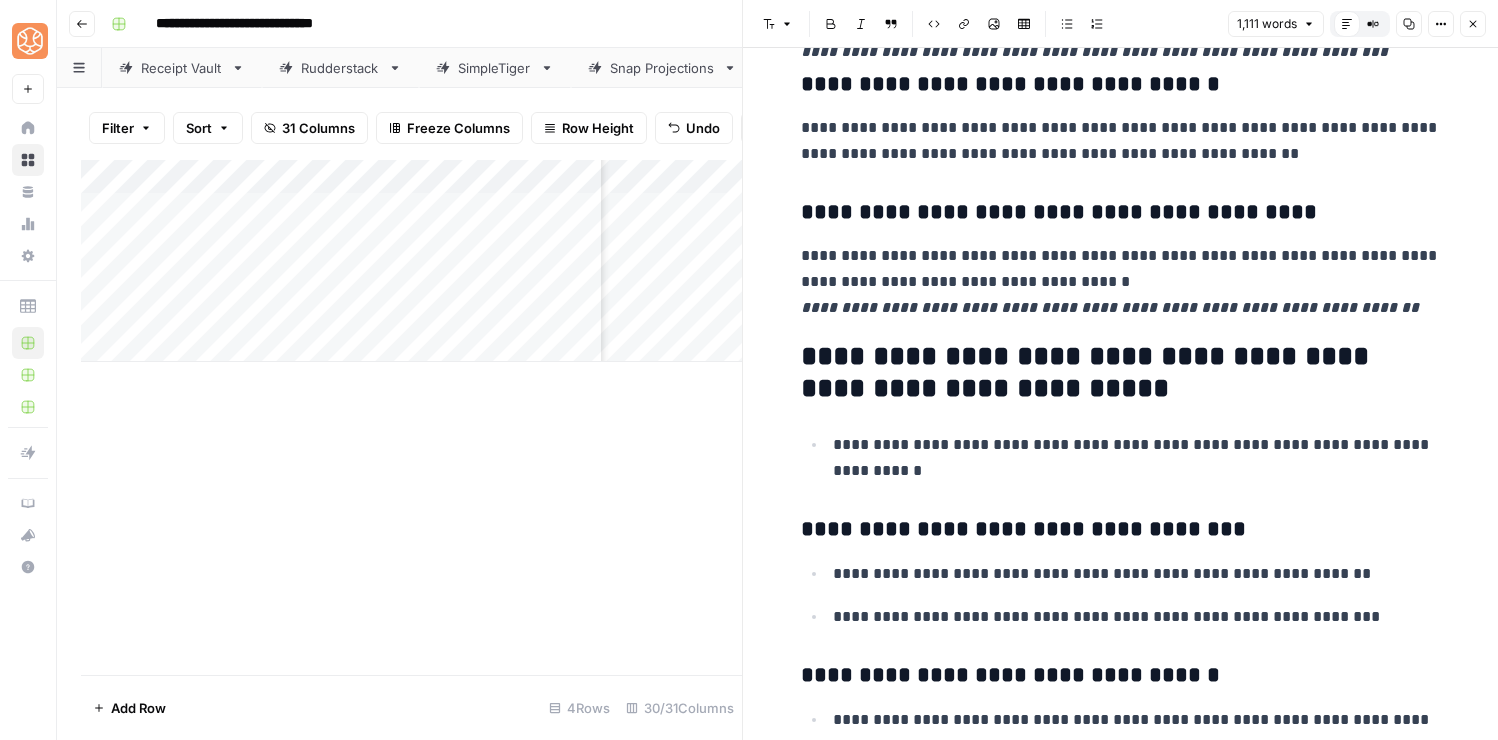 scroll, scrollTop: 3331, scrollLeft: 0, axis: vertical 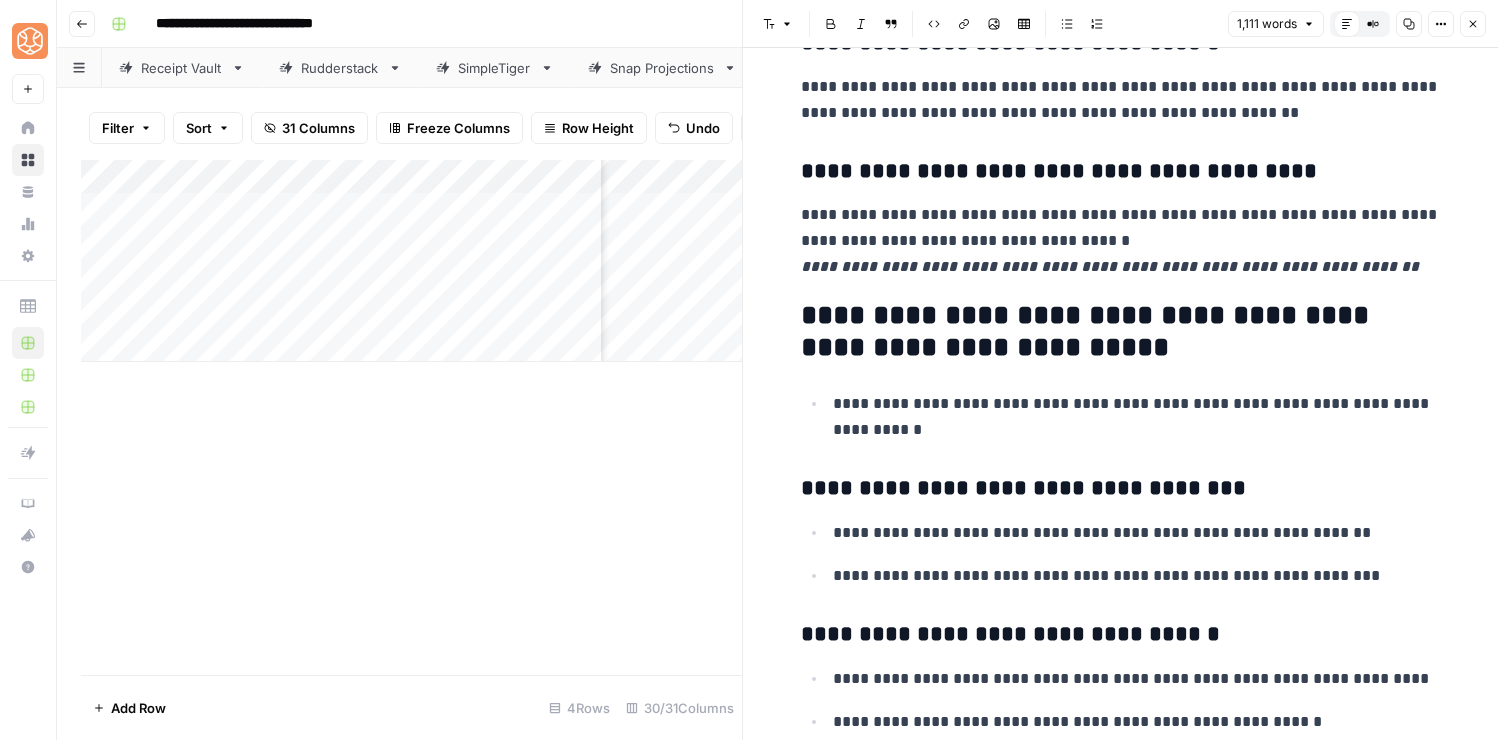 click on "**********" at bounding box center [1121, 489] 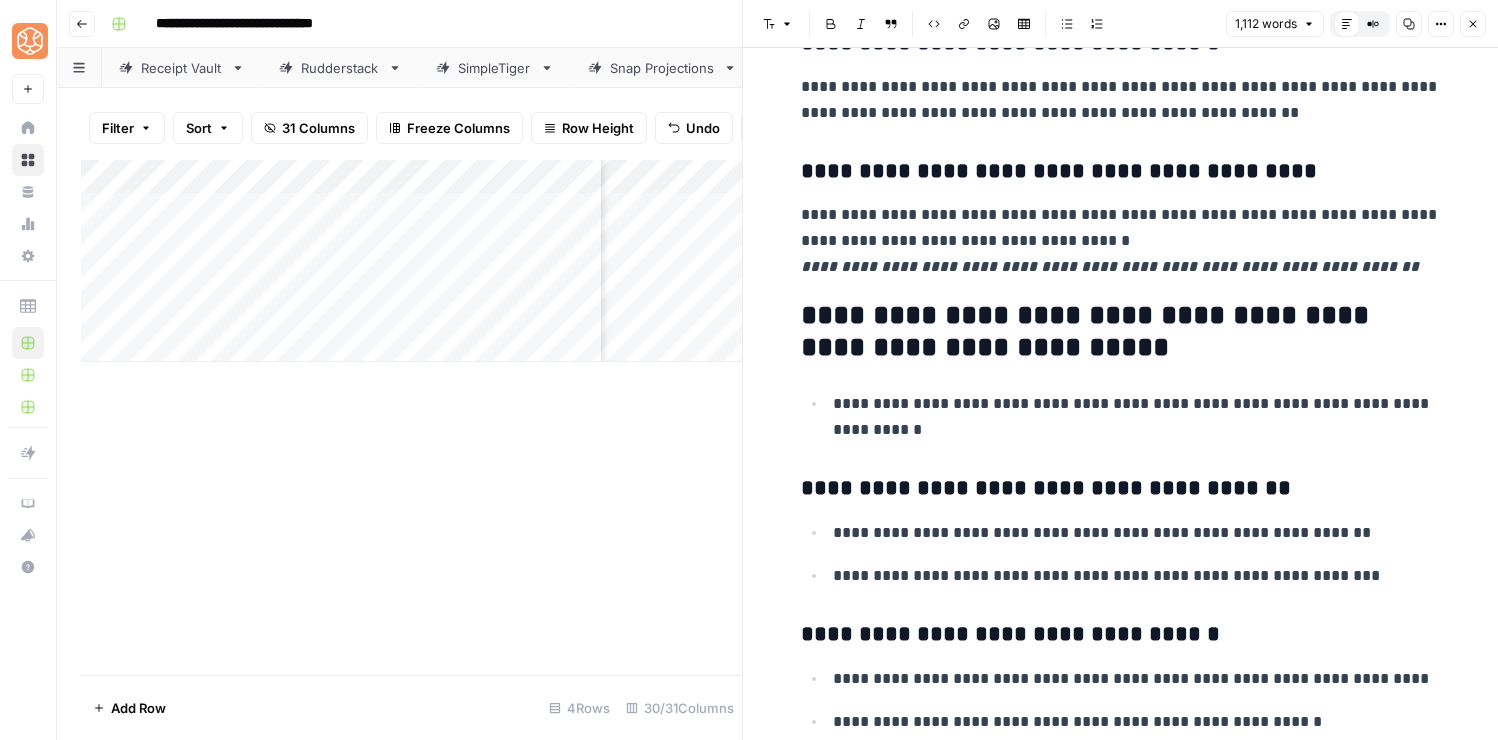 click on "**********" at bounding box center [1121, 71] 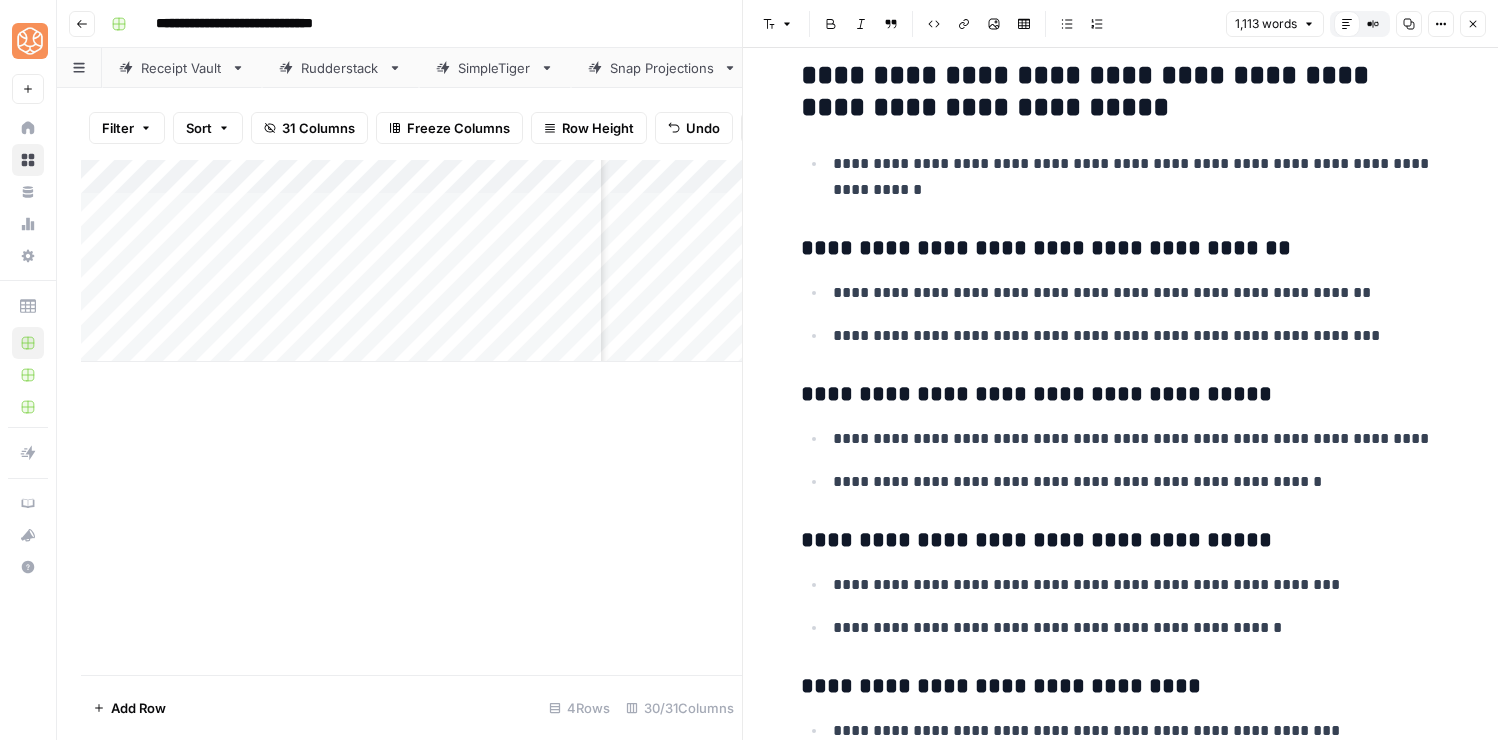 click on "**********" at bounding box center (1121, -169) 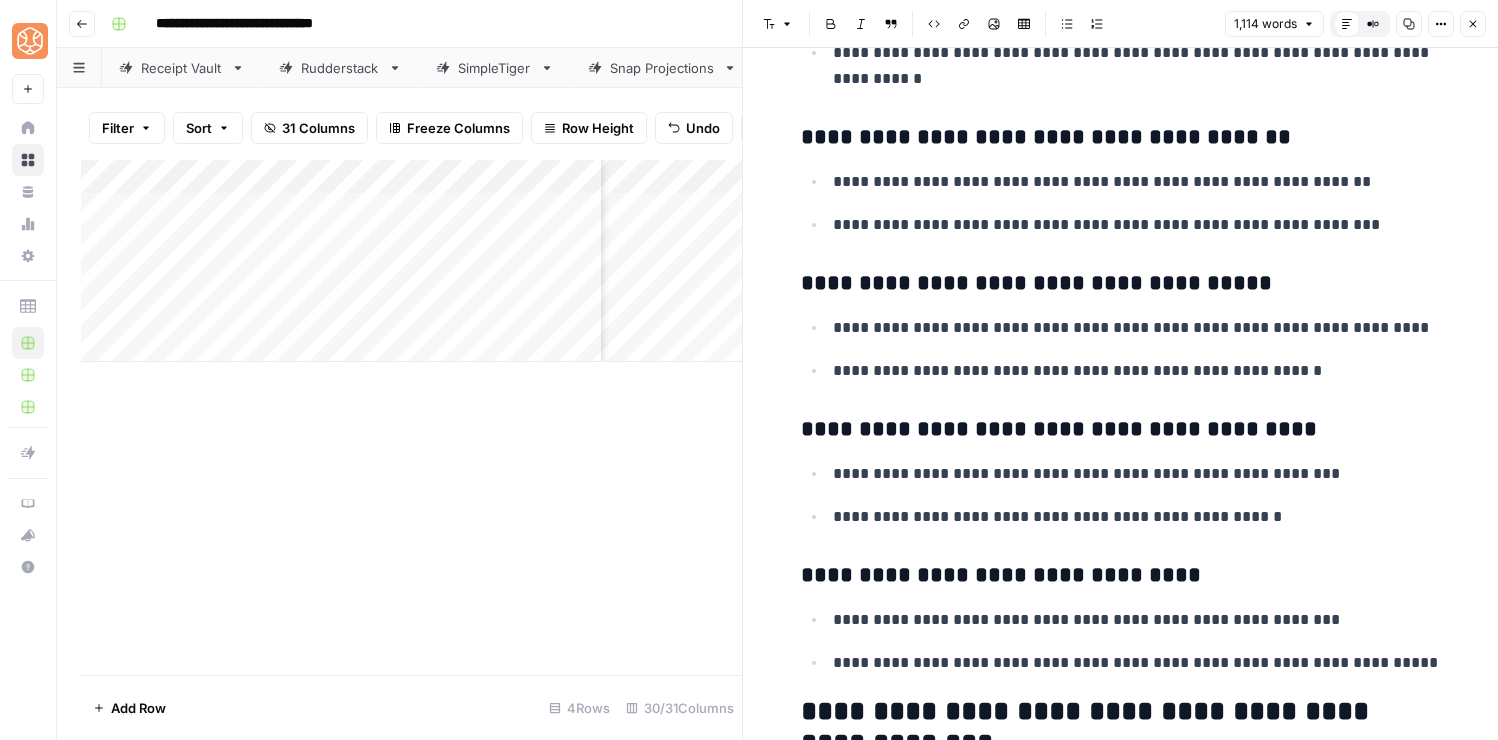 click on "**********" at bounding box center [1121, -280] 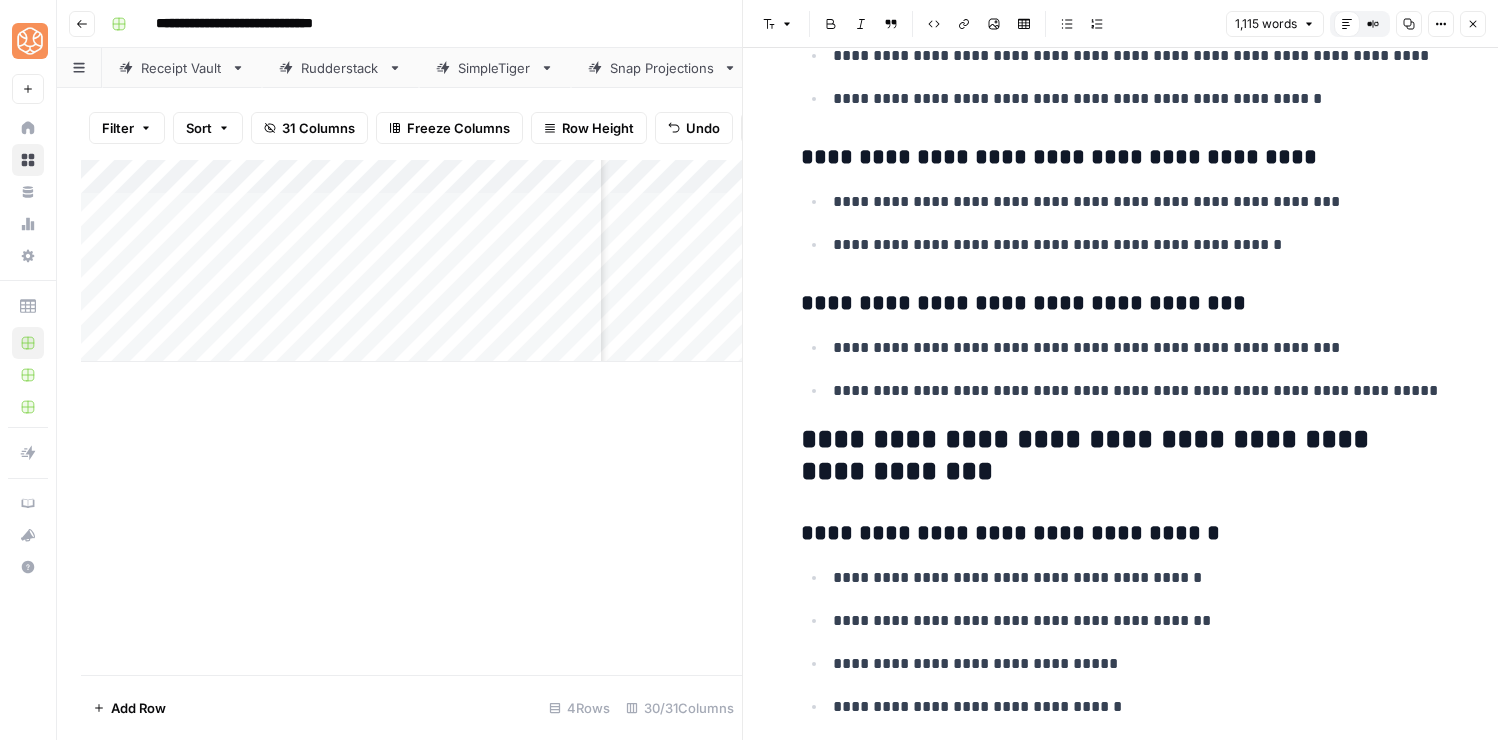 scroll, scrollTop: 3953, scrollLeft: 0, axis: vertical 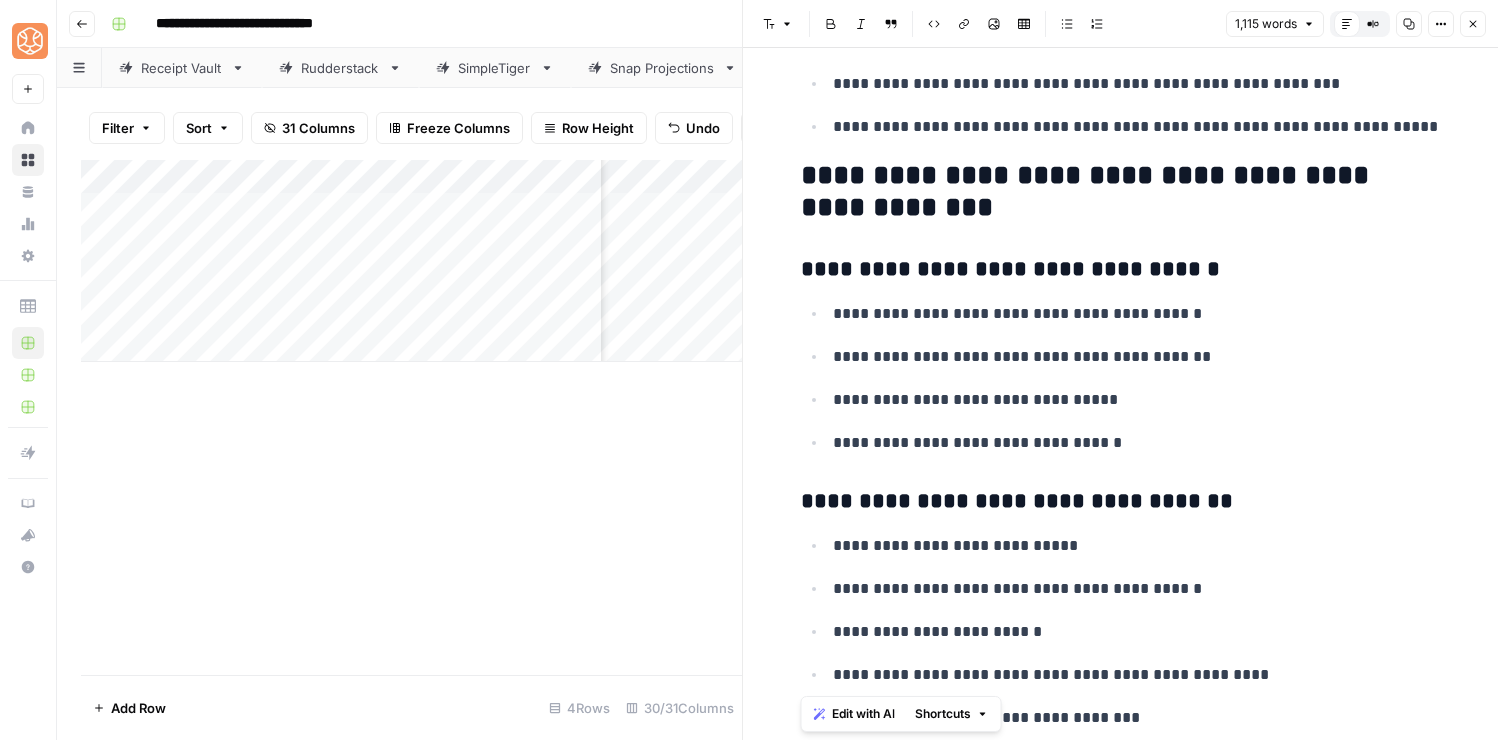 drag, startPoint x: 1130, startPoint y: 576, endPoint x: 806, endPoint y: 183, distance: 509.3378 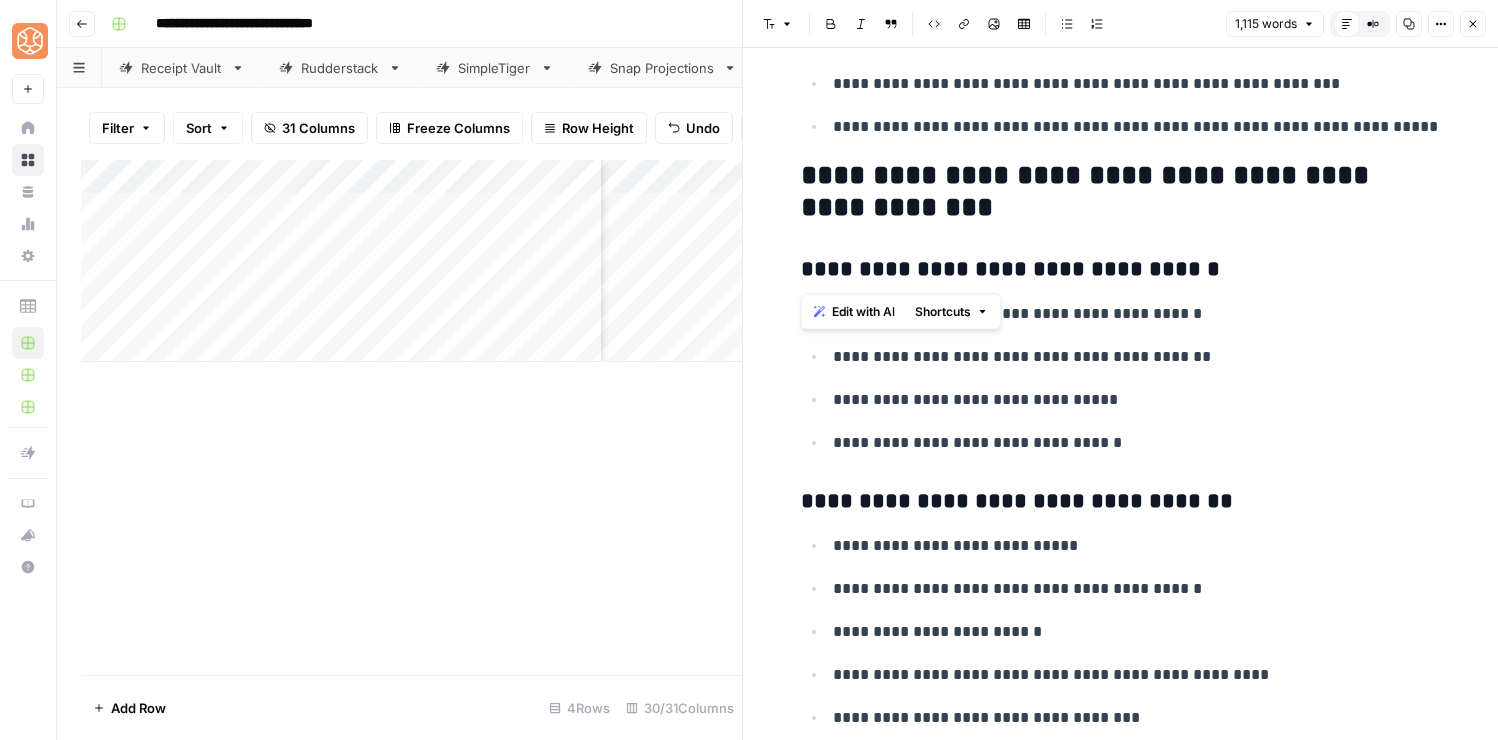 drag, startPoint x: 986, startPoint y: 202, endPoint x: 854, endPoint y: 172, distance: 135.36617 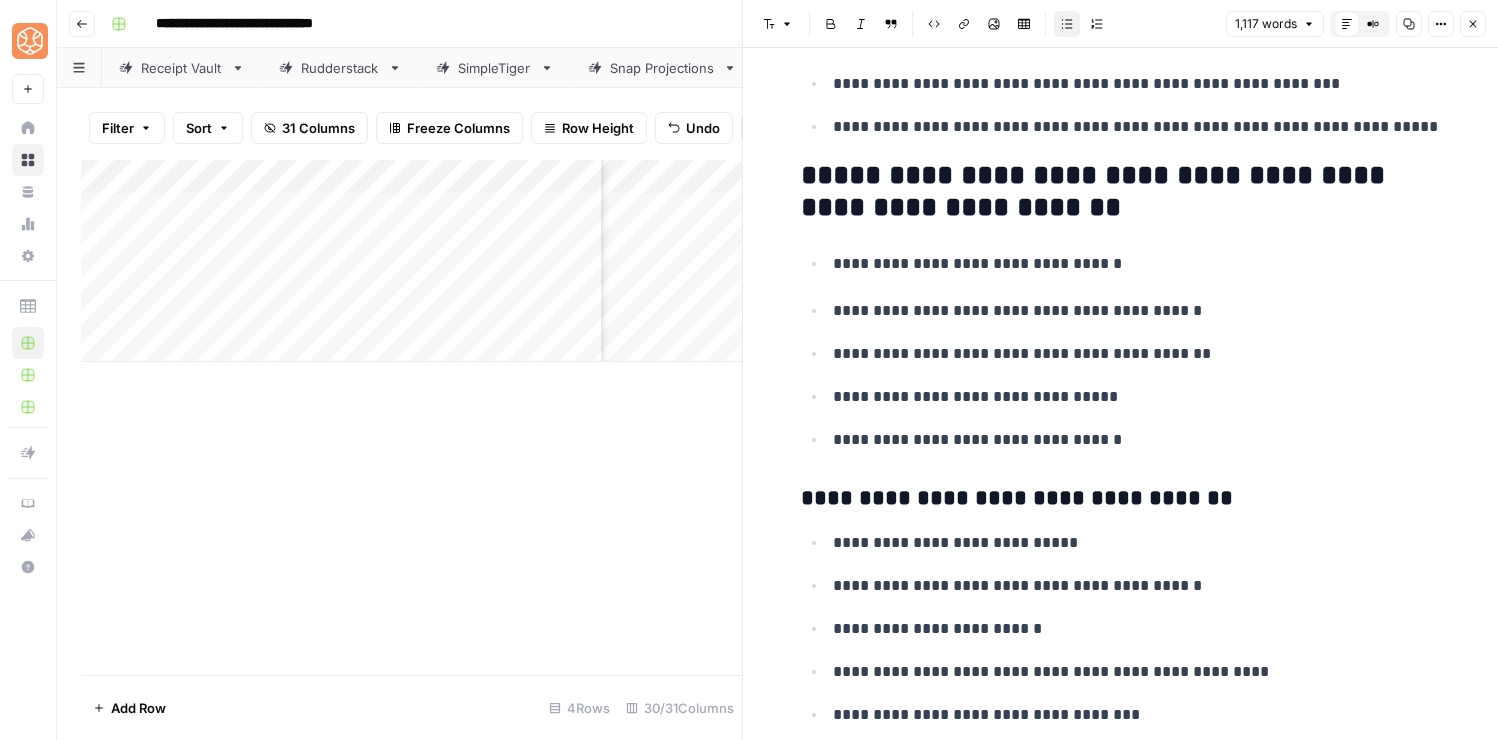 click on "**********" at bounding box center [1097, 191] 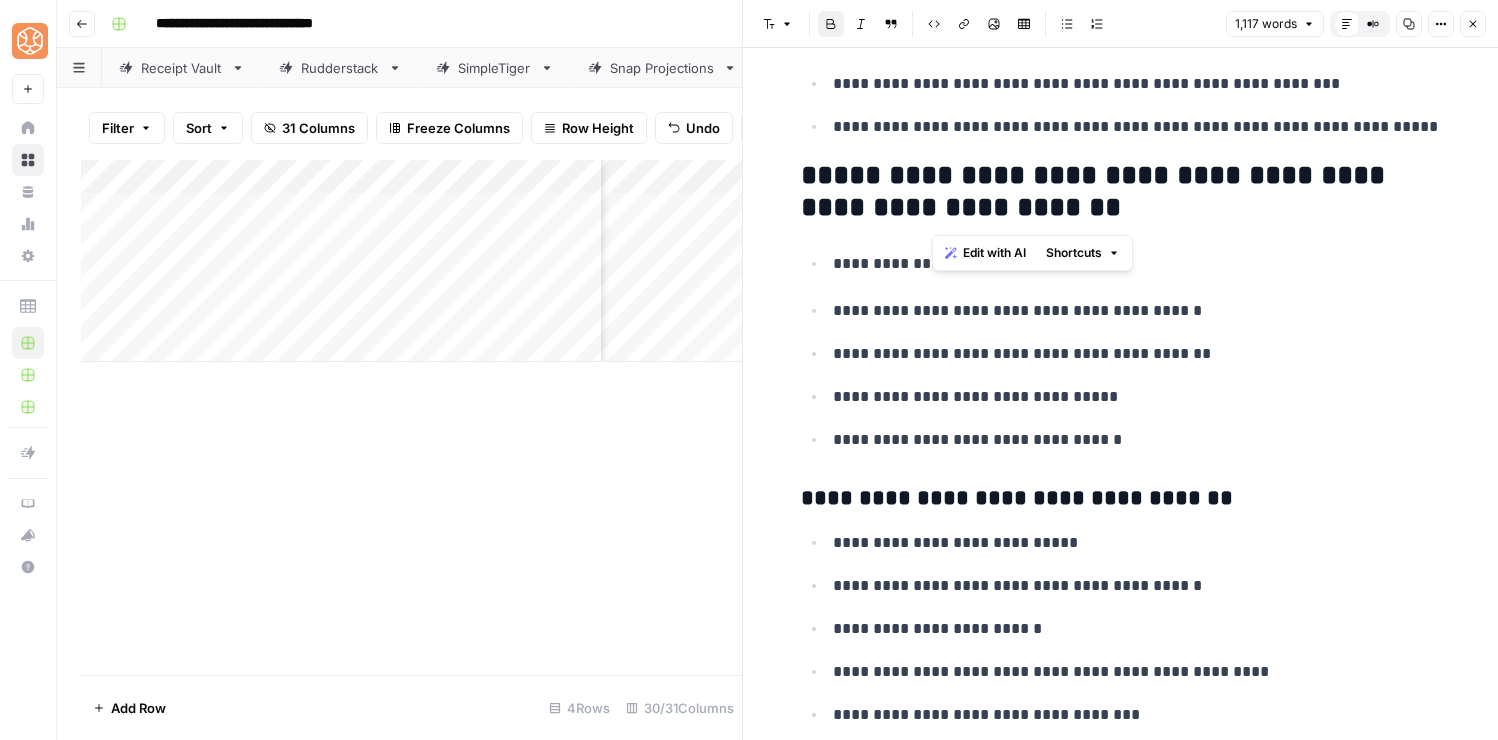 click on "**********" at bounding box center [1097, 191] 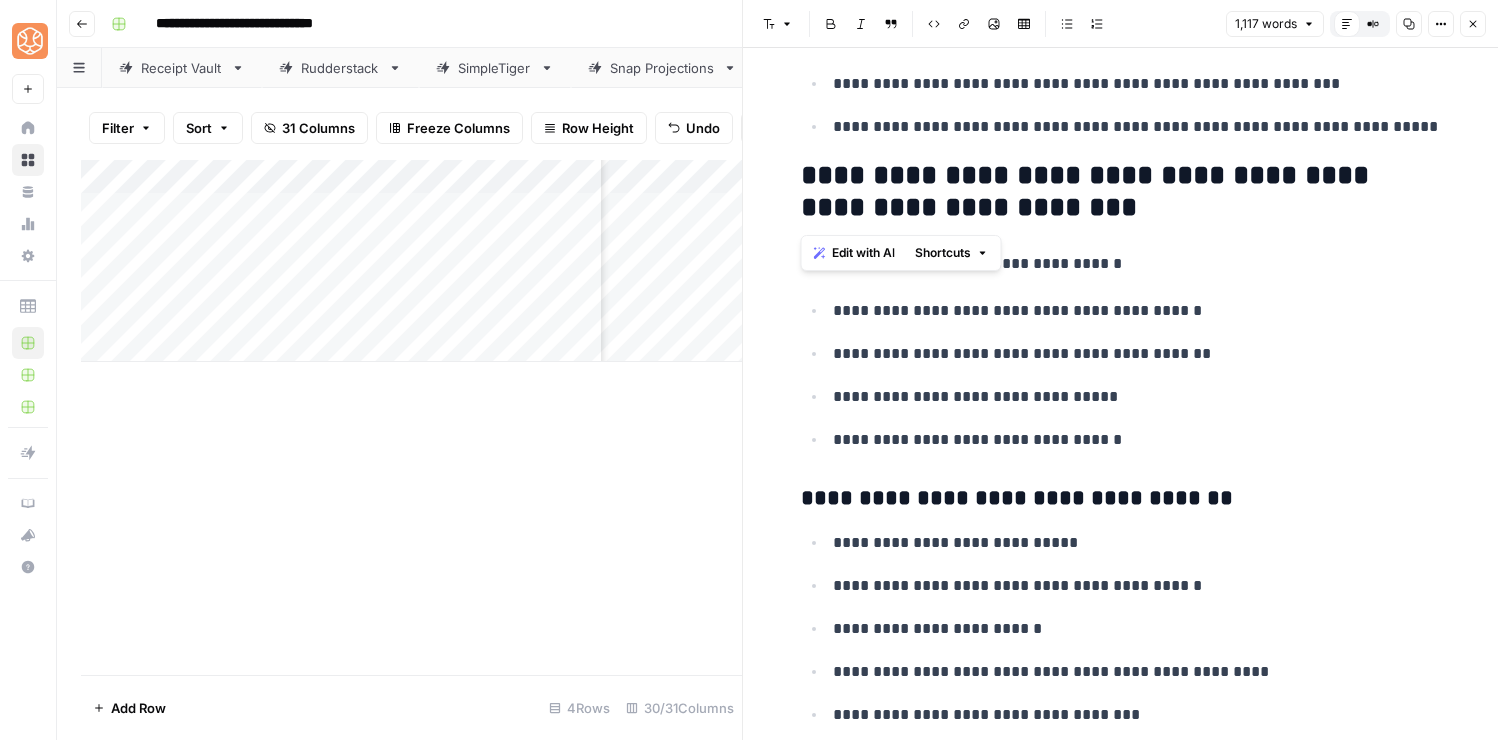 click on "**********" at bounding box center (1121, 192) 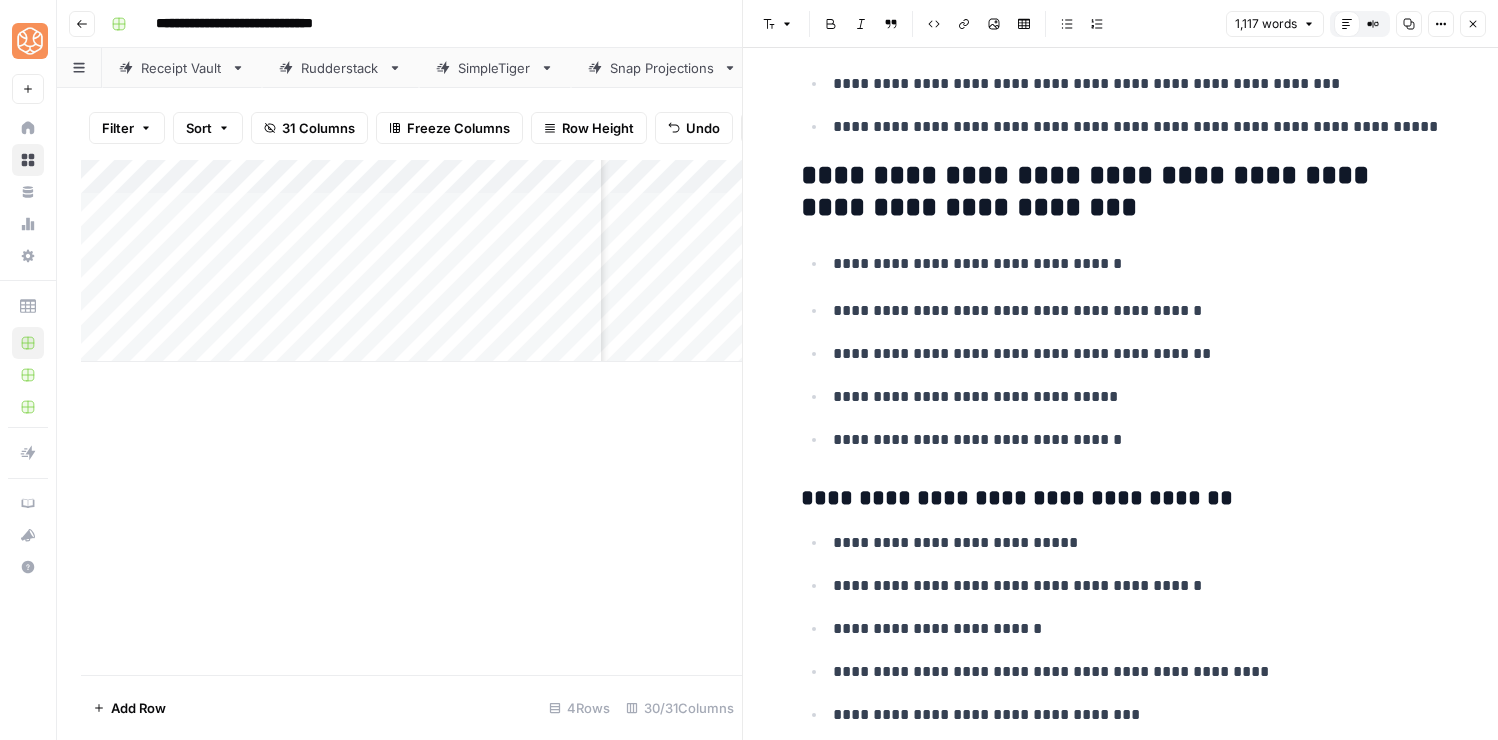 click on "**********" at bounding box center [1121, 192] 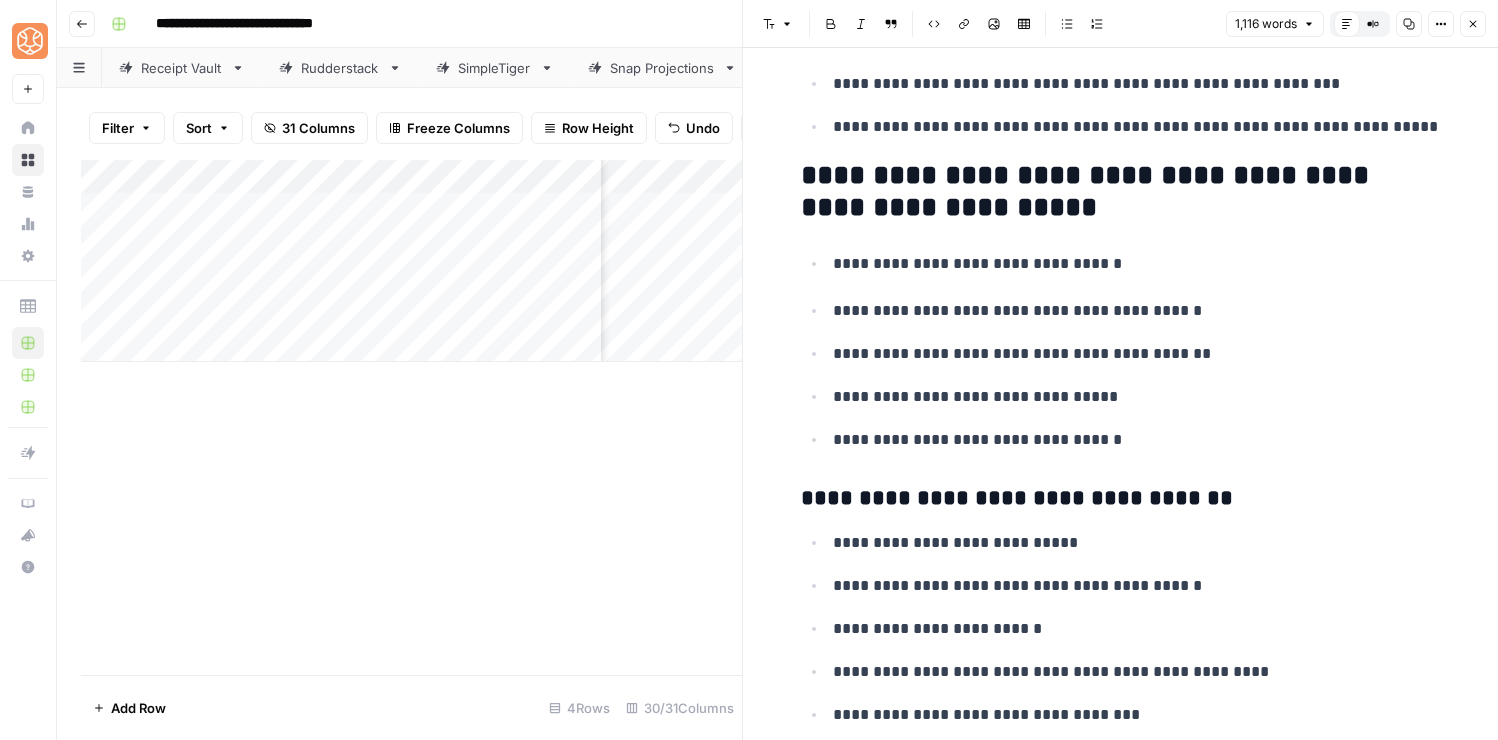 click on "**********" at bounding box center [1121, 192] 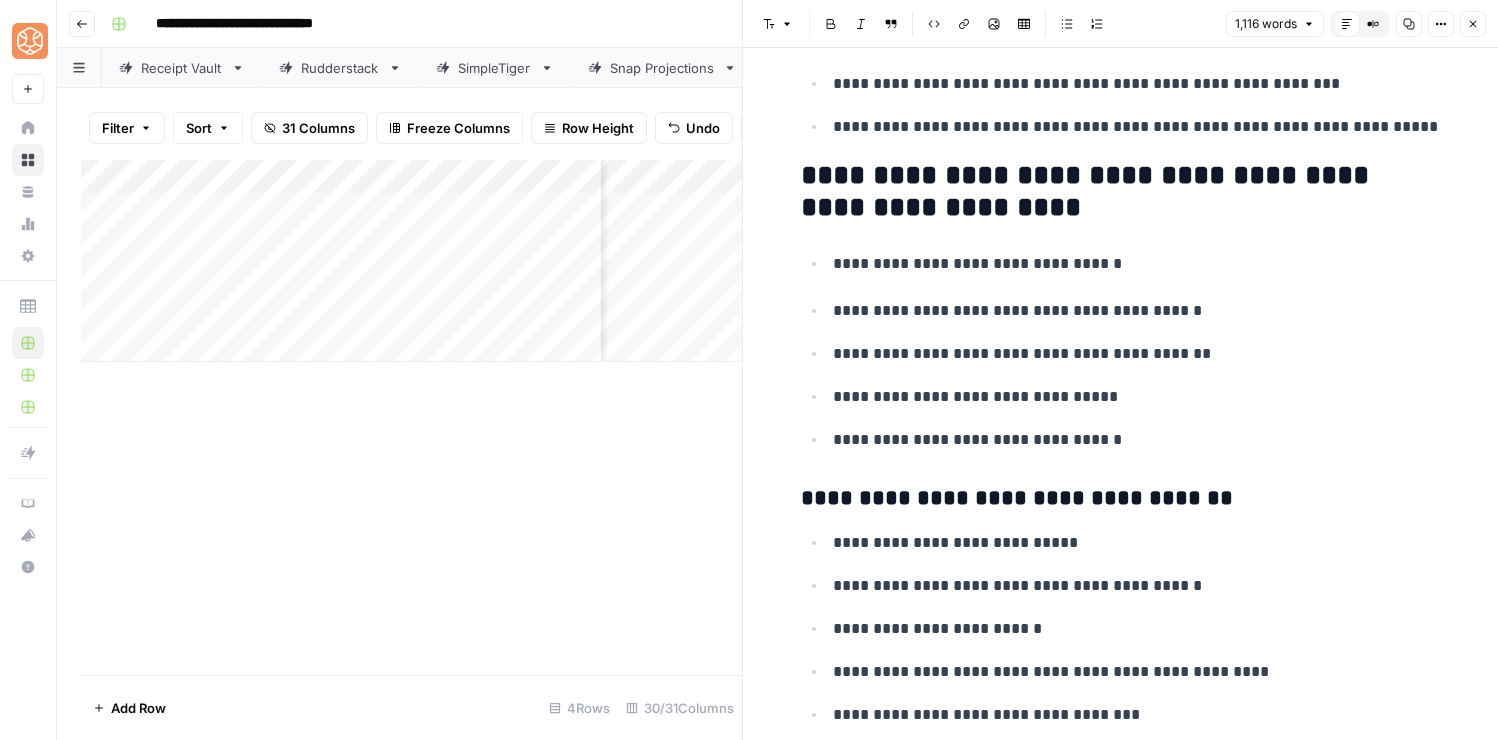 click on "**********" at bounding box center (1137, 264) 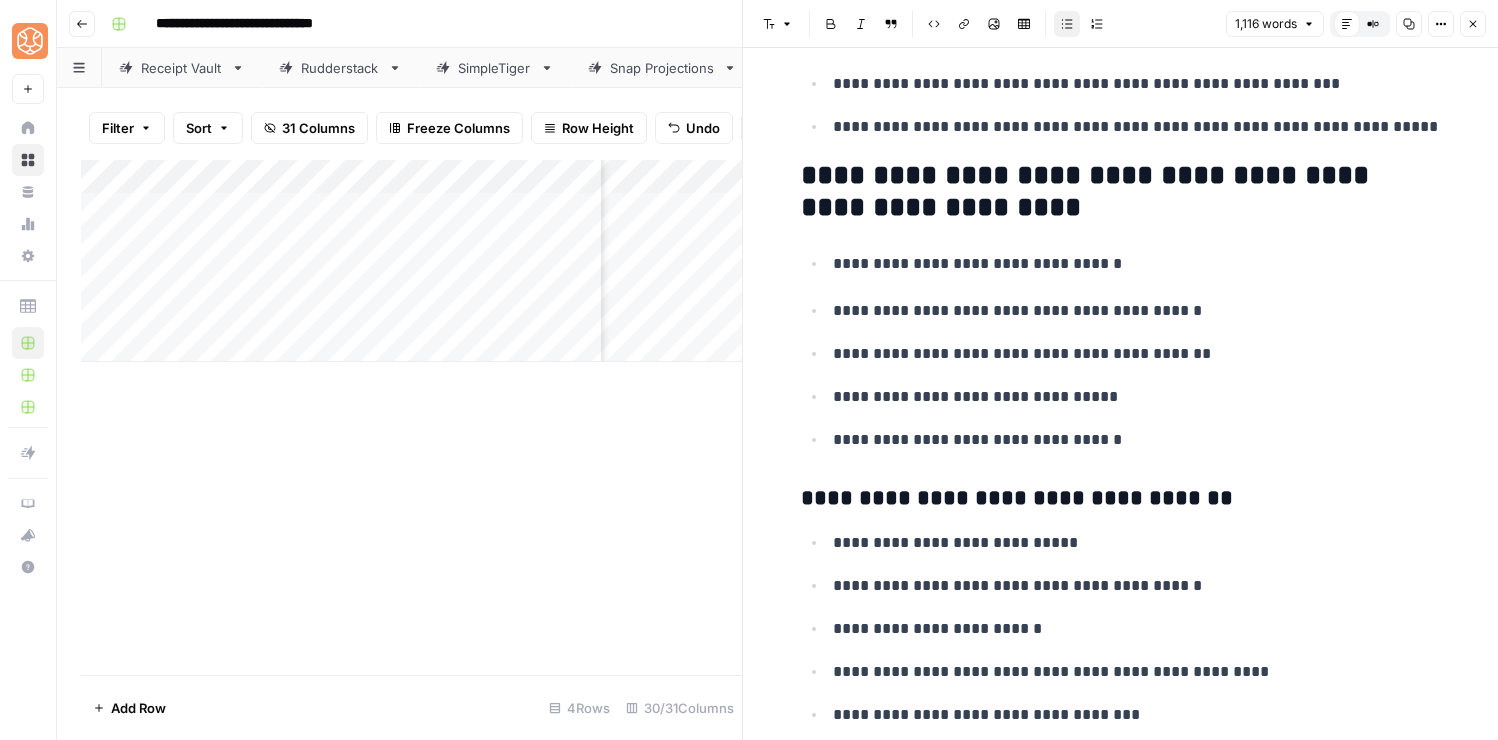 click on "Font style" at bounding box center [778, 24] 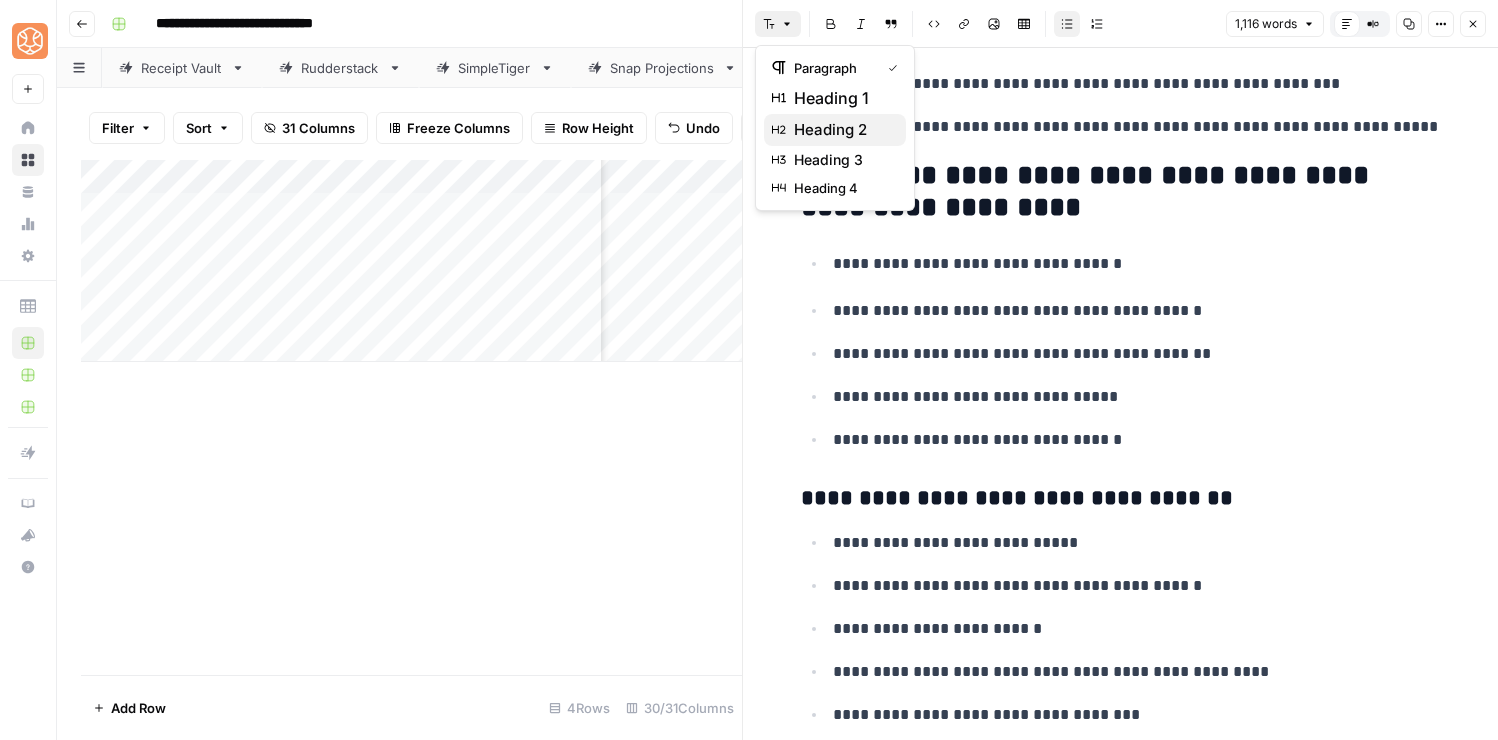 click on "heading 2" at bounding box center (842, 130) 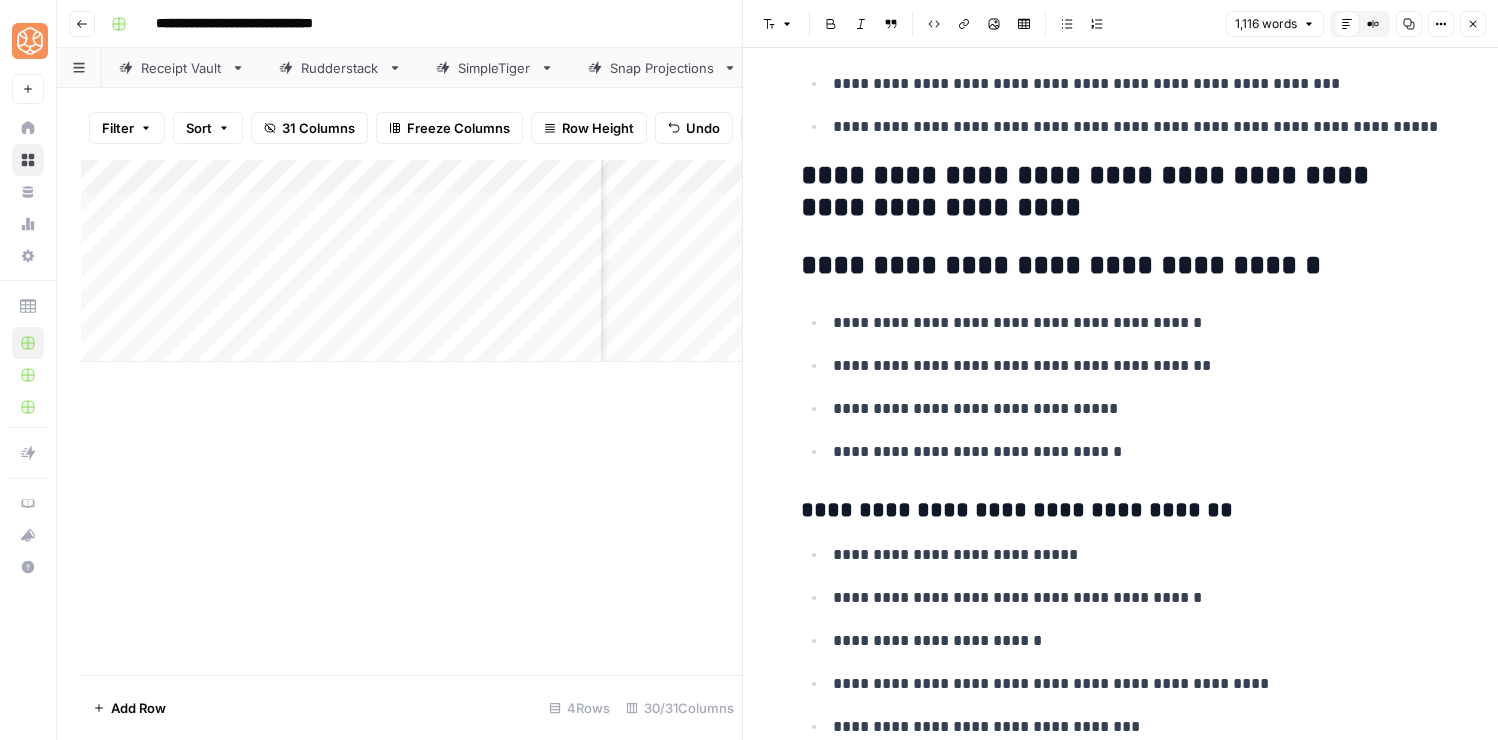 click on "Font style Bold Italic Block quote Code block Link Image Insert Table Bulleted list Numbered list 1,116 words Default Editor Compare Old vs New Content Copy Options Close" at bounding box center (1120, 24) 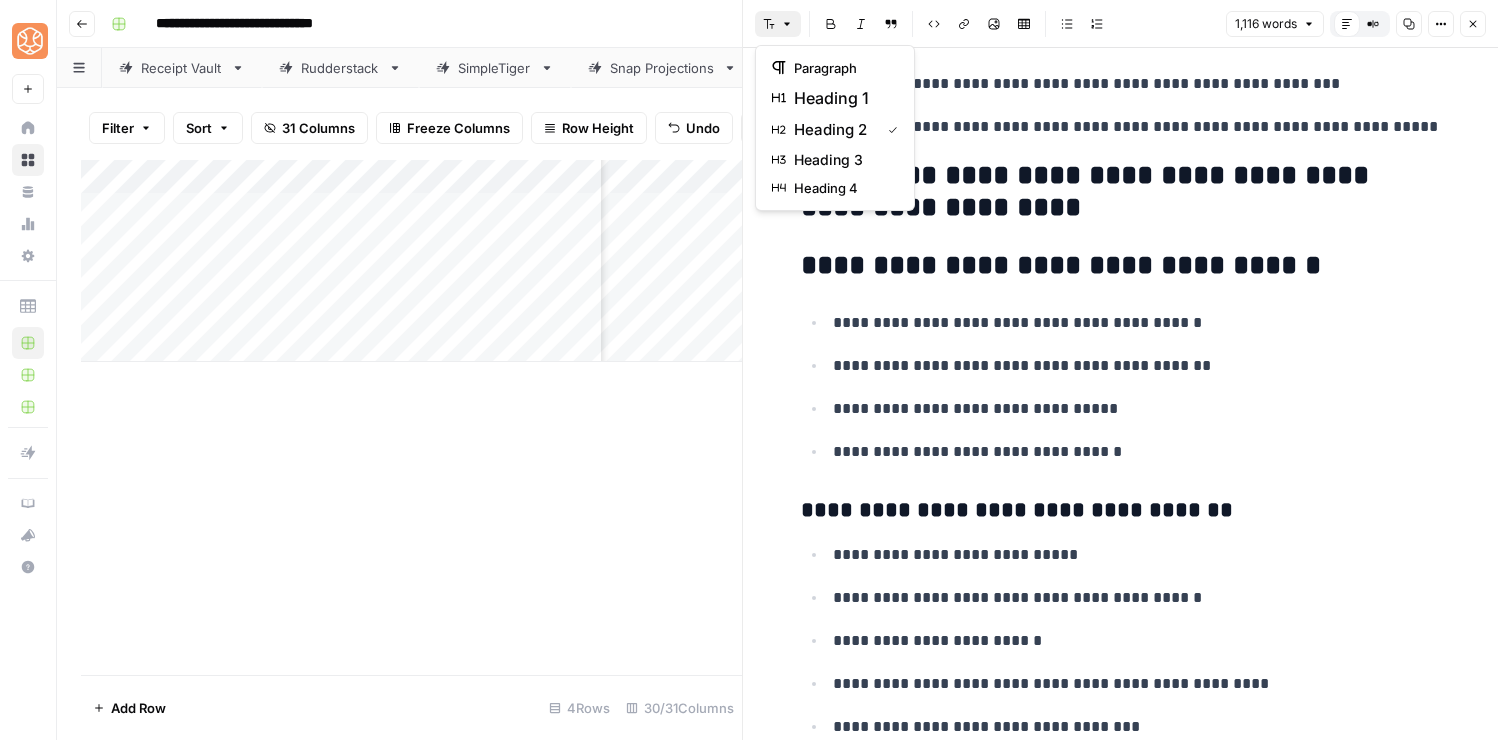 click on "Font style" at bounding box center (778, 24) 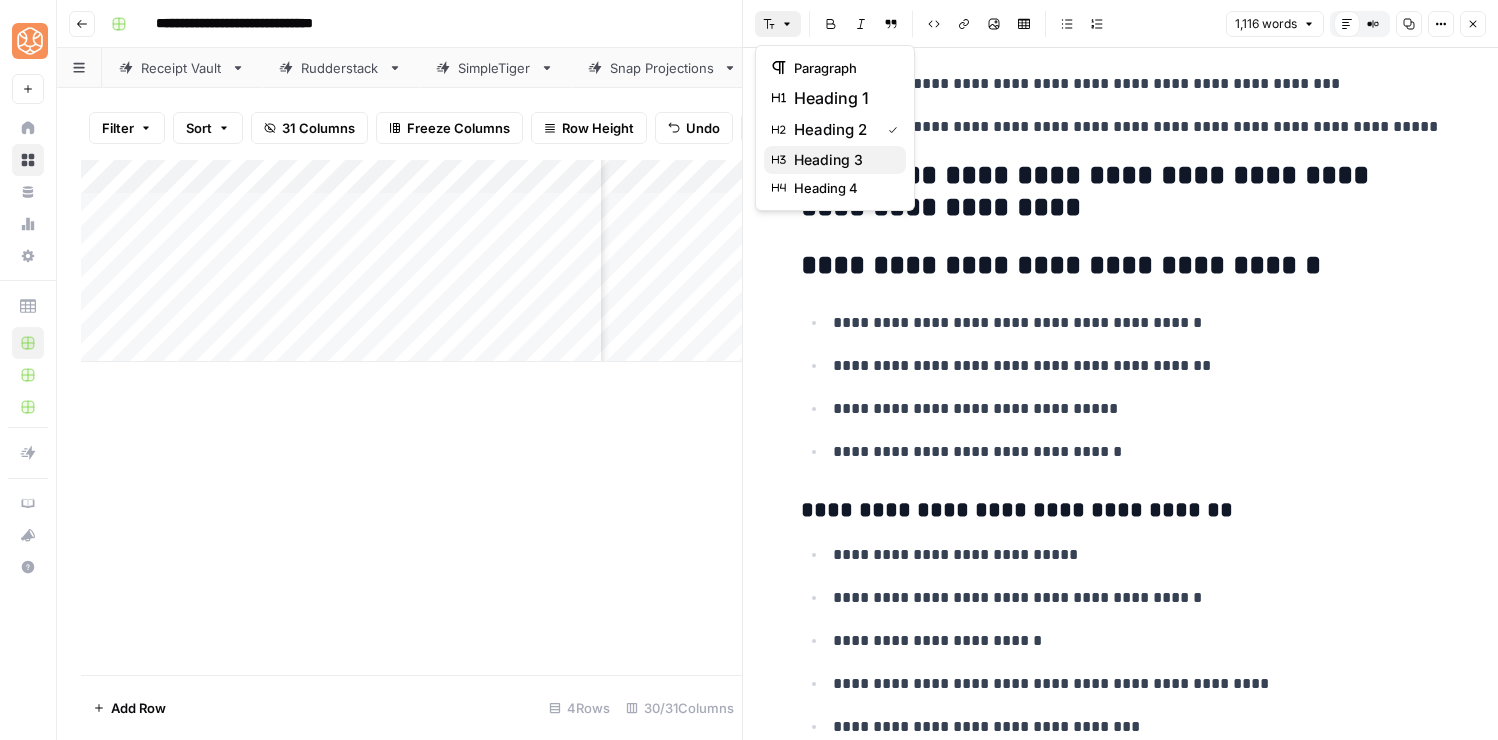 click on "heading 3" at bounding box center [842, 160] 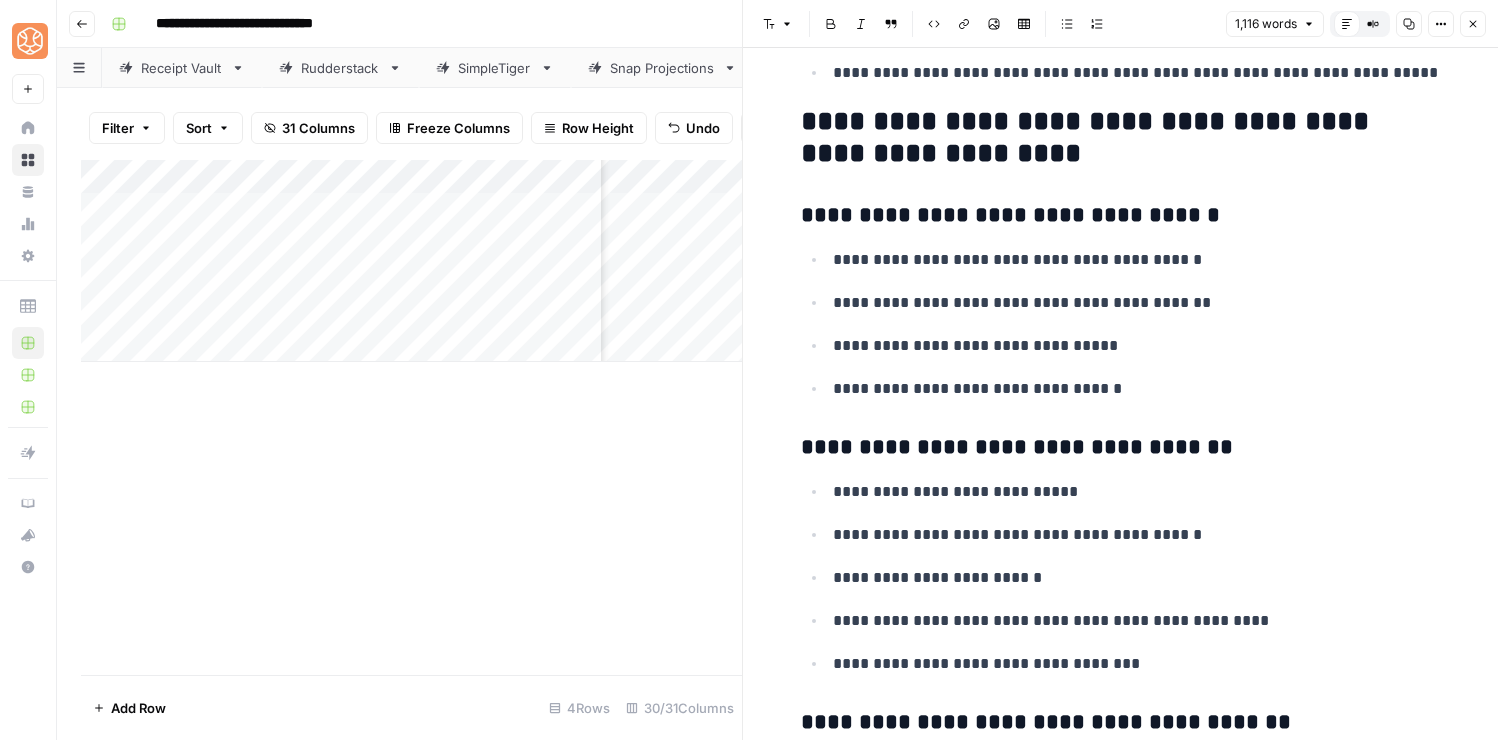 scroll, scrollTop: 4302, scrollLeft: 0, axis: vertical 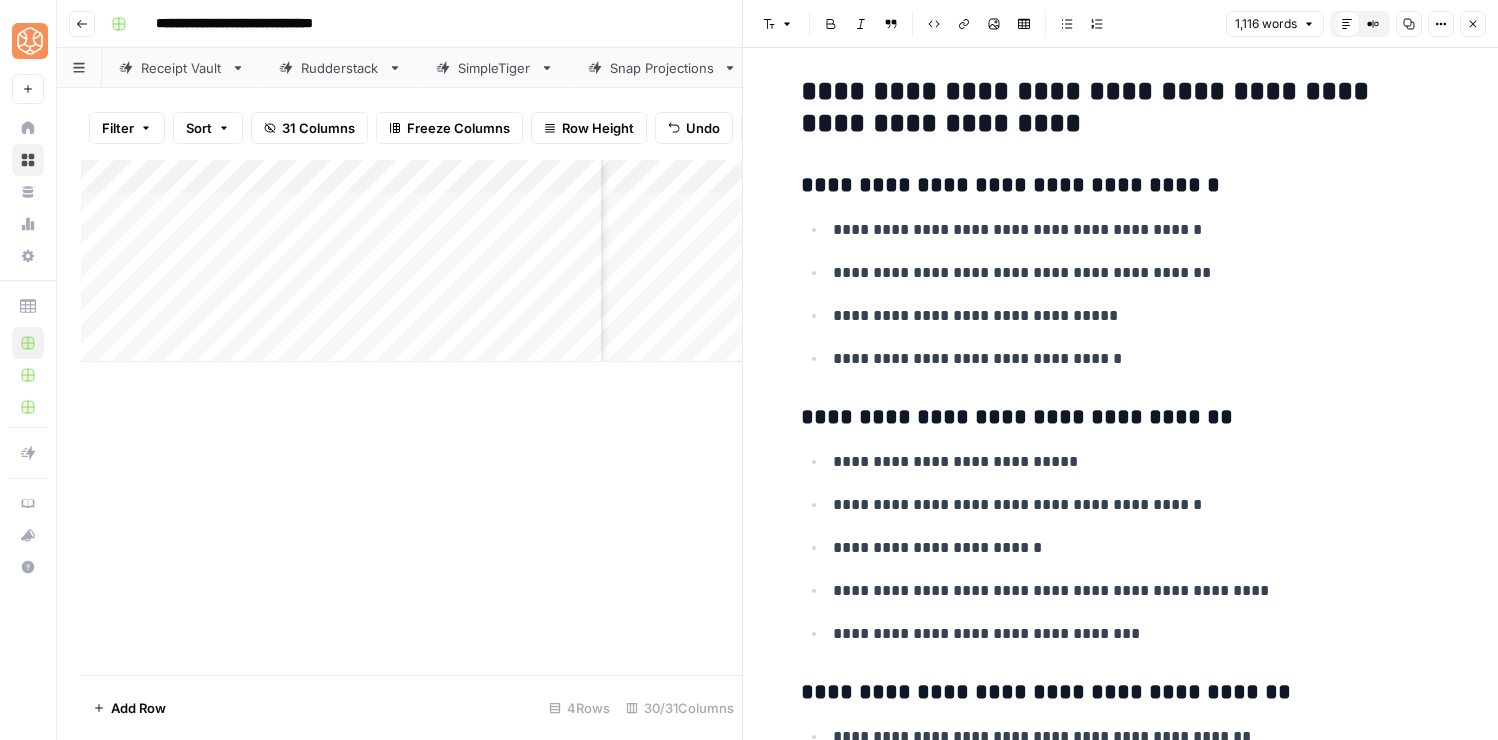 click on "**********" at bounding box center [1121, -900] 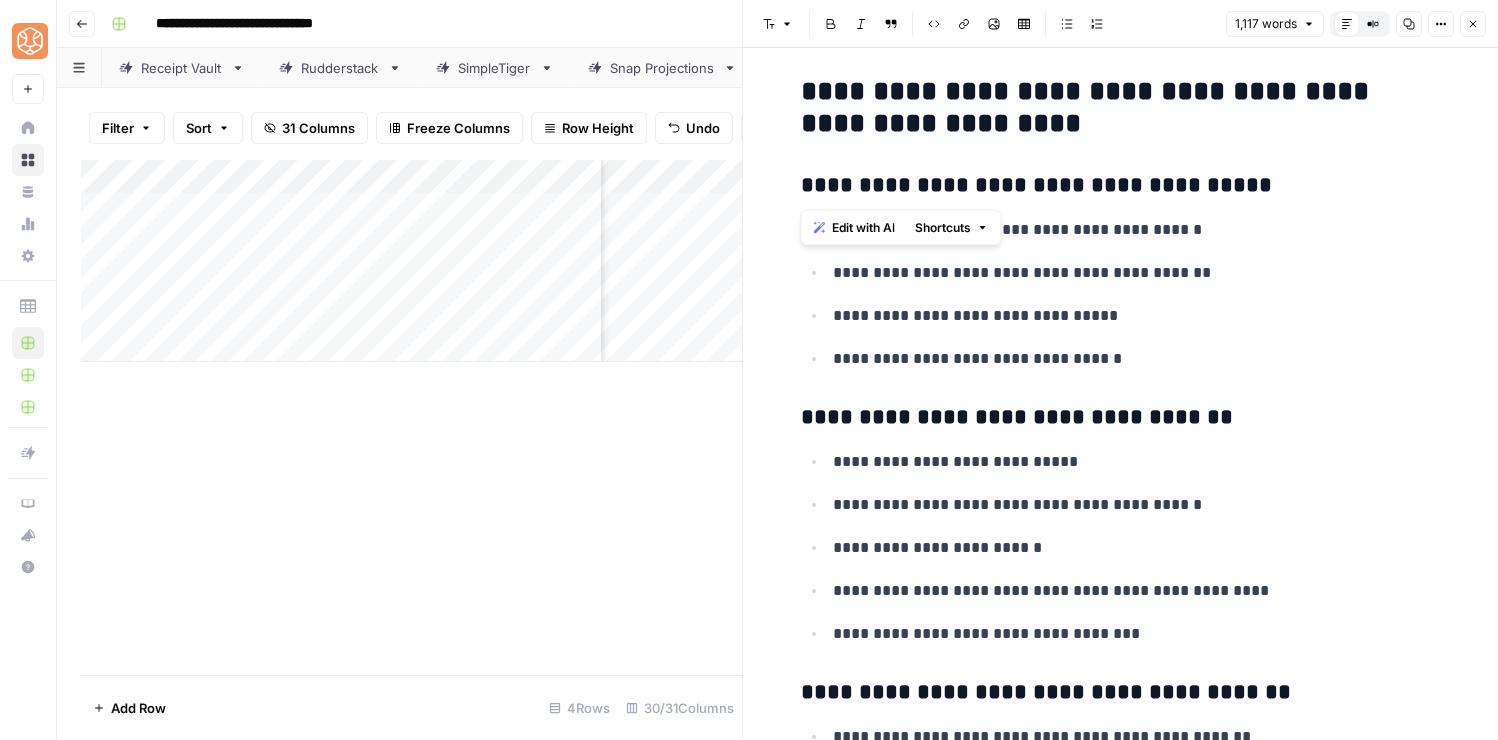 copy on "****" 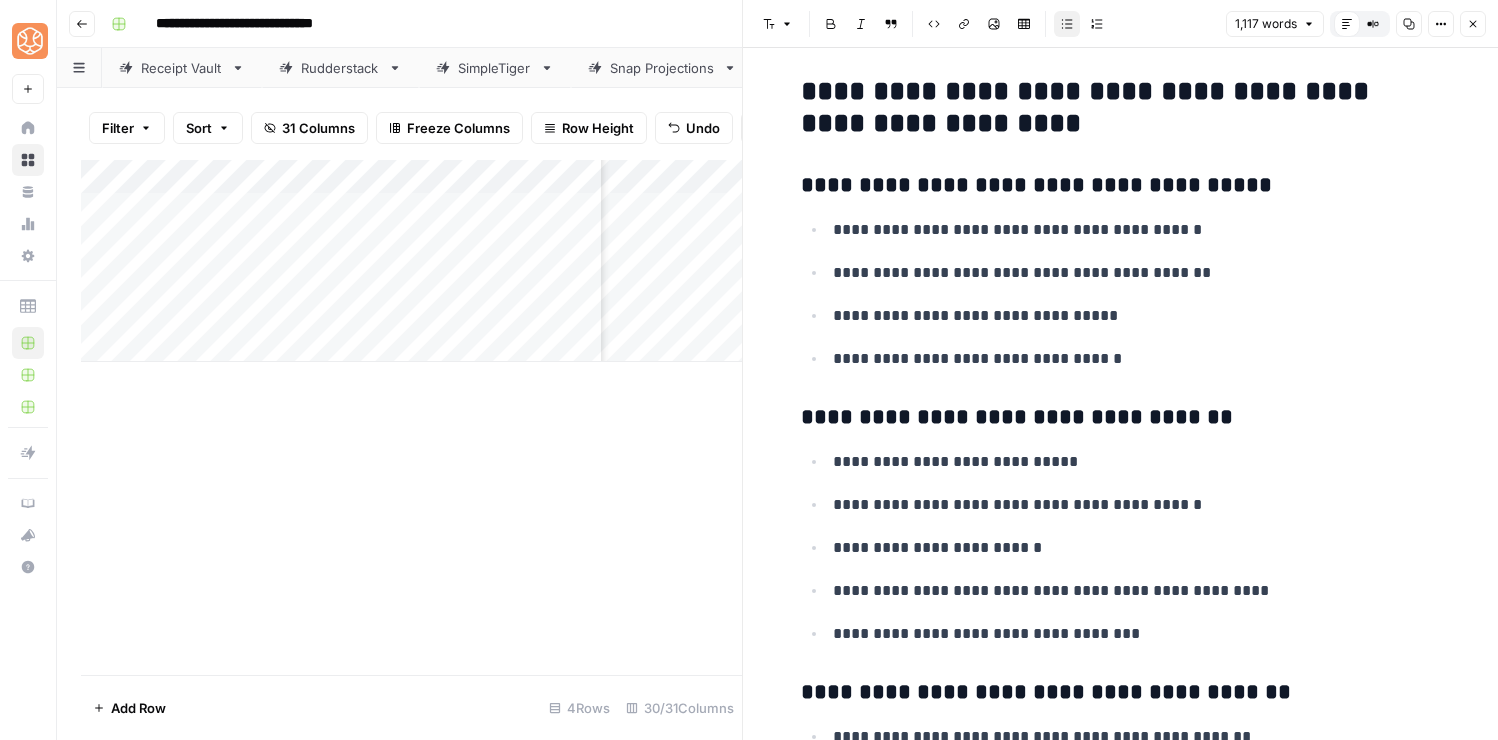 click on "**********" at bounding box center [1121, -900] 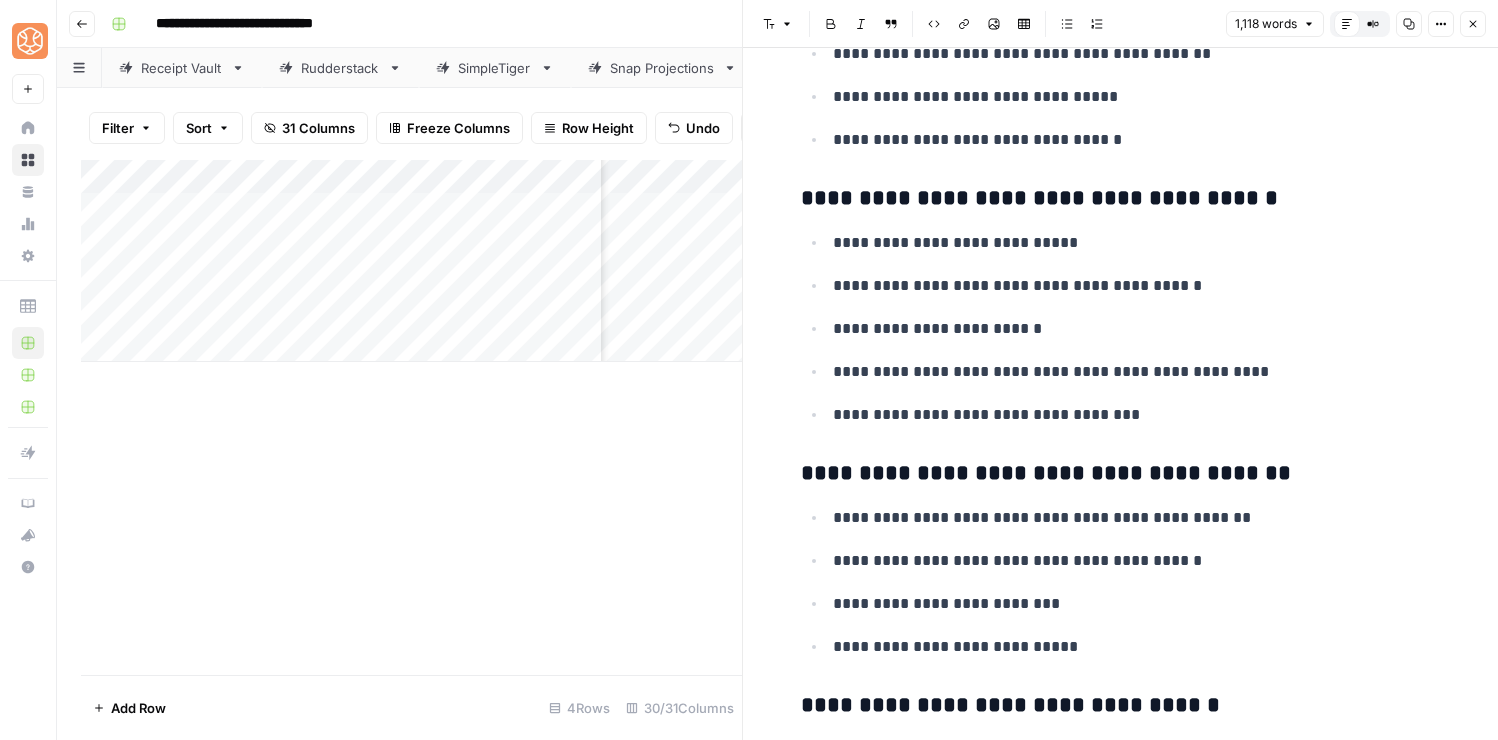 click on "**********" at bounding box center [1121, -1119] 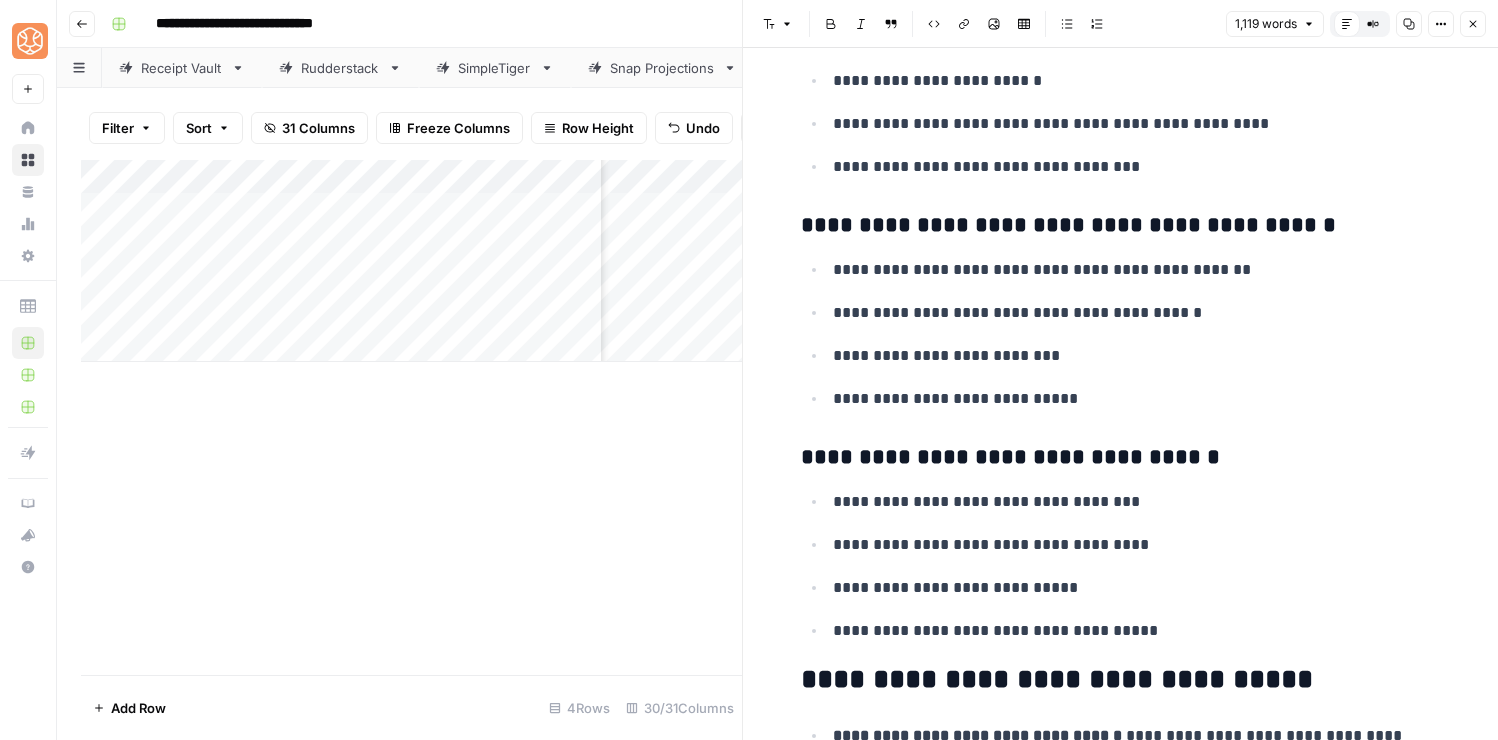 click on "**********" at bounding box center (1121, -1367) 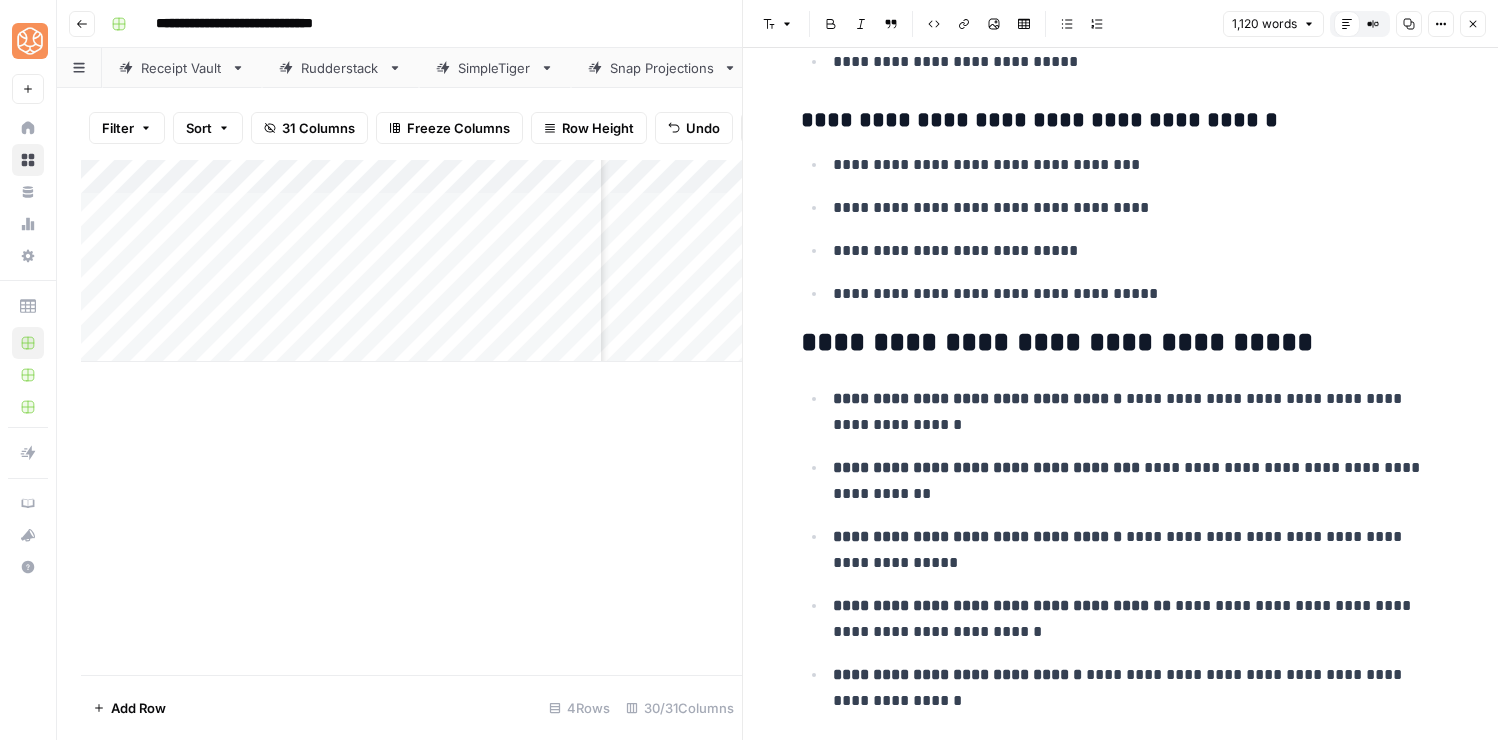 scroll, scrollTop: 5109, scrollLeft: 0, axis: vertical 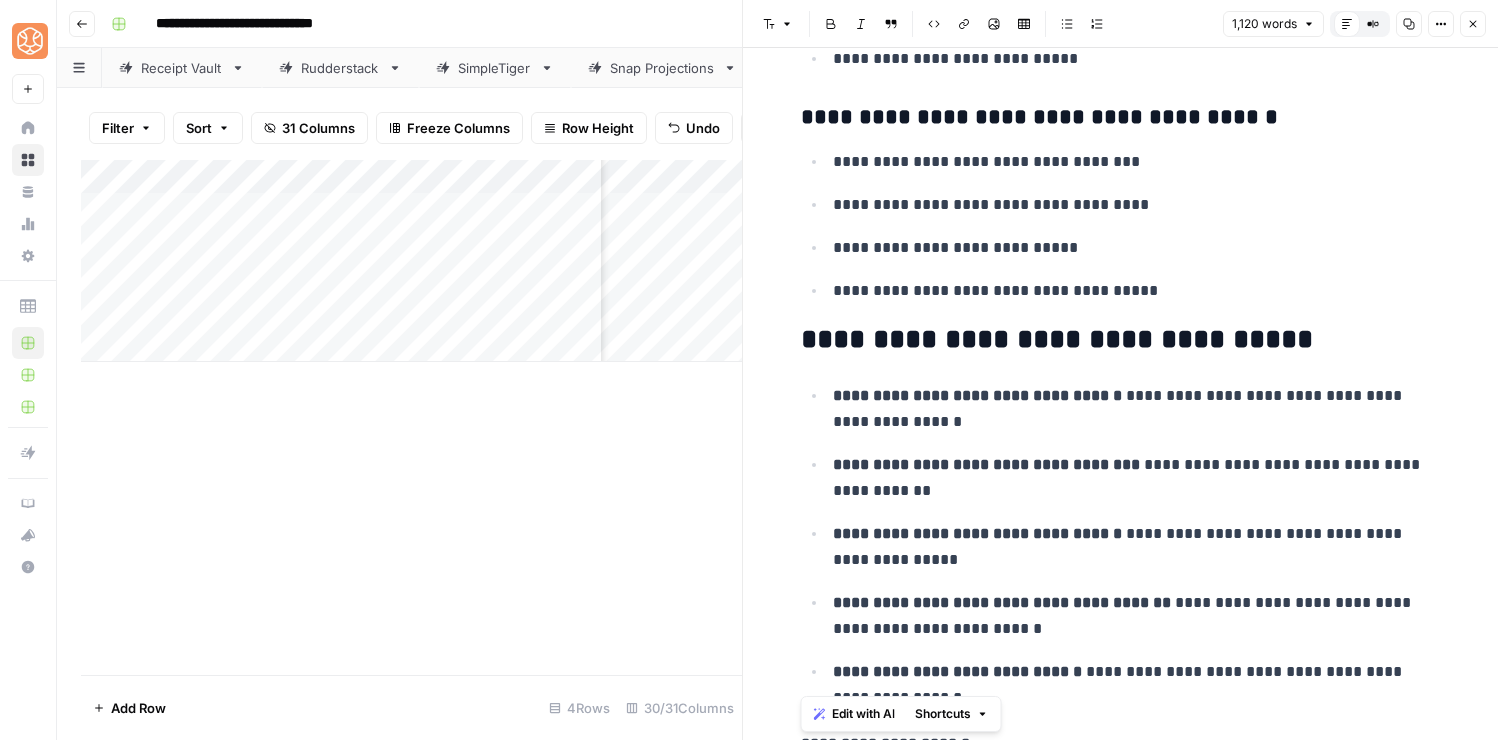 drag, startPoint x: 793, startPoint y: 339, endPoint x: 1084, endPoint y: 721, distance: 480.2135 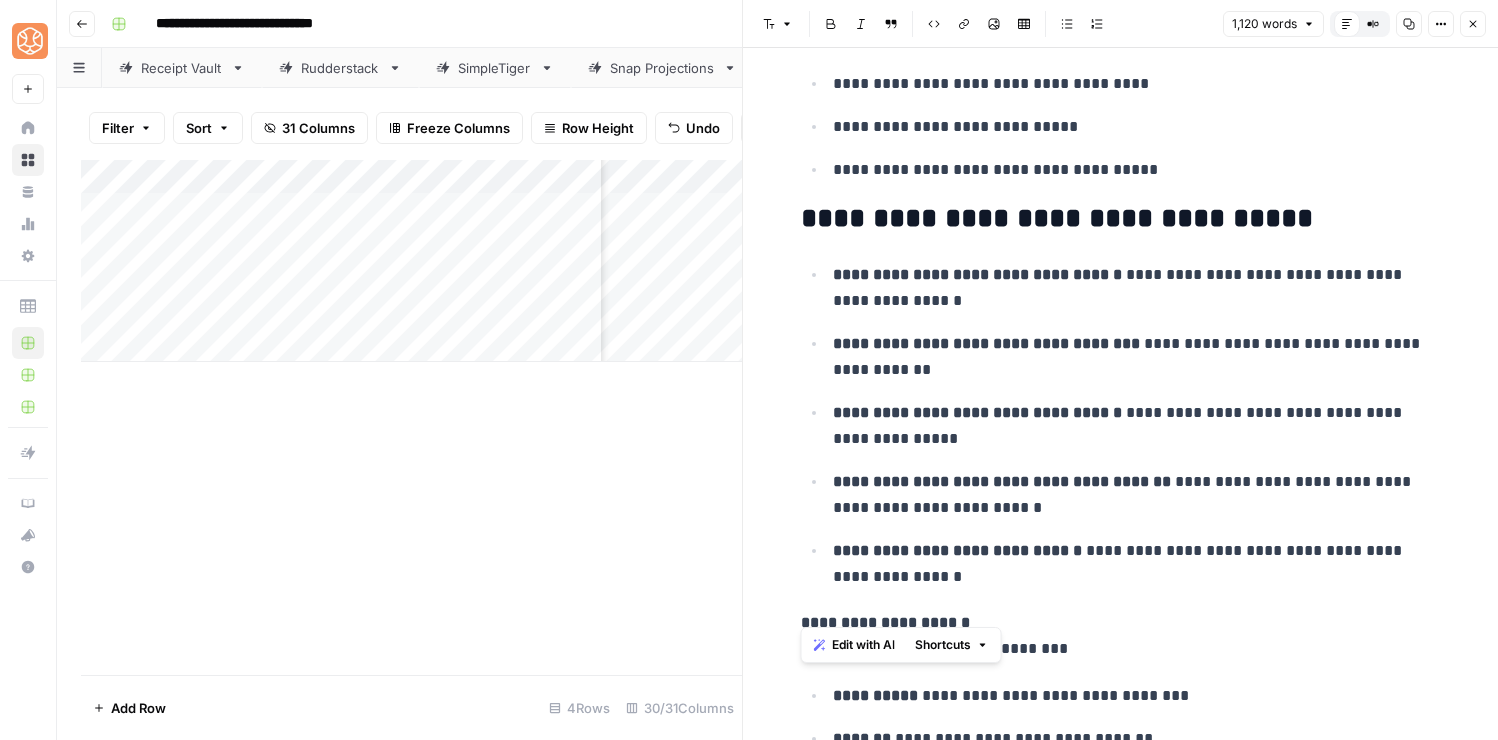 scroll, scrollTop: 5247, scrollLeft: 0, axis: vertical 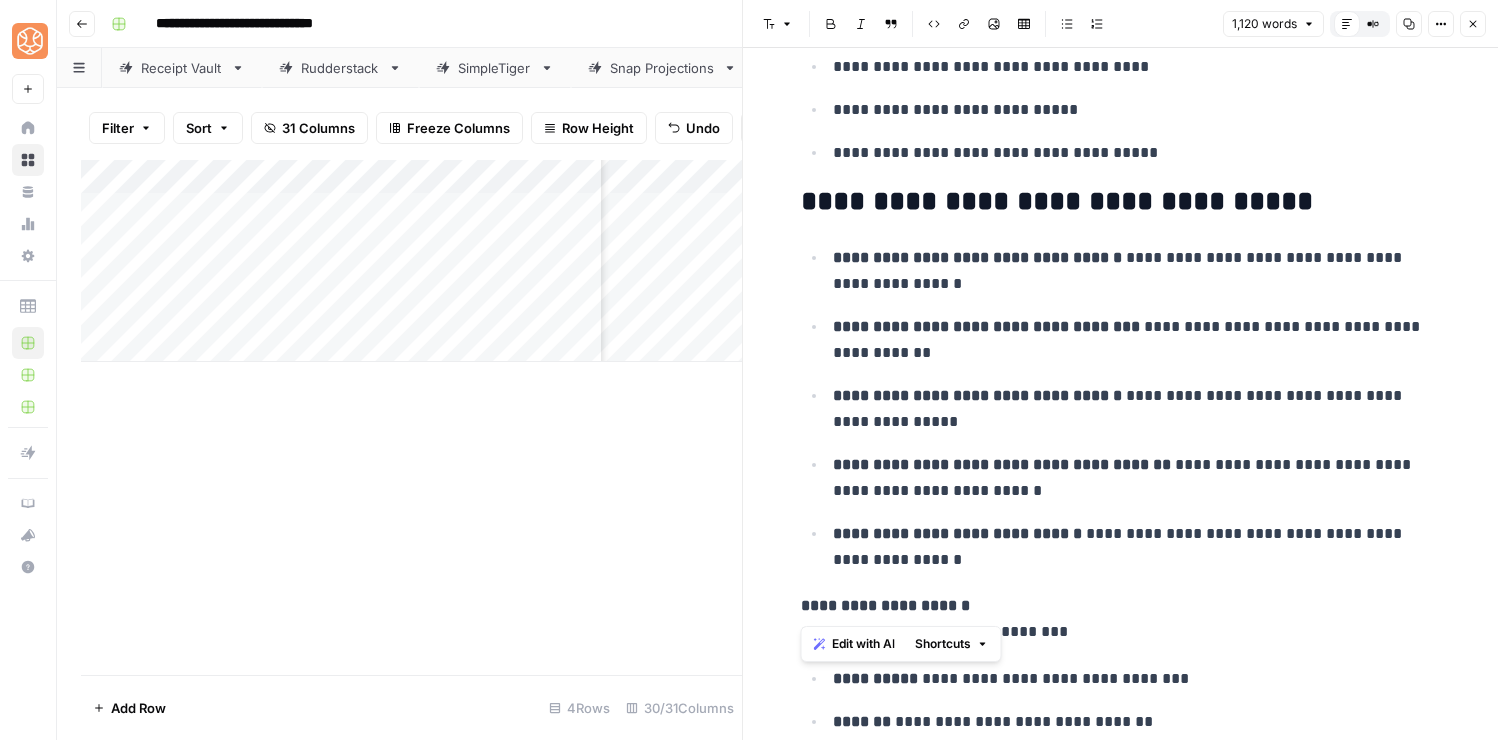 copy on "**********" 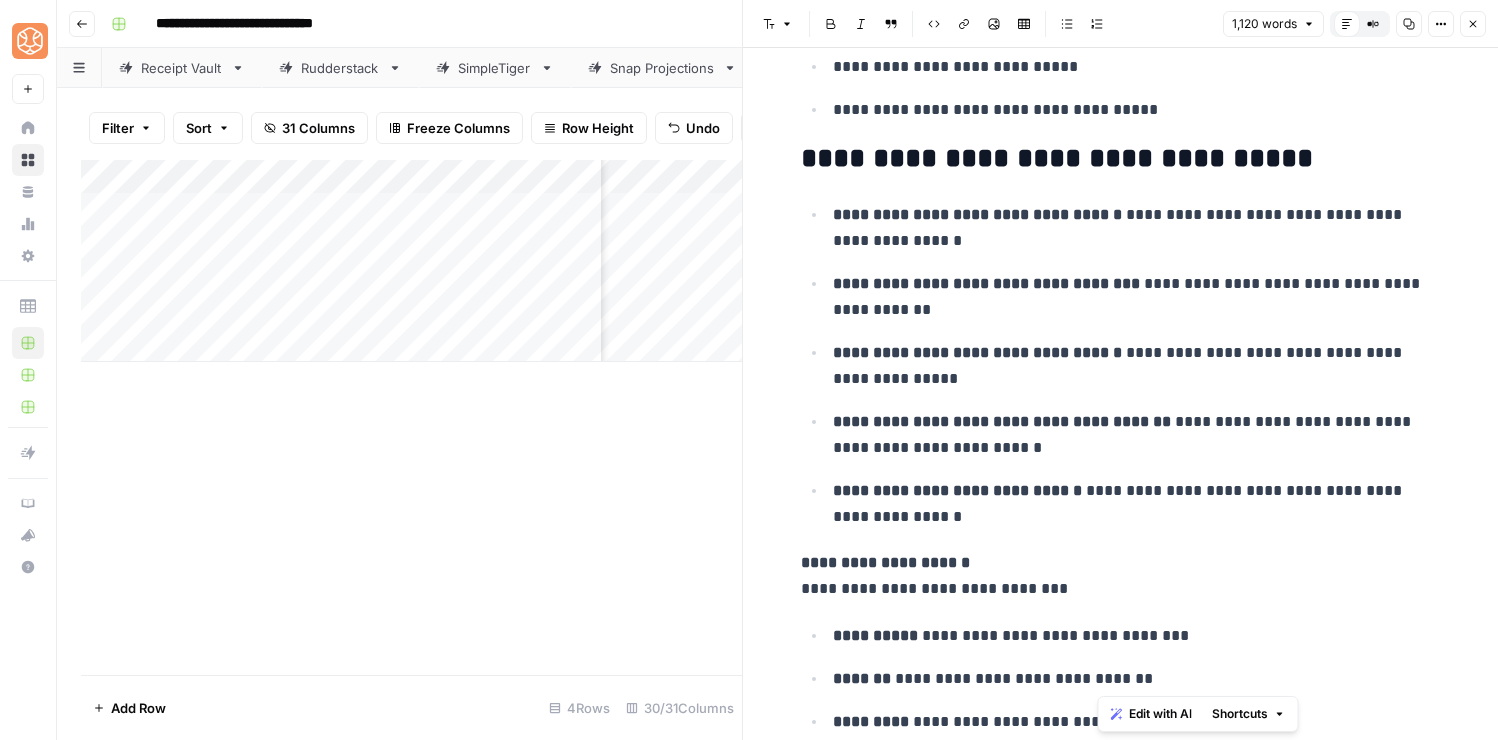 scroll, scrollTop: 5274, scrollLeft: 0, axis: vertical 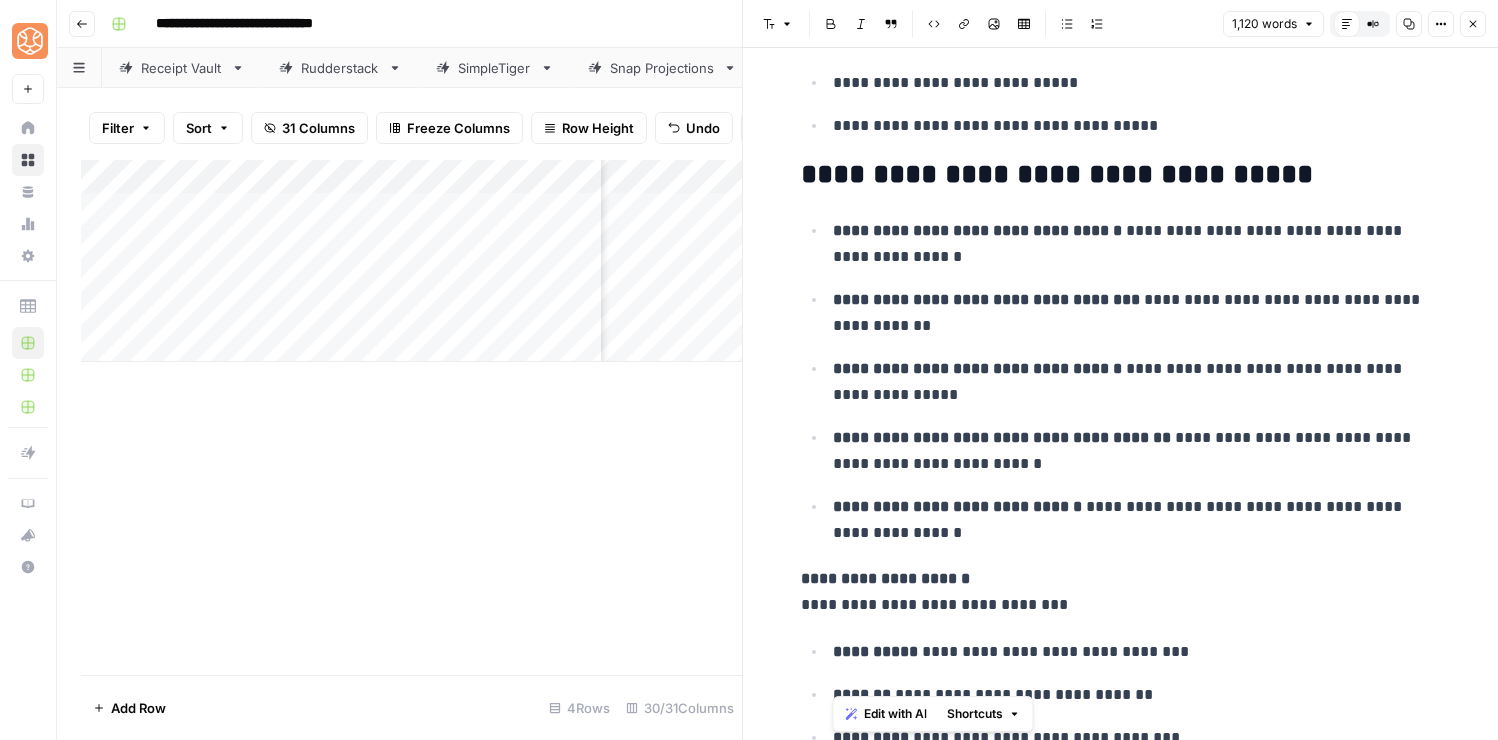 drag, startPoint x: 1227, startPoint y: 606, endPoint x: 830, endPoint y: 237, distance: 542.00555 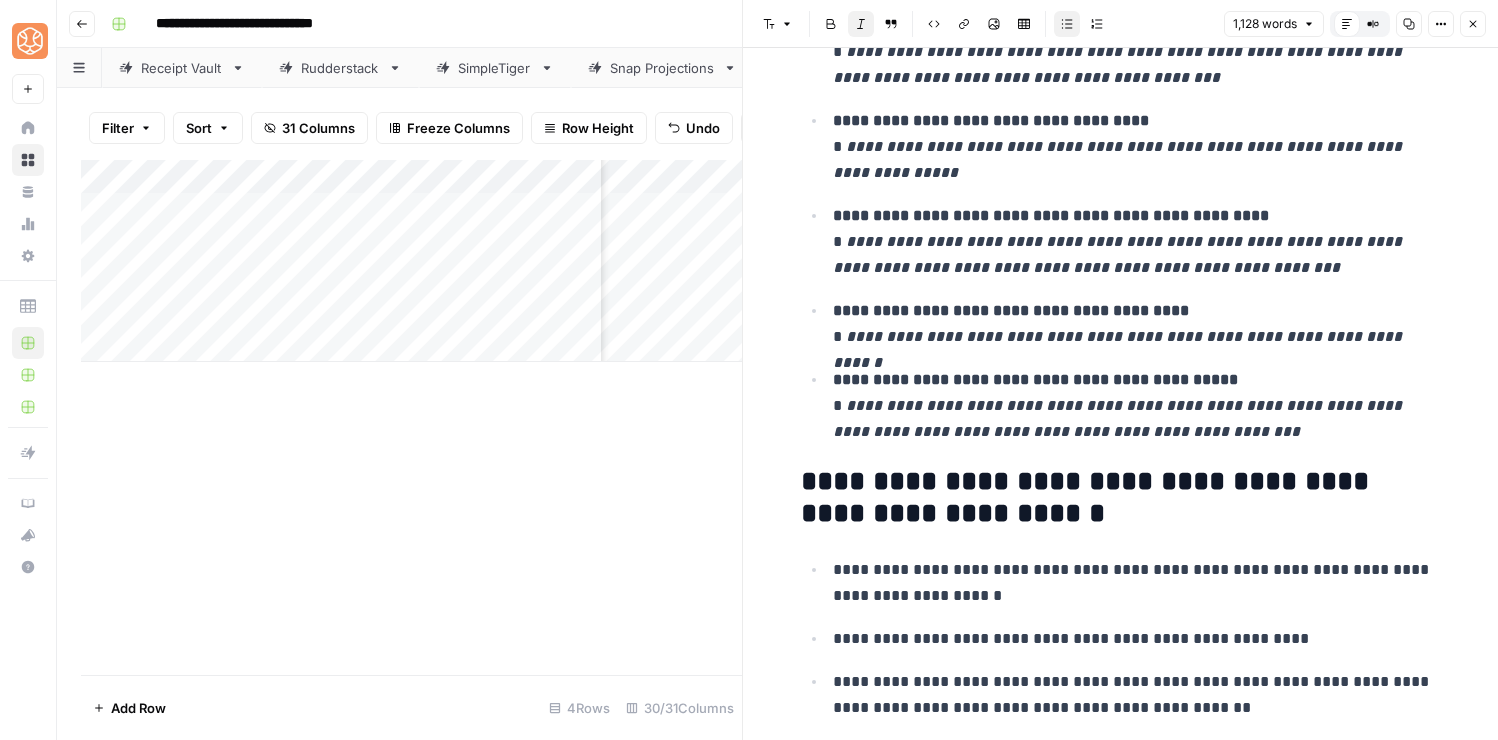 scroll, scrollTop: 5488, scrollLeft: 0, axis: vertical 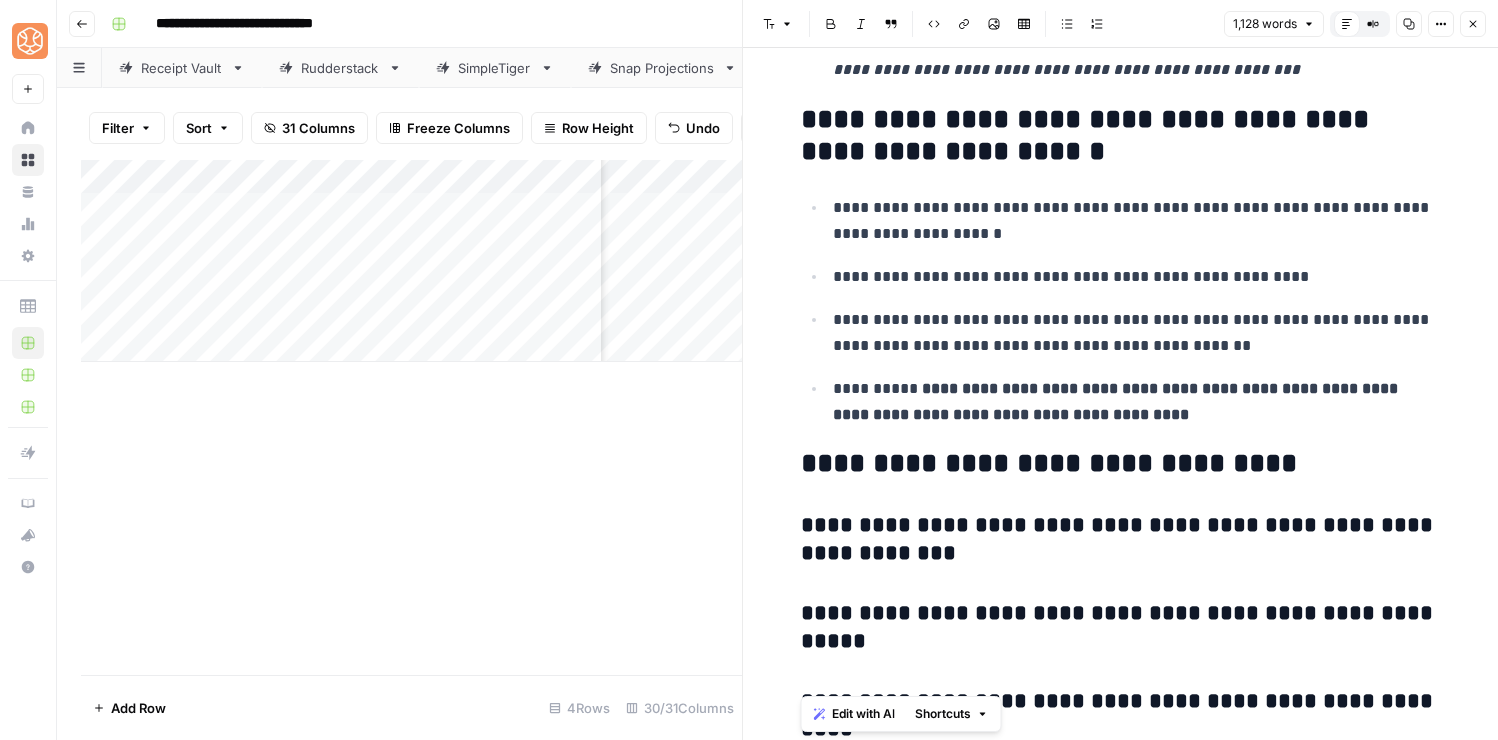 drag, startPoint x: 799, startPoint y: 456, endPoint x: 1129, endPoint y: 822, distance: 492.80423 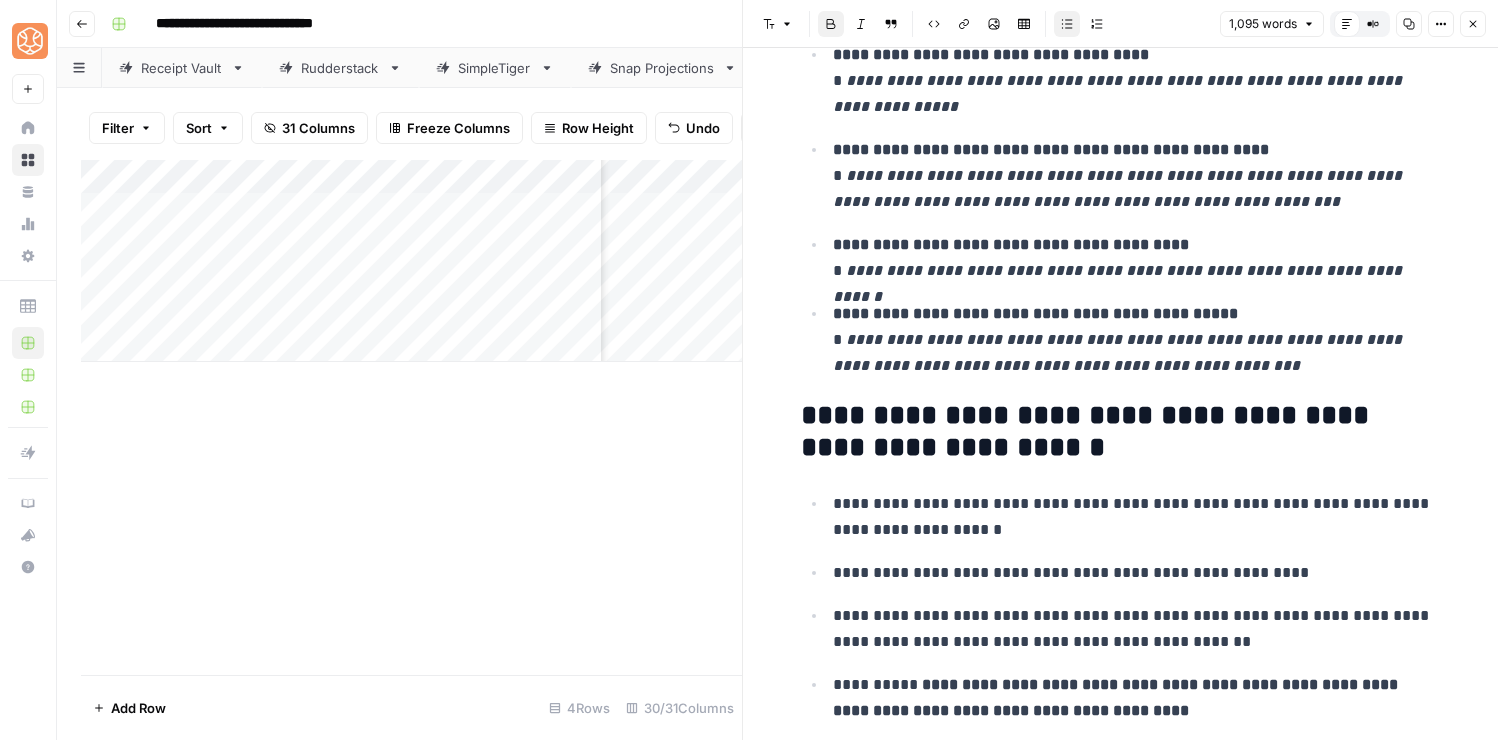 scroll, scrollTop: 5519, scrollLeft: 0, axis: vertical 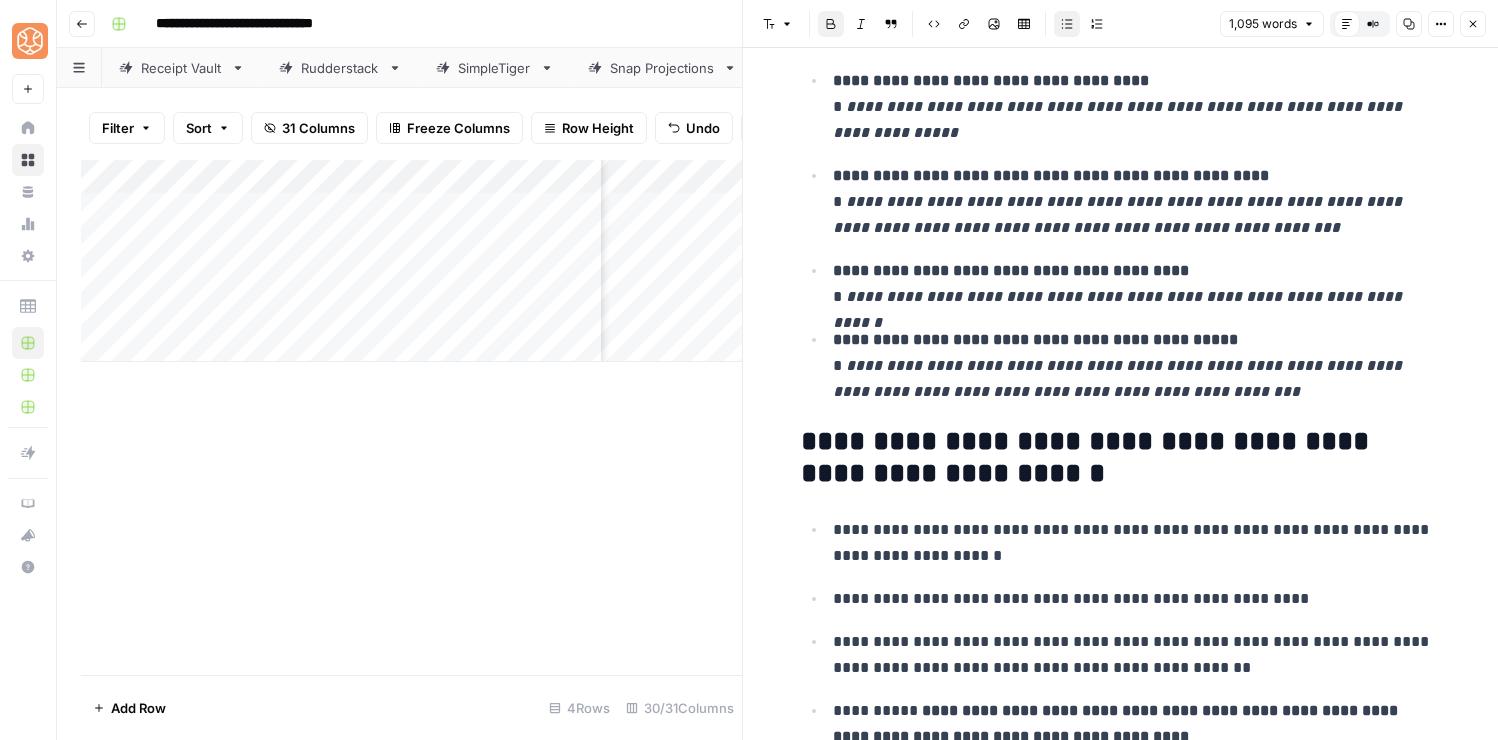 click on "**********" at bounding box center [1137, 724] 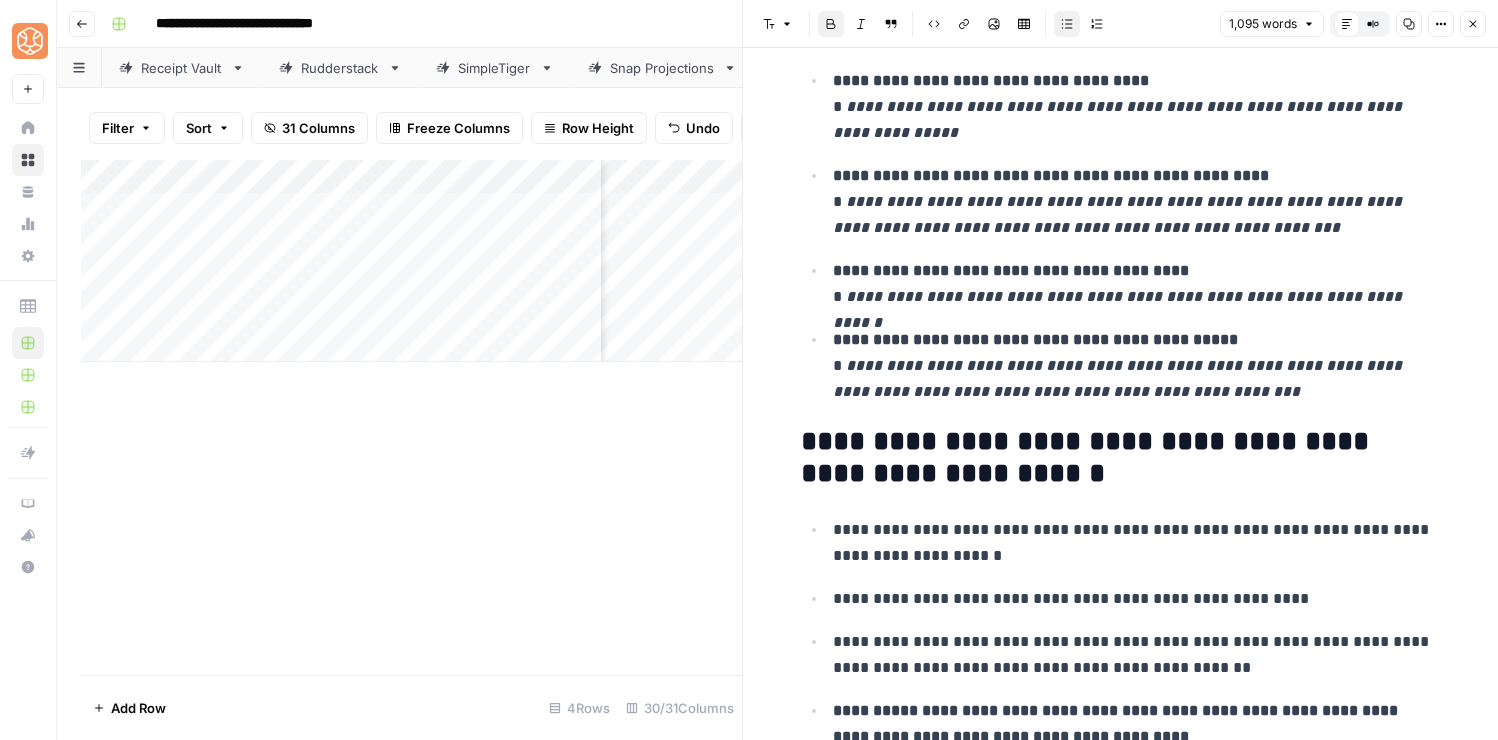 scroll, scrollTop: 5545, scrollLeft: 0, axis: vertical 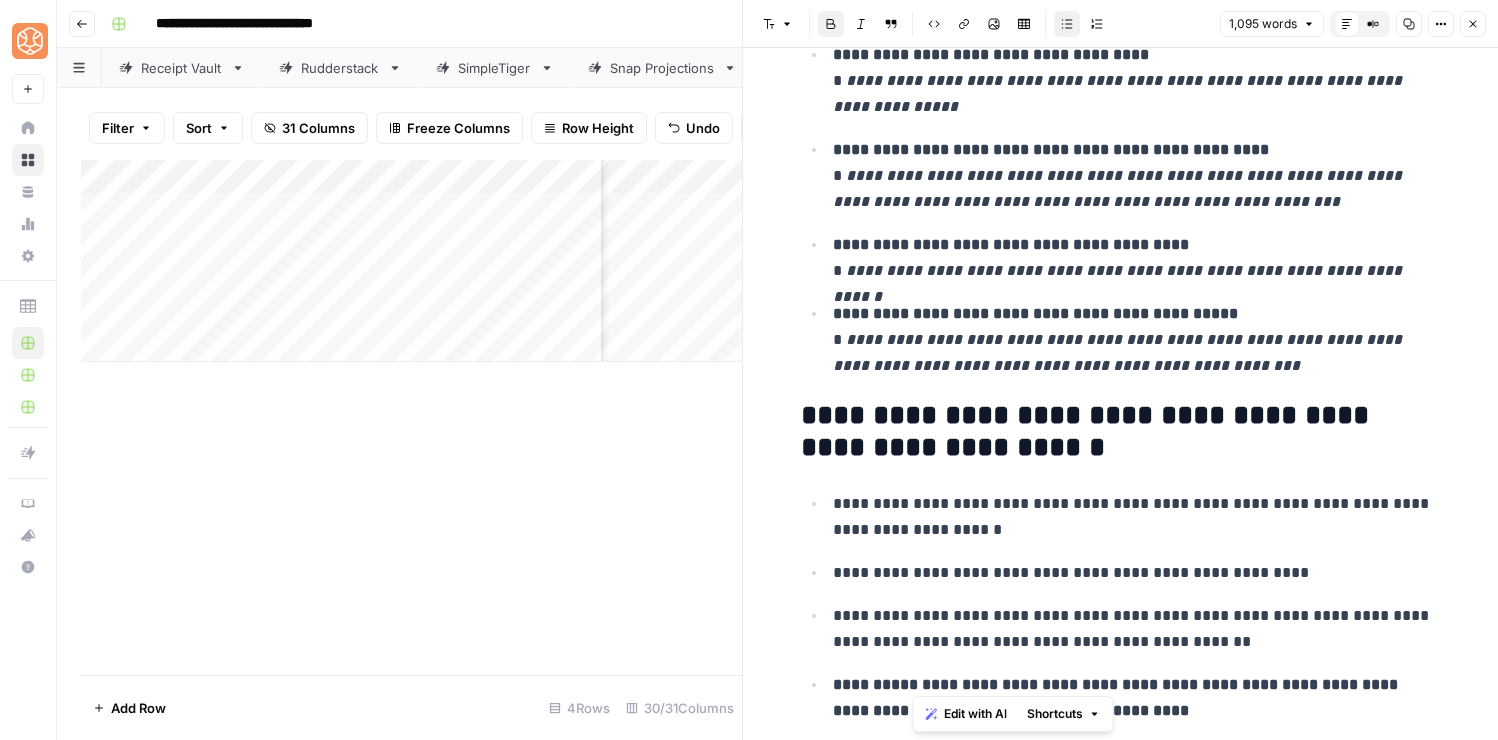 drag, startPoint x: 1125, startPoint y: 730, endPoint x: 914, endPoint y: 681, distance: 216.61487 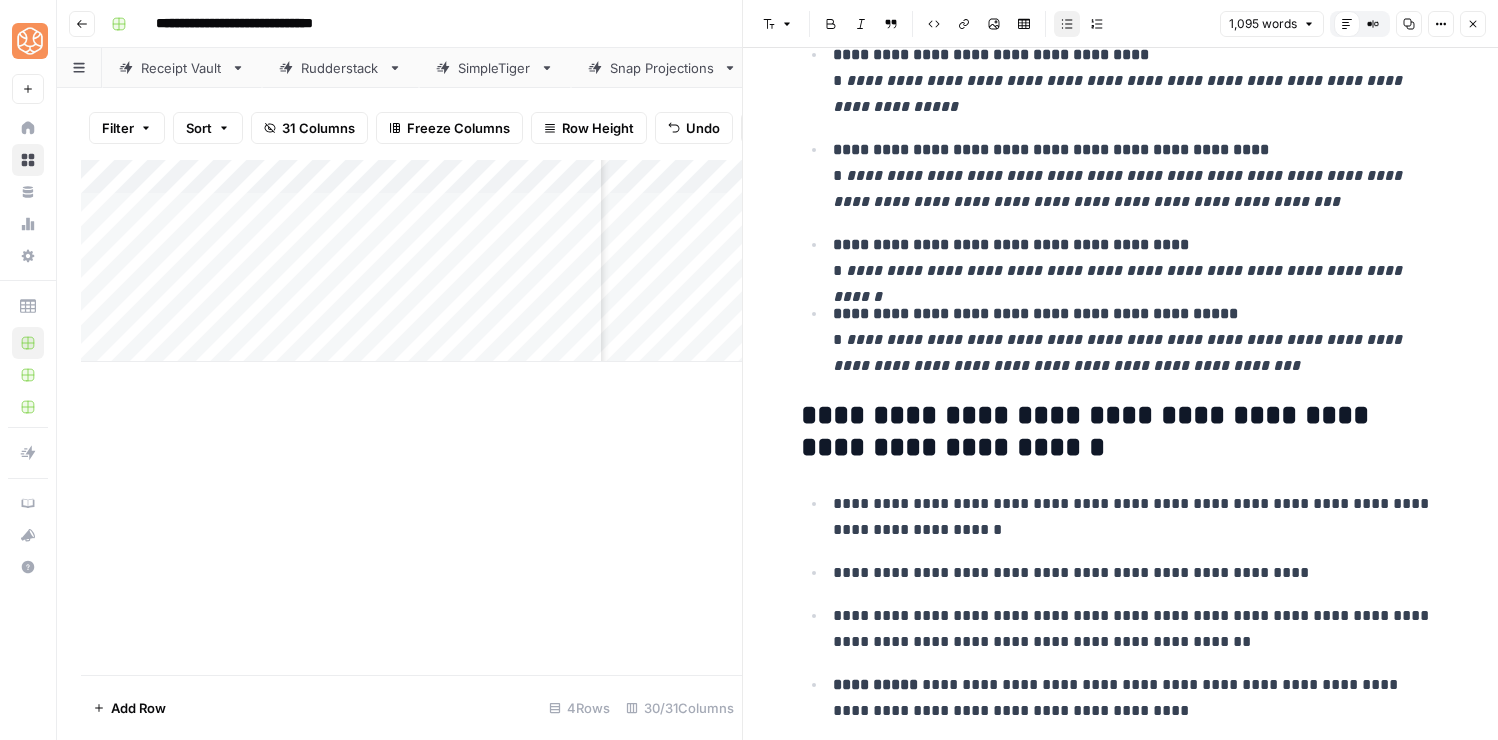 click on "**********" at bounding box center (1137, 629) 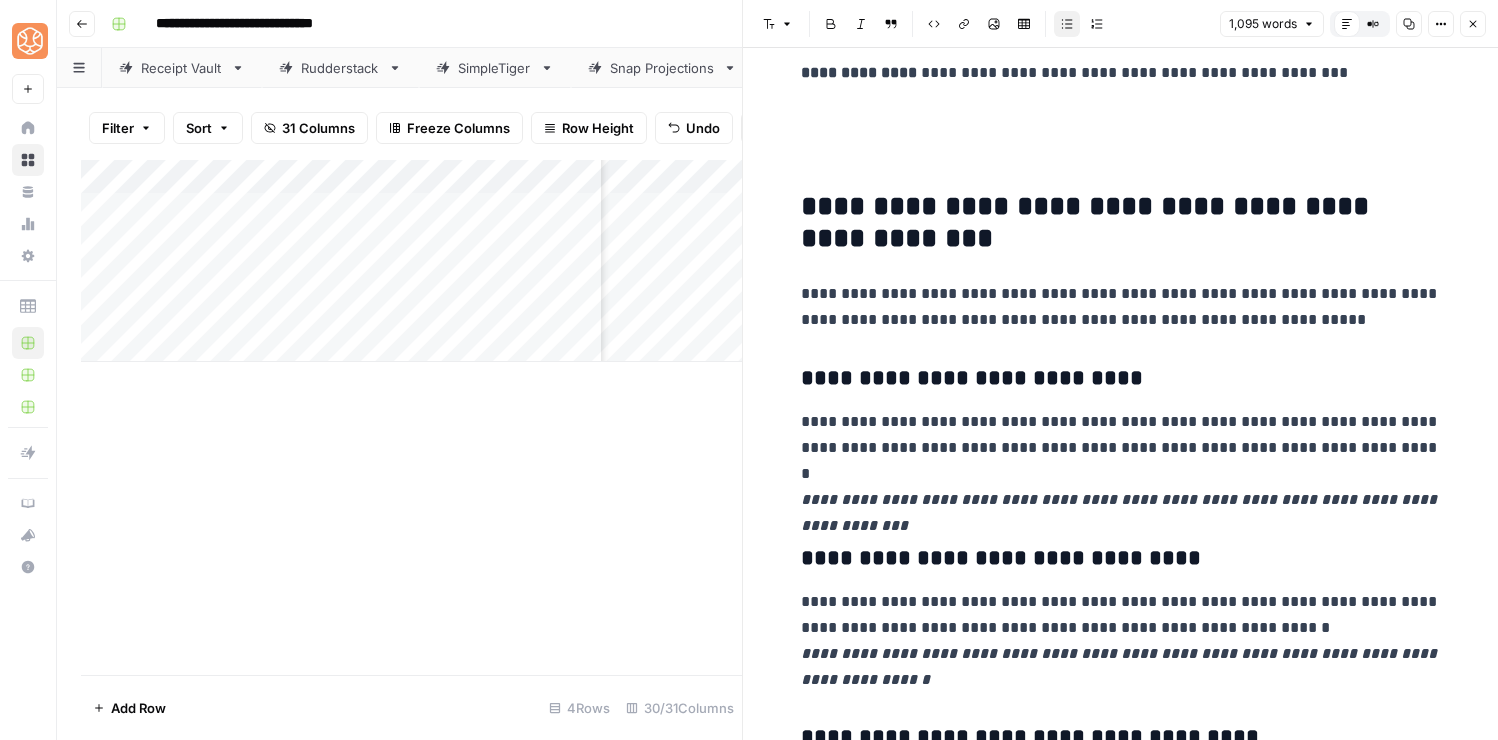 scroll, scrollTop: 2134, scrollLeft: 0, axis: vertical 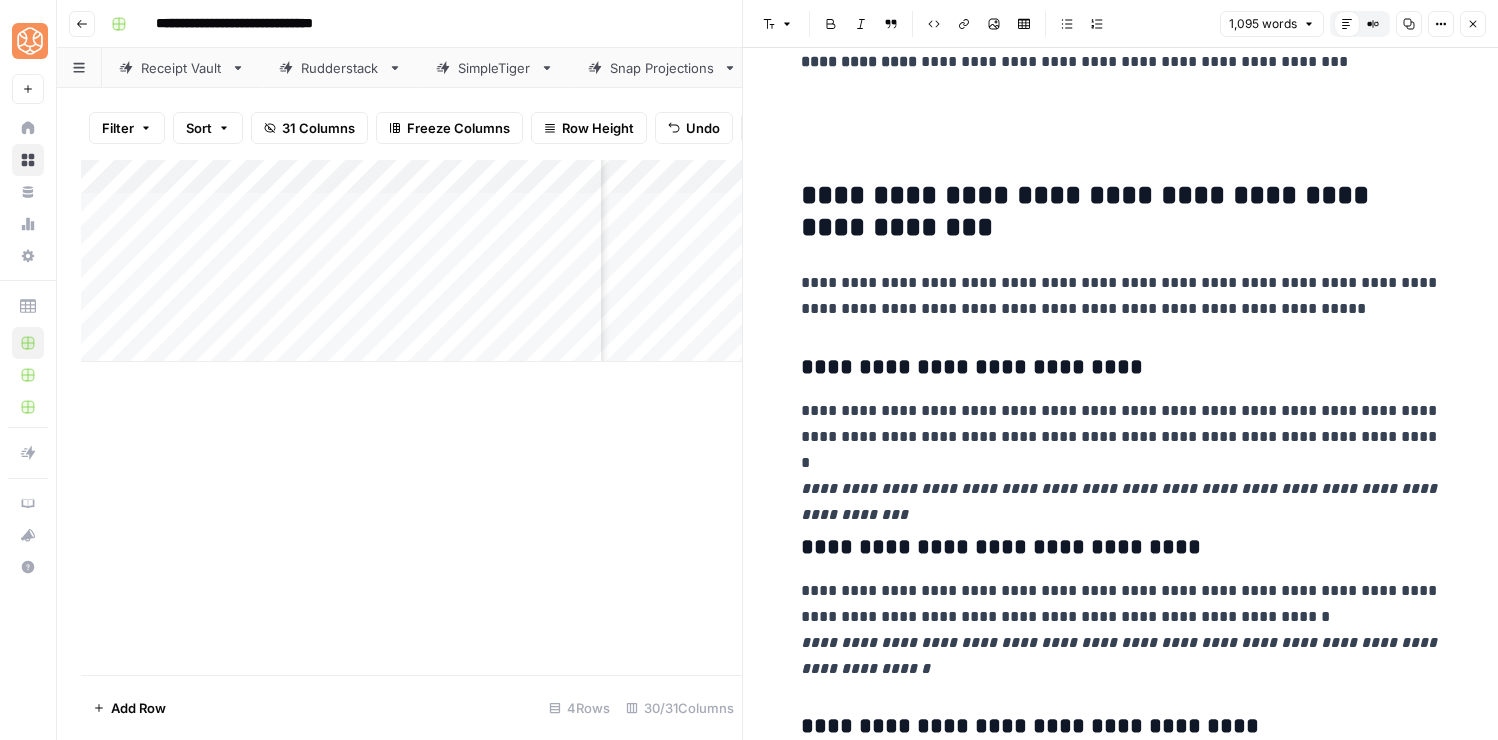 click at bounding box center (1121, 146) 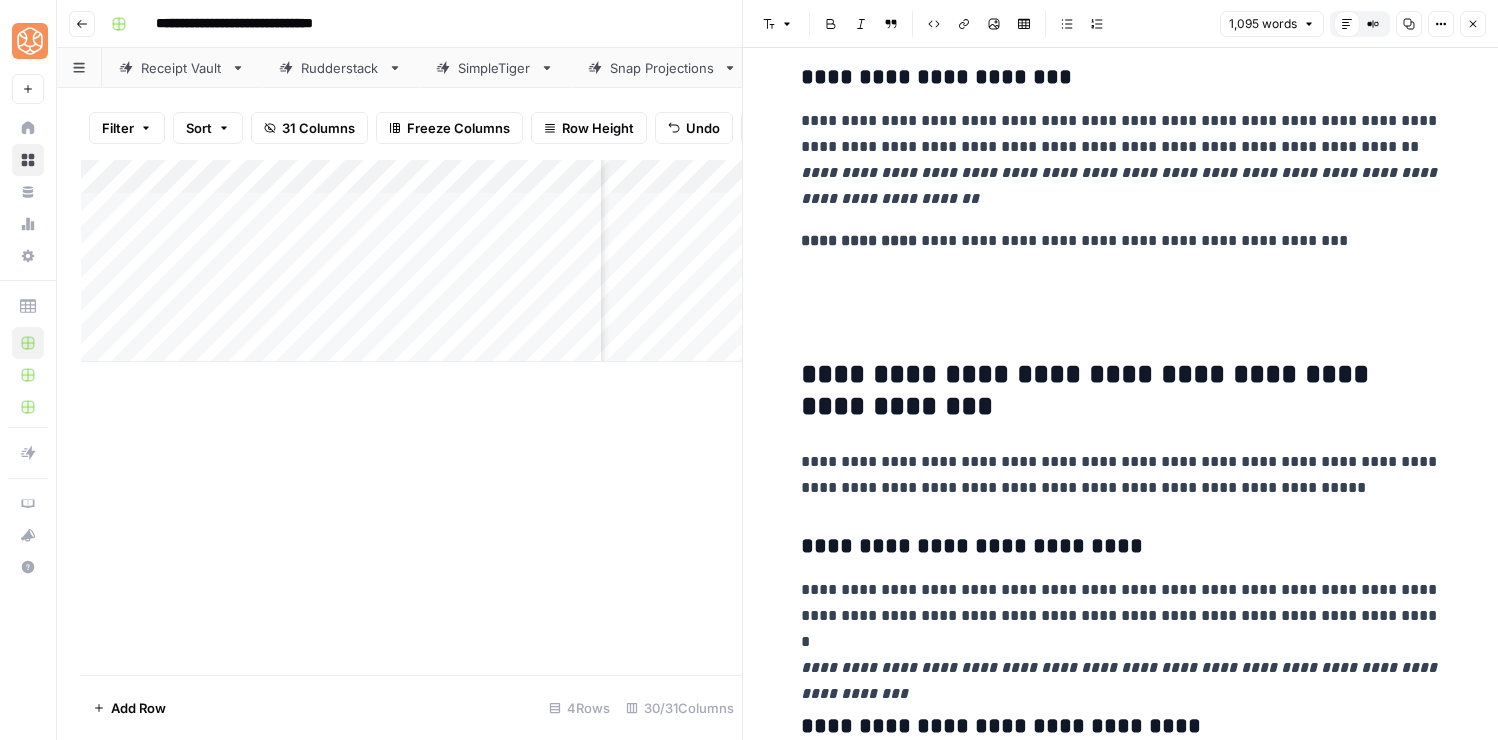 scroll, scrollTop: 1919, scrollLeft: 0, axis: vertical 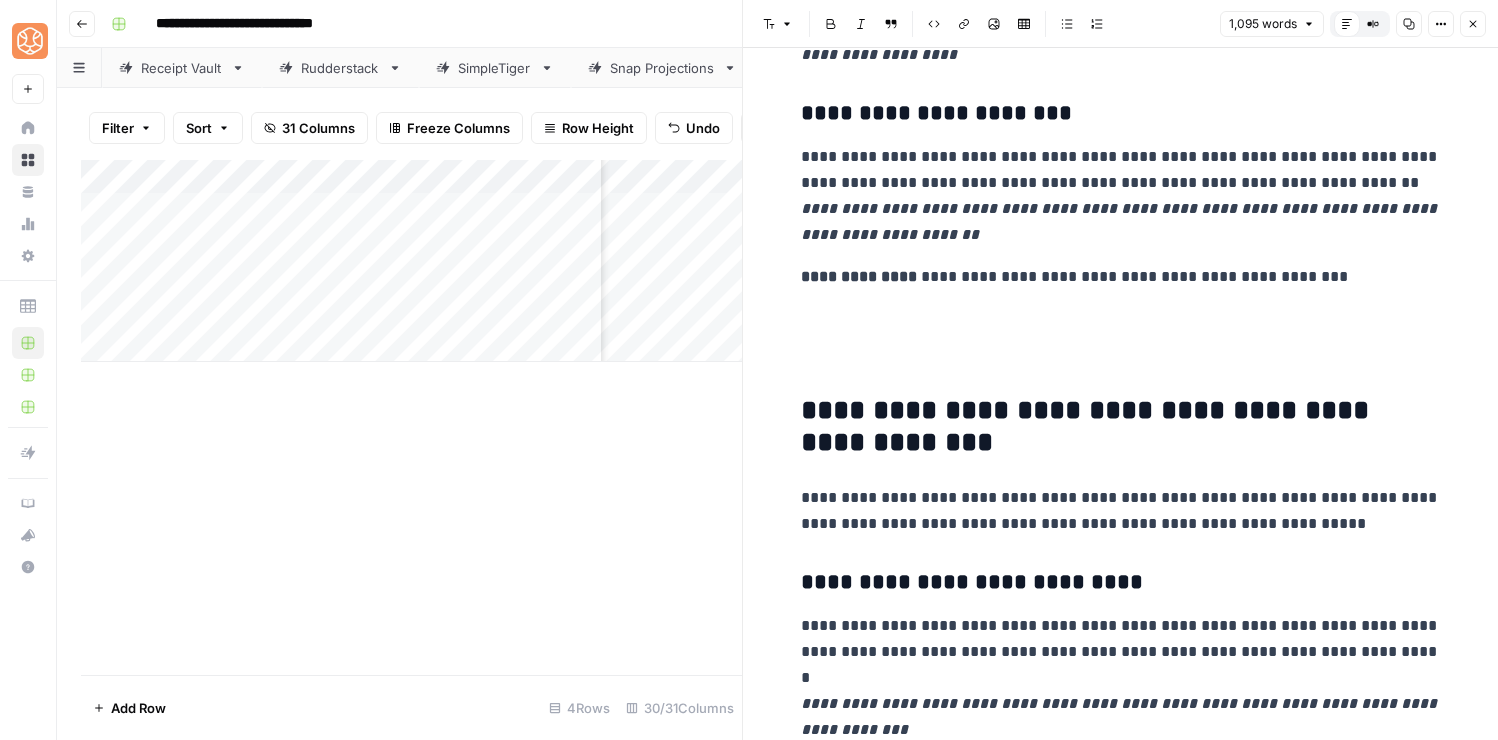 click on "**********" at bounding box center (1121, 277) 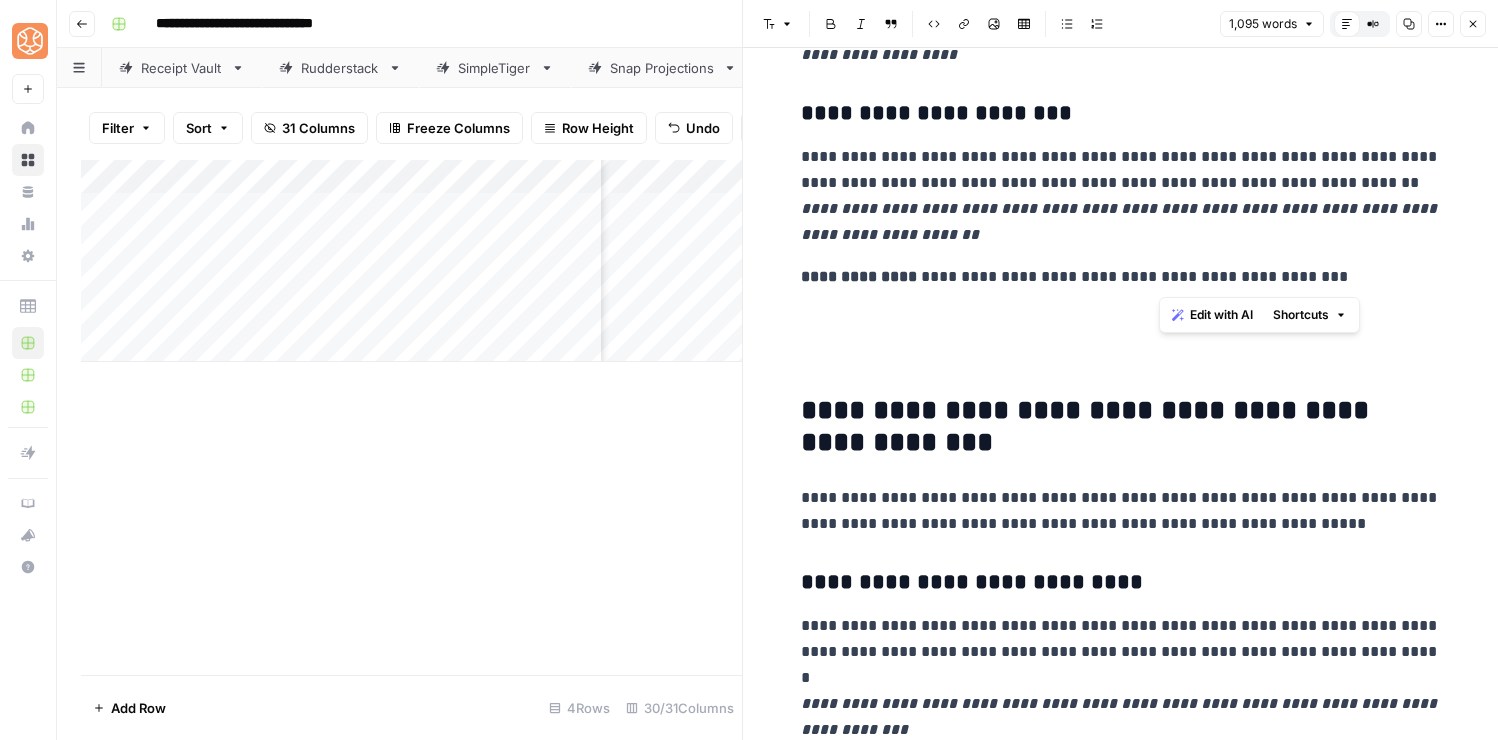 click on "**********" at bounding box center [1121, 277] 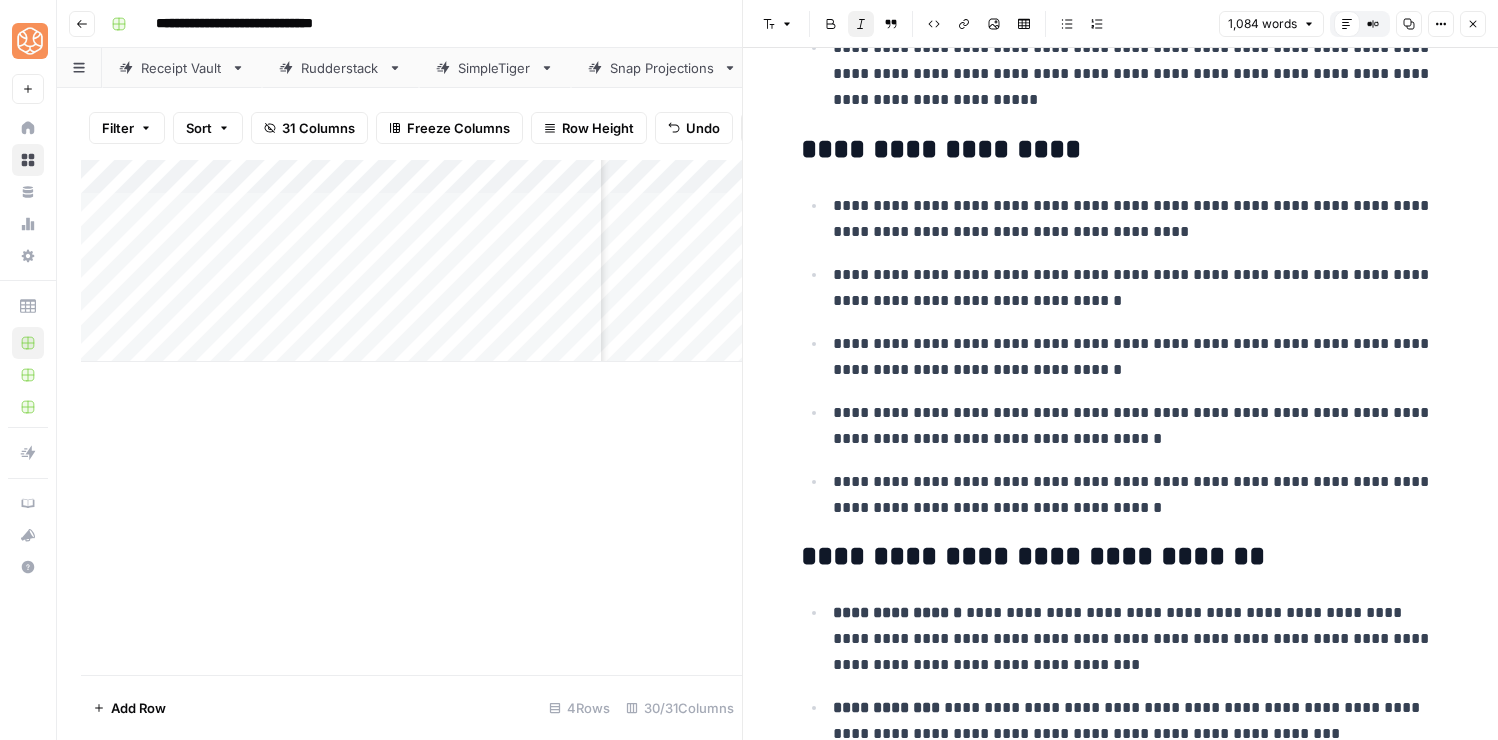 scroll, scrollTop: 0, scrollLeft: 0, axis: both 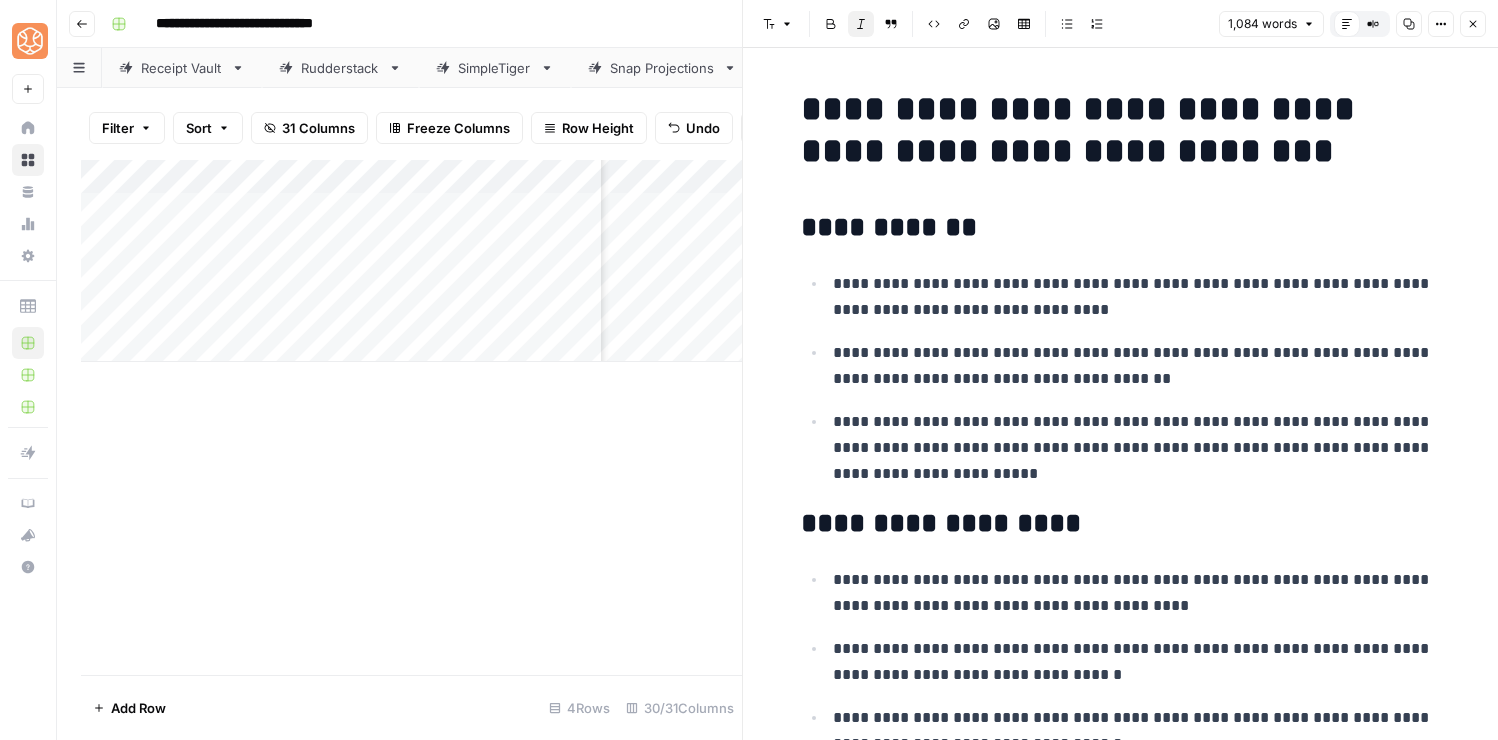 click 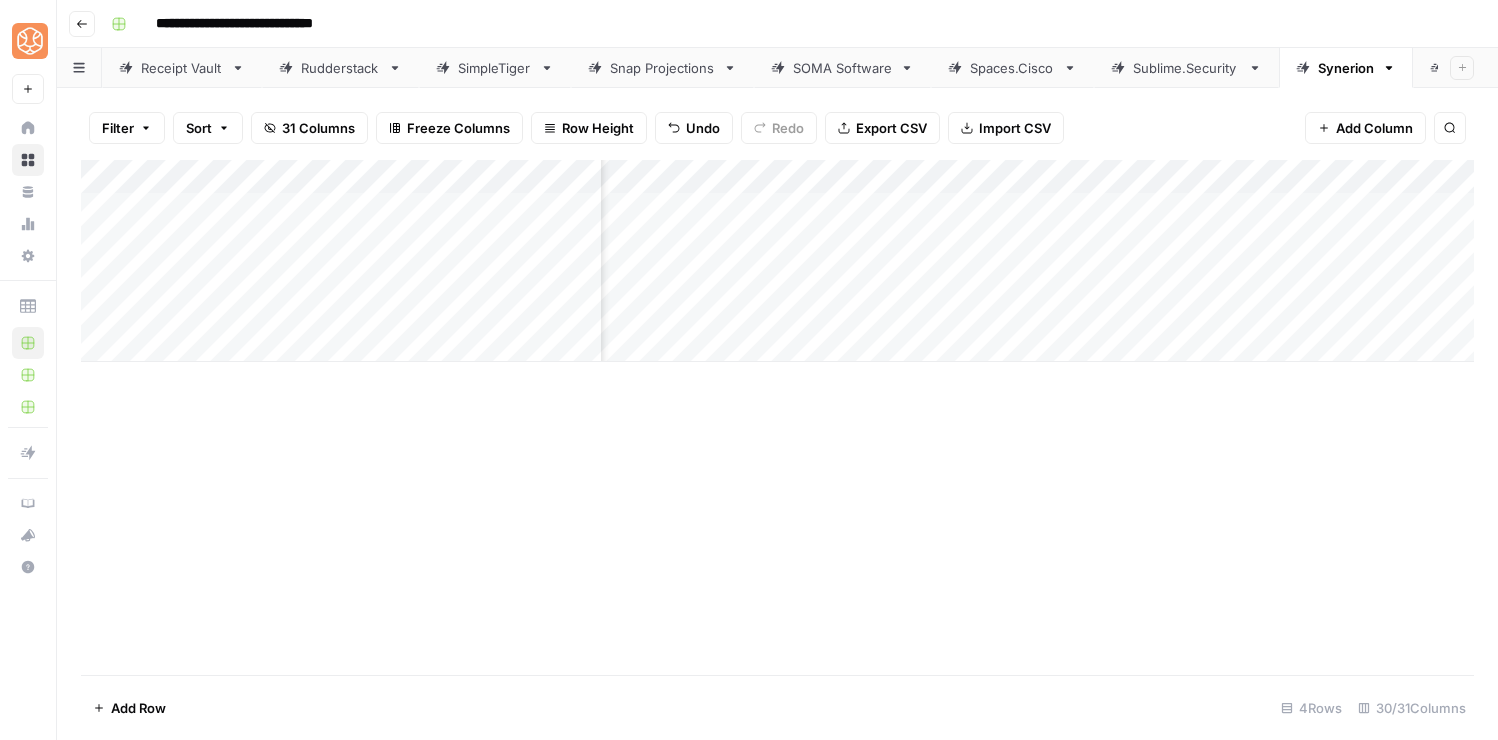 scroll, scrollTop: 0, scrollLeft: 0, axis: both 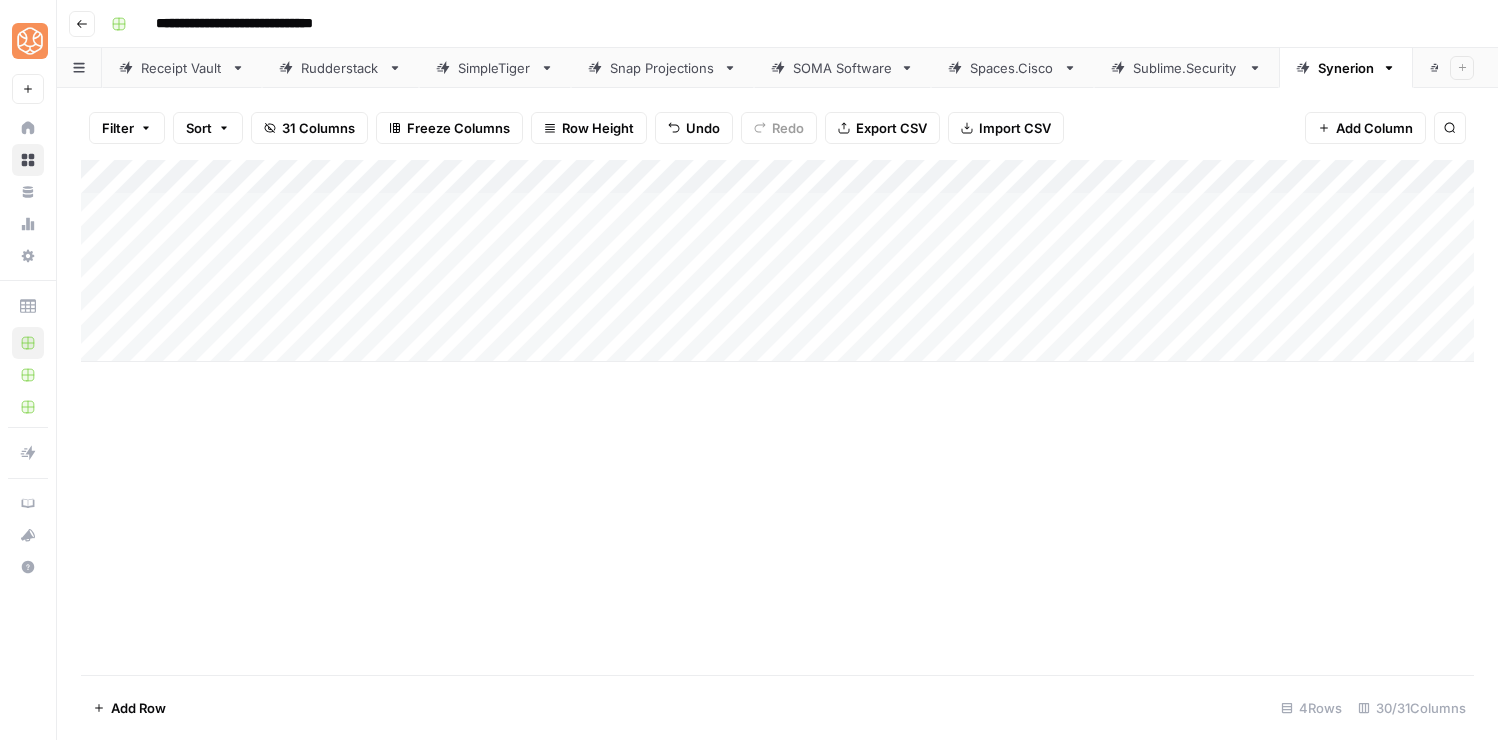 click on "Add Column" at bounding box center [777, 261] 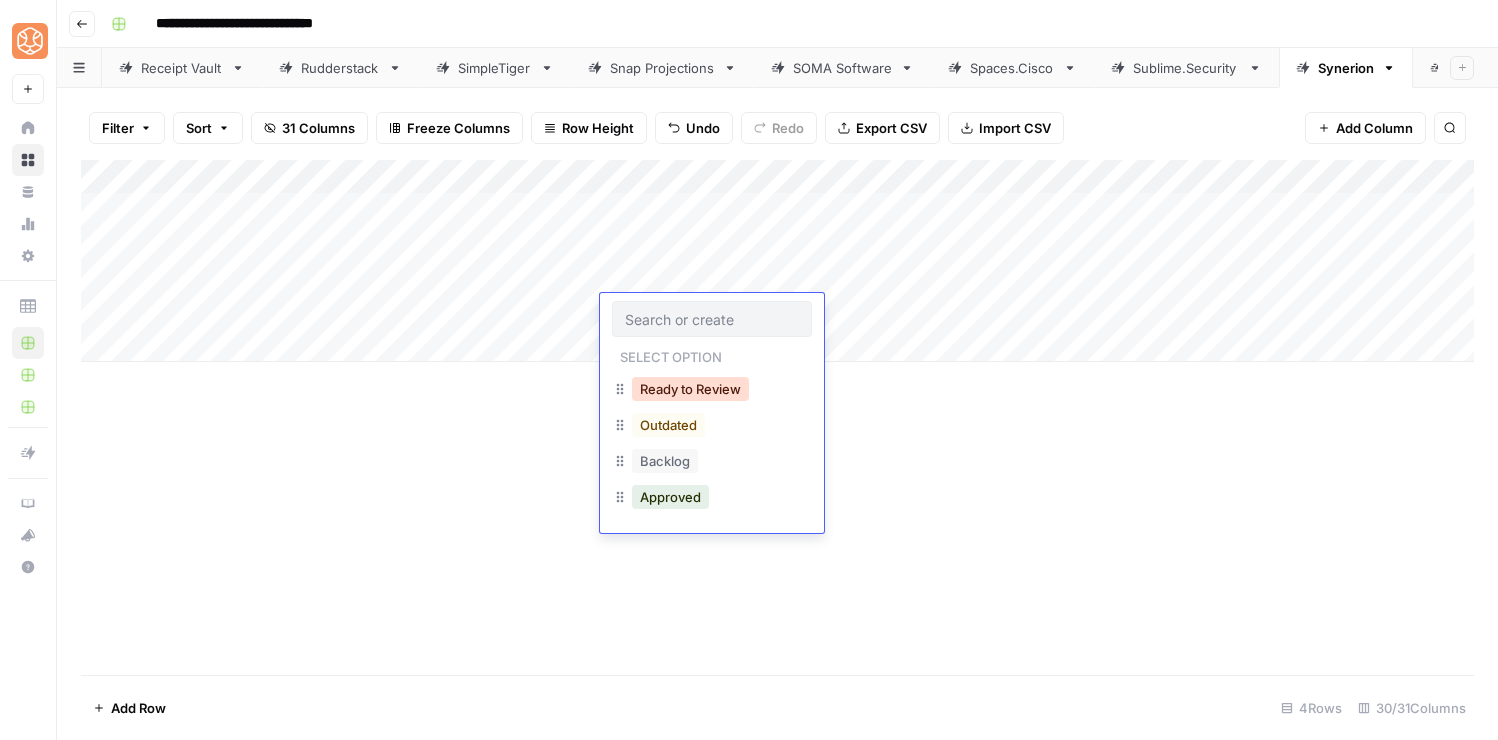 click on "Ready to Review" at bounding box center (690, 389) 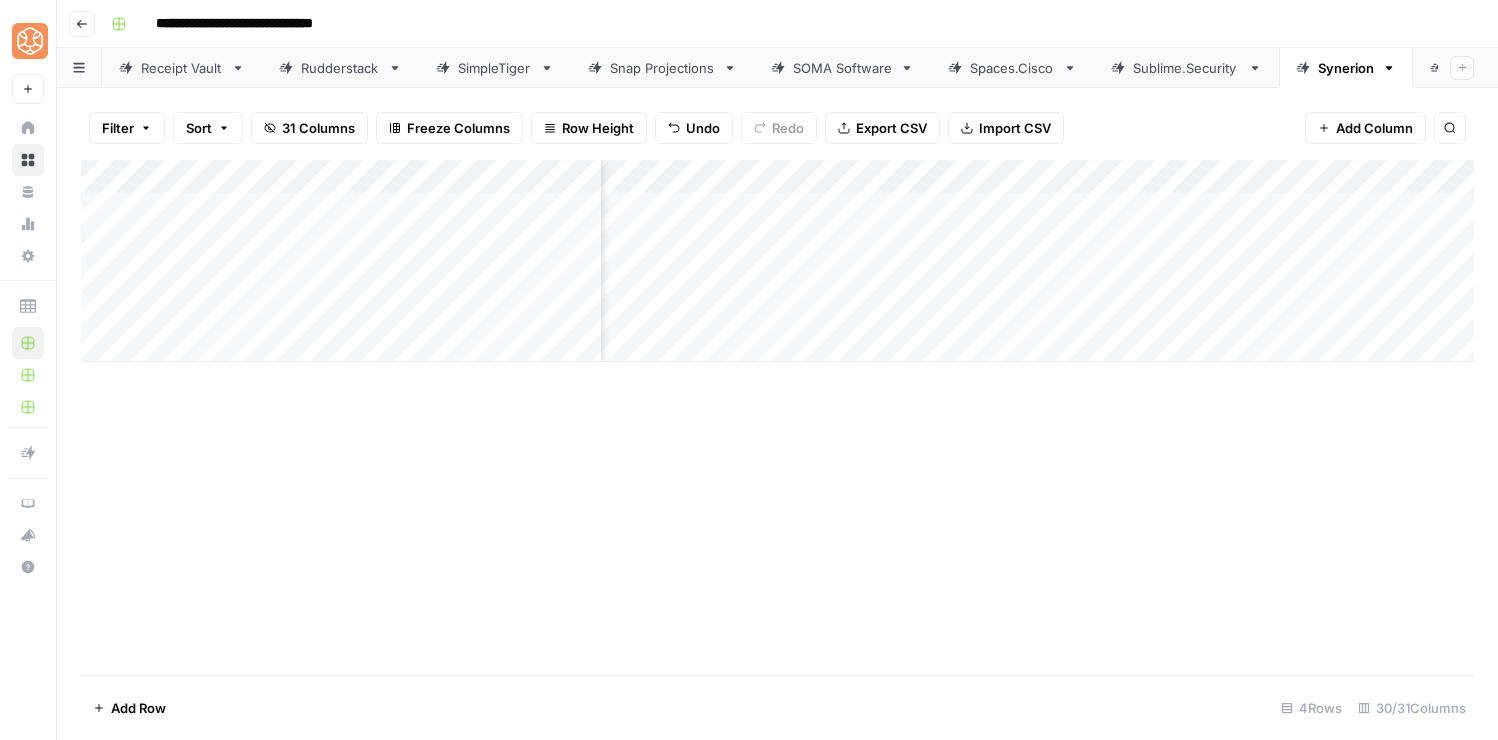 scroll, scrollTop: 0, scrollLeft: 0, axis: both 